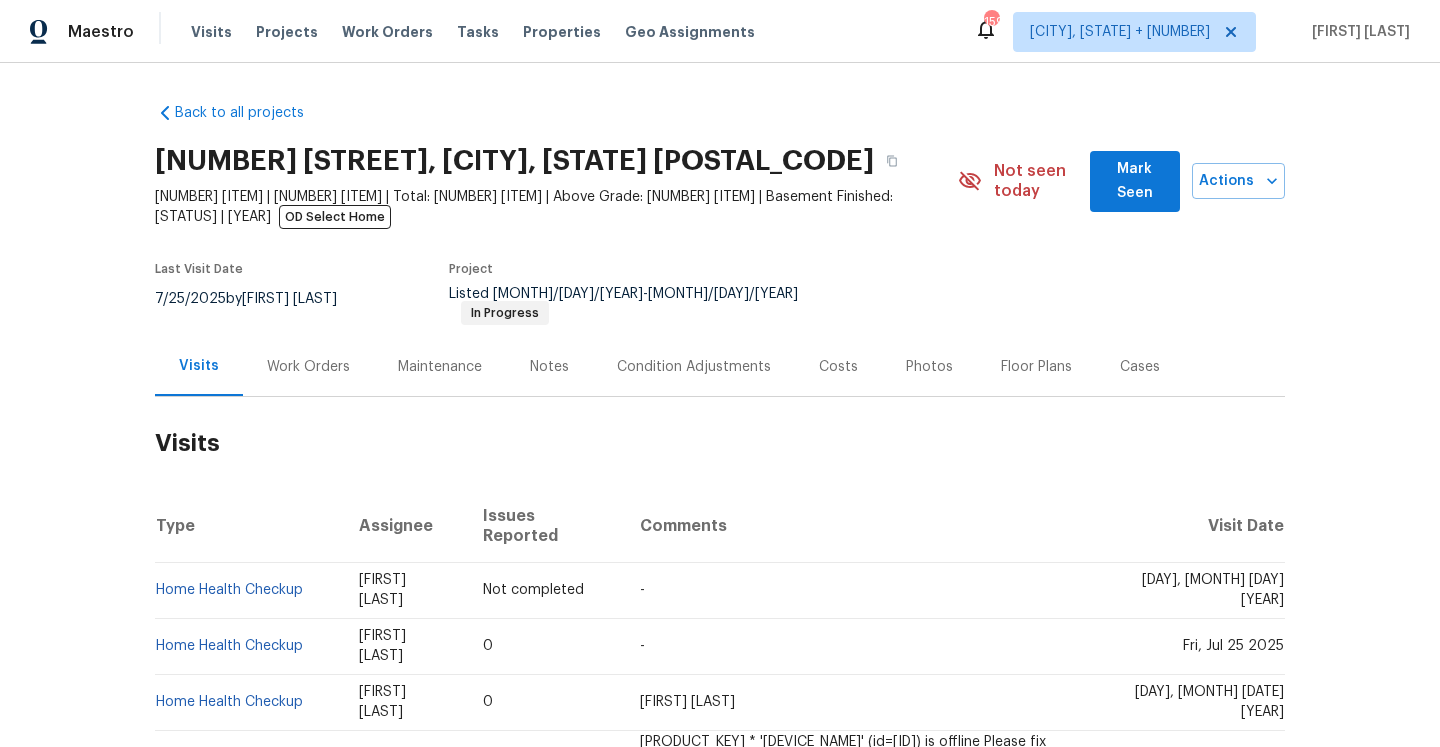 scroll, scrollTop: 0, scrollLeft: 0, axis: both 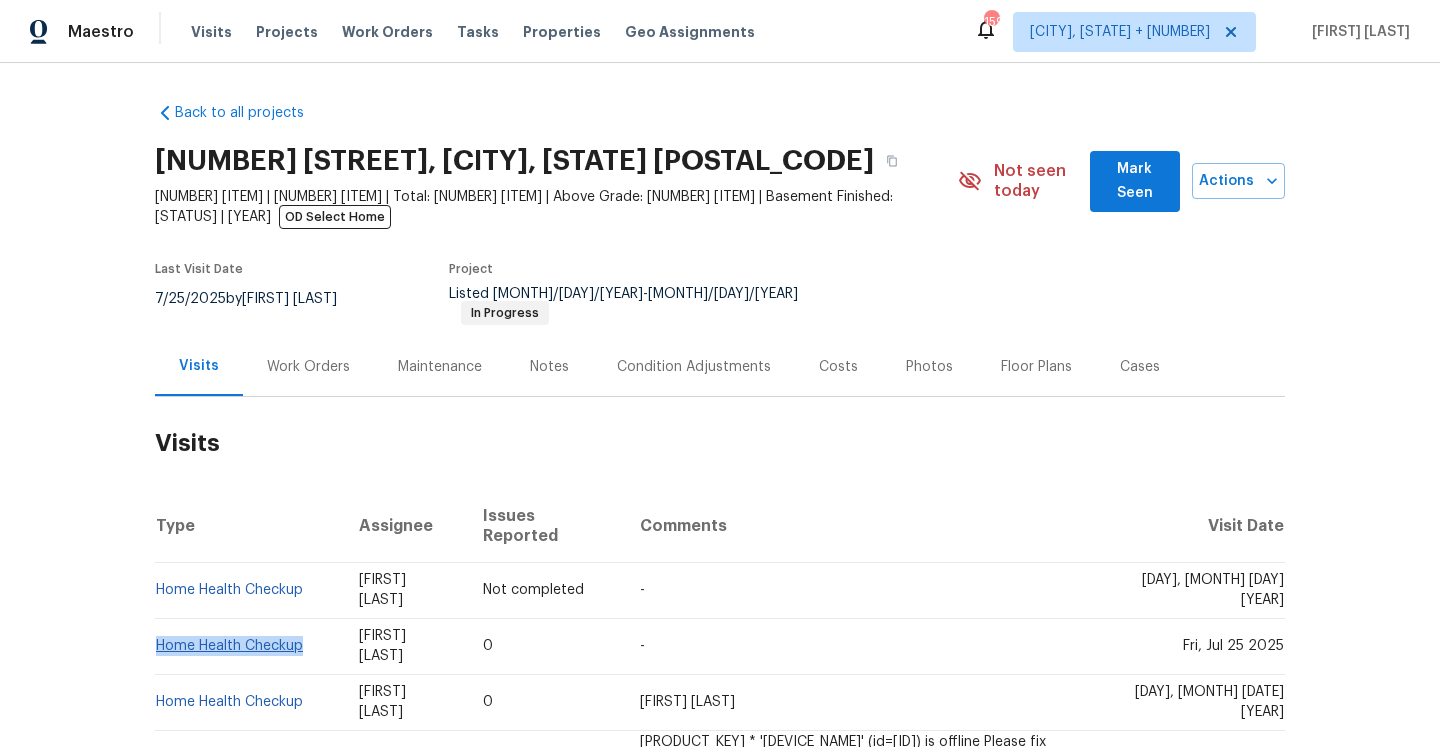 drag, startPoint x: 311, startPoint y: 605, endPoint x: 157, endPoint y: 600, distance: 154.08115 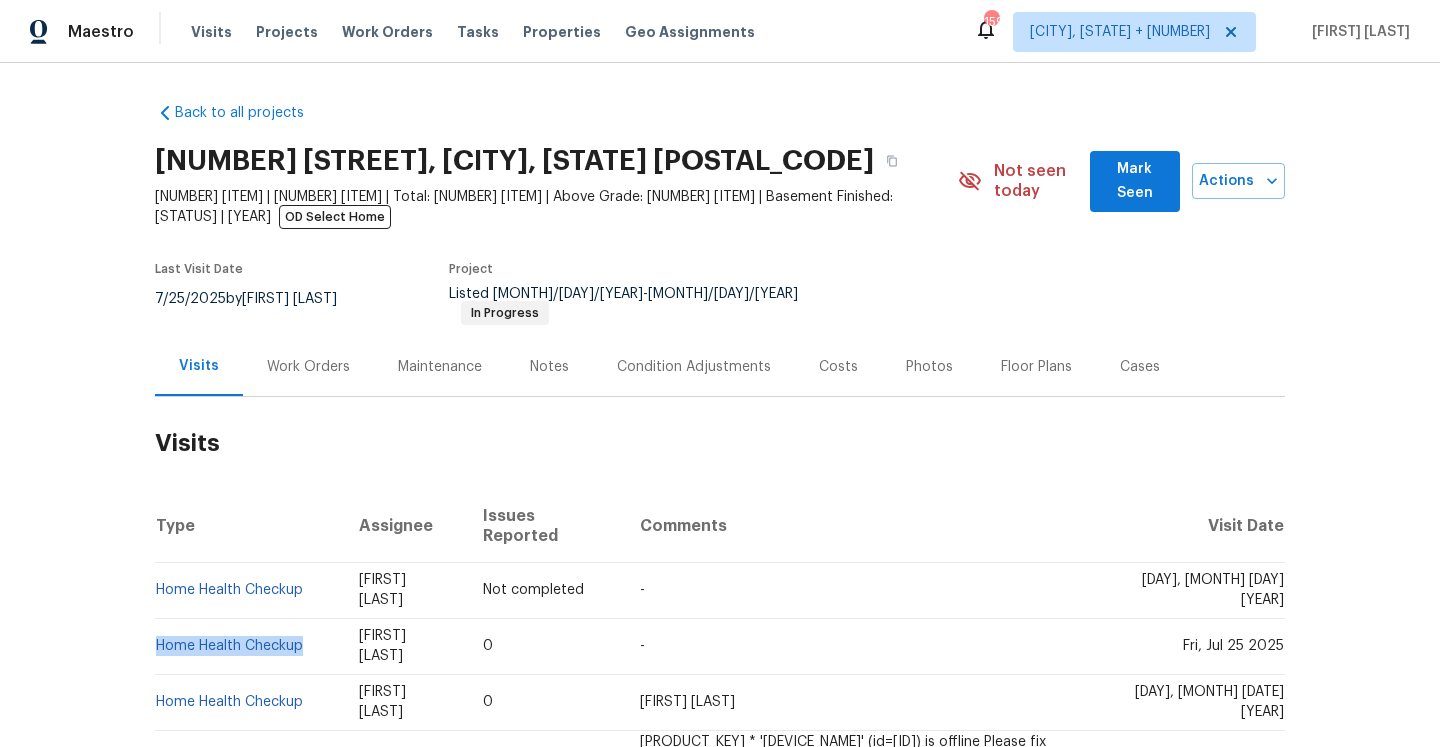 copy on "Home Health Checkup" 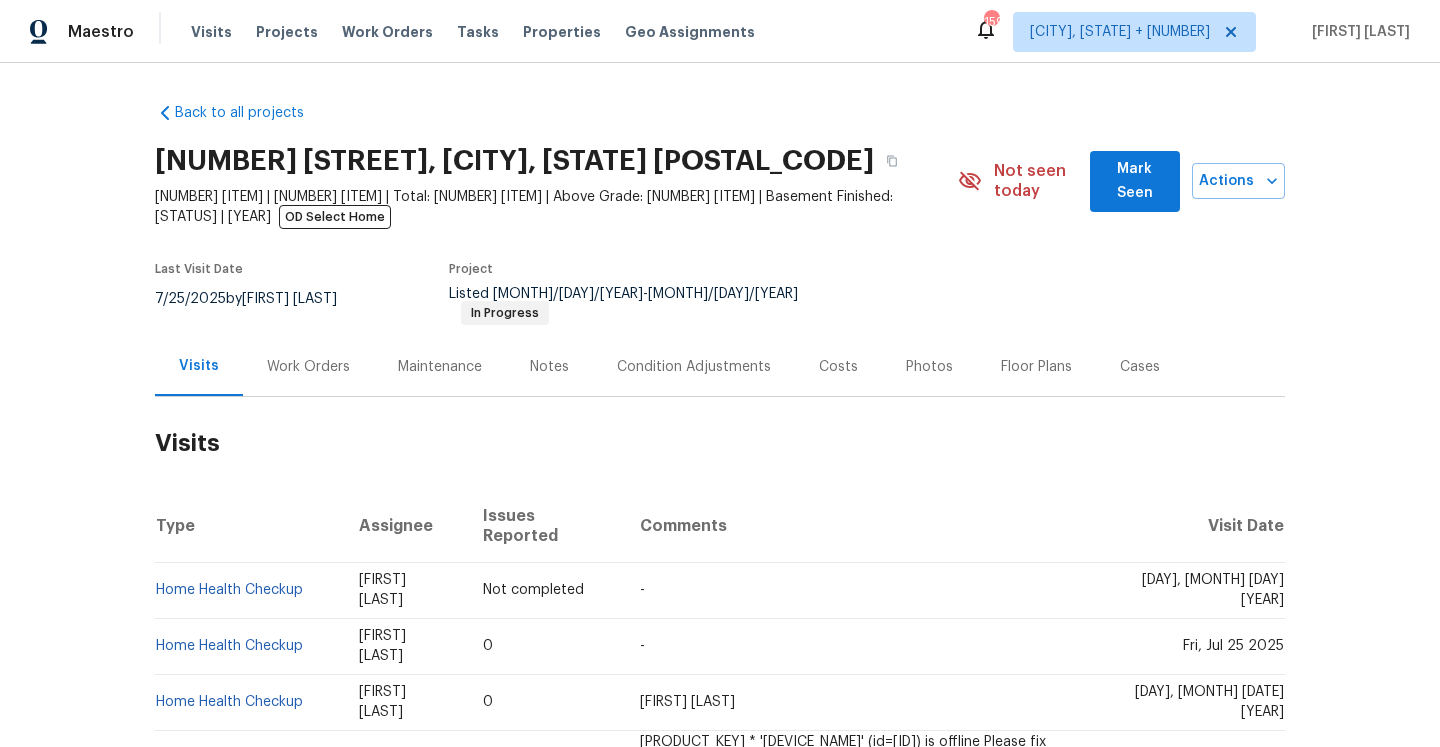 click on "Work Orders" at bounding box center (308, 366) 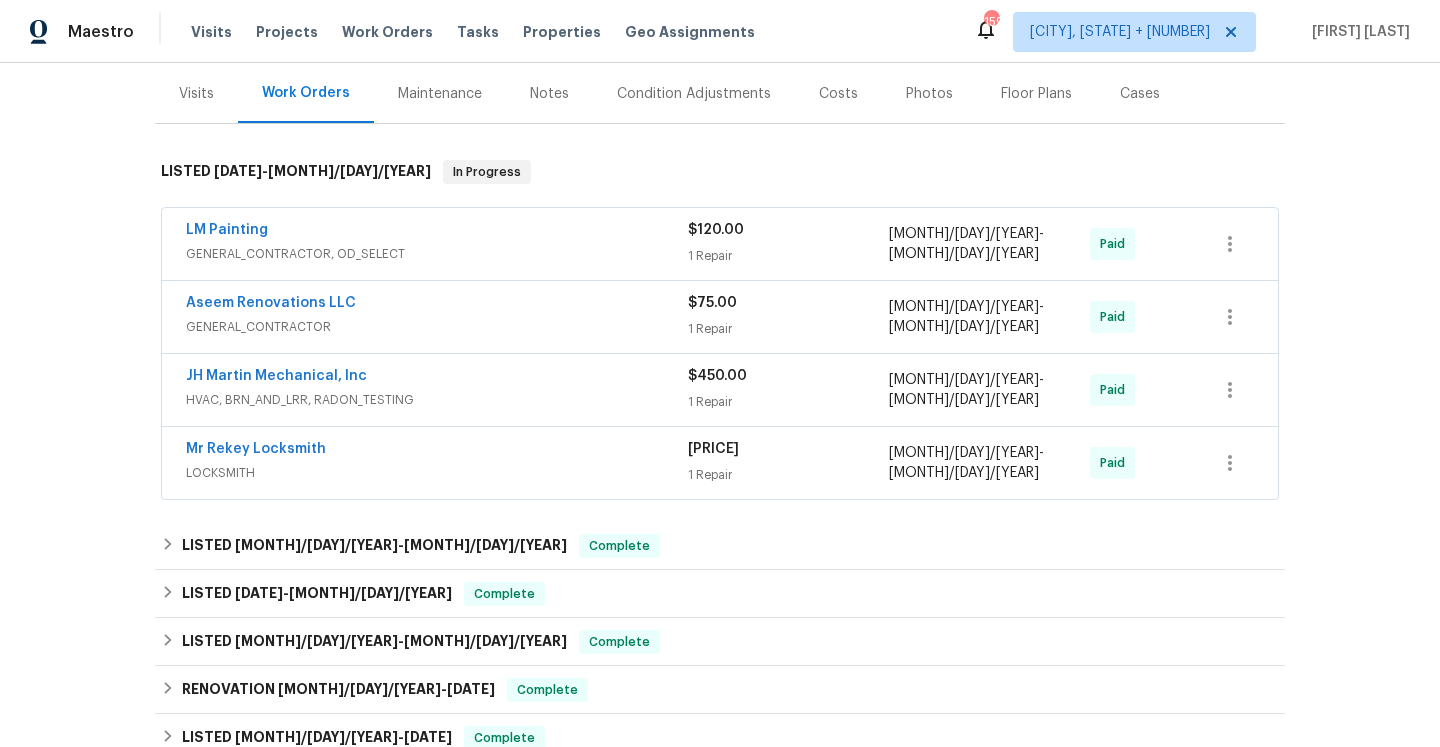 scroll, scrollTop: 259, scrollLeft: 0, axis: vertical 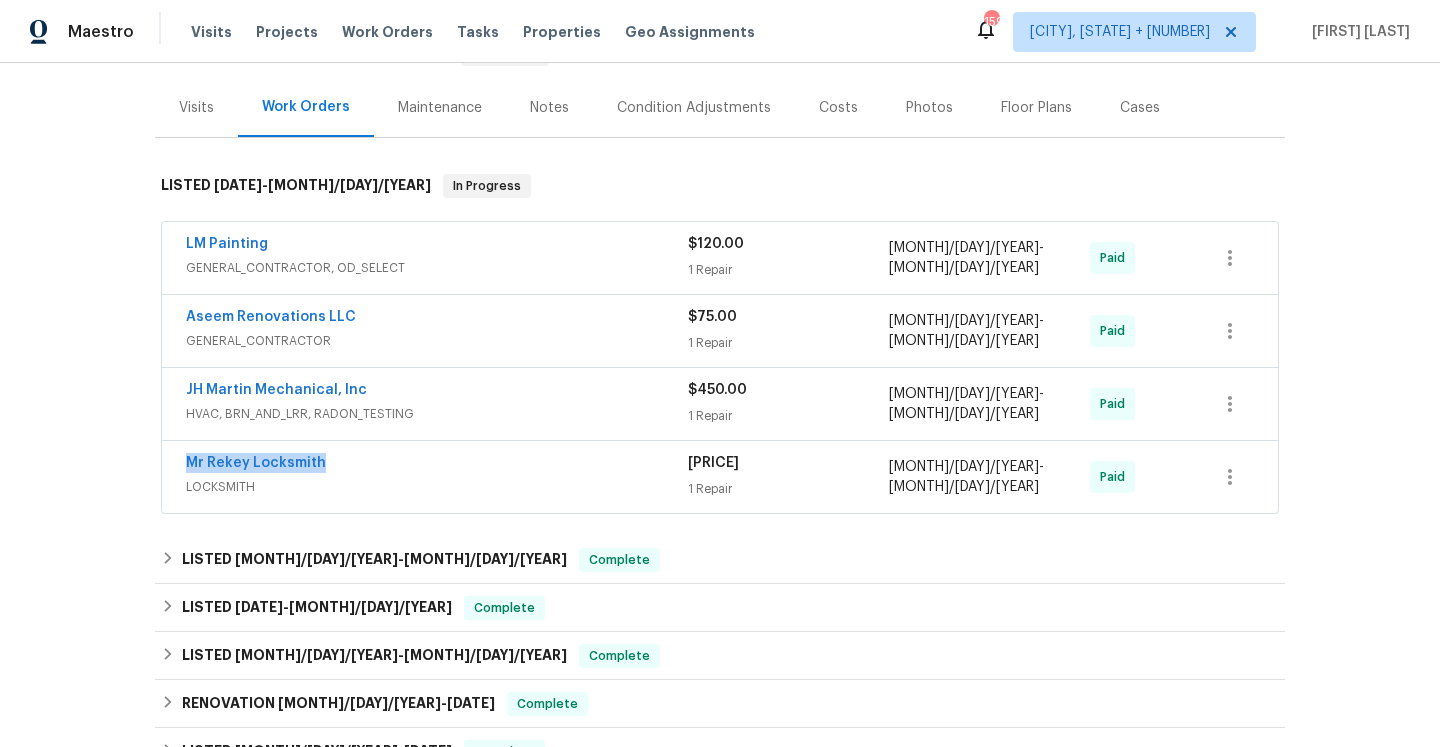 drag, startPoint x: 336, startPoint y: 430, endPoint x: 184, endPoint y: 427, distance: 152.0296 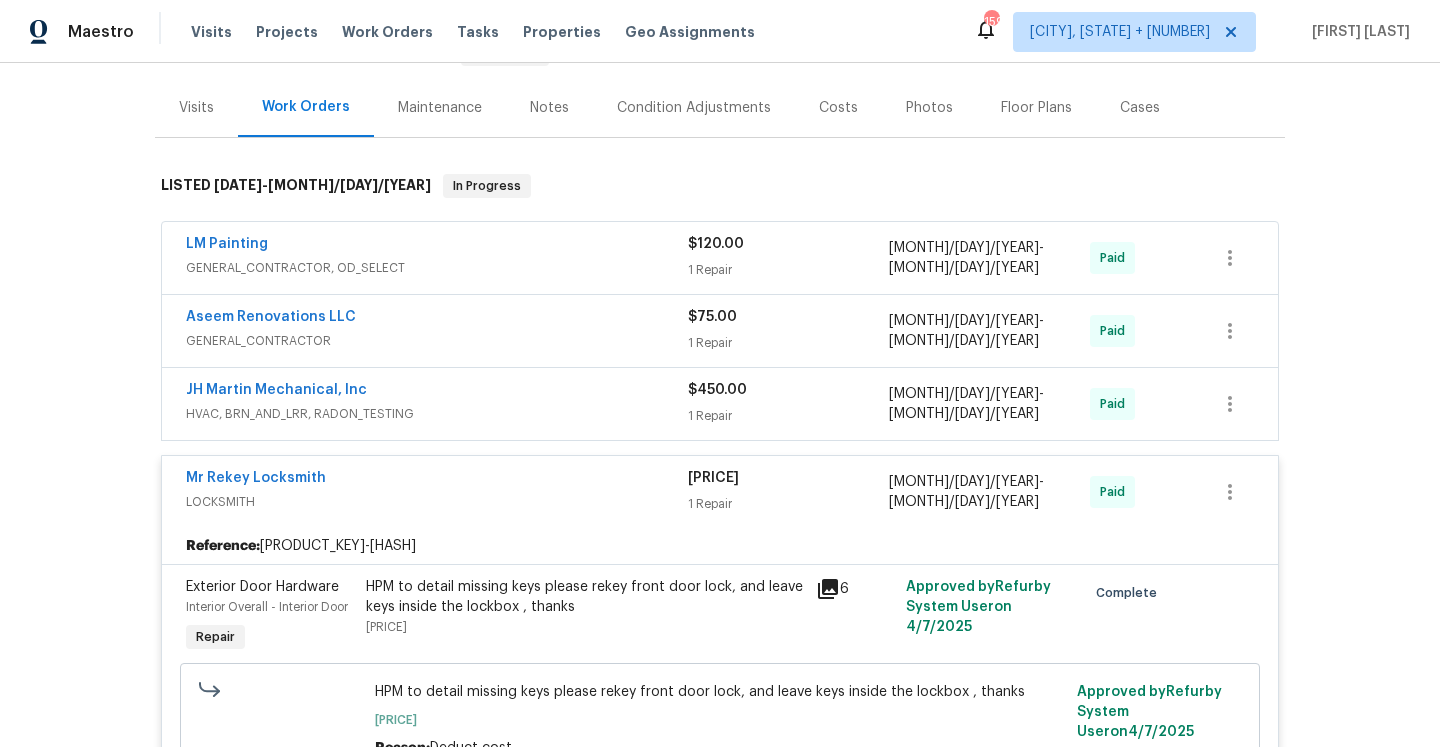 click on "Back to all projects 1955 S Columbia Pl, Decatur, GA 30032 3 Beds | 2 Baths | Total: 1286 ft² | Above Grade: 1286 ft² | Basement Finished: N/A | 1954 OD Select Home Not seen today Mark Seen Actions Last Visit Date 7/25/2025  by  Juan Lozano   Project Listed   11/14/2024  -  4/4/2025 In Progress Visits Work Orders Maintenance Notes Condition Adjustments Costs Photos Floor Plans Cases LISTED   11/14/24  -  4/4/25 In Progress LM Painting GENERAL_CONTRACTOR, OD_SELECT $120.00 1 Repair 12/31/2024  -  1/1/2025 Paid Aseem Renovations LLC GENERAL_CONTRACTOR $75.00 1 Repair 2/28/2025  -  3/1/2025 Paid JH Martin Mechanical, Inc HVAC, BRN_AND_LRR, RADON_TESTING $450.00 1 Repair 3/31/2025  -  4/4/2025 Paid Mr Rekey Locksmith LOCKSMITH $119.99 1 Repair 4/3/2025  -  4/4/2025 Paid Reference:  PJWBXF3J37K5-43947a1e7 Exterior Door Hardware Interior Overall - Interior Door Repair HPM to detail missing keys please rekey front door lock, and leave keys inside the lockbox , thanks $119.99   6 Approved by  Refurby System User" at bounding box center (720, 644) 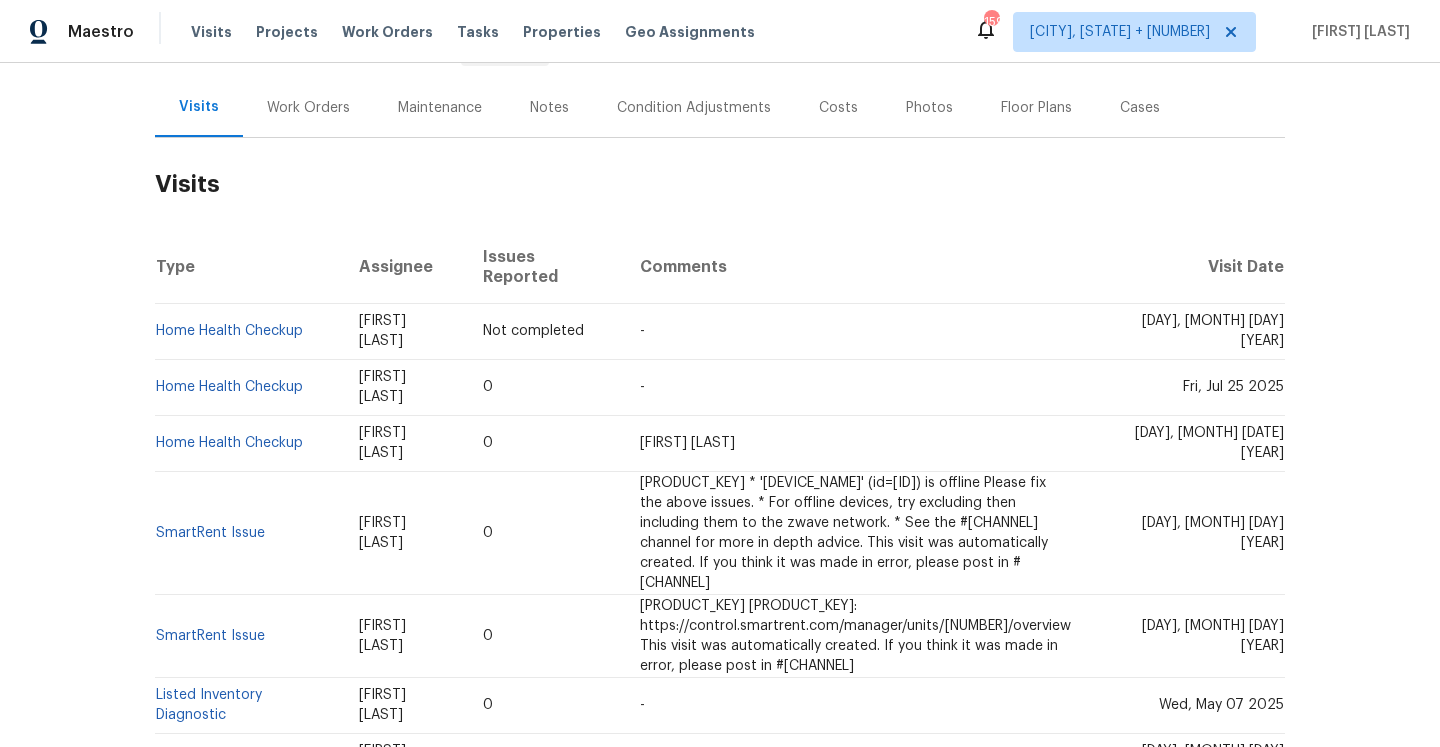 scroll, scrollTop: 258, scrollLeft: 0, axis: vertical 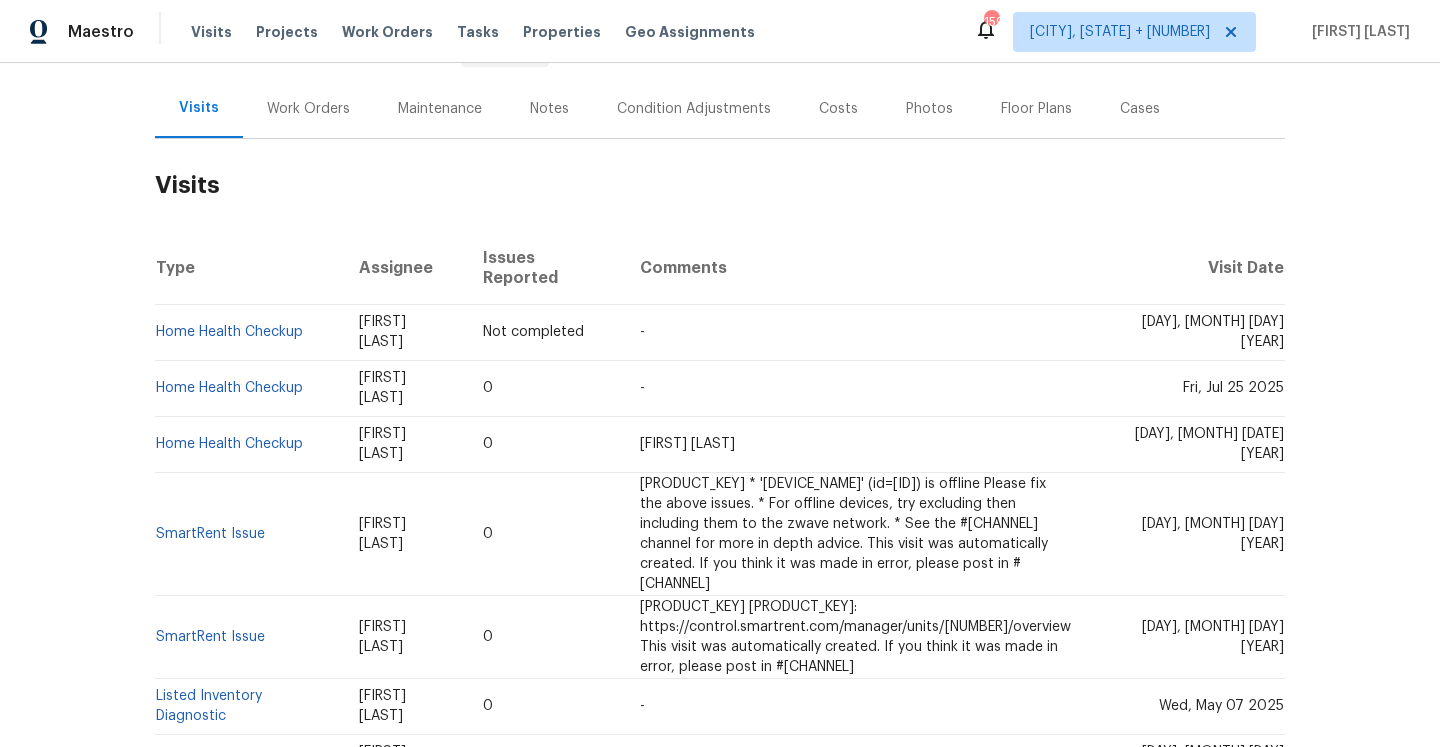 click on "Work Orders" at bounding box center [308, 108] 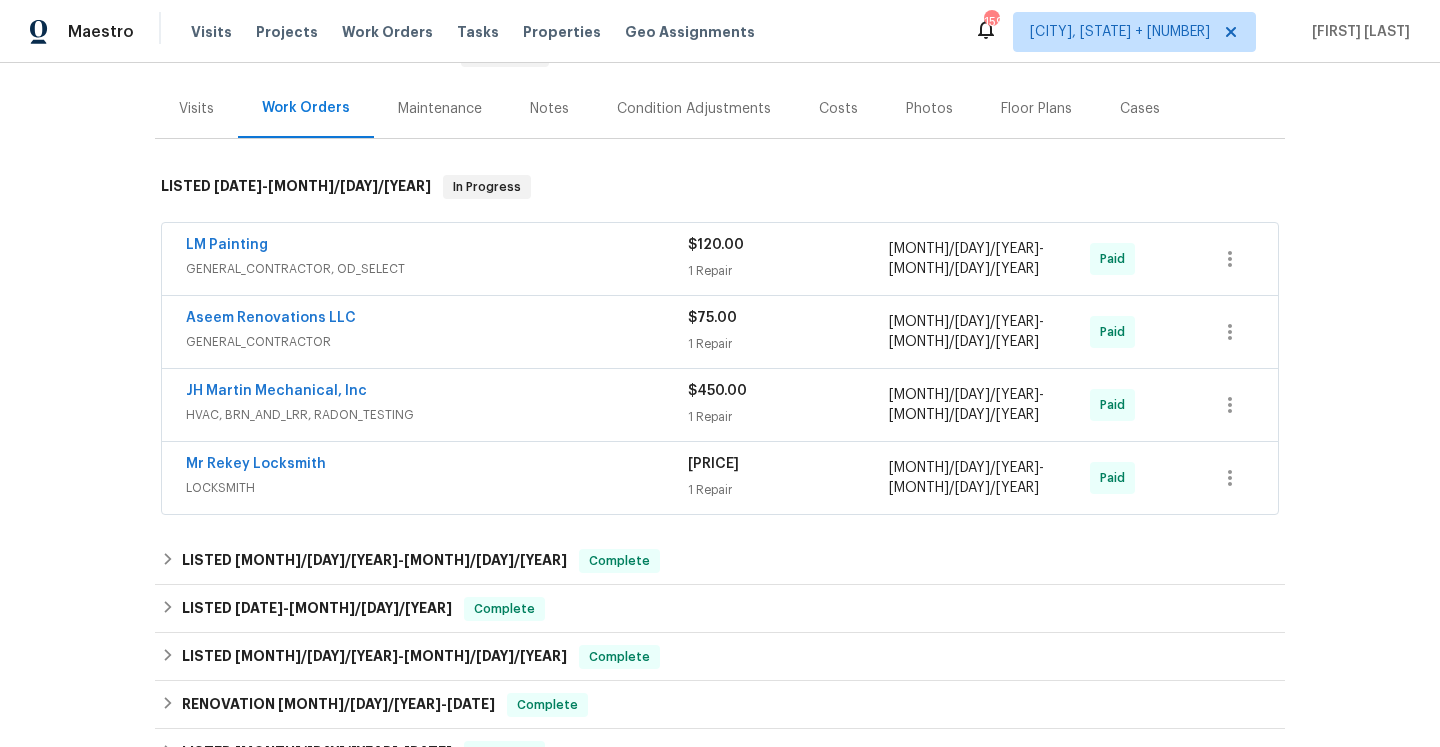 scroll, scrollTop: 259, scrollLeft: 0, axis: vertical 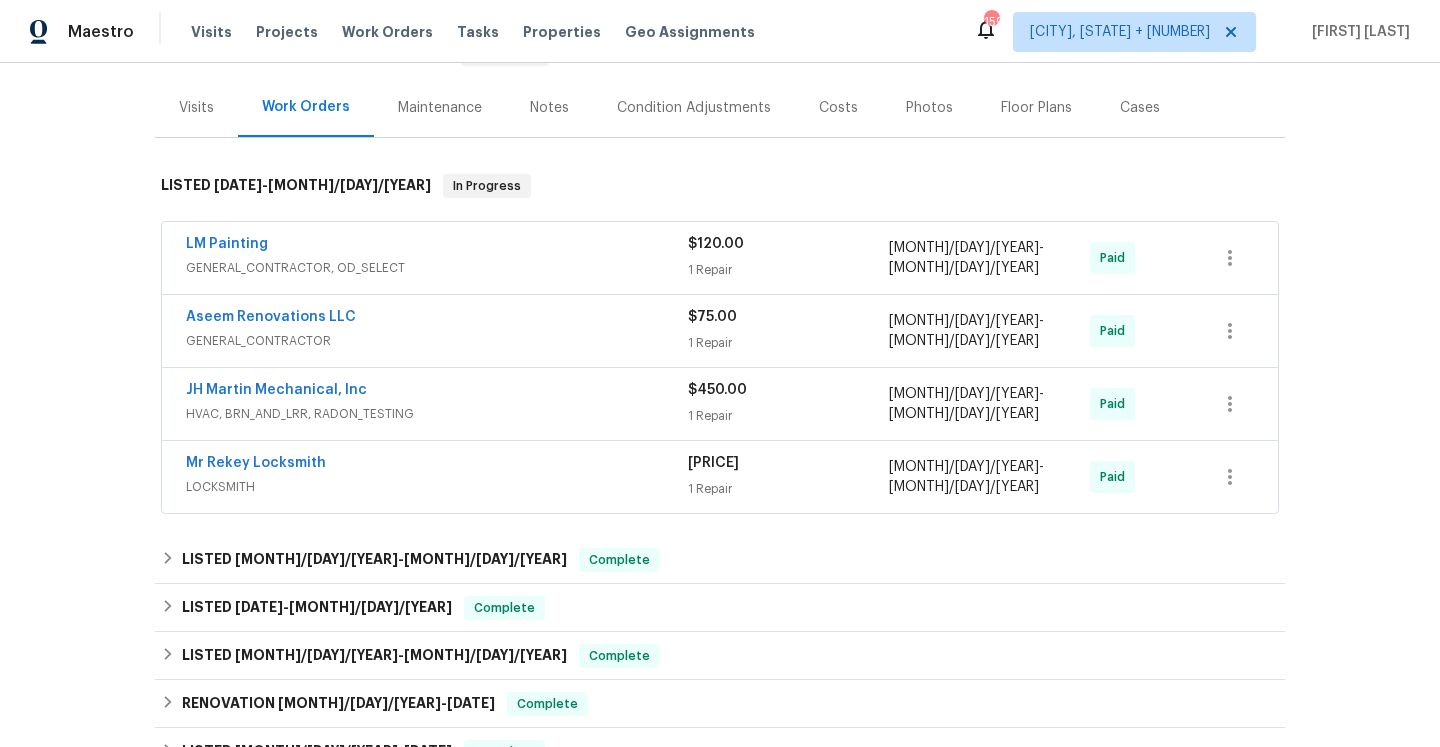 click on "GENERAL_CONTRACTOR" at bounding box center [437, 341] 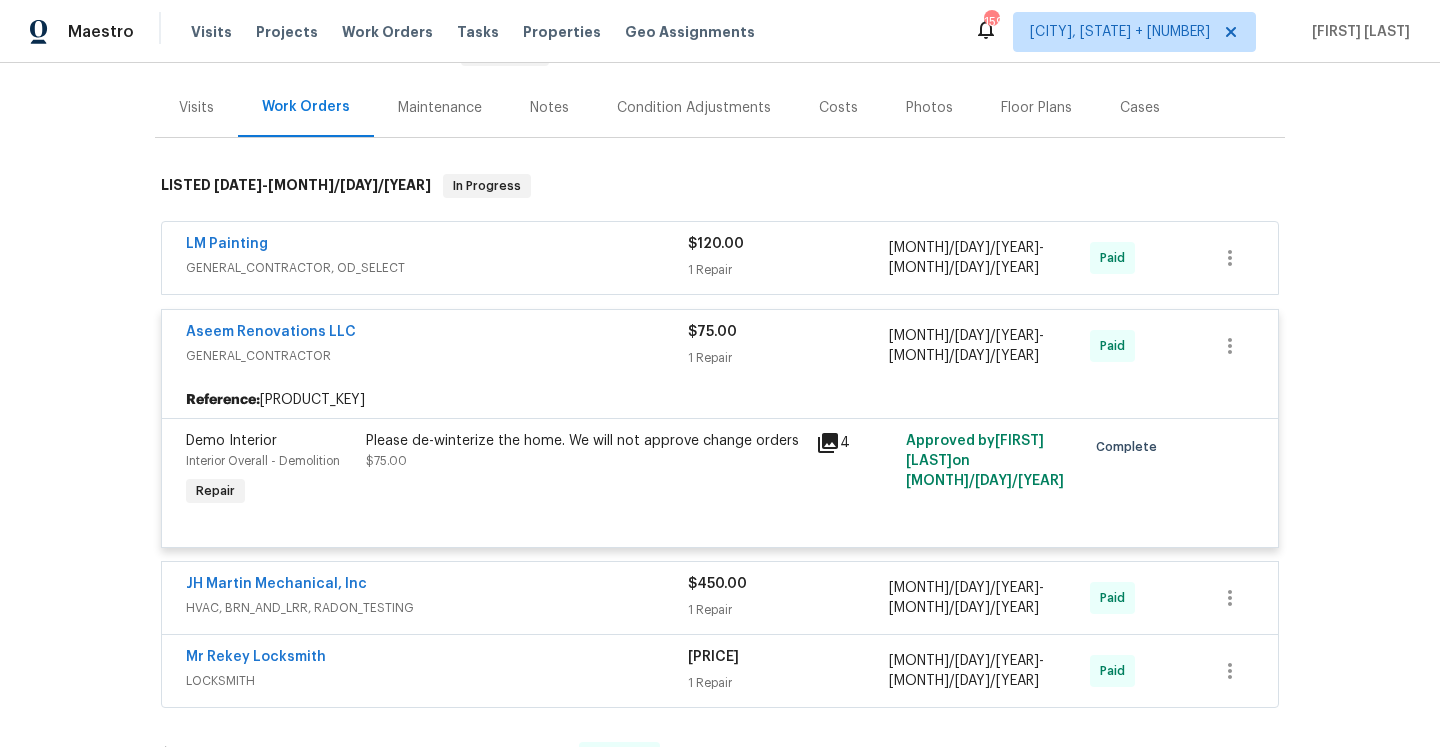 click on "Aseem Renovations LLC" at bounding box center (437, 334) 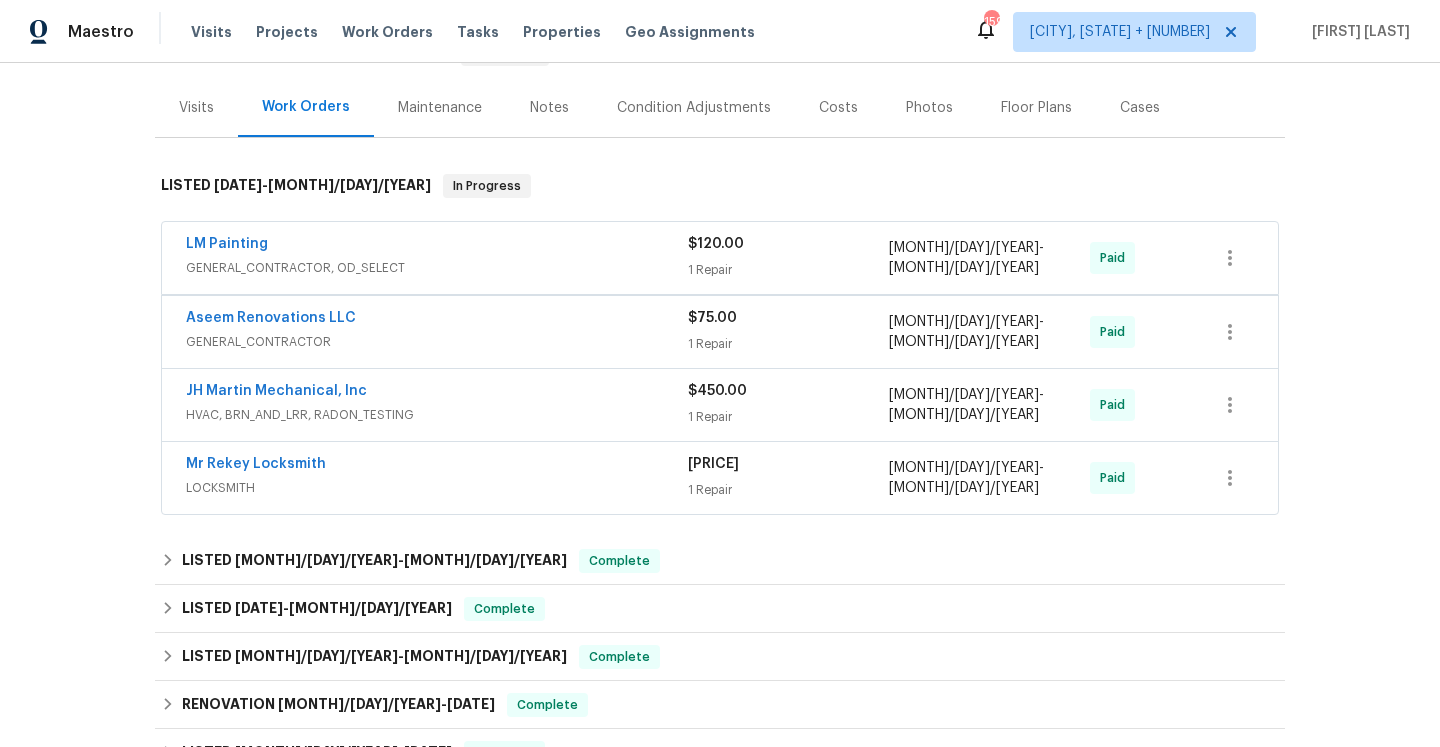 click on "LM Painting" at bounding box center (437, 246) 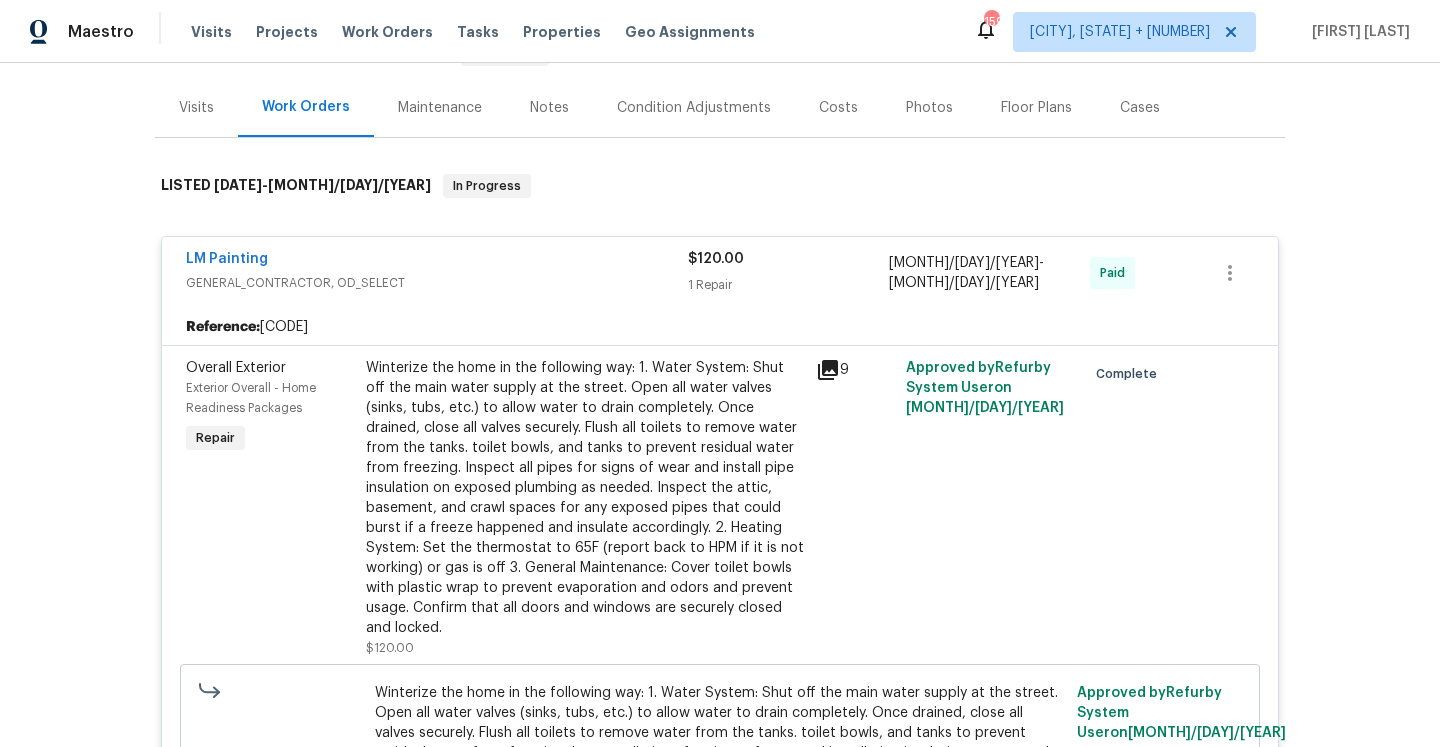 click on "LM Painting" at bounding box center (437, 261) 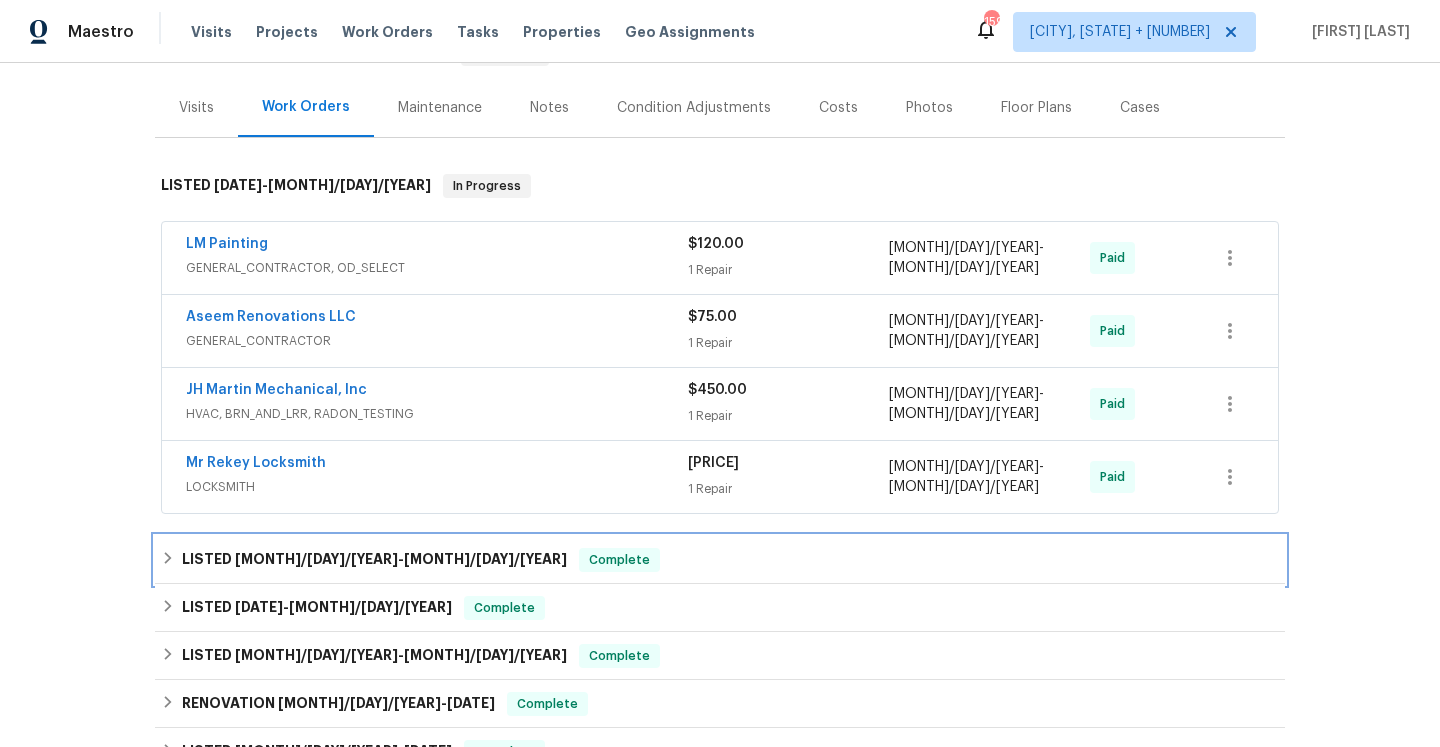 click on "LISTED   10/2/24  -  10/4/24 Complete" at bounding box center [720, 560] 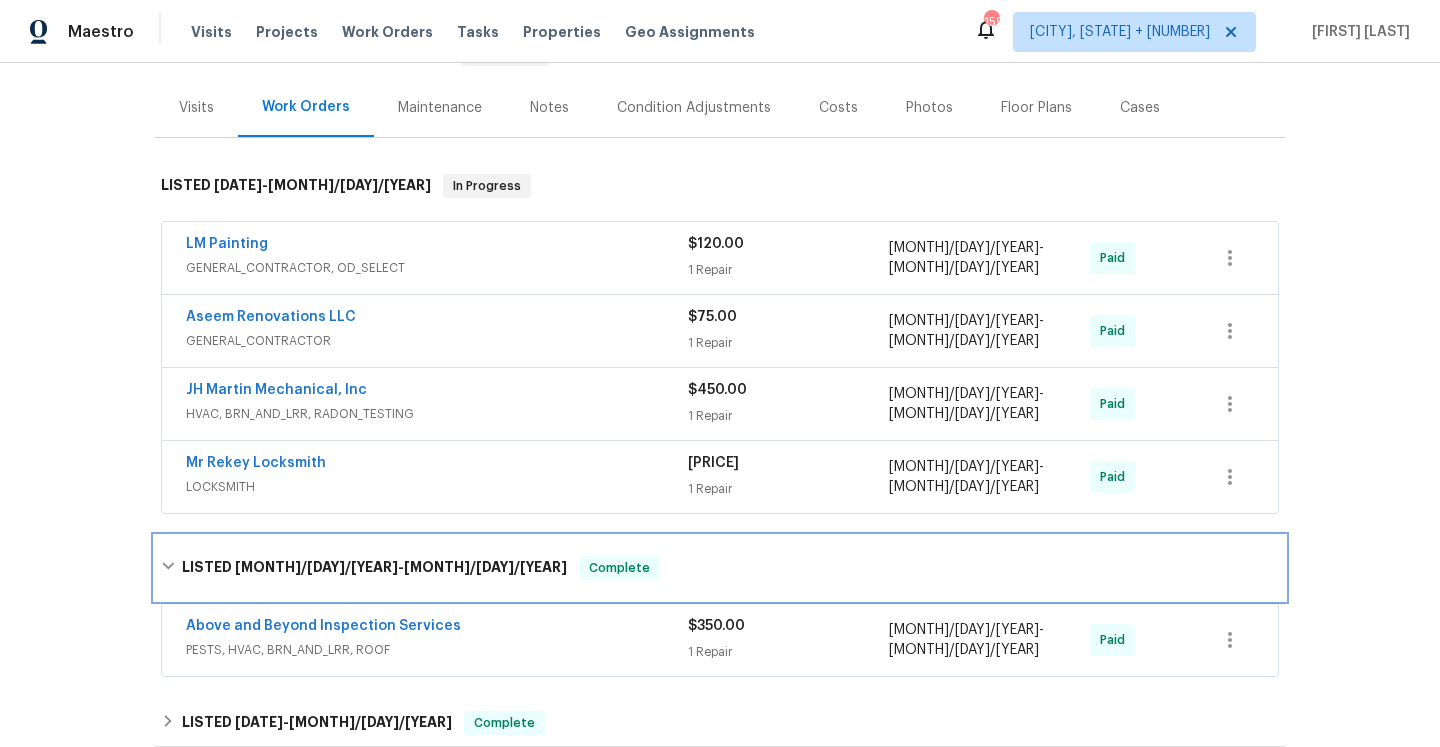 click on "LISTED   10/2/24  -  10/4/24 Complete" at bounding box center (720, 568) 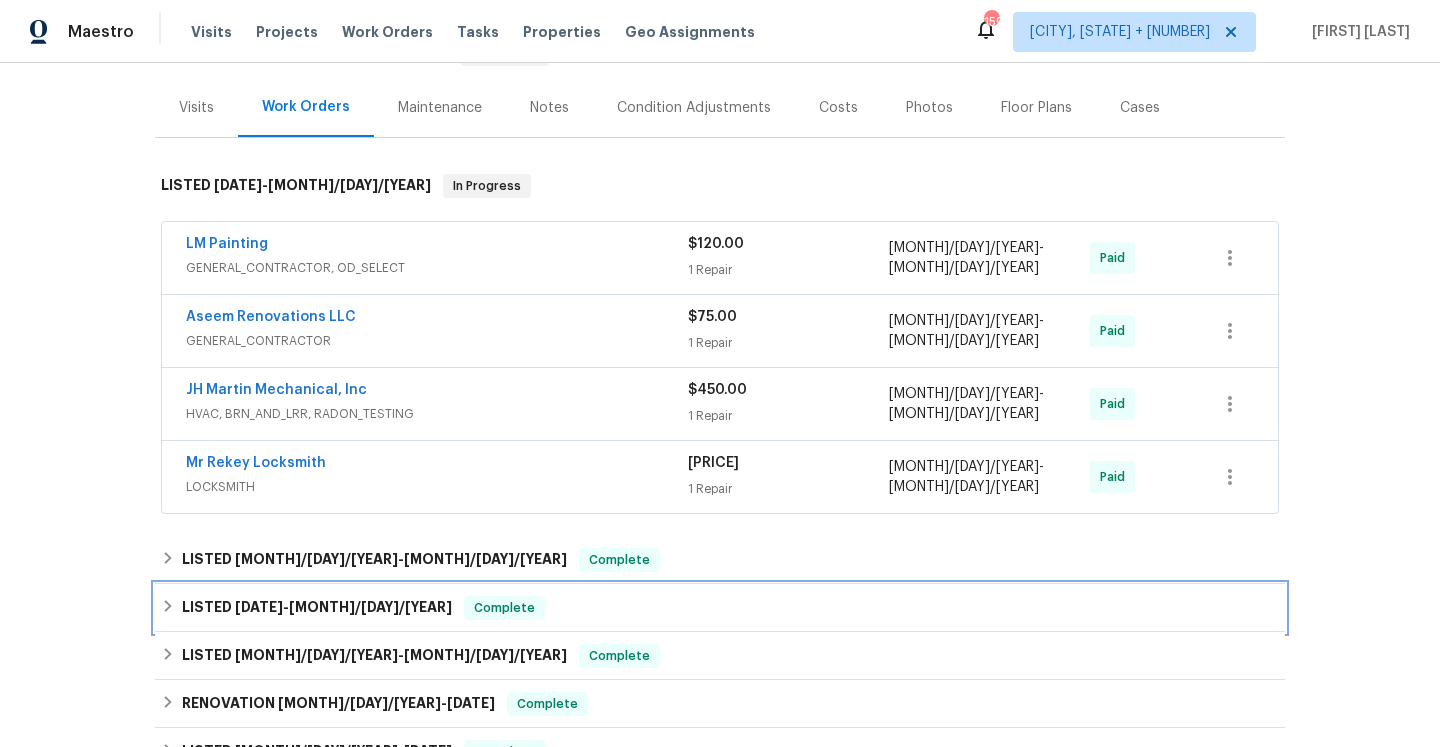 click on "LISTED   9/4/24  -  9/6/24 Complete" at bounding box center (720, 608) 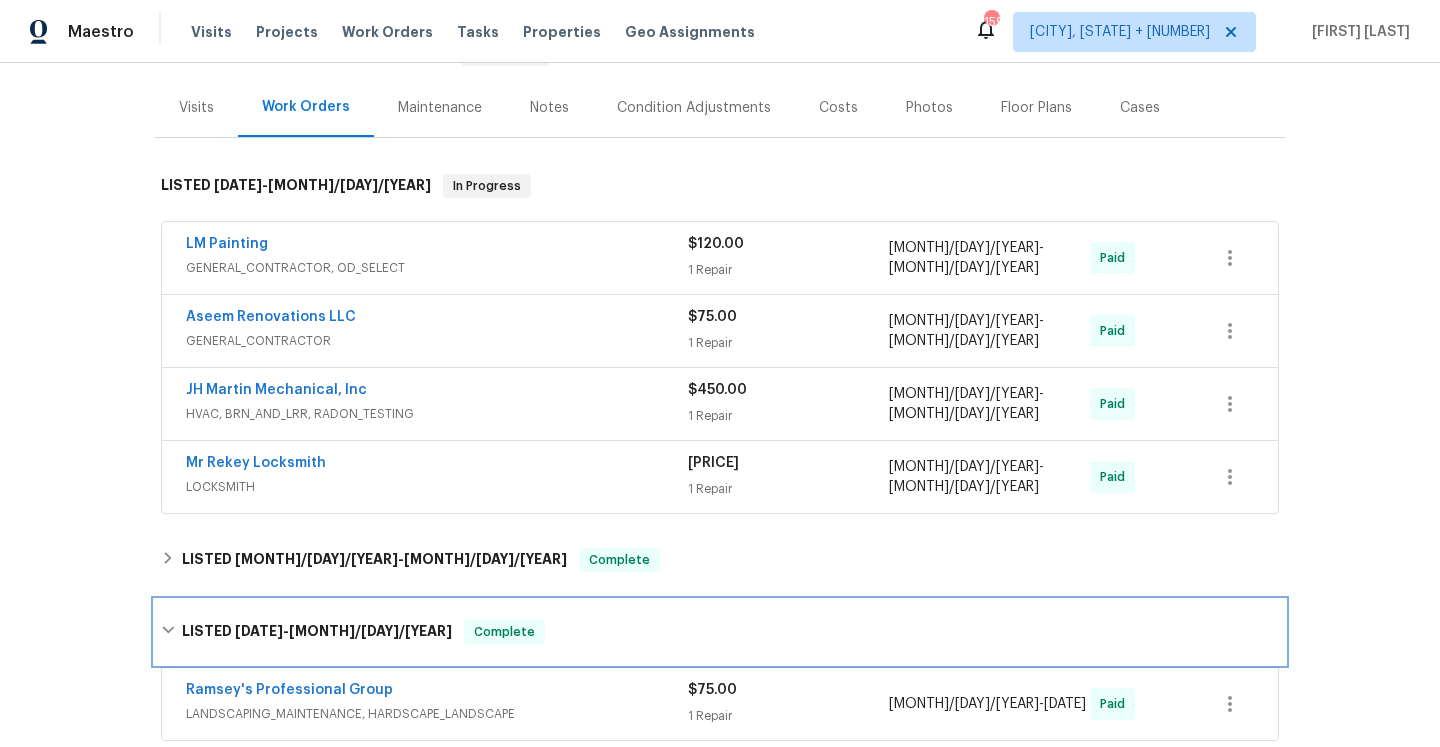 click on "LISTED   9/4/24  -  9/6/24 Complete" at bounding box center [720, 632] 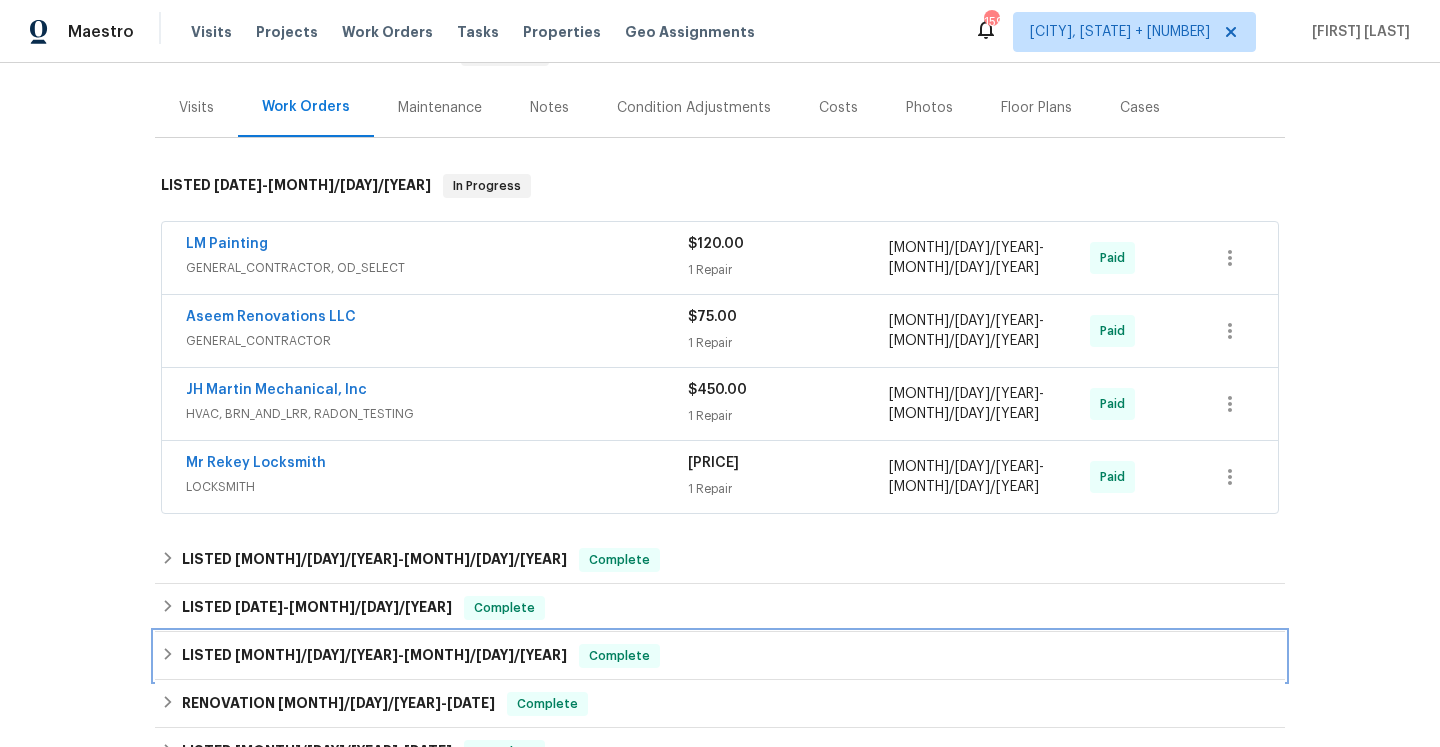 click on "LISTED   6/14/24  -  6/20/24 Complete" at bounding box center [720, 656] 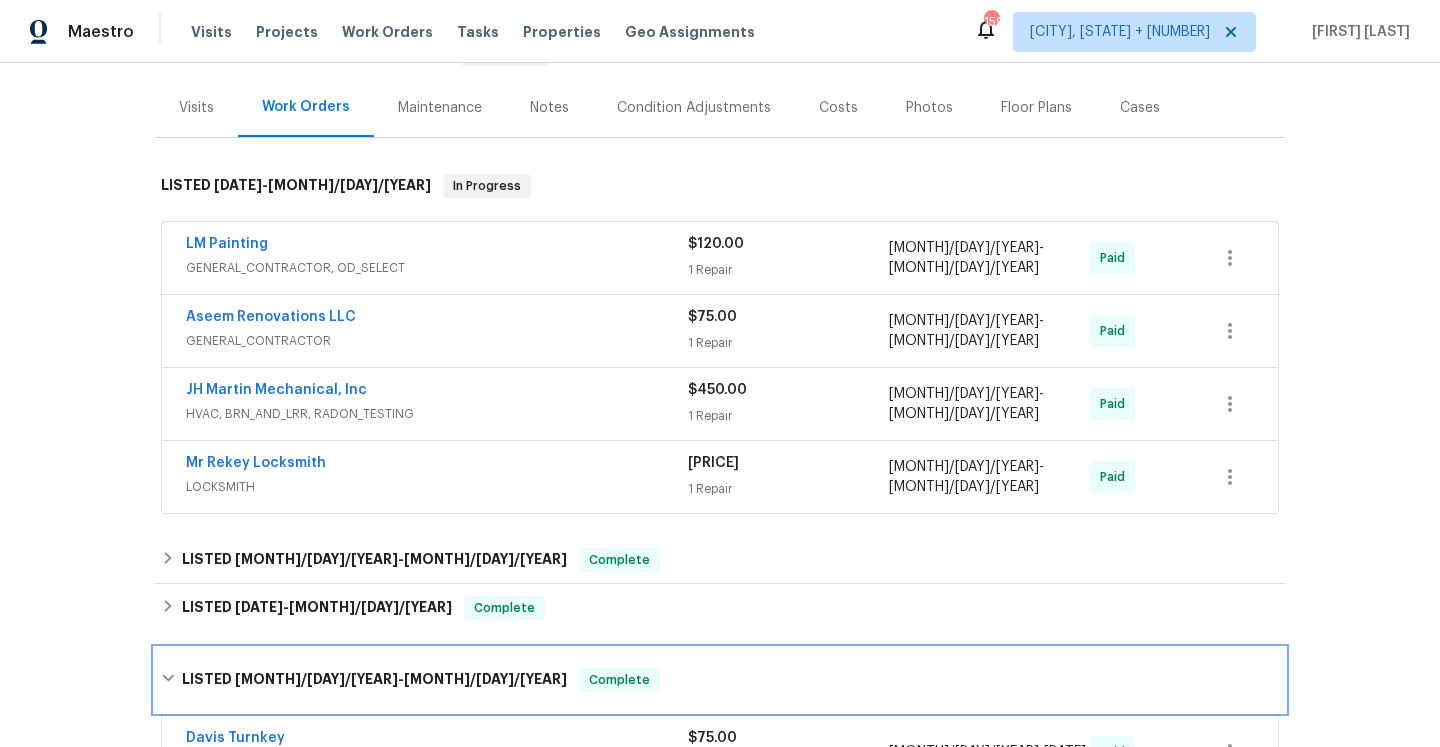 click on "LISTED   6/14/24  -  6/20/24 Complete" at bounding box center (720, 680) 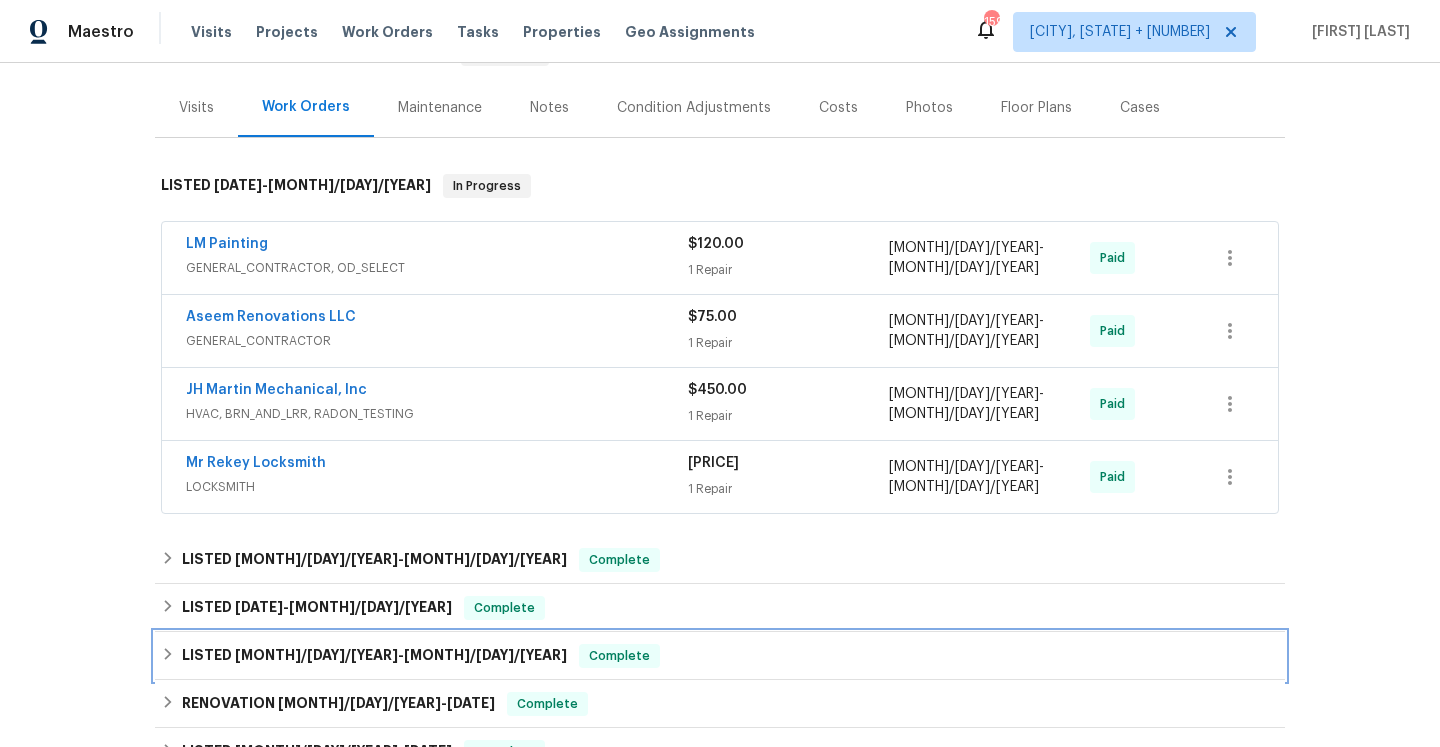 scroll, scrollTop: 353, scrollLeft: 0, axis: vertical 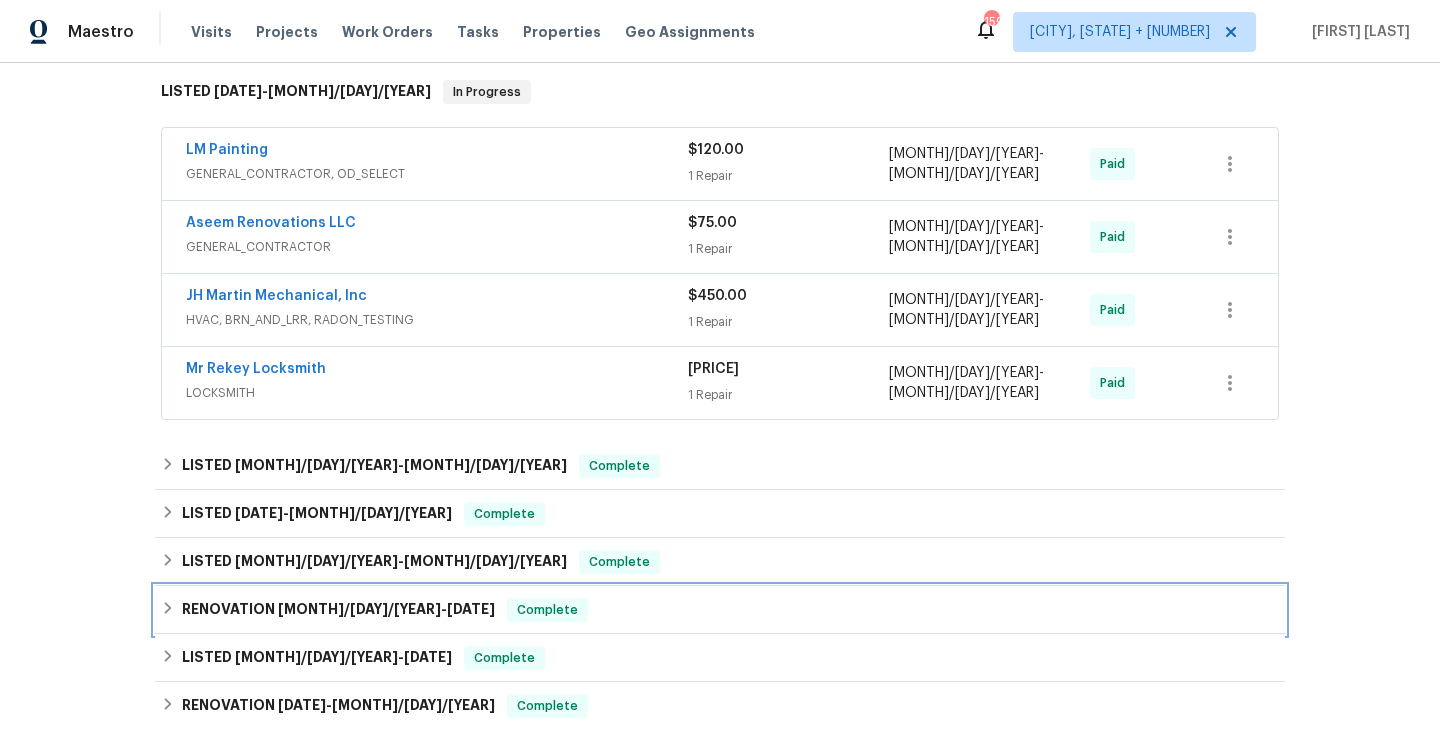 click on "RENOVATION   3/4/24  -  9/5/24 Complete" at bounding box center (720, 610) 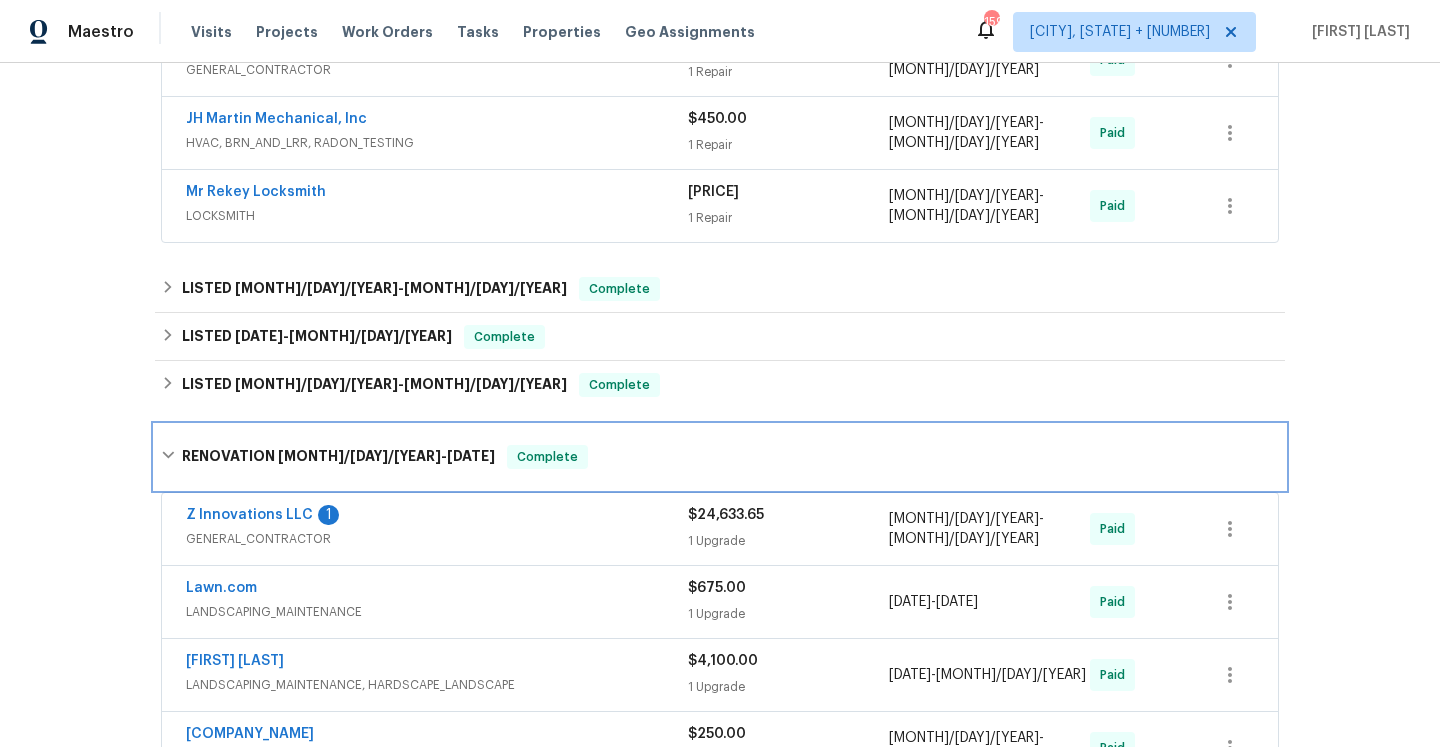 scroll, scrollTop: 581, scrollLeft: 0, axis: vertical 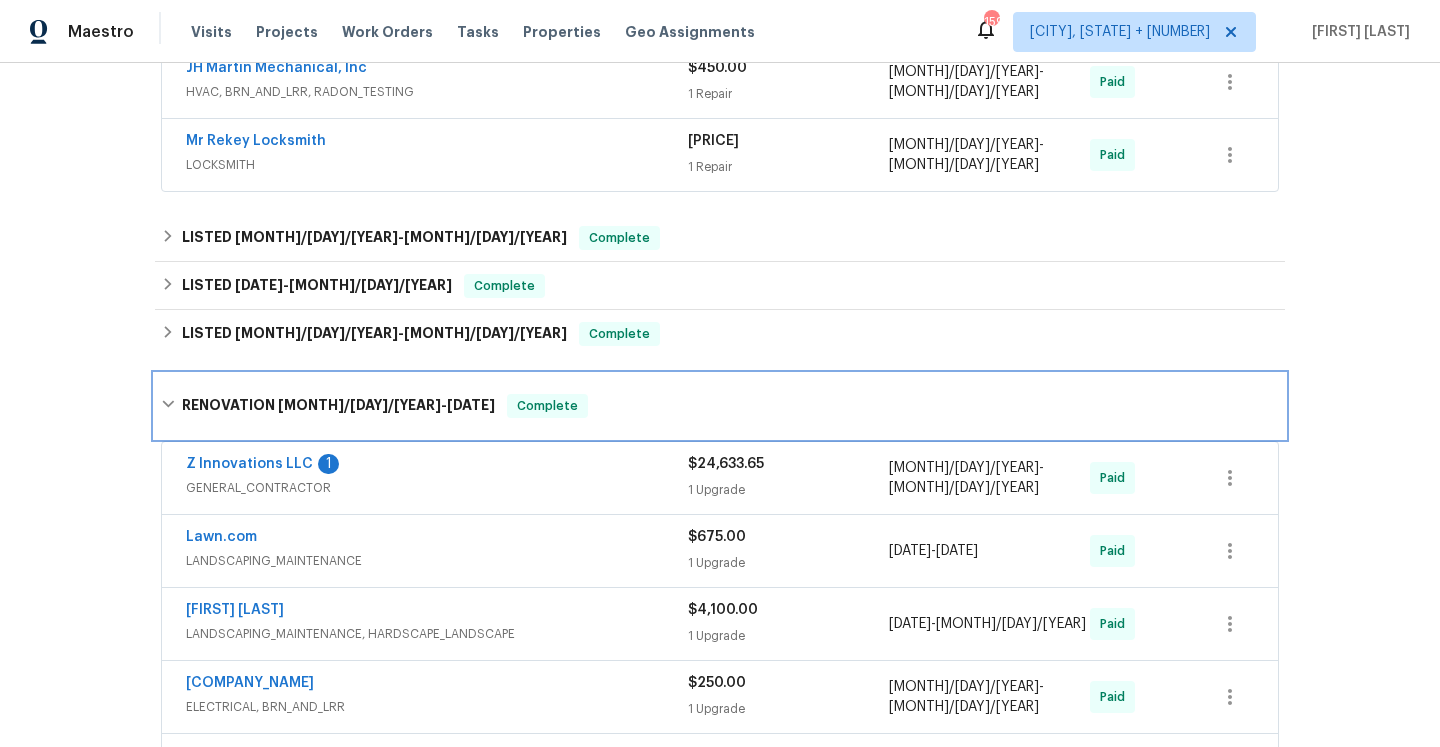 click on "RENOVATION   3/4/24  -  9/5/24 Complete" at bounding box center (720, 406) 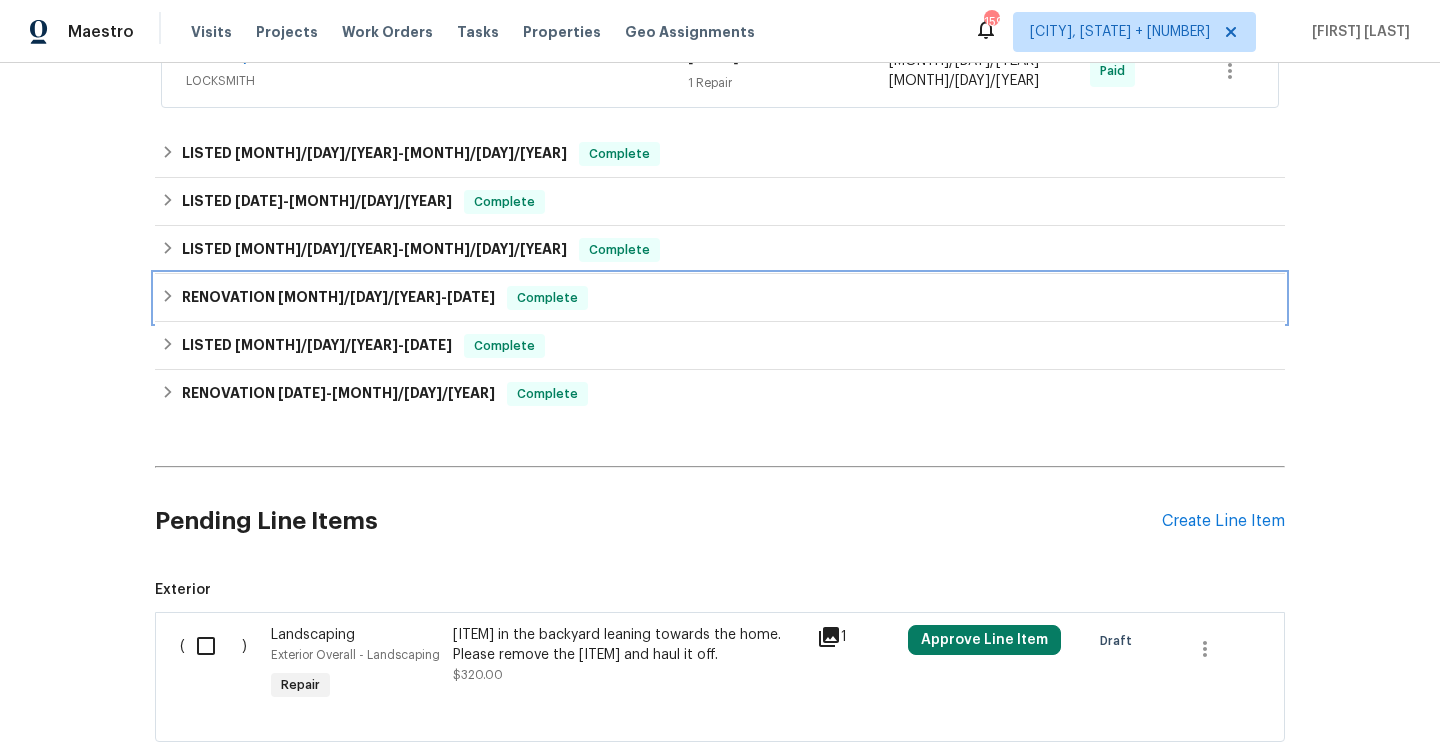 scroll, scrollTop: 763, scrollLeft: 0, axis: vertical 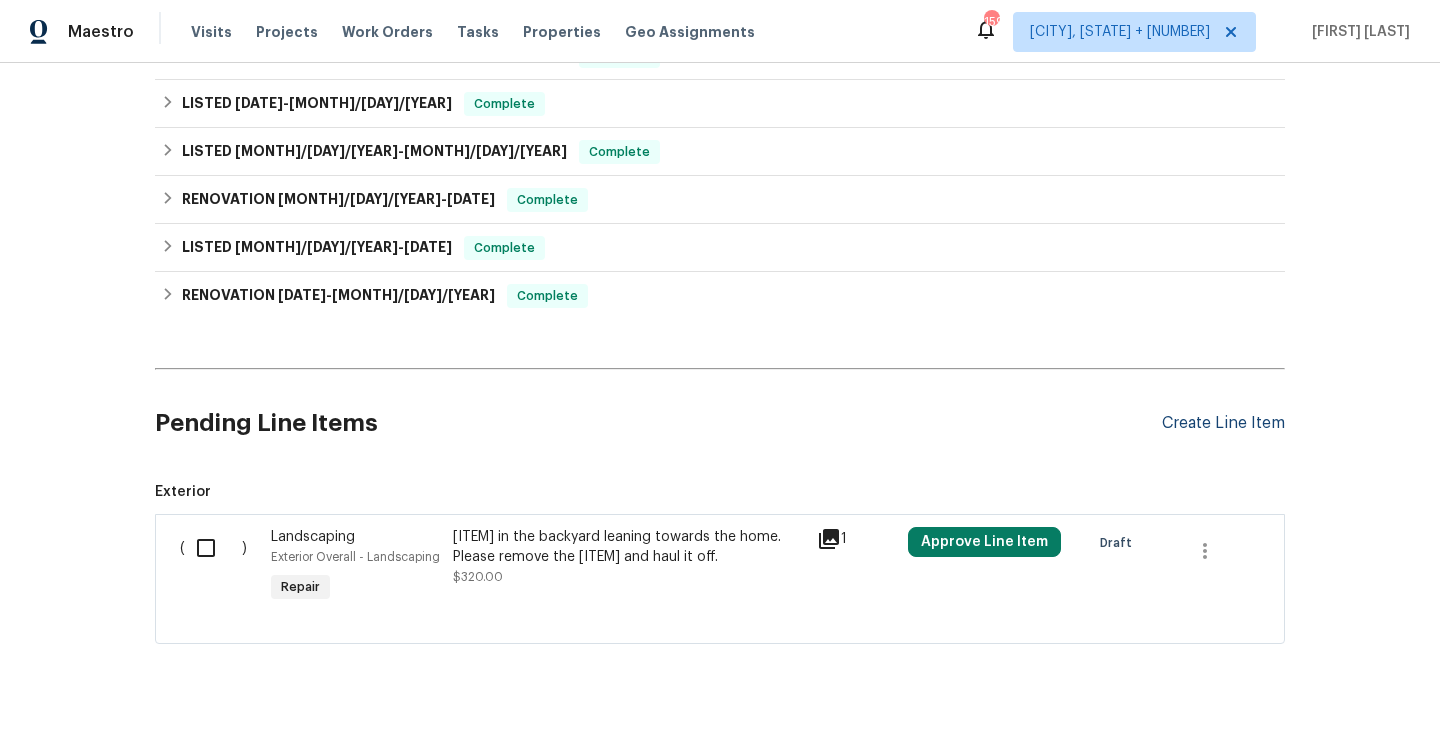 click on "Create Line Item" at bounding box center (1223, 423) 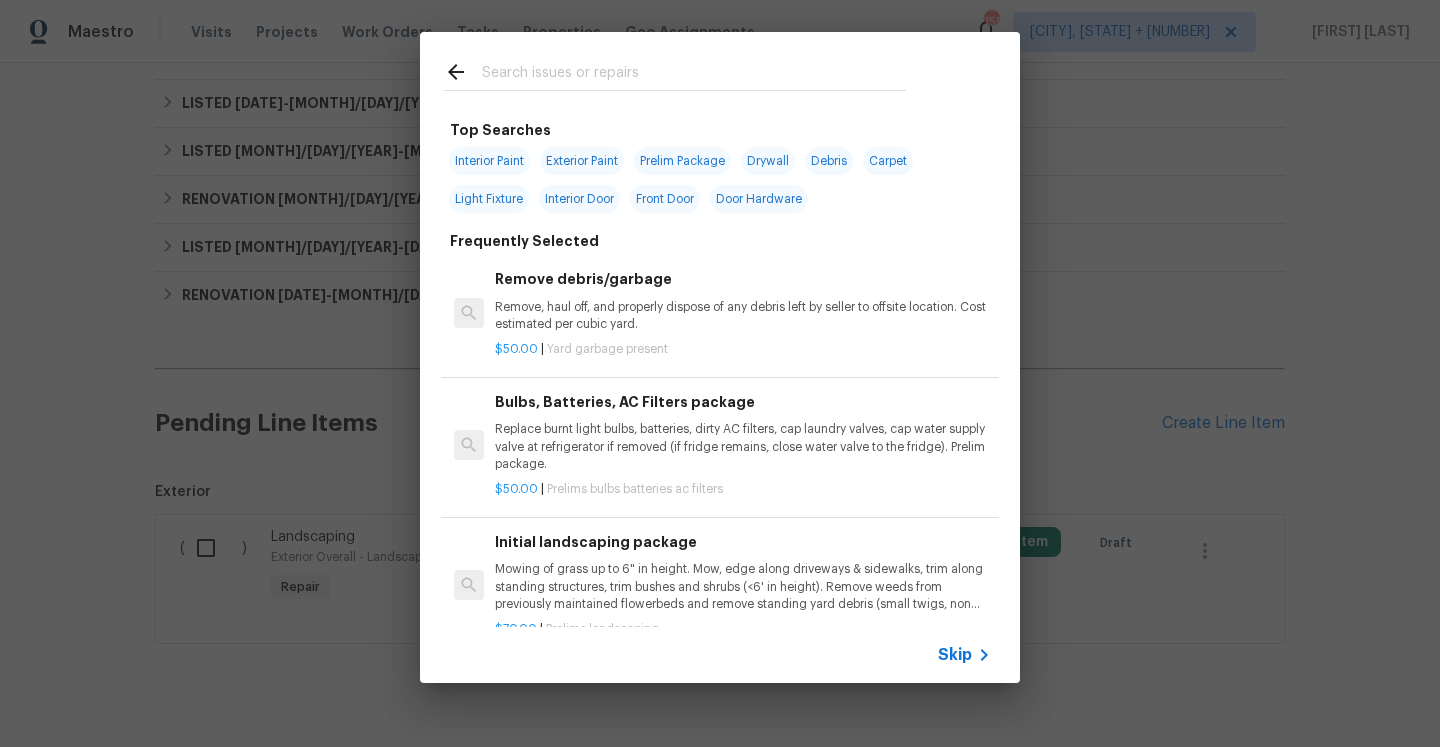 click on "Skip" at bounding box center [955, 655] 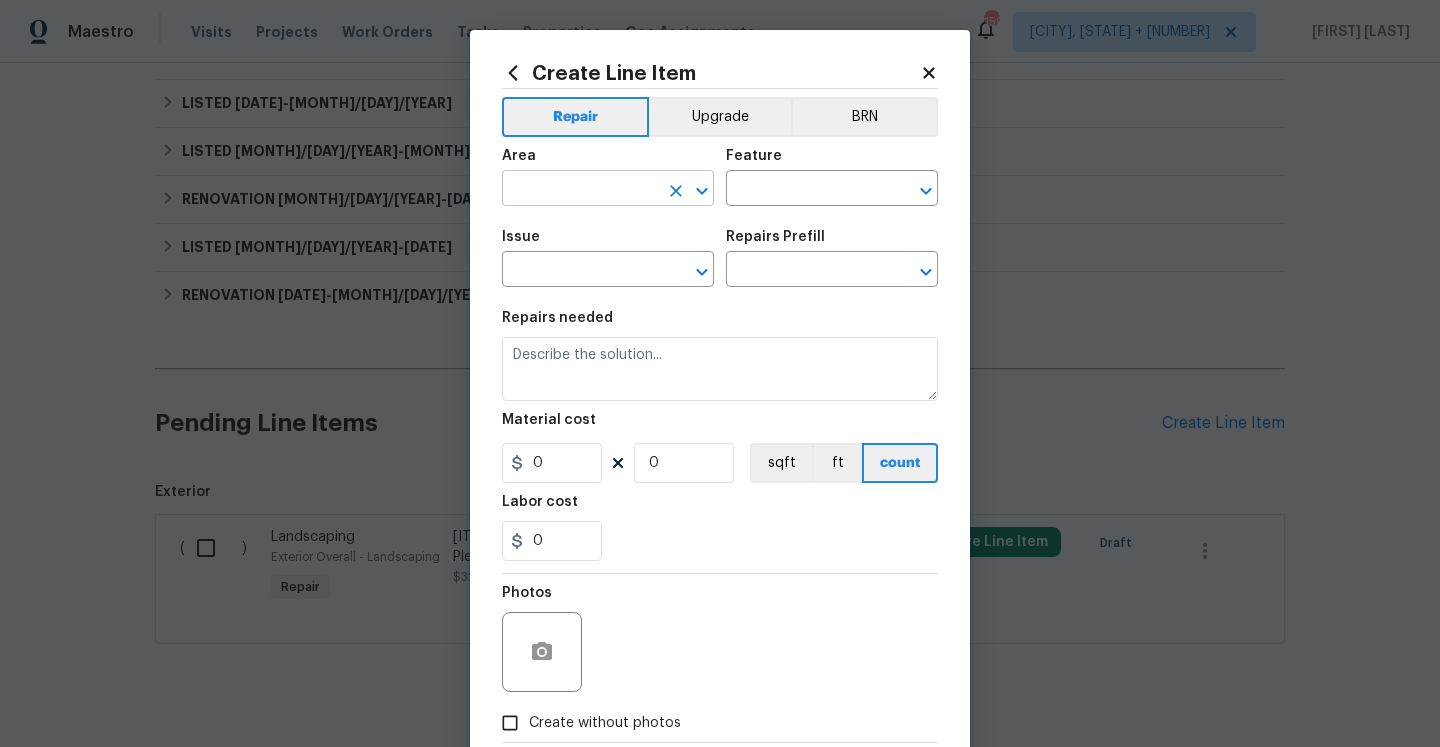 click at bounding box center (580, 190) 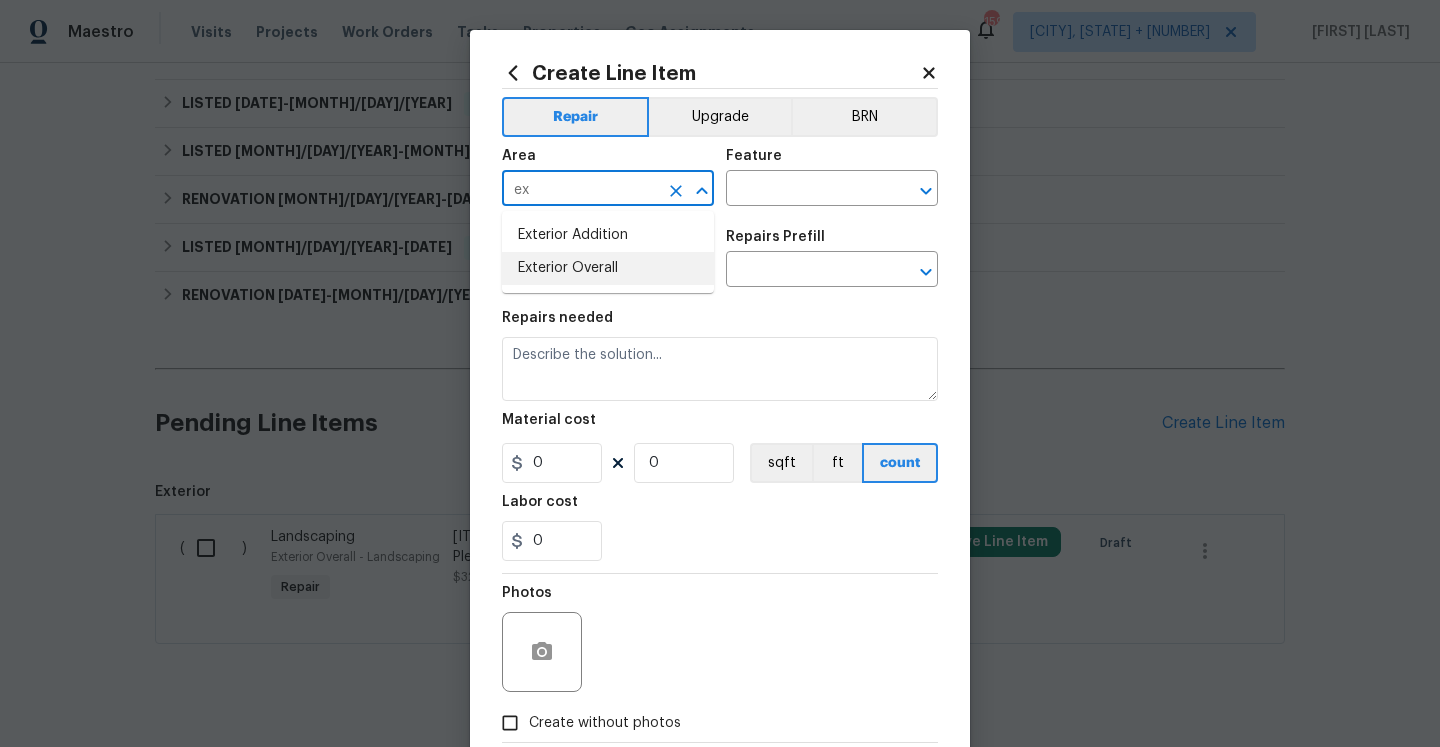 click on "Exterior Overall" at bounding box center [608, 268] 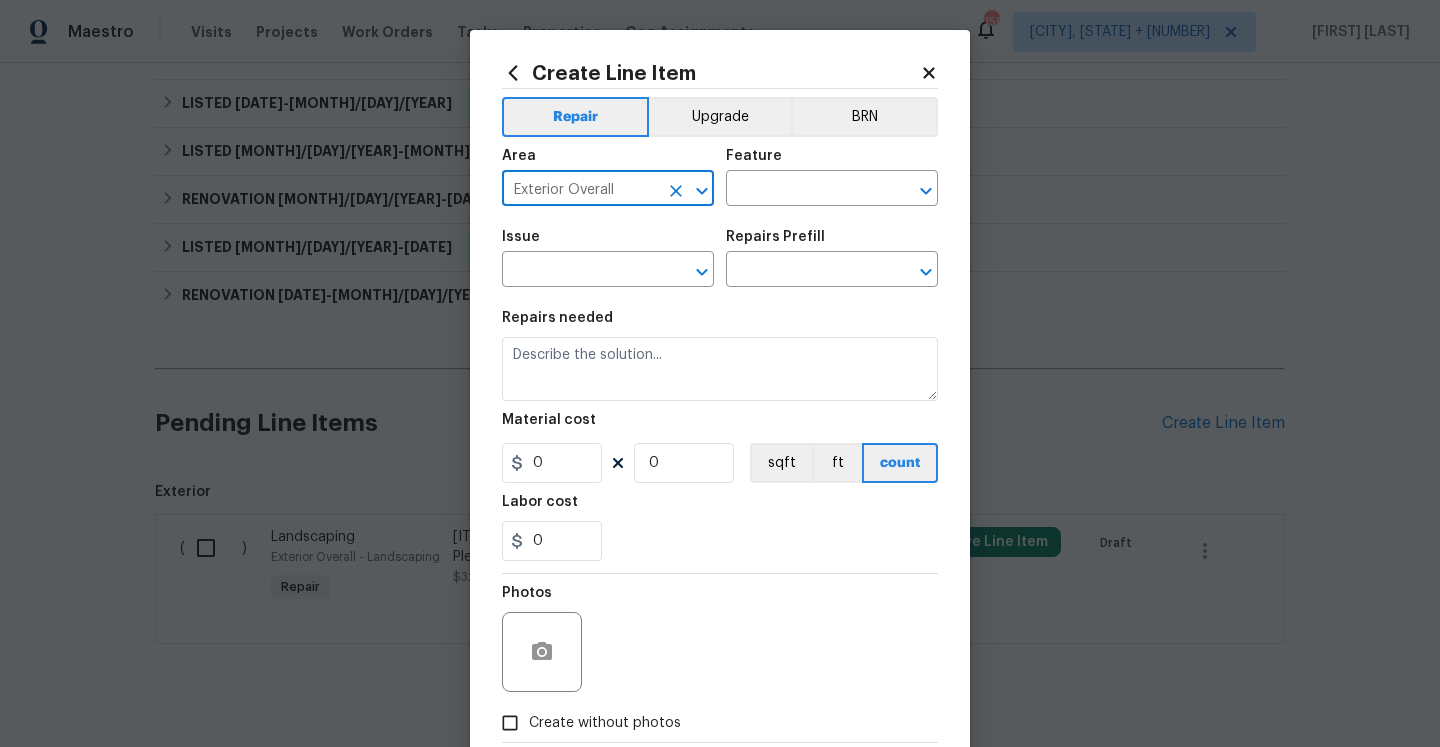 type on "Exterior Overall" 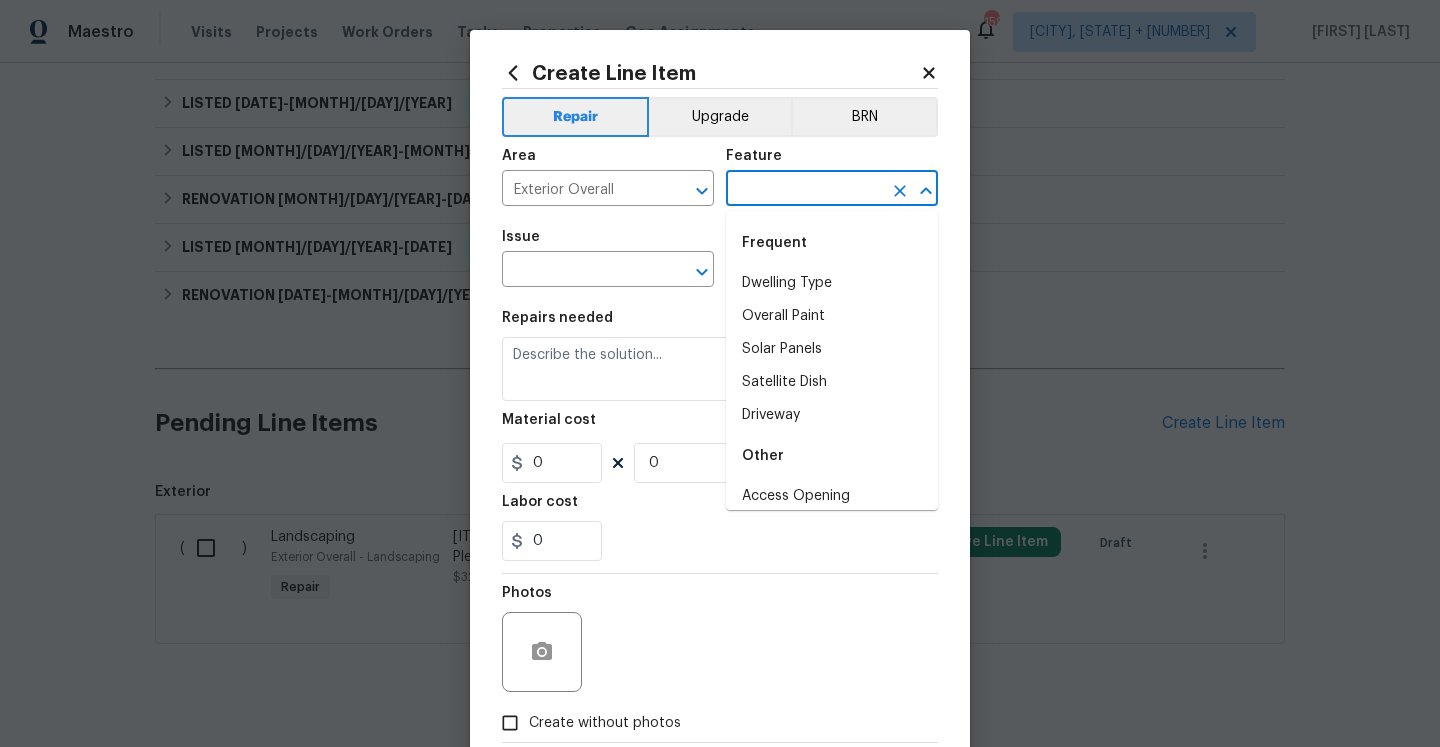 click at bounding box center [804, 190] 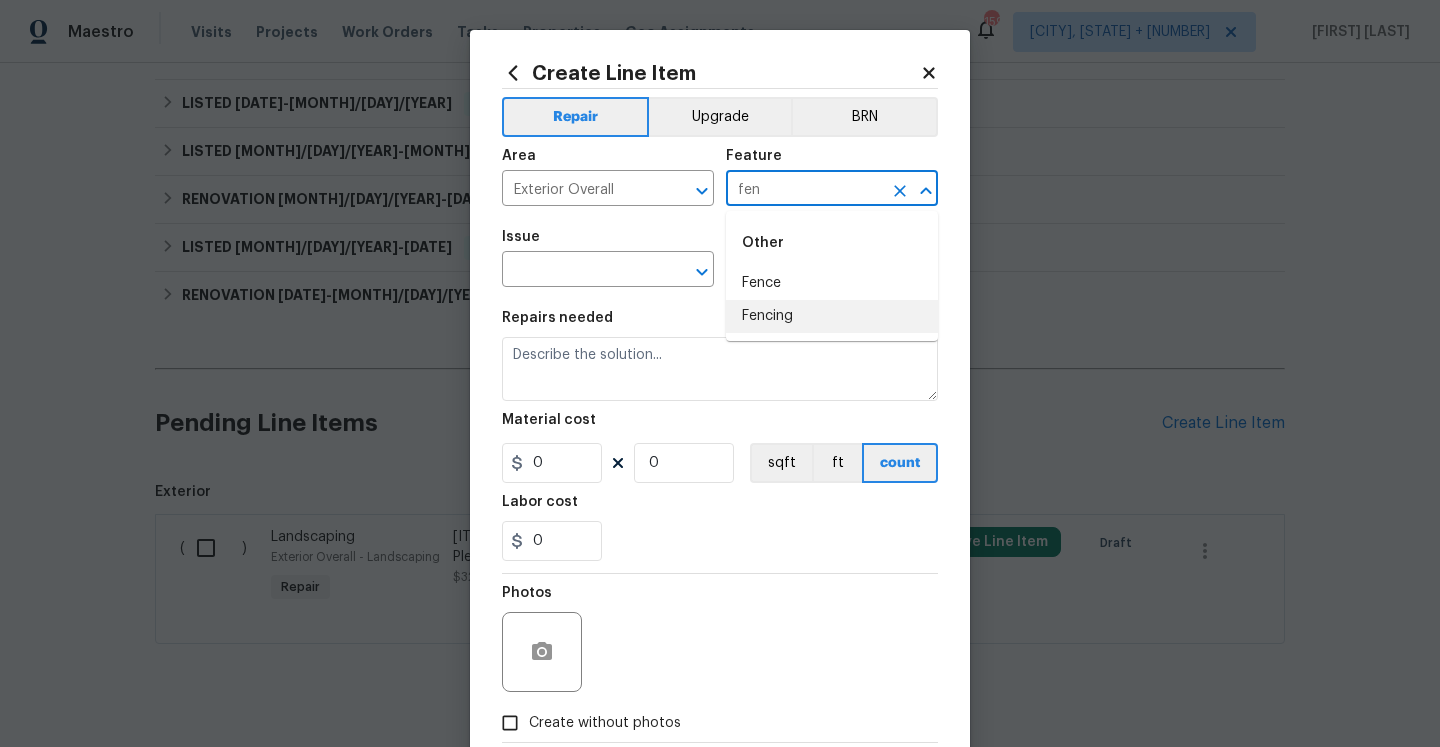 click on "Fencing" at bounding box center (832, 316) 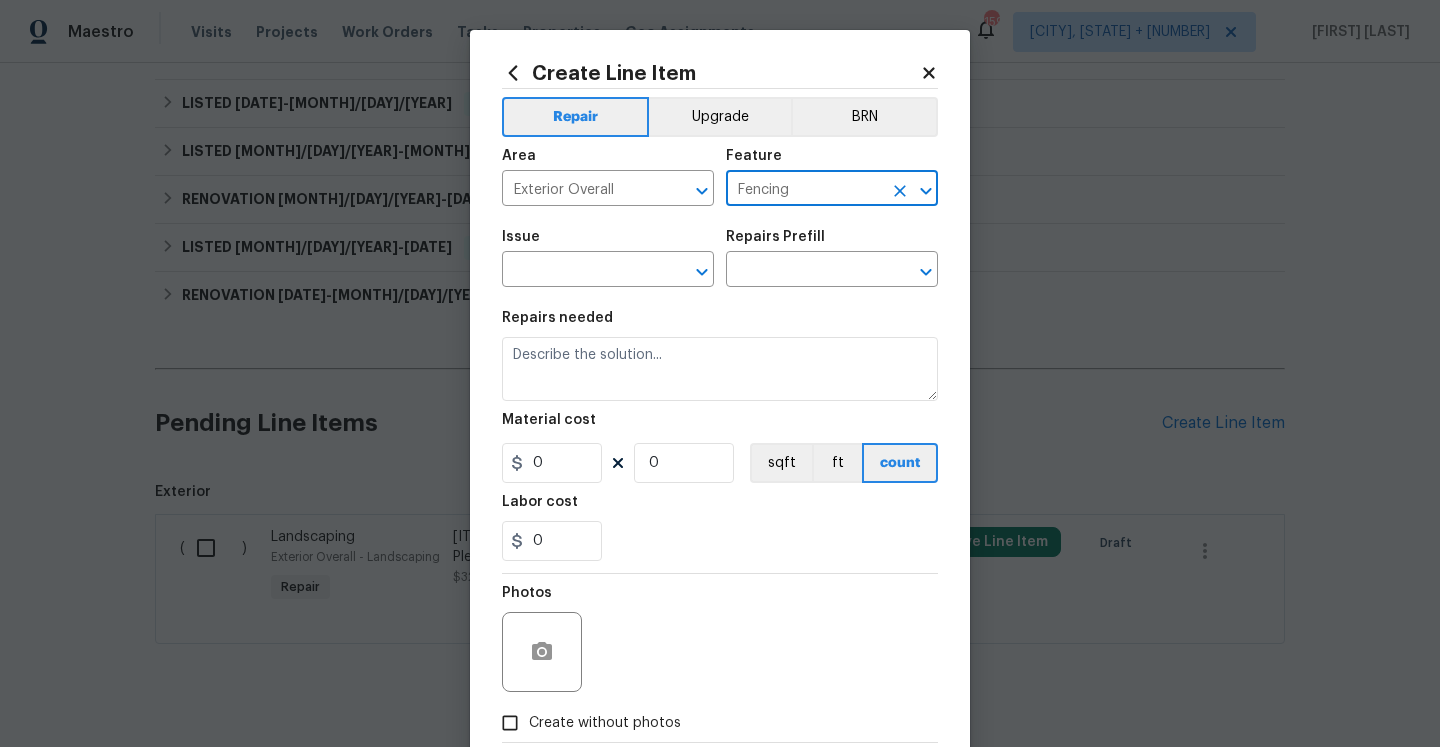 type on "Fencing" 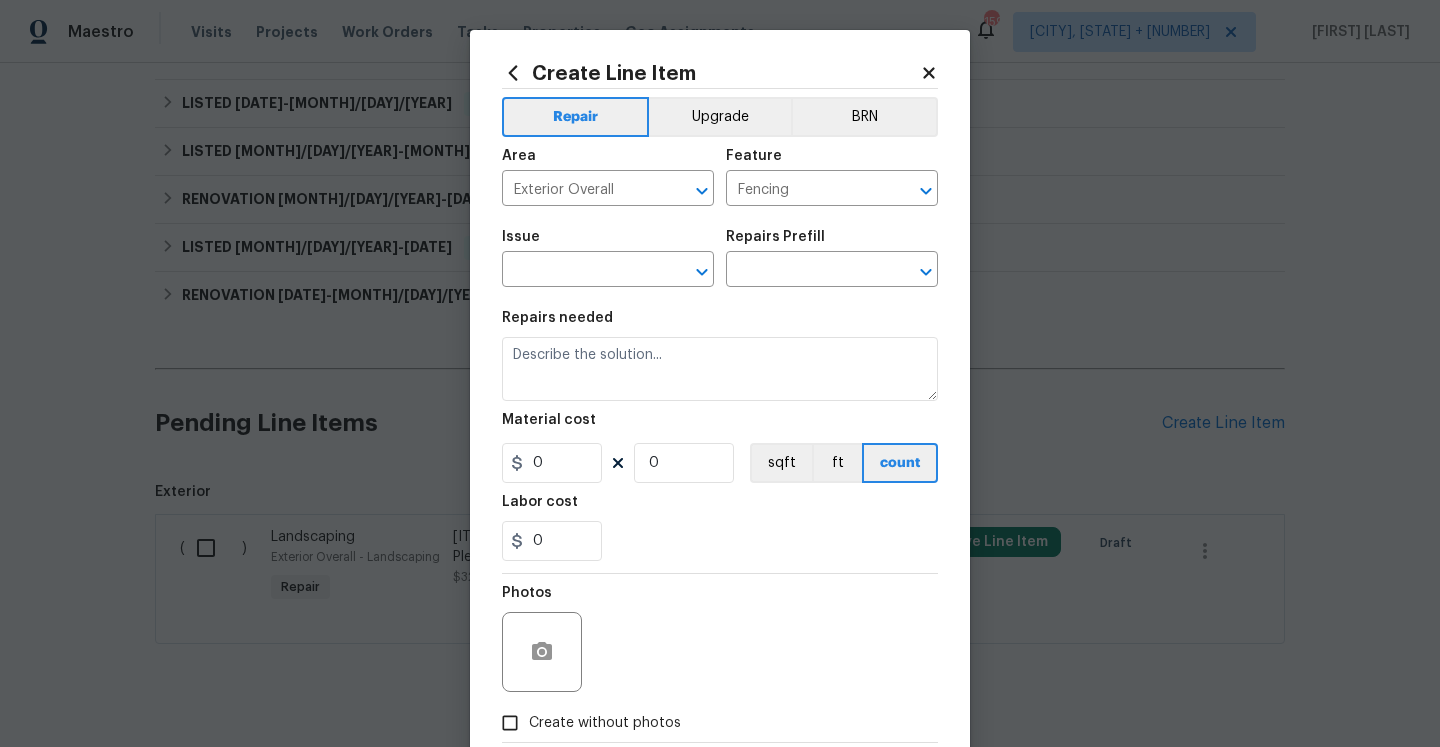 click on "Issue ​" at bounding box center (608, 258) 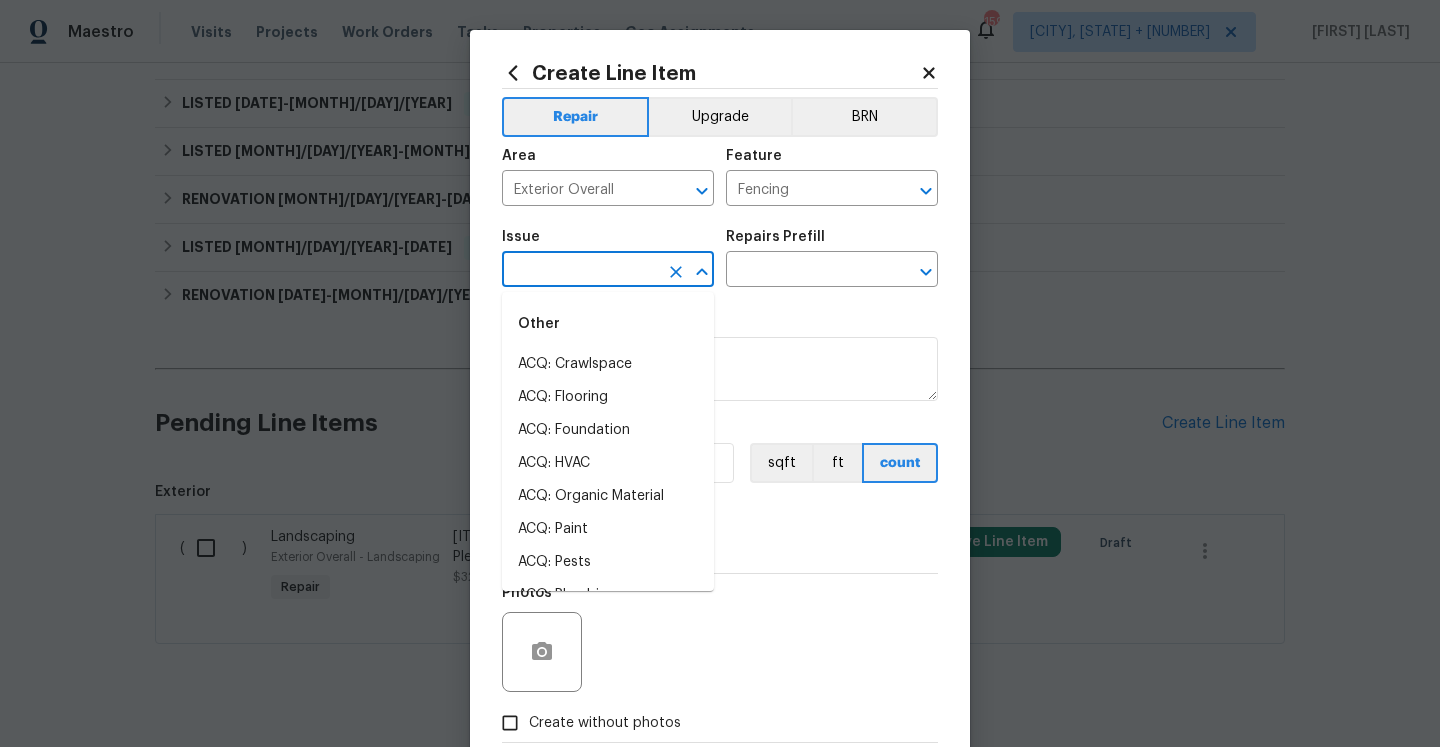 click at bounding box center [580, 271] 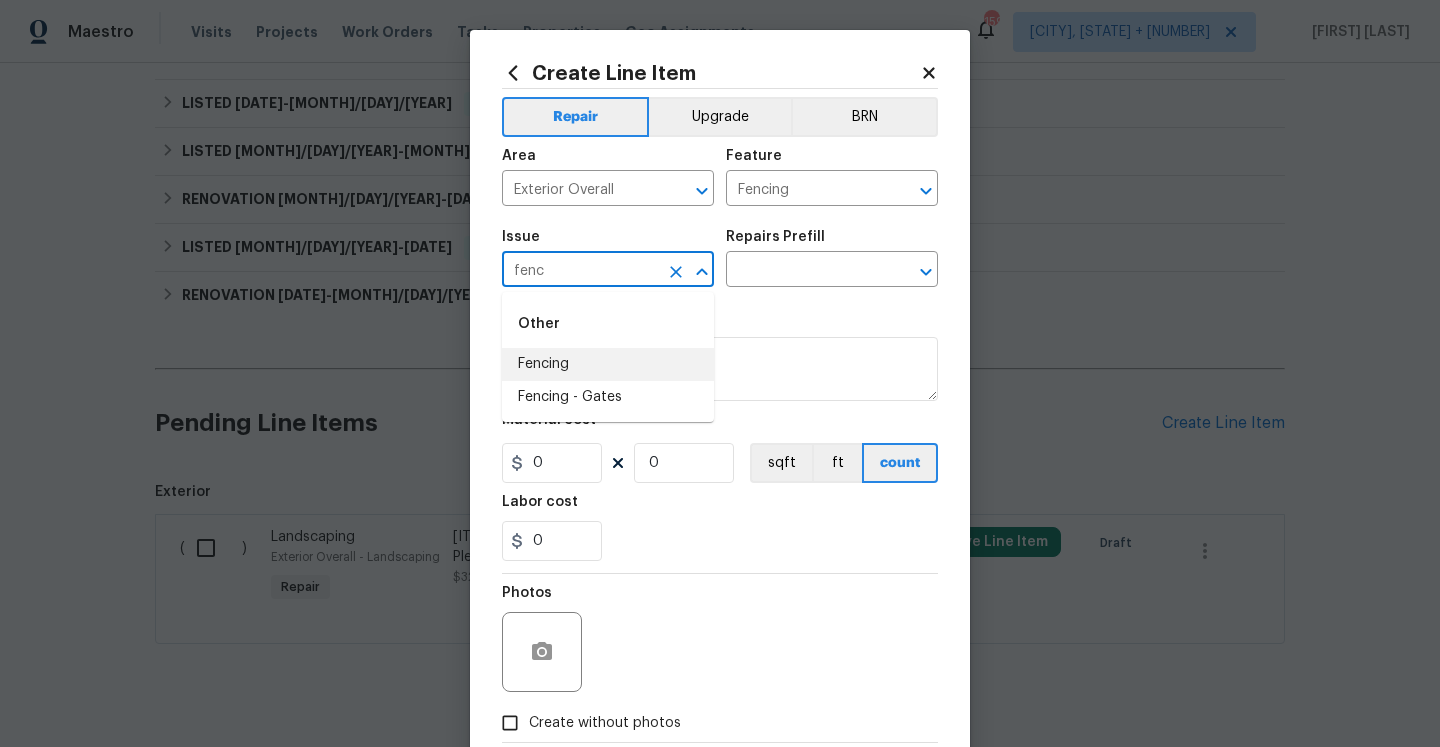 click on "Fencing" at bounding box center [608, 364] 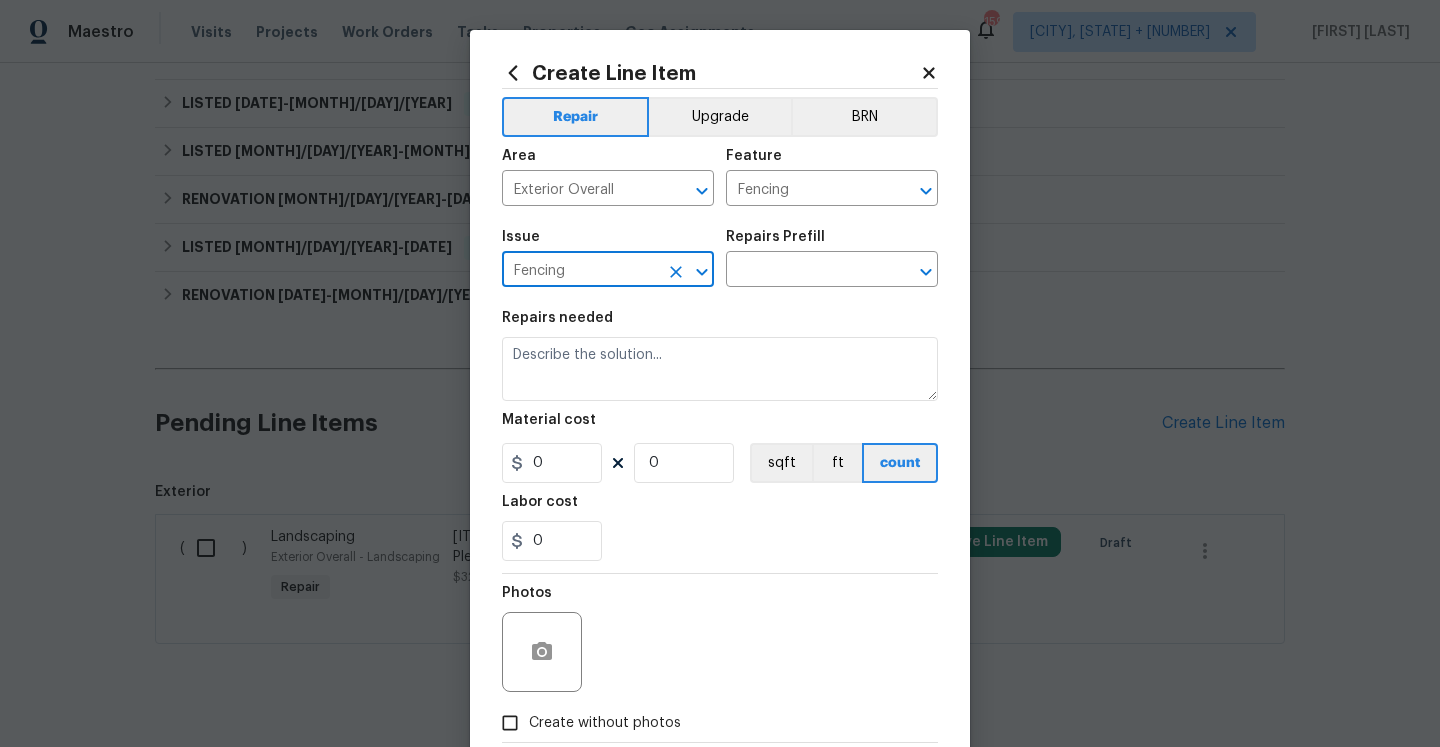 type on "Fencing" 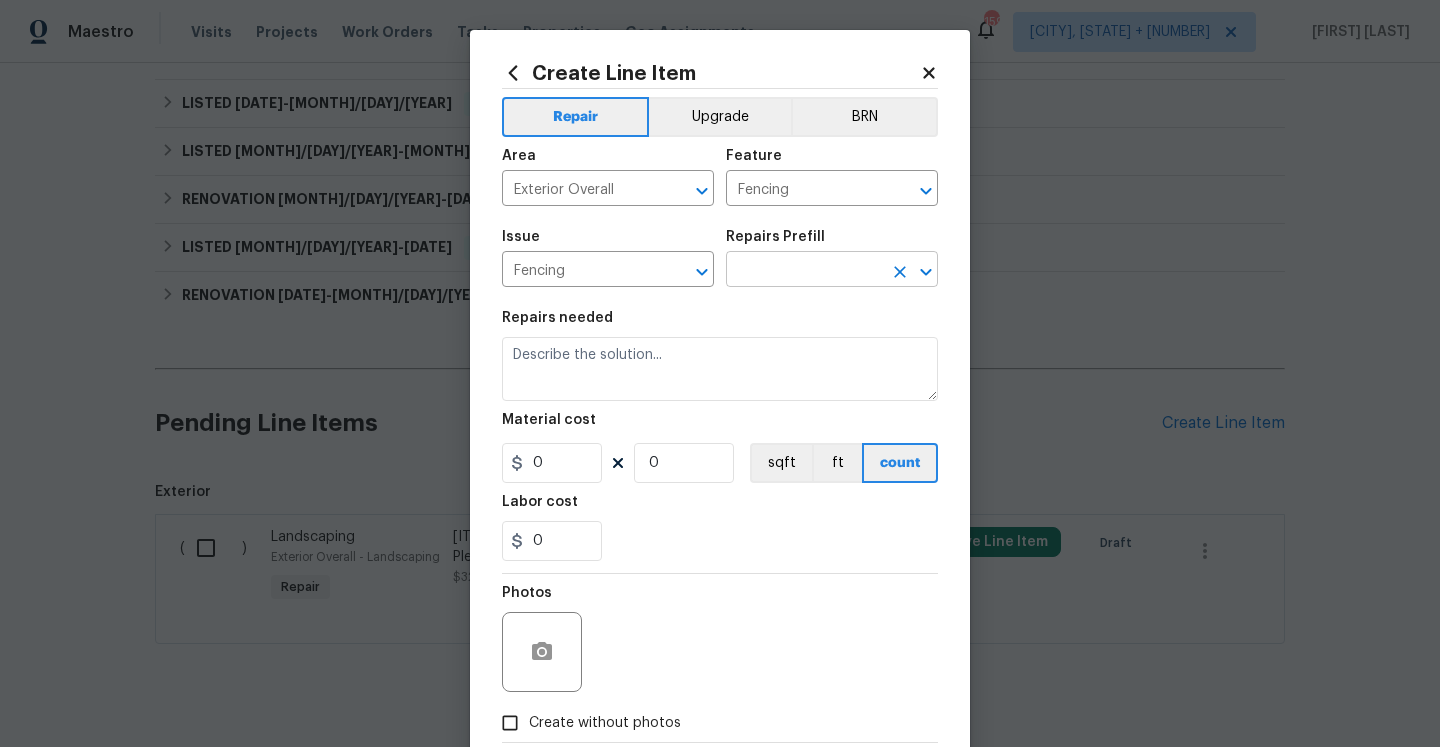 click at bounding box center [804, 271] 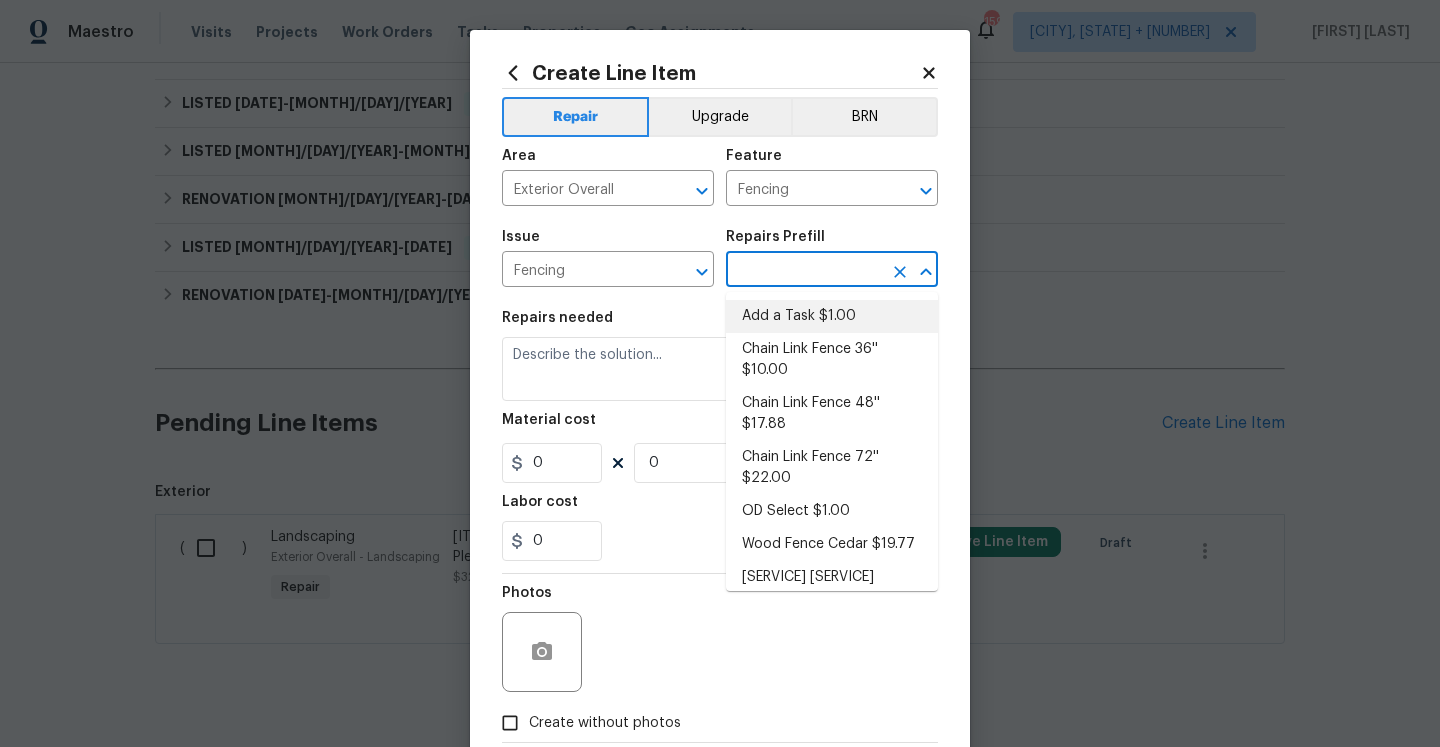 click on "Add a Task $1.00" at bounding box center [832, 316] 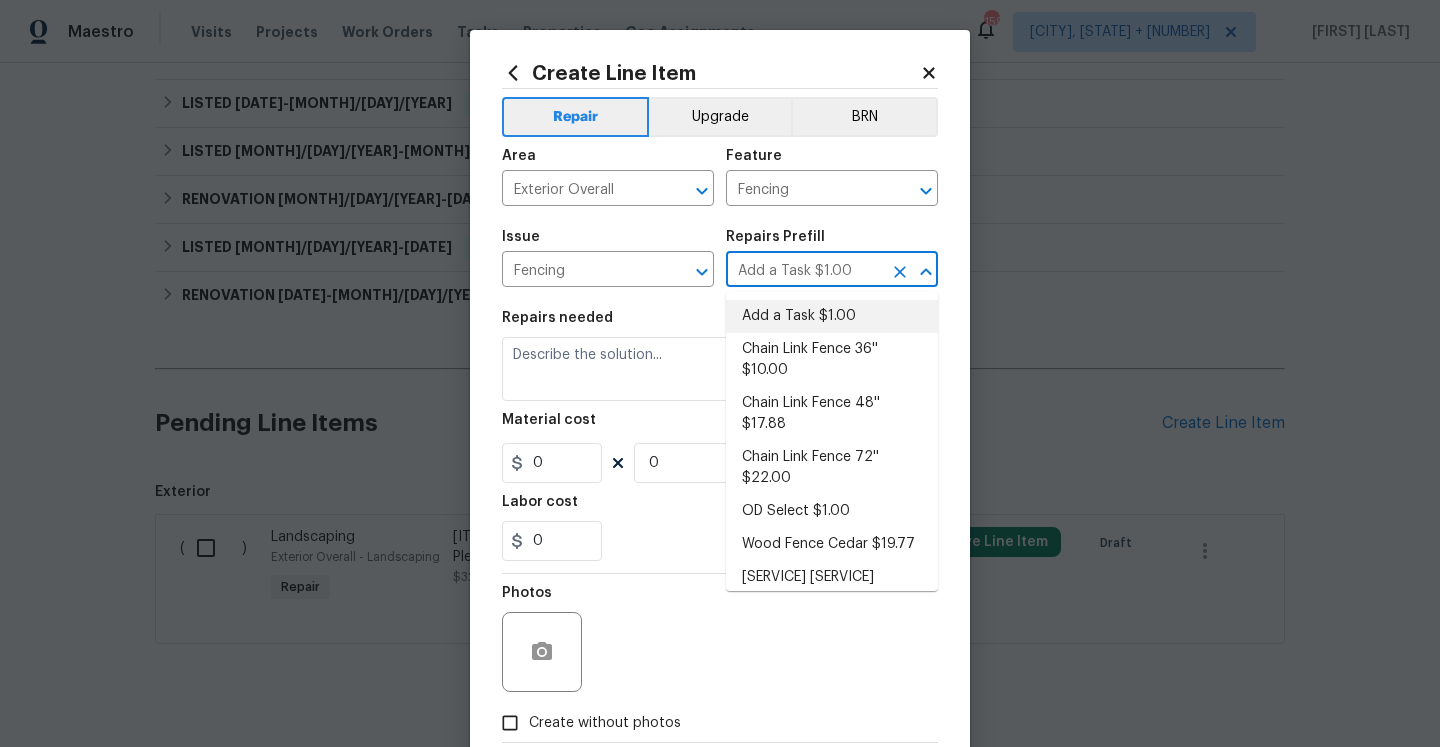 type on "HPM to detail" 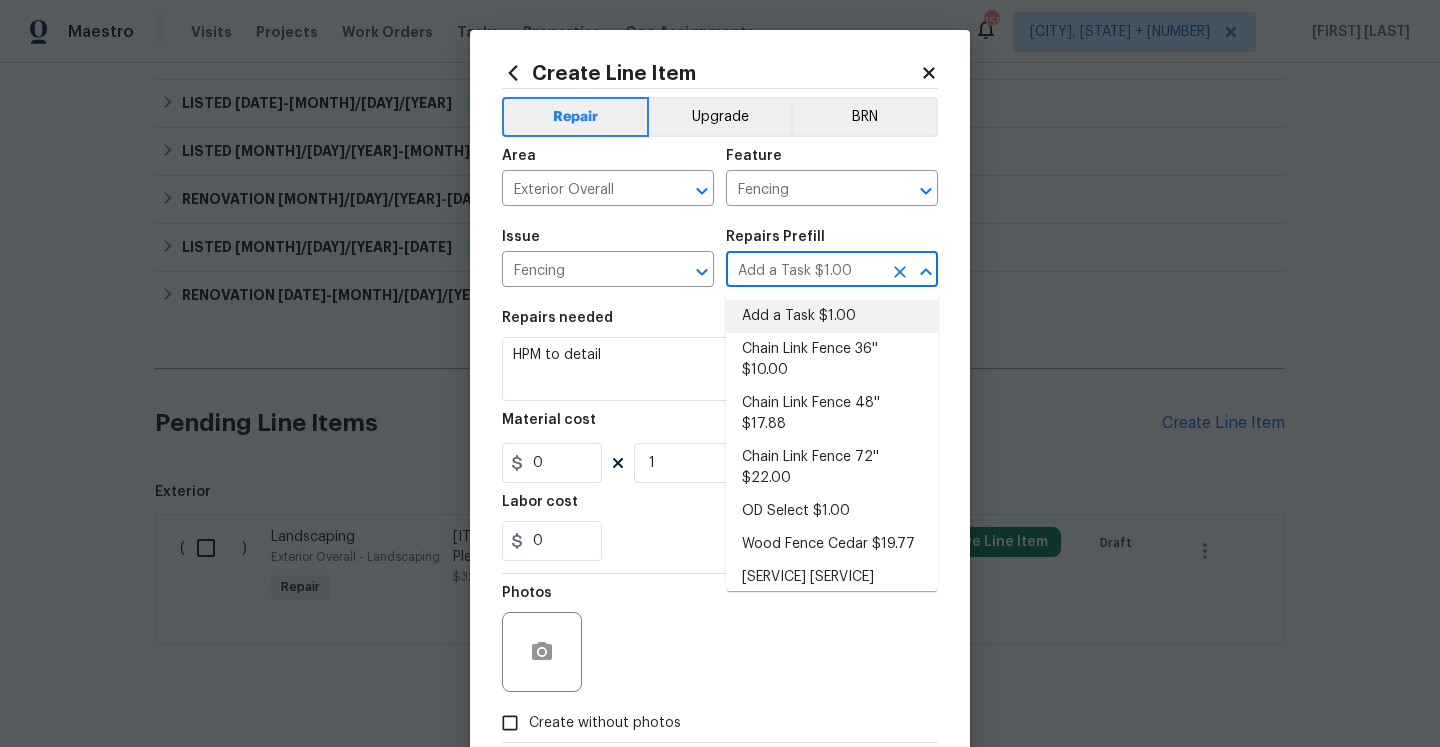 type on "1" 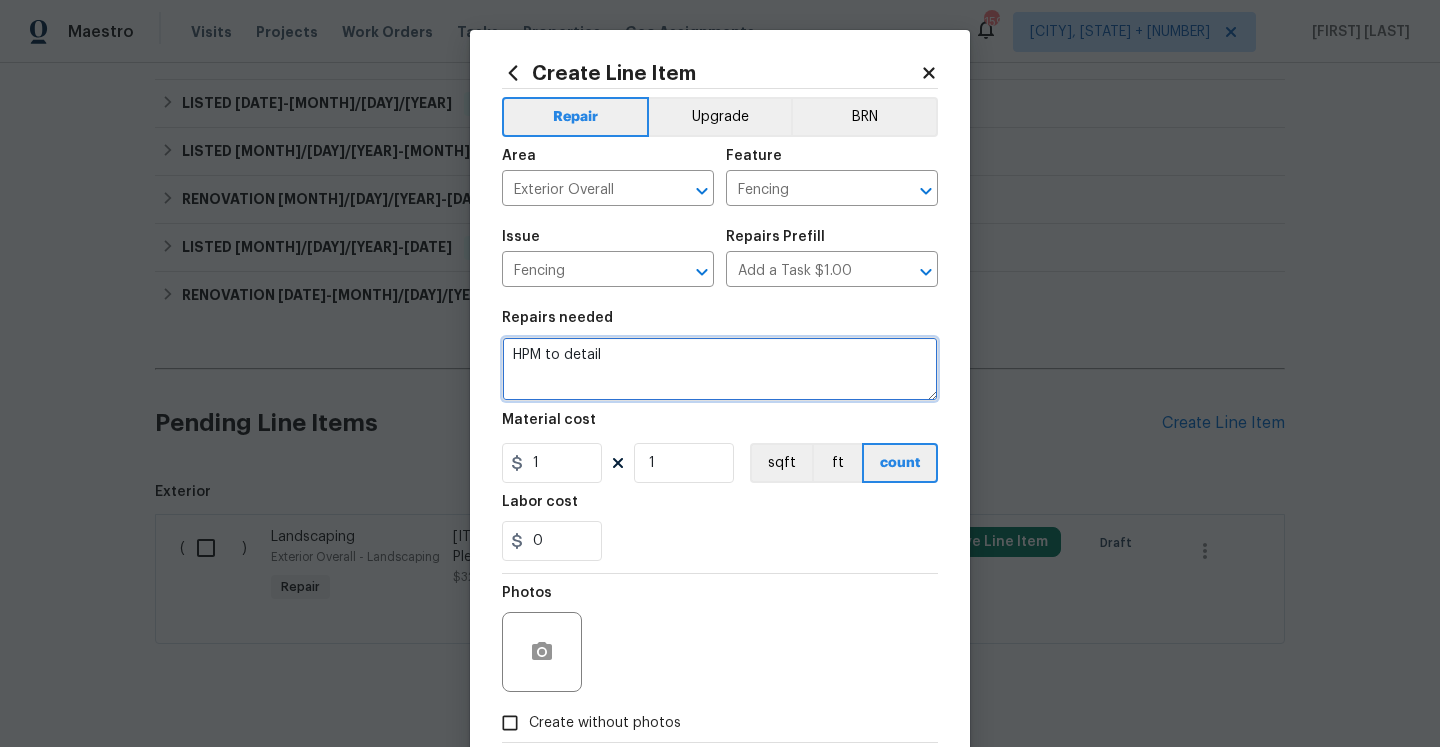 click on "HPM to detail" at bounding box center [720, 369] 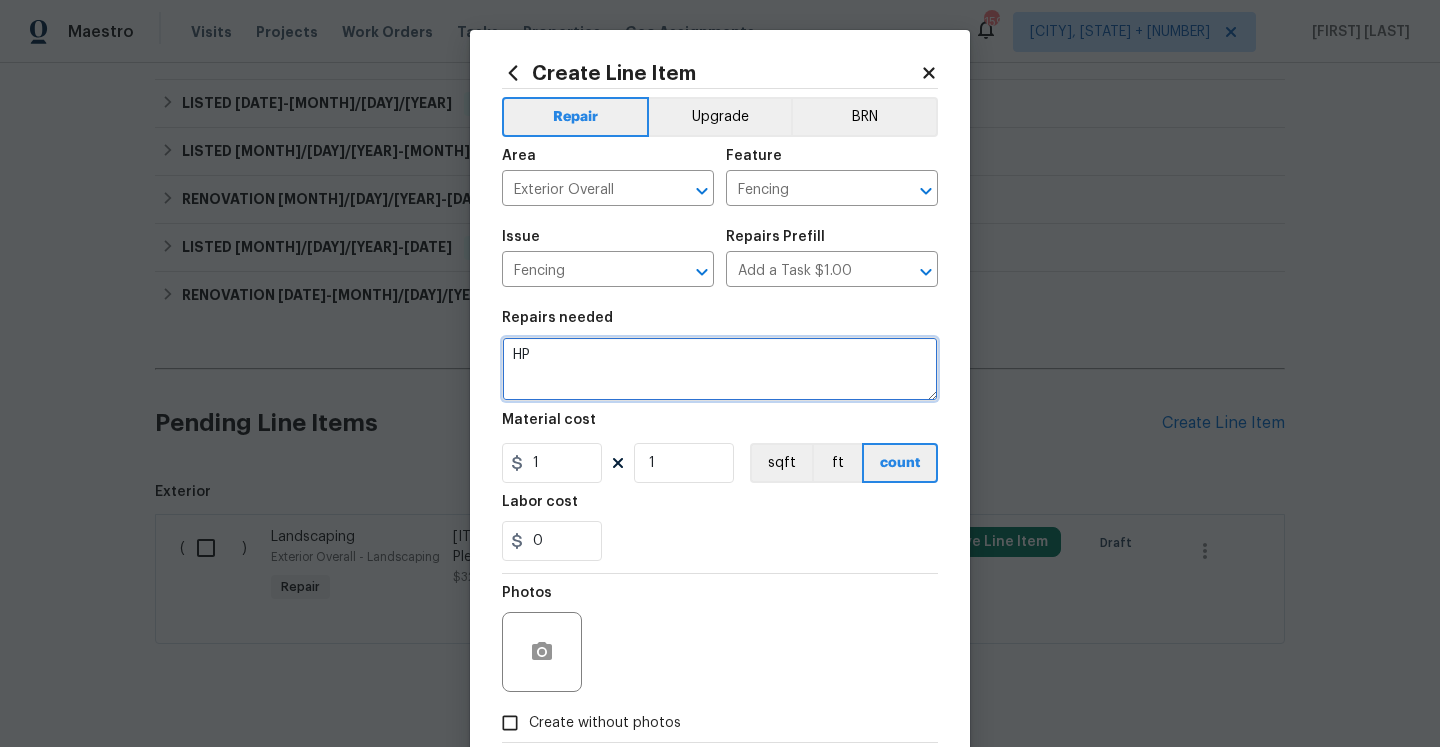 type on "H" 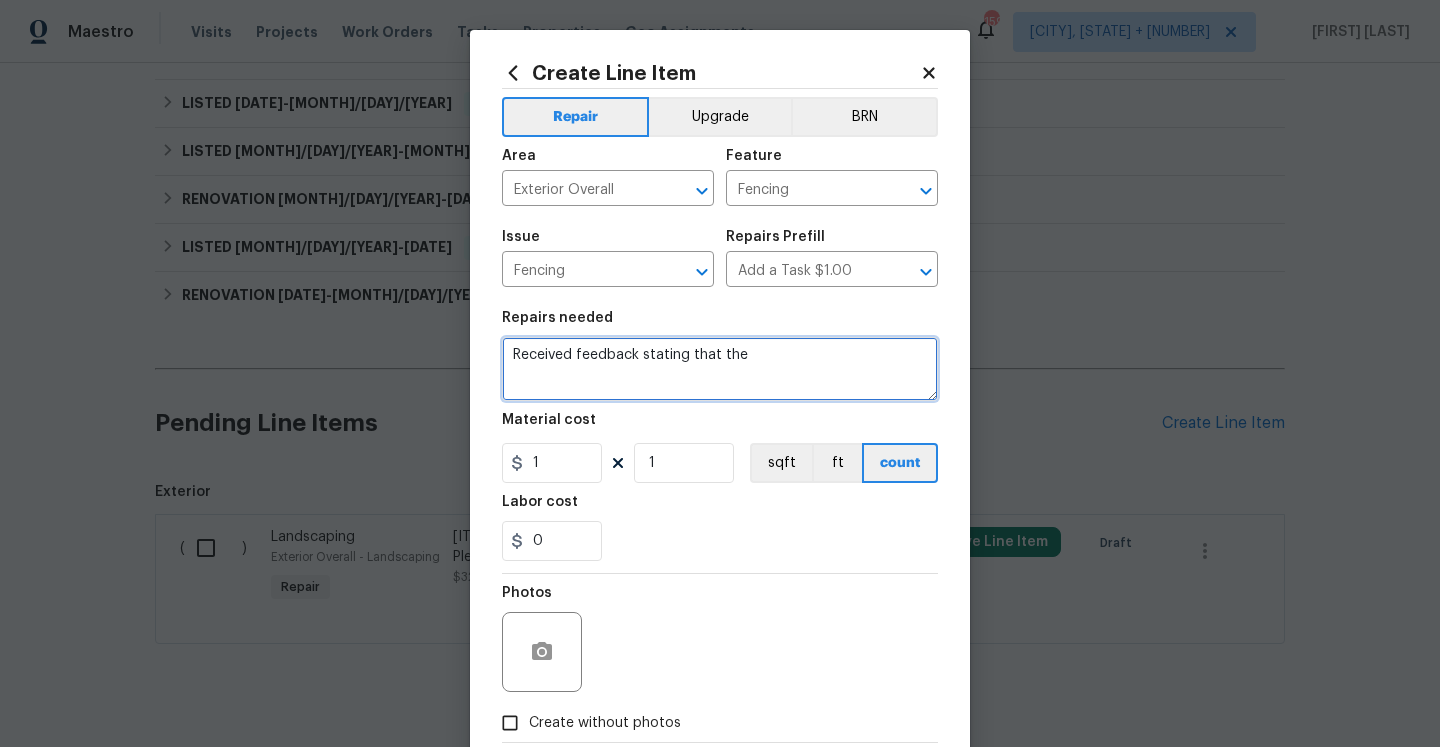 paste on "fence along back of property where trees/brush have caused it to come down on back left side" 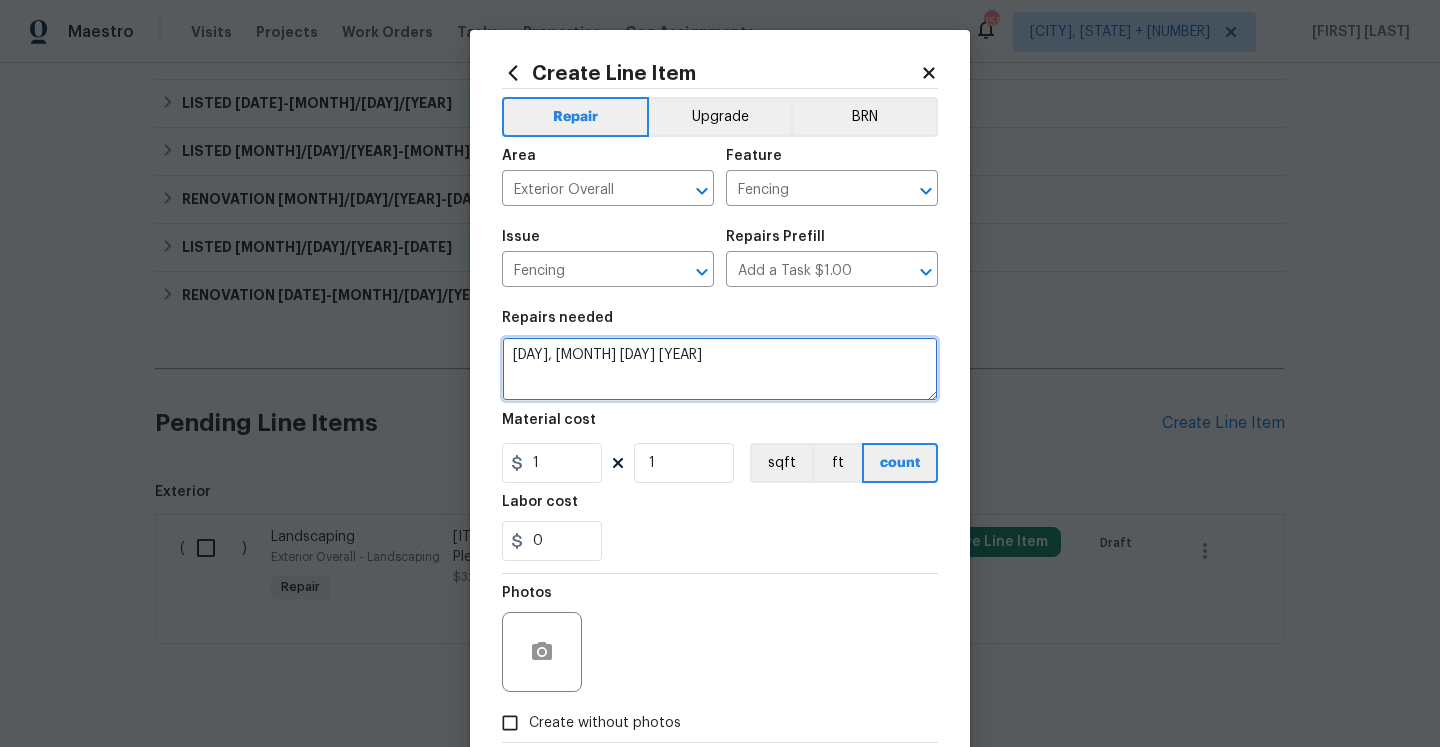 click on "Correct the article the  property" 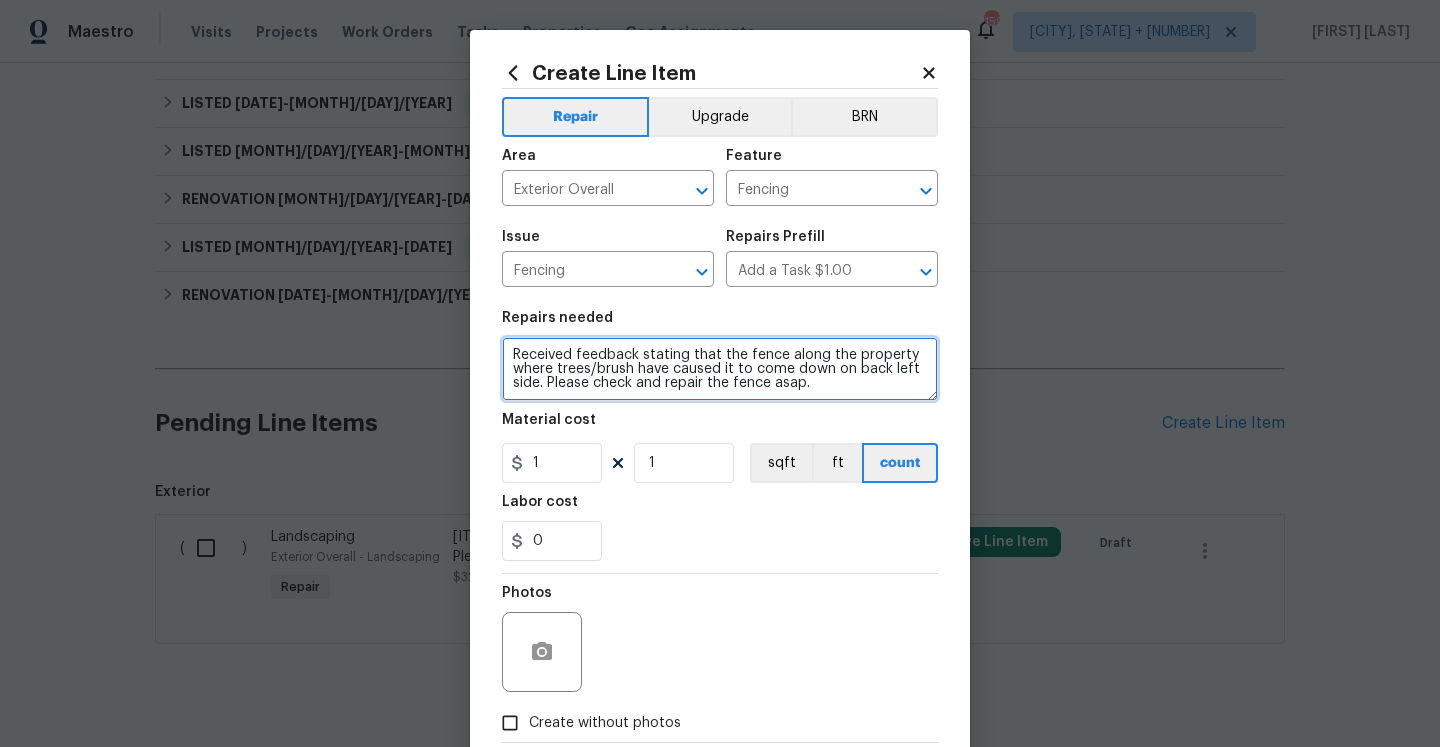 click on "Correct the article" 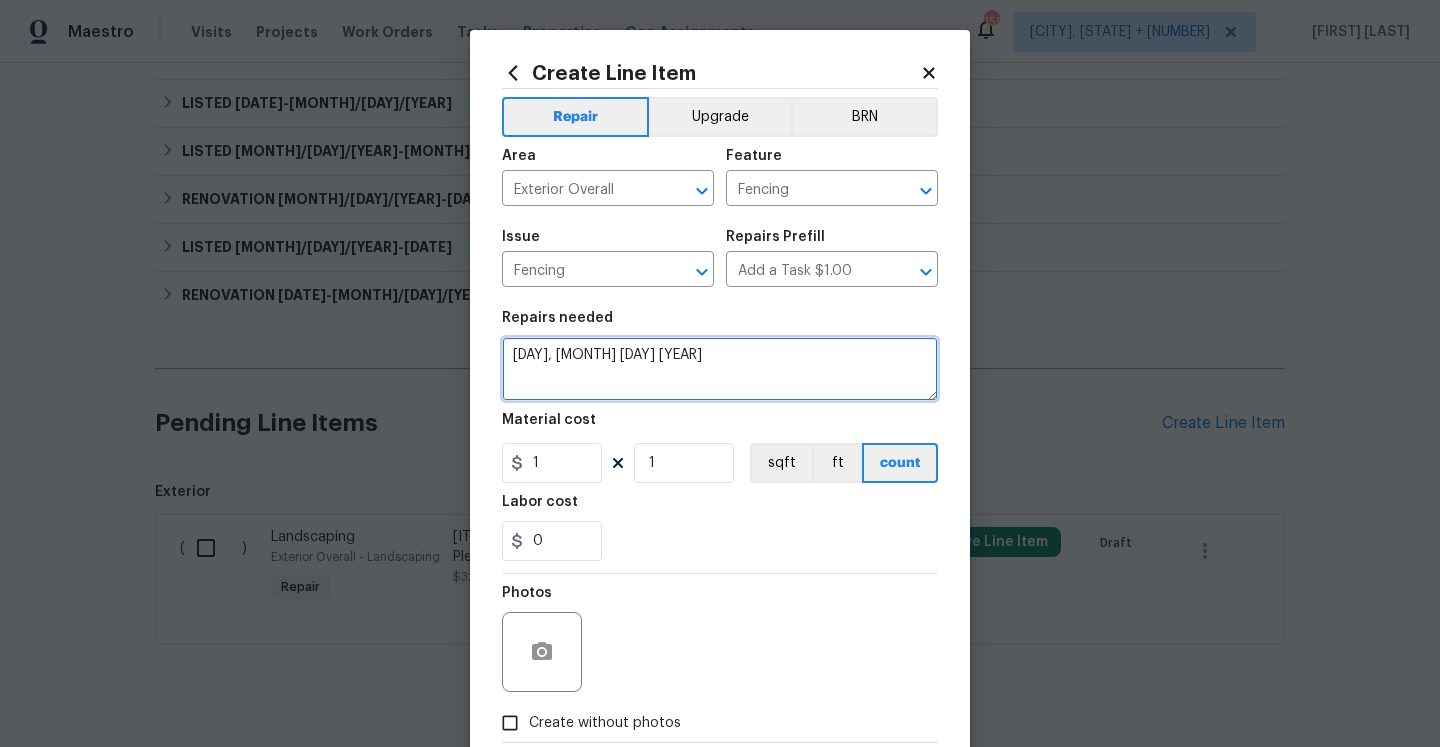 click on "back" 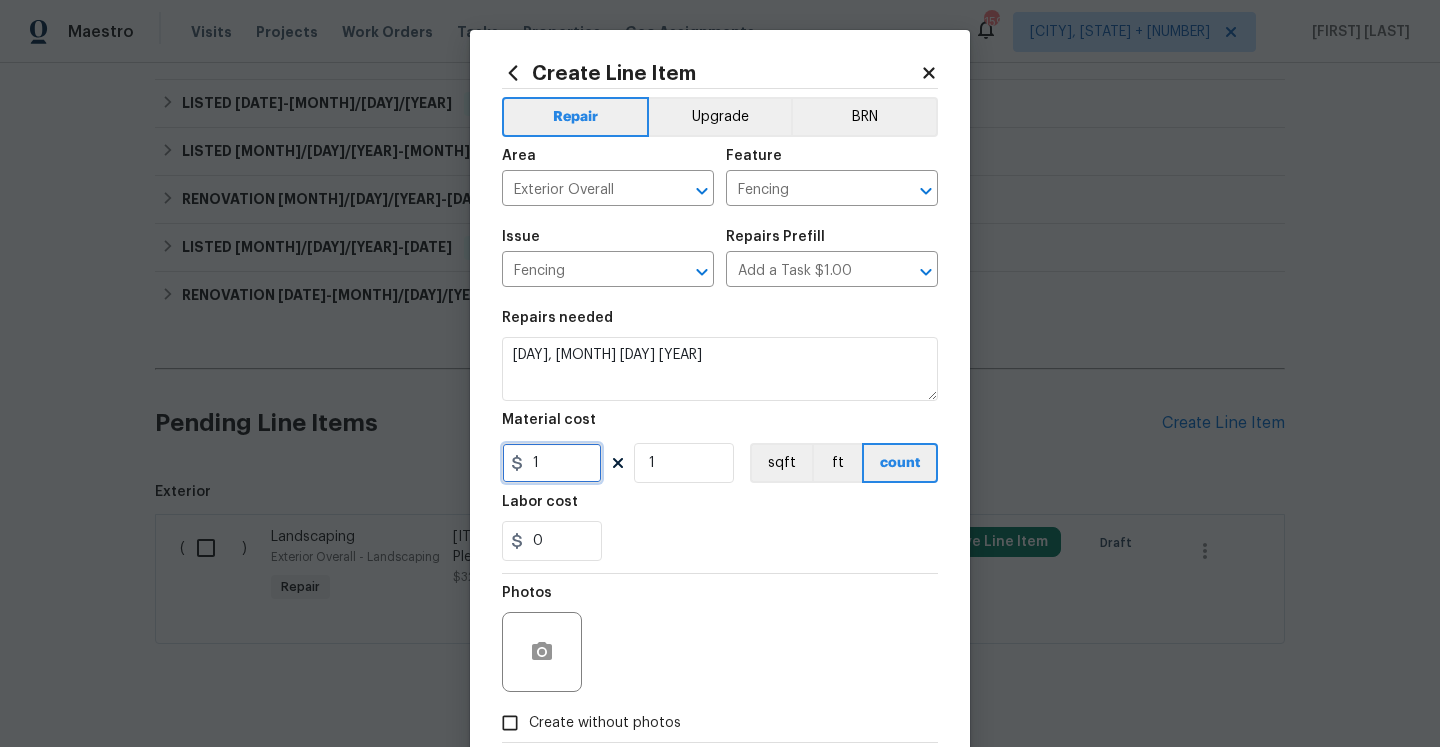 click on "1" at bounding box center [552, 463] 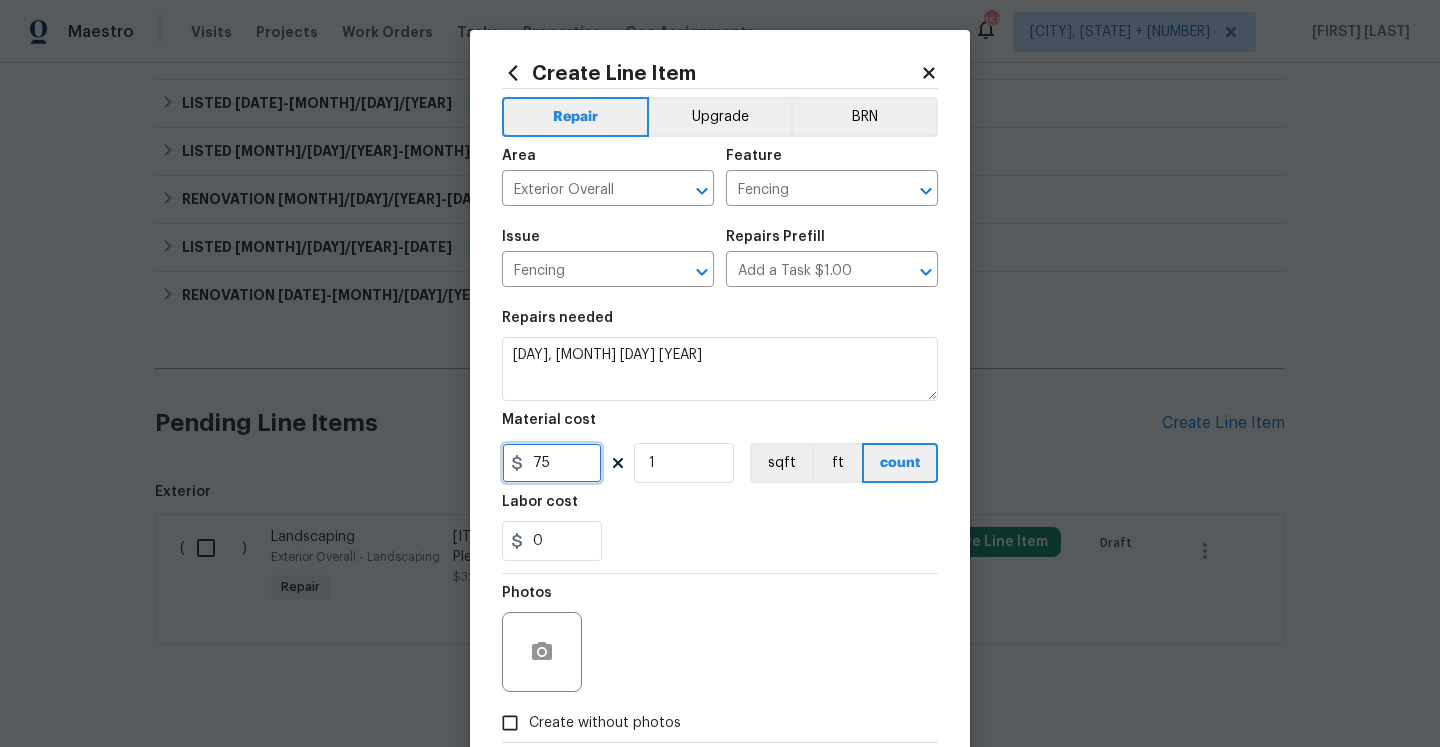 type on "75" 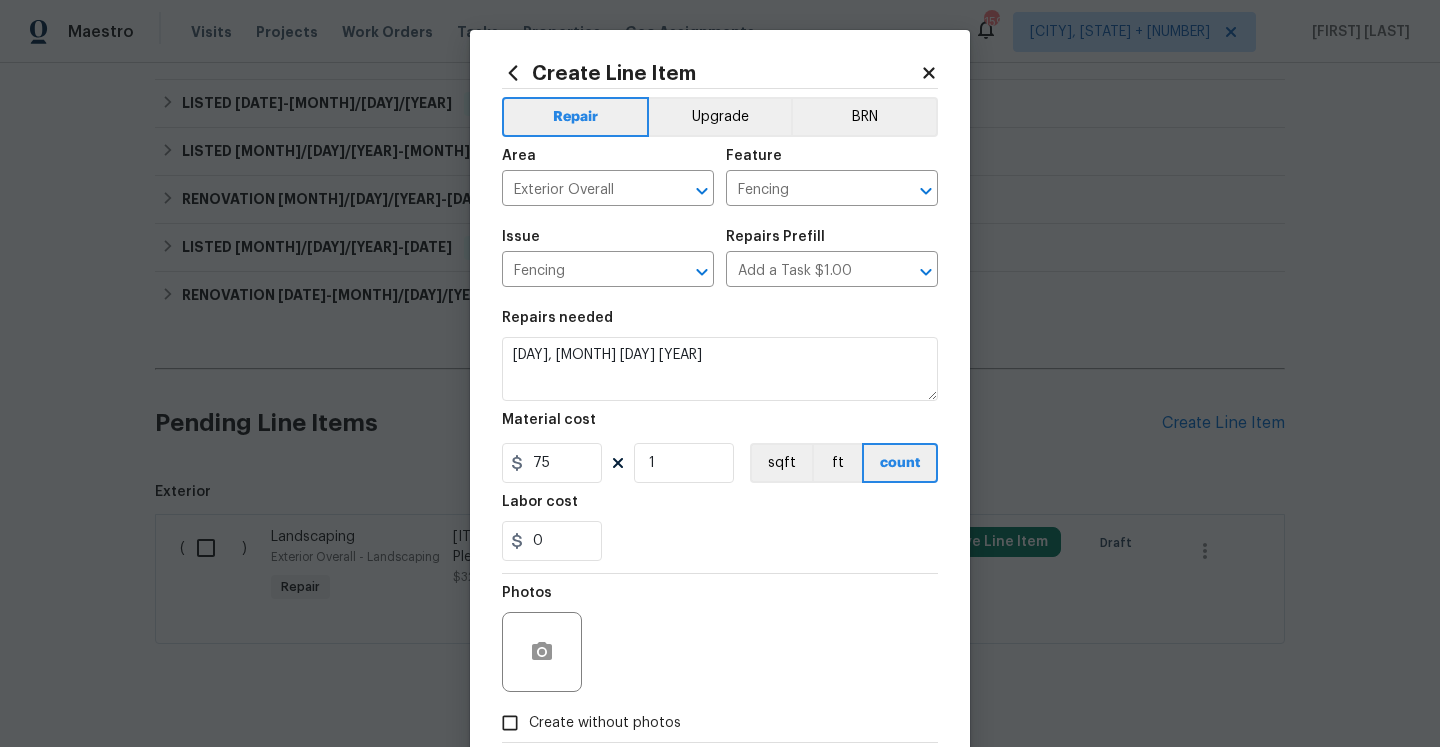 click on "0" at bounding box center [720, 541] 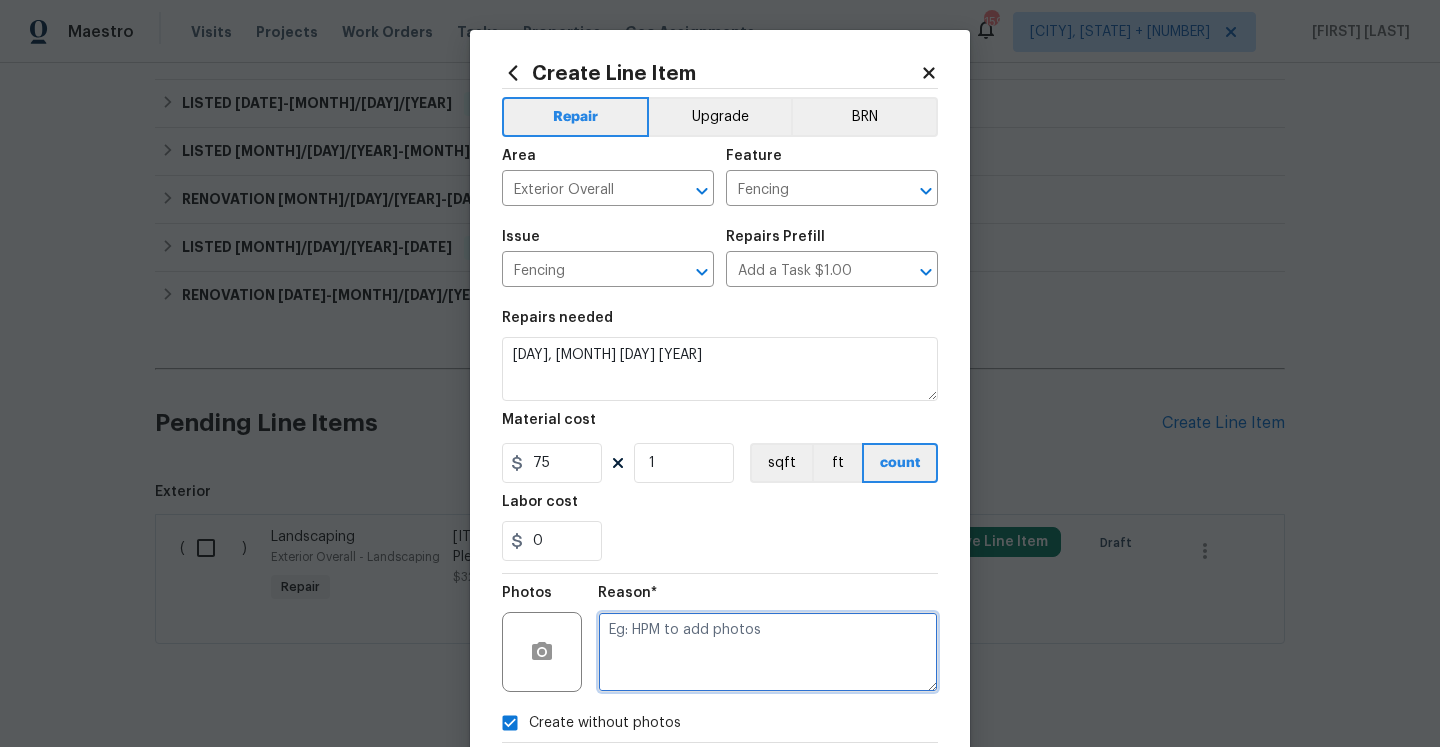 click at bounding box center (768, 652) 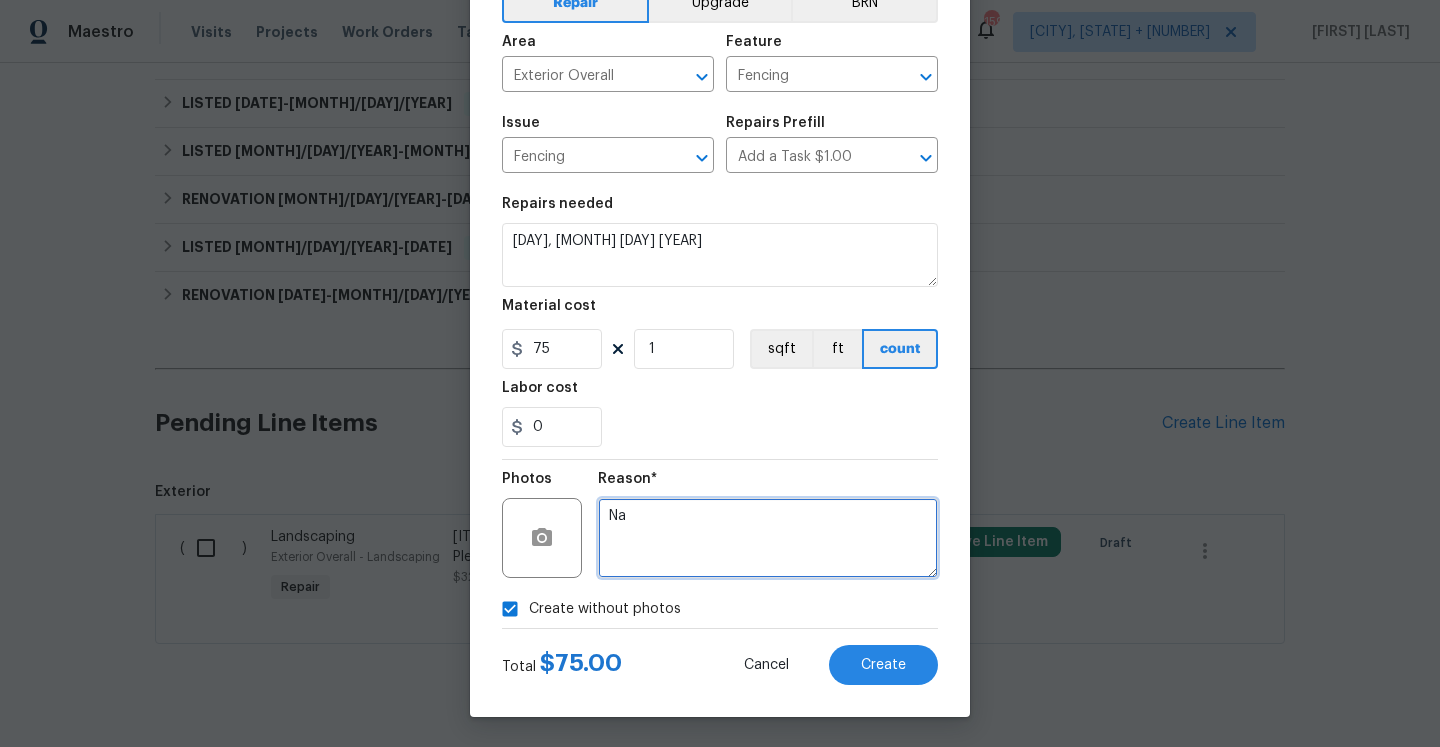scroll, scrollTop: 115, scrollLeft: 0, axis: vertical 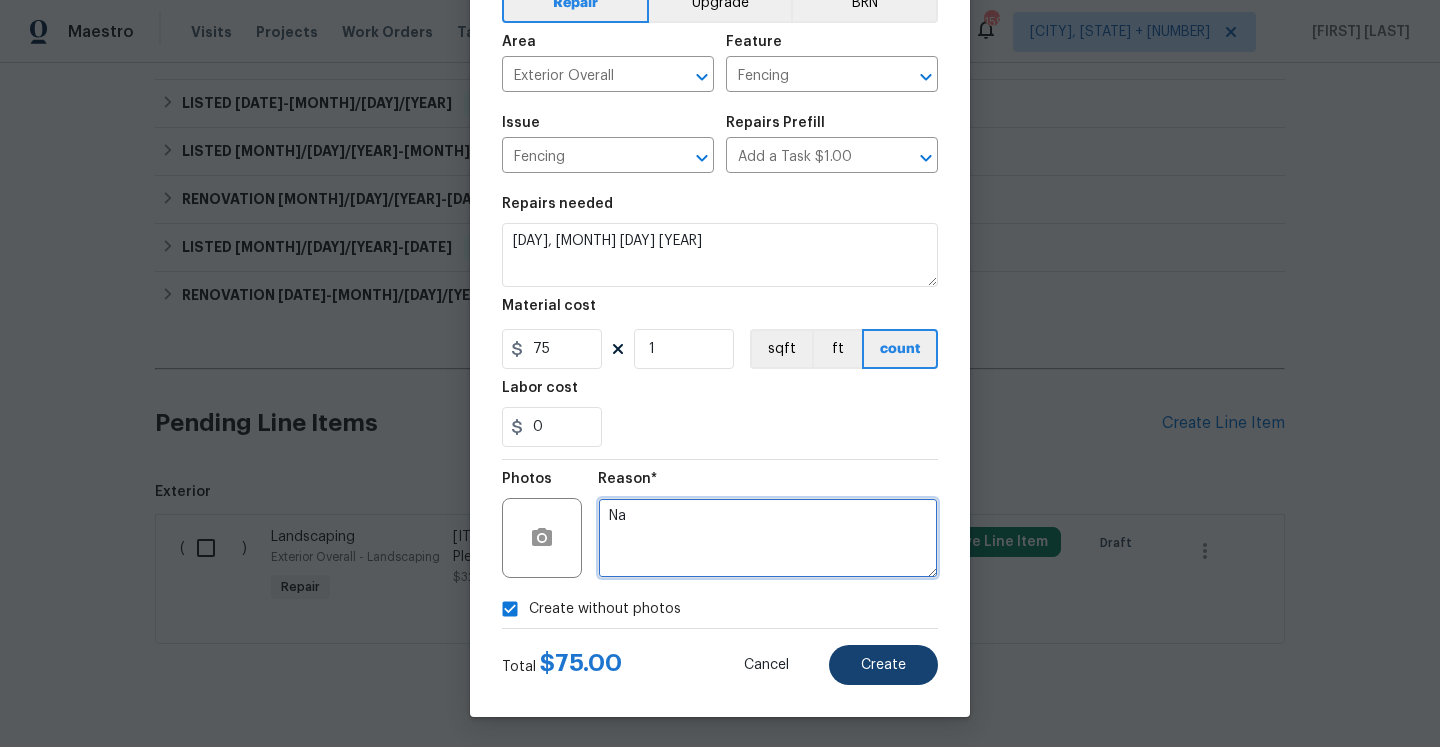 type on "Na" 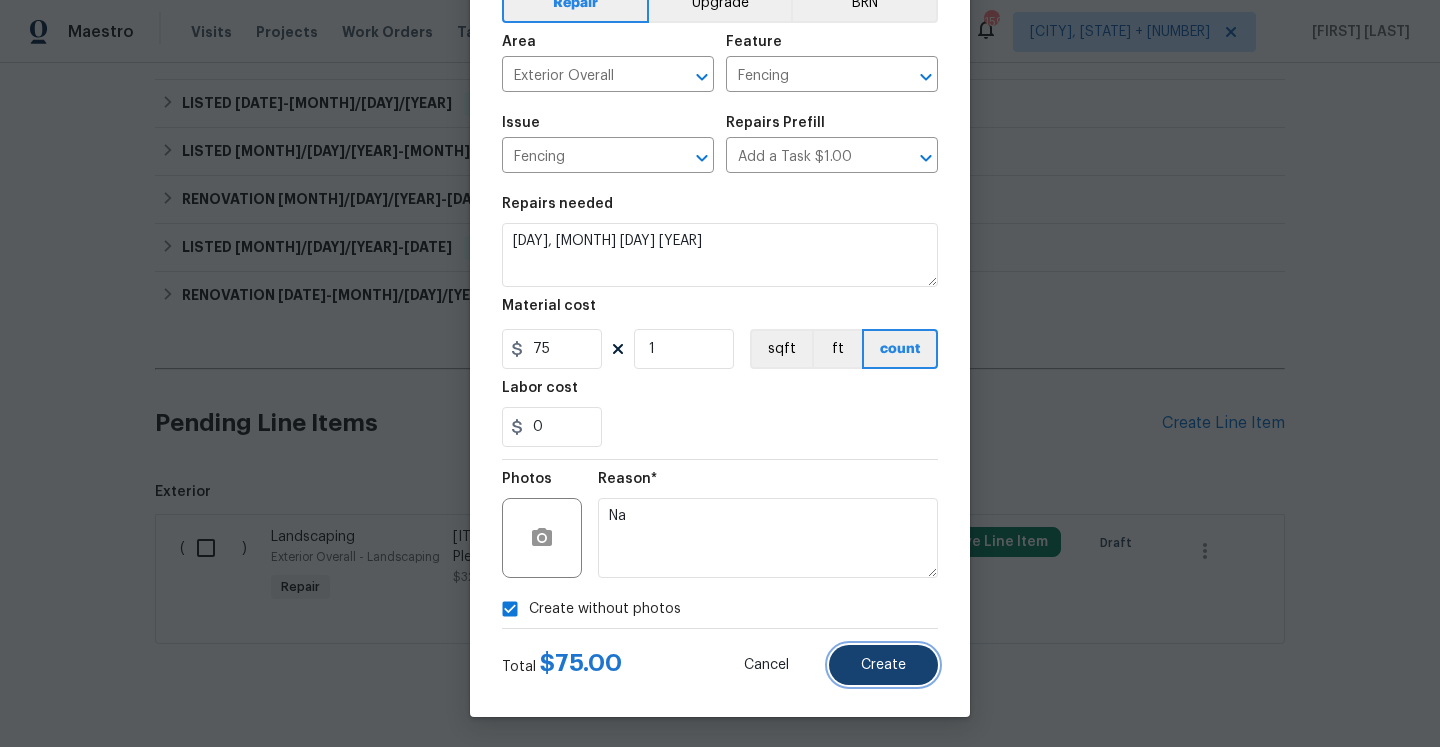 click on "Create" at bounding box center (883, 665) 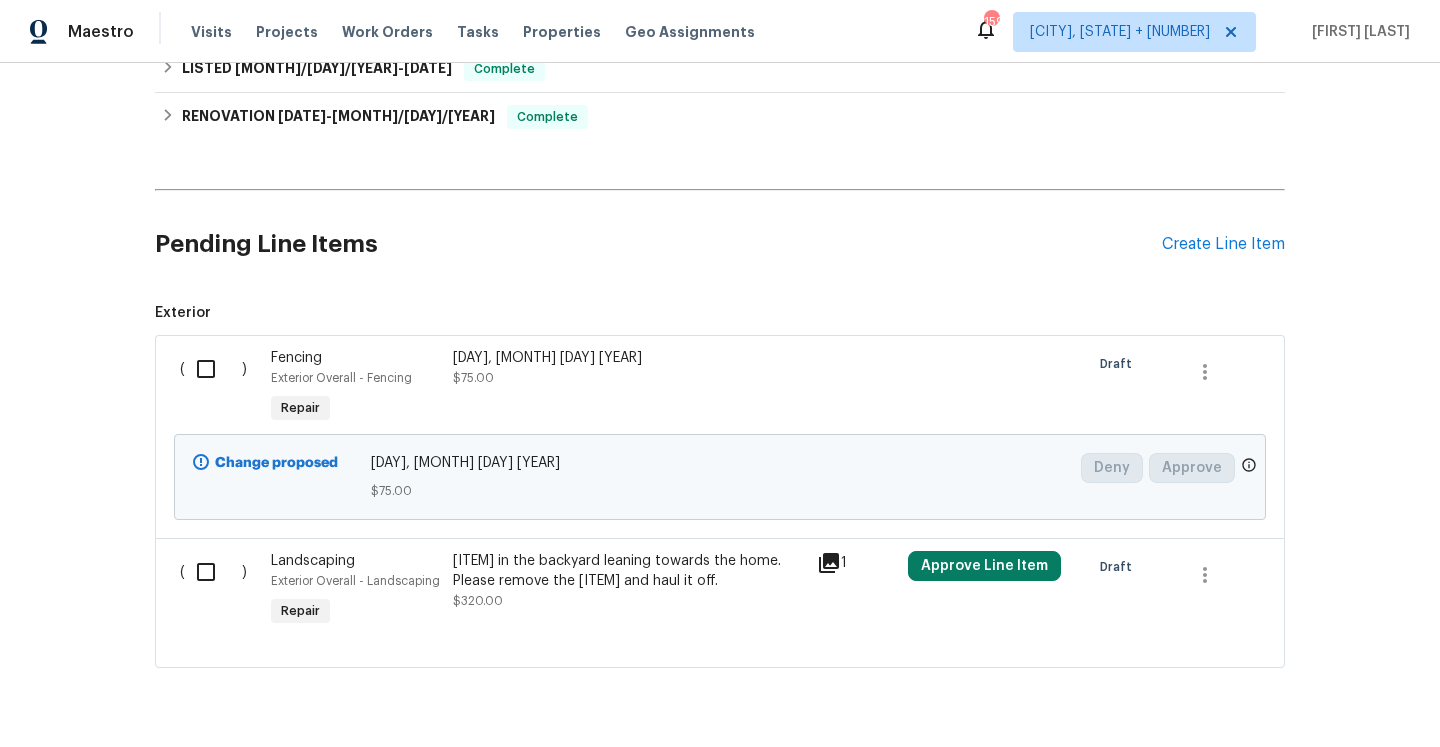 scroll, scrollTop: 944, scrollLeft: 0, axis: vertical 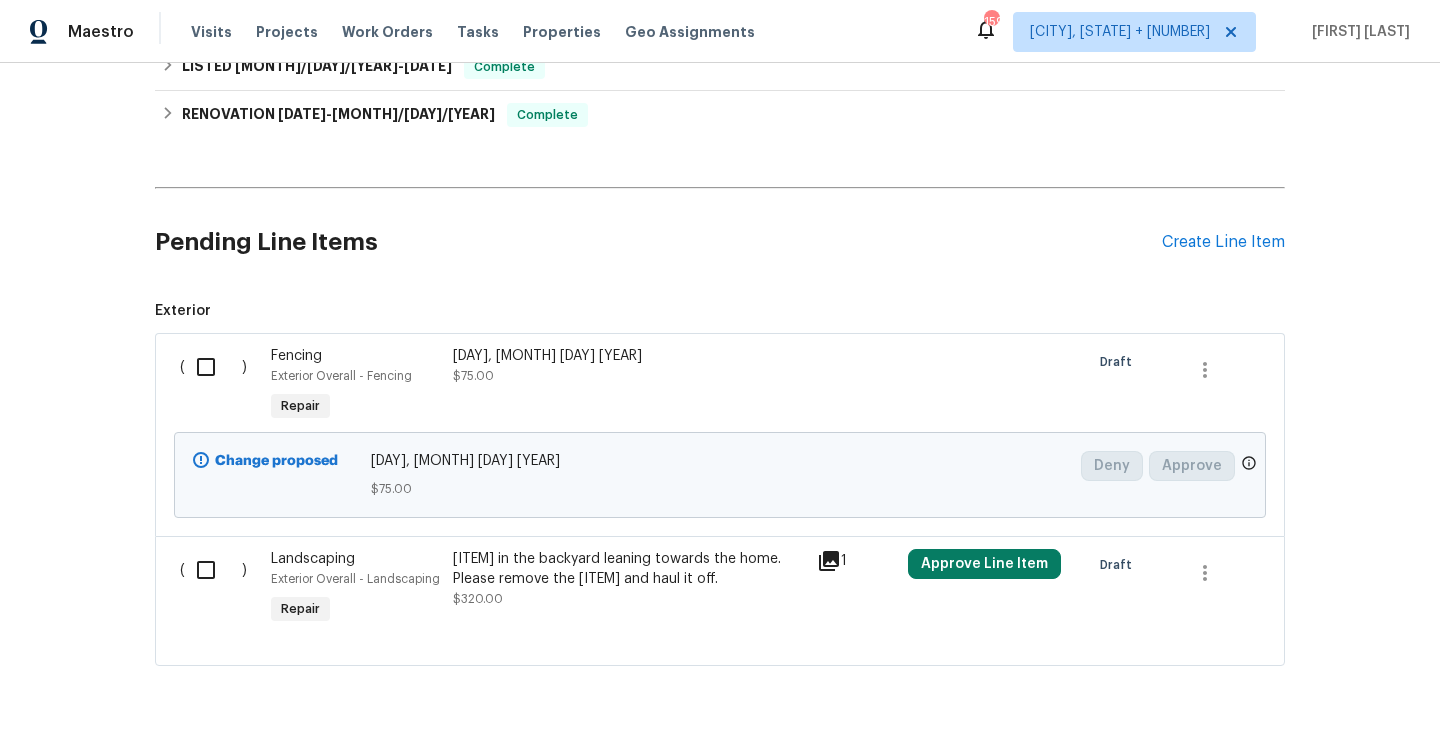 click on "Tree in the backyard leaning towards the home. Please remove the tree and haul it off." at bounding box center [629, 569] 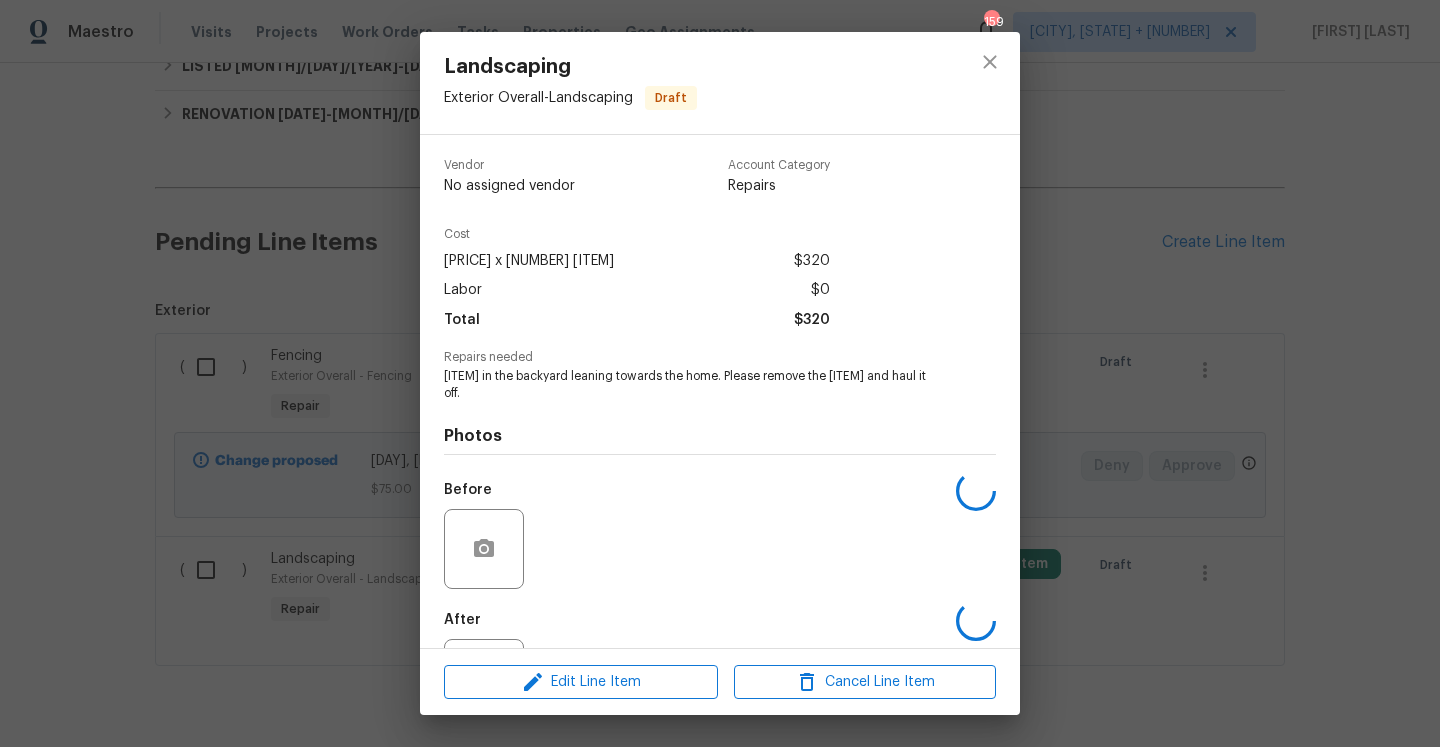 scroll, scrollTop: 74, scrollLeft: 0, axis: vertical 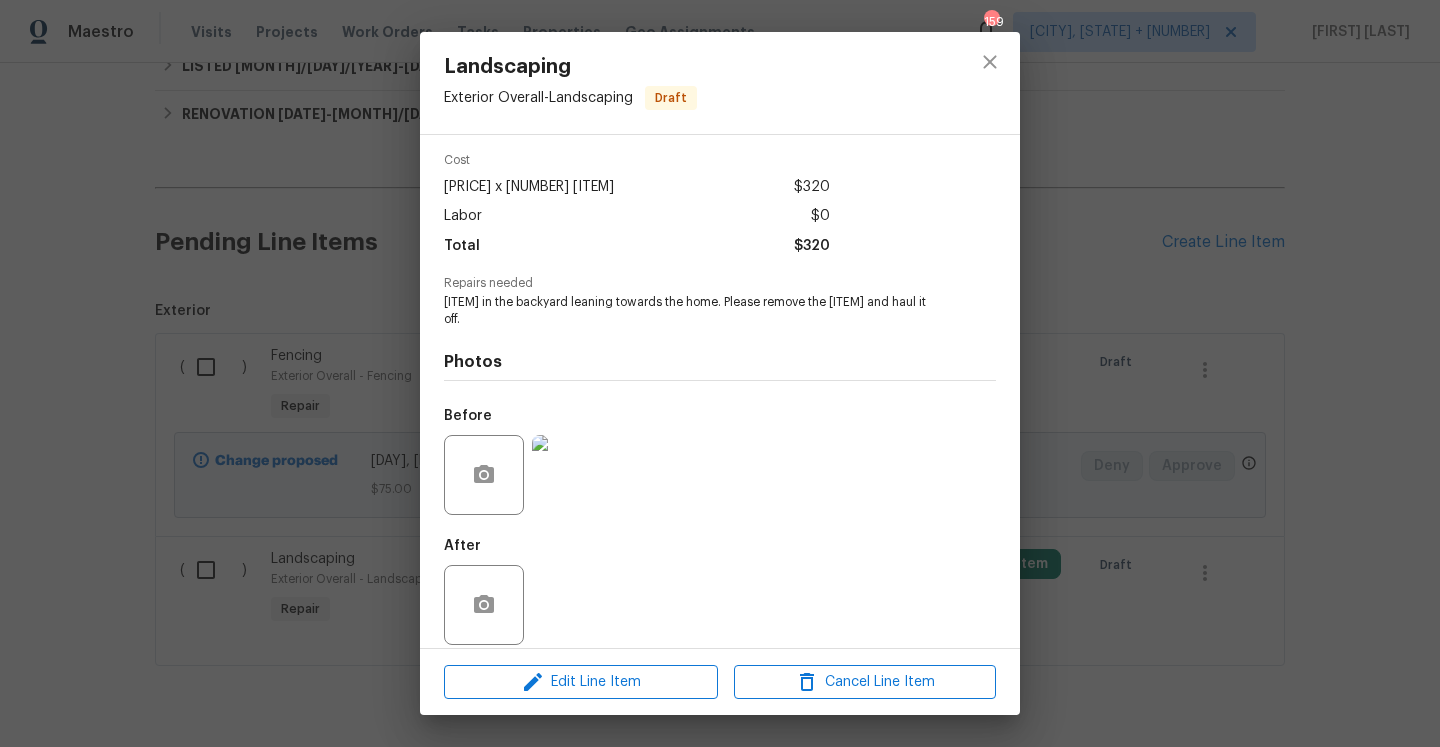 click at bounding box center [572, 475] 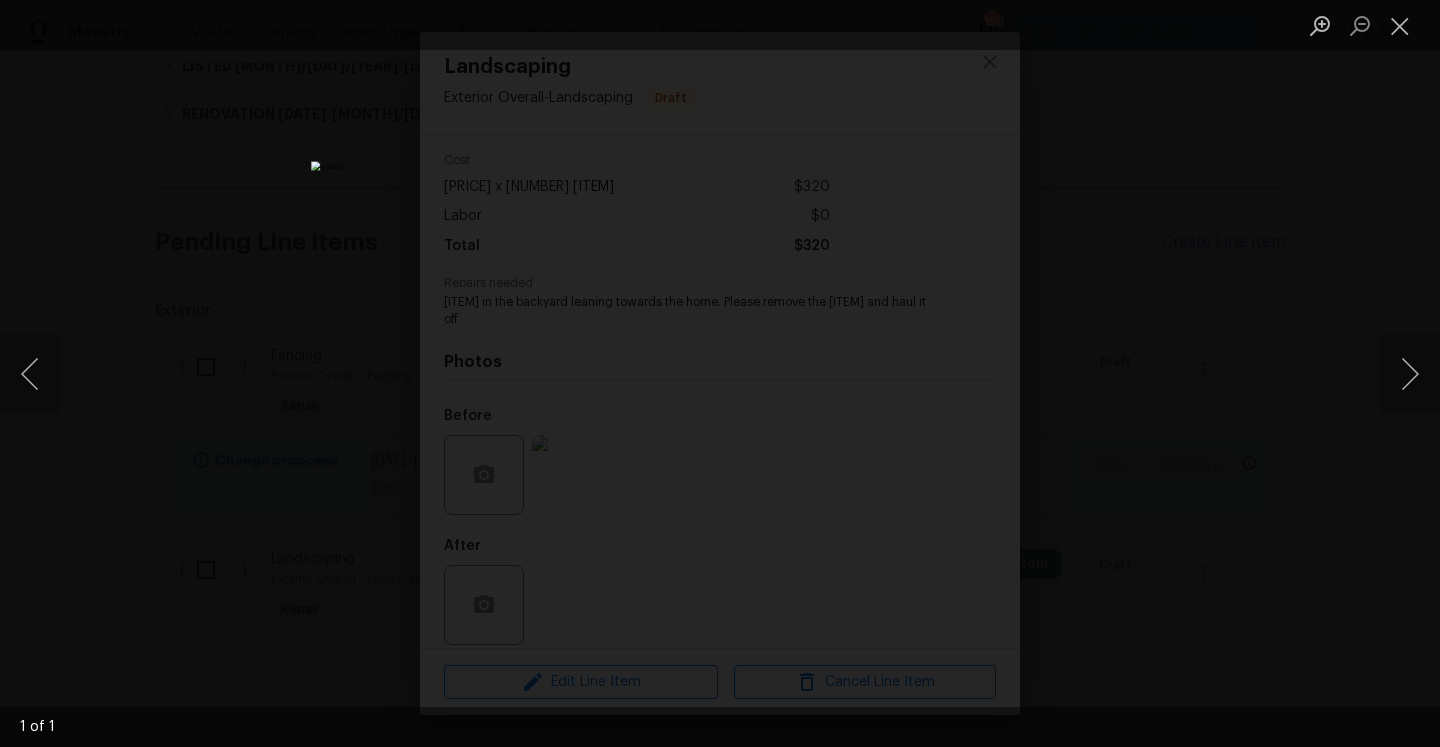 click at bounding box center [720, 373] 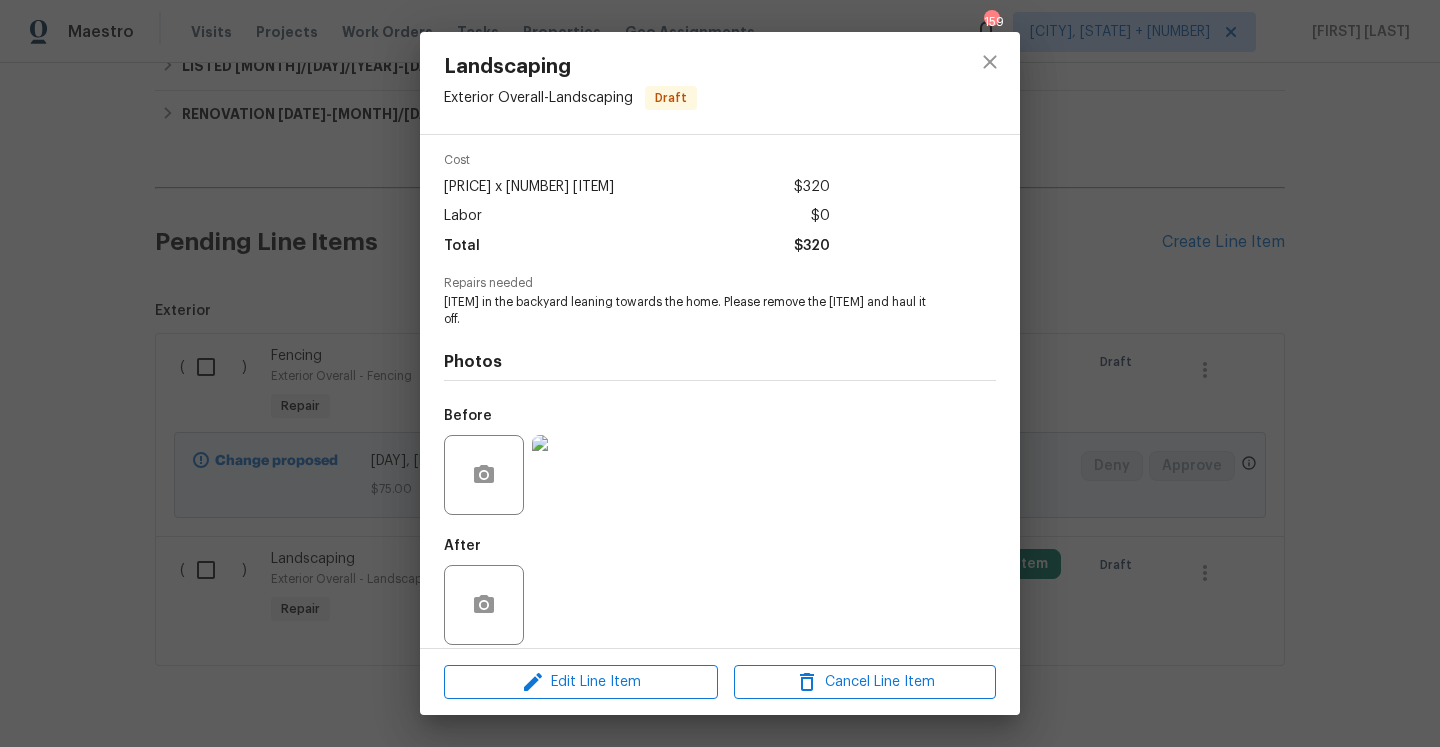 click on "Landscaping Exterior Overall  -  Landscaping Draft Vendor No assigned vendor Account Category Repairs Cost $320 x 1 count $320 Labor $0 Total $320 Repairs needed Tree in the backyard leaning towards the home. Please remove the tree and haul it off. Photos Before After  Edit Line Item  Cancel Line Item" at bounding box center [720, 373] 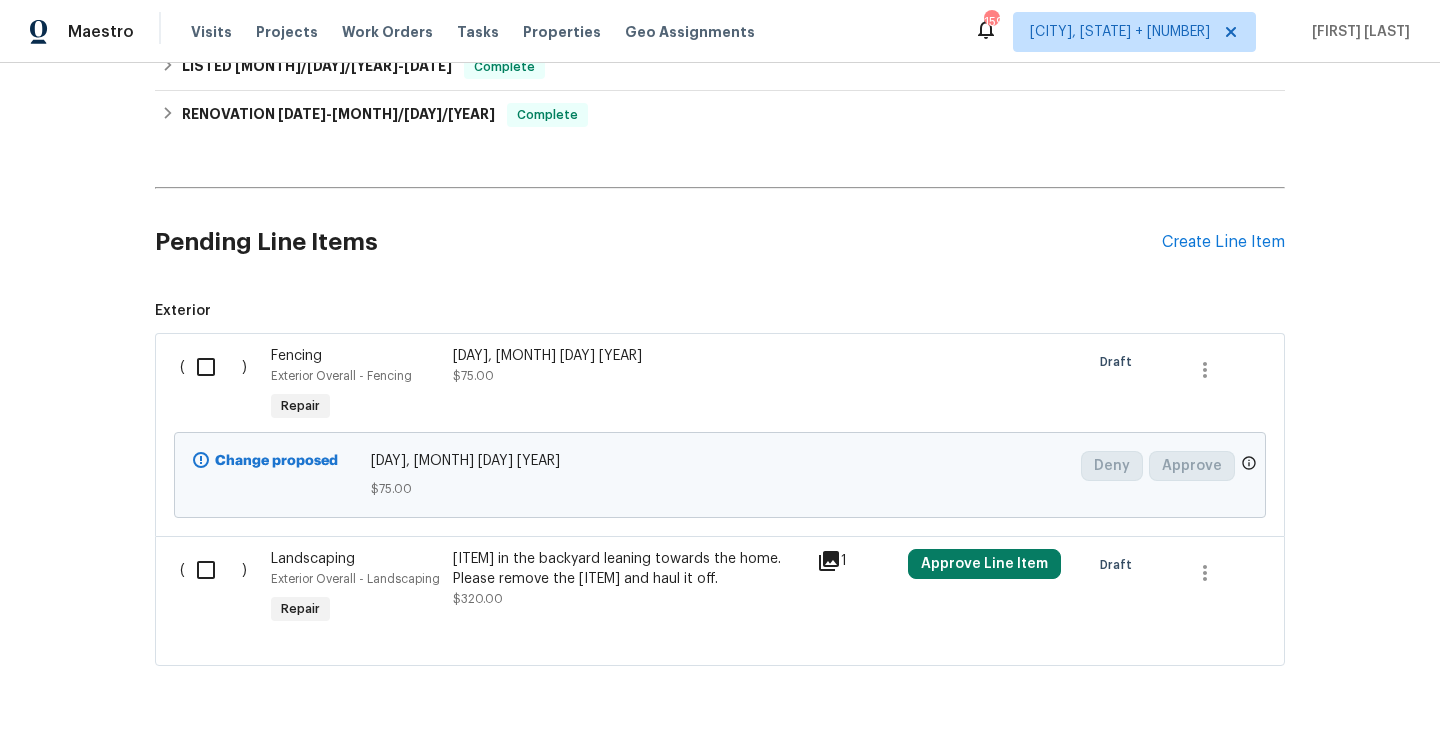 click at bounding box center (213, 367) 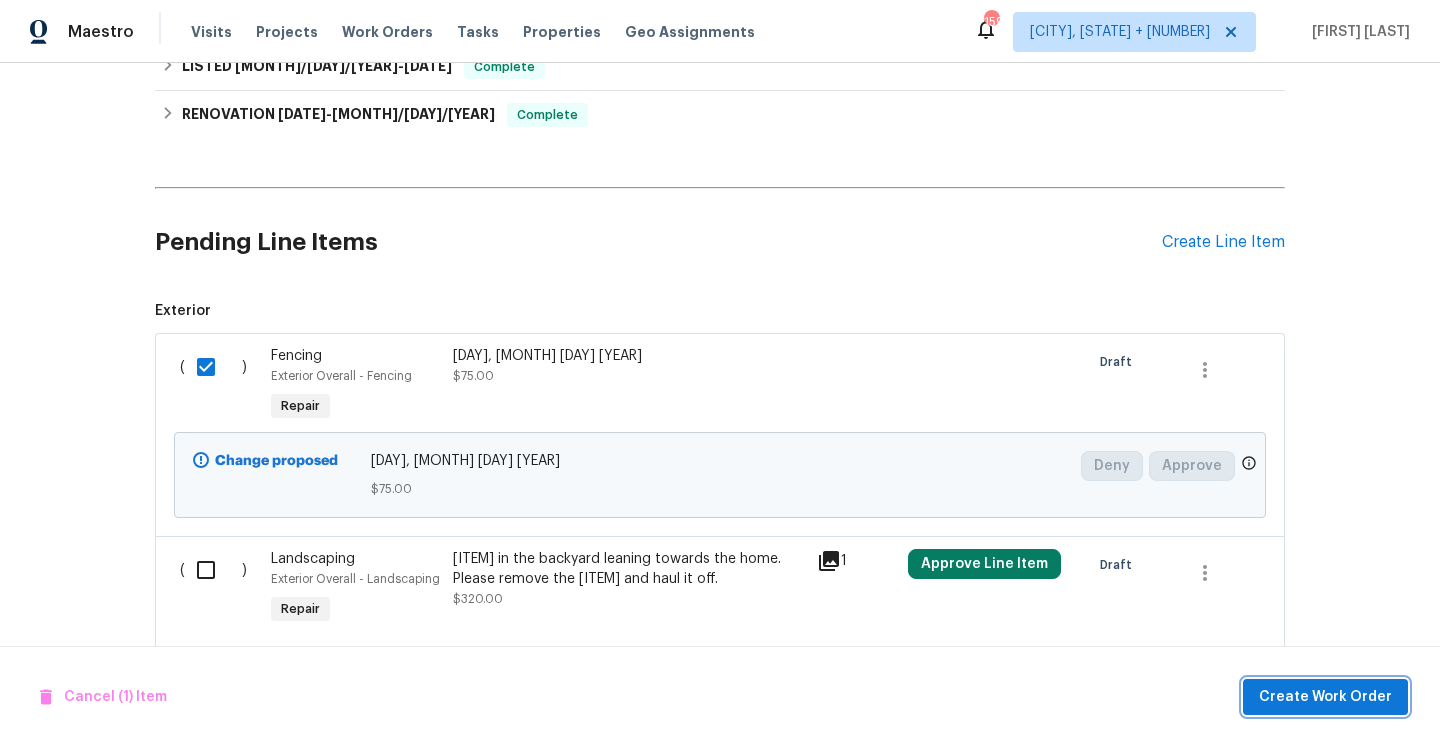 click on "Create Work Order" at bounding box center (1325, 697) 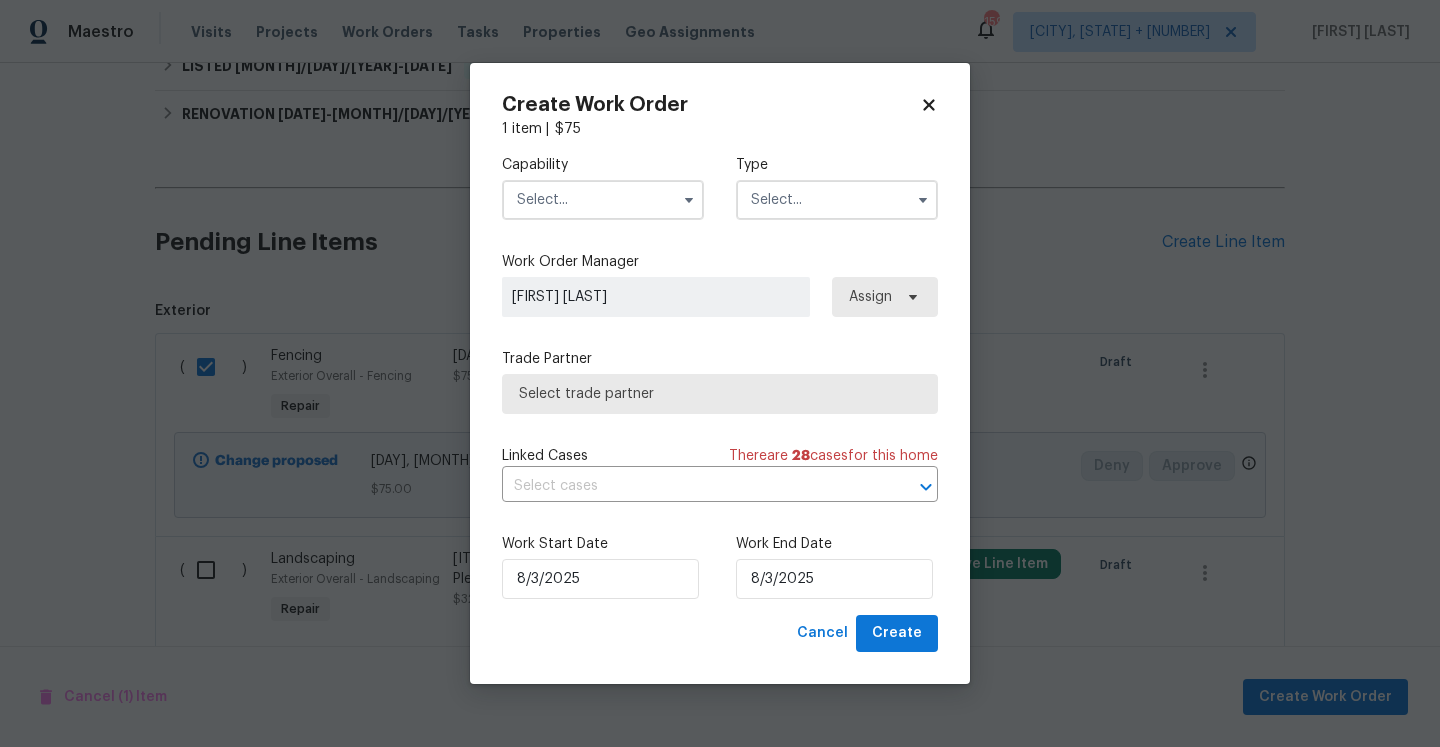 click at bounding box center [603, 200] 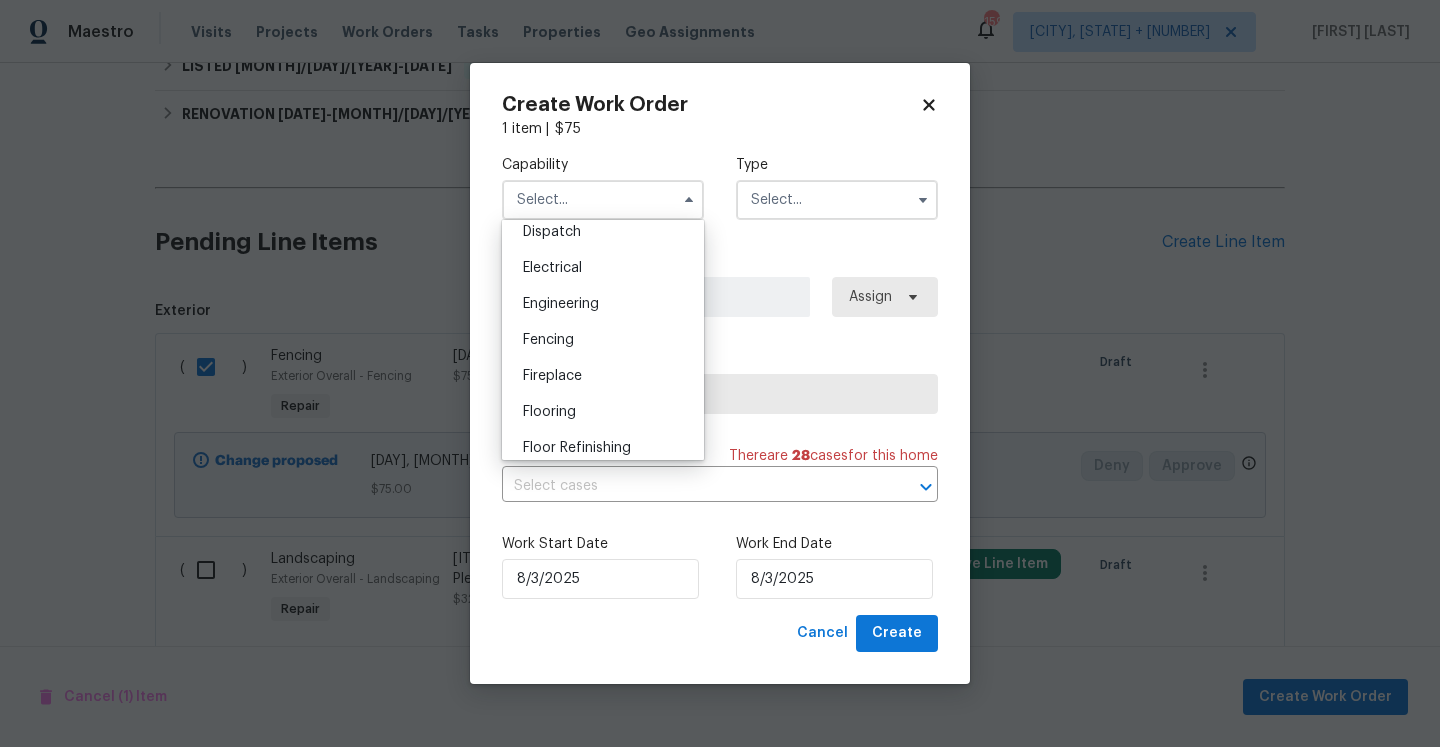 scroll, scrollTop: 608, scrollLeft: 0, axis: vertical 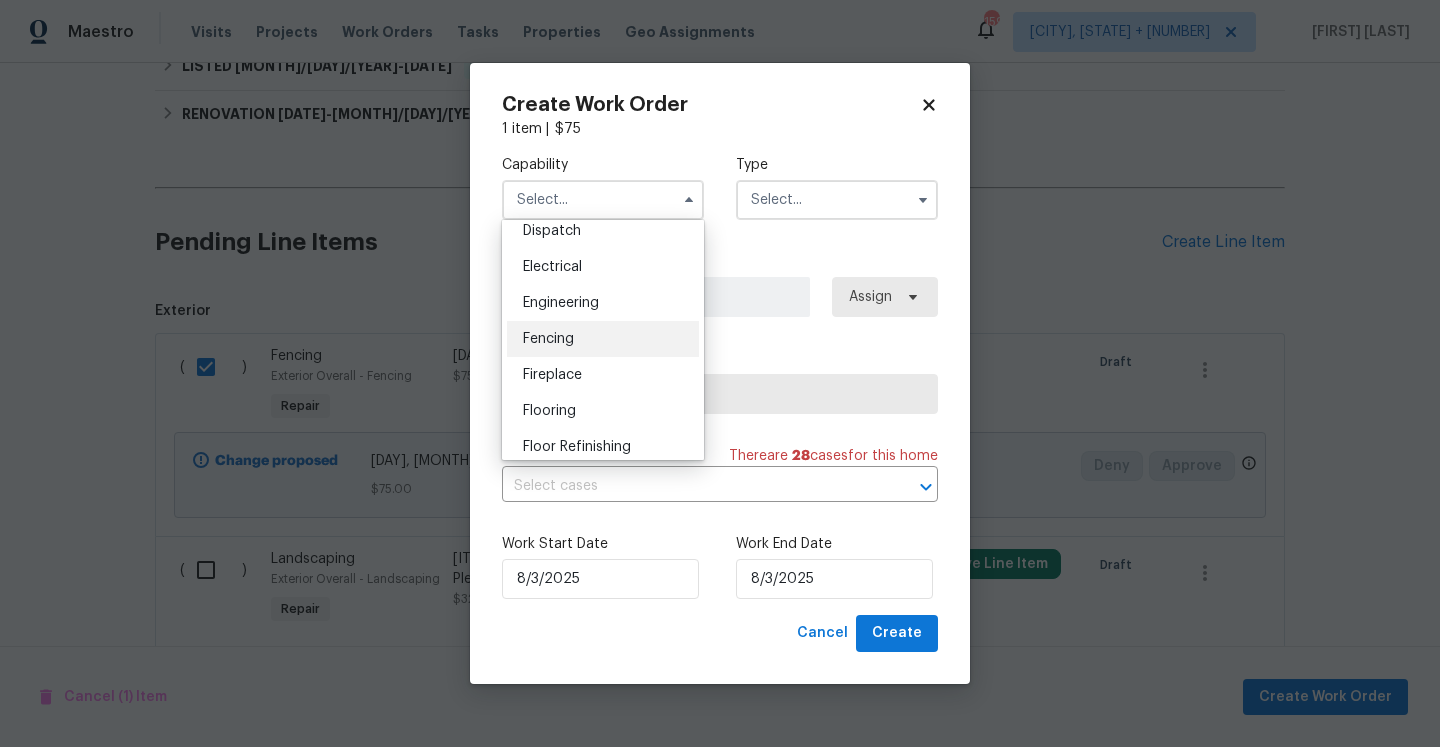 click on "Fencing" at bounding box center (603, 339) 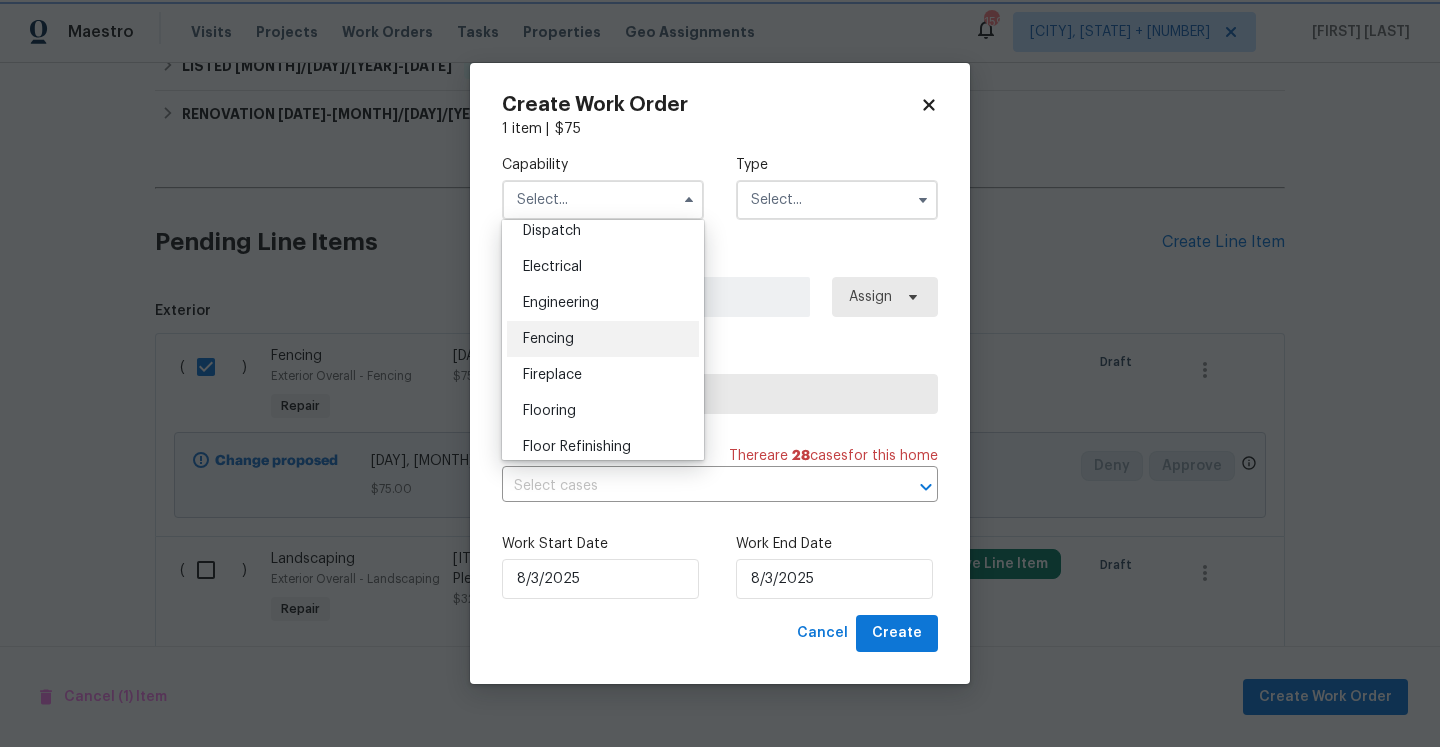 type on "Fencing" 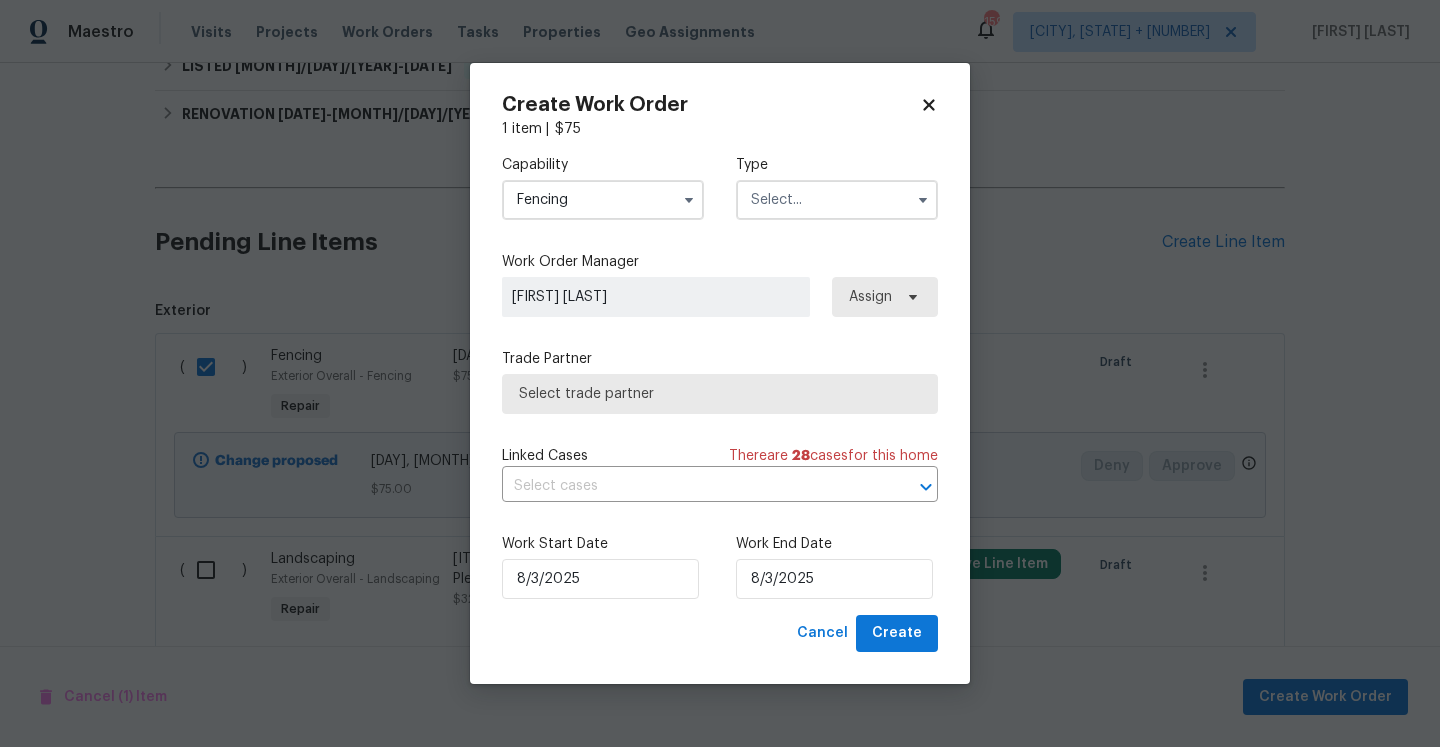 click on "Capability   Fencing Type" at bounding box center (720, 187) 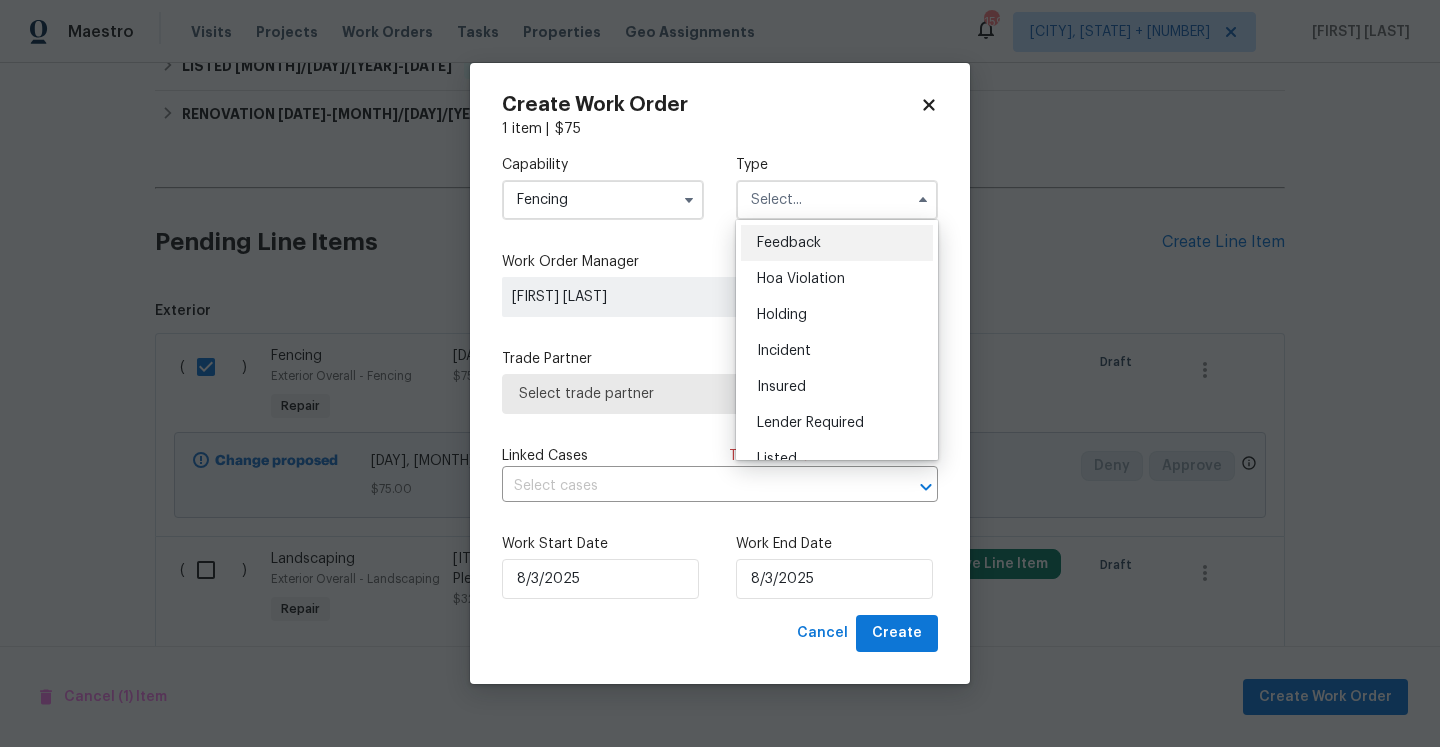 click on "Feedback" at bounding box center [789, 243] 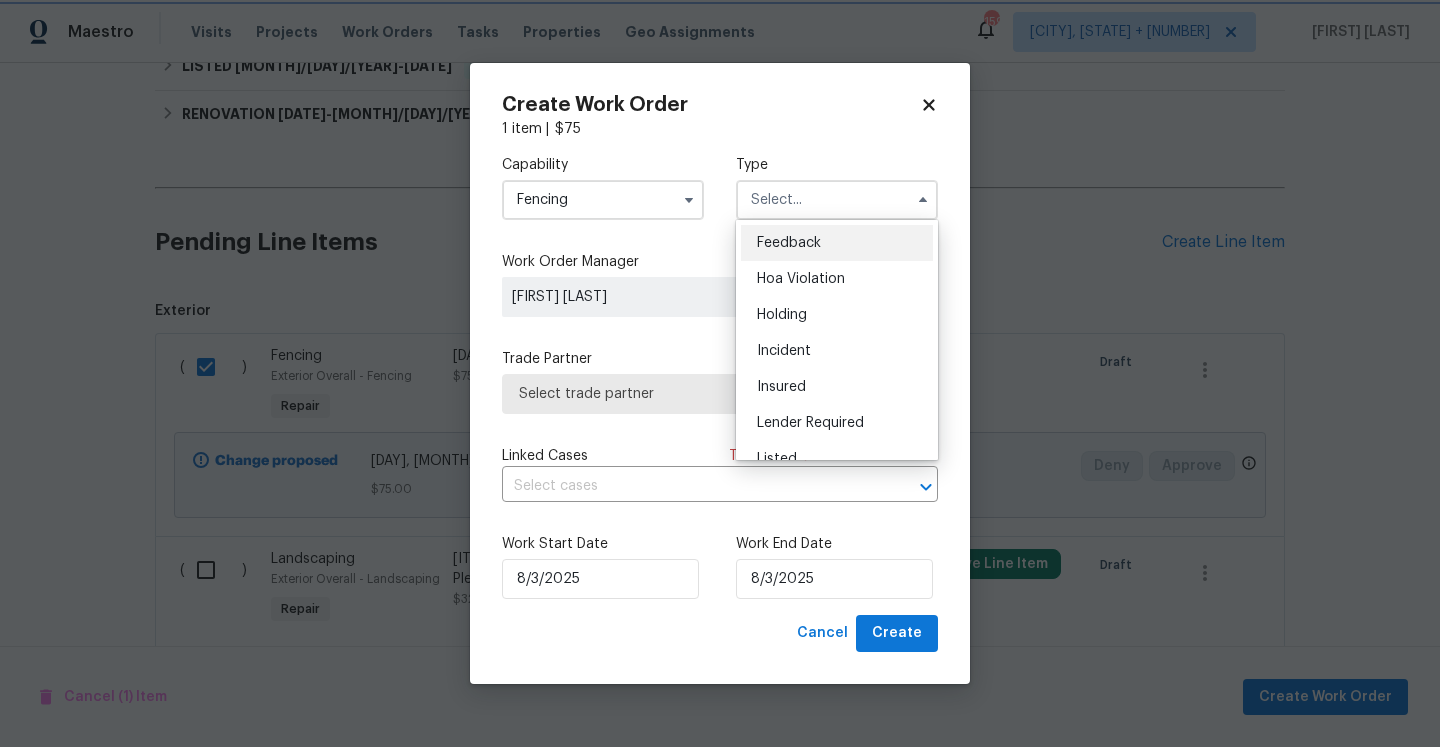 type on "Feedback" 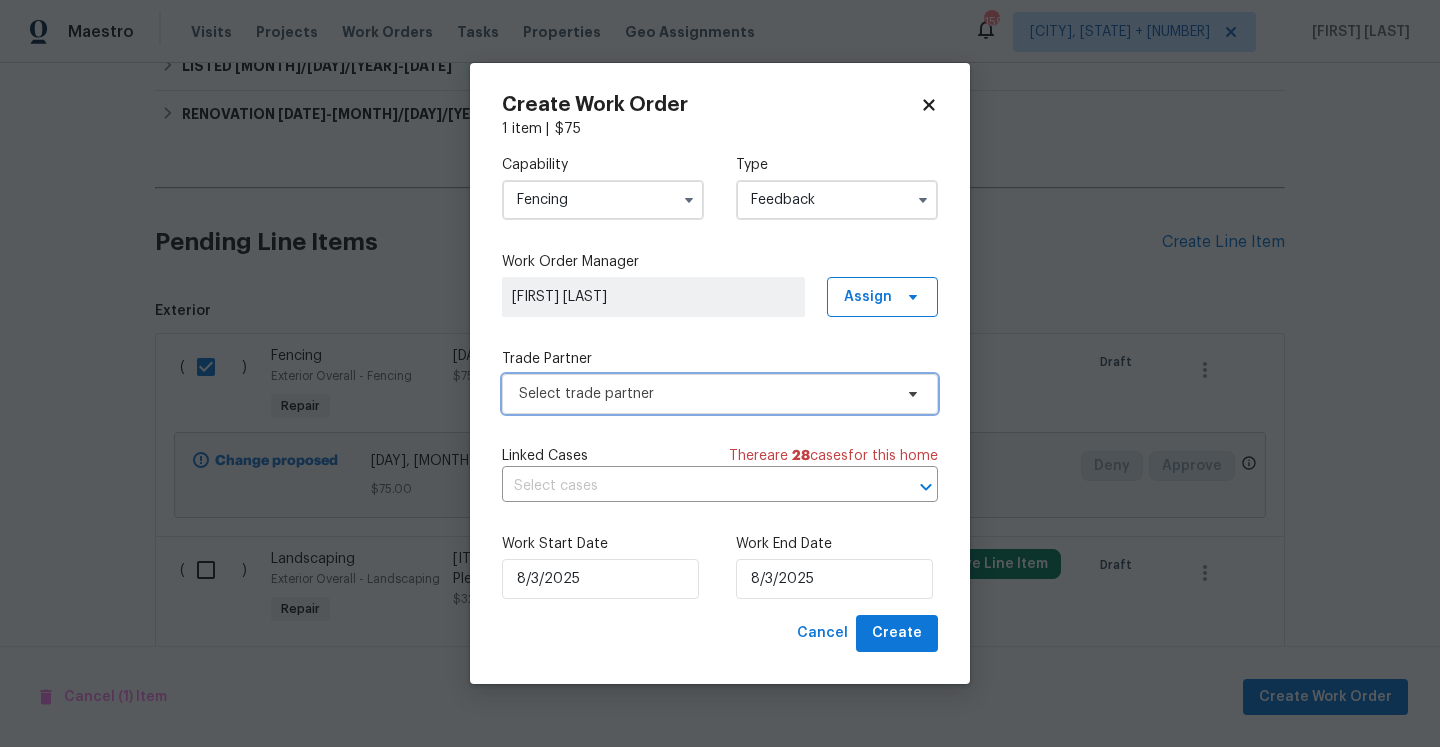 click on "Select trade partner" at bounding box center (720, 394) 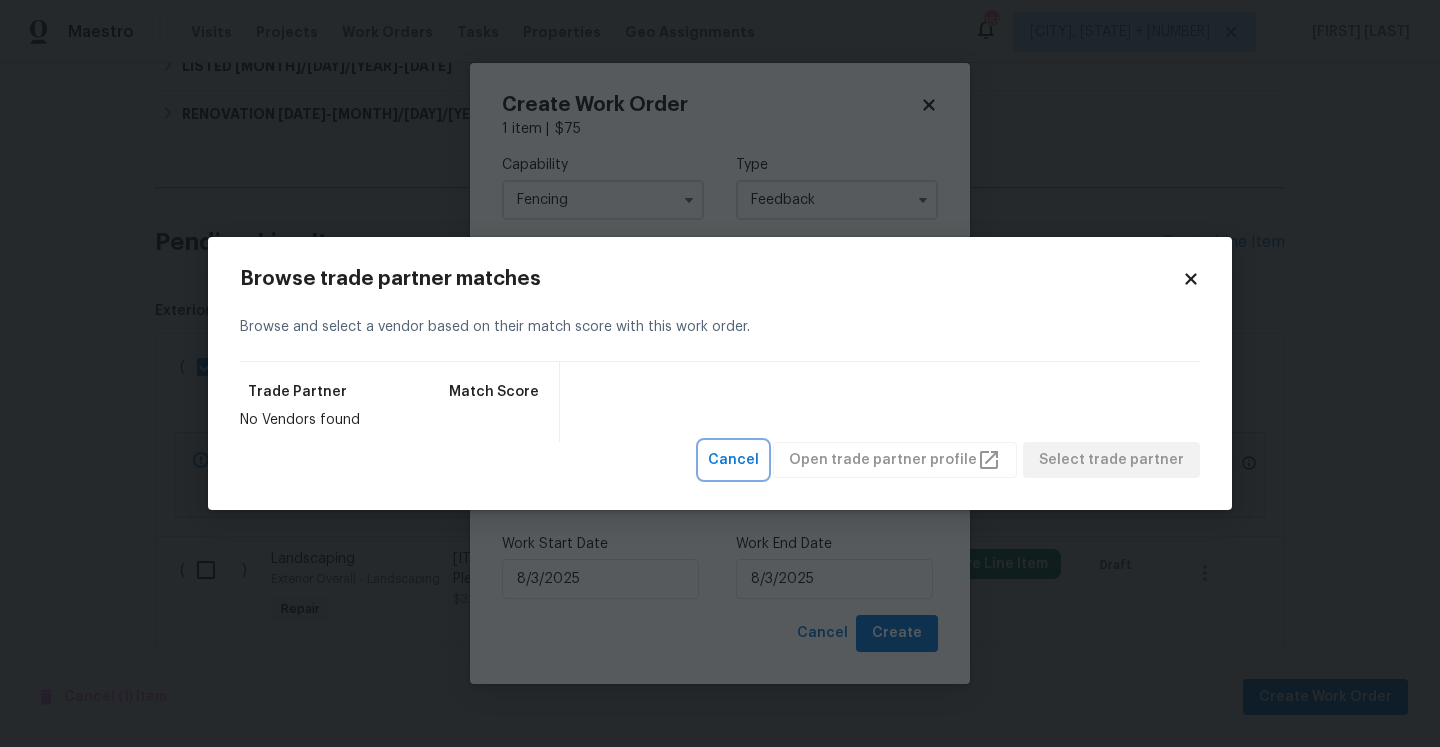 click on "Cancel" at bounding box center (733, 460) 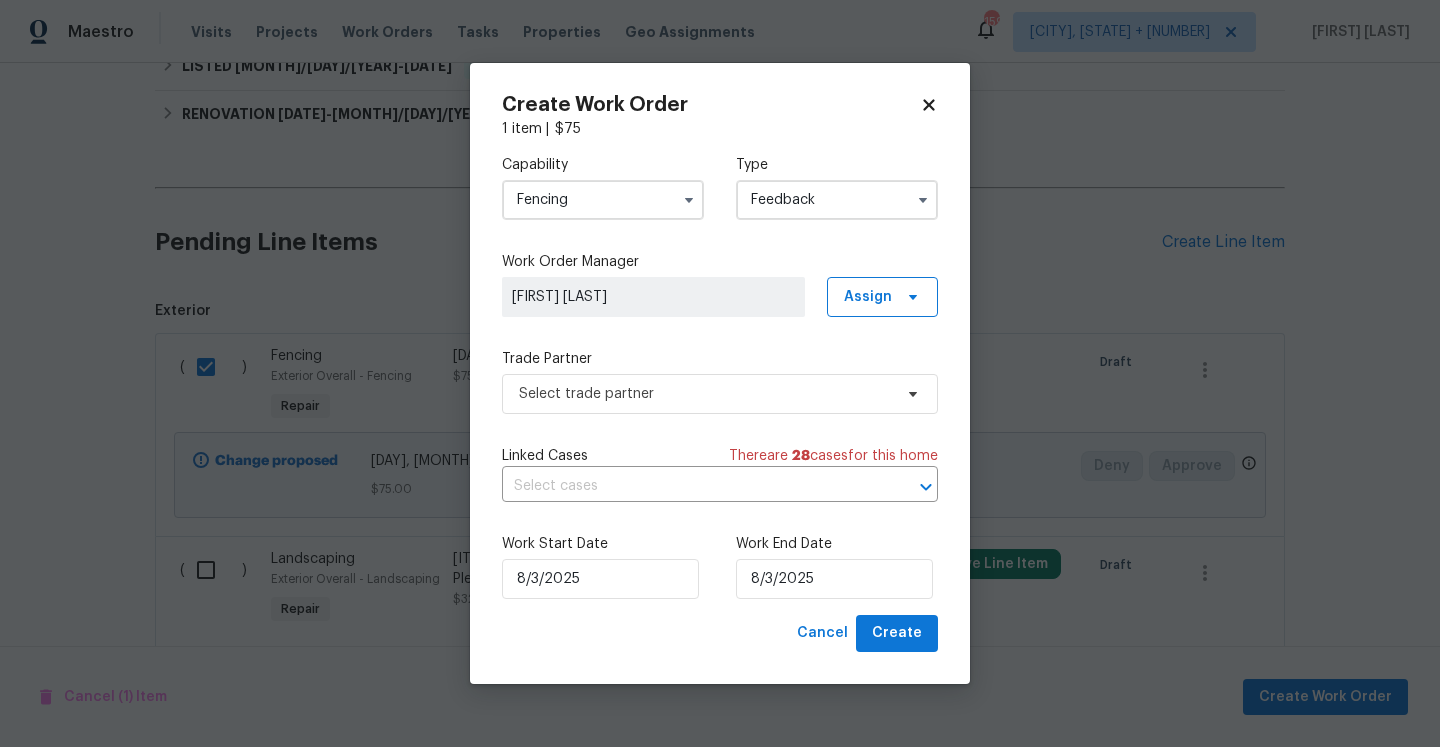 click on "Fencing" at bounding box center (603, 200) 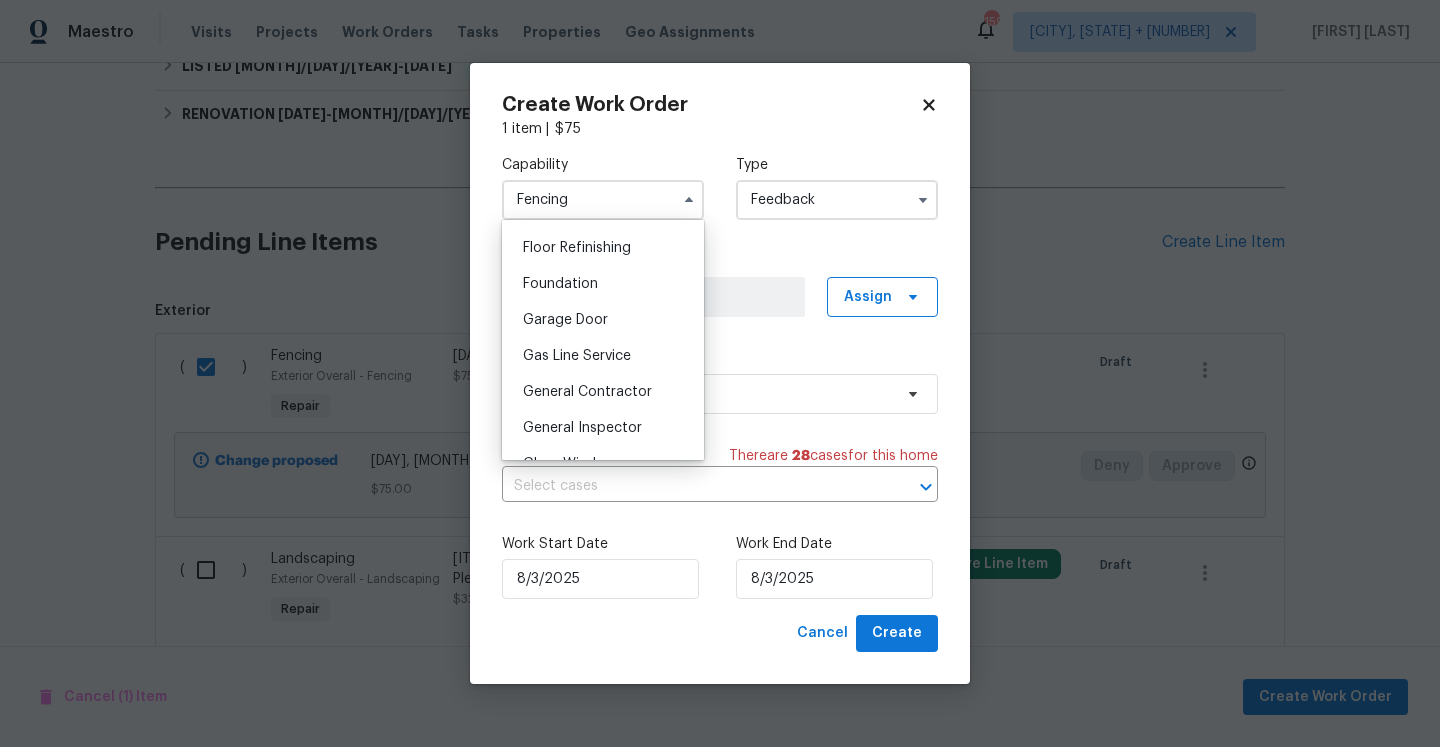 scroll, scrollTop: 886, scrollLeft: 0, axis: vertical 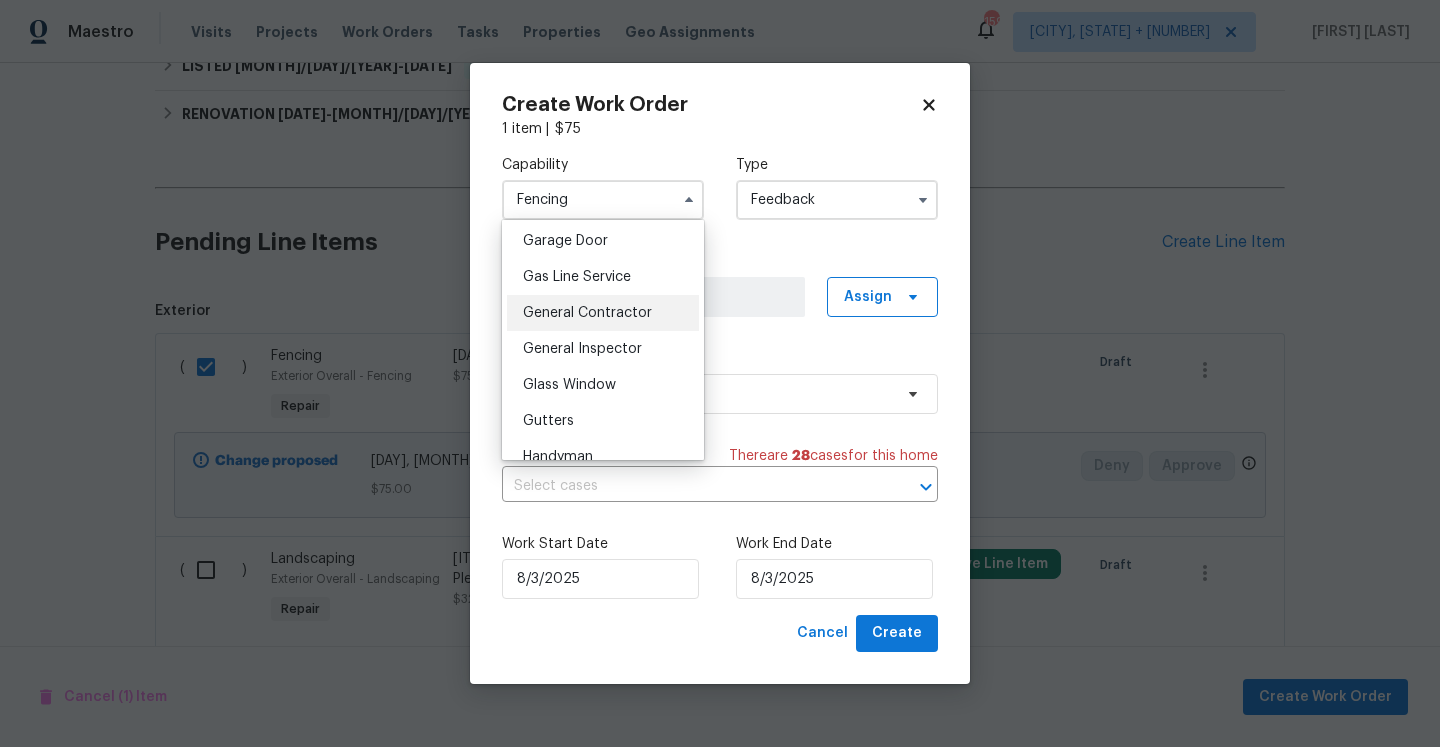 click on "General Contractor" at bounding box center (587, 313) 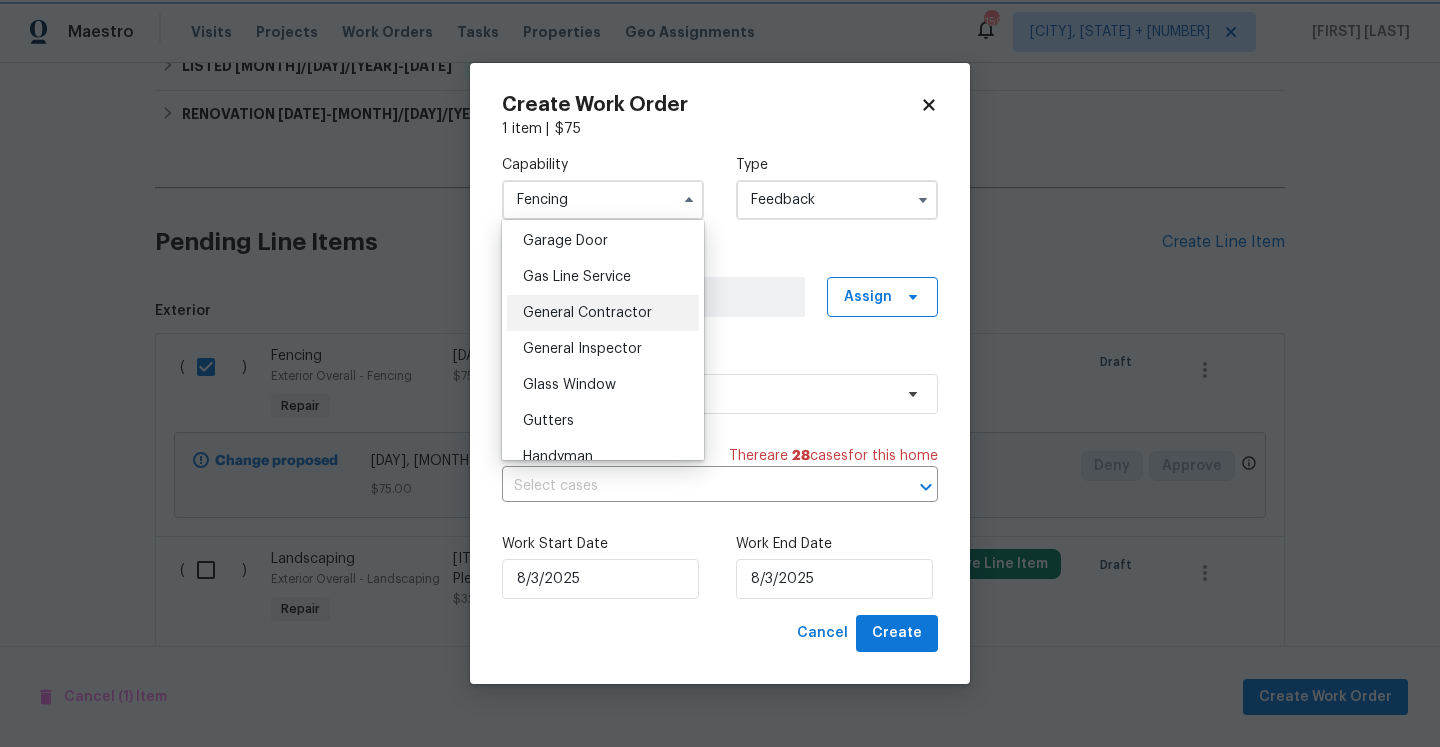 type on "General Contractor" 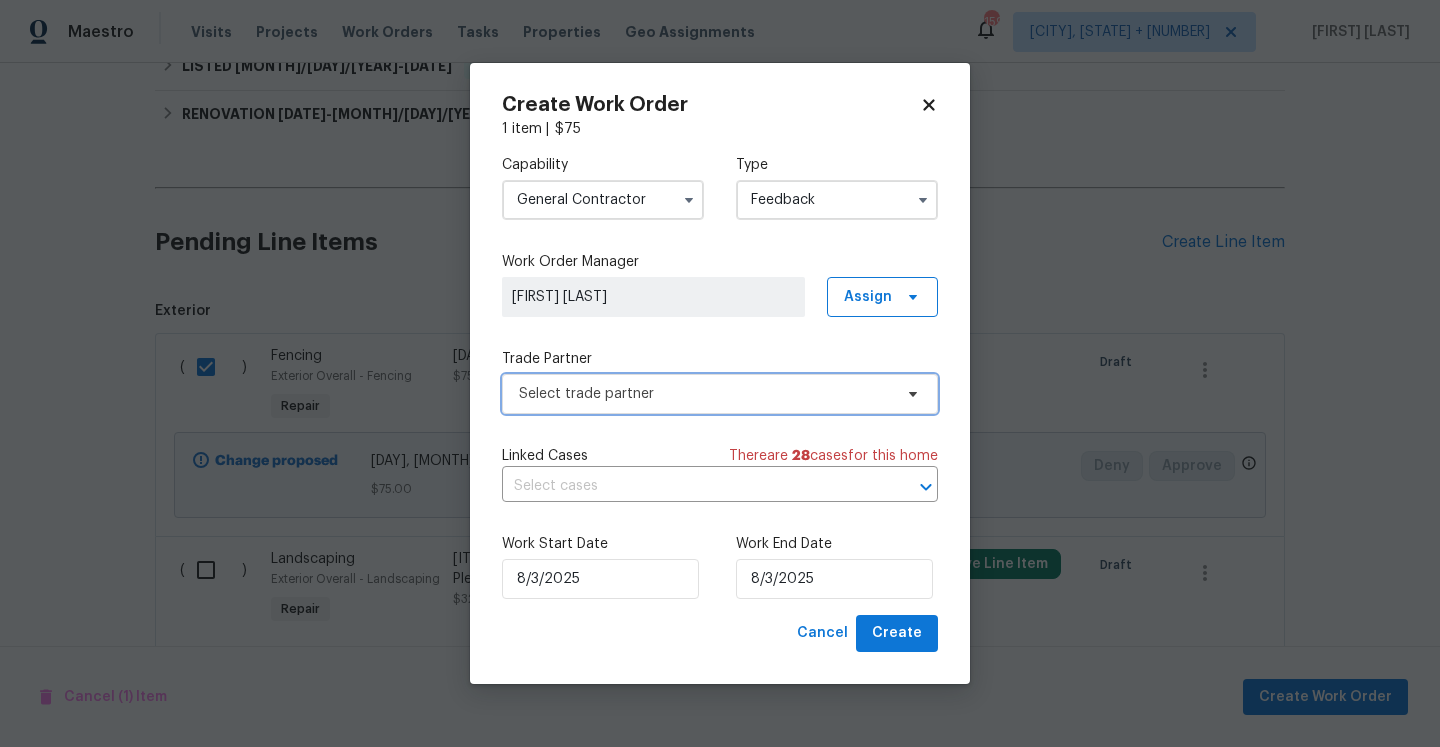 click on "Select trade partner" at bounding box center (705, 394) 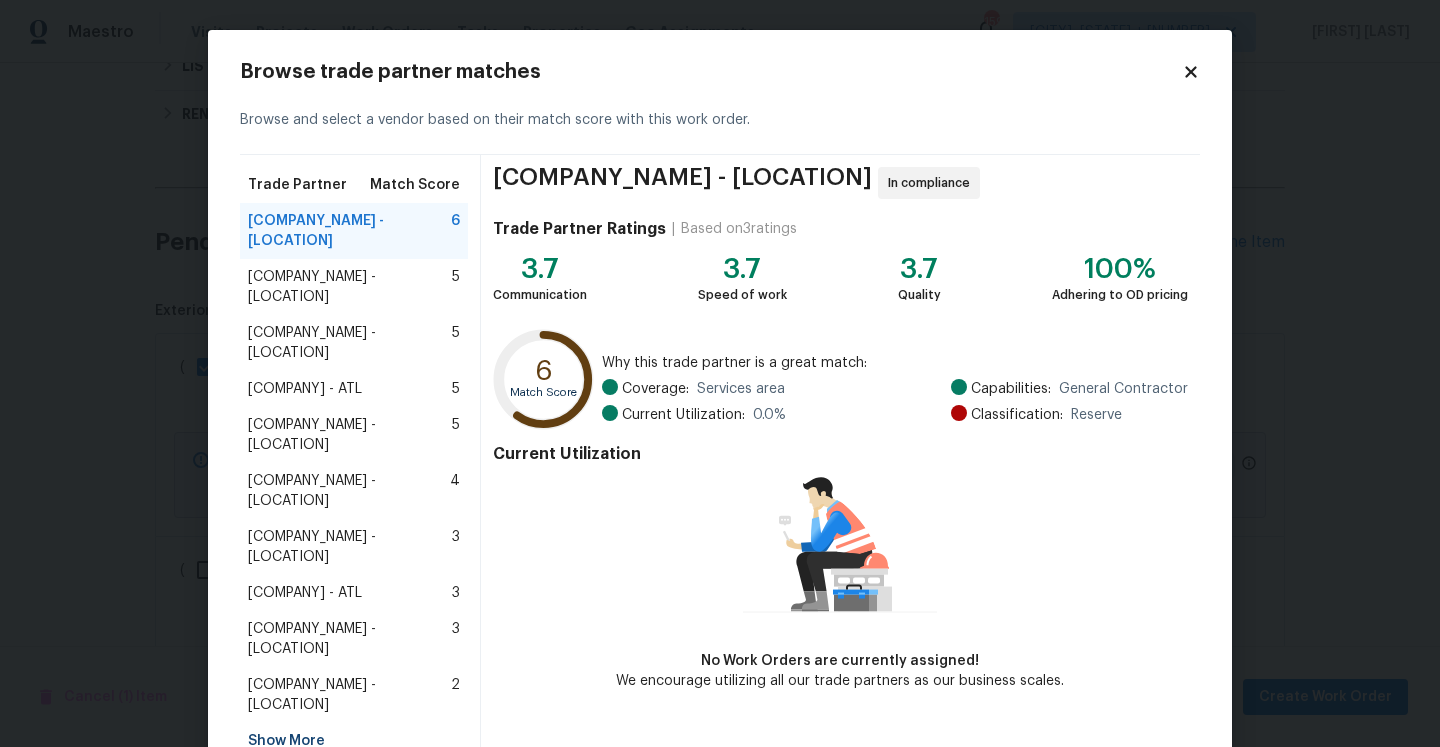 click on "SEC Remodeling - ATL 5" at bounding box center [354, 287] 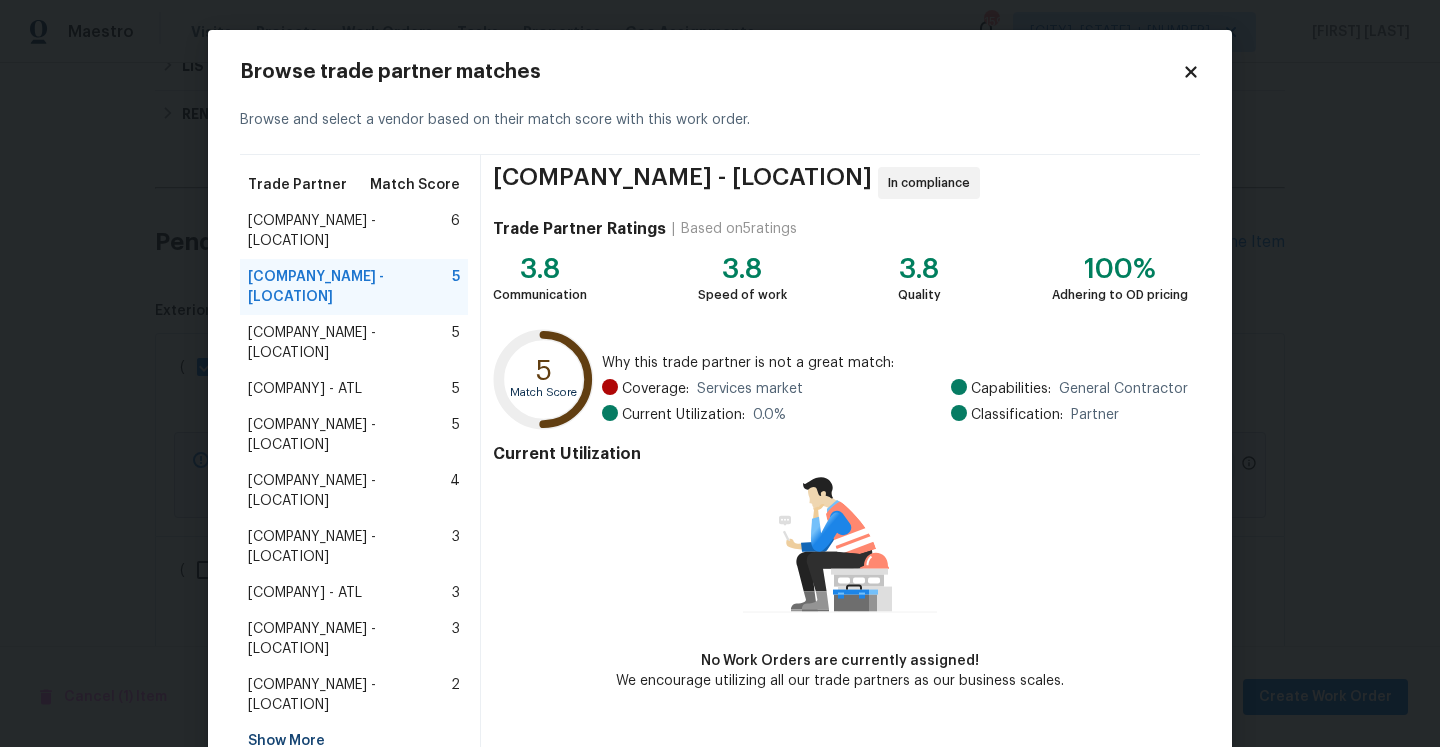 click on "Reyes and Sons Construction - ATL" at bounding box center [350, 343] 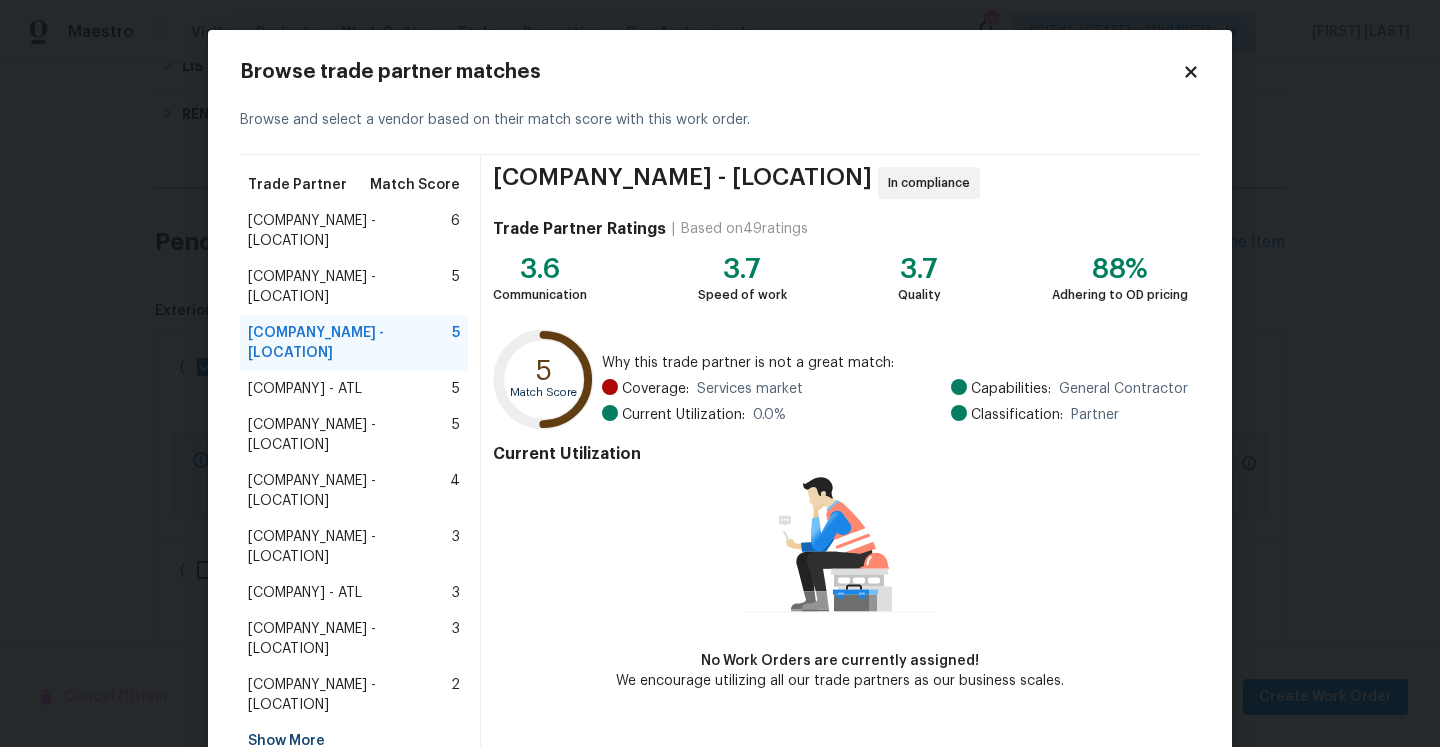 click on "SEC Remodeling - ATL" at bounding box center (350, 287) 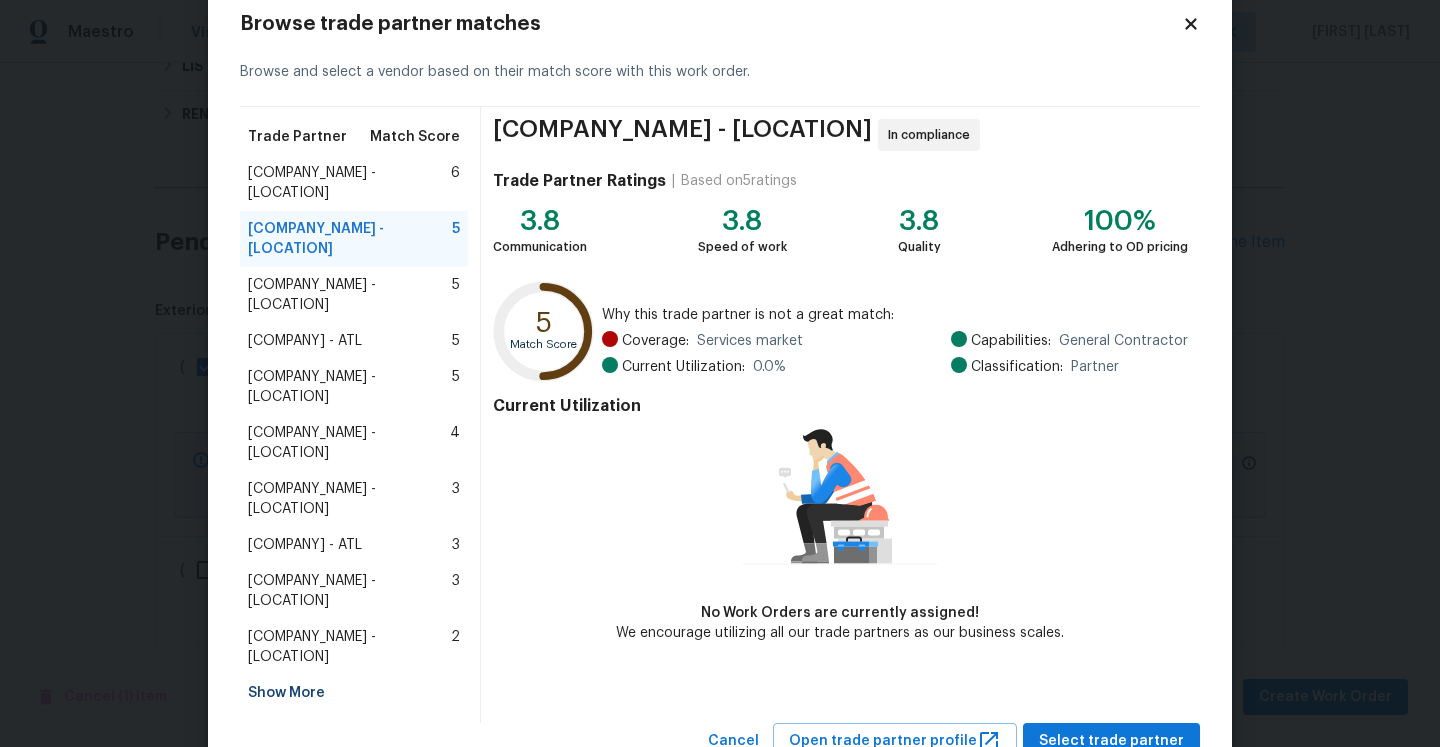 scroll, scrollTop: 53, scrollLeft: 0, axis: vertical 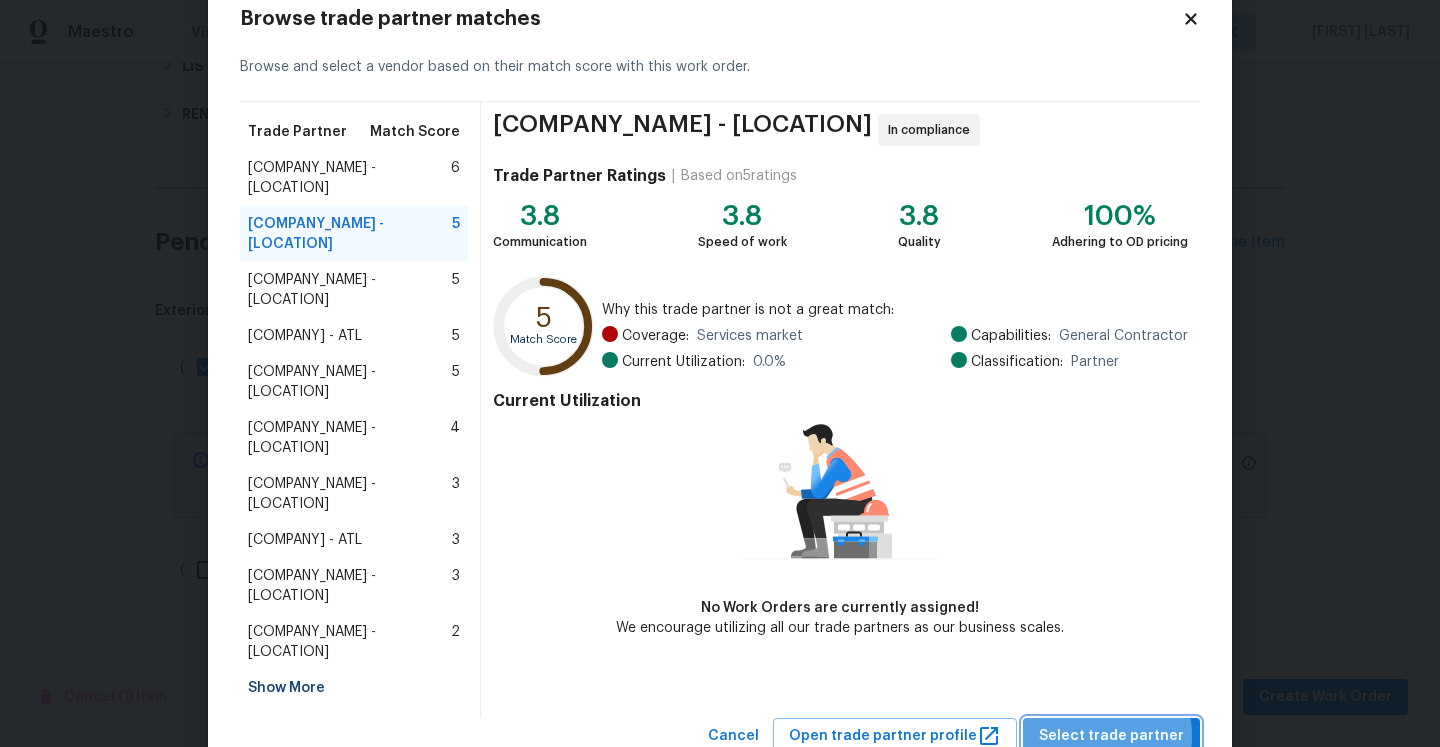 click on "Select trade partner" at bounding box center [1111, 736] 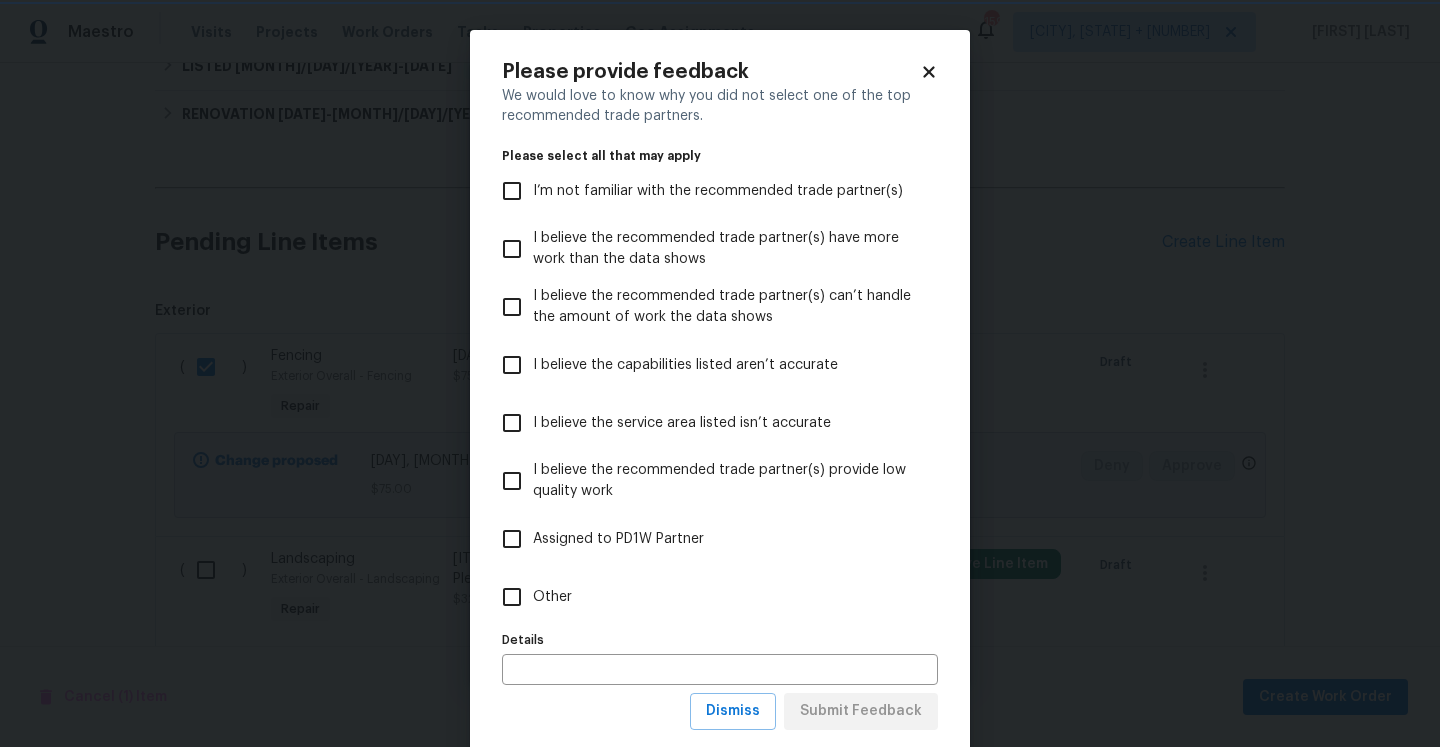 scroll, scrollTop: 0, scrollLeft: 0, axis: both 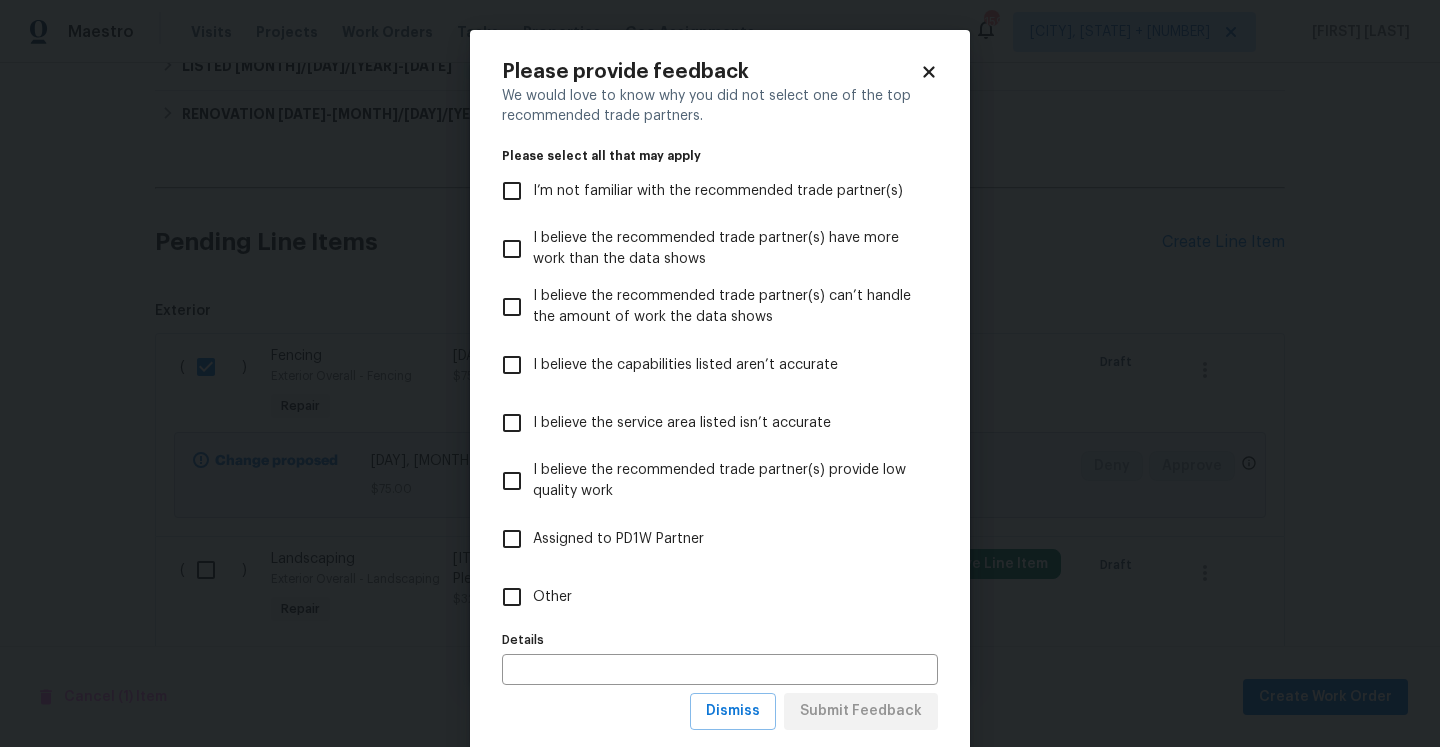 click on "Other" at bounding box center [706, 597] 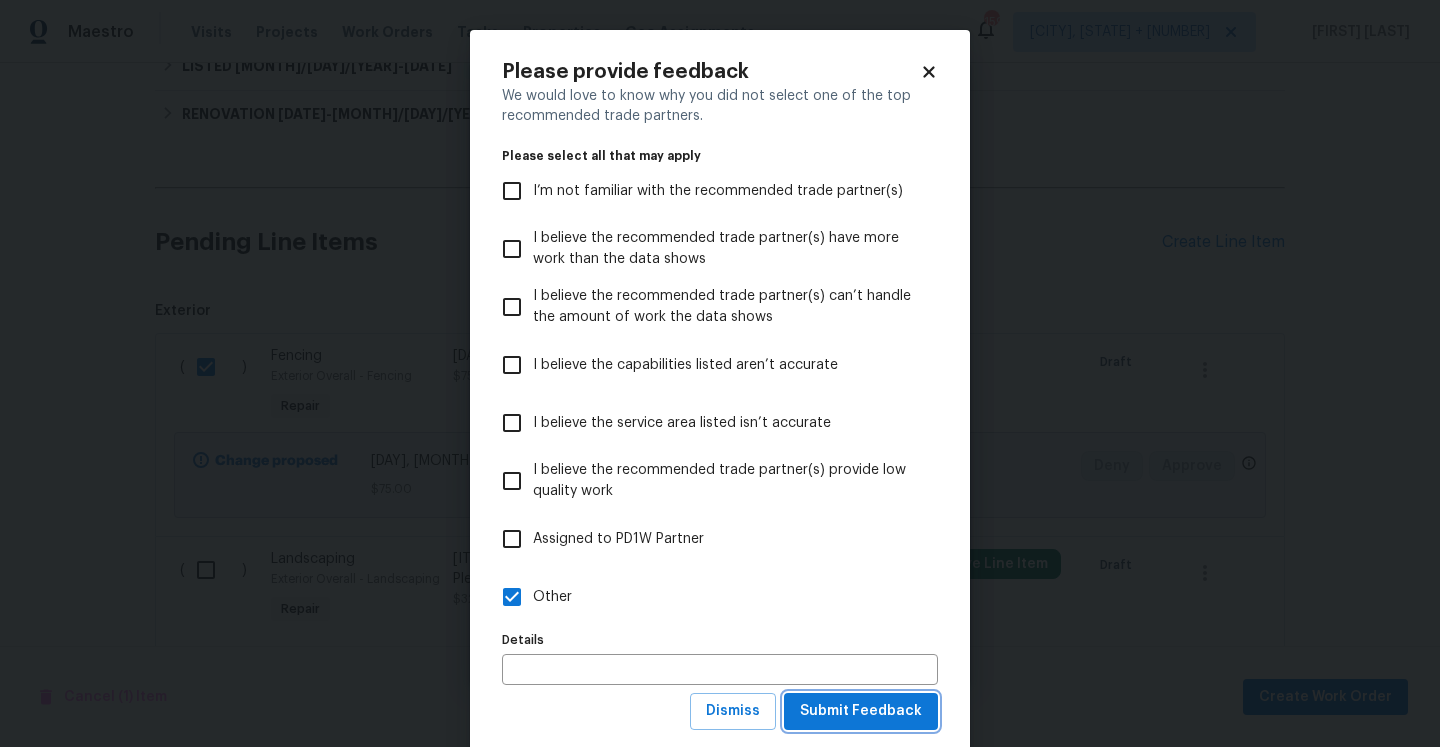 click on "Submit Feedback" at bounding box center (861, 711) 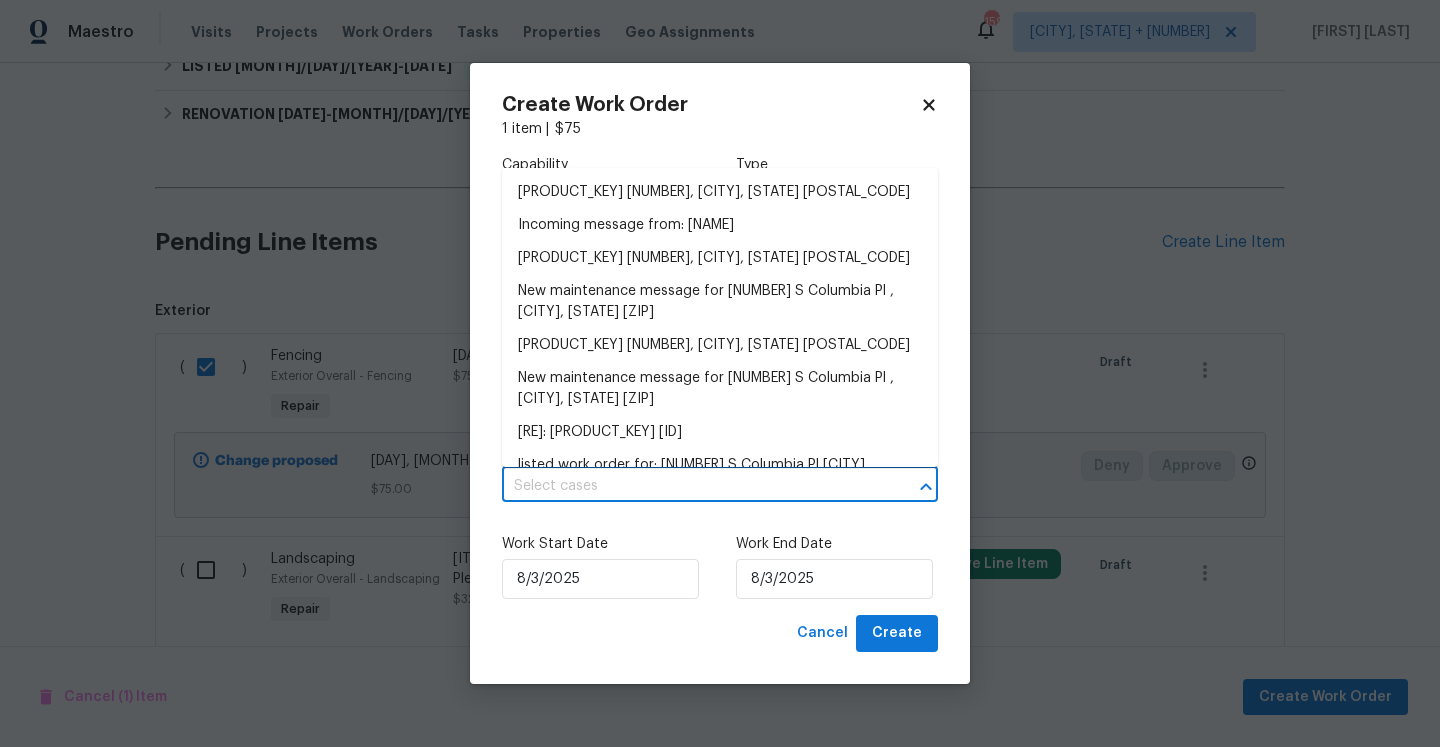 click at bounding box center (692, 486) 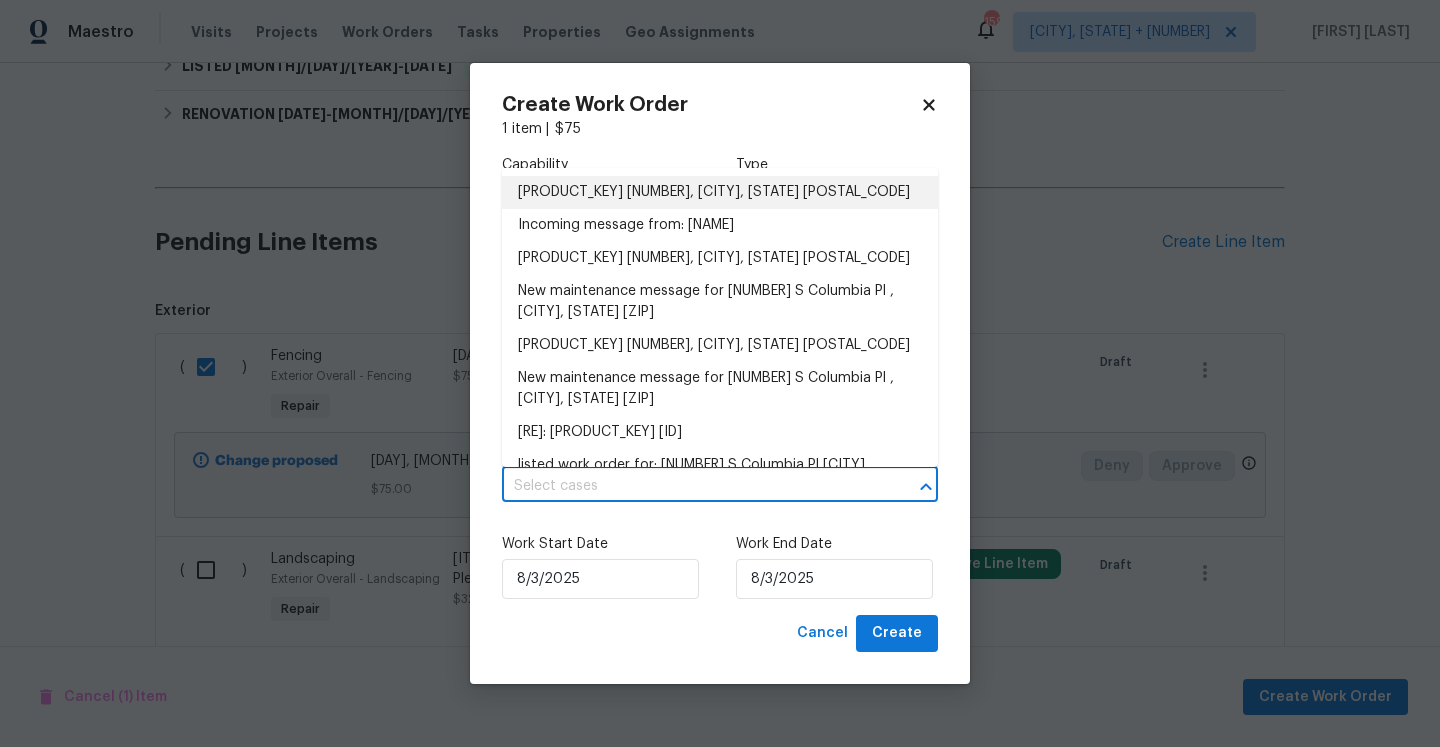 click on "Feedback on 1955 S Columbia Pl, Decatur, GA 30032" at bounding box center [720, 192] 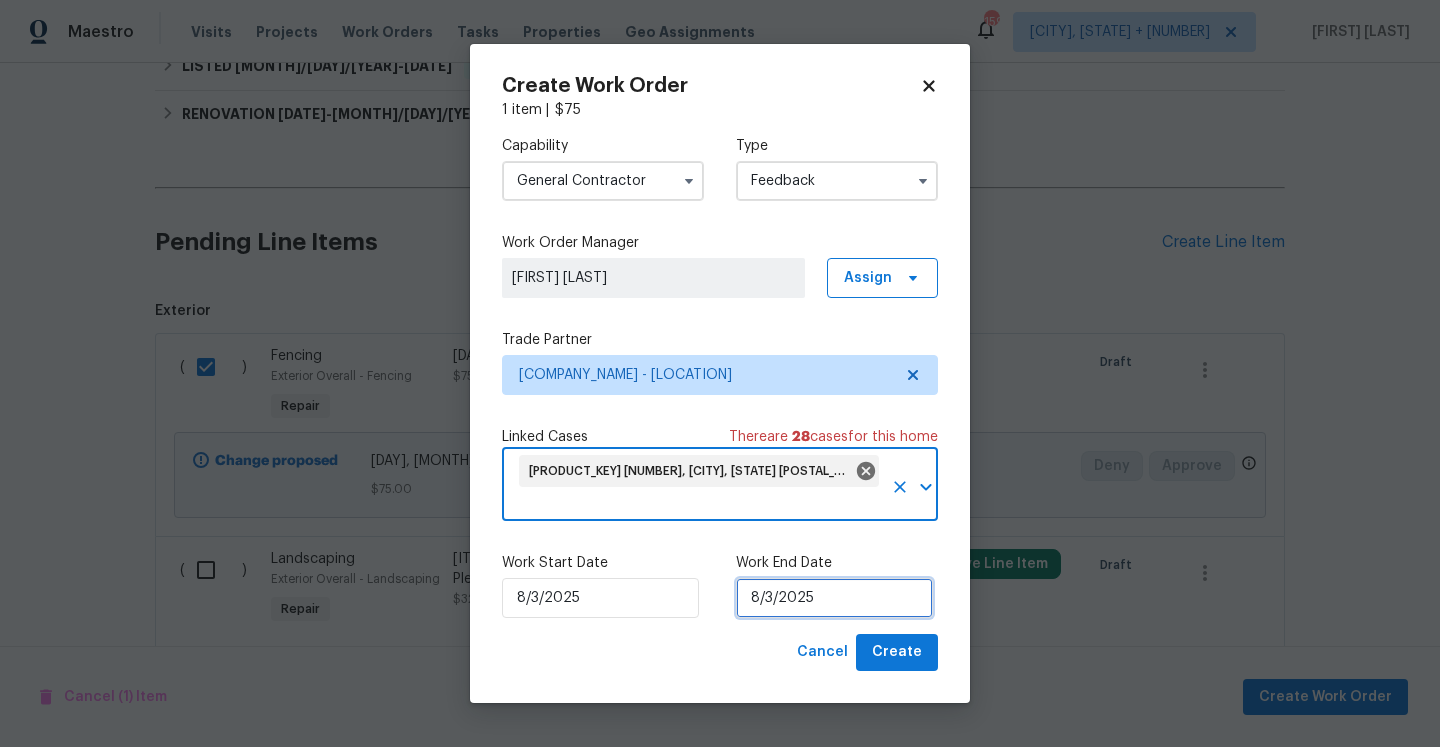 click on "8/3/2025" at bounding box center (834, 598) 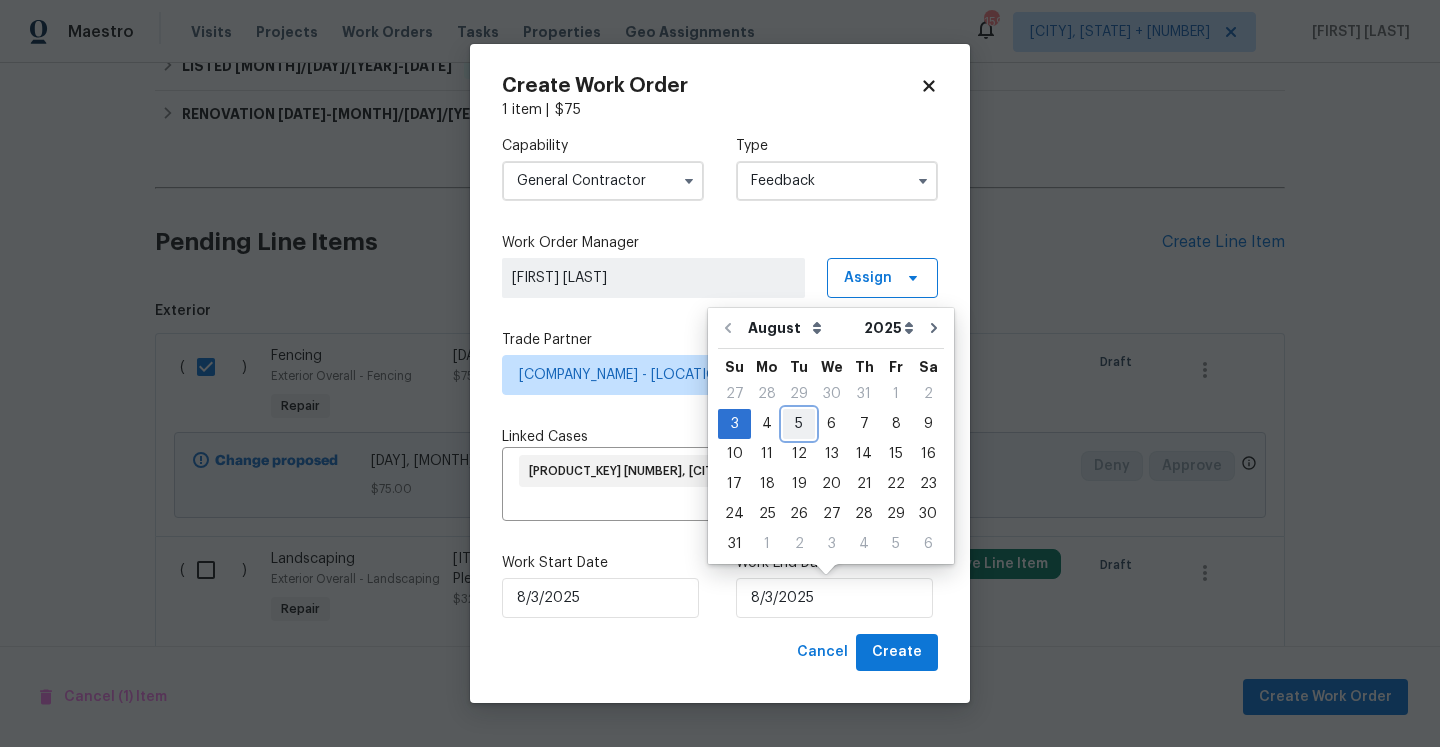 click on "5" at bounding box center (799, 424) 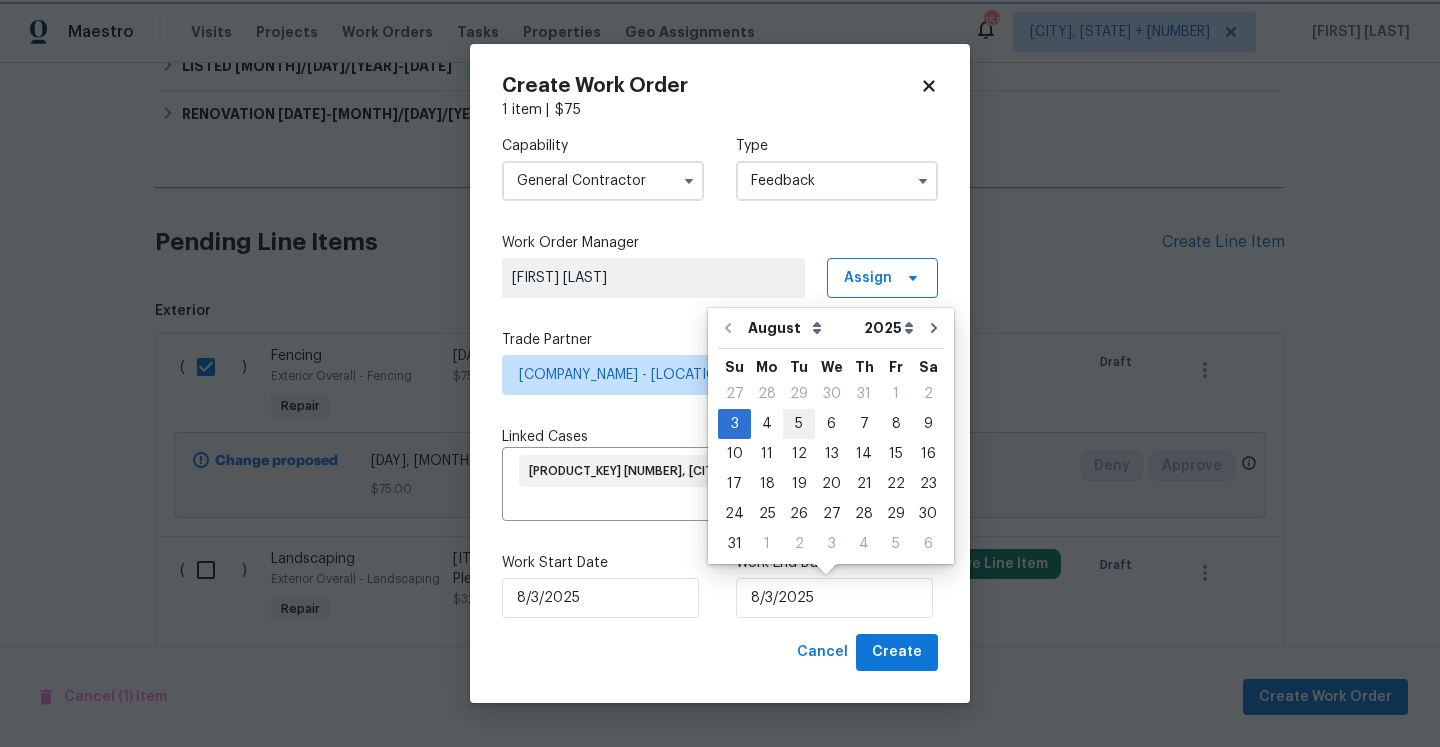 type on "8/5/2025" 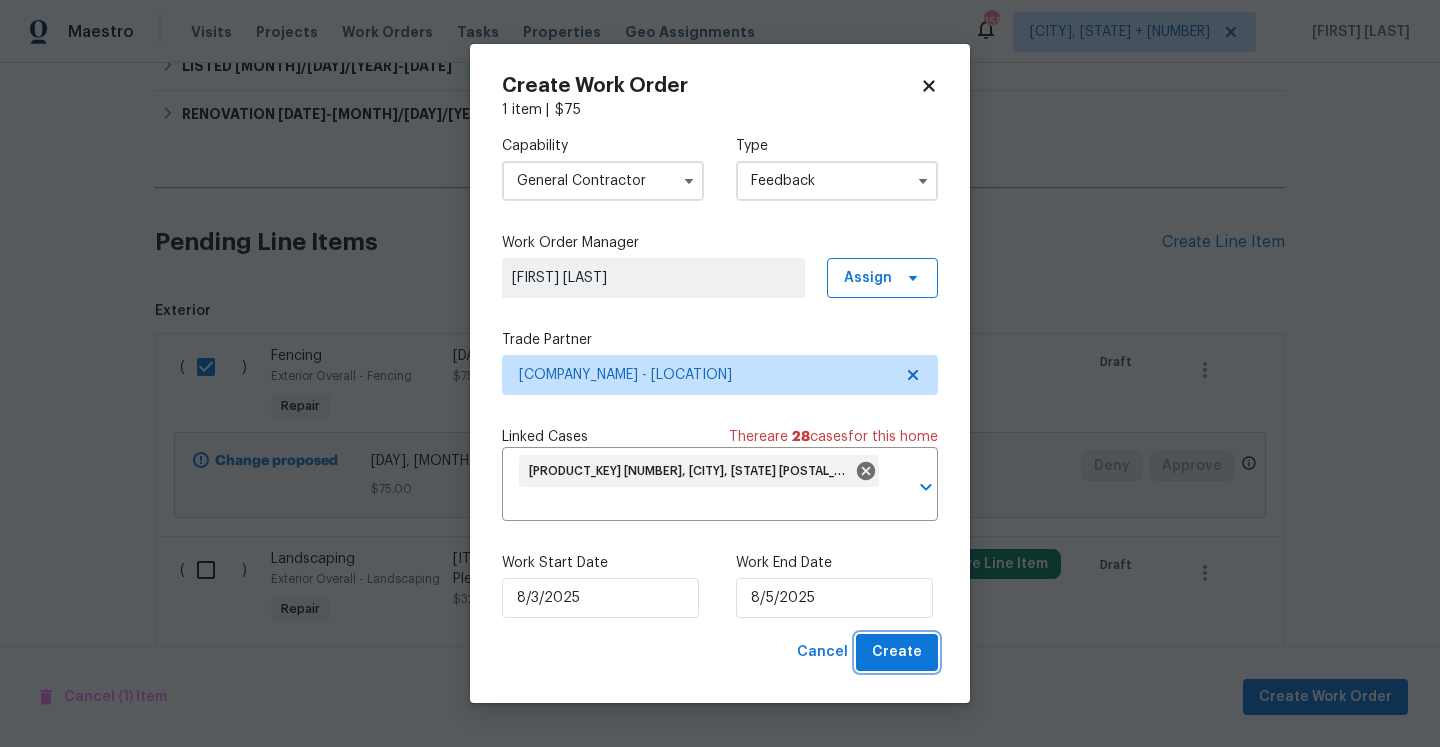 click on "Create" at bounding box center (897, 652) 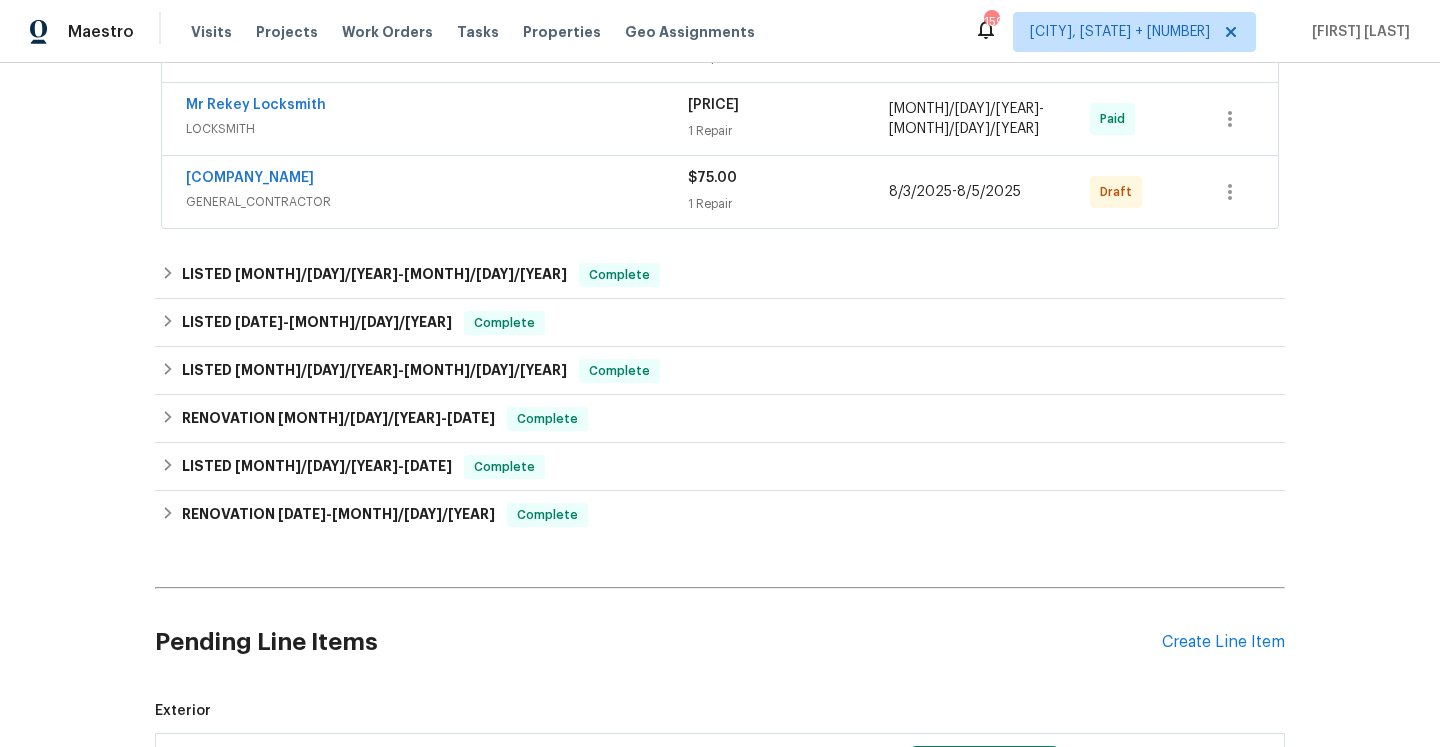 scroll, scrollTop: 480, scrollLeft: 0, axis: vertical 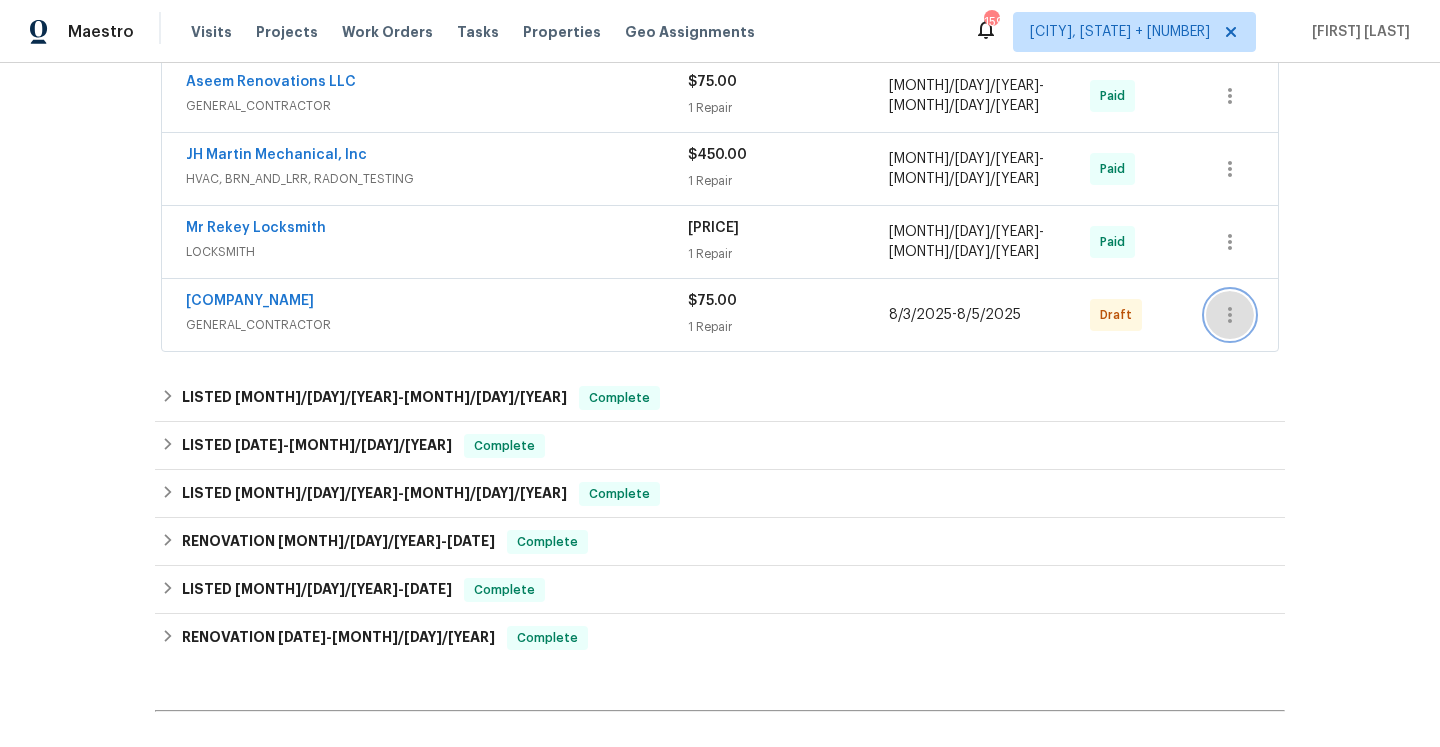 click at bounding box center (1230, 315) 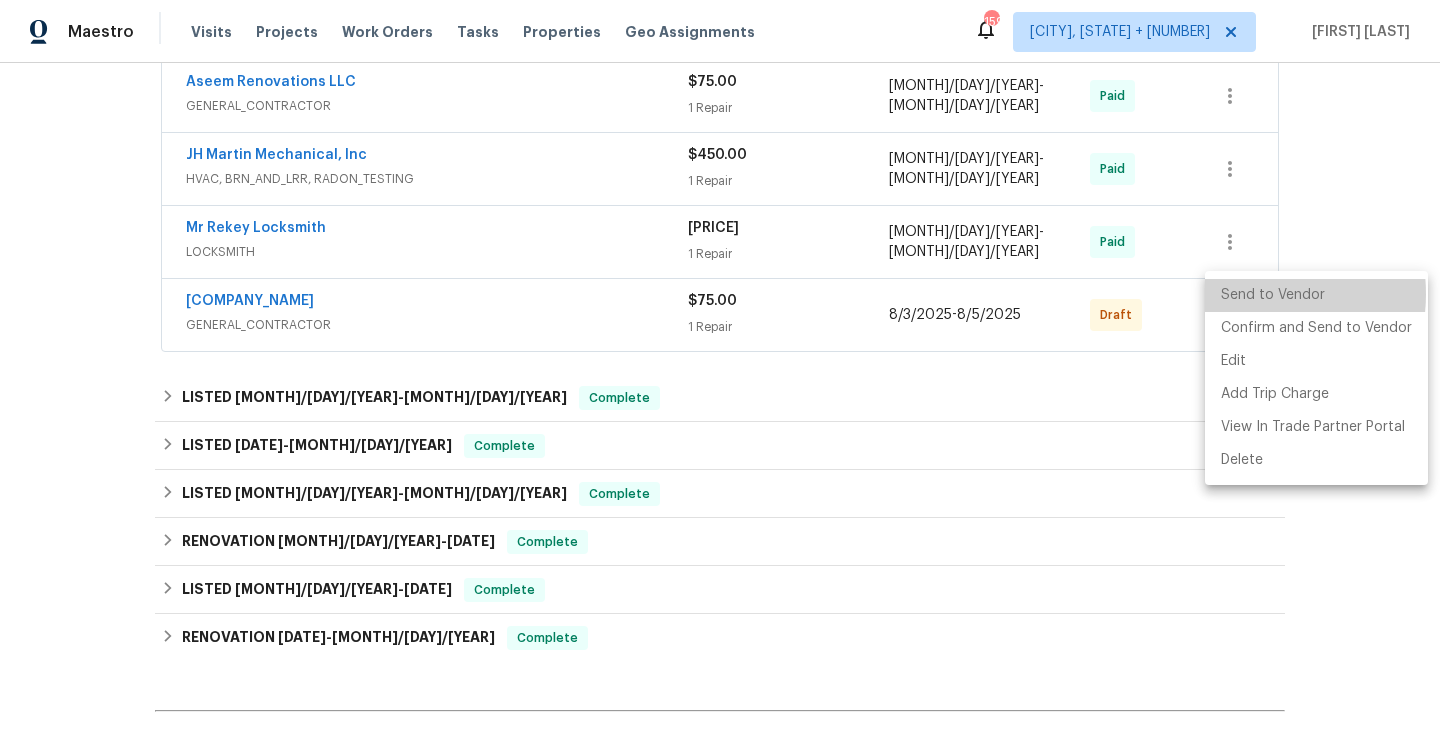 click on "Send to Vendor" at bounding box center [1316, 295] 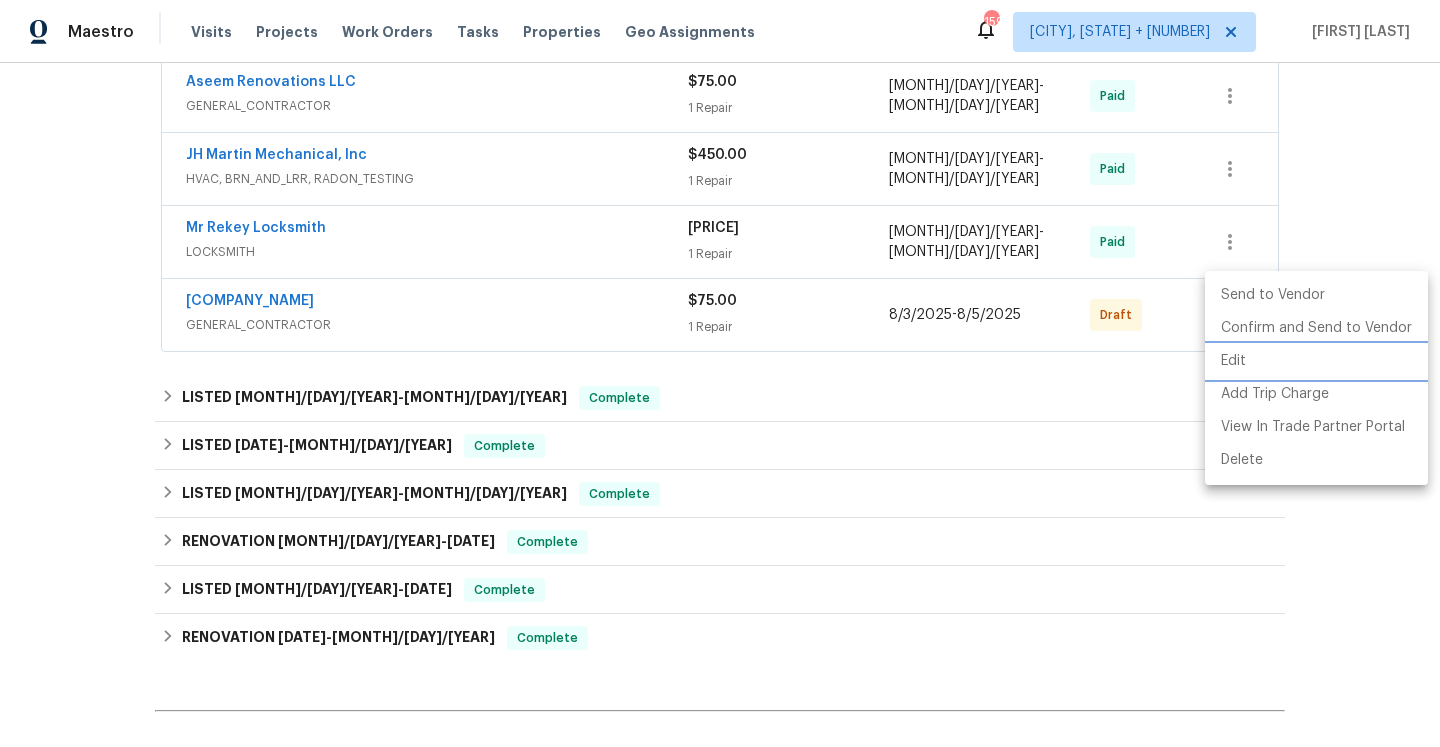 scroll, scrollTop: 188, scrollLeft: 0, axis: vertical 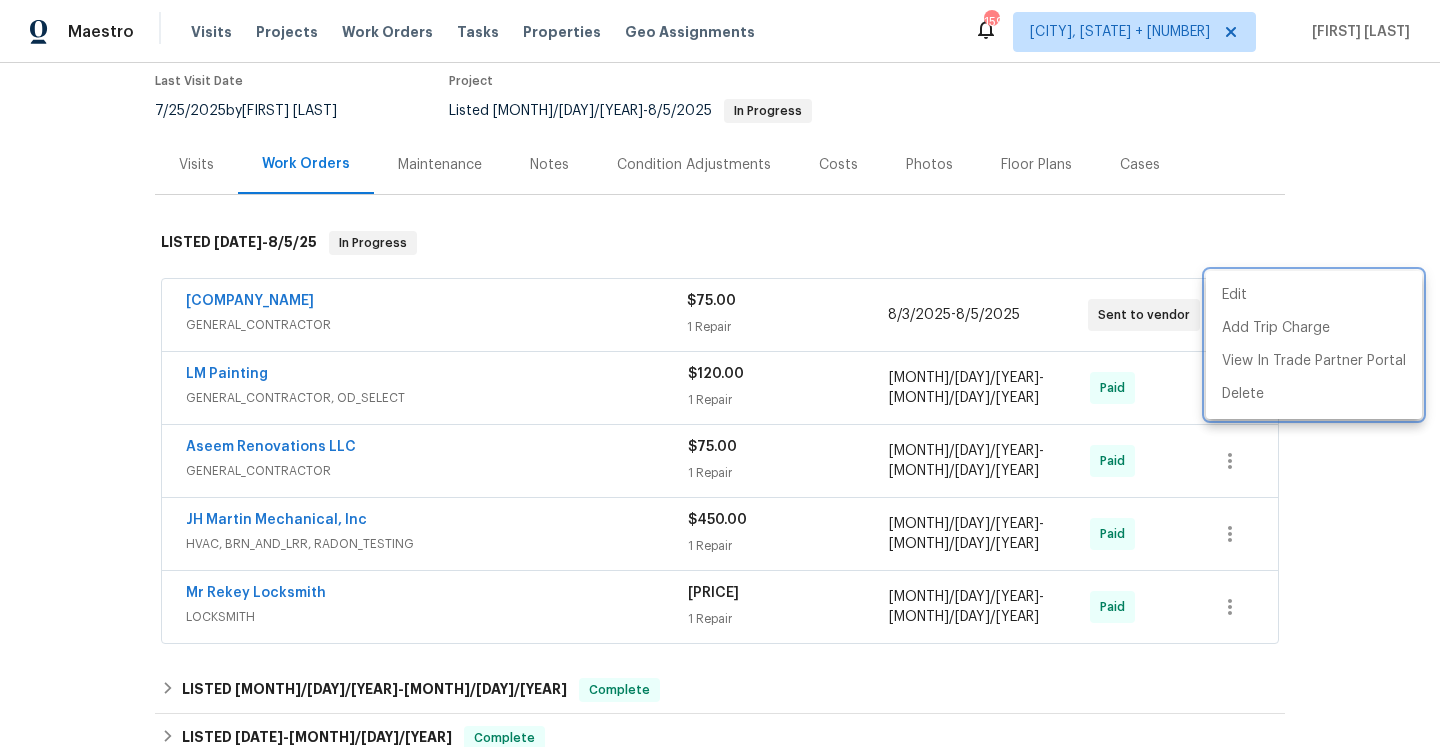 click at bounding box center (720, 373) 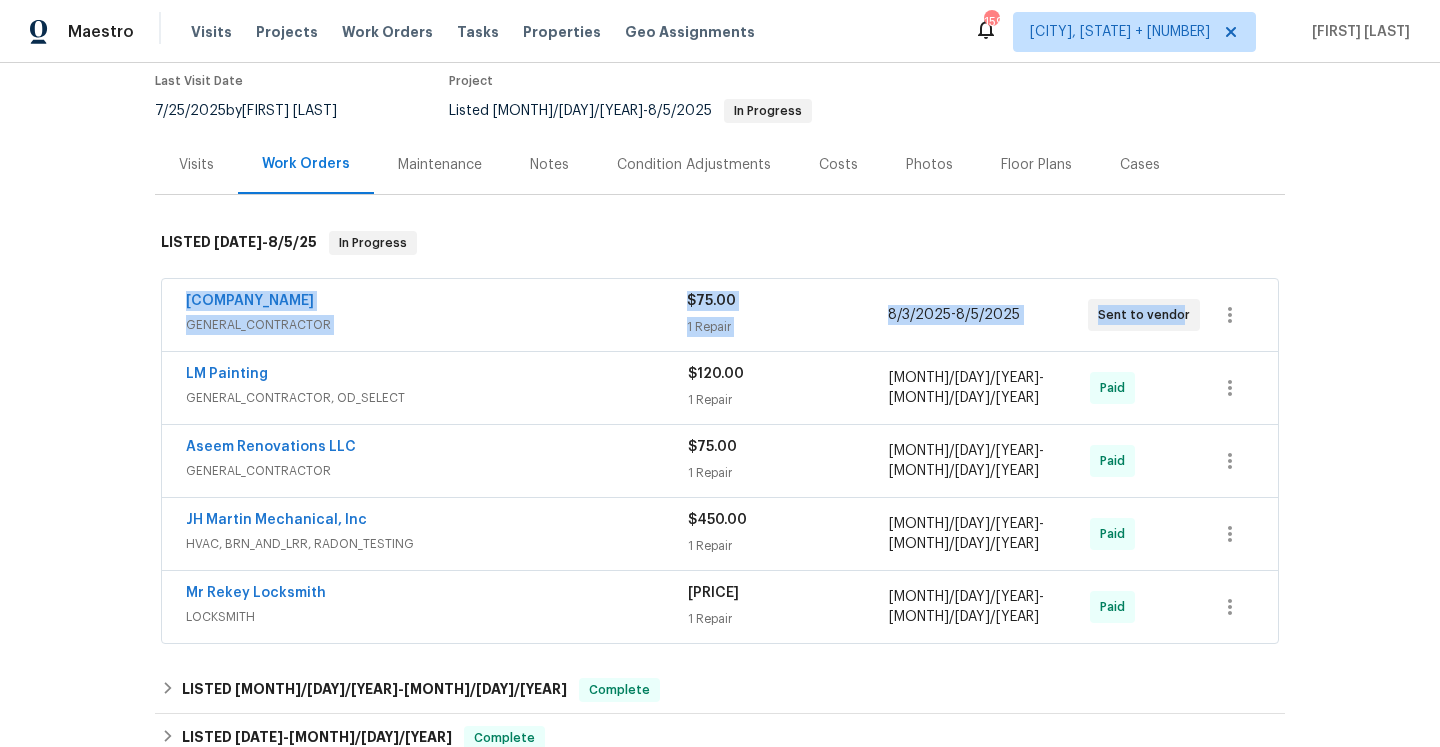 drag, startPoint x: 178, startPoint y: 286, endPoint x: 1178, endPoint y: 292, distance: 1000.018 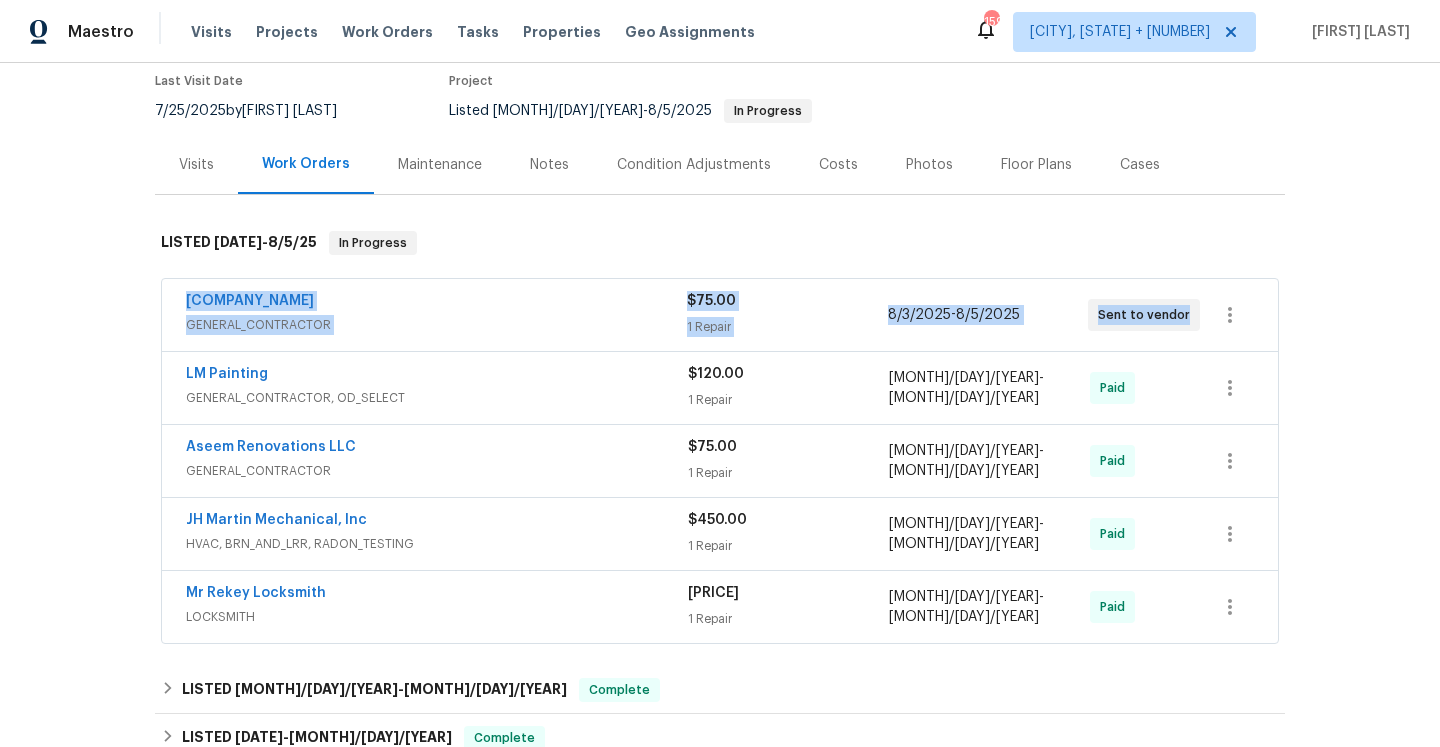 copy on "SEC Remodeling GENERAL_CONTRACTOR $75.00 1 Repair 8/3/2025  -  8/5/2025 Sent to vendor" 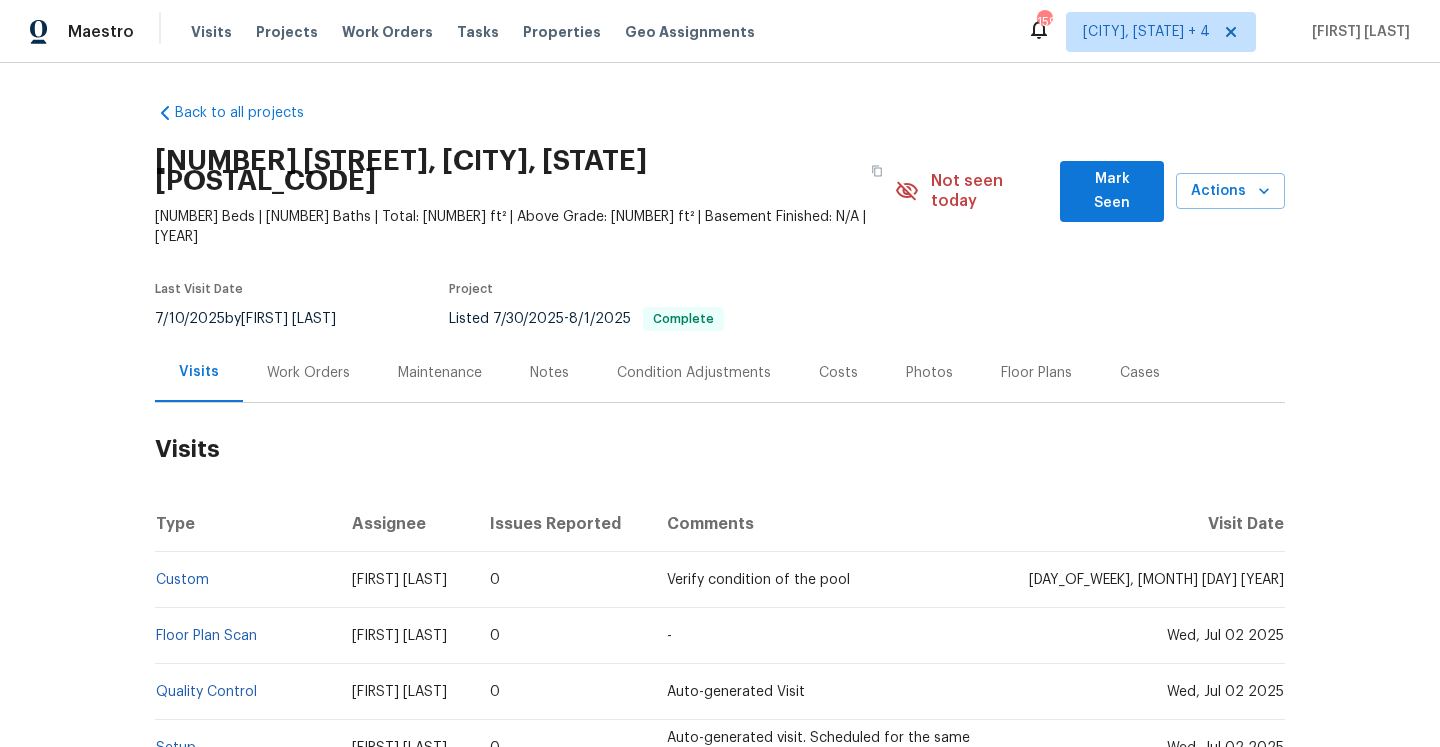 scroll, scrollTop: 0, scrollLeft: 0, axis: both 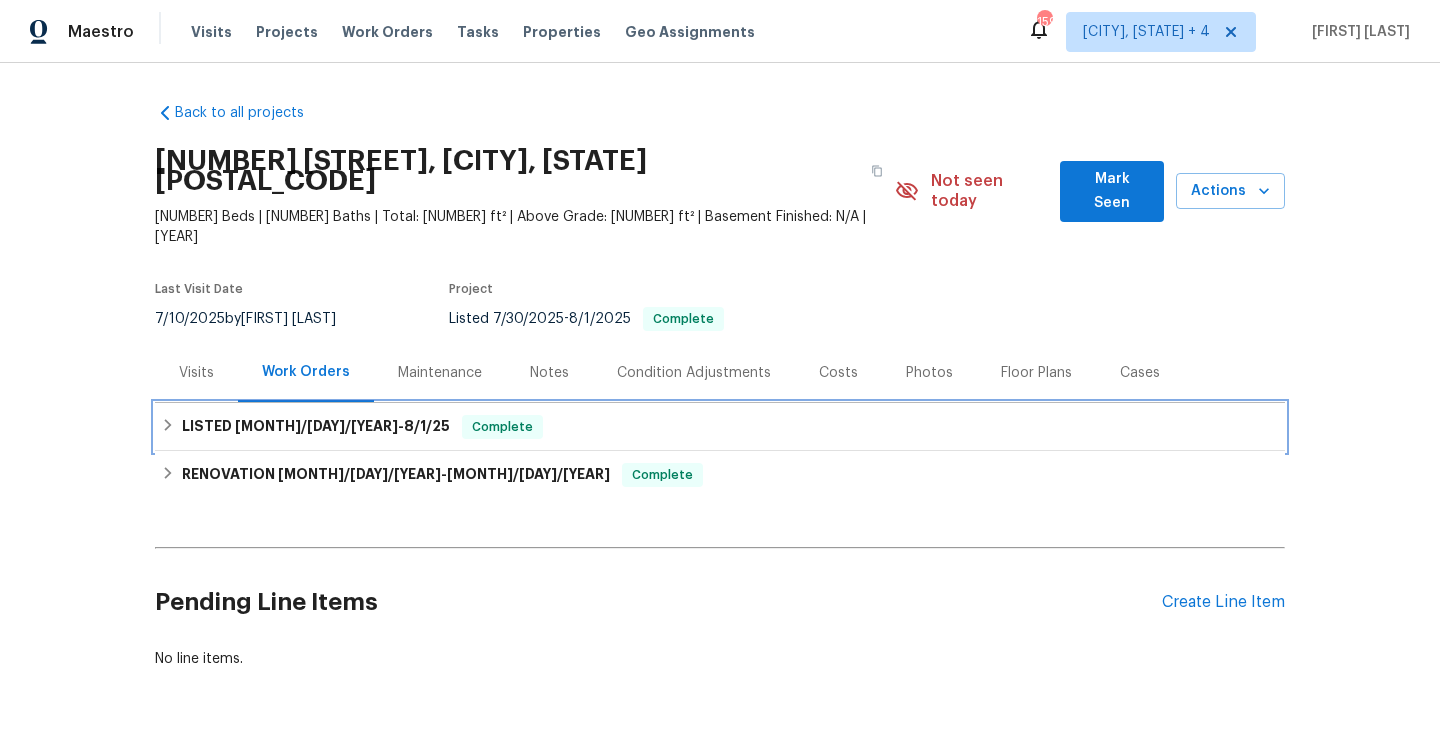 click on "LISTED   [MONTH]/[DAY]/[YEAR]  -  [MONTH]/[DAY]/[YEAR] Complete" at bounding box center (720, 427) 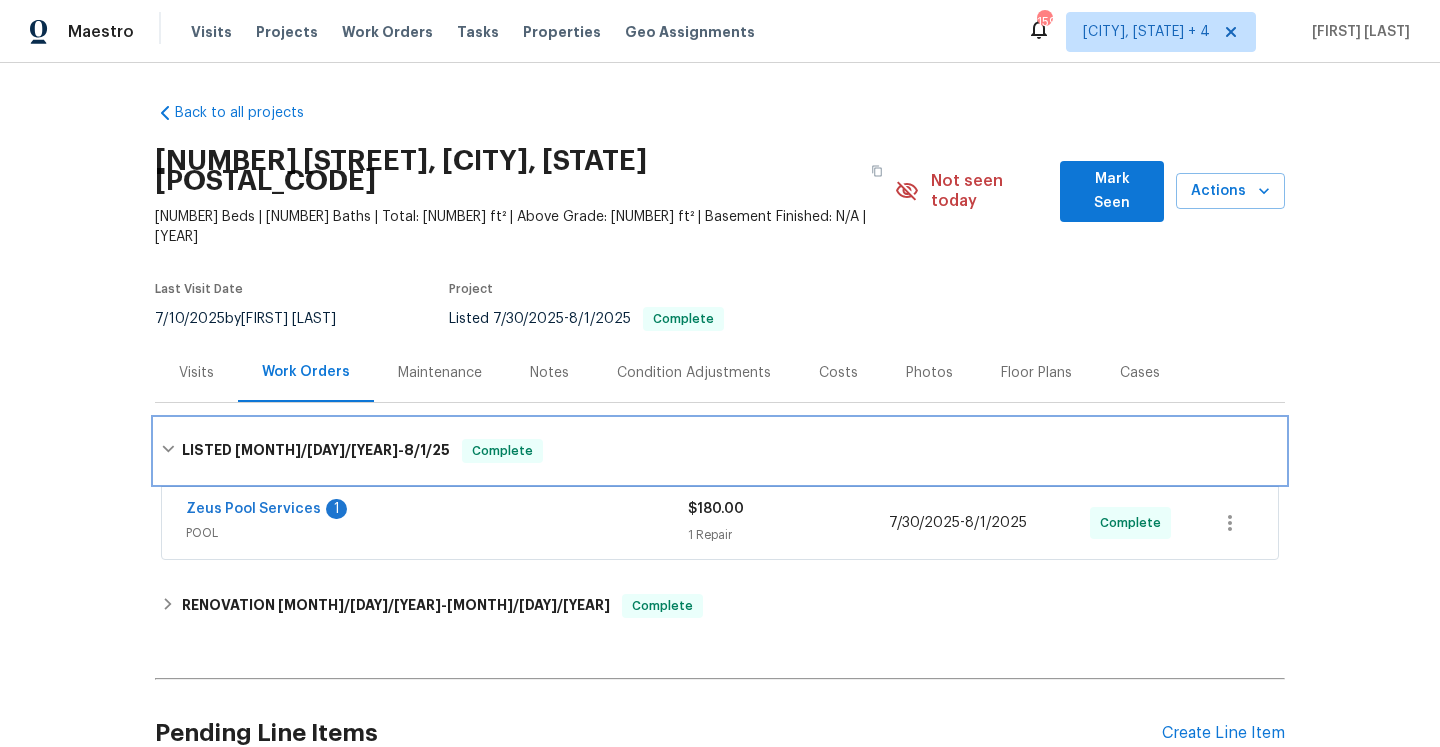 click on "Complete" at bounding box center [502, 451] 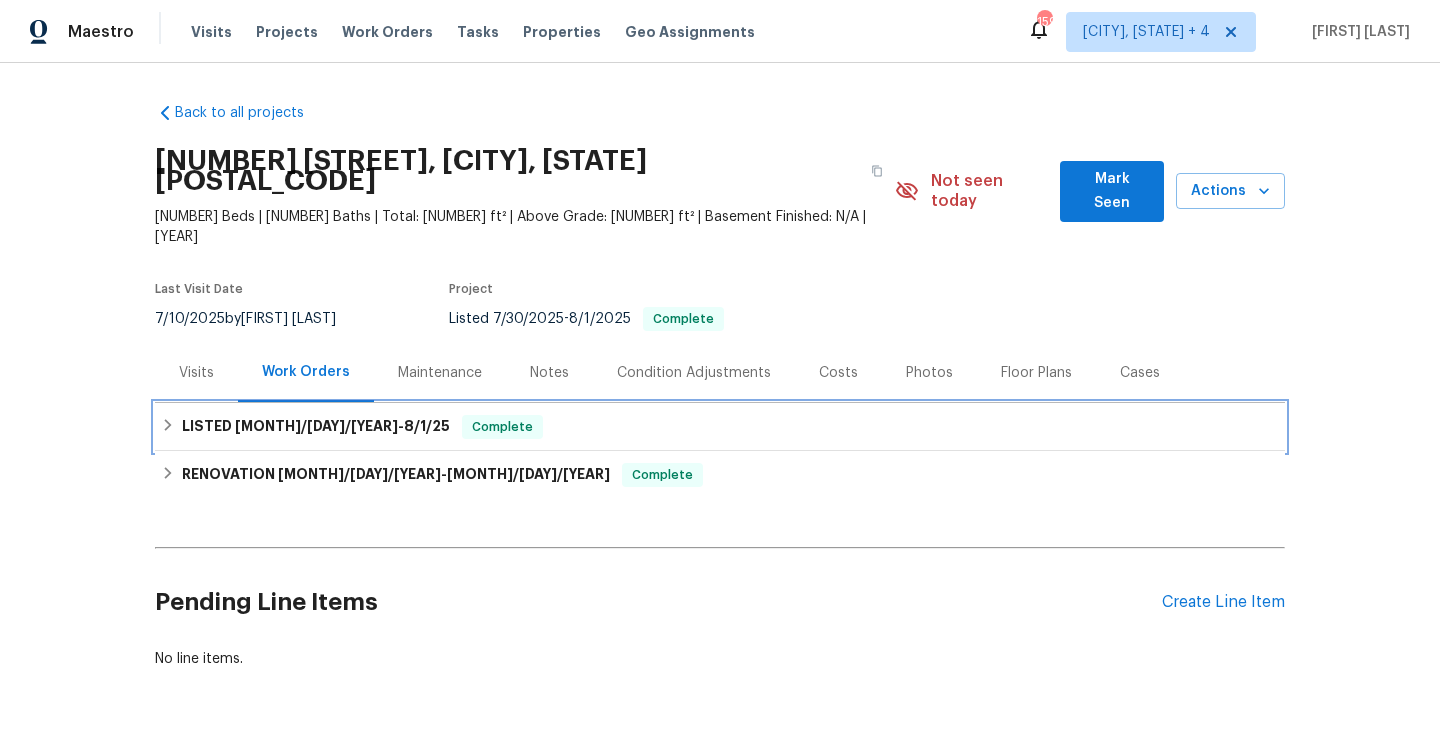 click on "LISTED   [MONTH]/[DAY]/[YEAR]  -  [MONTH]/[DAY]/[YEAR] Complete" at bounding box center [720, 427] 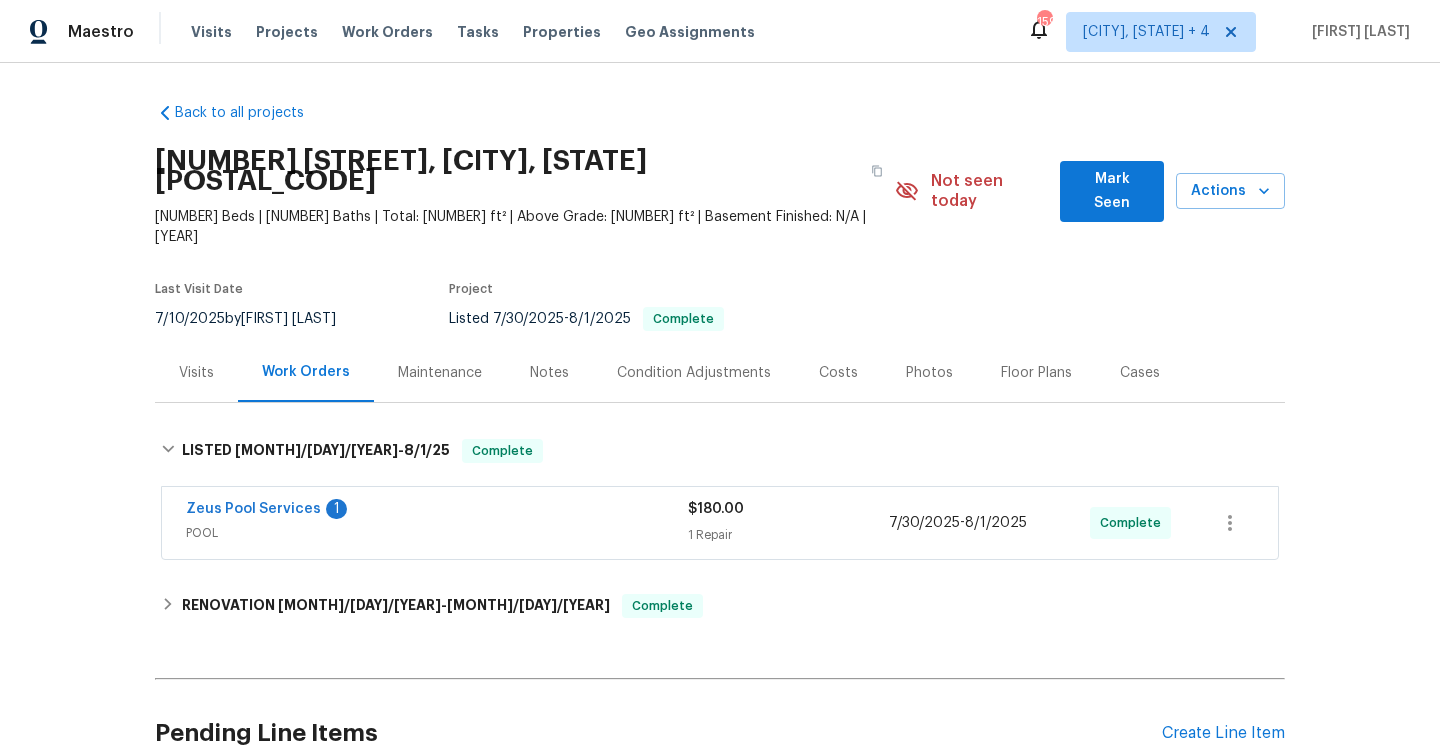 click on "Zeus Pool Services 1" at bounding box center [437, 511] 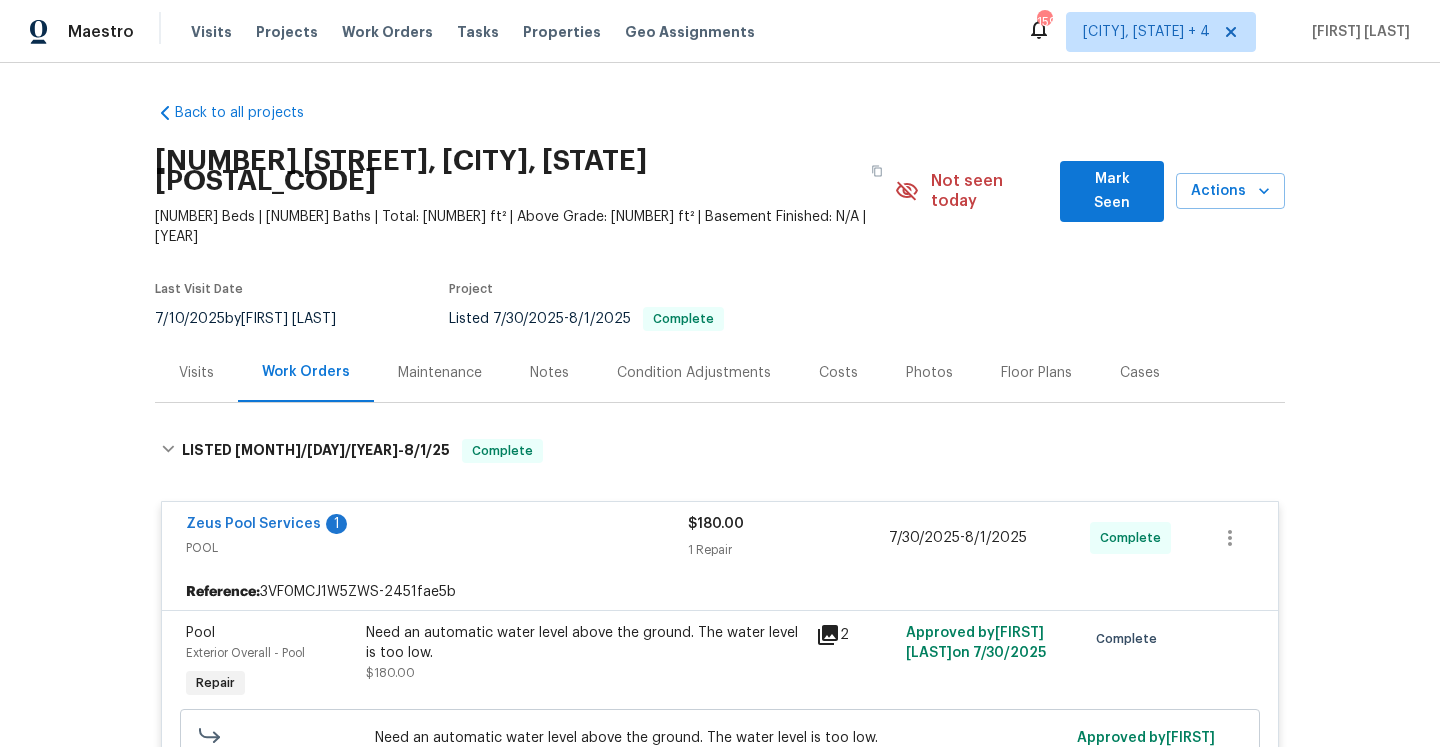 click on "Zeus Pool Services 1" at bounding box center [437, 526] 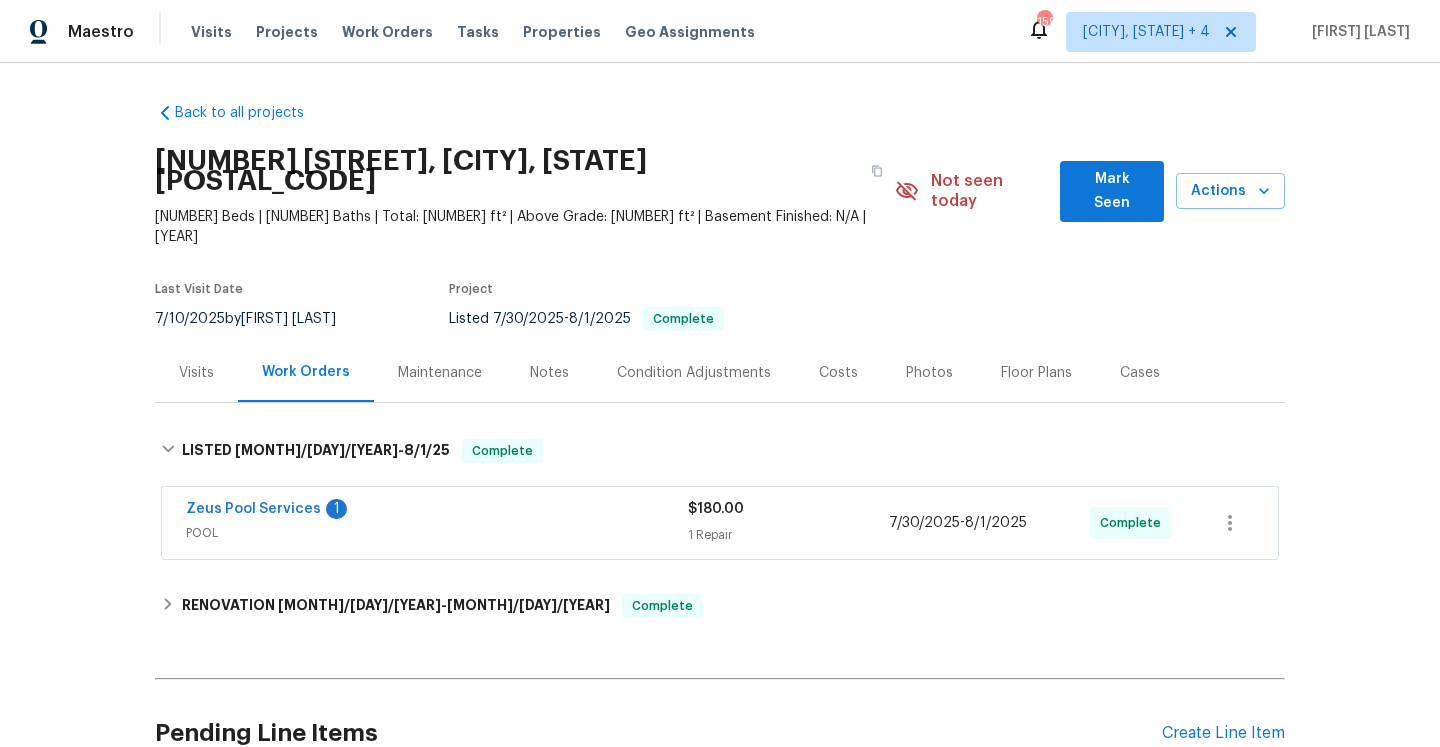 click on "Zeus Pool Services 1" at bounding box center (437, 511) 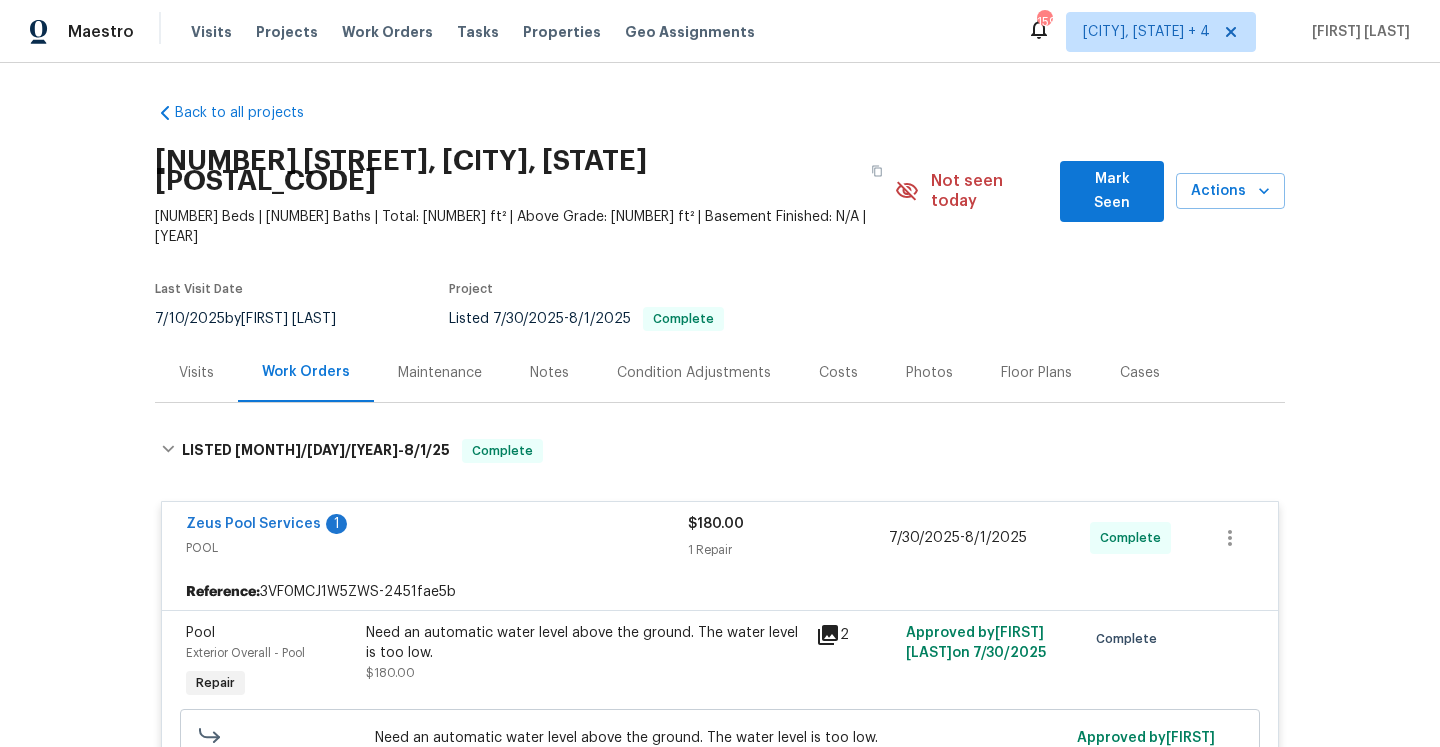 click on "Need an automatic water level above the ground. The water level is too low." at bounding box center (585, 643) 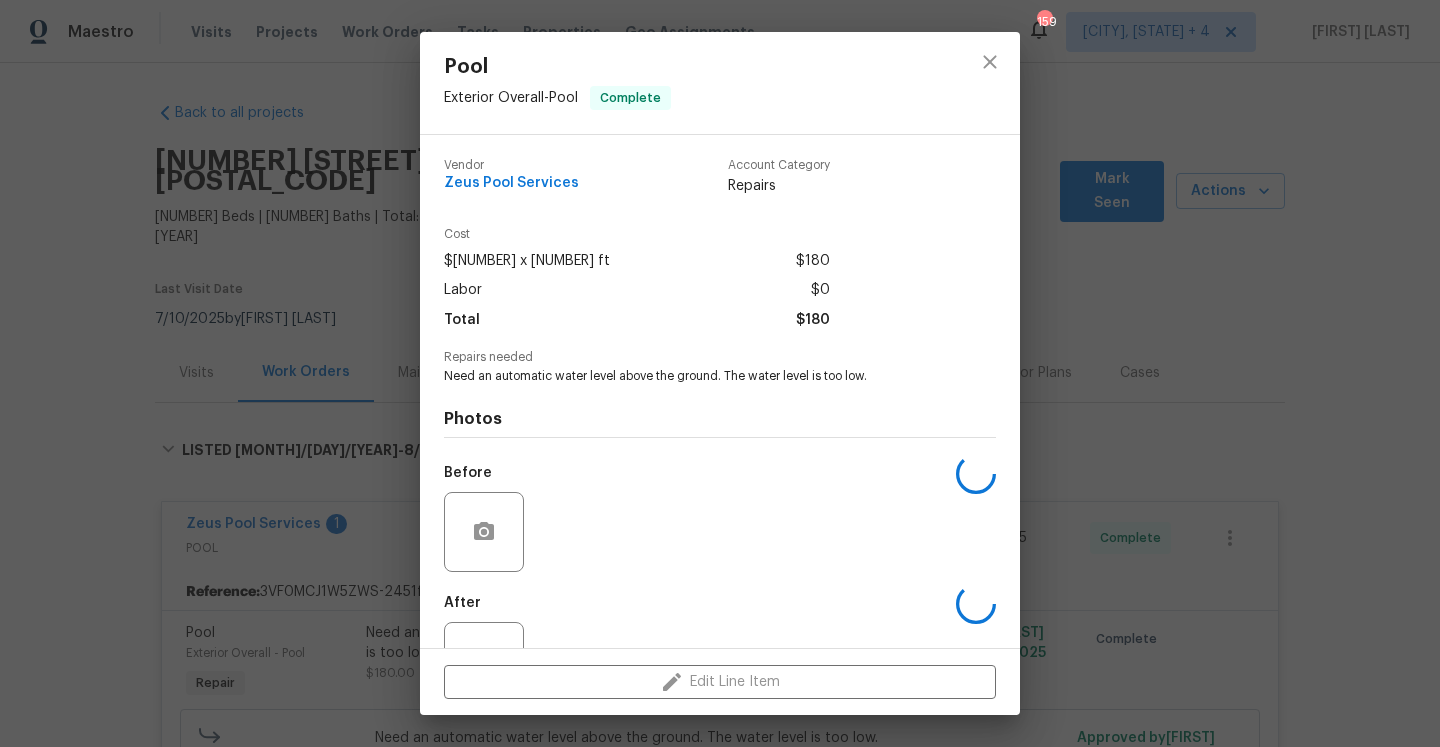 scroll, scrollTop: 74, scrollLeft: 0, axis: vertical 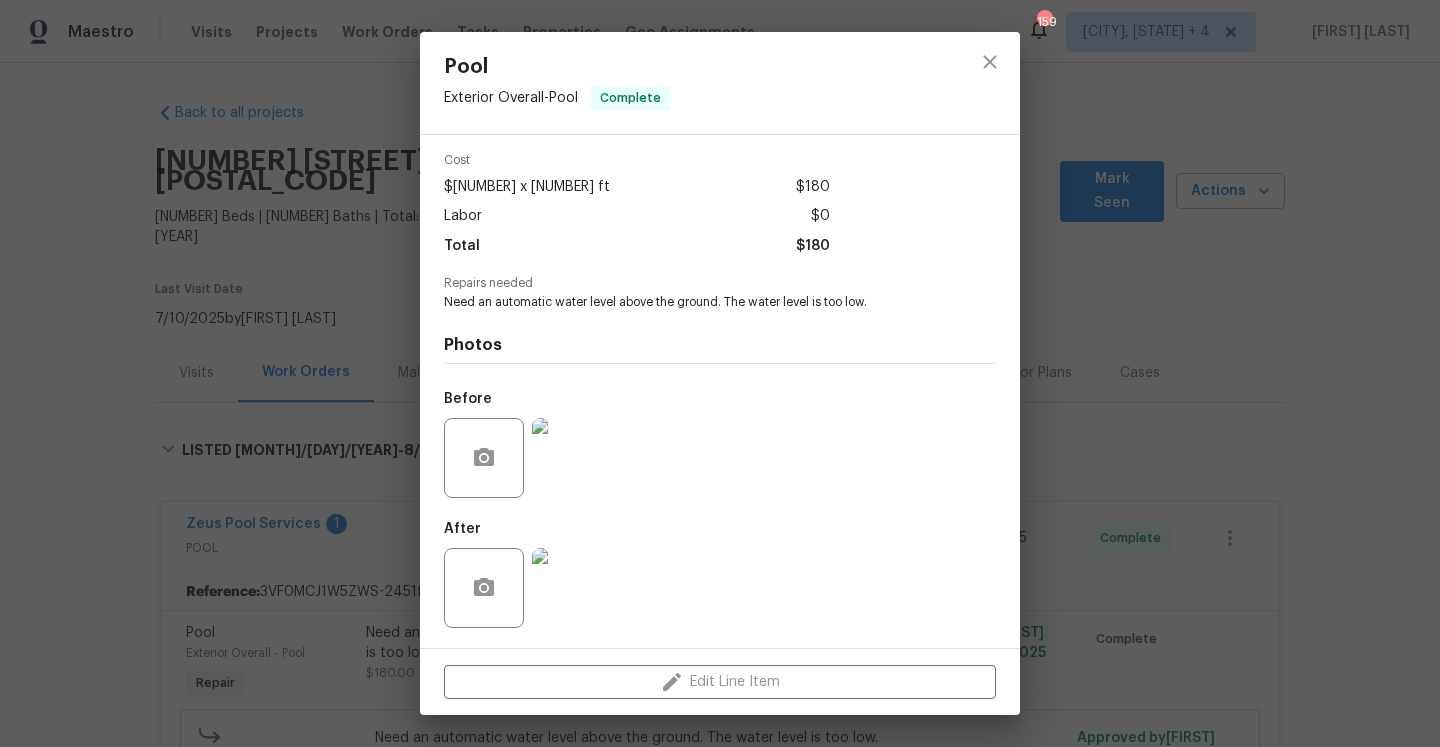 click on "After" at bounding box center [530, 575] 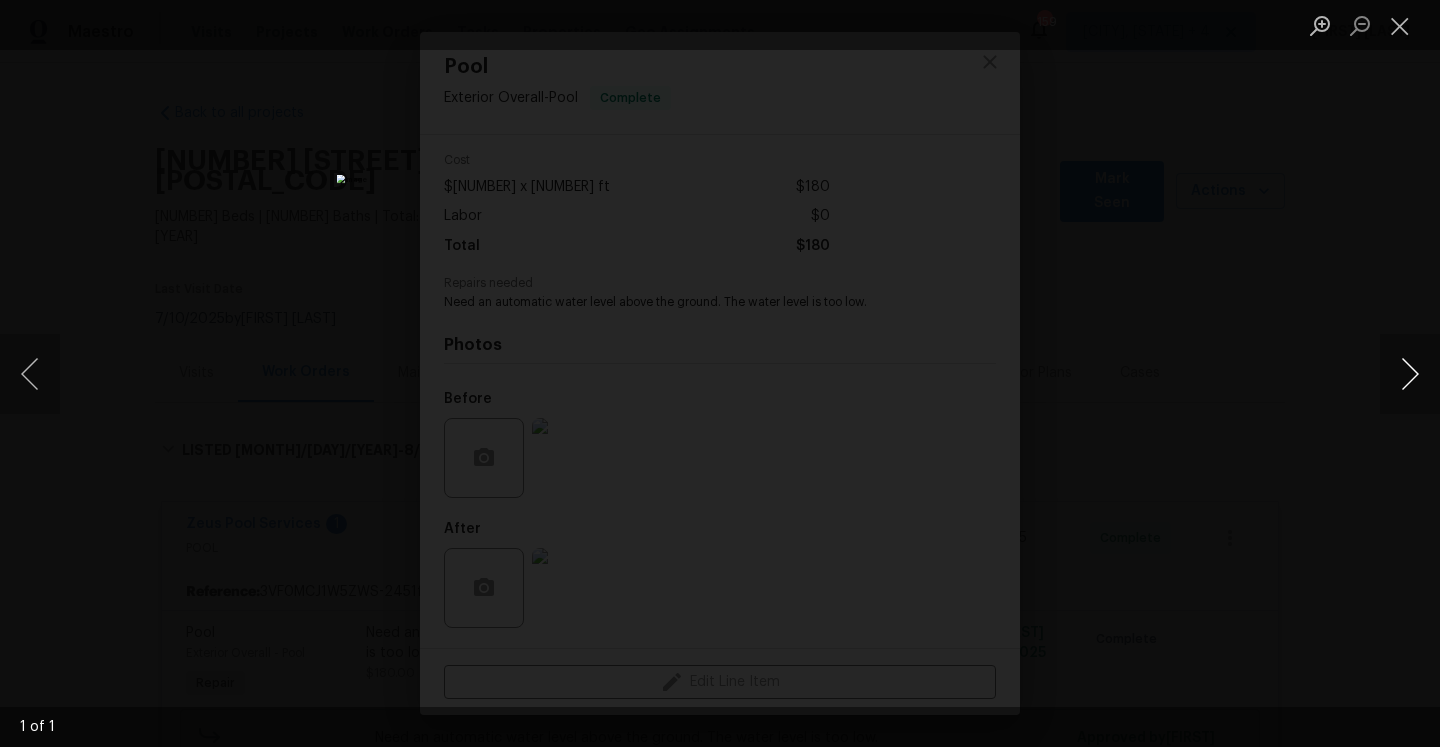 click at bounding box center [1410, 374] 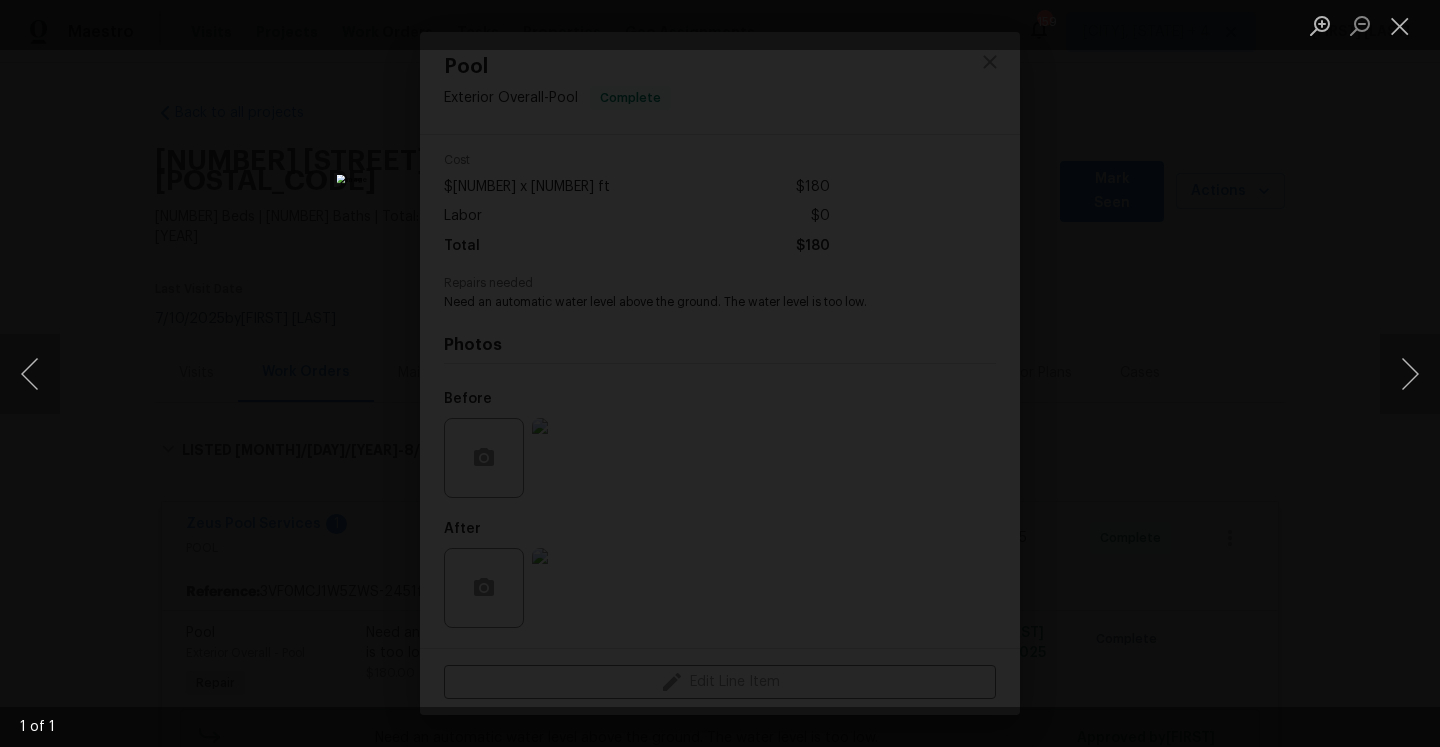 click at bounding box center [720, 373] 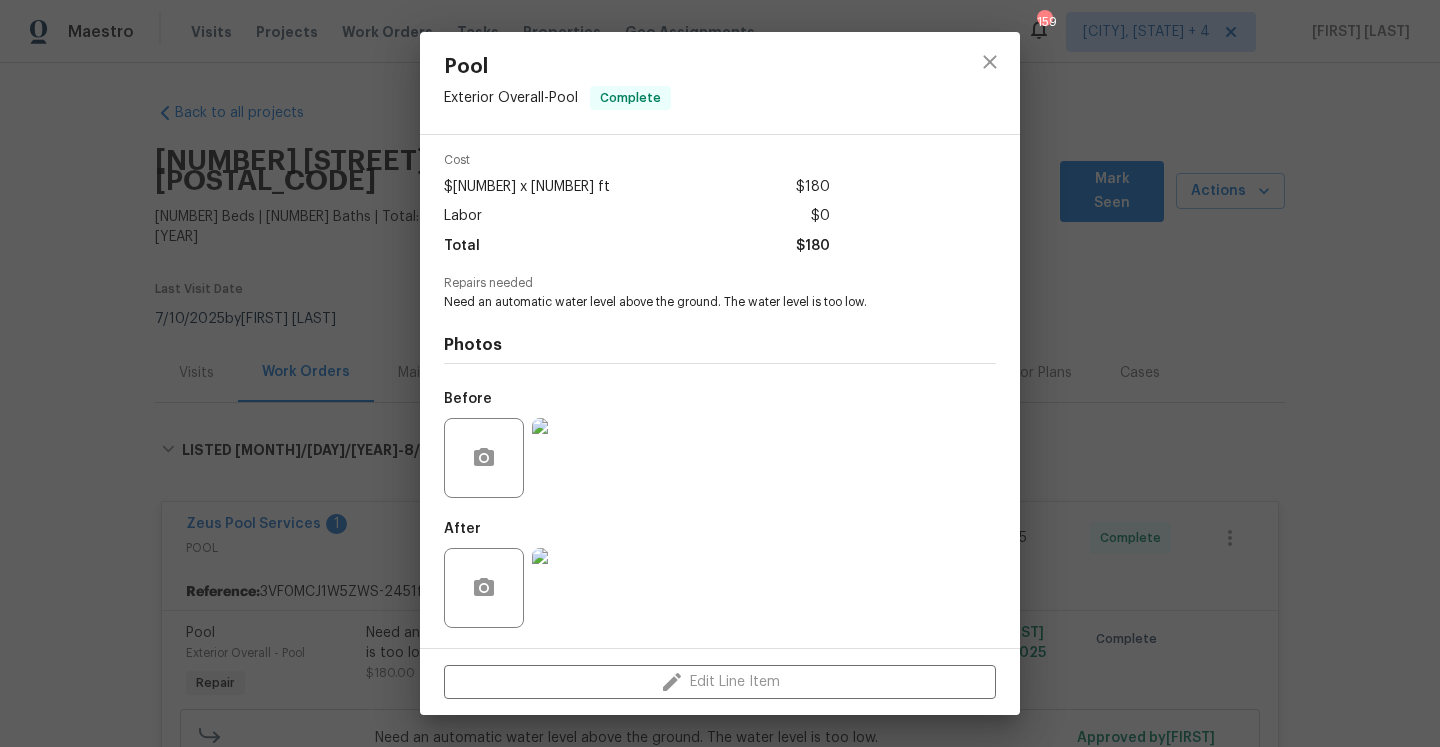 click at bounding box center (572, 588) 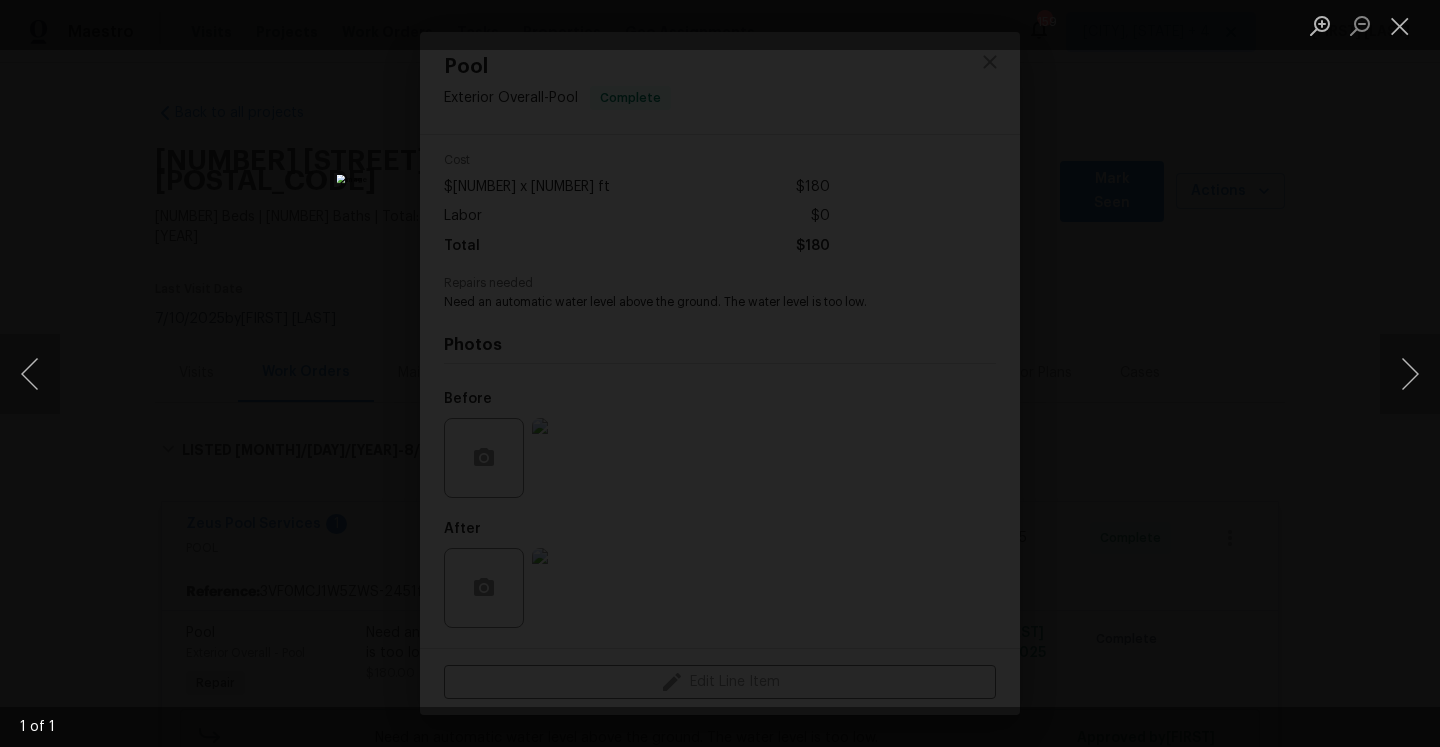 click at bounding box center [720, 373] 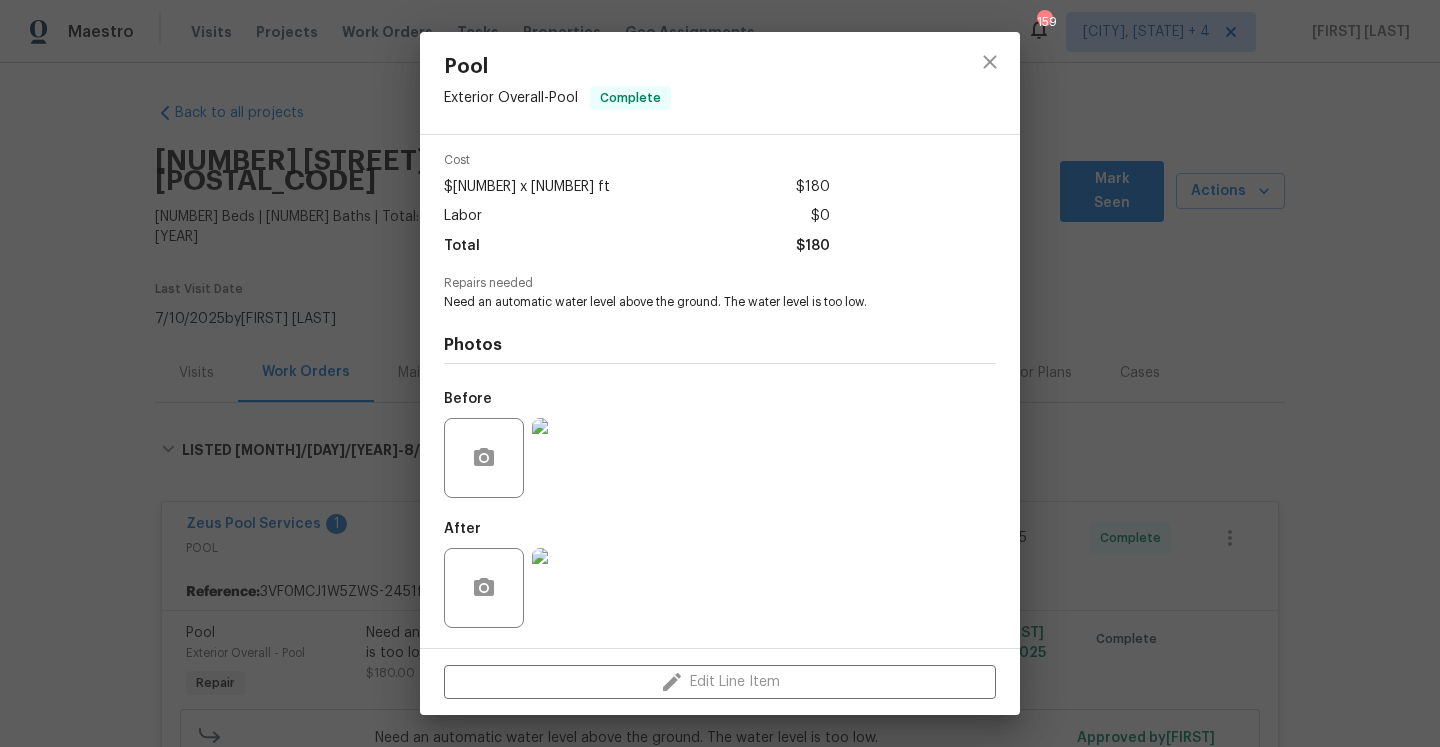 click on "Pool Exterior Overall  -  Pool Complete Vendor Zeus Pool Services Account Category Repairs Cost $[NUMBER] x [NUMBER] ft $[NUMBER] Labor $[NUMBER] Total $[NUMBER] Repairs needed Need an automatic water level above the ground. The water level is too low. Photos Before After  Edit Line Item" at bounding box center (720, 373) 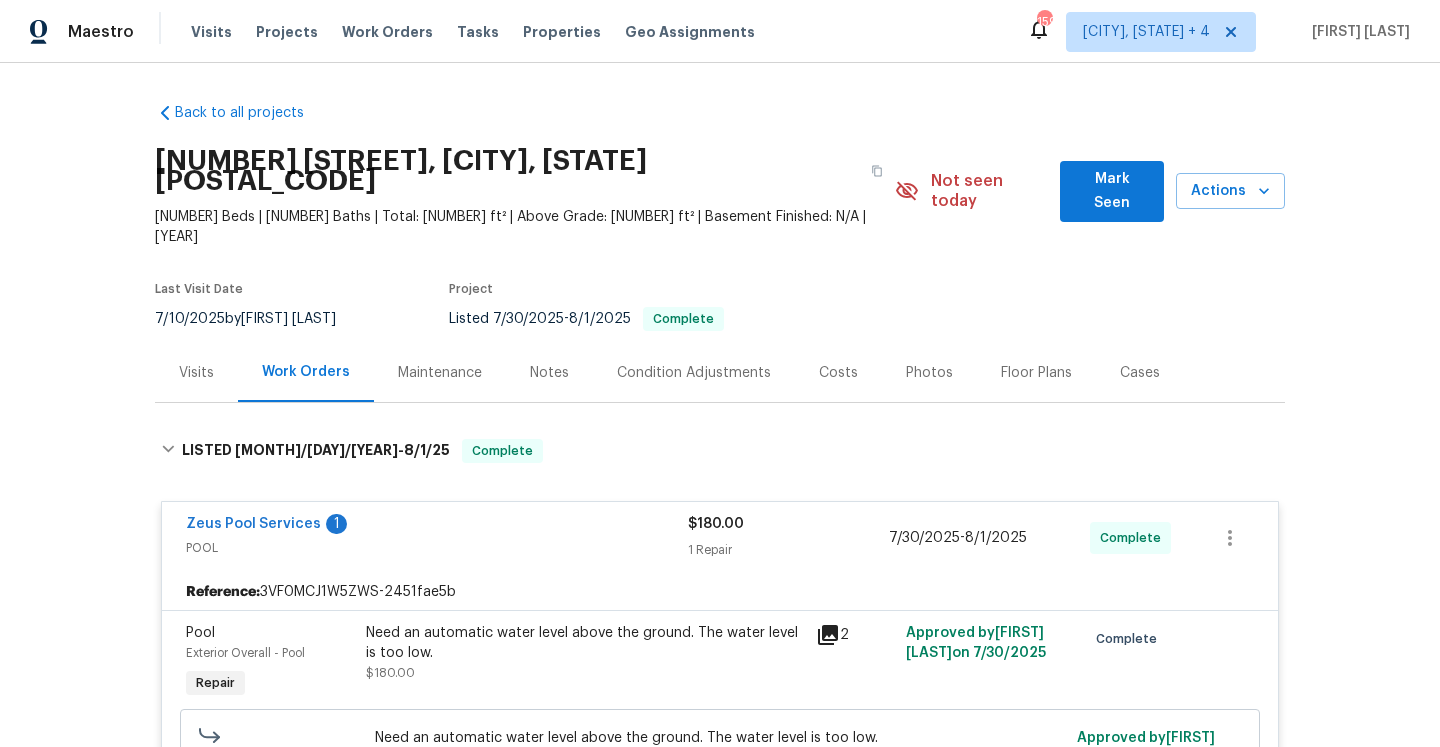 click on "Visits" at bounding box center (196, 373) 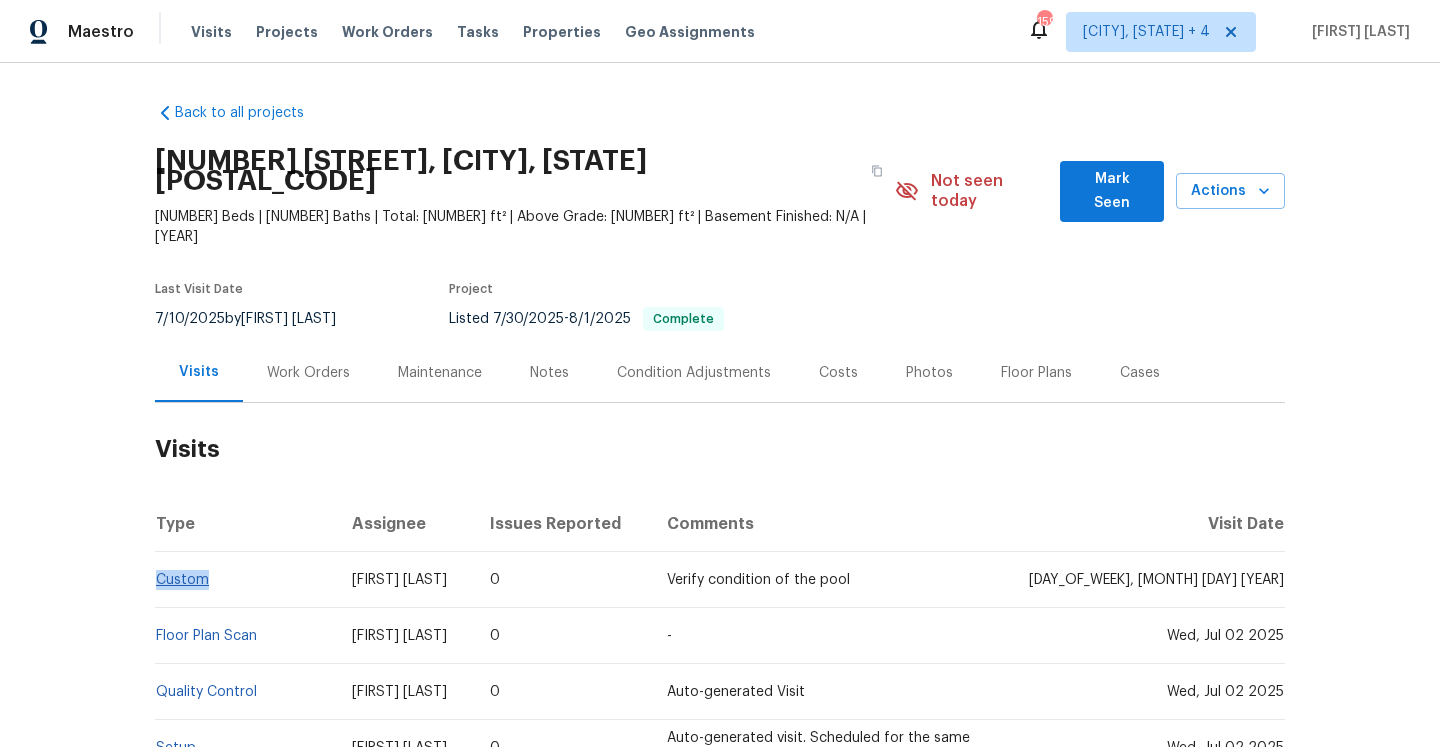 drag, startPoint x: 233, startPoint y: 555, endPoint x: 160, endPoint y: 542, distance: 74.1485 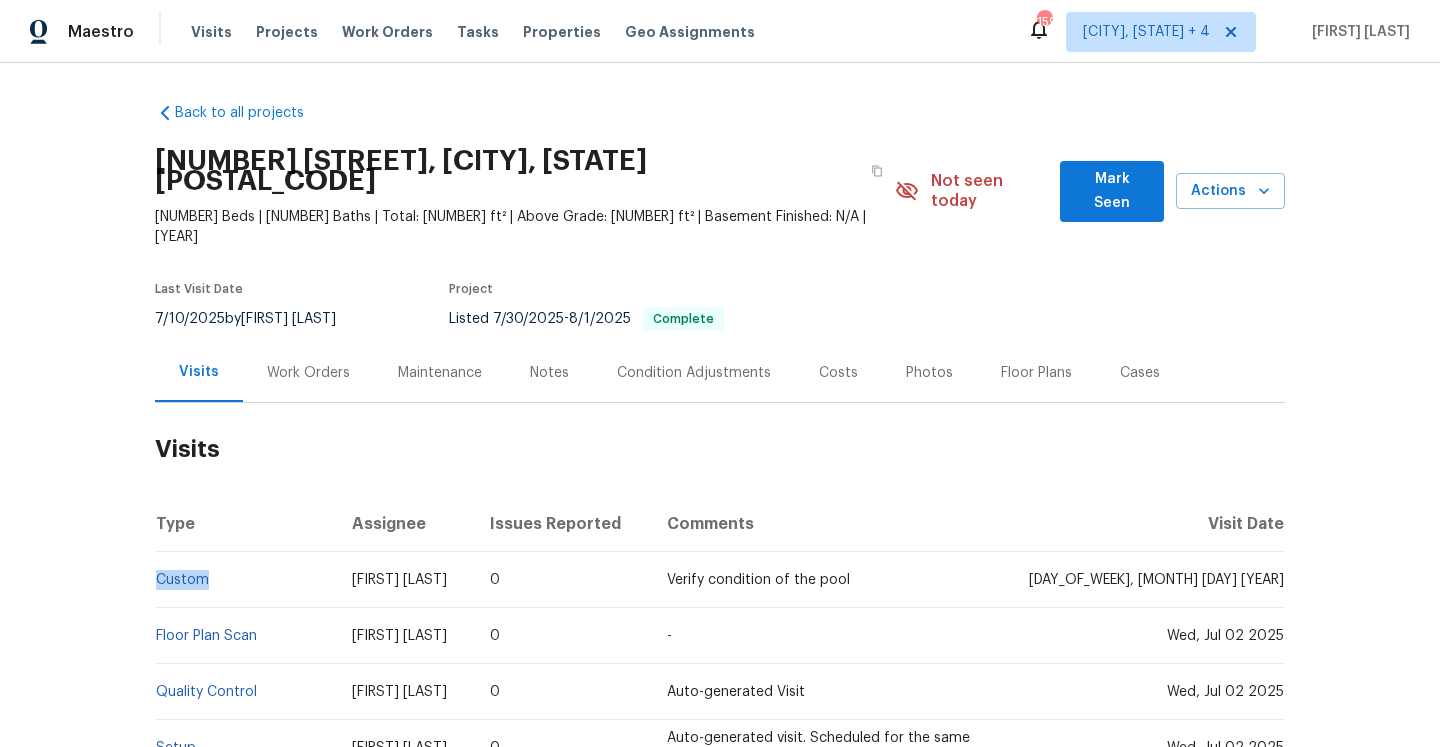 copy on "Custom" 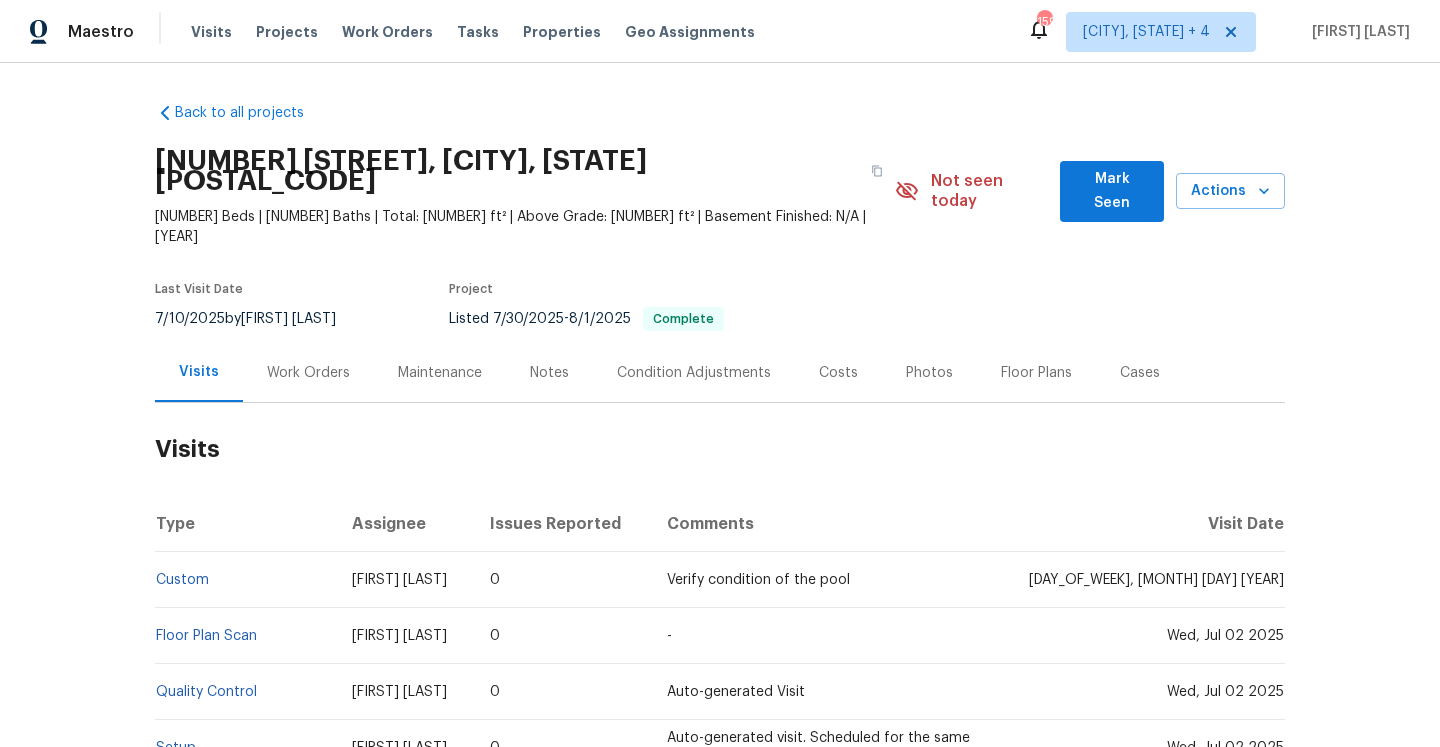 click on "Work Orders" at bounding box center (308, 373) 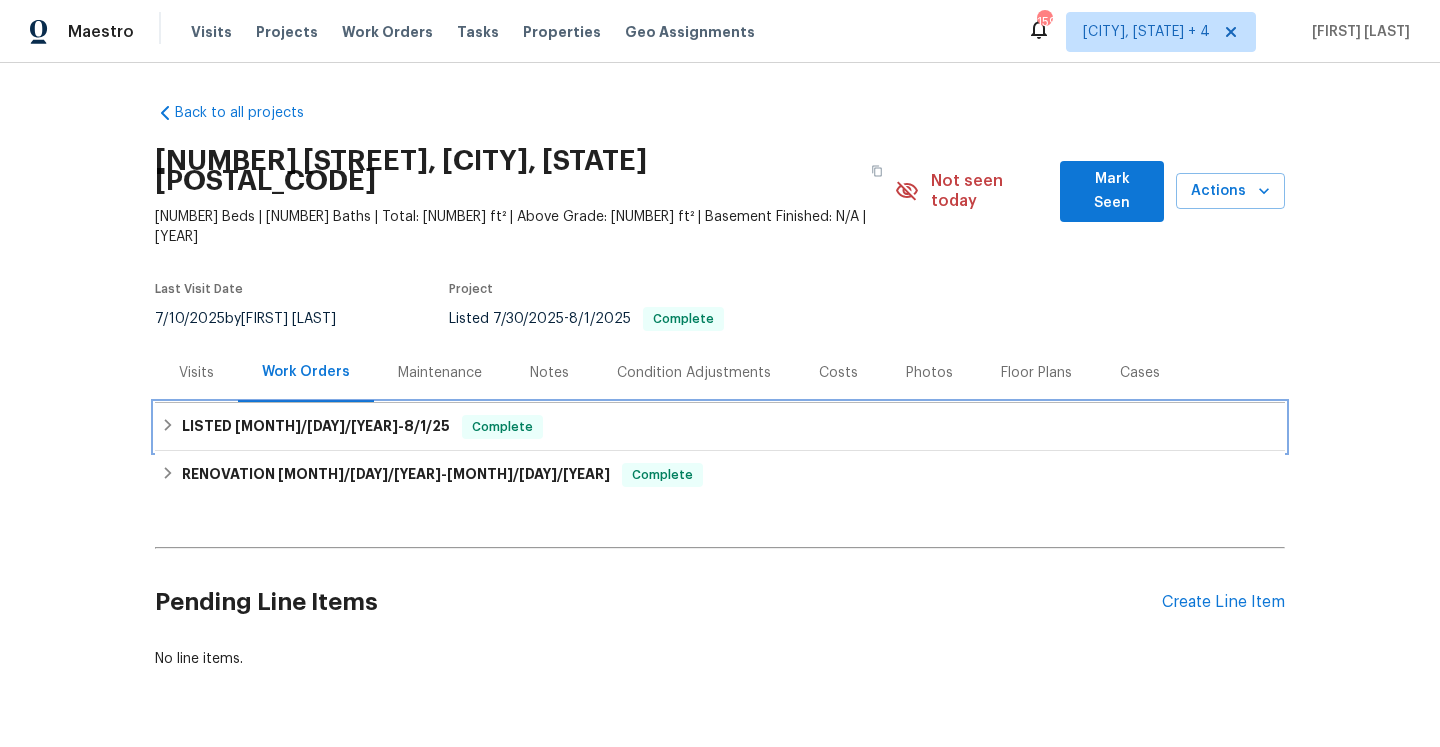 click on "LISTED   [MONTH]/[DAY]/[YEAR]  -  [MONTH]/[DAY]/[YEAR] Complete" at bounding box center [720, 427] 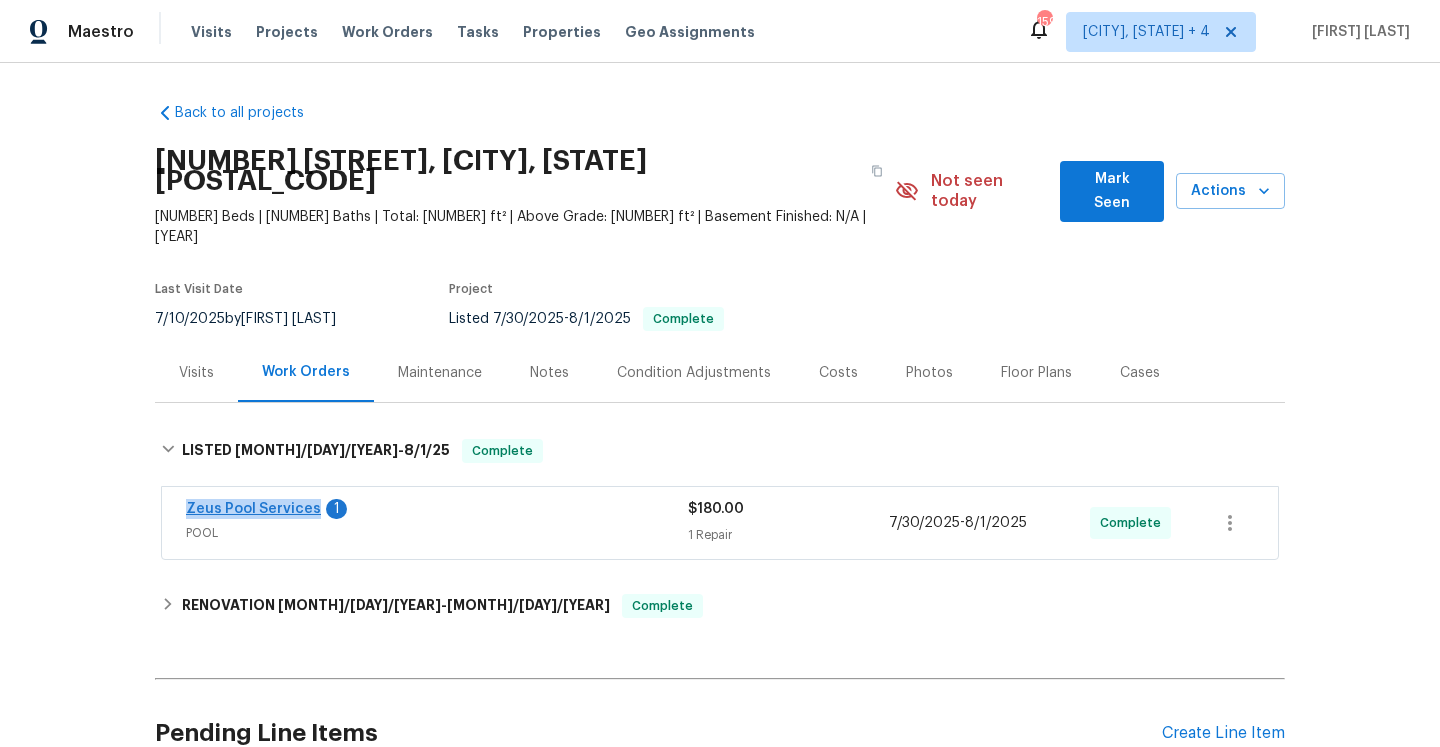 drag, startPoint x: 177, startPoint y: 477, endPoint x: 309, endPoint y: 475, distance: 132.01515 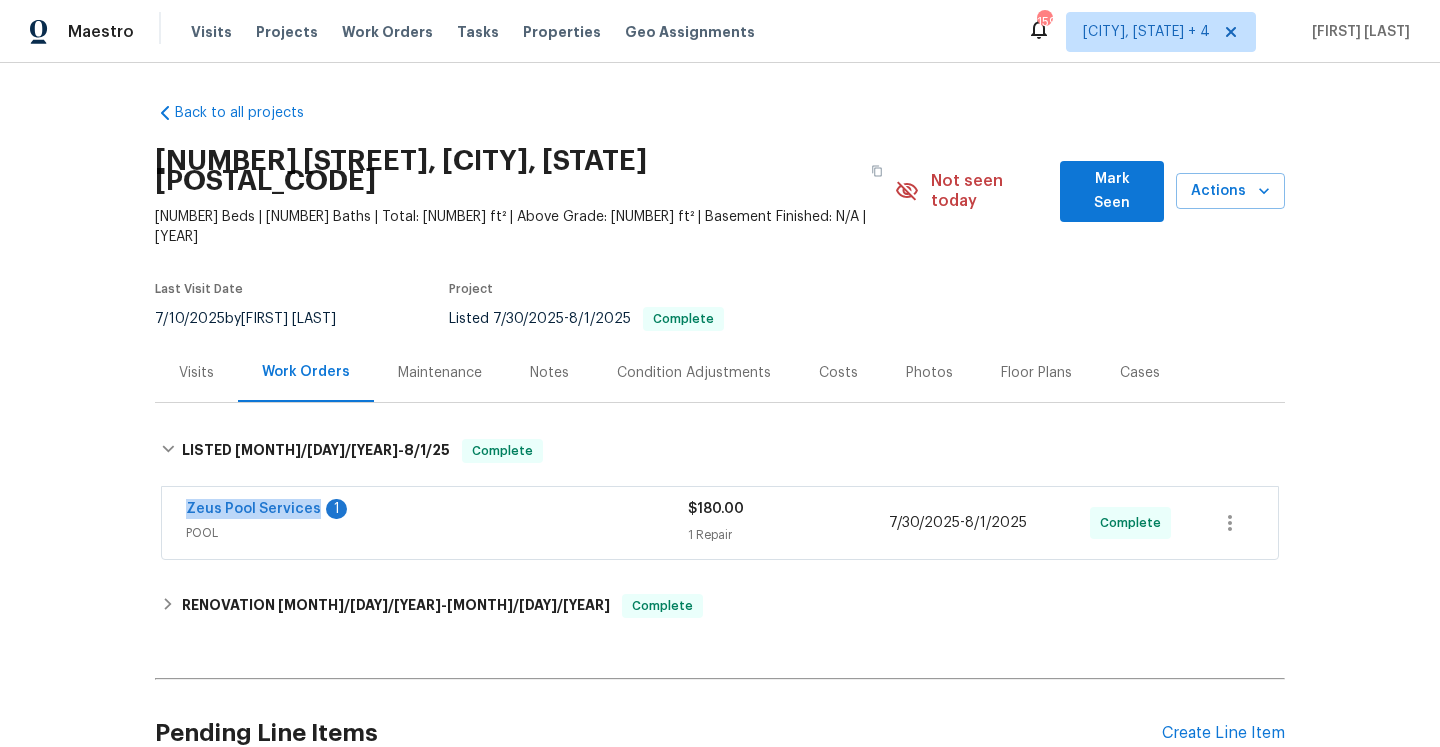 copy on "Zeus Pool Services" 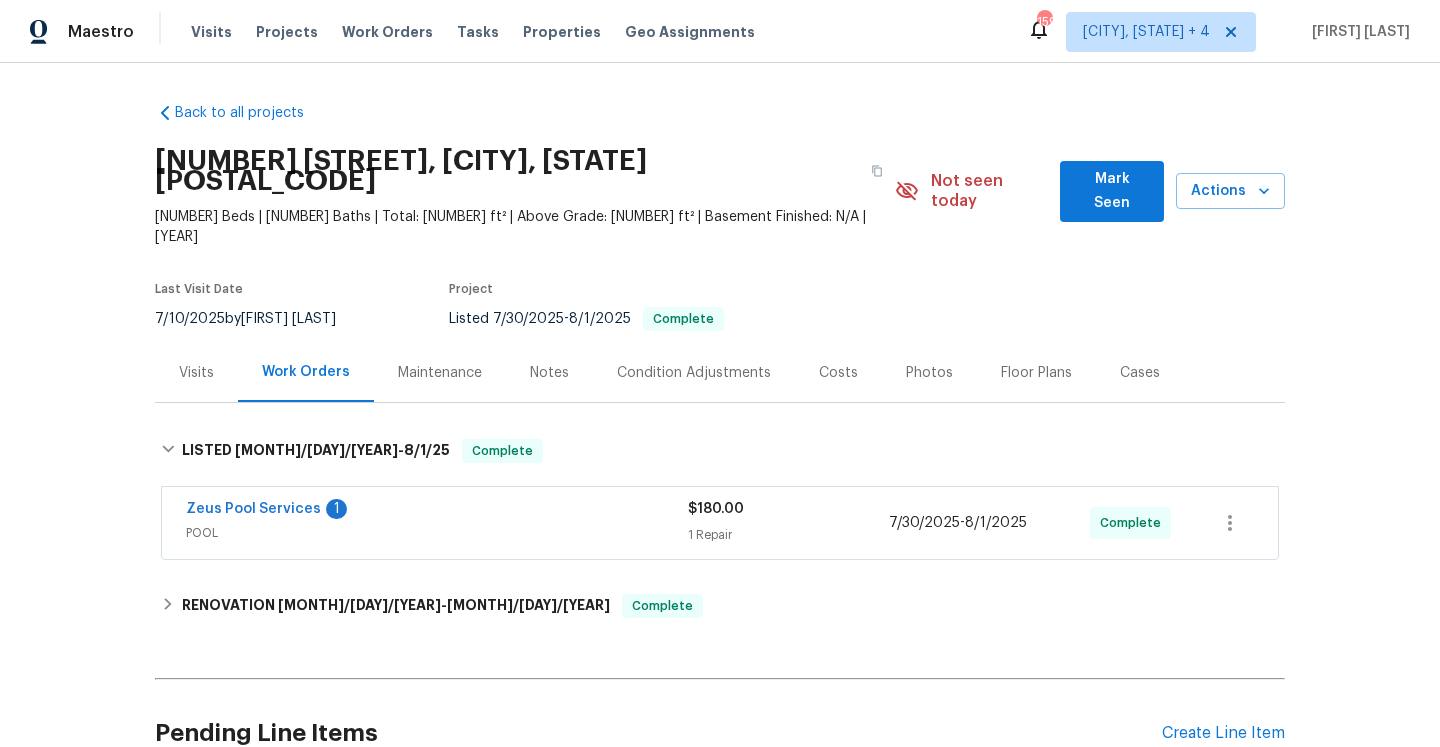 click on "Zeus Pool Services 1" at bounding box center (437, 511) 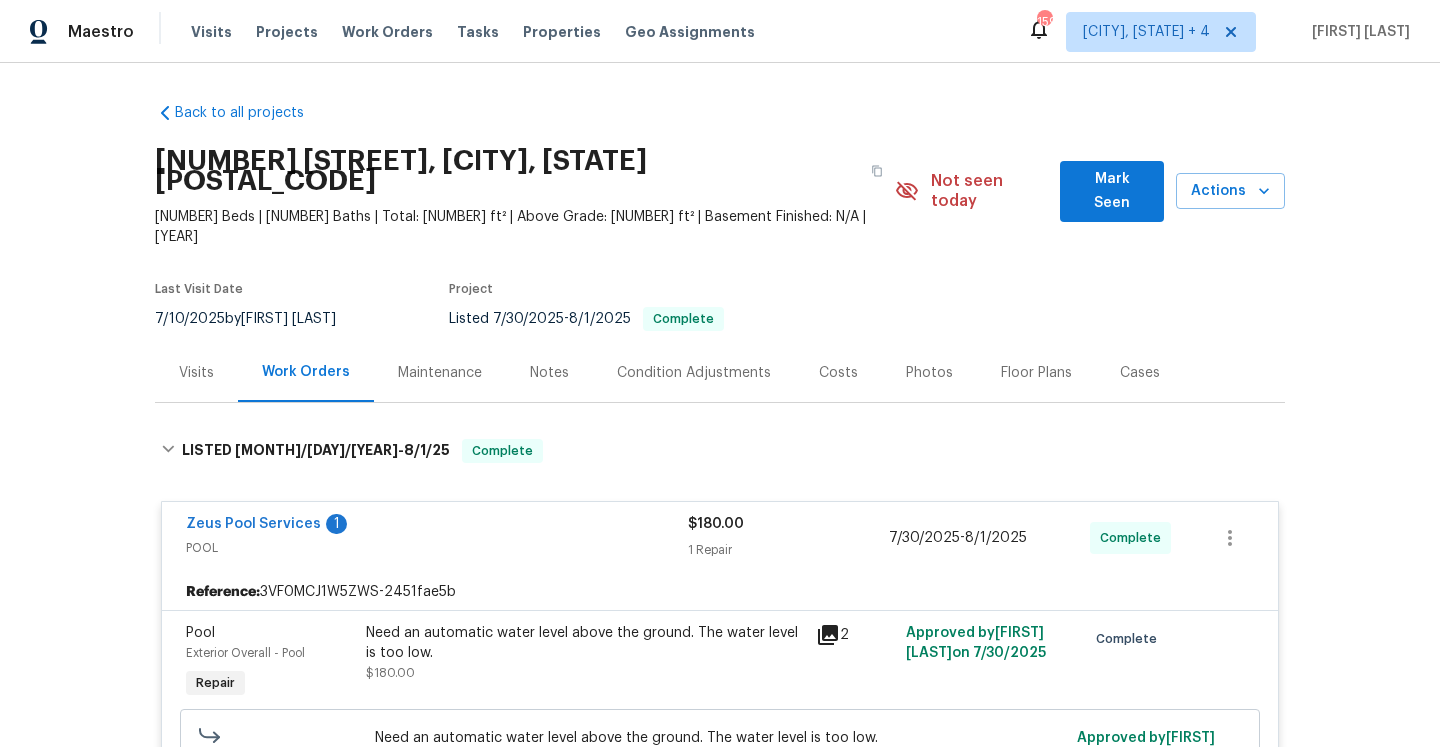 click on "Visits" at bounding box center (196, 372) 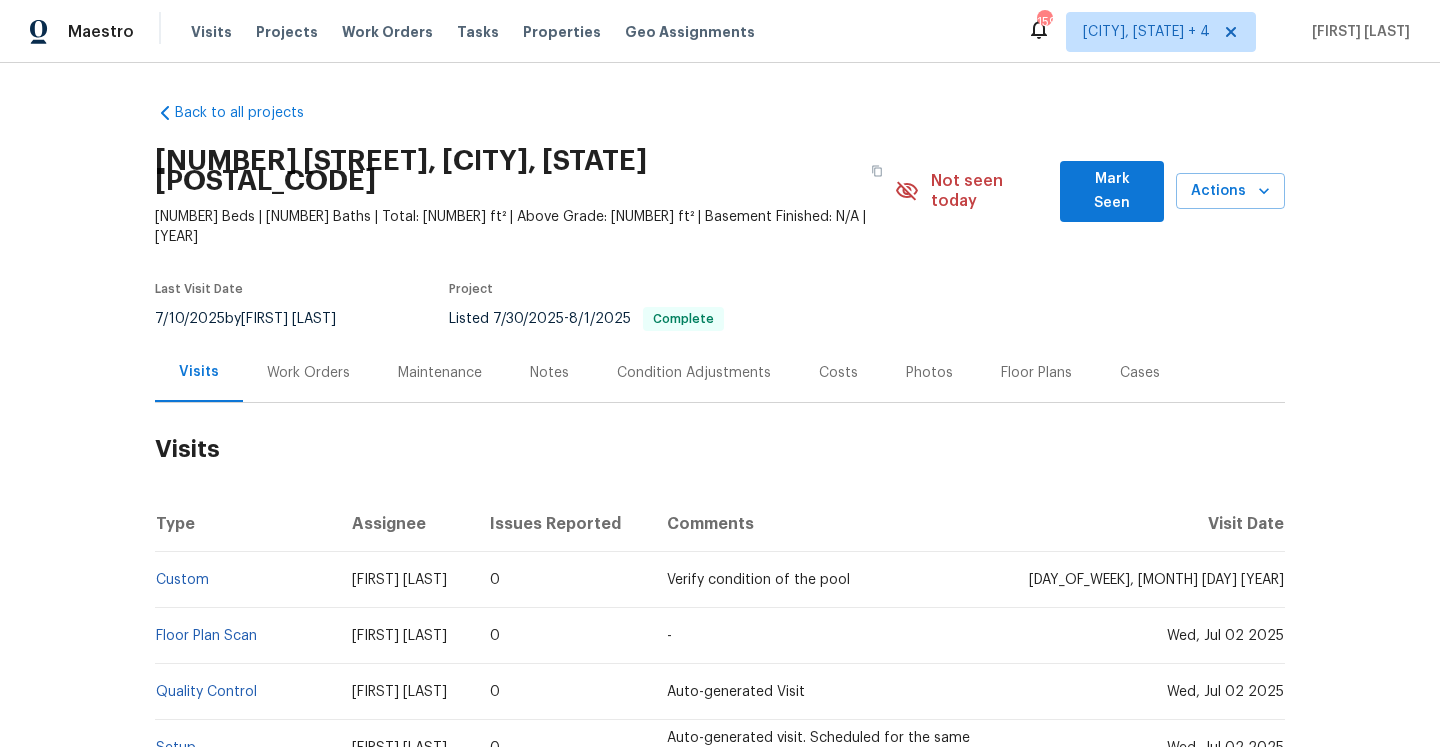 click on "[NUMBER] [STREET], [CITY], [STATE] [ZIP] [NUMBER] Beds | [NUMBER] Baths | Total: [NUMBER] ft² | Above Grade: [NUMBER] ft² | Basement Finished: N/A | [YEAR] Not seen today Mark Seen Actions" at bounding box center (720, 191) 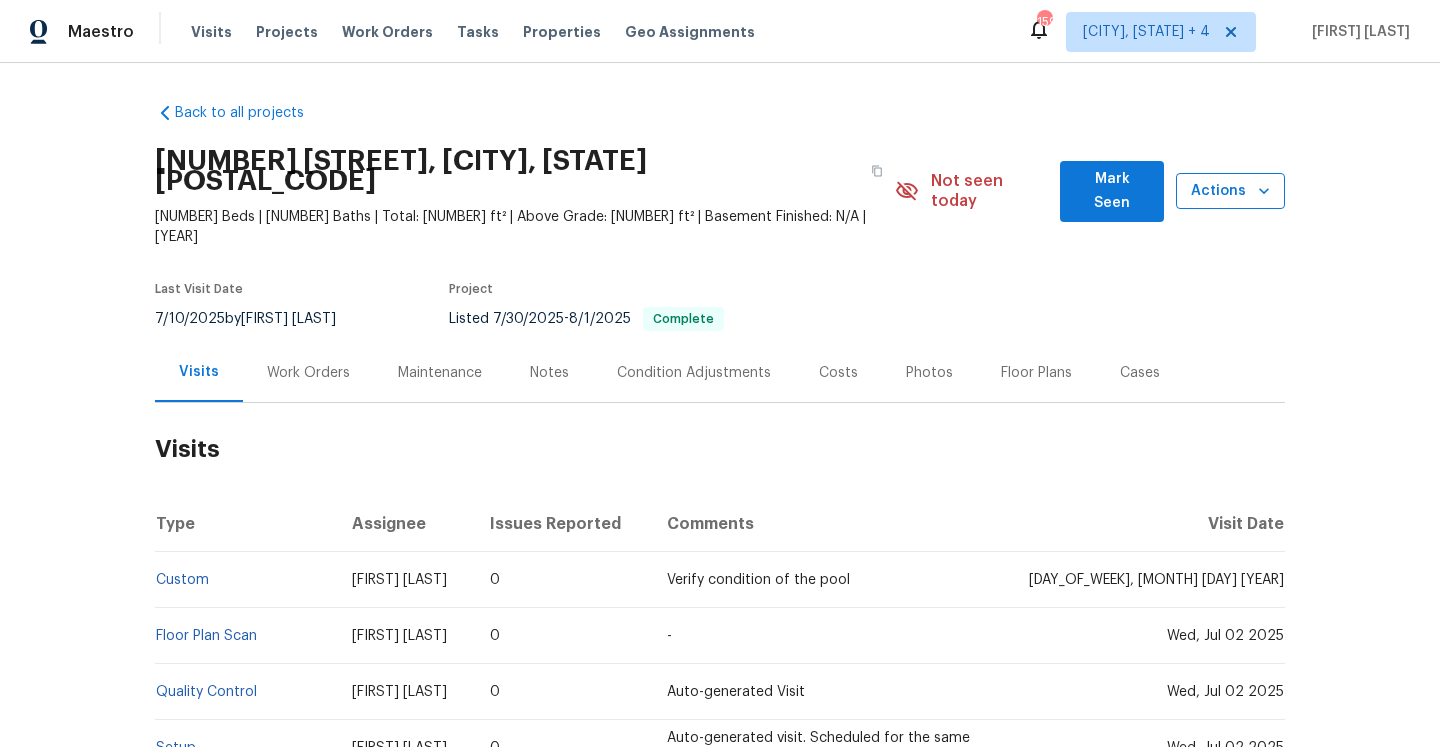 click on "Actions" at bounding box center (1230, 191) 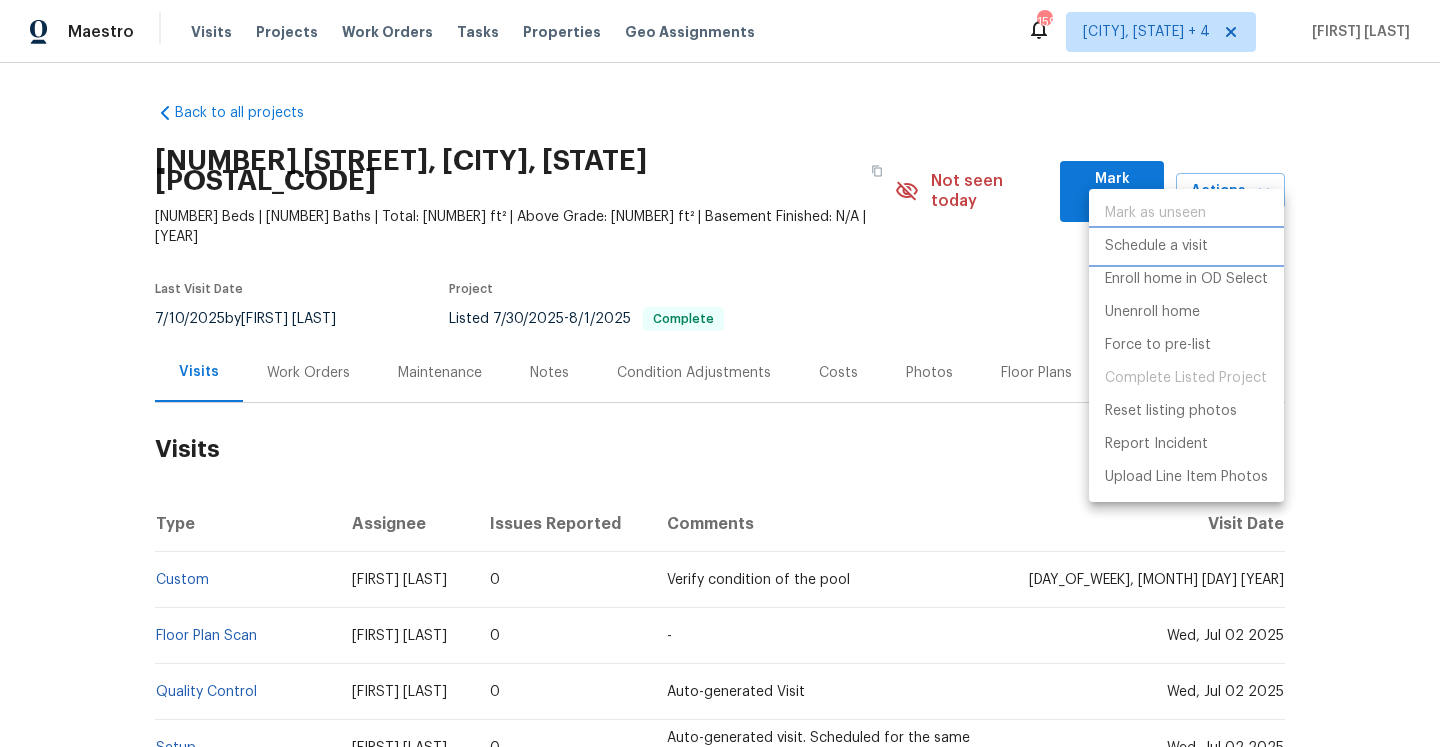 click on "Schedule a visit" at bounding box center (1186, 246) 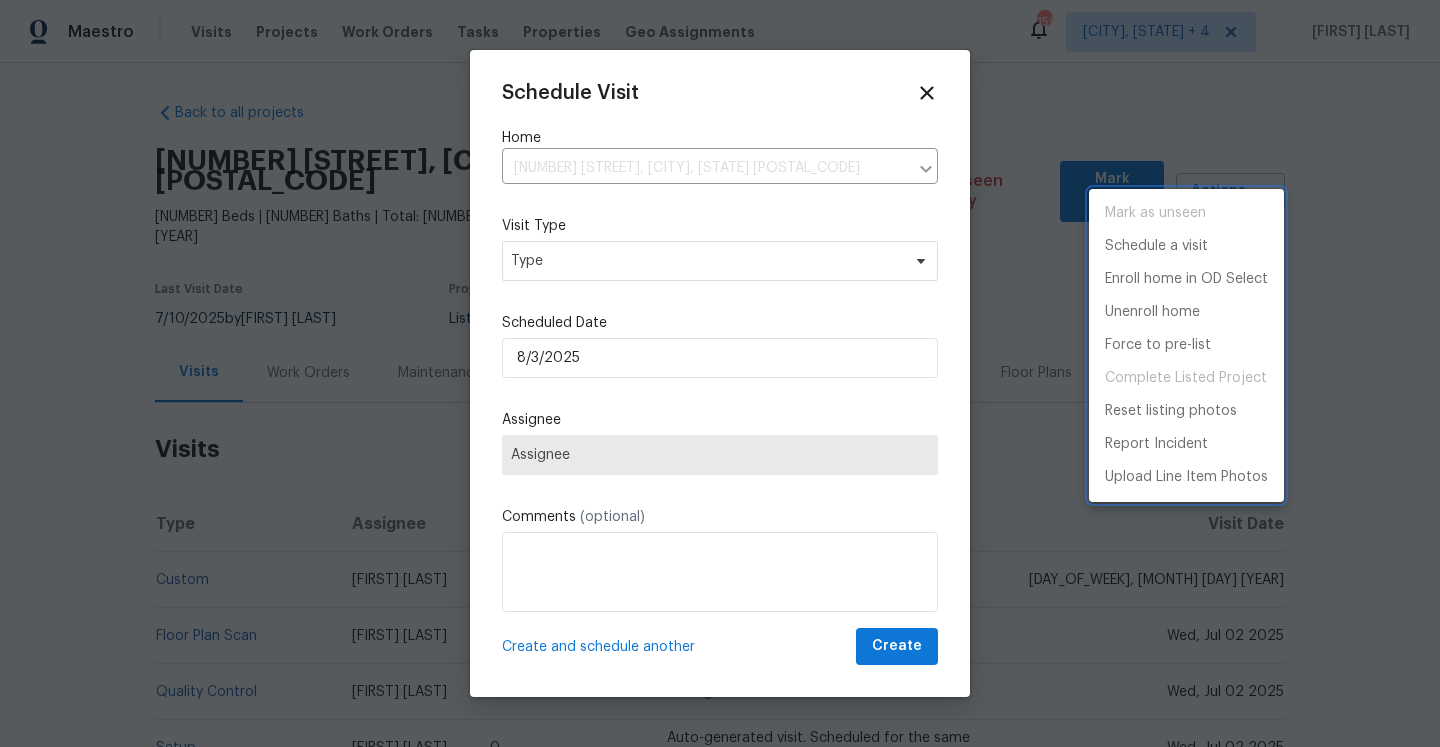 click at bounding box center (720, 373) 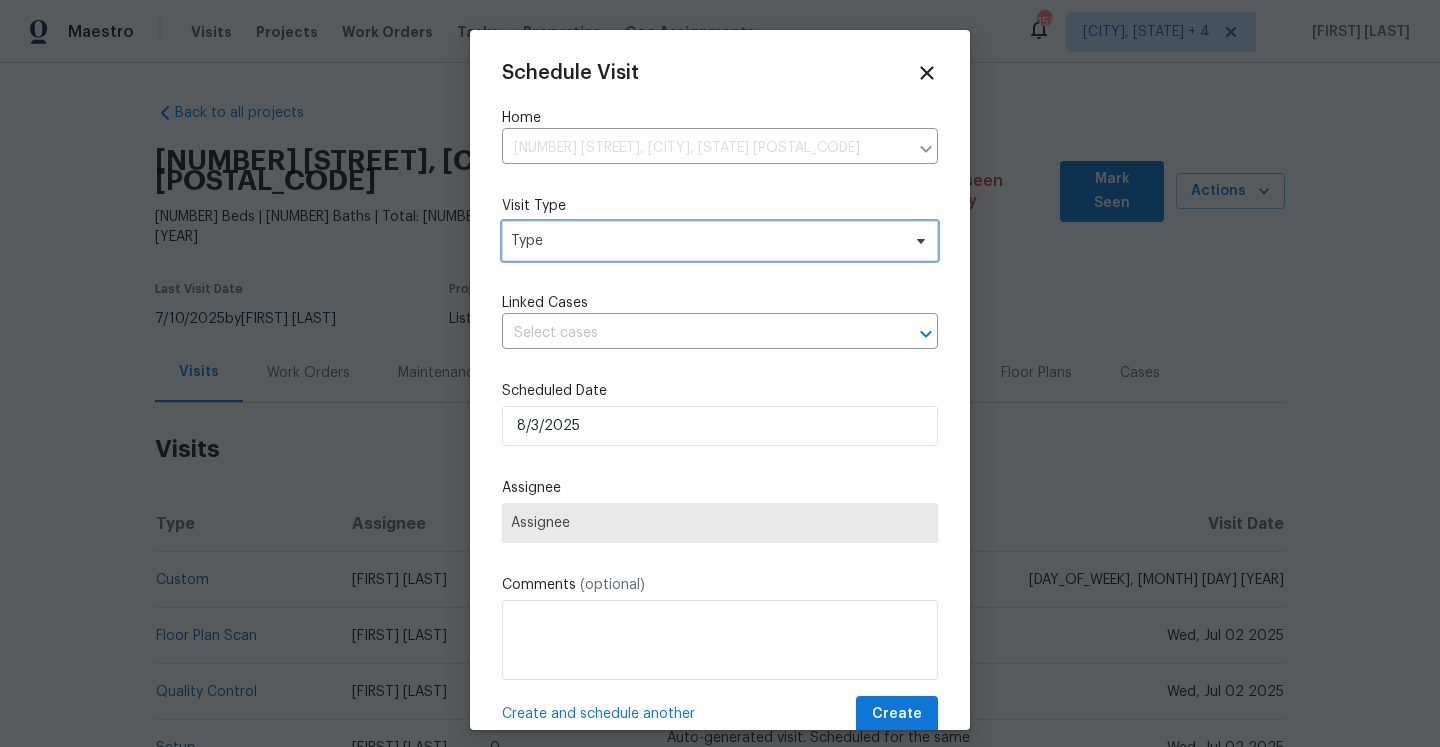 click on "Type" at bounding box center (720, 241) 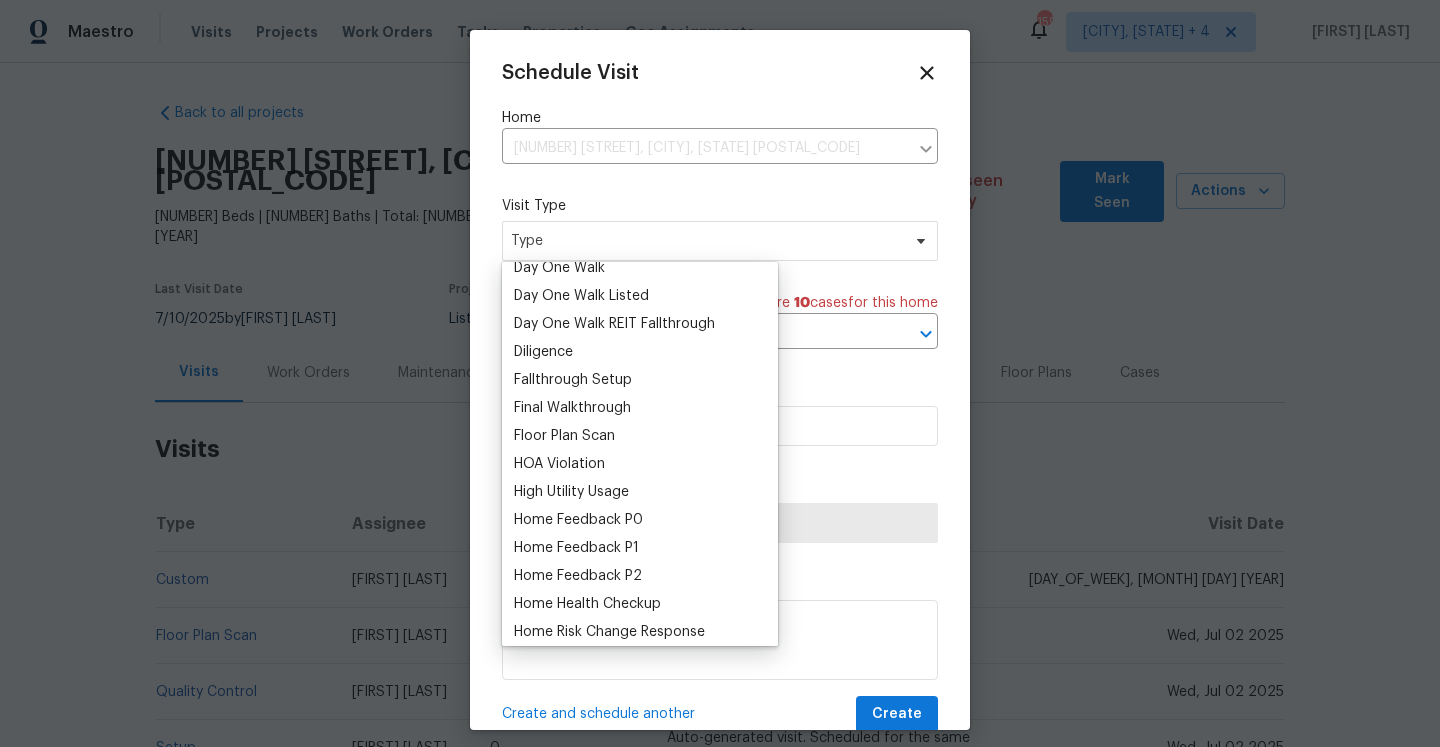 scroll, scrollTop: 437, scrollLeft: 0, axis: vertical 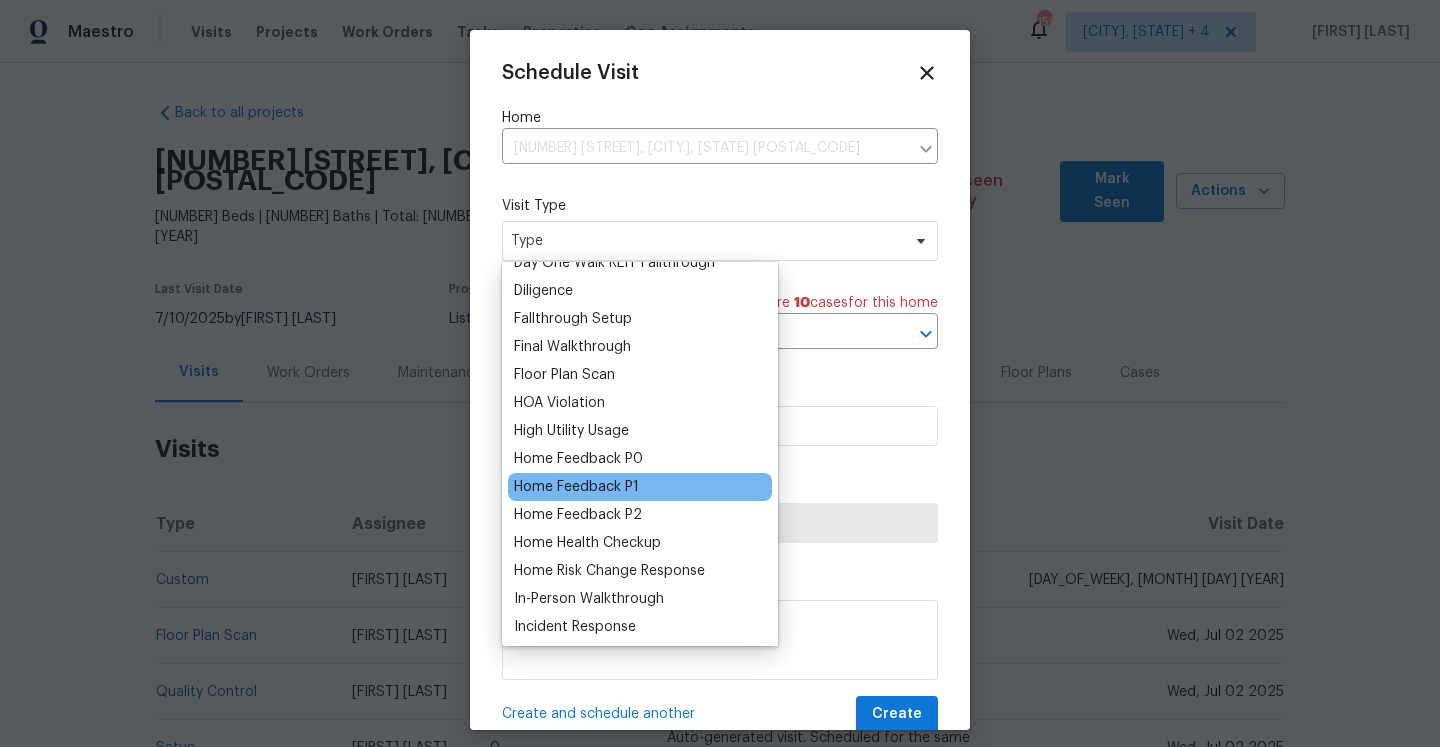 click on "Home Feedback P1" at bounding box center [576, 487] 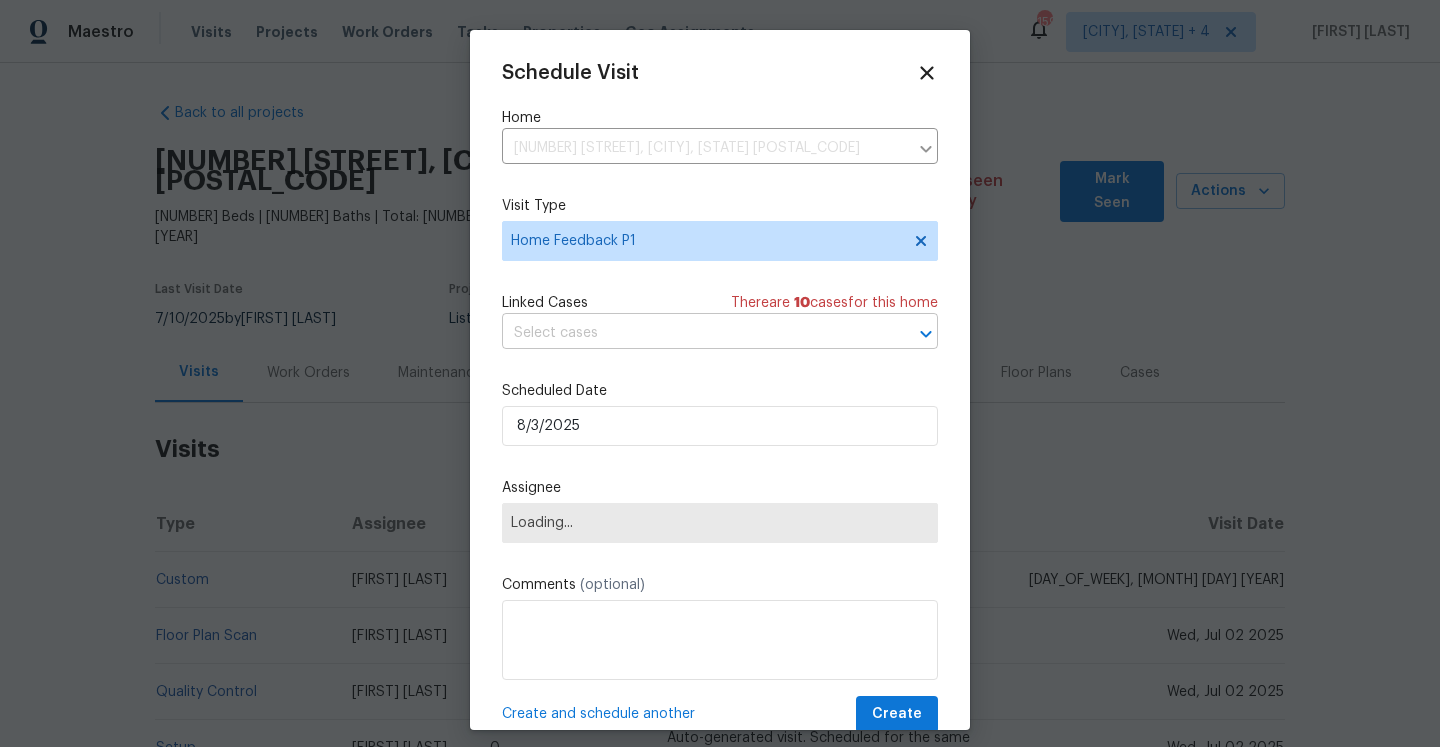 click at bounding box center [692, 333] 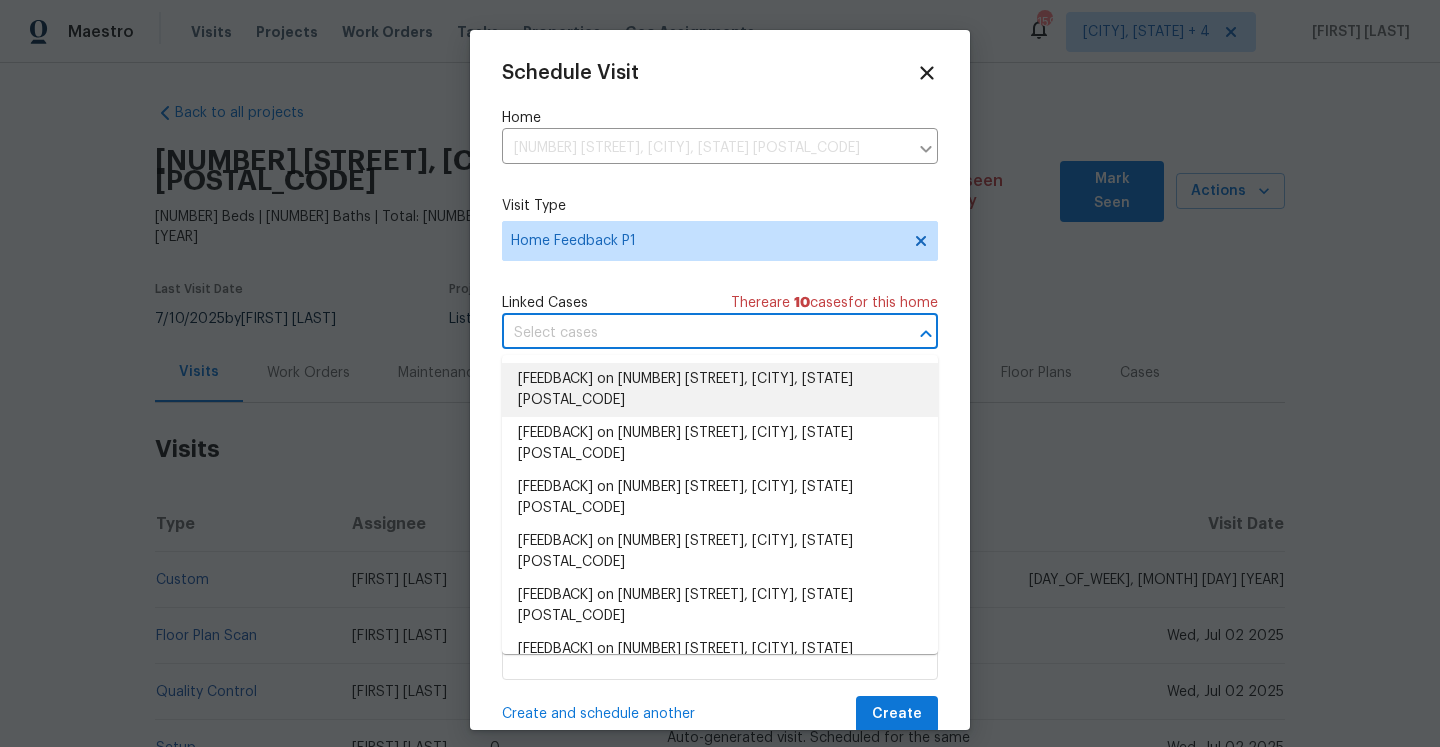 click on "[FEEDBACK] on [NUMBER] [STREET], [CITY], [STATE] [POSTAL_CODE]" at bounding box center (720, 390) 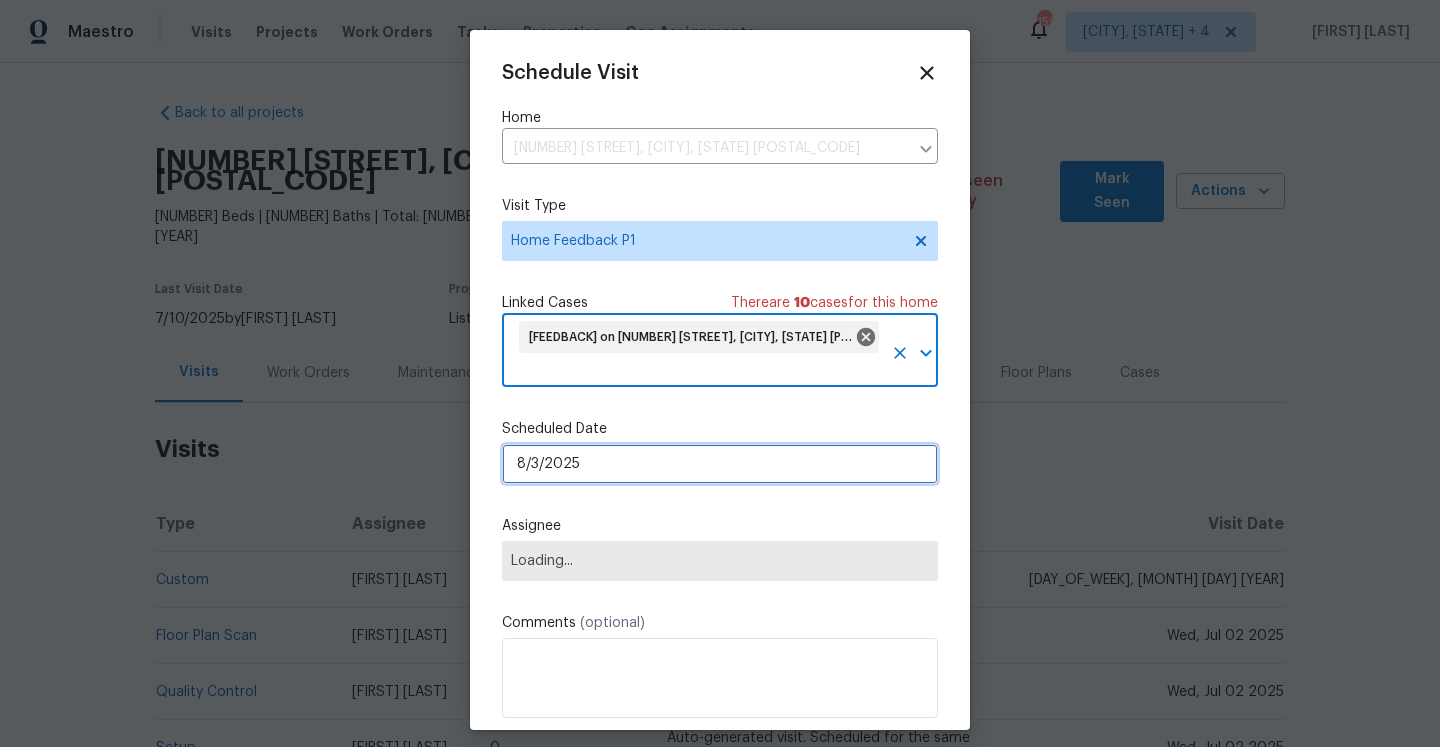 click on "8/3/2025" at bounding box center (720, 464) 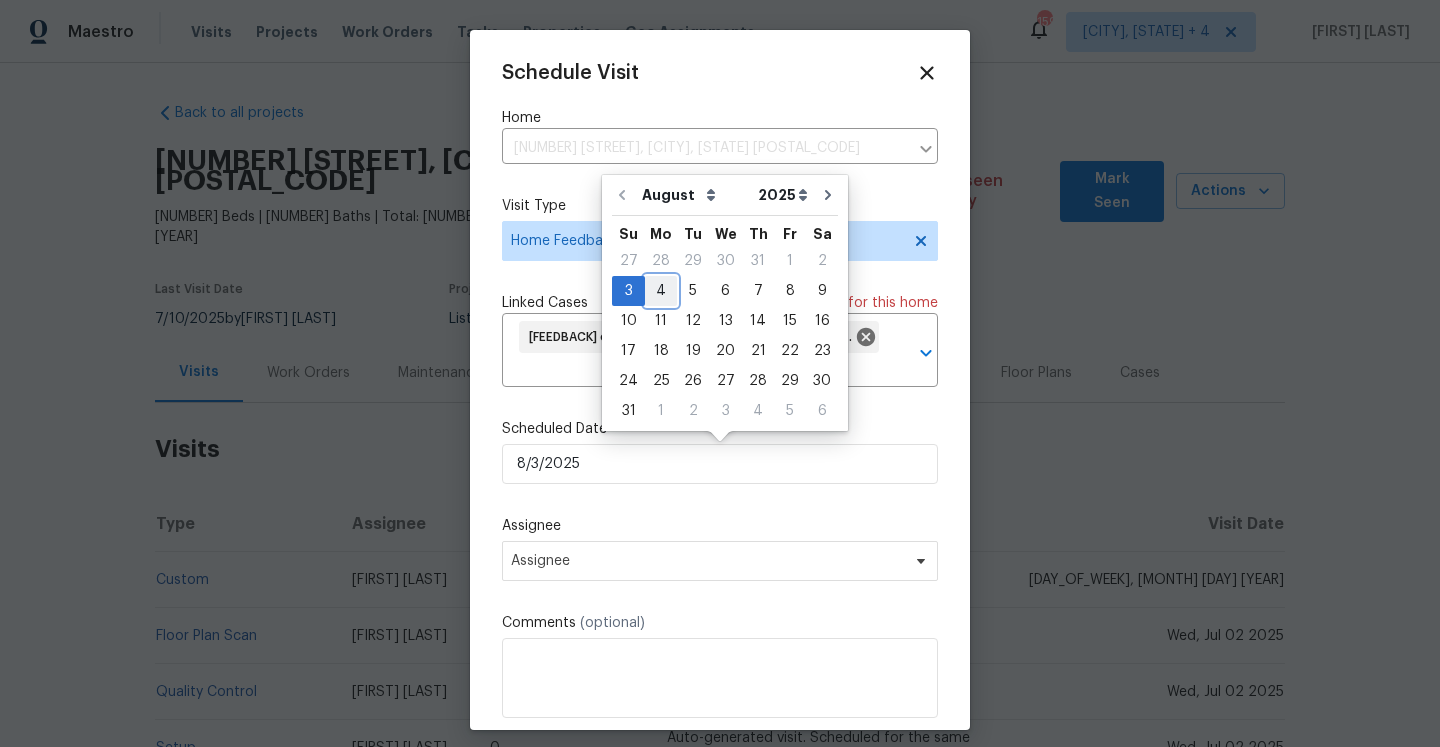 click on "4" at bounding box center (661, 291) 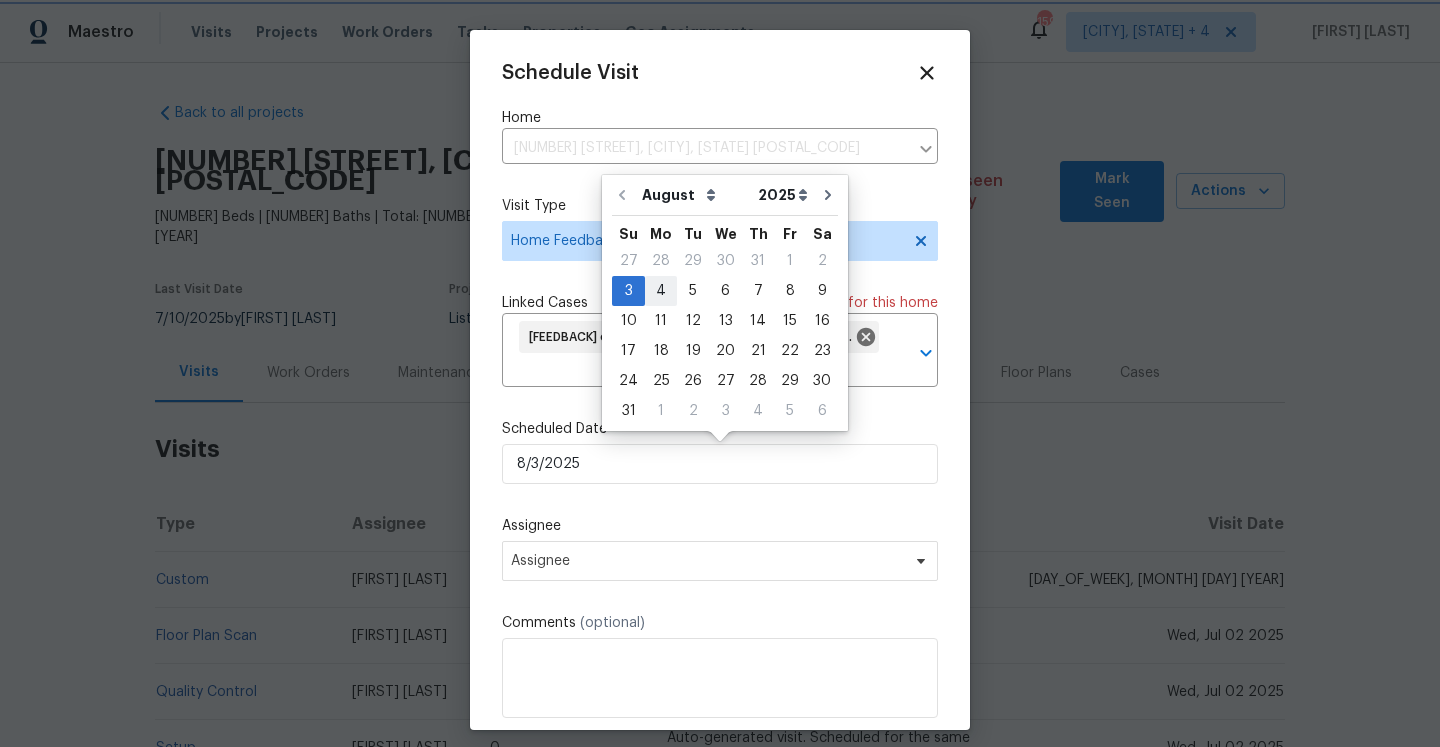 type on "8/4/2025" 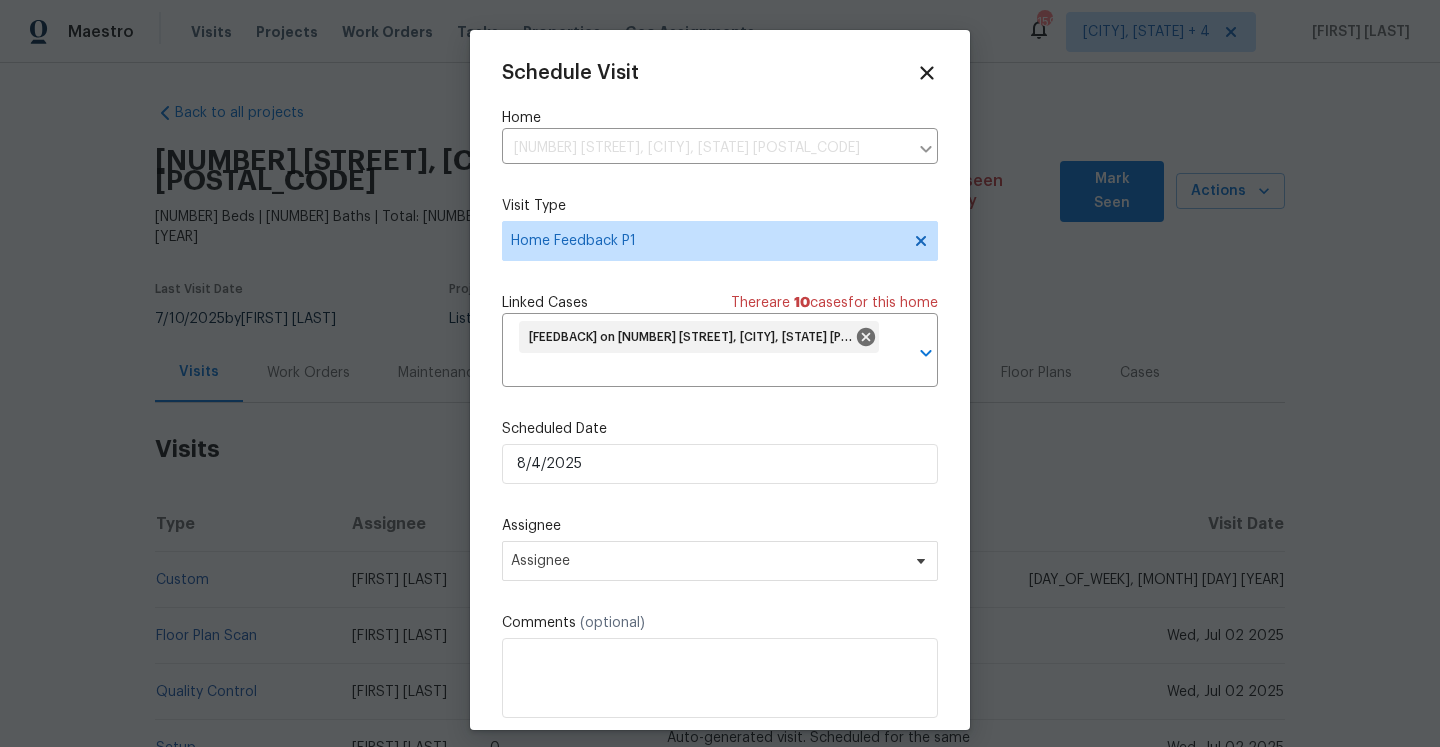 click on "Assignee" at bounding box center (720, 526) 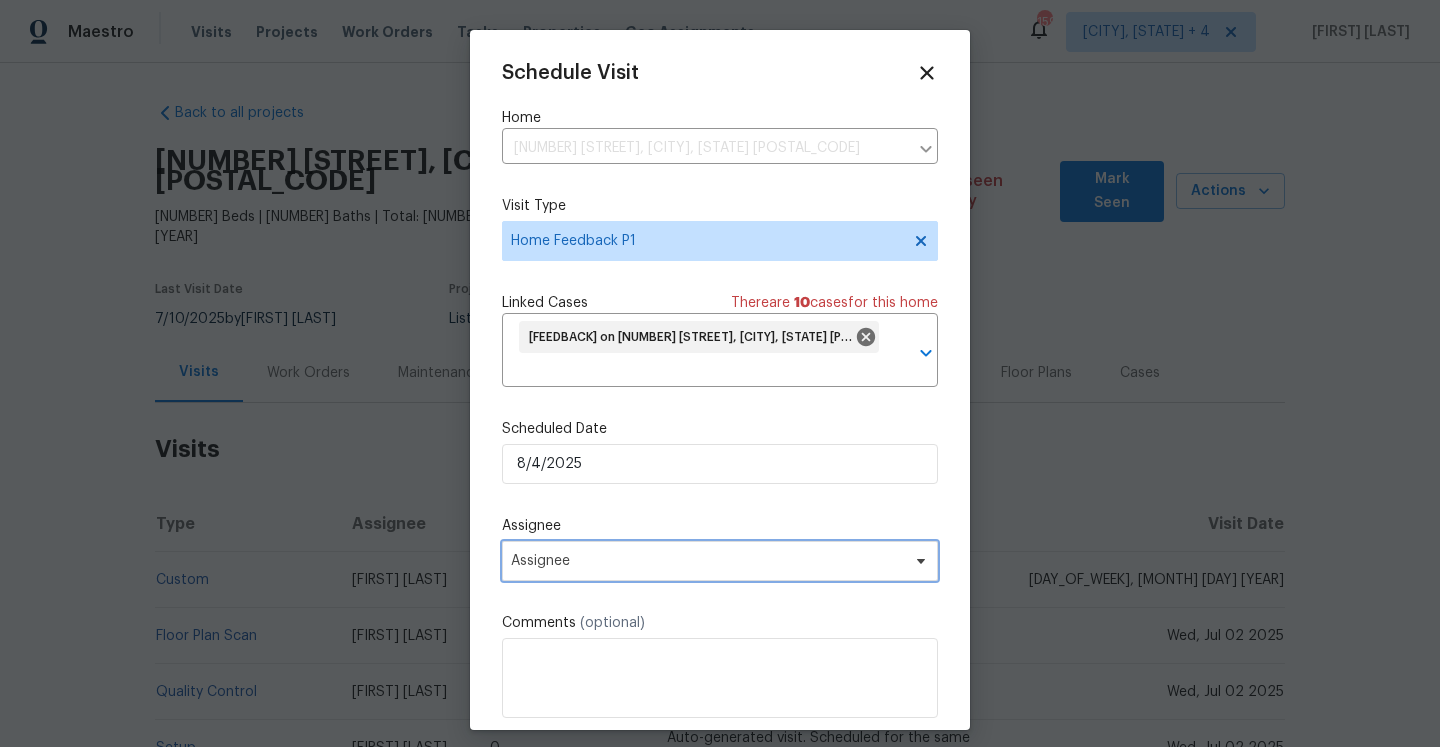 click on "Assignee" at bounding box center [720, 561] 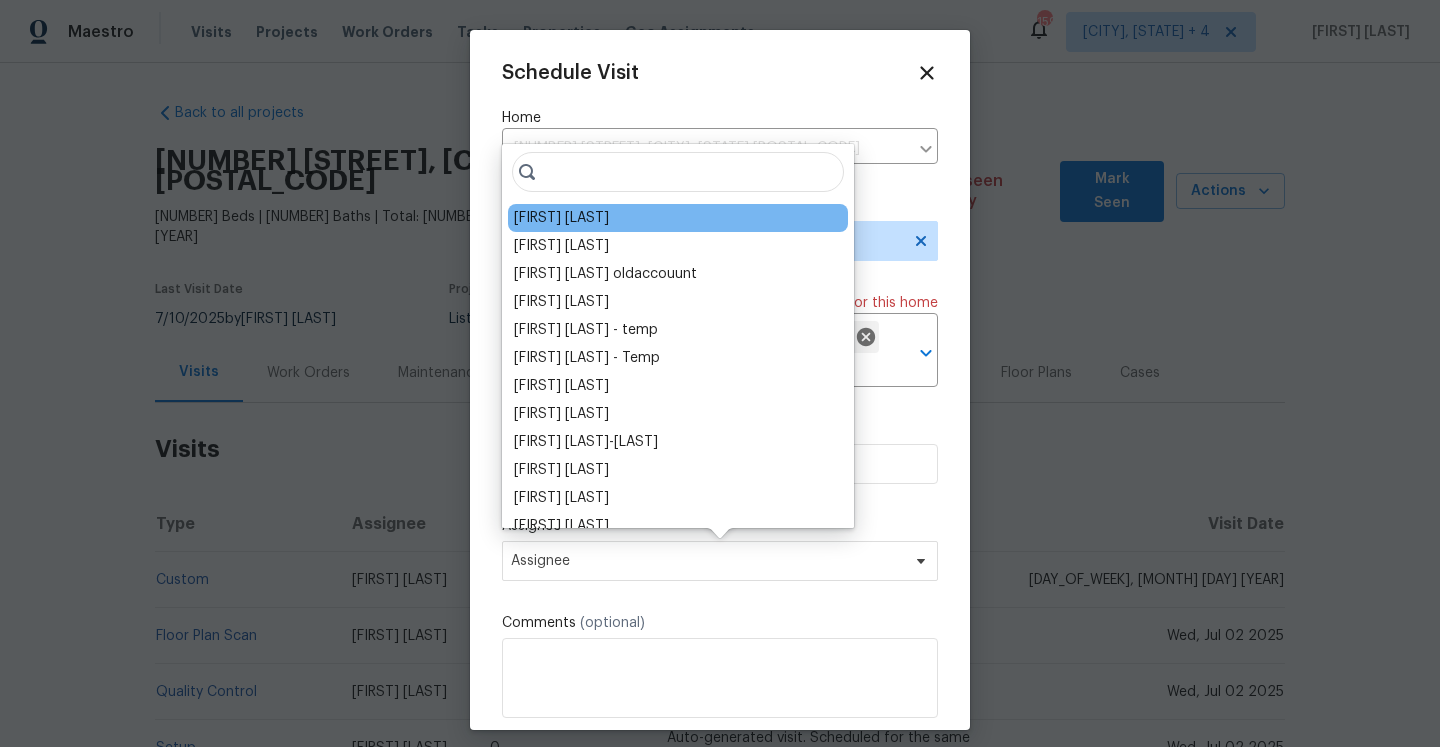 click on "[FIRST] [LAST]" at bounding box center (678, 218) 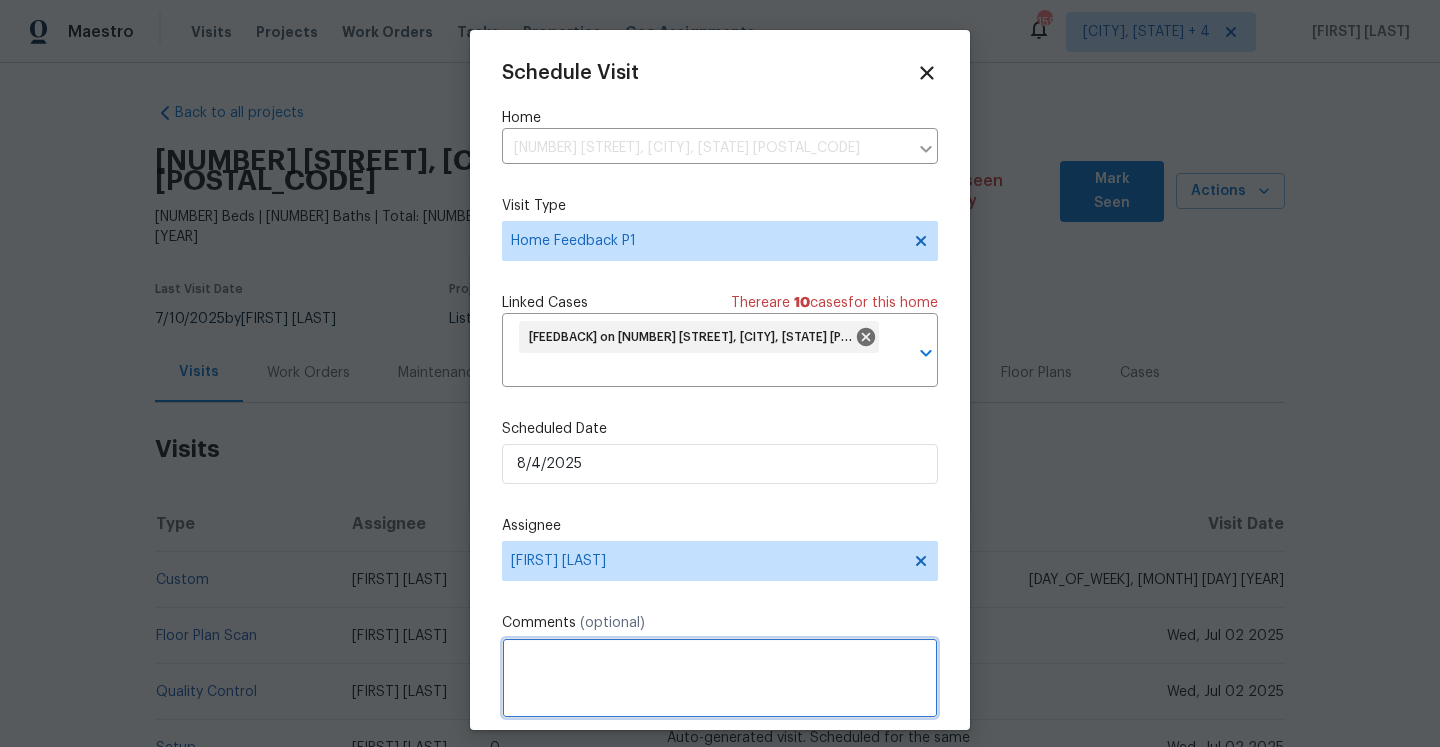 click at bounding box center (720, 678) 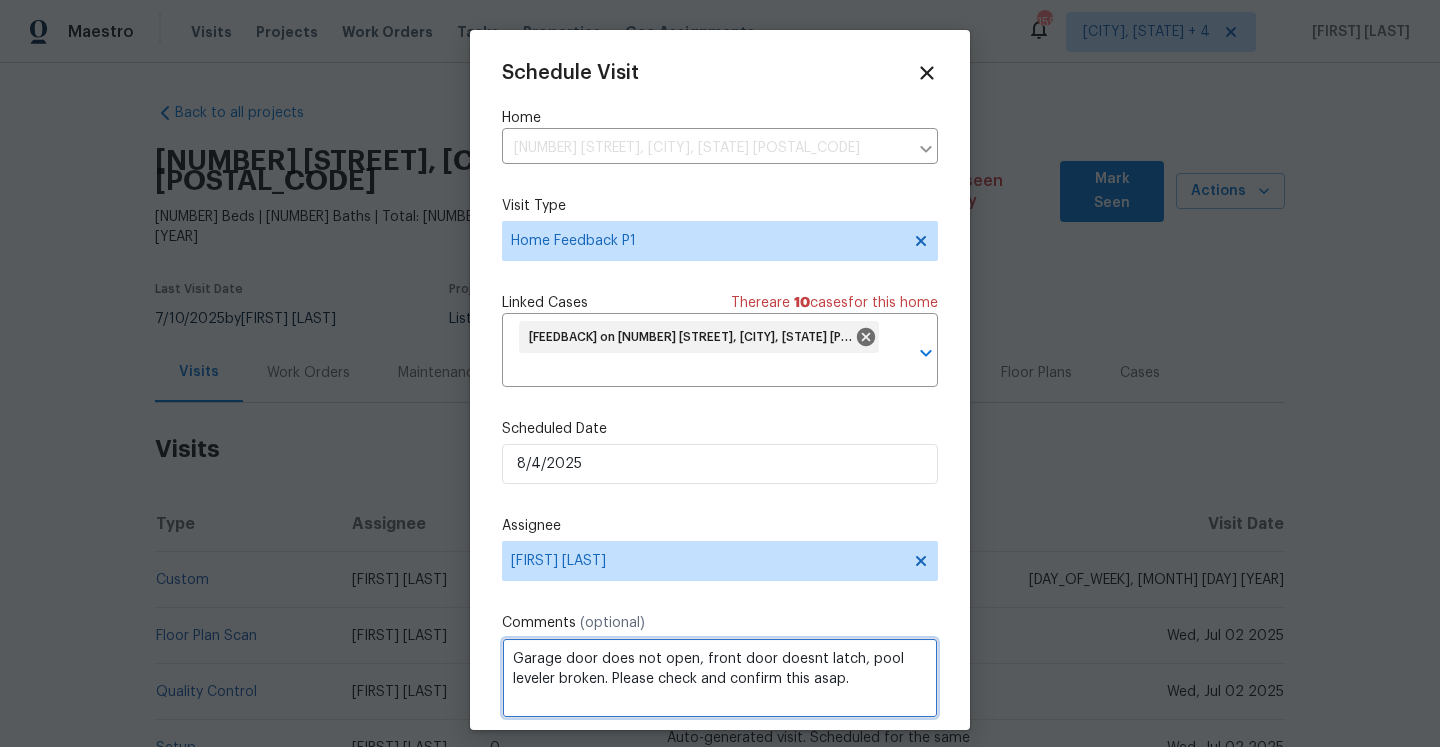 scroll, scrollTop: 74, scrollLeft: 0, axis: vertical 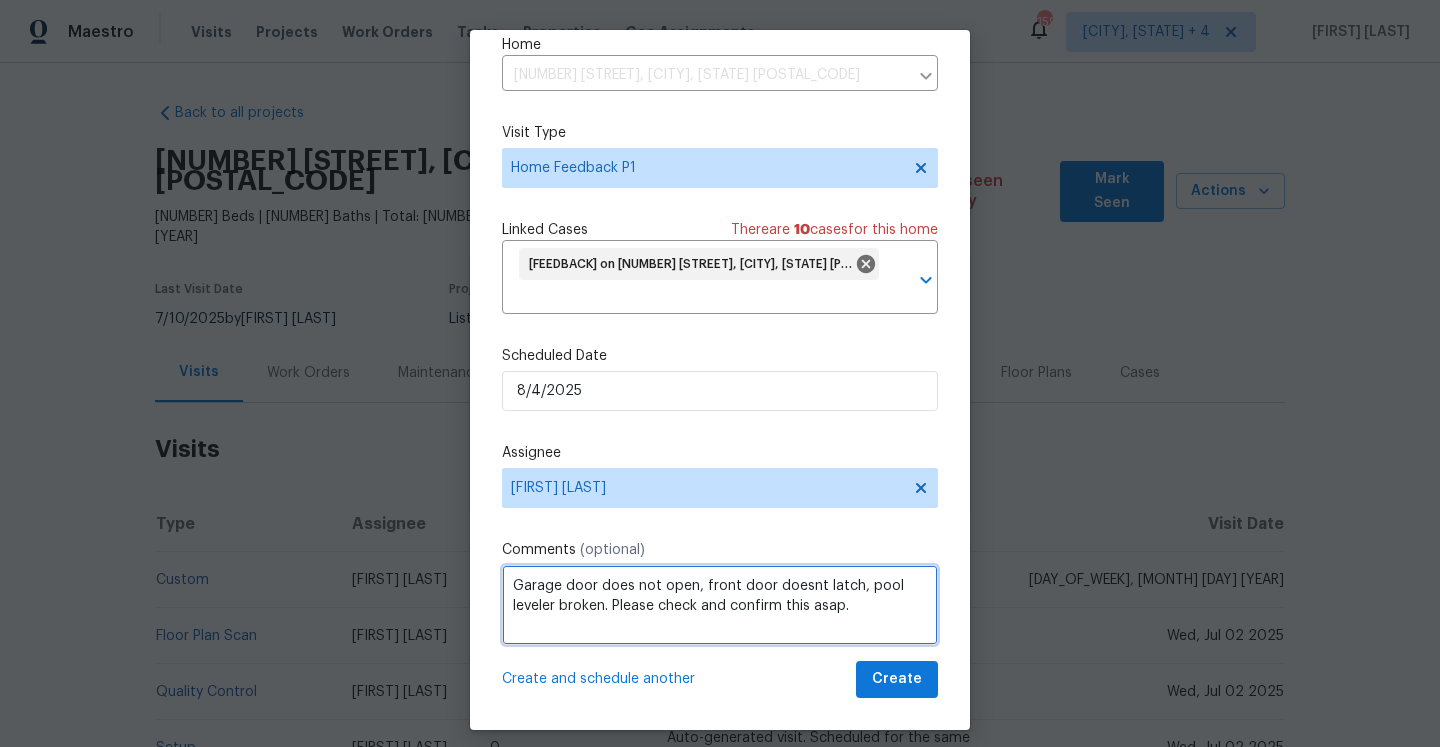type on "Garage door does not open, front door doesnt latch, pool leveler broken. Please check and confirm this asap." 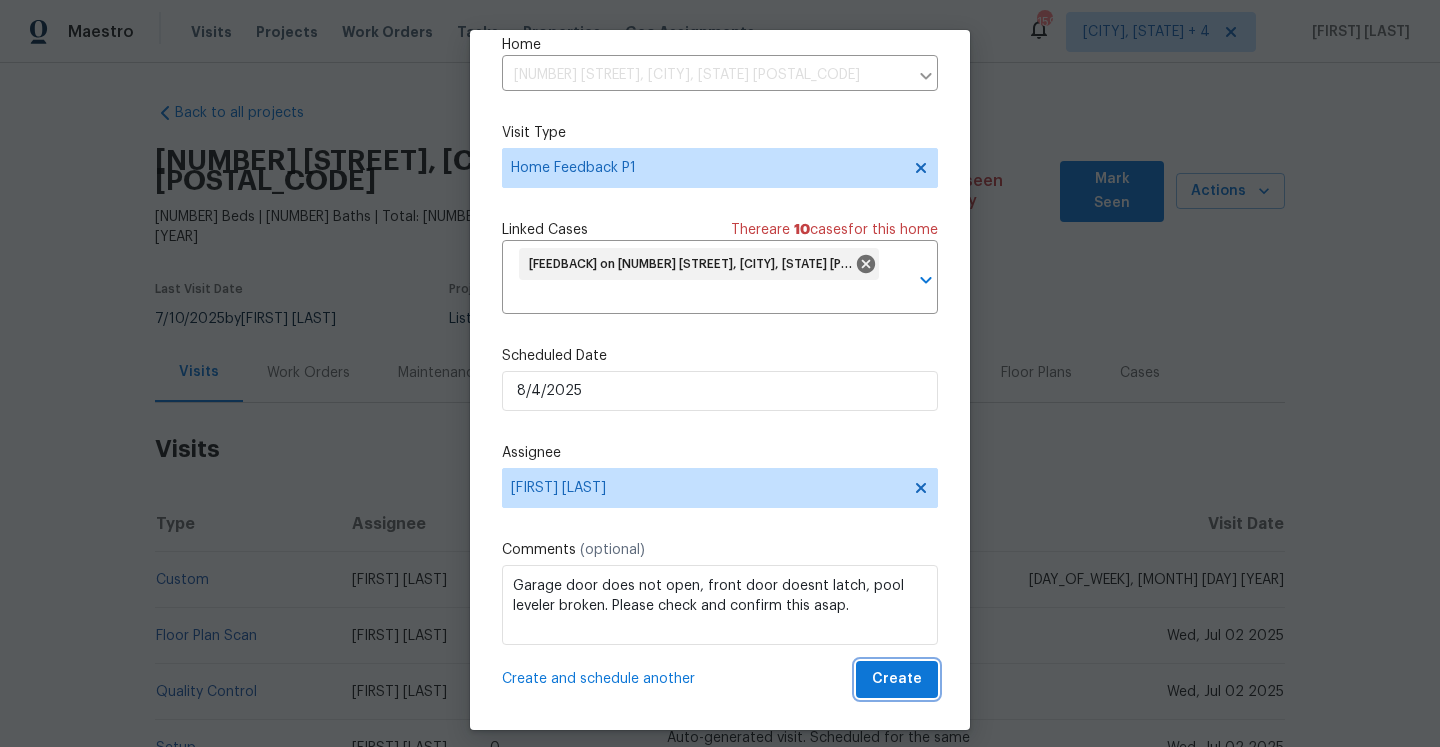 click on "Create" at bounding box center (897, 679) 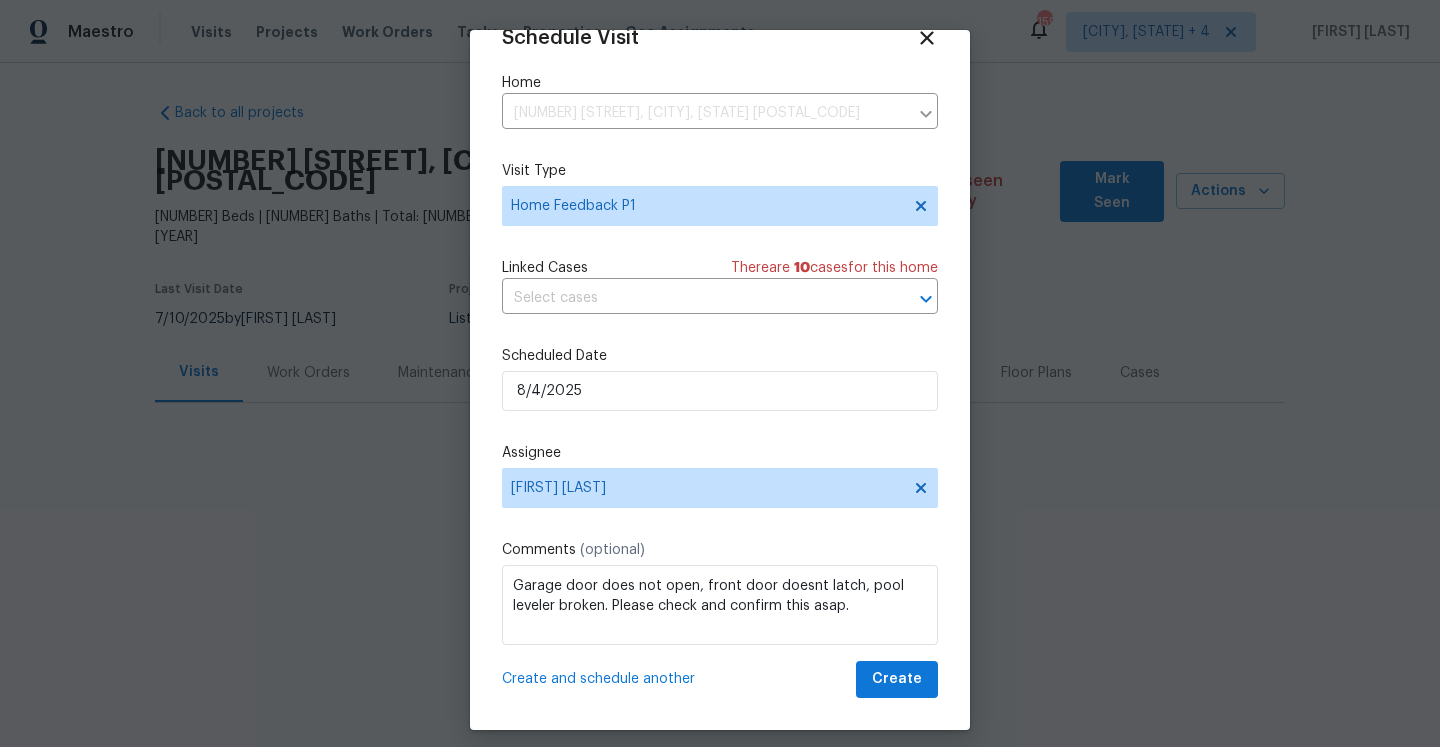 scroll, scrollTop: 36, scrollLeft: 0, axis: vertical 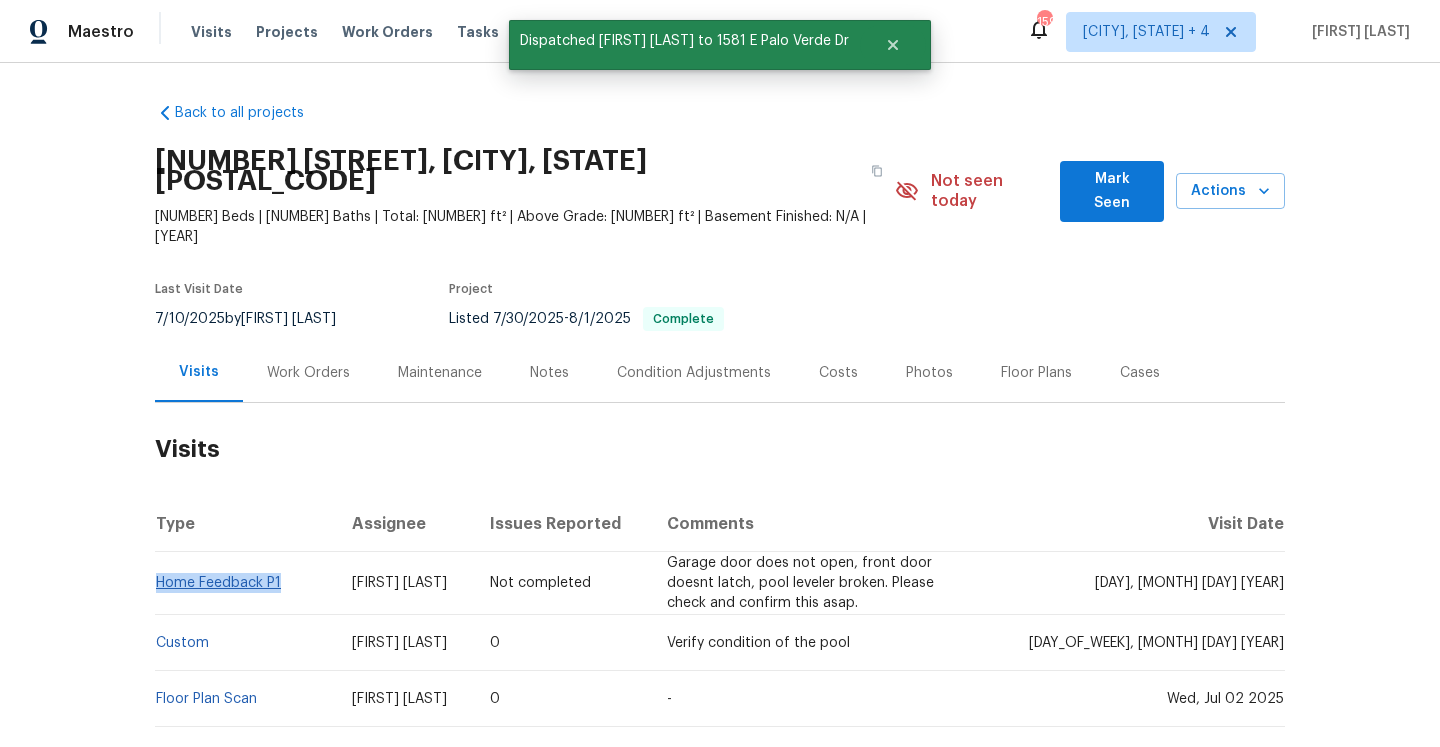 drag, startPoint x: 285, startPoint y: 542, endPoint x: 159, endPoint y: 543, distance: 126.00397 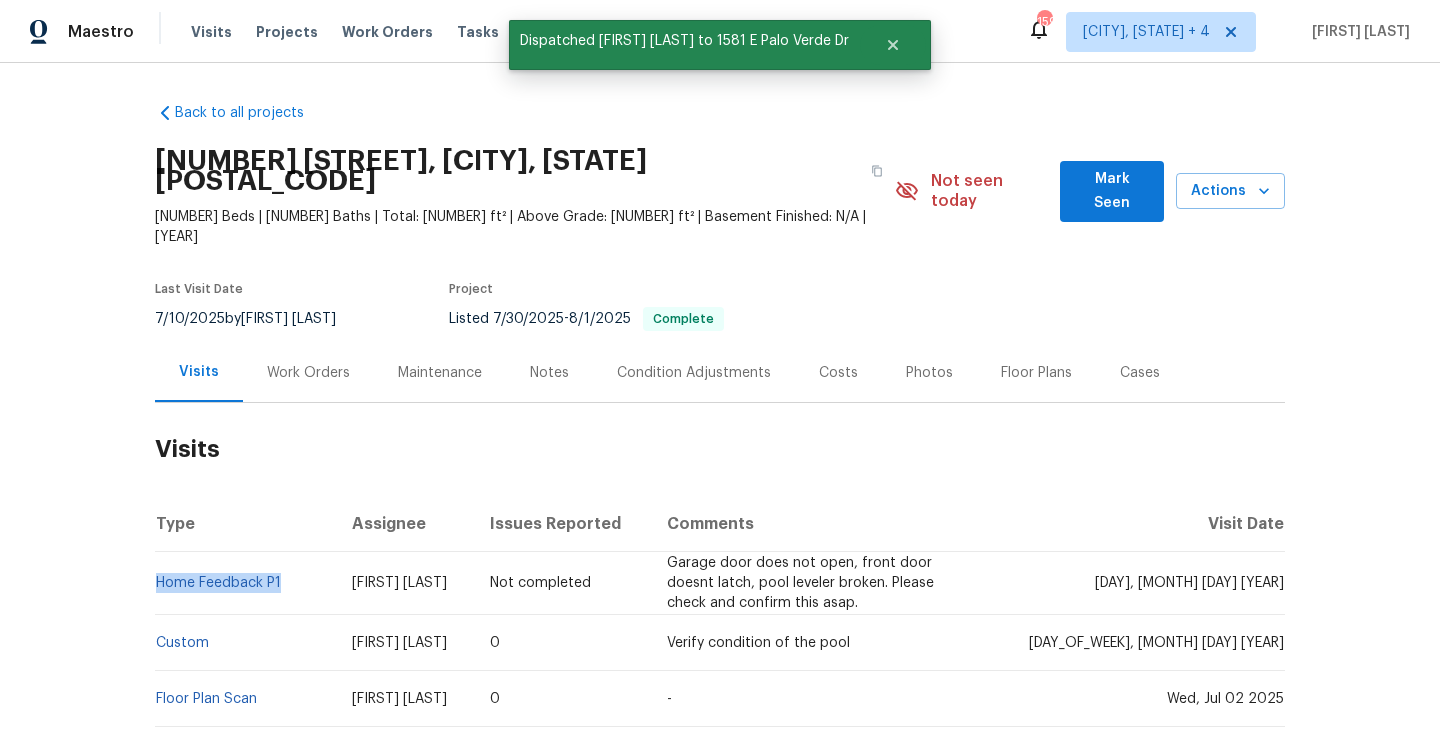 copy on "Home Feedback P1" 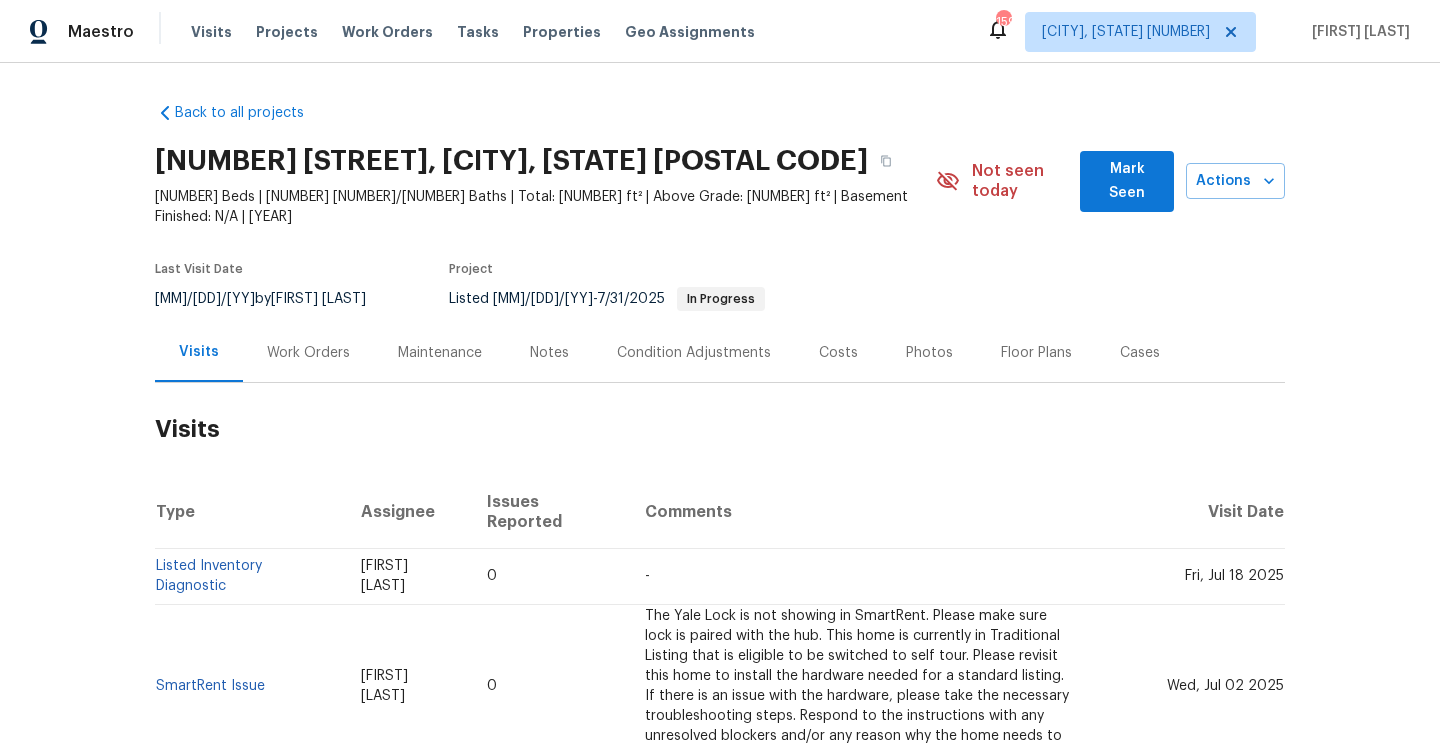 scroll, scrollTop: 0, scrollLeft: 0, axis: both 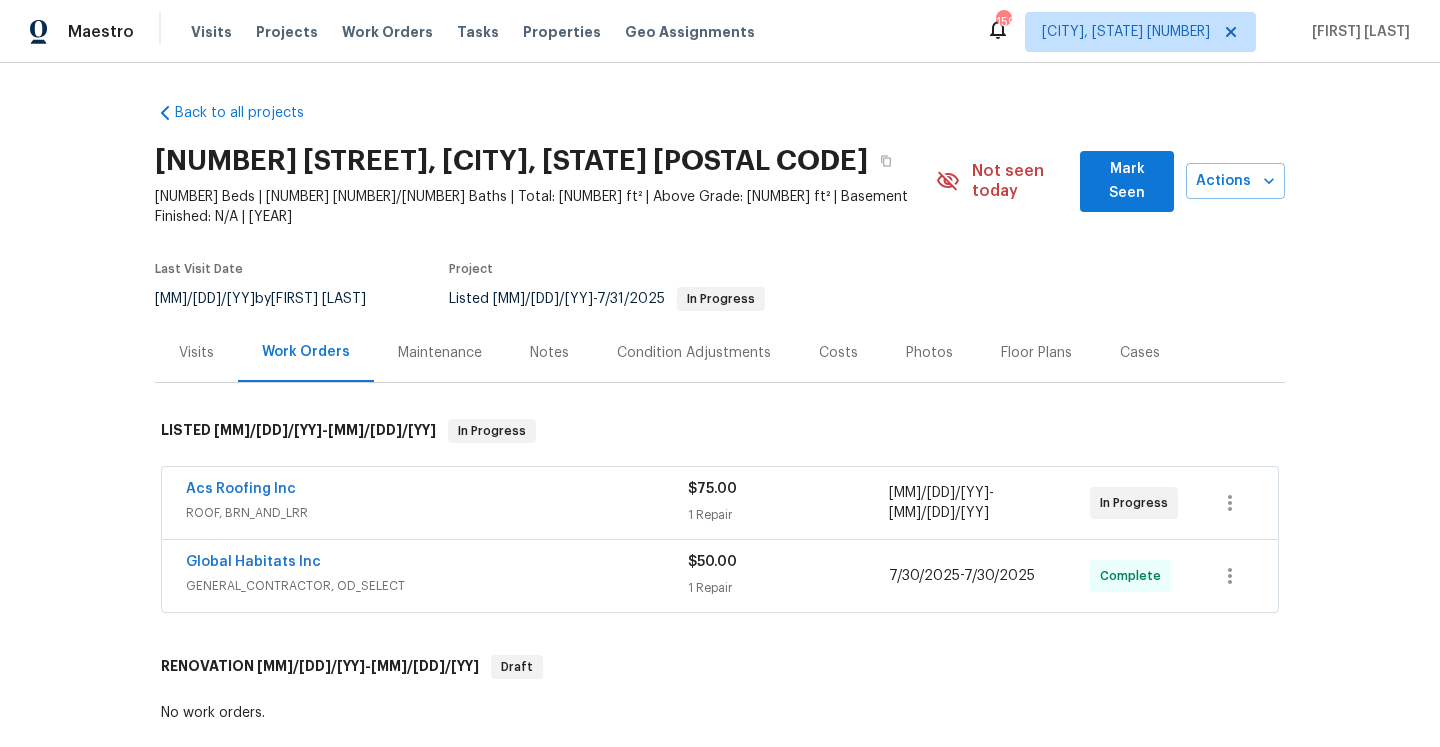 click on "ROOF, BRN_AND_LRR" at bounding box center (437, 513) 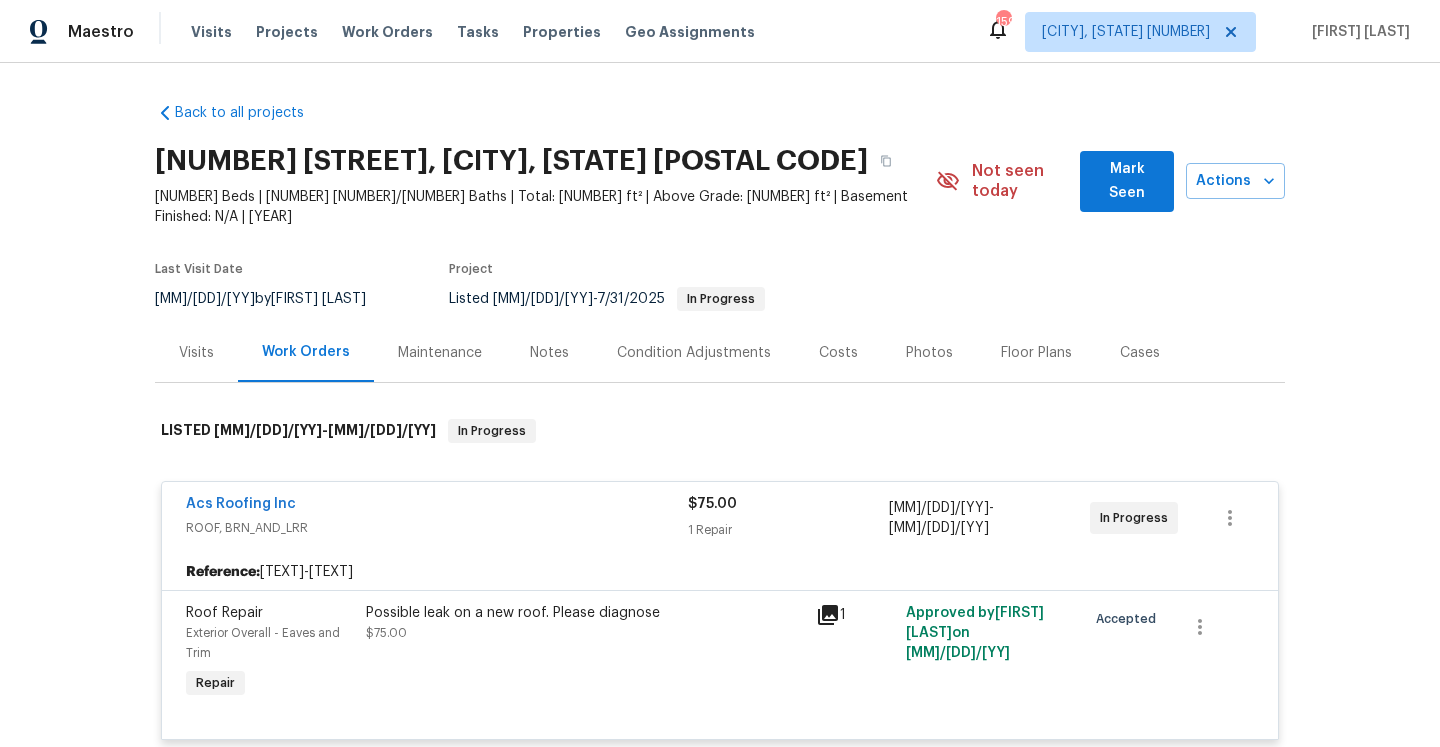 click on "Acs Roofing Inc" at bounding box center (437, 506) 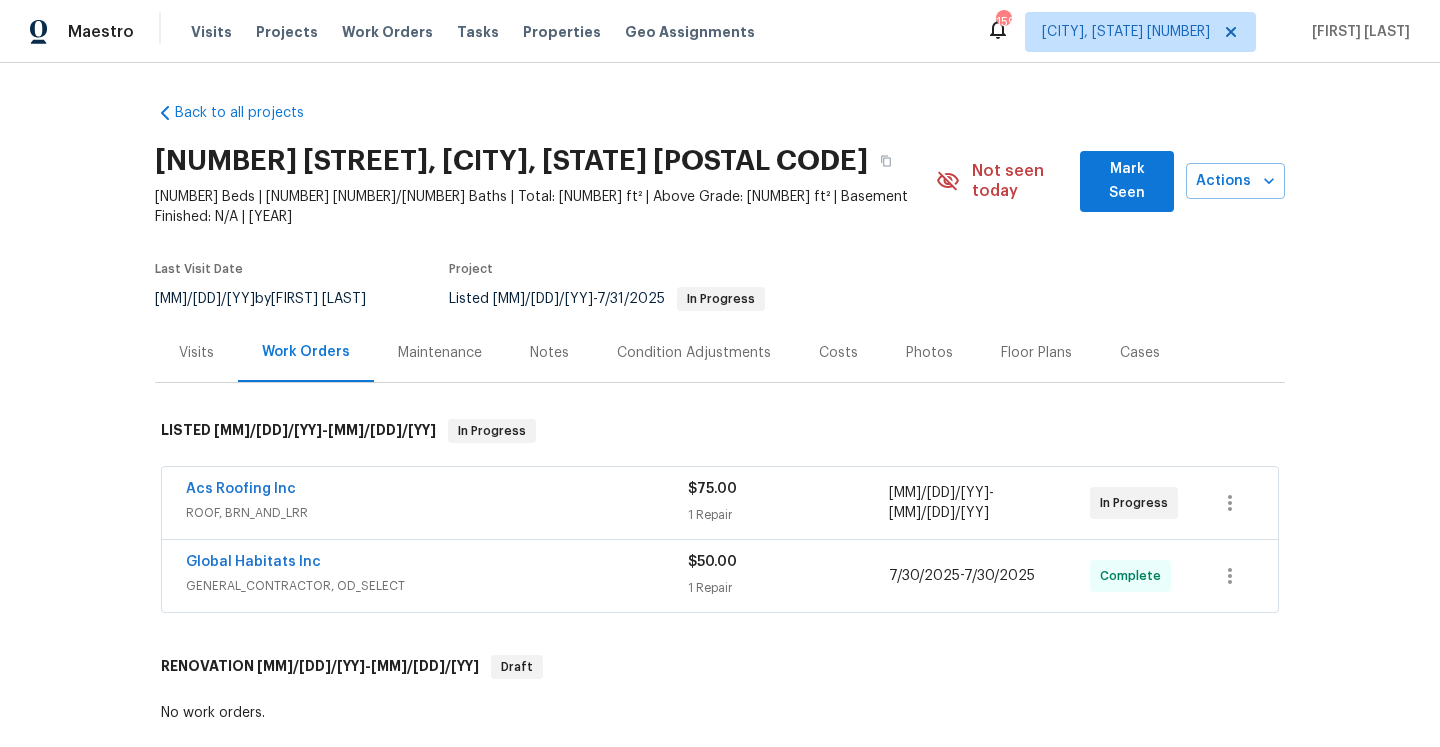 click on "GENERAL_CONTRACTOR, OD_SELECT" at bounding box center (437, 586) 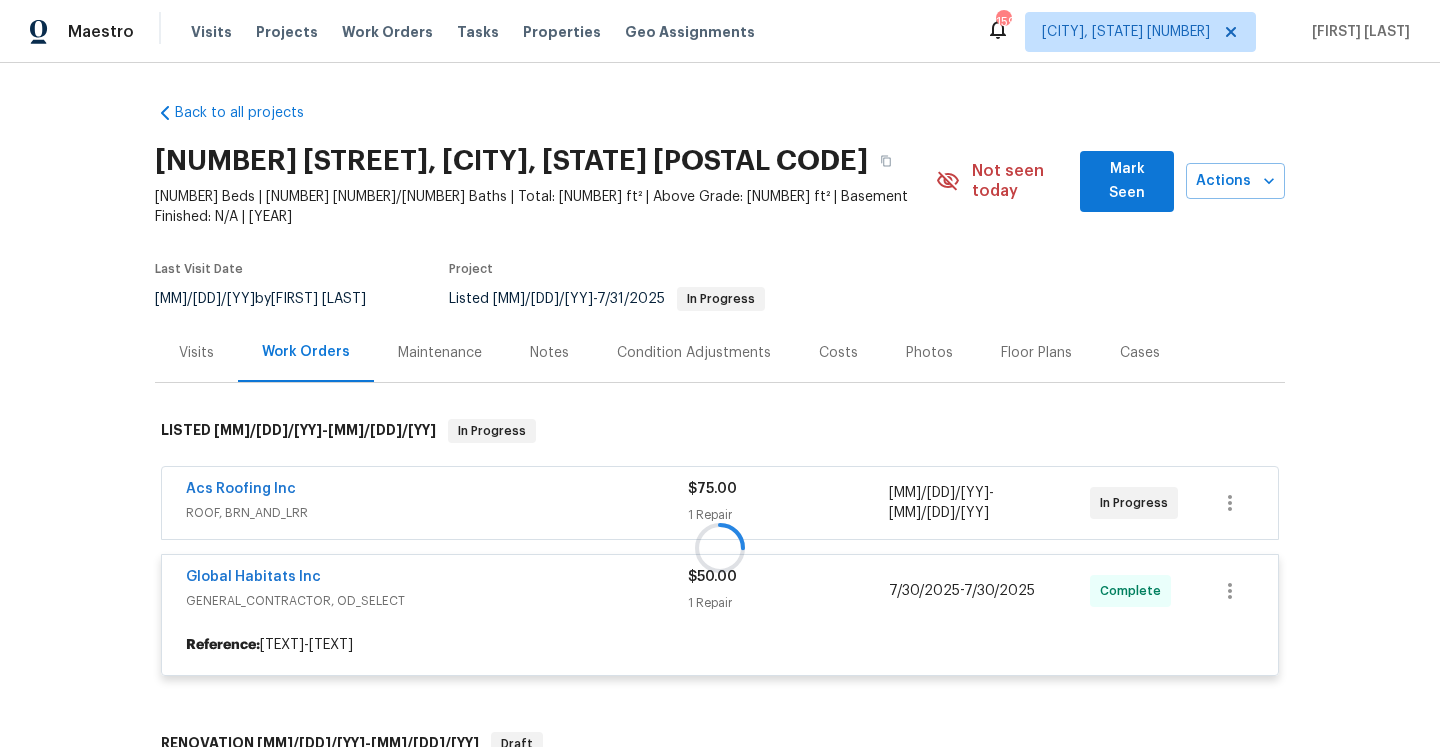 scroll, scrollTop: 141, scrollLeft: 0, axis: vertical 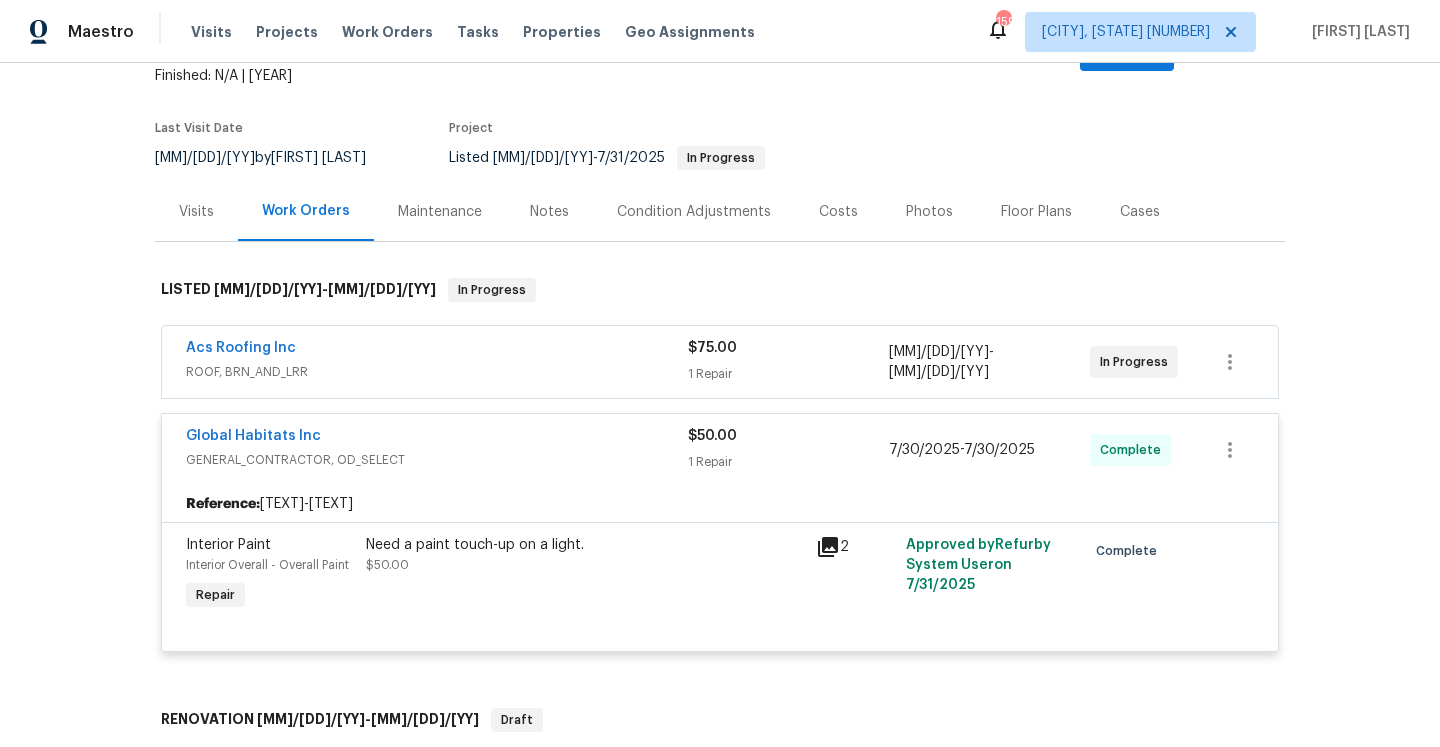click on "GENERAL_CONTRACTOR, OD_SELECT" at bounding box center (437, 460) 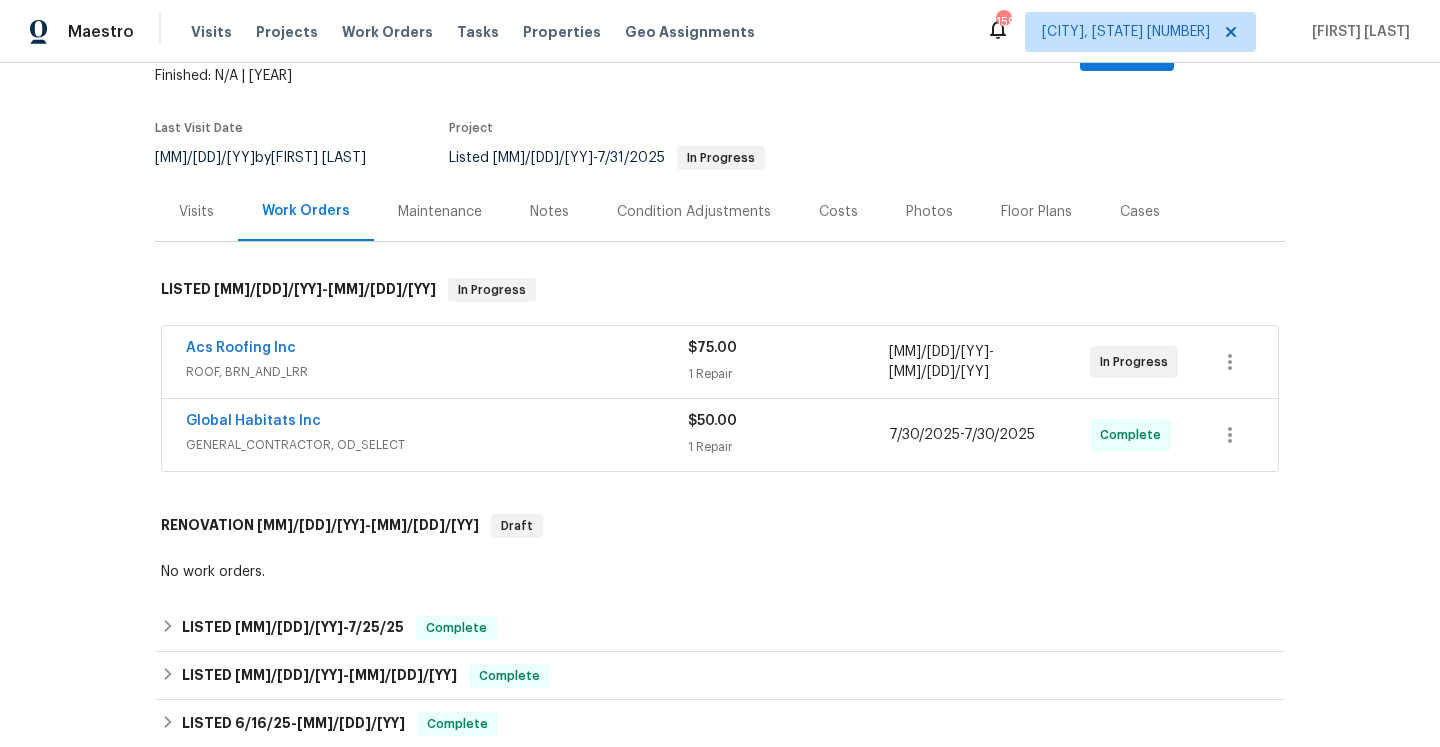 scroll, scrollTop: 289, scrollLeft: 0, axis: vertical 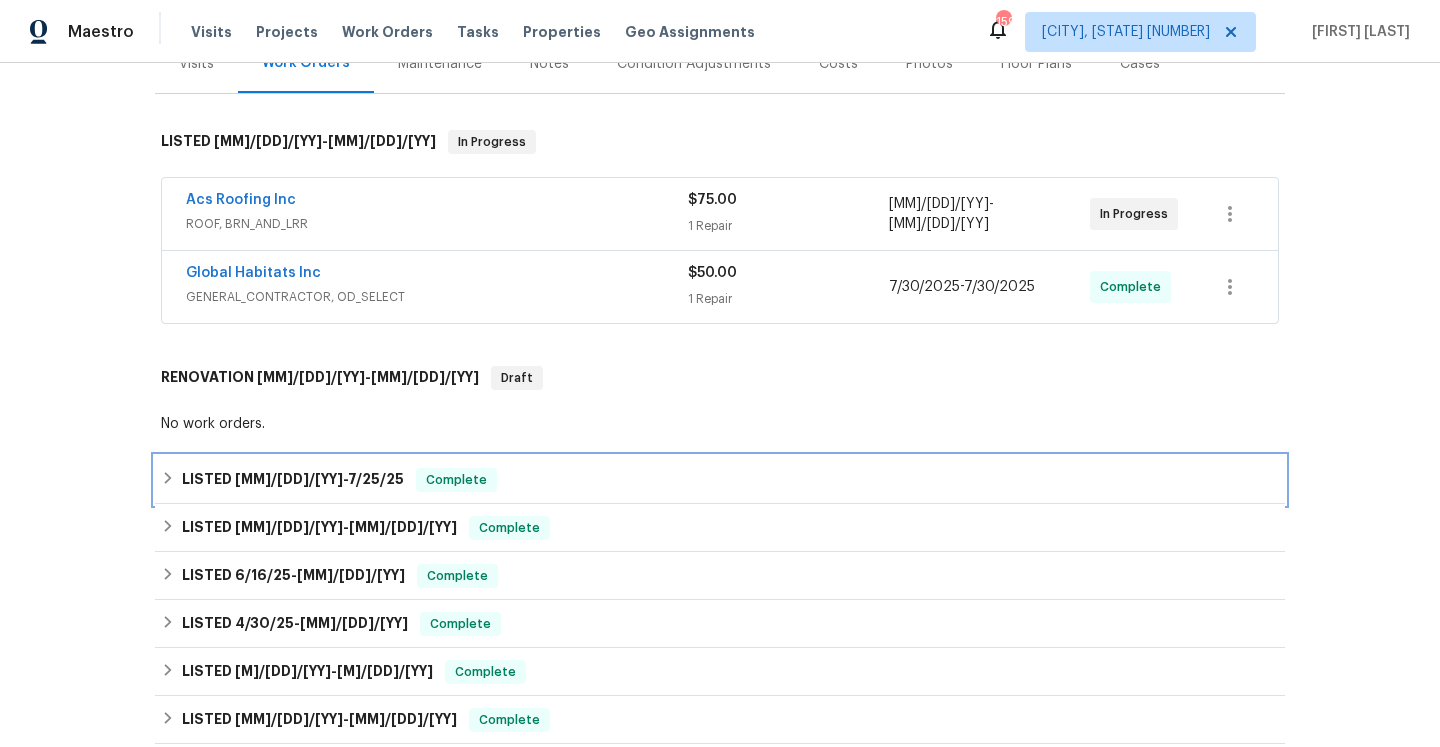 click on "LISTED   7/18/25  -  7/25/25 Complete" at bounding box center [720, 480] 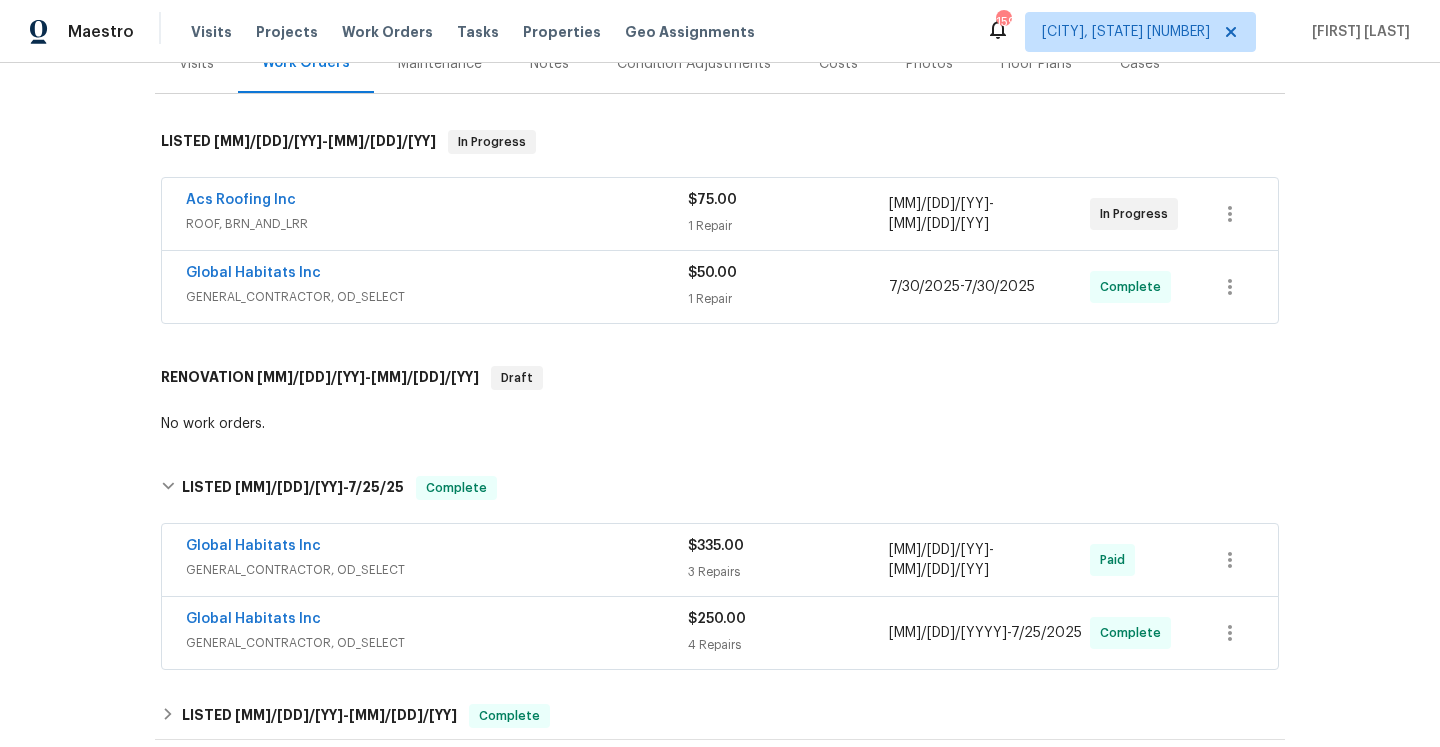 click on "Global Habitats Inc" at bounding box center (437, 548) 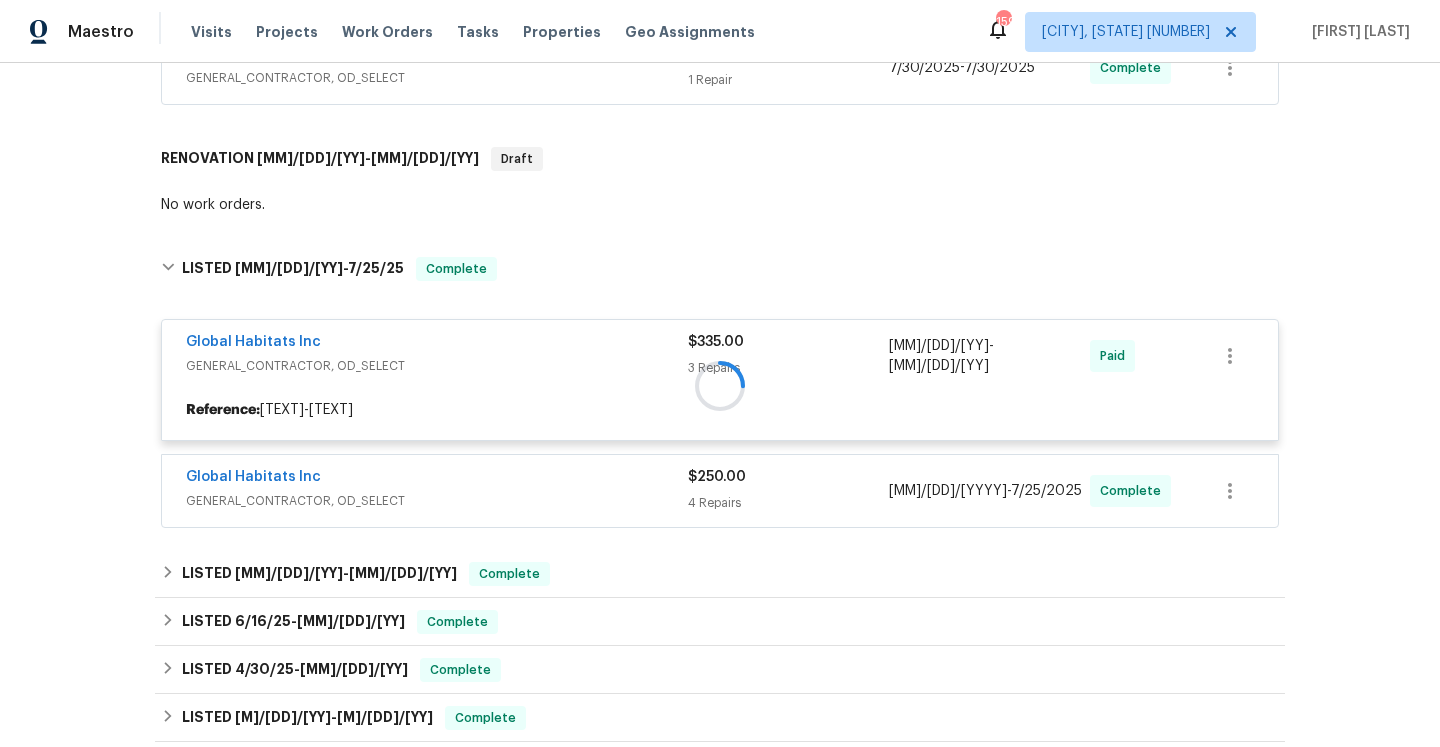 scroll, scrollTop: 563, scrollLeft: 0, axis: vertical 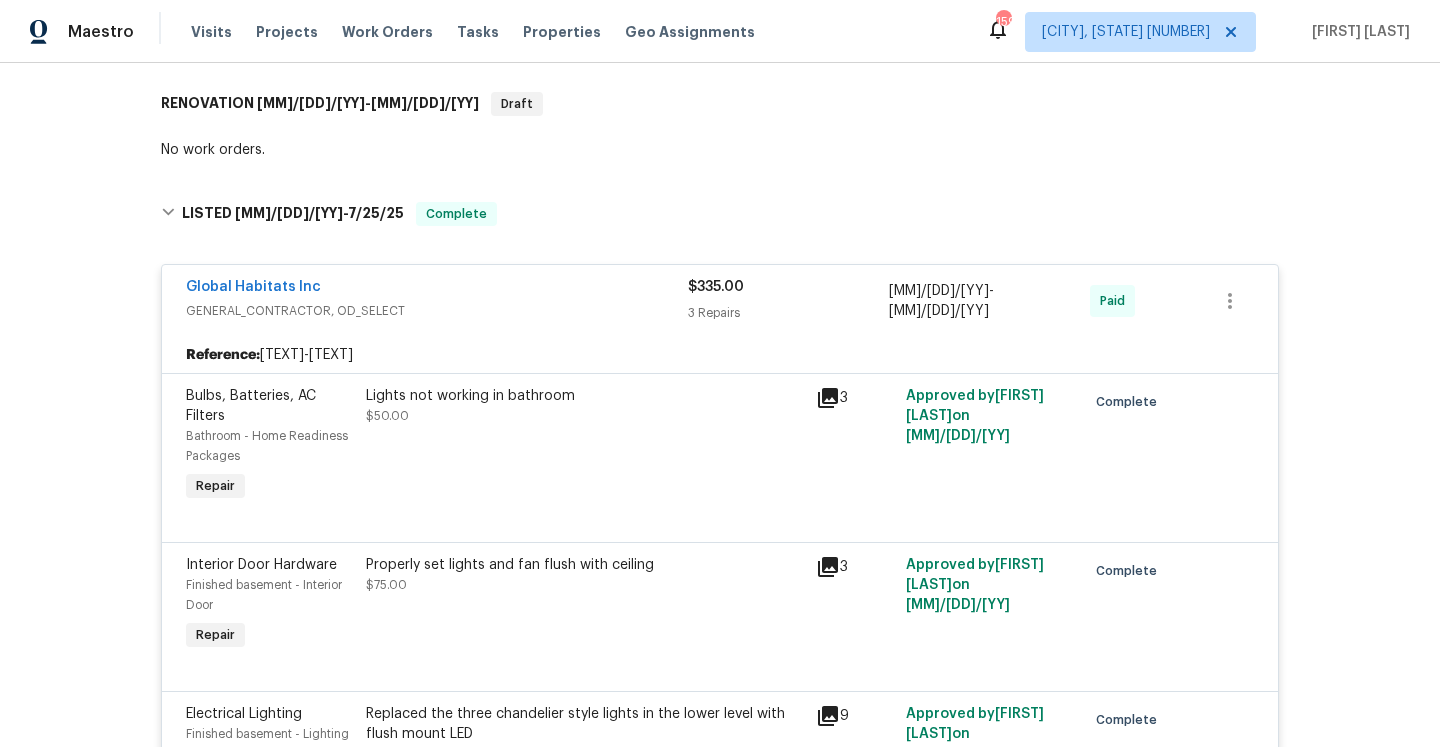 click on "GENERAL_CONTRACTOR, OD_SELECT" at bounding box center (437, 311) 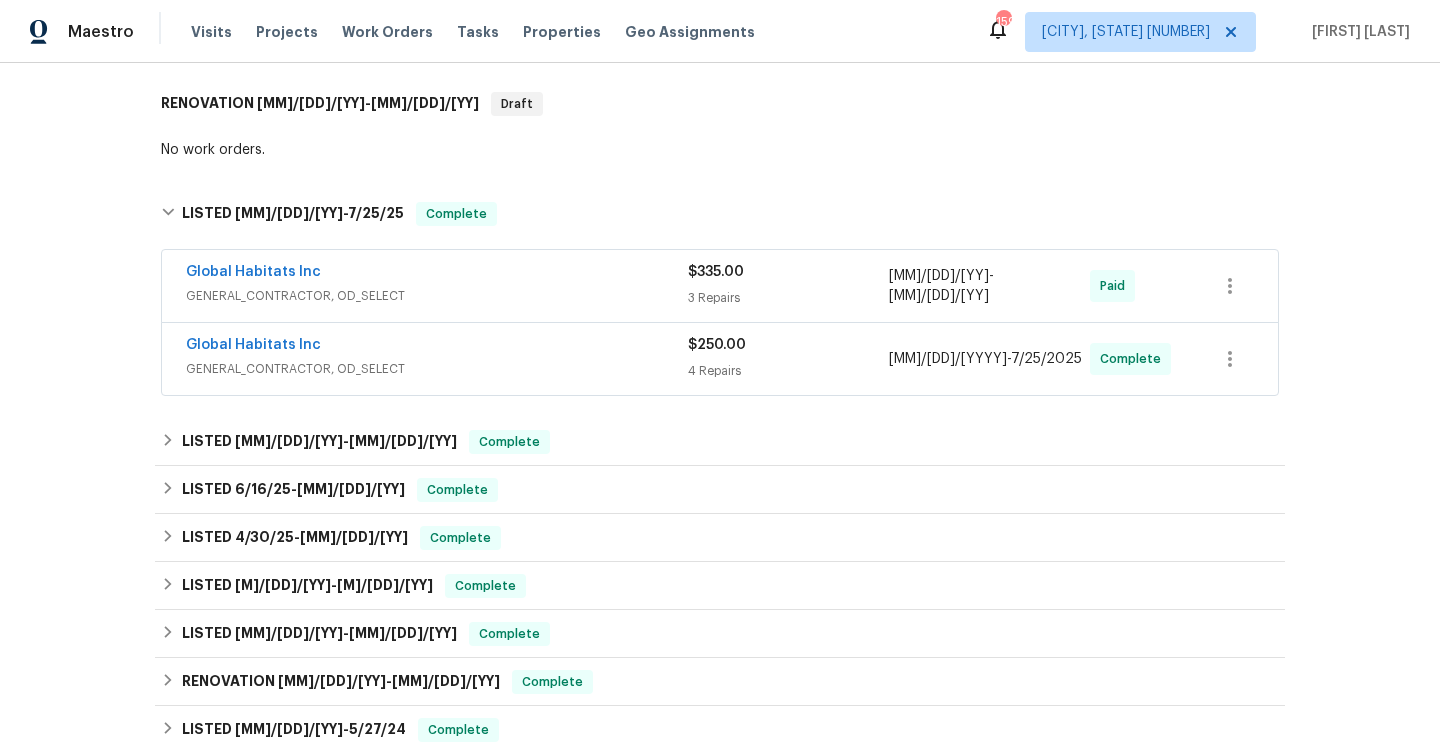 click on "Global Habitats Inc" at bounding box center [437, 347] 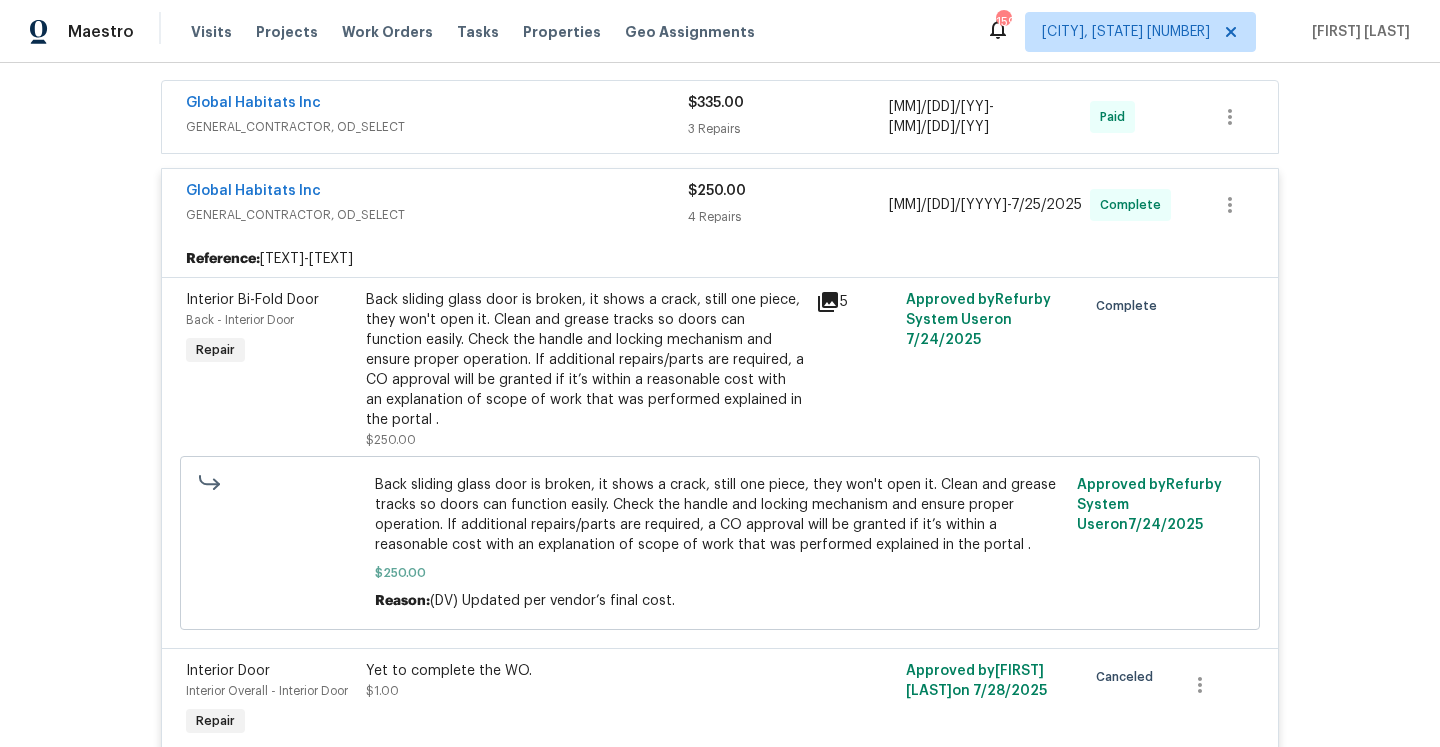 scroll, scrollTop: 678, scrollLeft: 0, axis: vertical 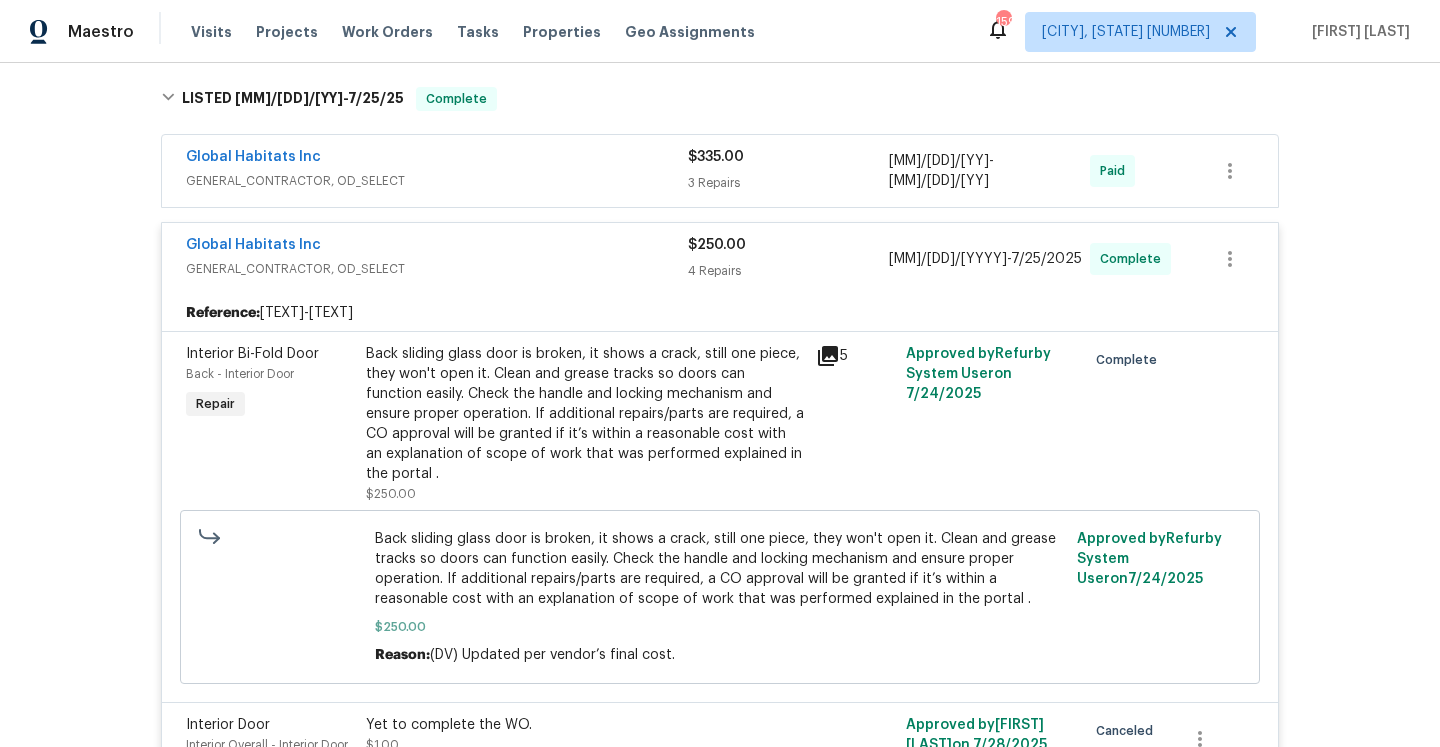 click on "GENERAL_CONTRACTOR, OD_SELECT" at bounding box center [437, 269] 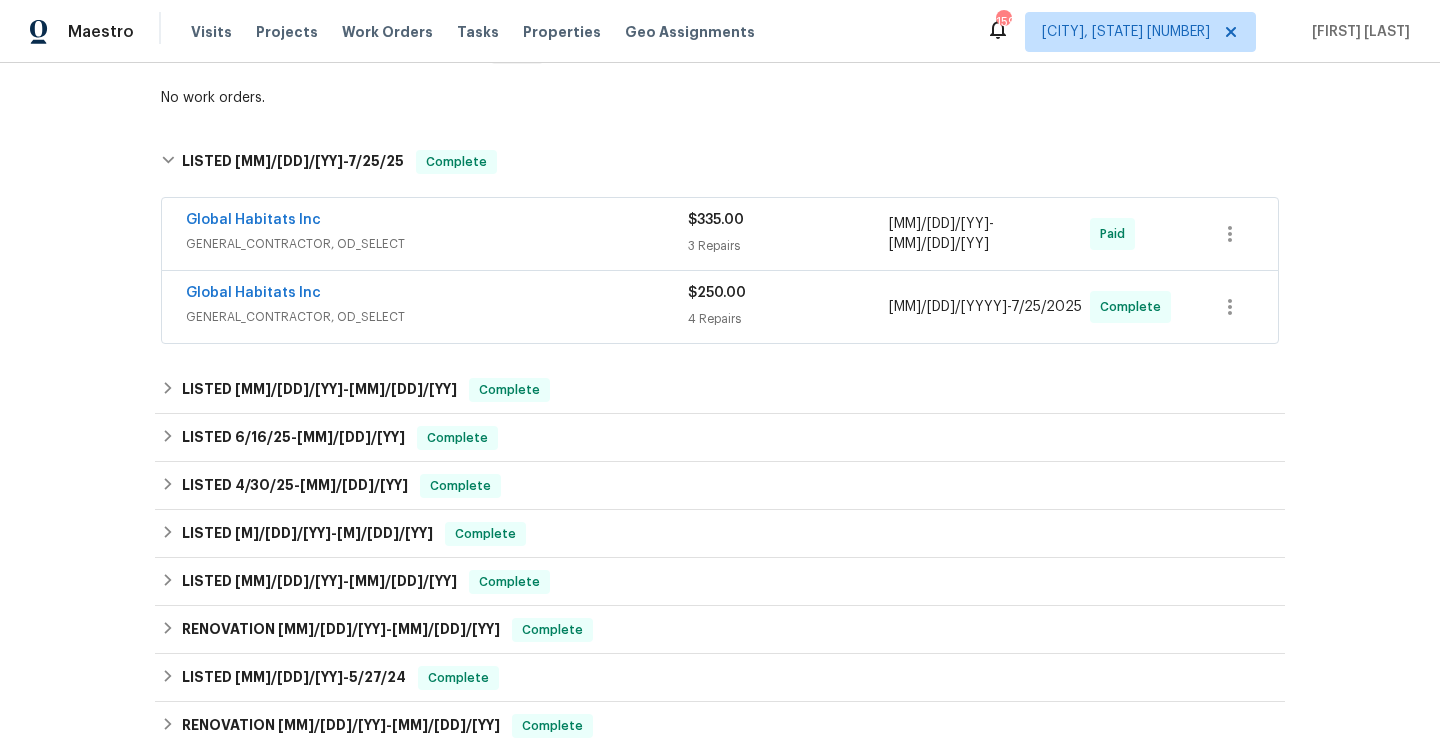 scroll, scrollTop: 555, scrollLeft: 0, axis: vertical 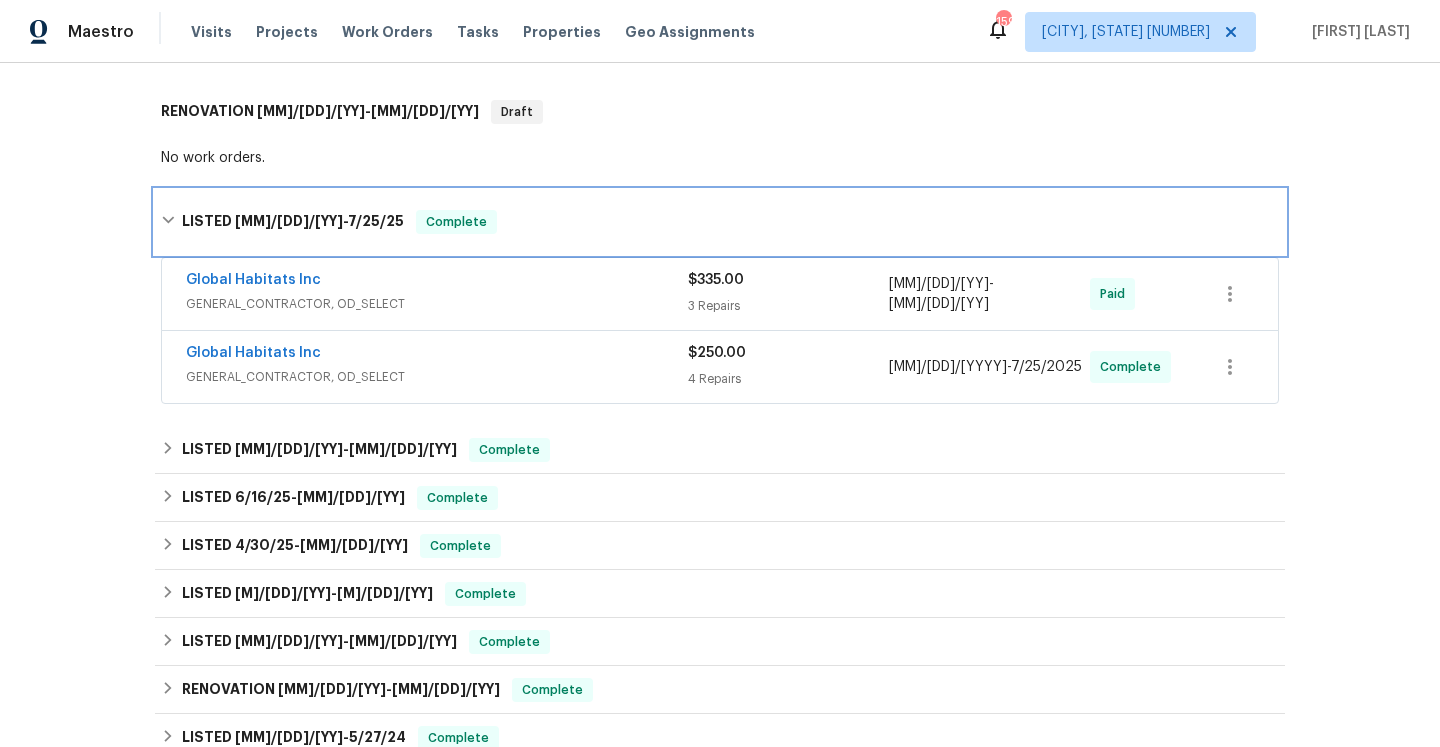 click on "Complete" at bounding box center [456, 222] 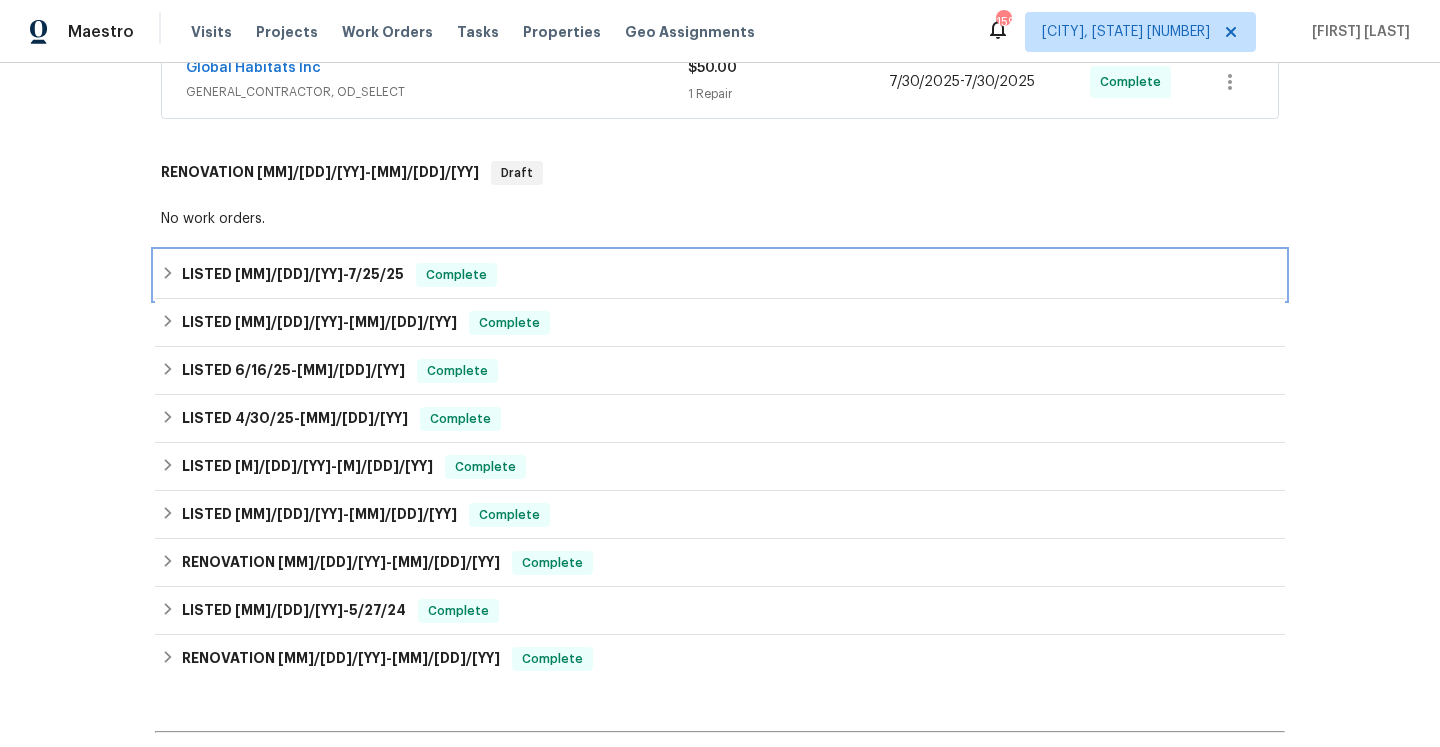 scroll, scrollTop: 484, scrollLeft: 0, axis: vertical 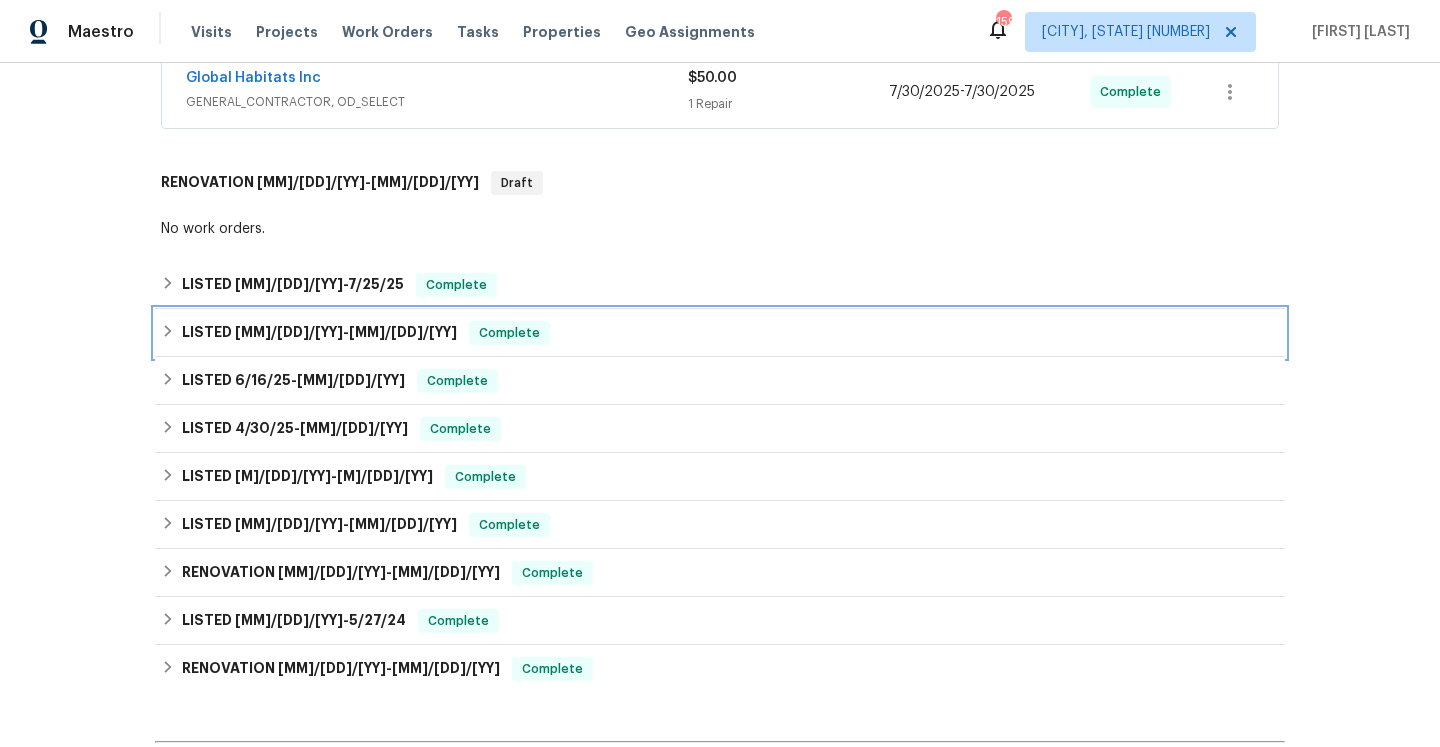 click on "LISTED   6/18/25  -  6/23/25 Complete" at bounding box center [720, 333] 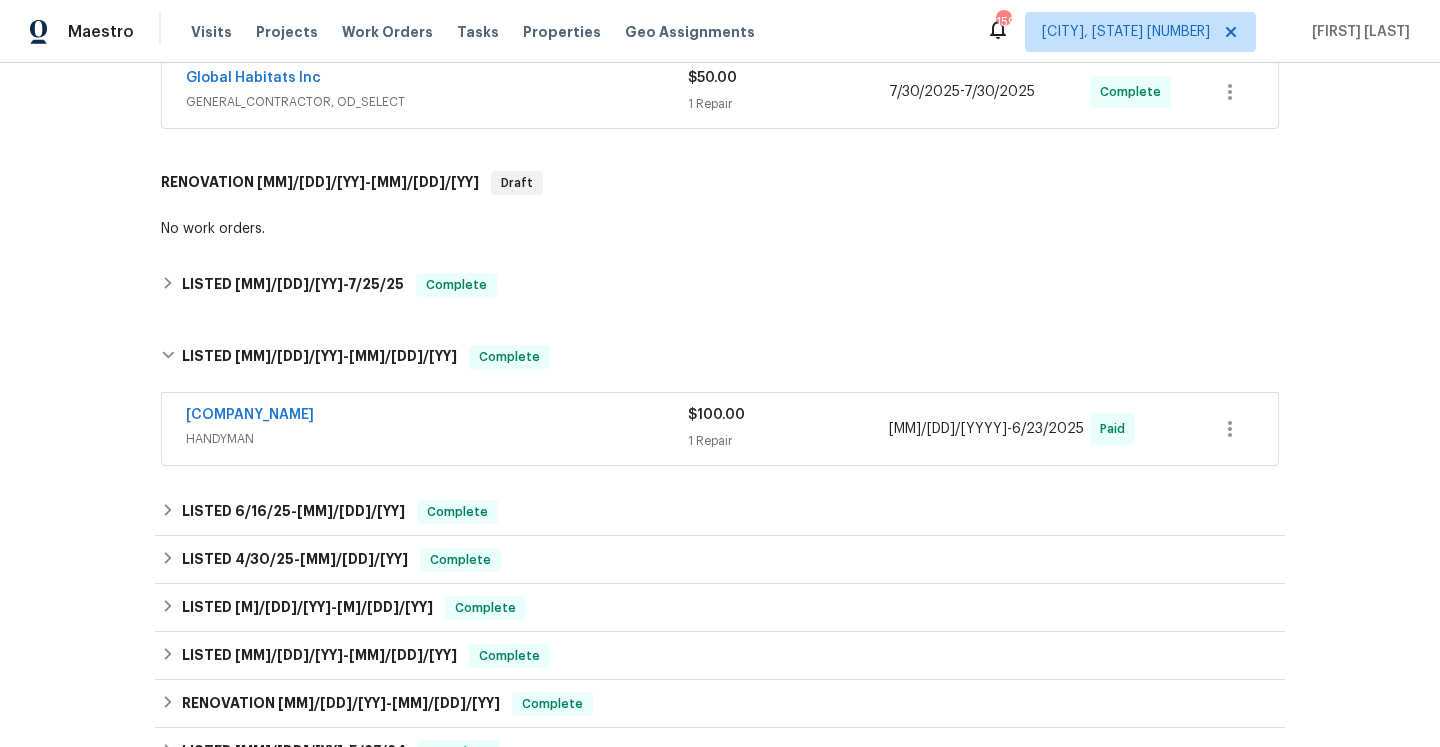 click on "Solano Contracting LLC" at bounding box center [437, 417] 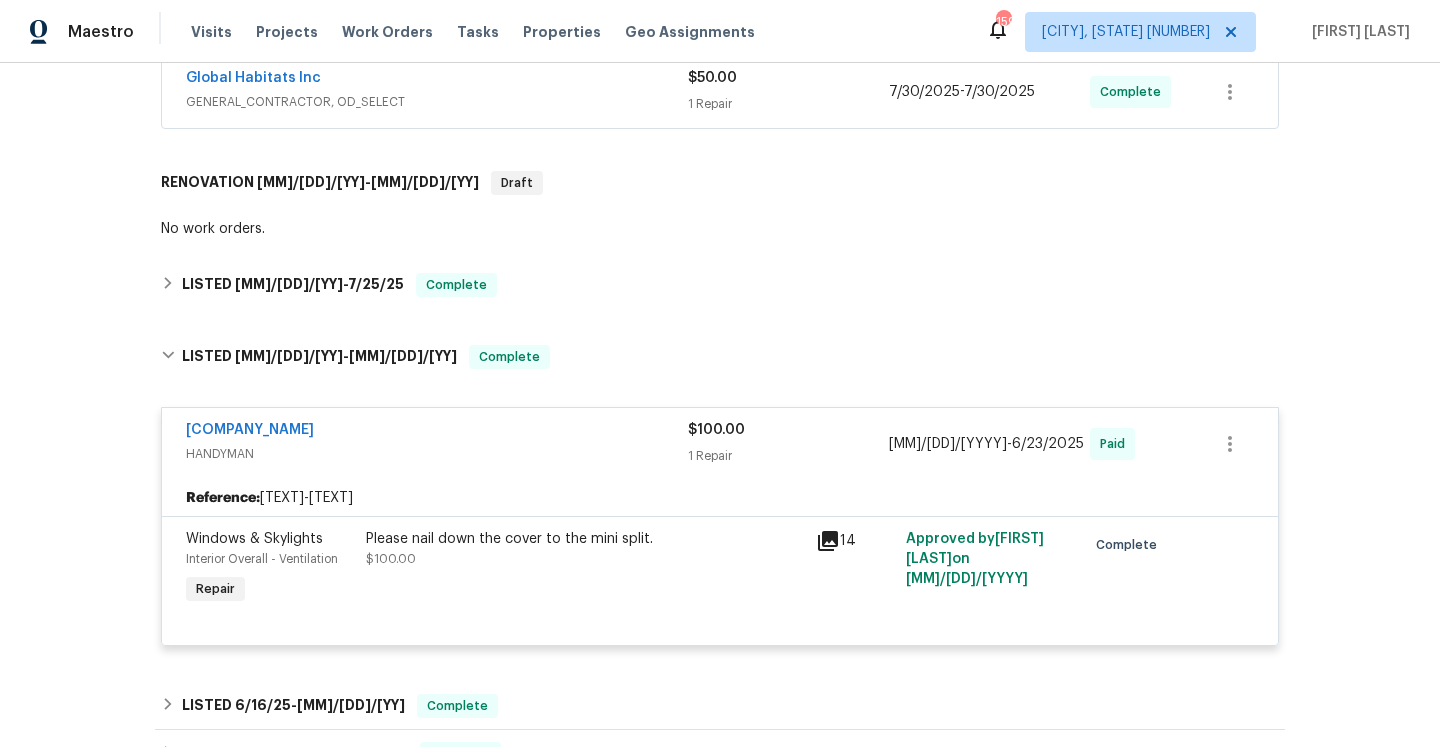 click on "HANDYMAN" at bounding box center [437, 454] 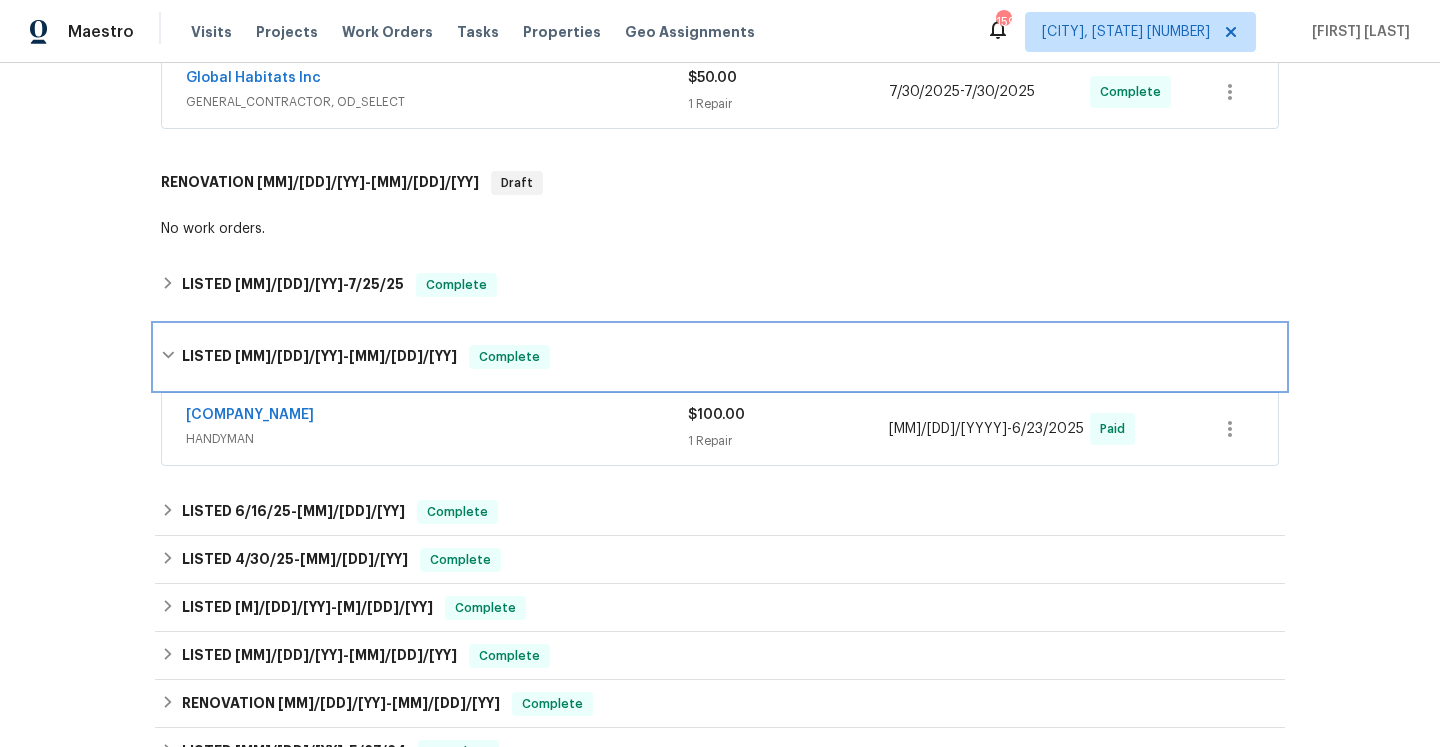 click on "LISTED   6/18/25  -  6/23/25 Complete" at bounding box center [720, 357] 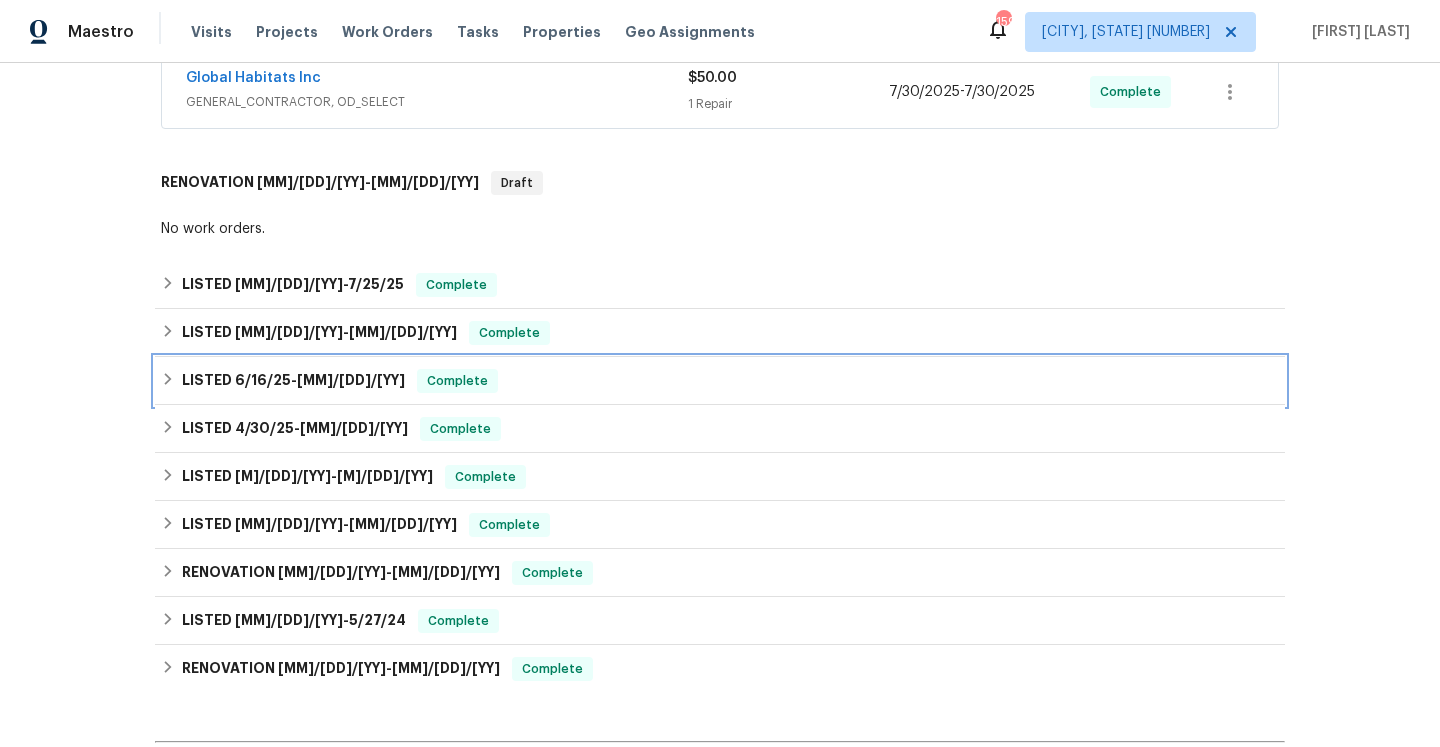 click on "LISTED   6/16/25  -  6/18/25 Complete" at bounding box center (720, 381) 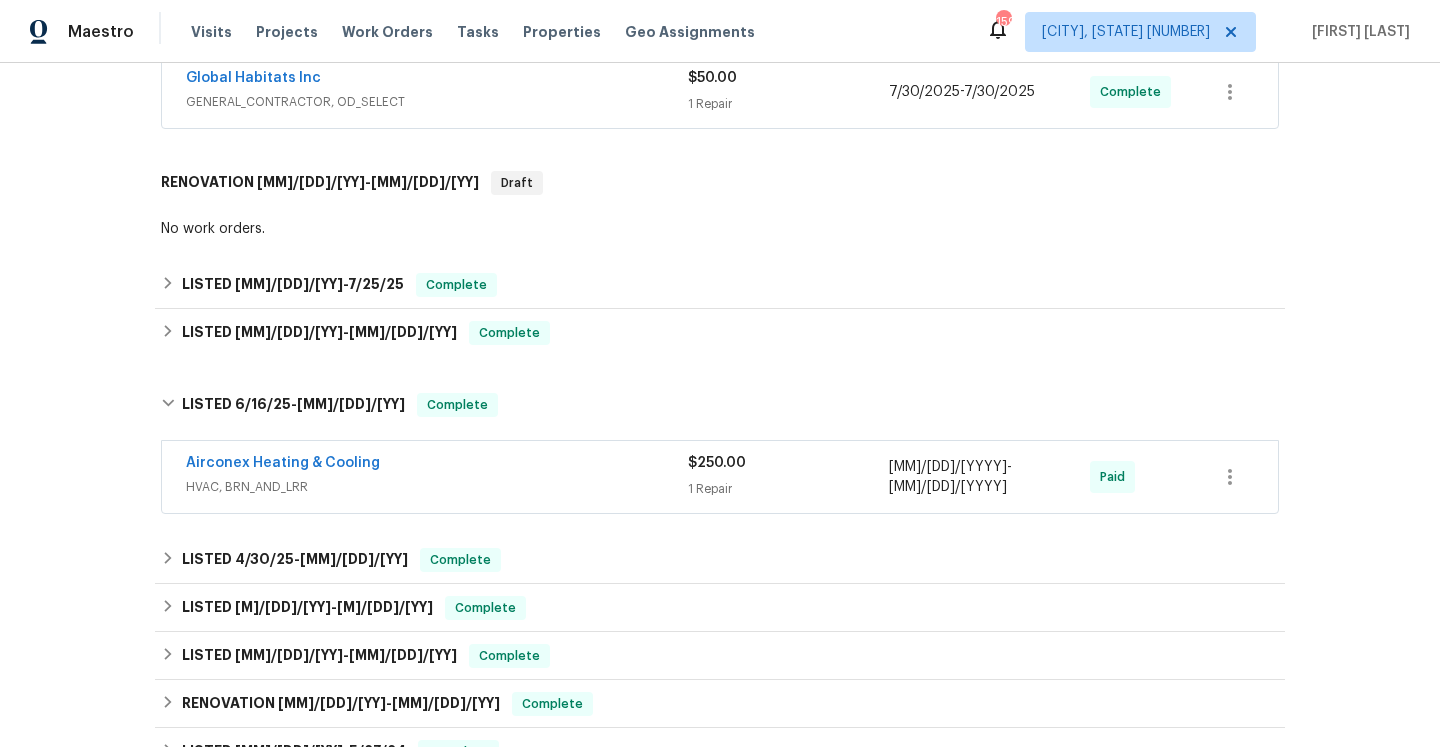 click on "Airconex Heating & Cooling" at bounding box center (437, 465) 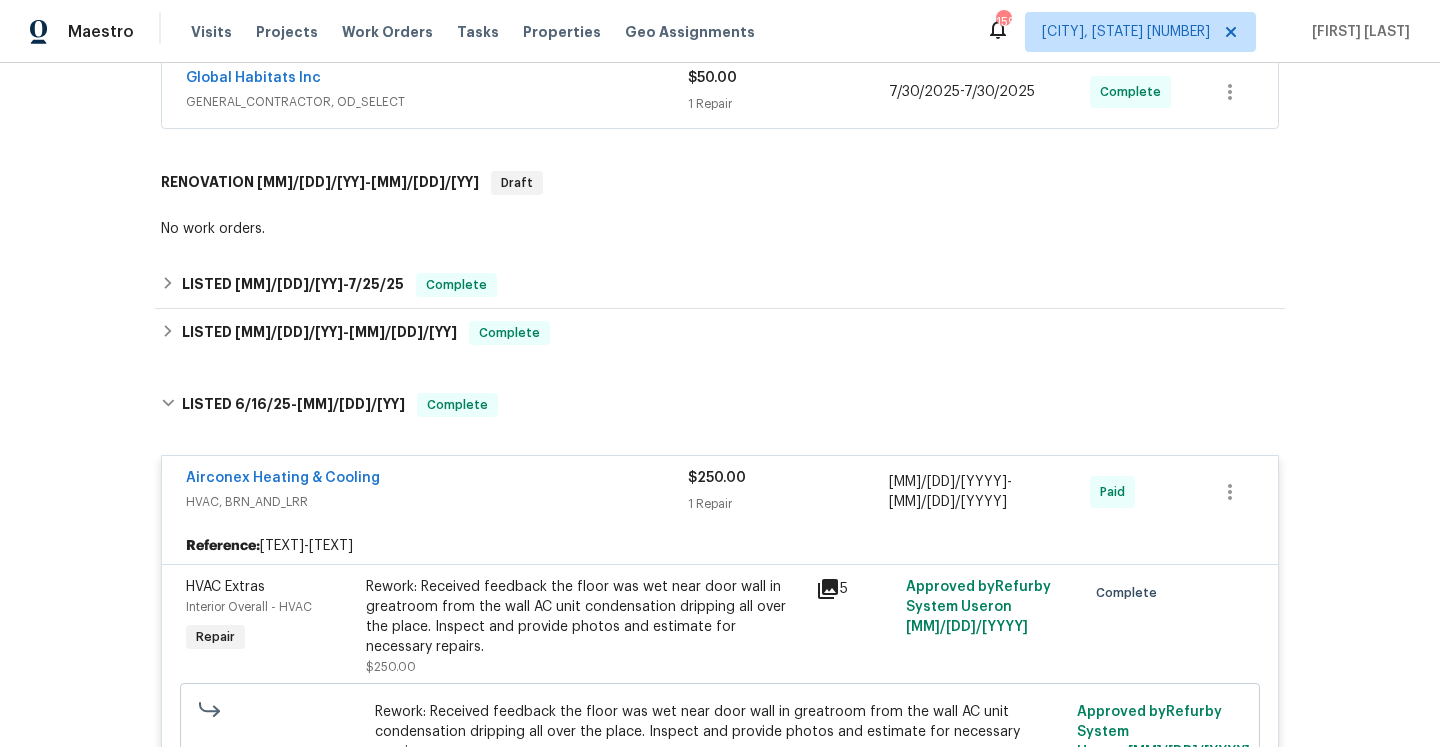 click on "Airconex Heating & Cooling" at bounding box center [437, 480] 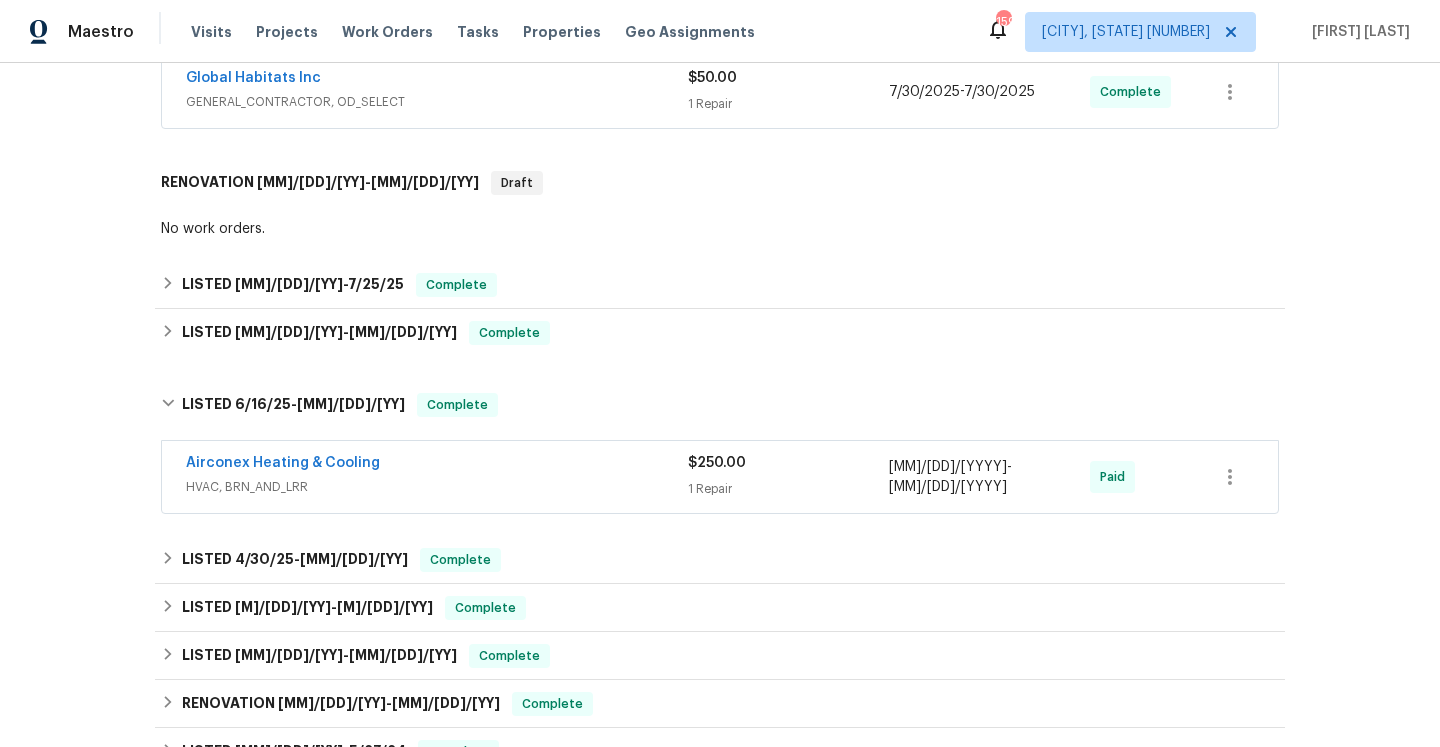 click on "Airconex Heating & Cooling" at bounding box center [437, 465] 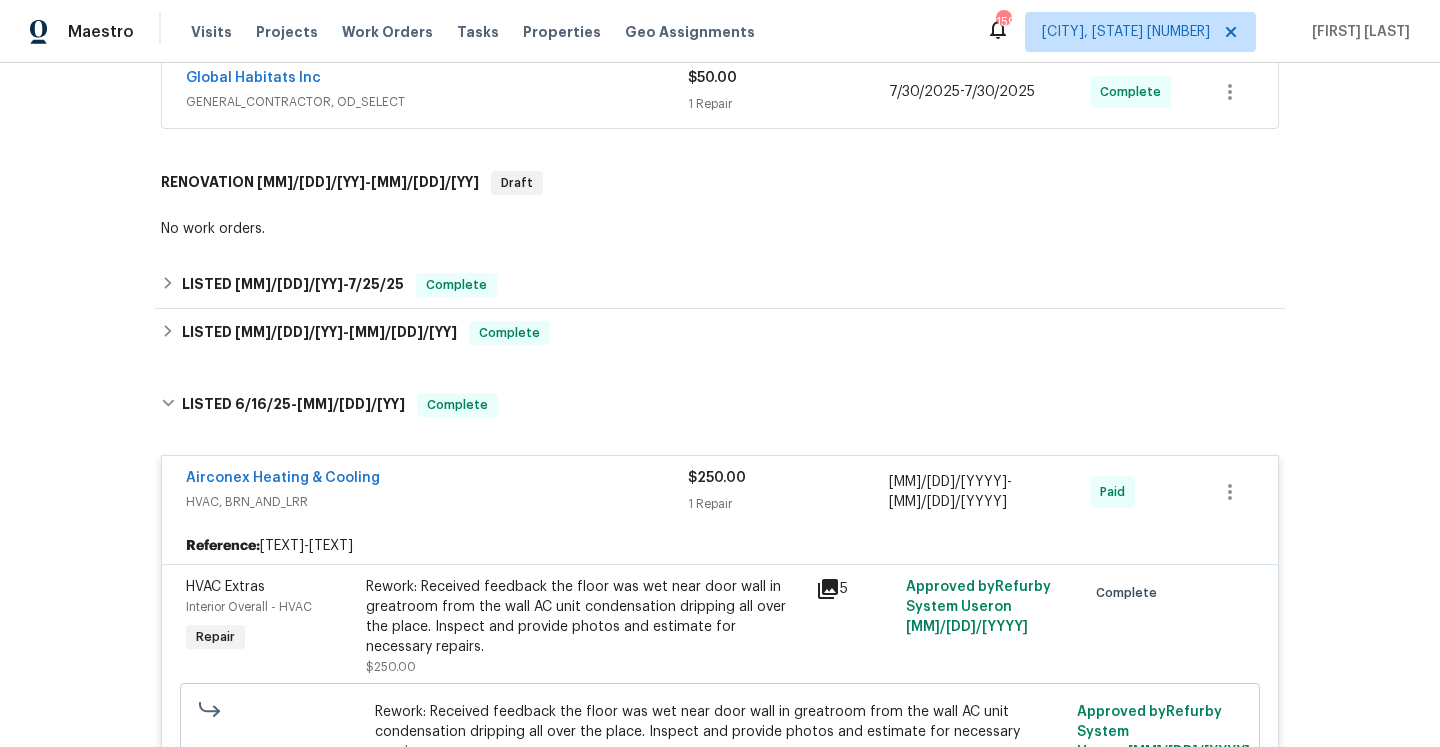 click on "Airconex Heating & Cooling" at bounding box center (437, 480) 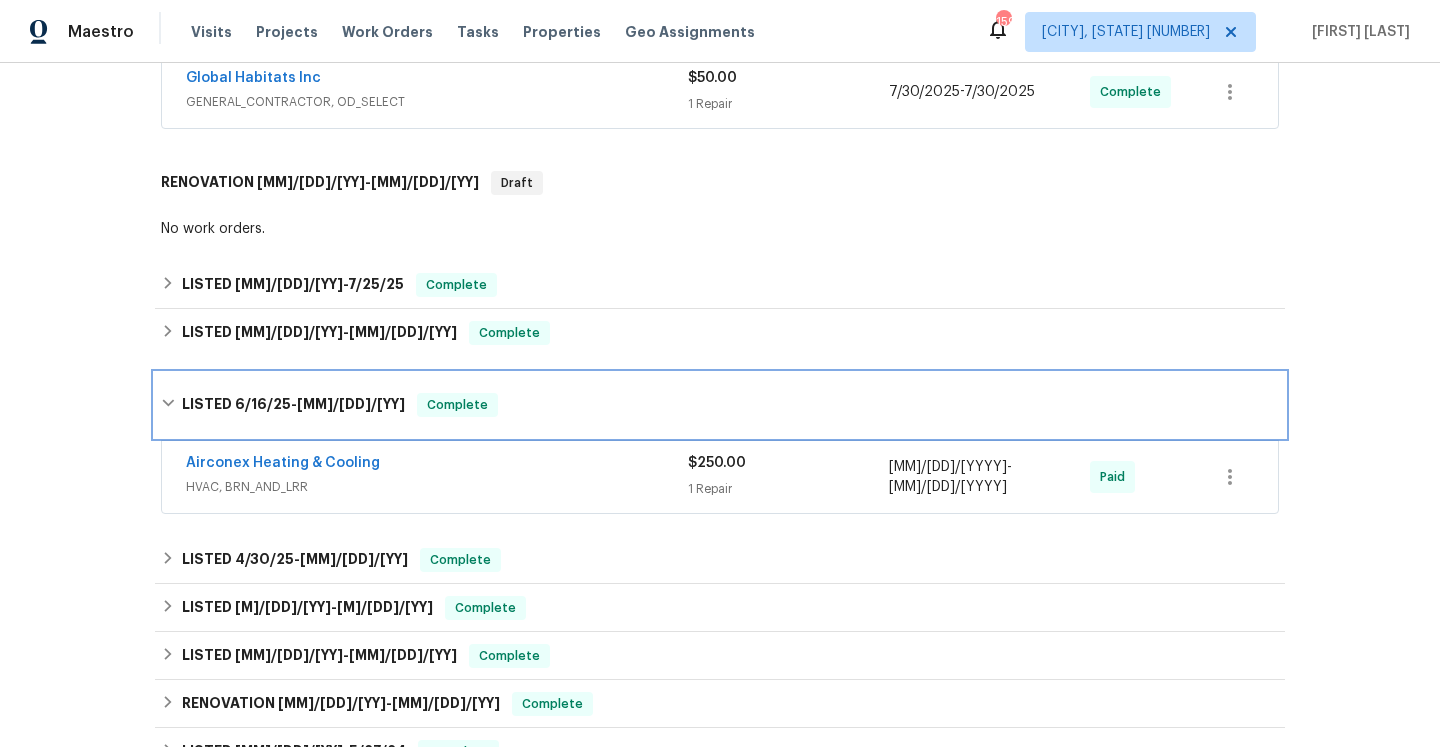 click on "LISTED   6/16/25  -  6/18/25 Complete" at bounding box center (720, 405) 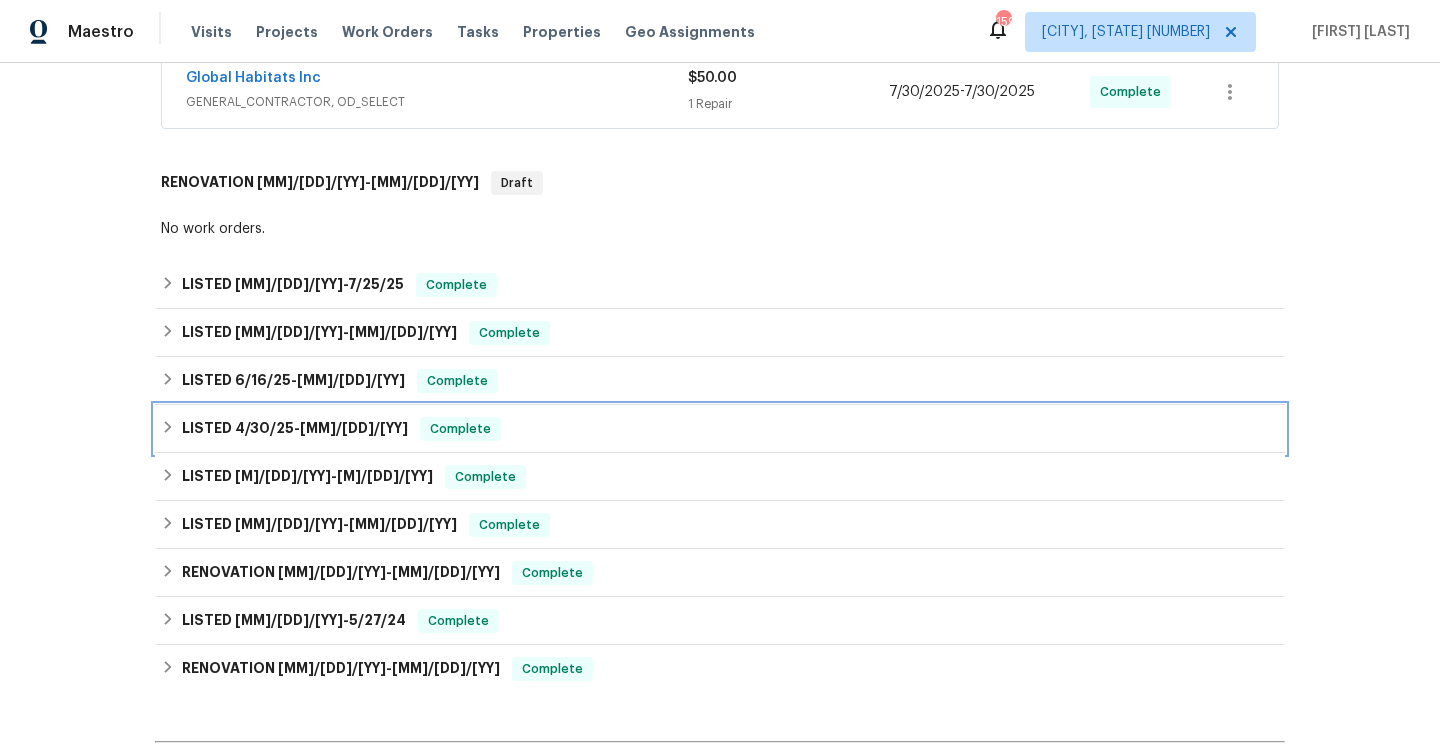 click on "LISTED   4/30/25  -  5/29/25 Complete" at bounding box center [720, 429] 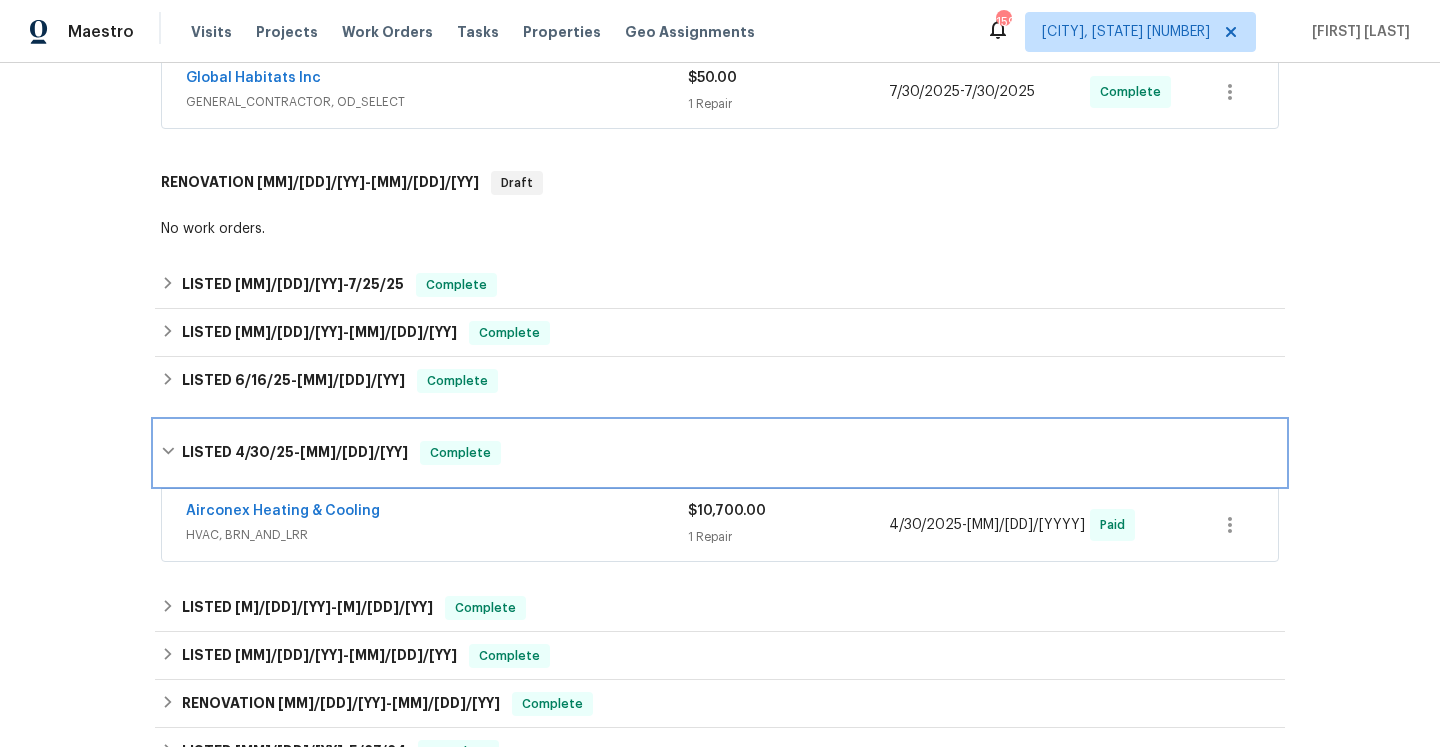 click on "LISTED   4/30/25  -  5/29/25 Complete" at bounding box center [720, 453] 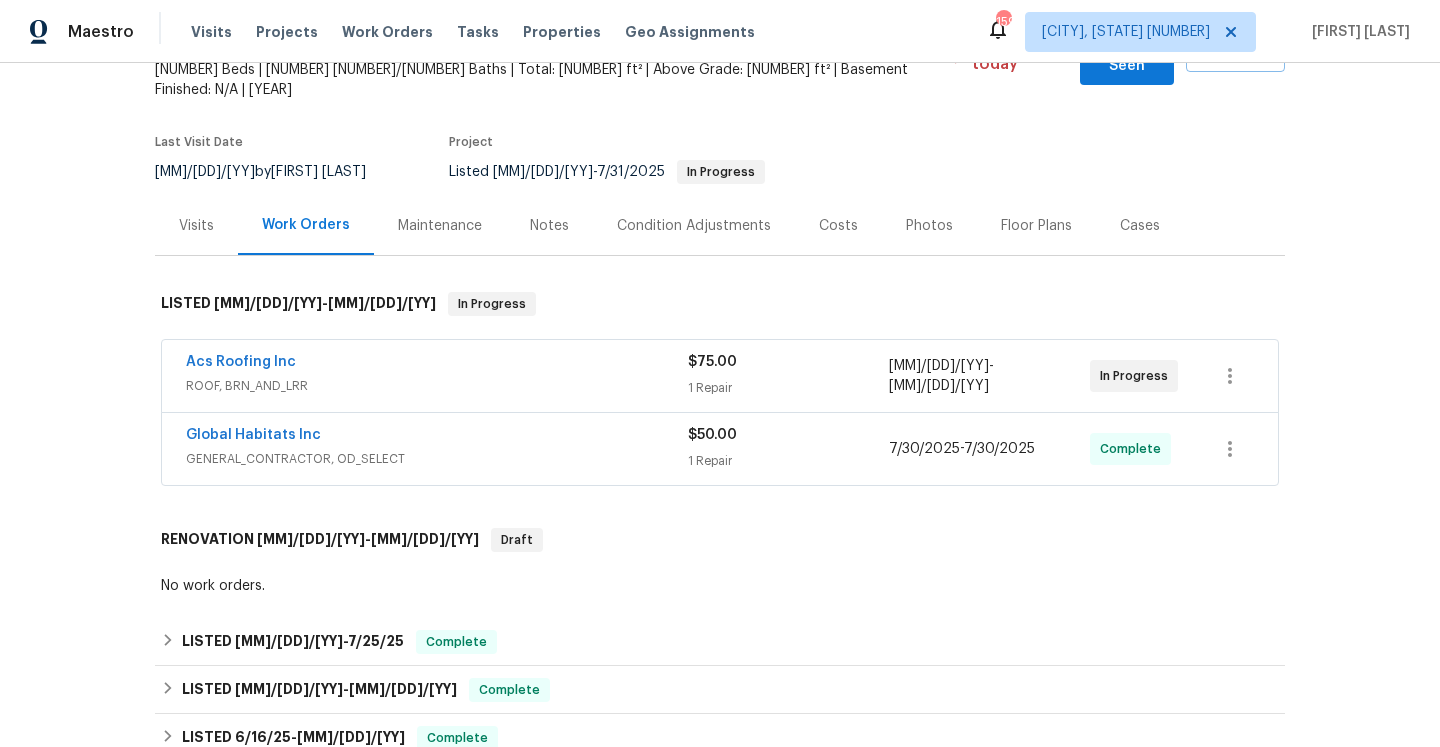 scroll, scrollTop: 100, scrollLeft: 0, axis: vertical 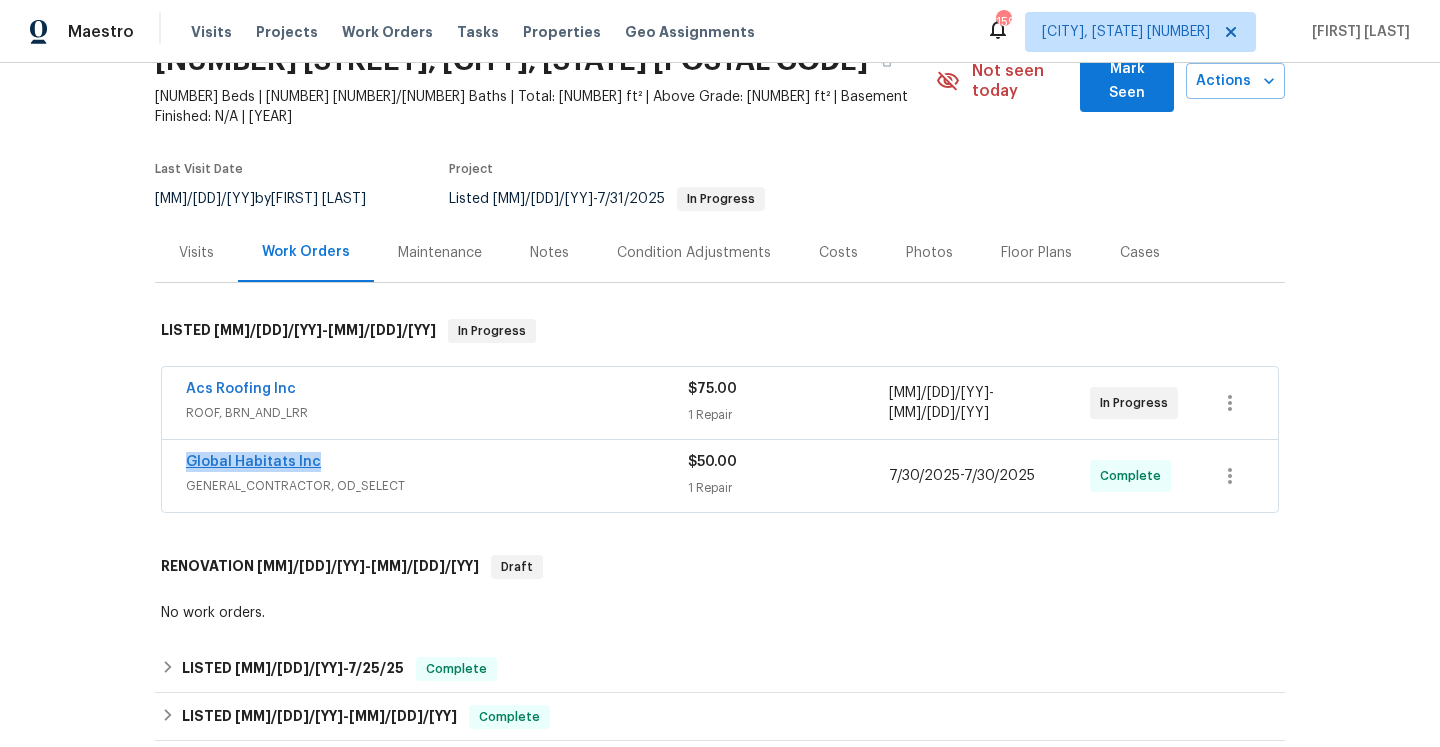 drag, startPoint x: 332, startPoint y: 441, endPoint x: 189, endPoint y: 439, distance: 143.01399 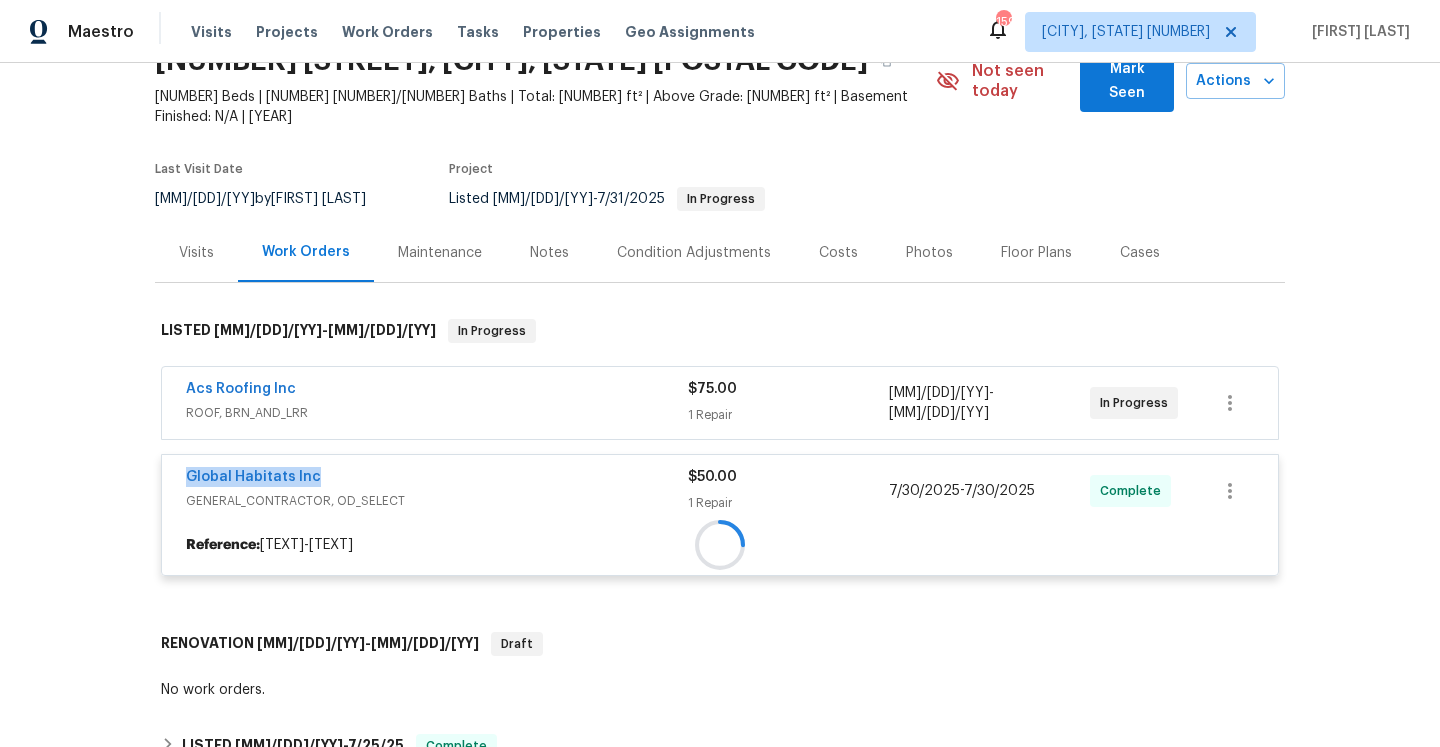 copy on "Global Habitats Inc" 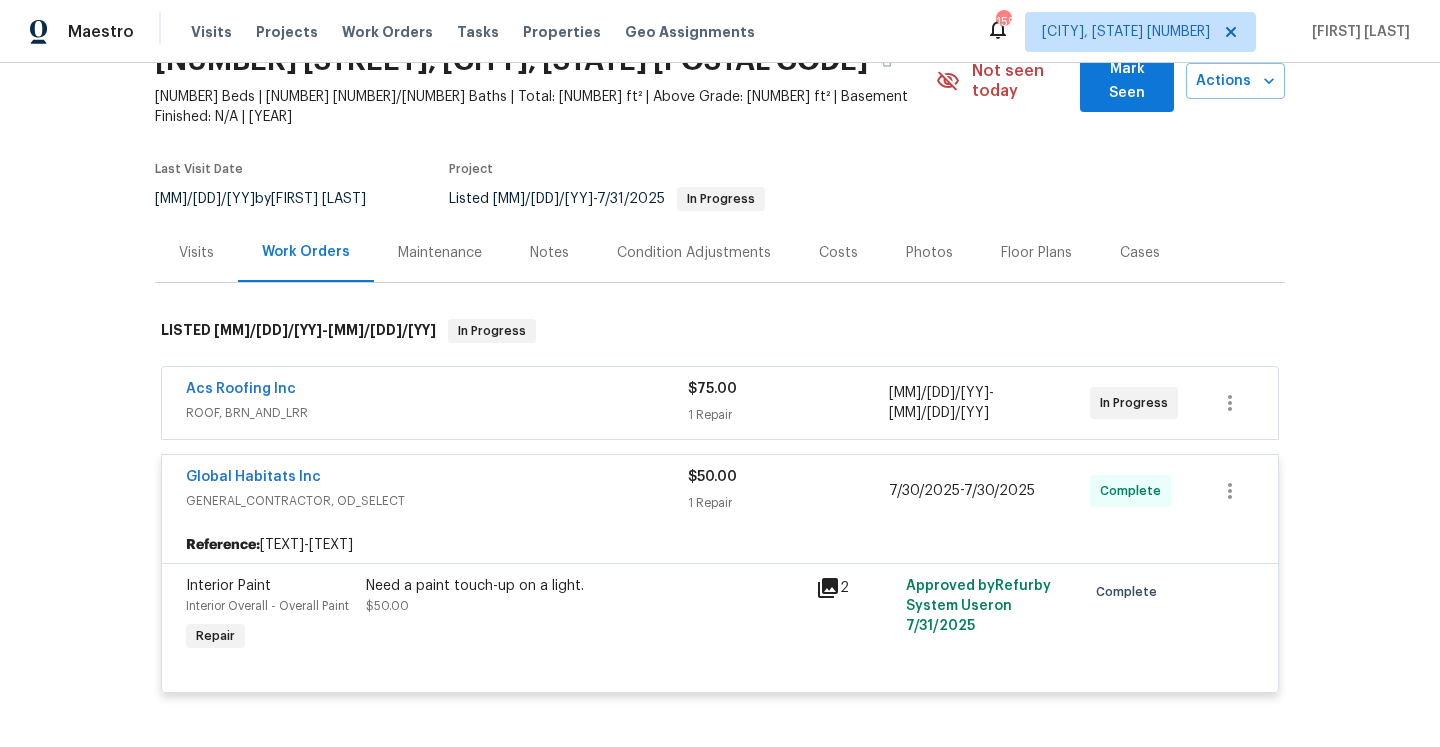 click on "Visits" at bounding box center (196, 252) 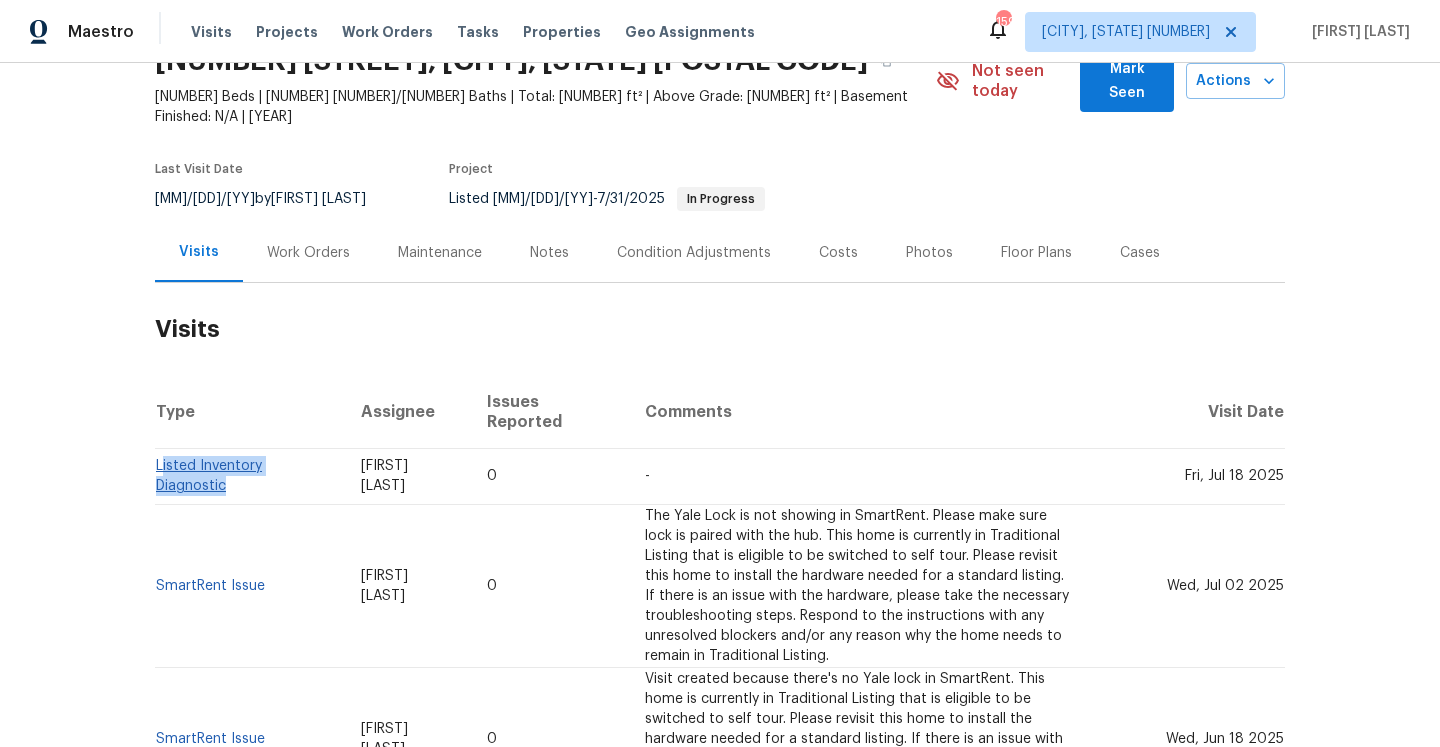 drag, startPoint x: 345, startPoint y: 442, endPoint x: 160, endPoint y: 442, distance: 185 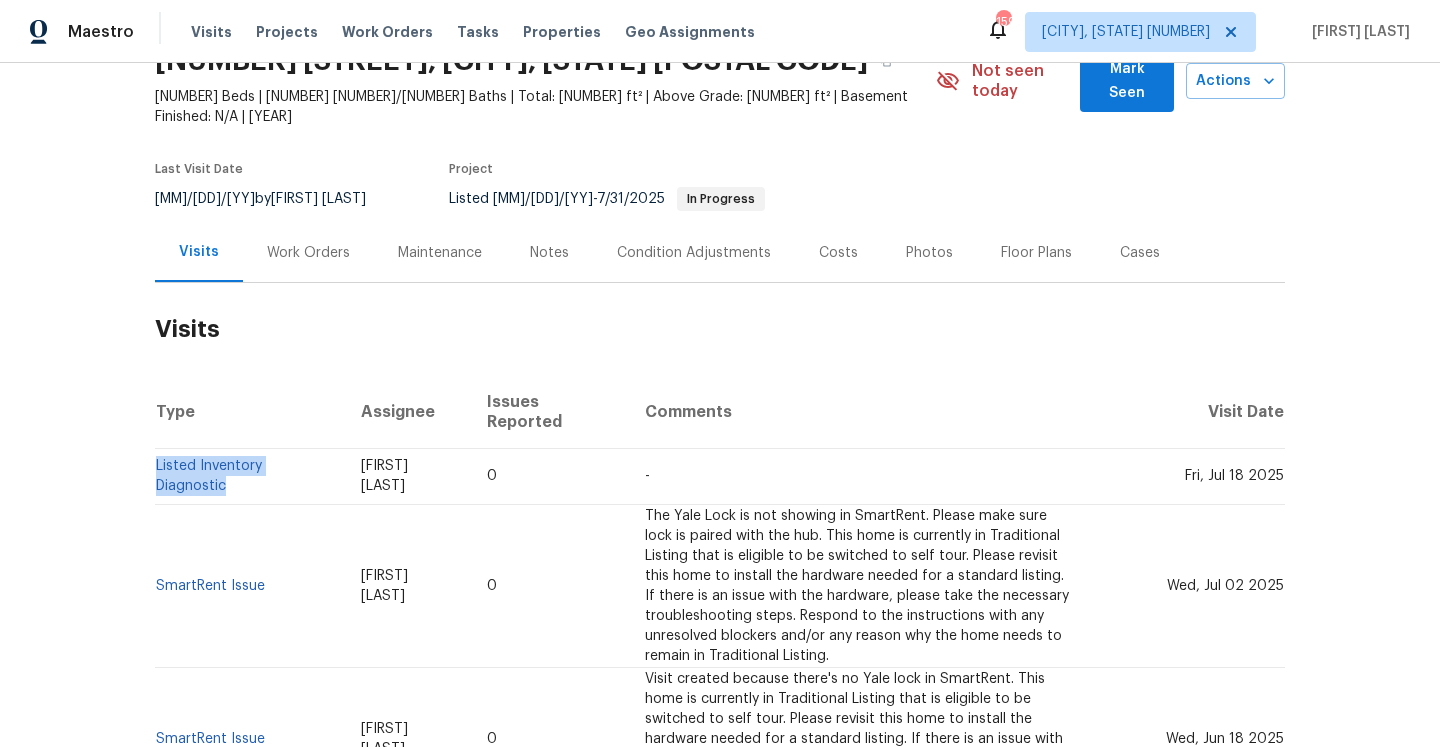 copy on "Listed Inventory Diagnostic" 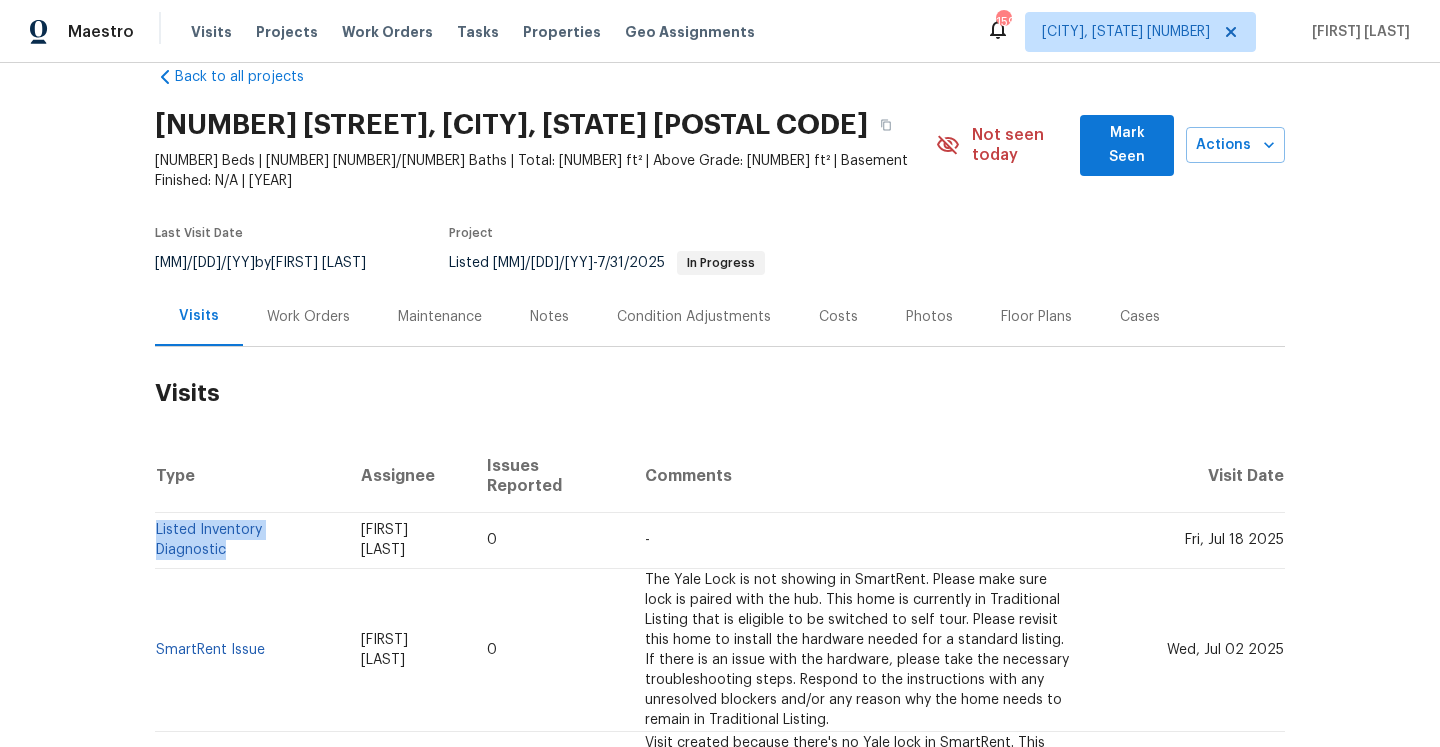 scroll, scrollTop: 31, scrollLeft: 0, axis: vertical 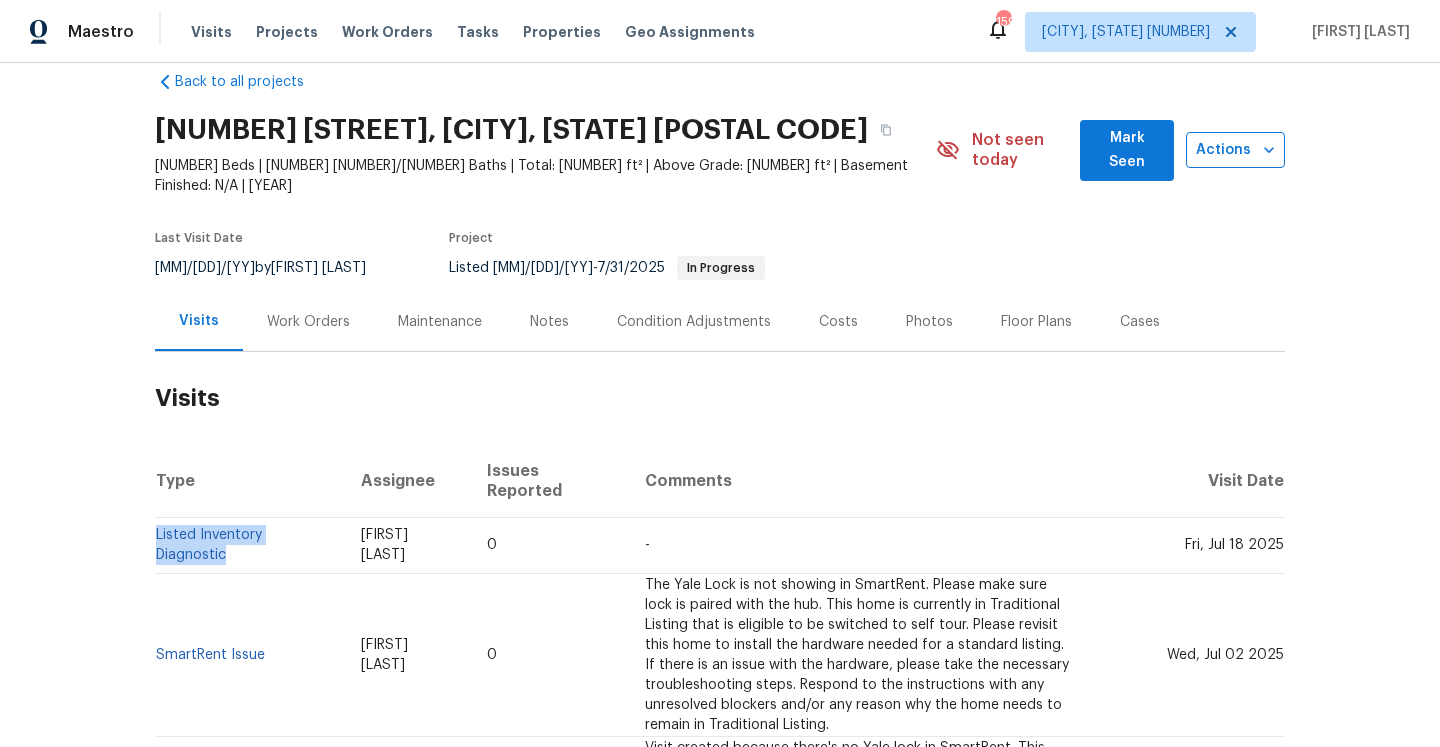 click on "Actions" at bounding box center (1235, 150) 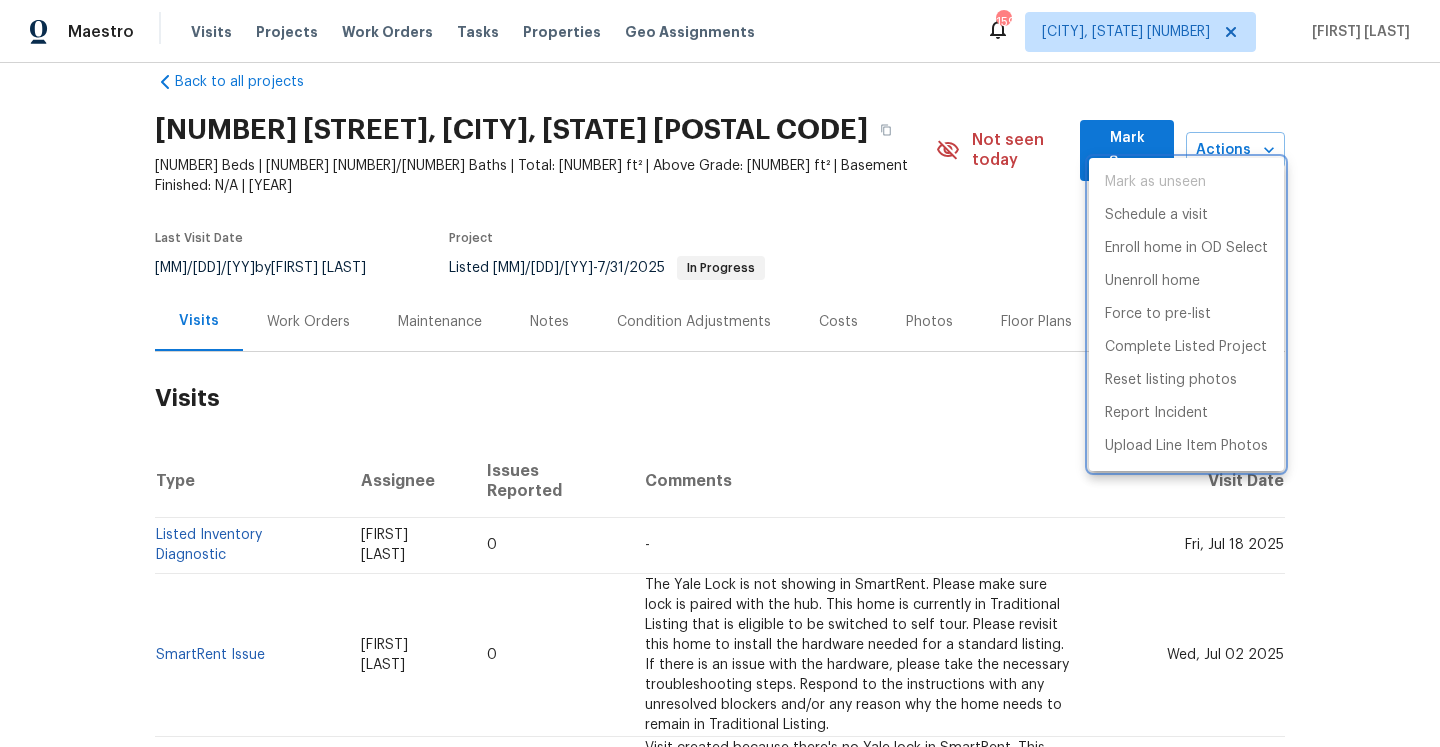 click at bounding box center (720, 373) 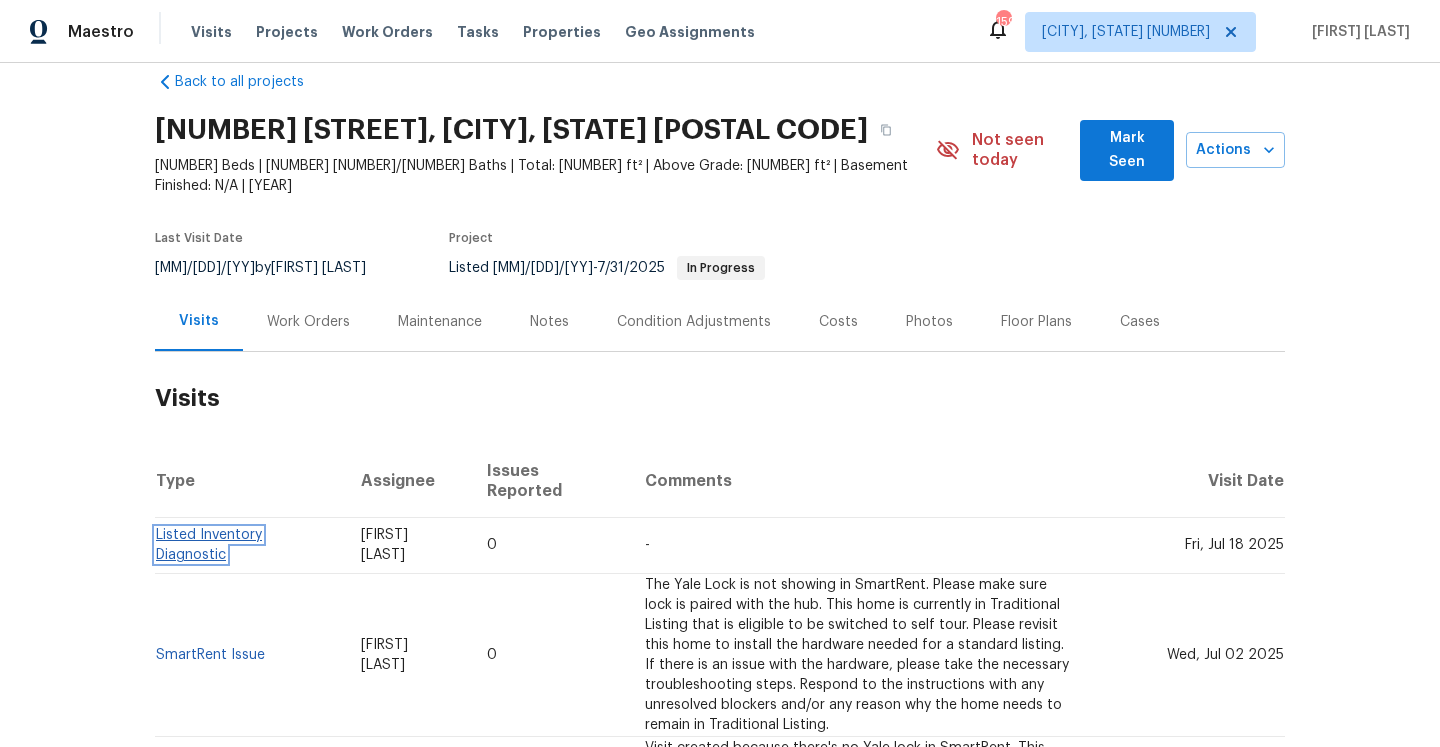 click on "Listed Inventory Diagnostic" at bounding box center [209, 545] 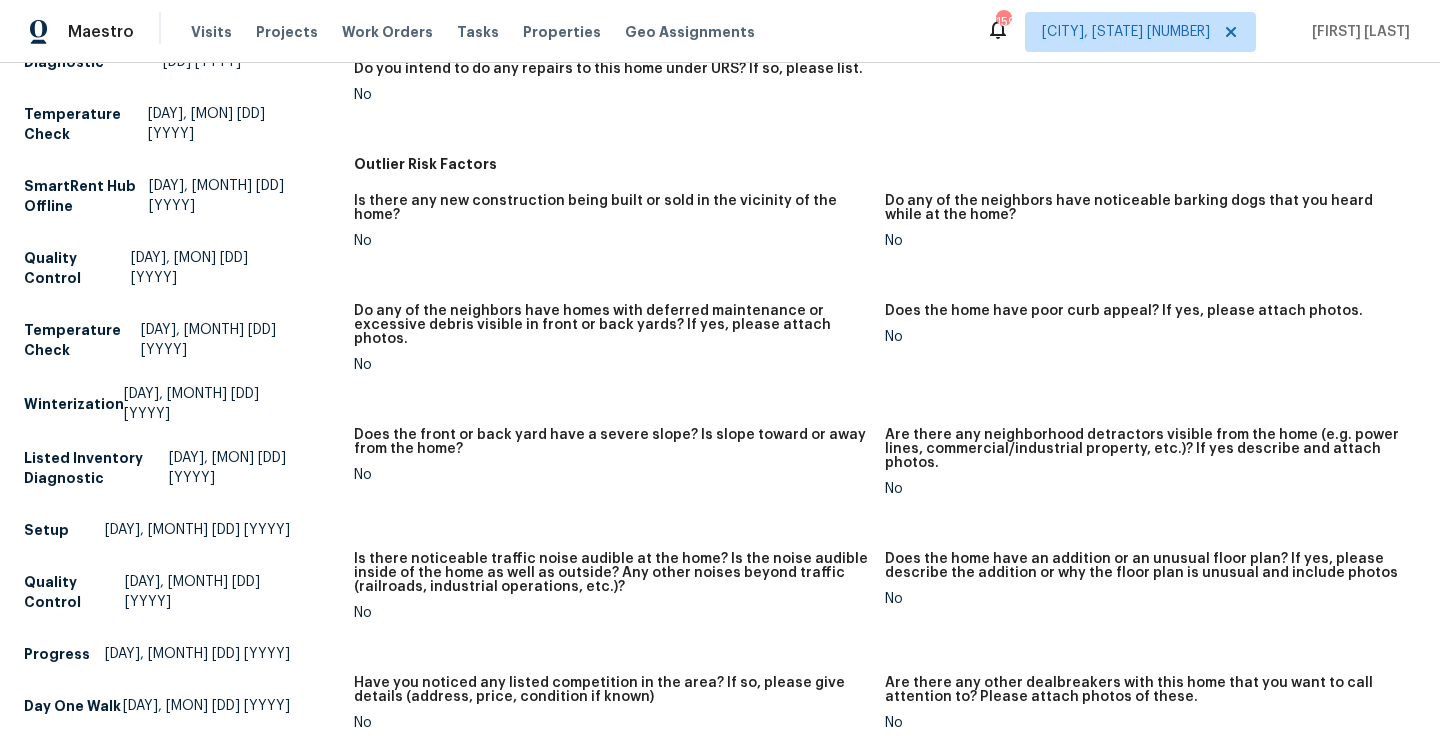 scroll, scrollTop: 0, scrollLeft: 0, axis: both 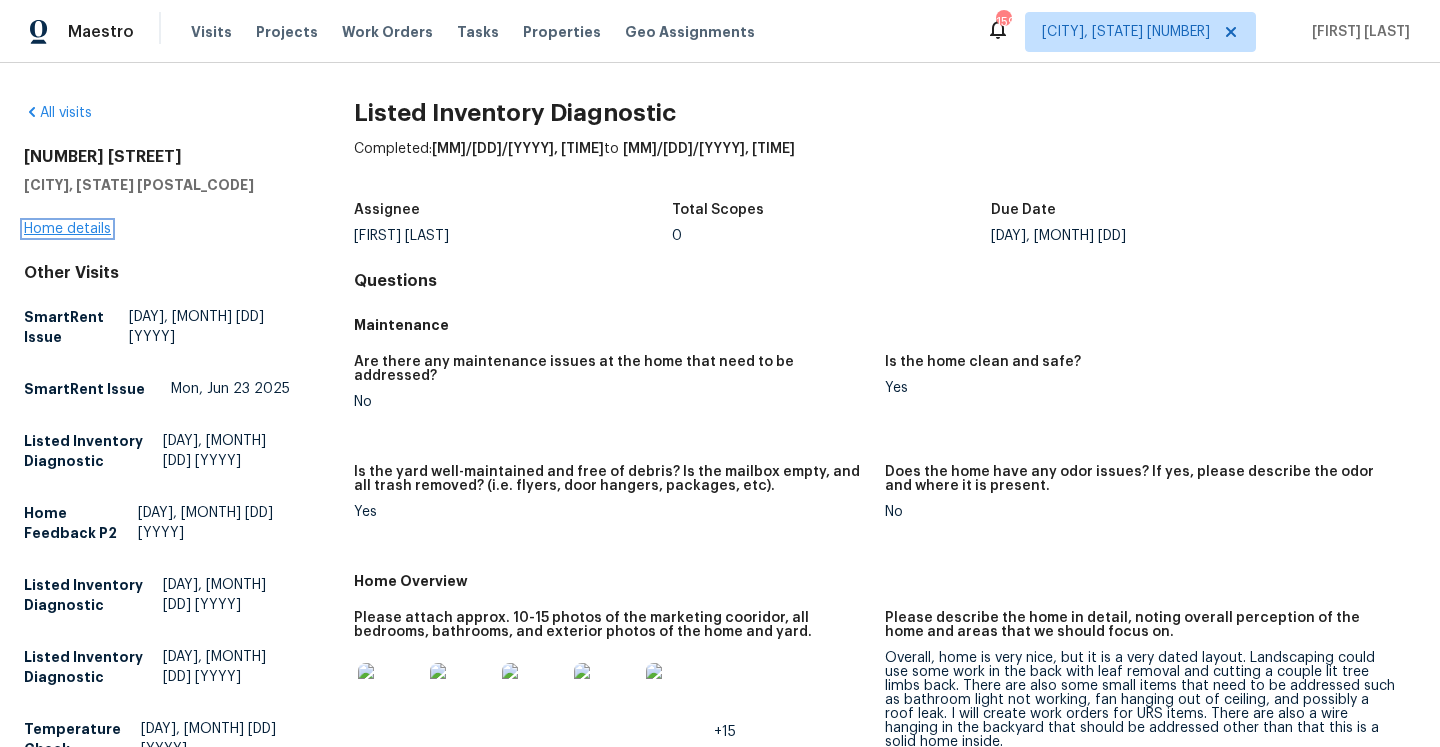 click on "Home details" at bounding box center (67, 229) 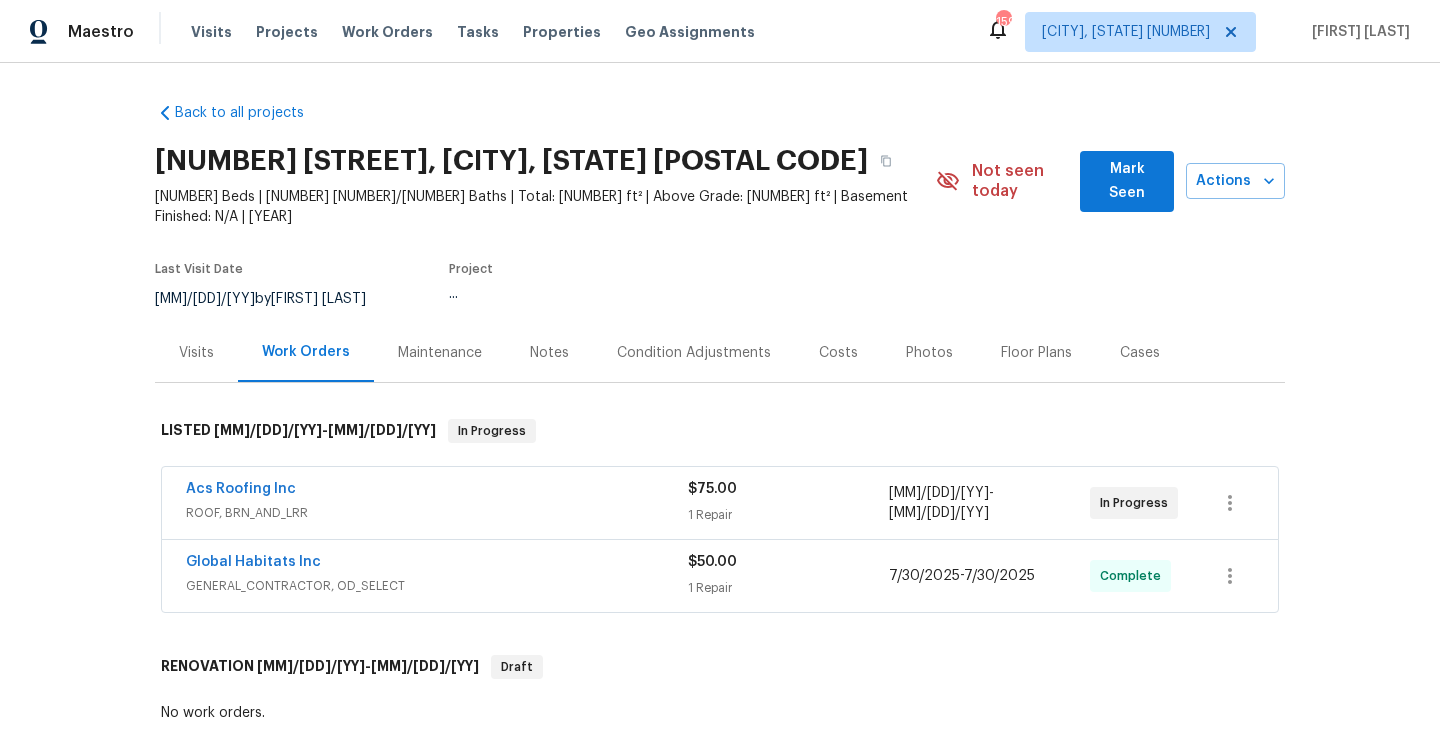 click on "Visits" at bounding box center (196, 352) 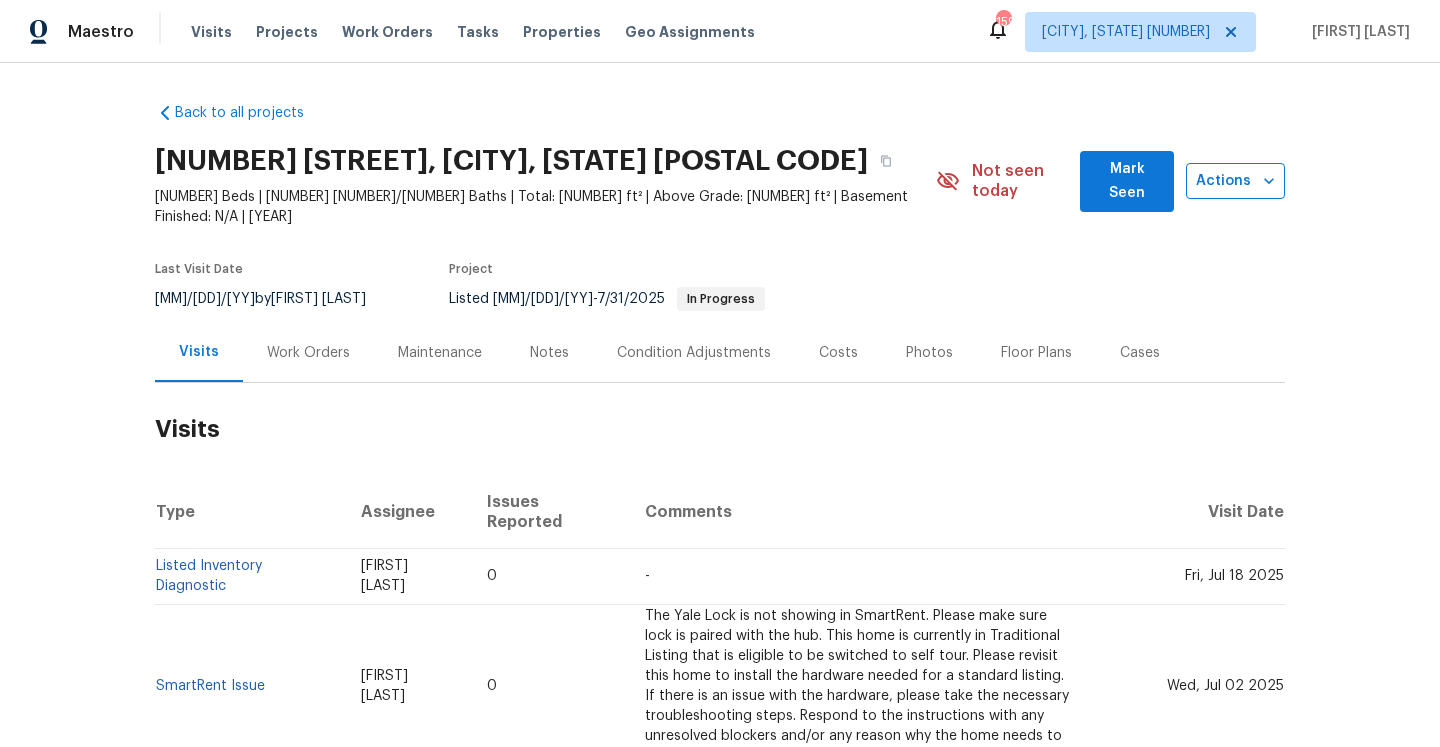 click 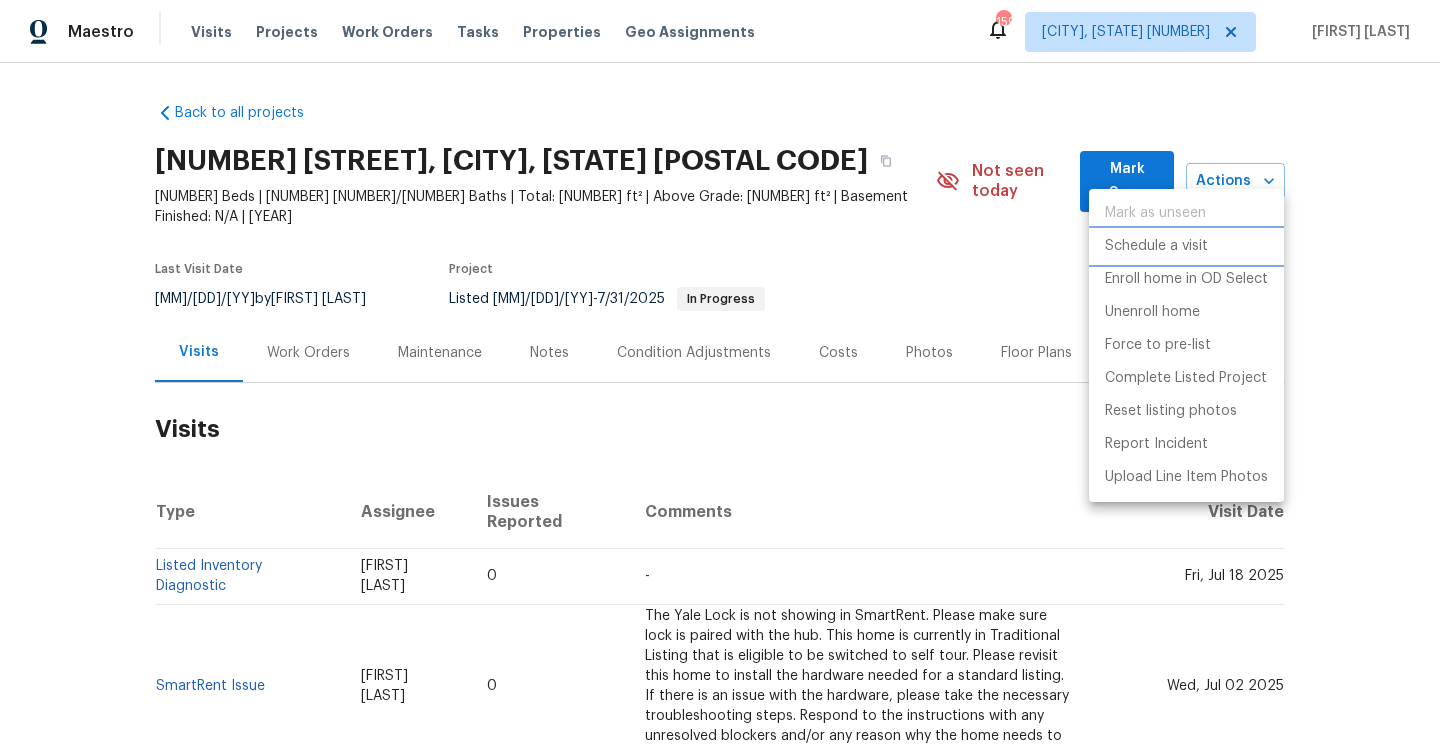 click on "Schedule a visit" at bounding box center (1186, 246) 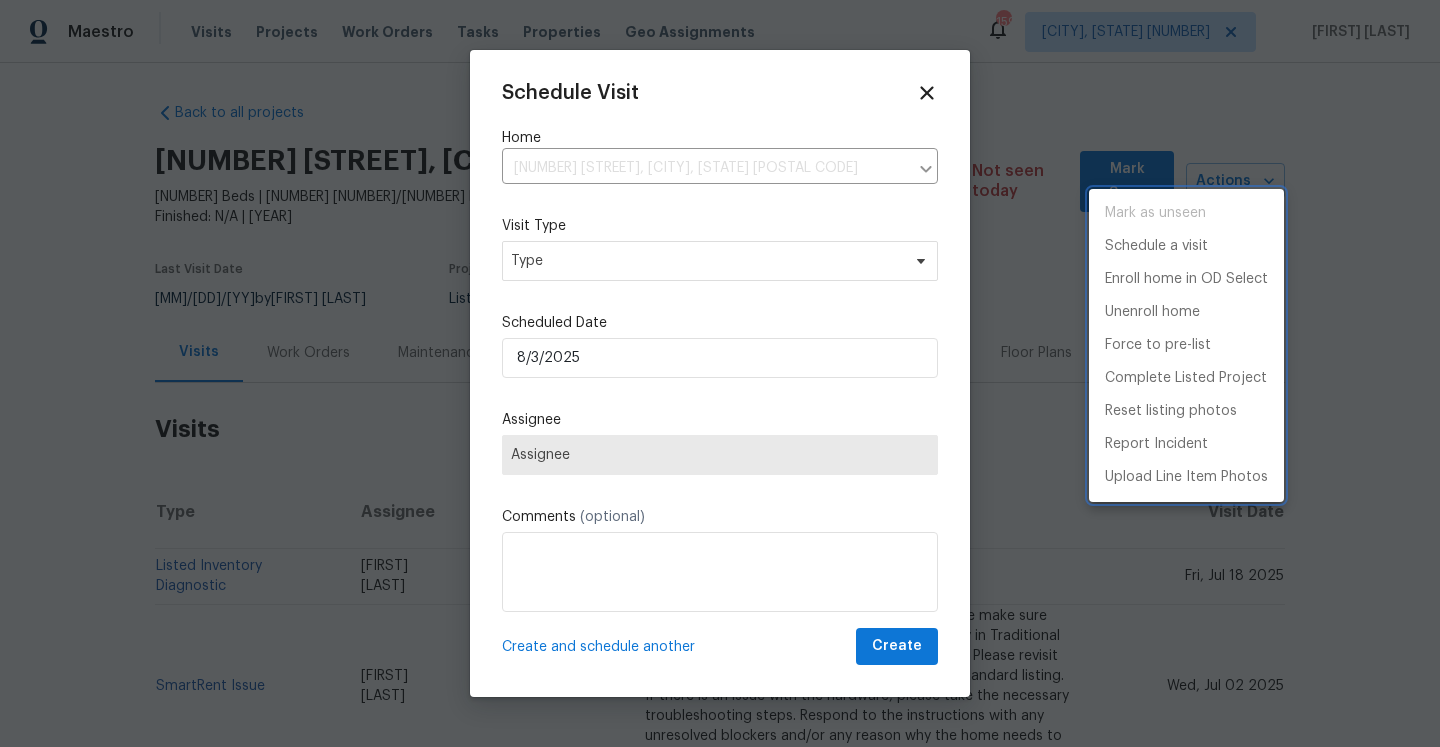 click at bounding box center [720, 373] 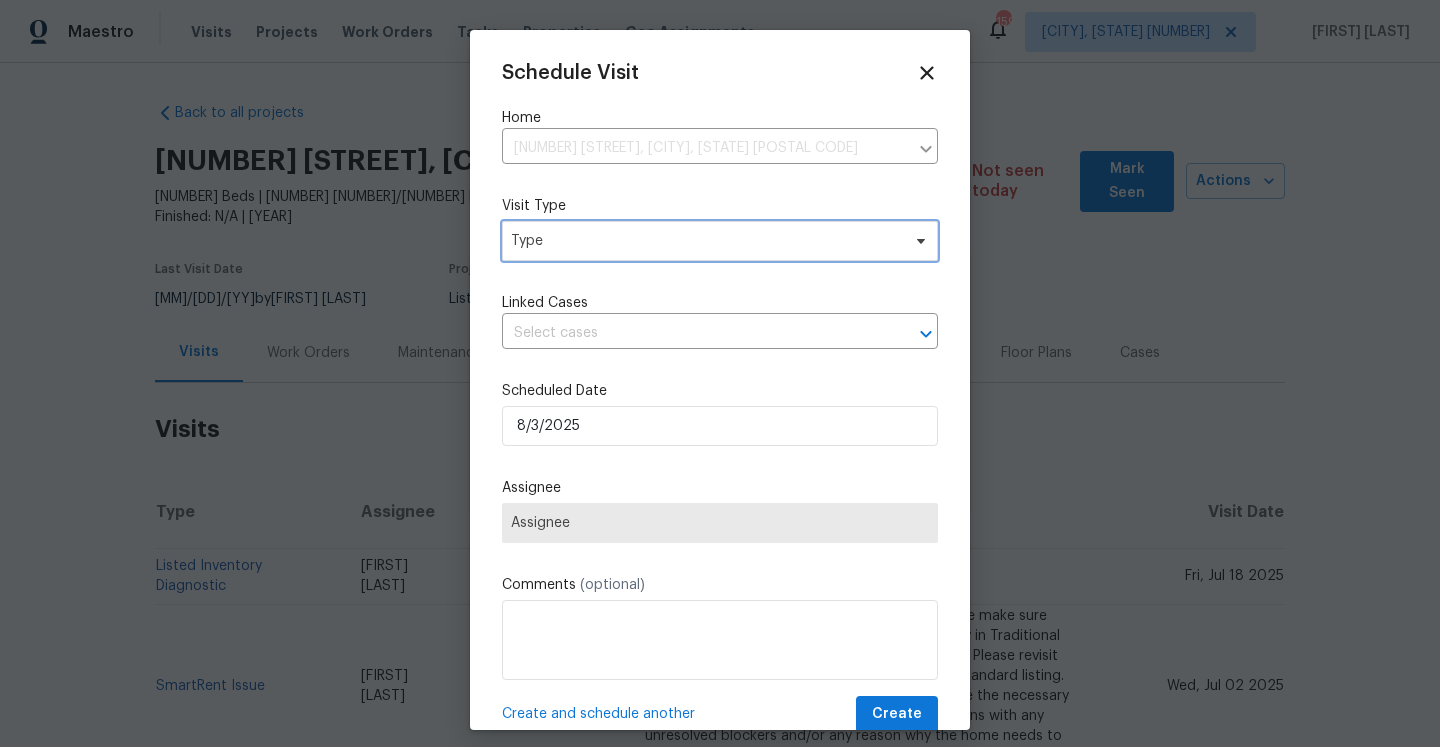 click on "Type" at bounding box center [720, 241] 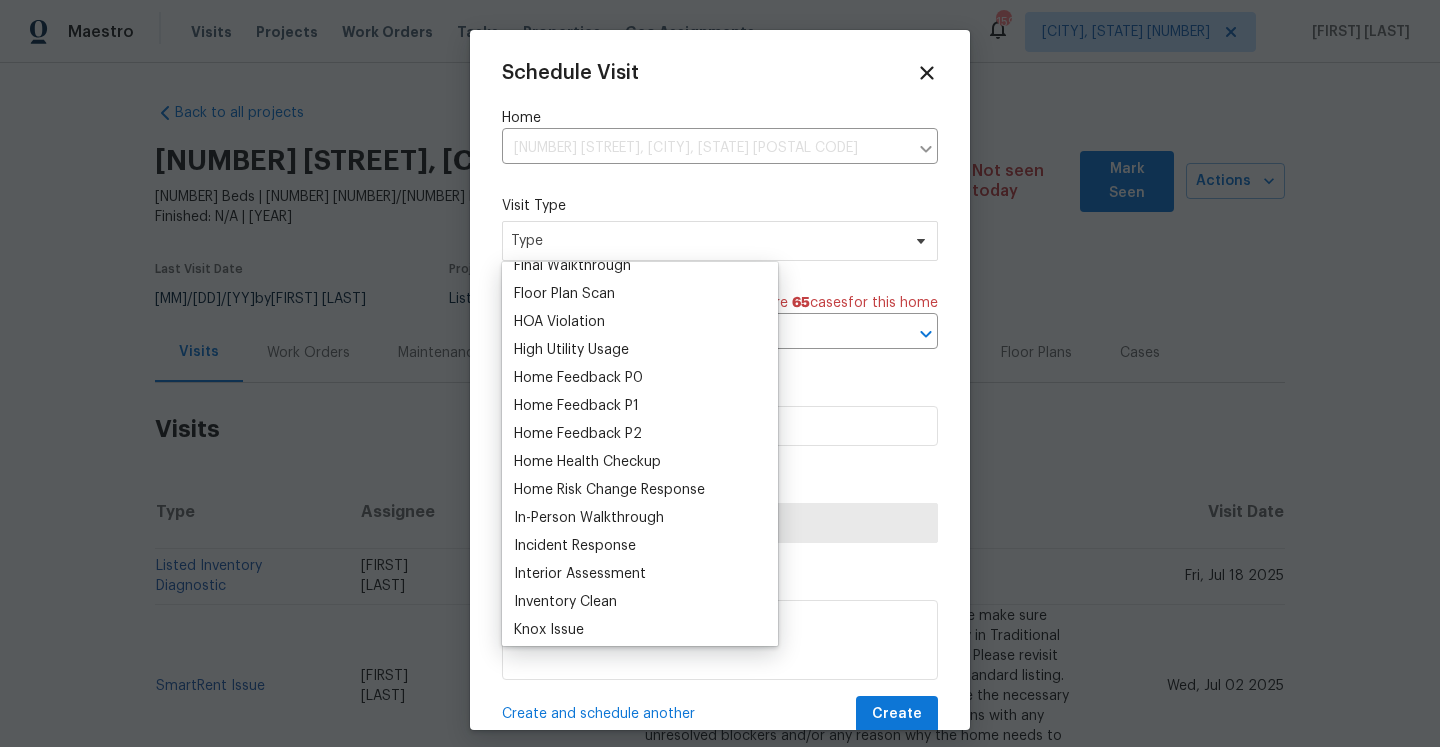 scroll, scrollTop: 538, scrollLeft: 0, axis: vertical 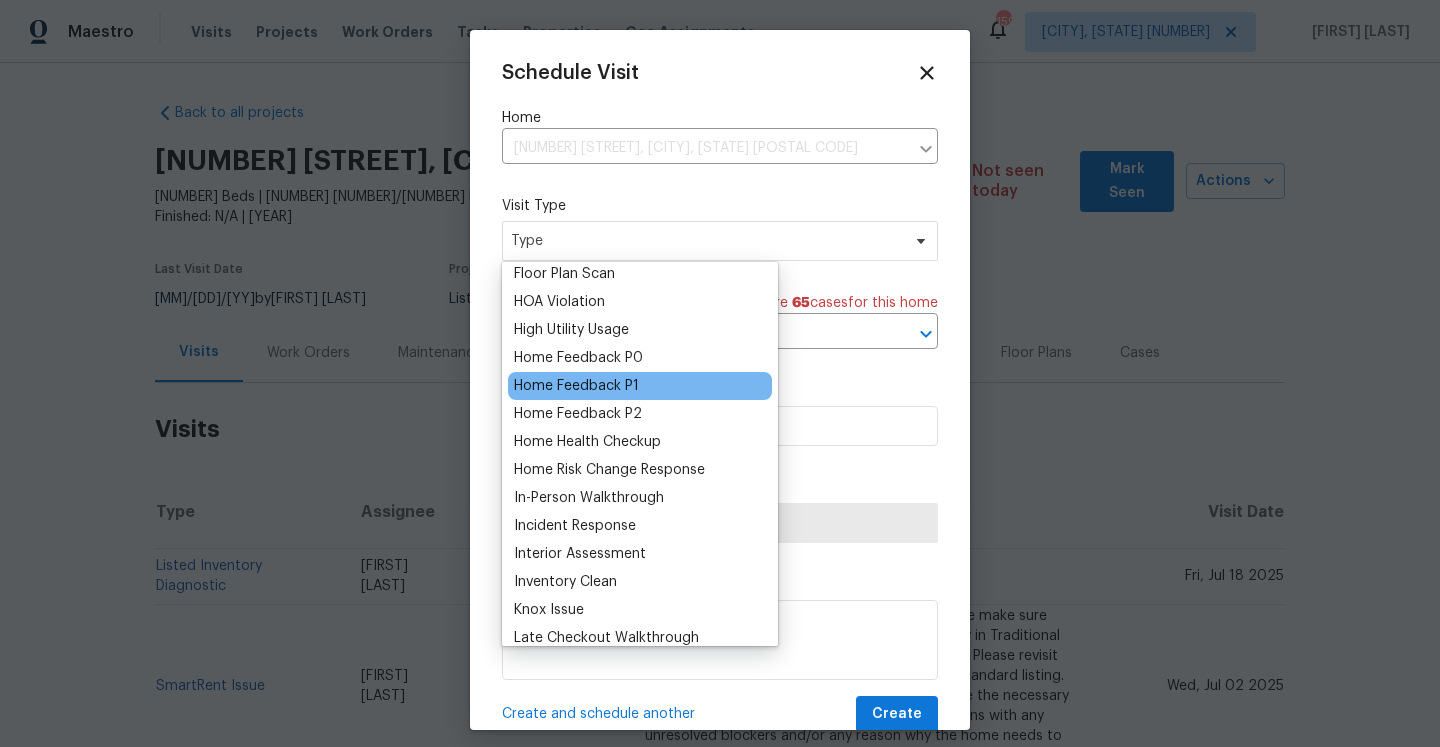 click on "Home Feedback P1" at bounding box center [640, 386] 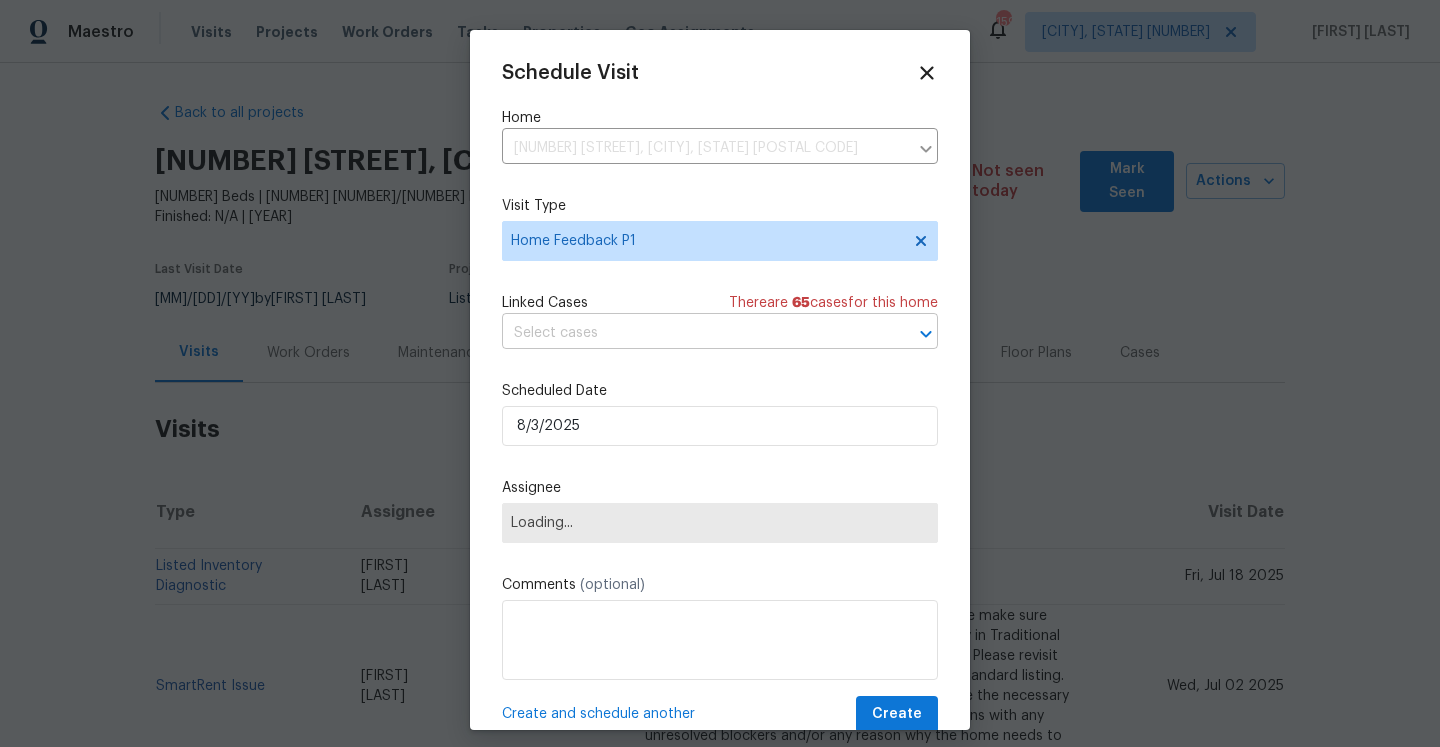 click at bounding box center (692, 333) 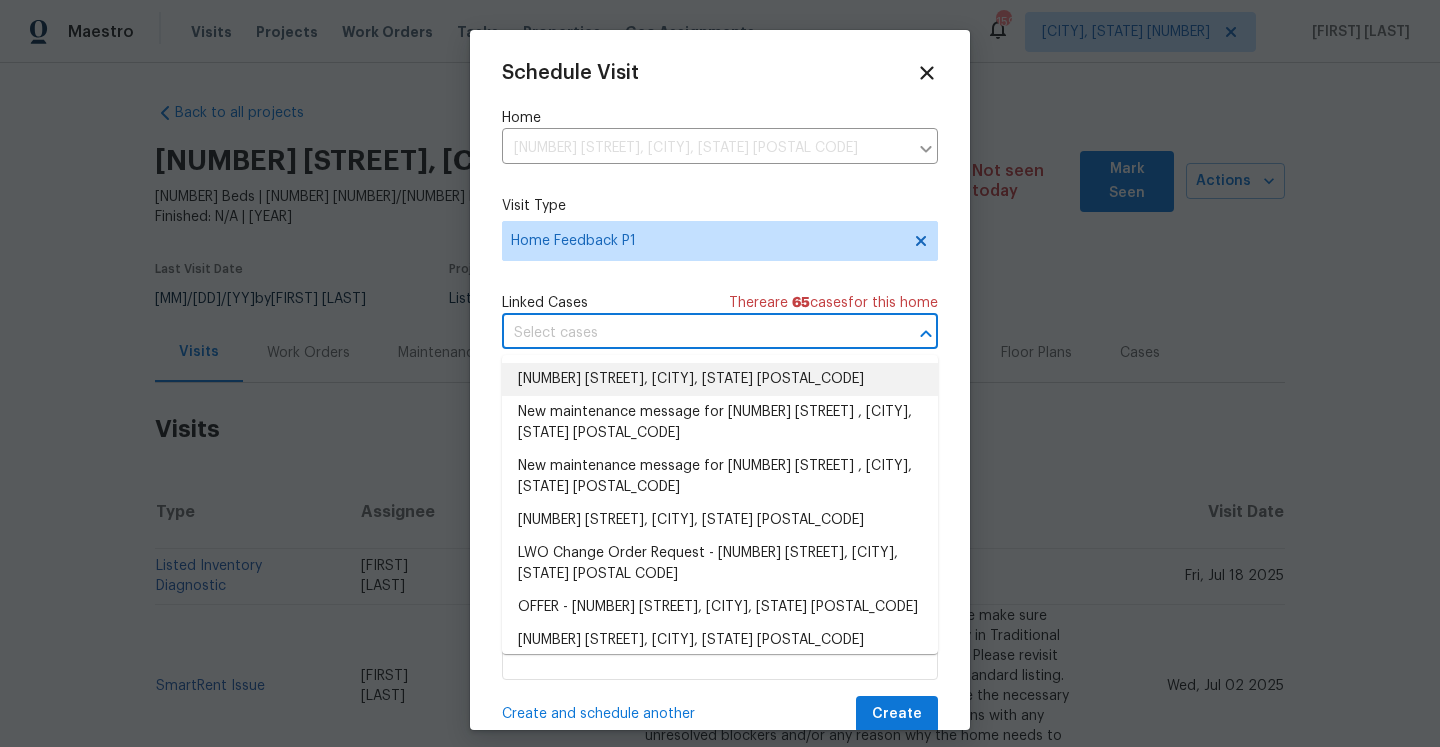click on "Feedback on 2645 Hickory Ct, Bloomfield Hills, MI 48302" at bounding box center [720, 379] 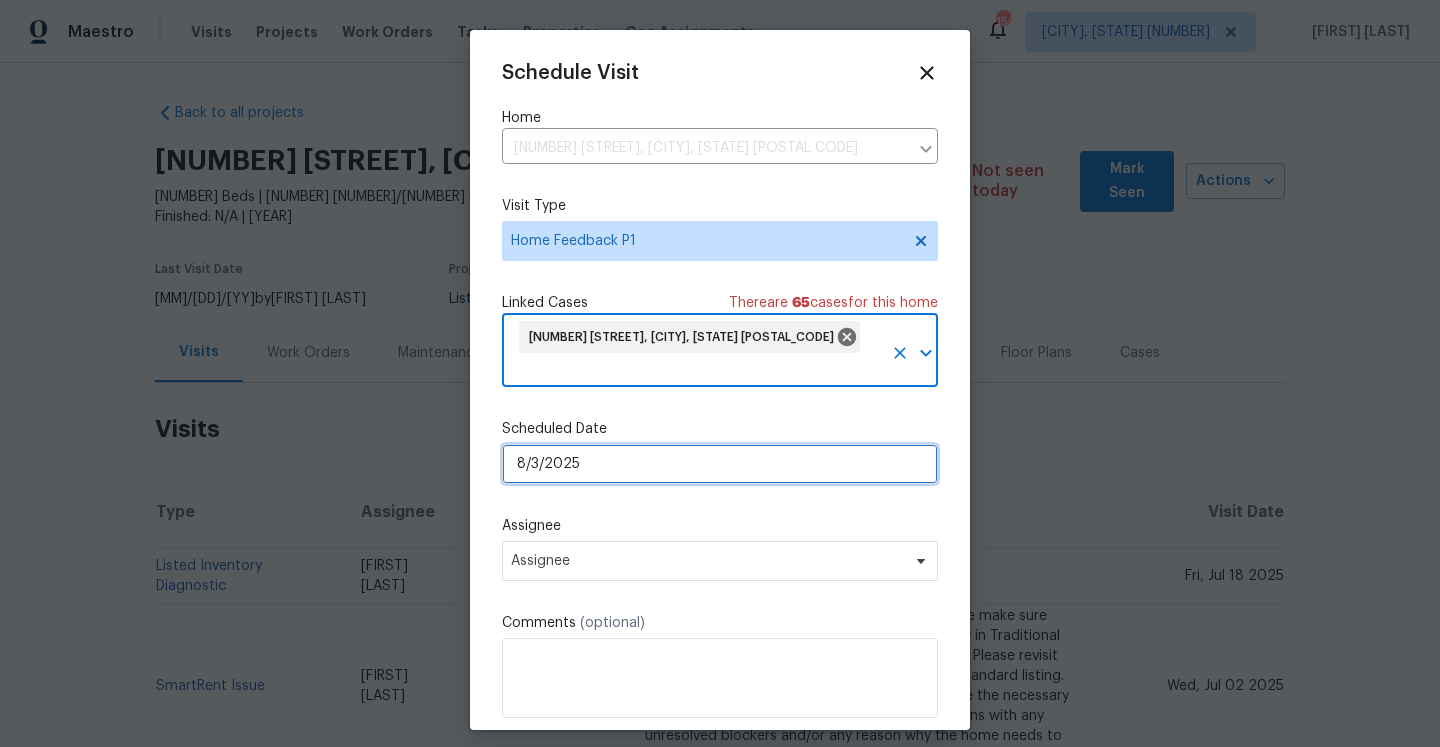 click on "8/3/2025" at bounding box center (720, 464) 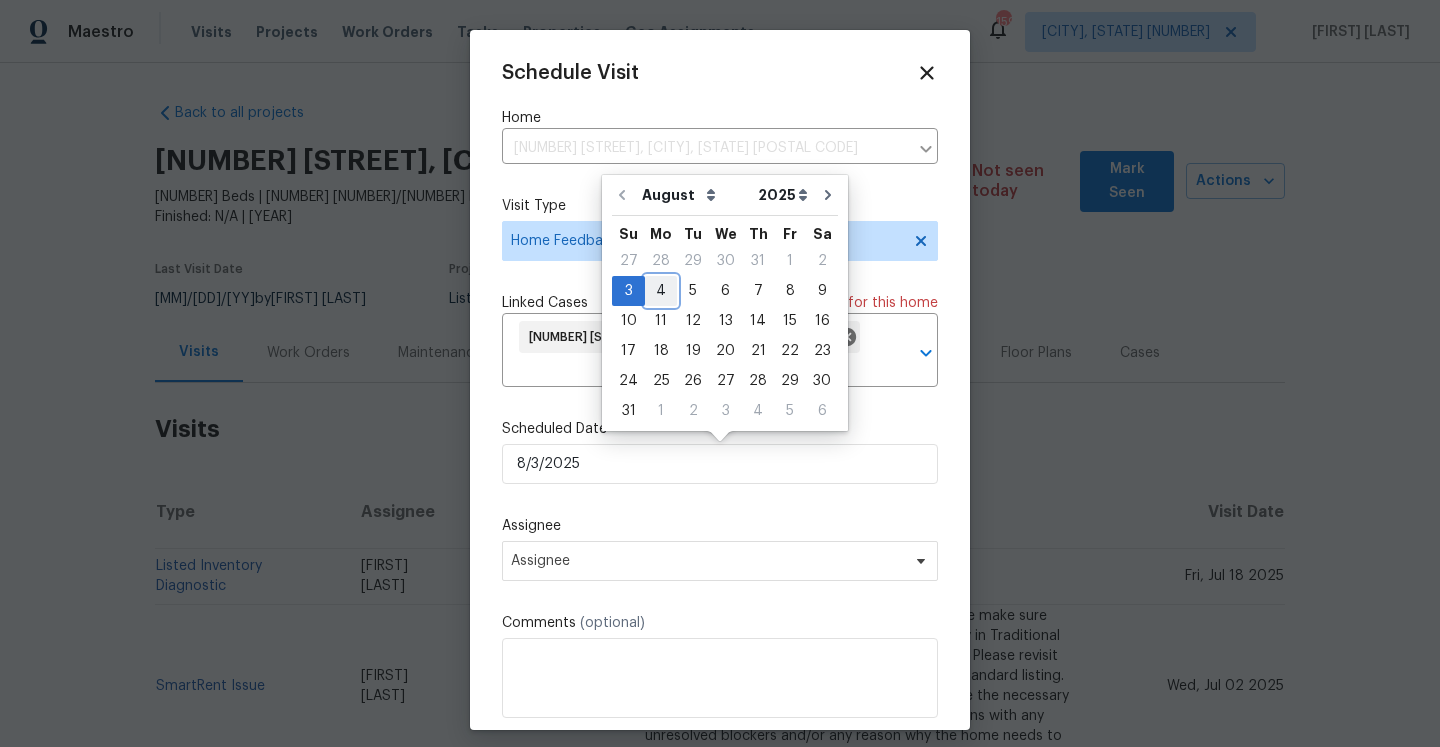 click on "4" at bounding box center (661, 291) 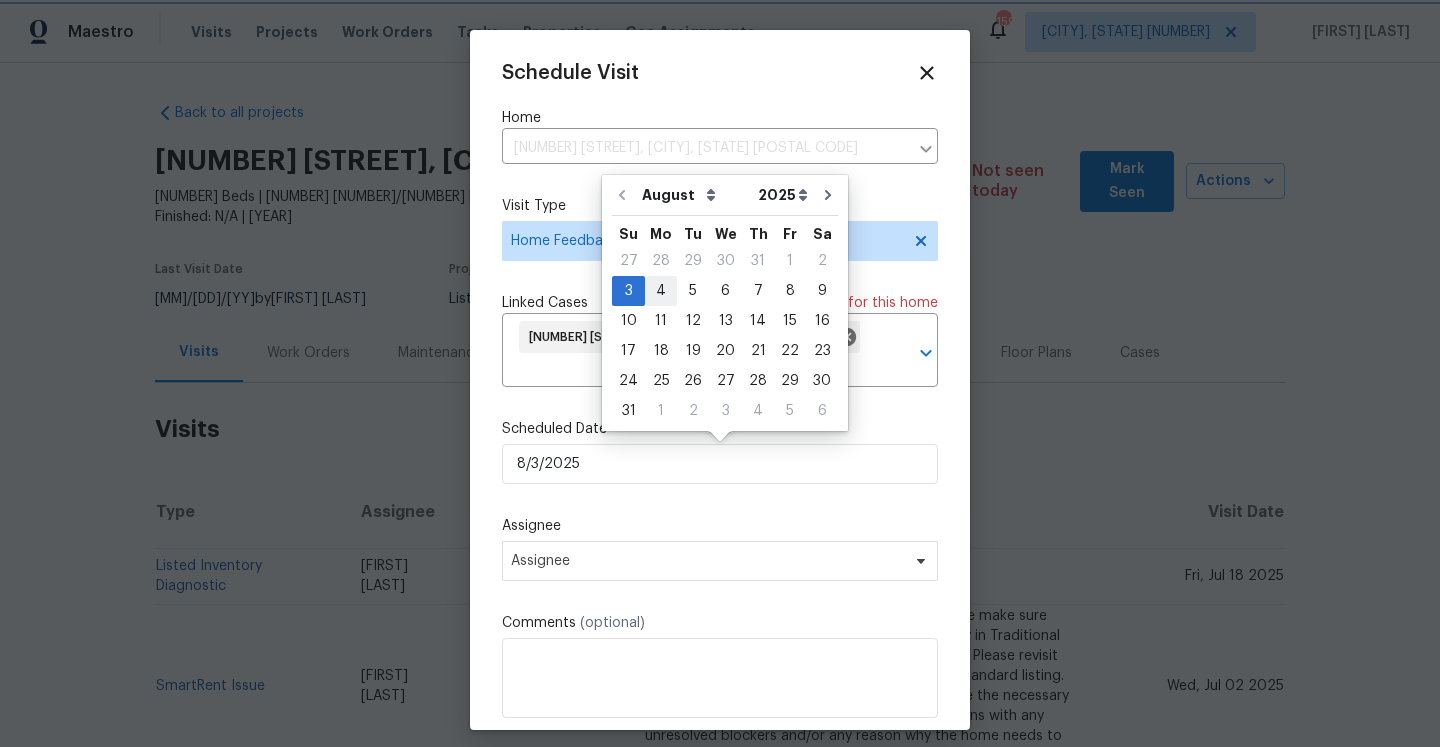 type on "8/4/2025" 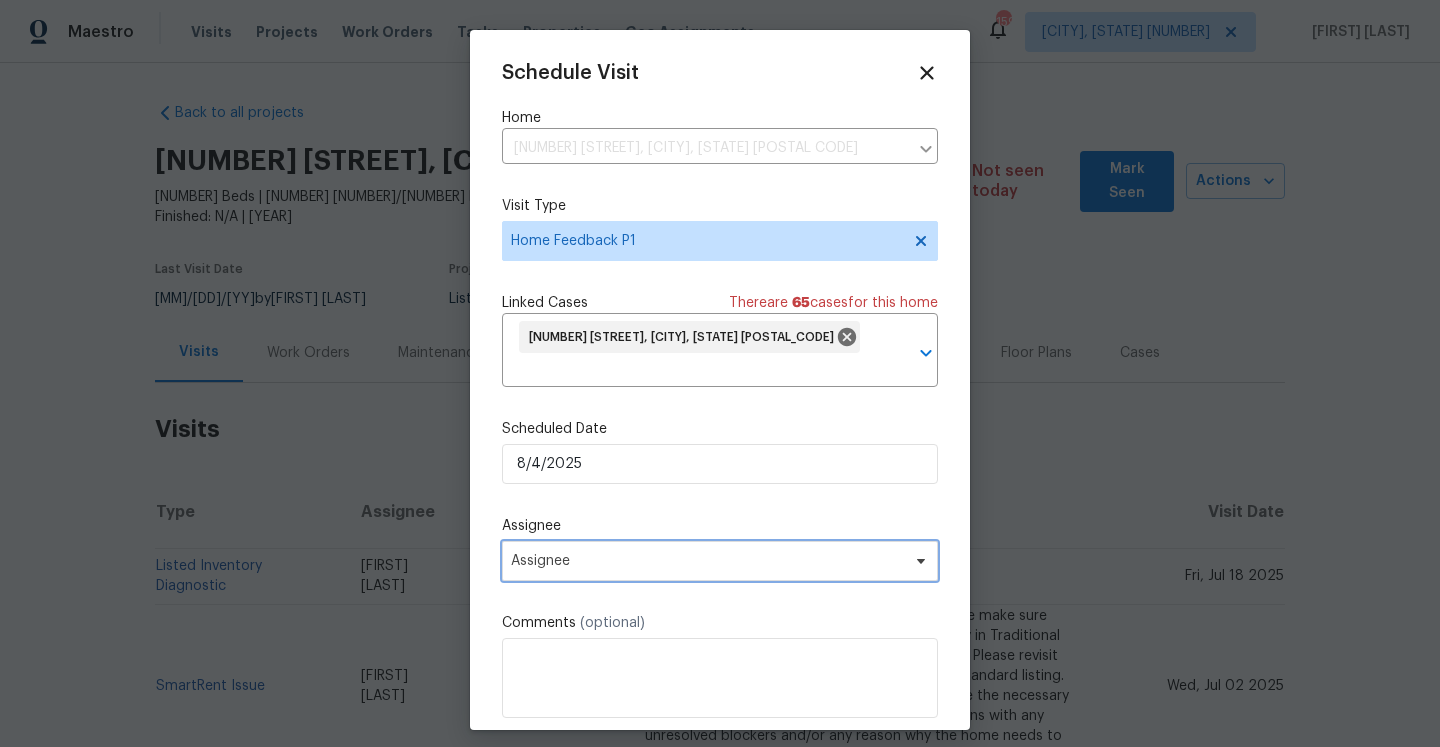 click on "Assignee" at bounding box center [707, 561] 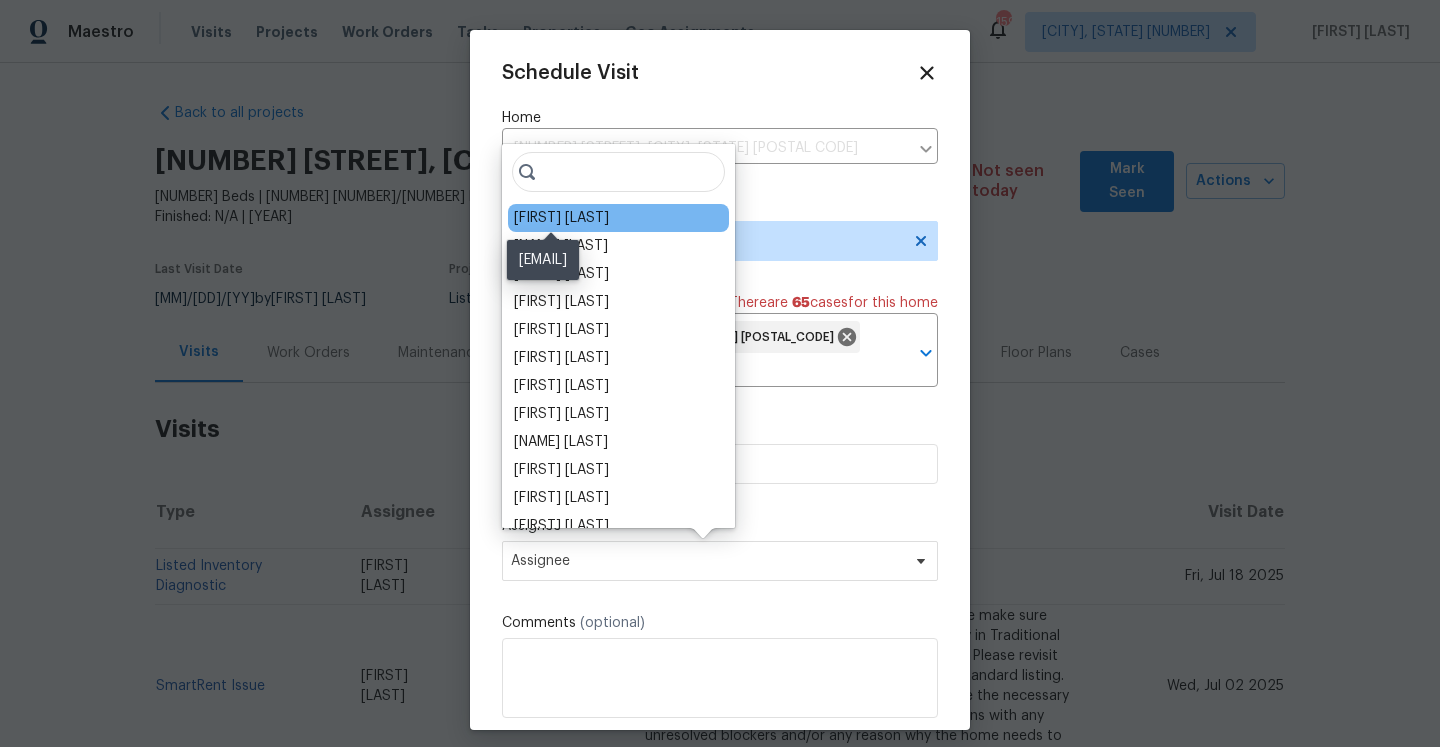 click on "[FIRST] [LAST]" at bounding box center [561, 218] 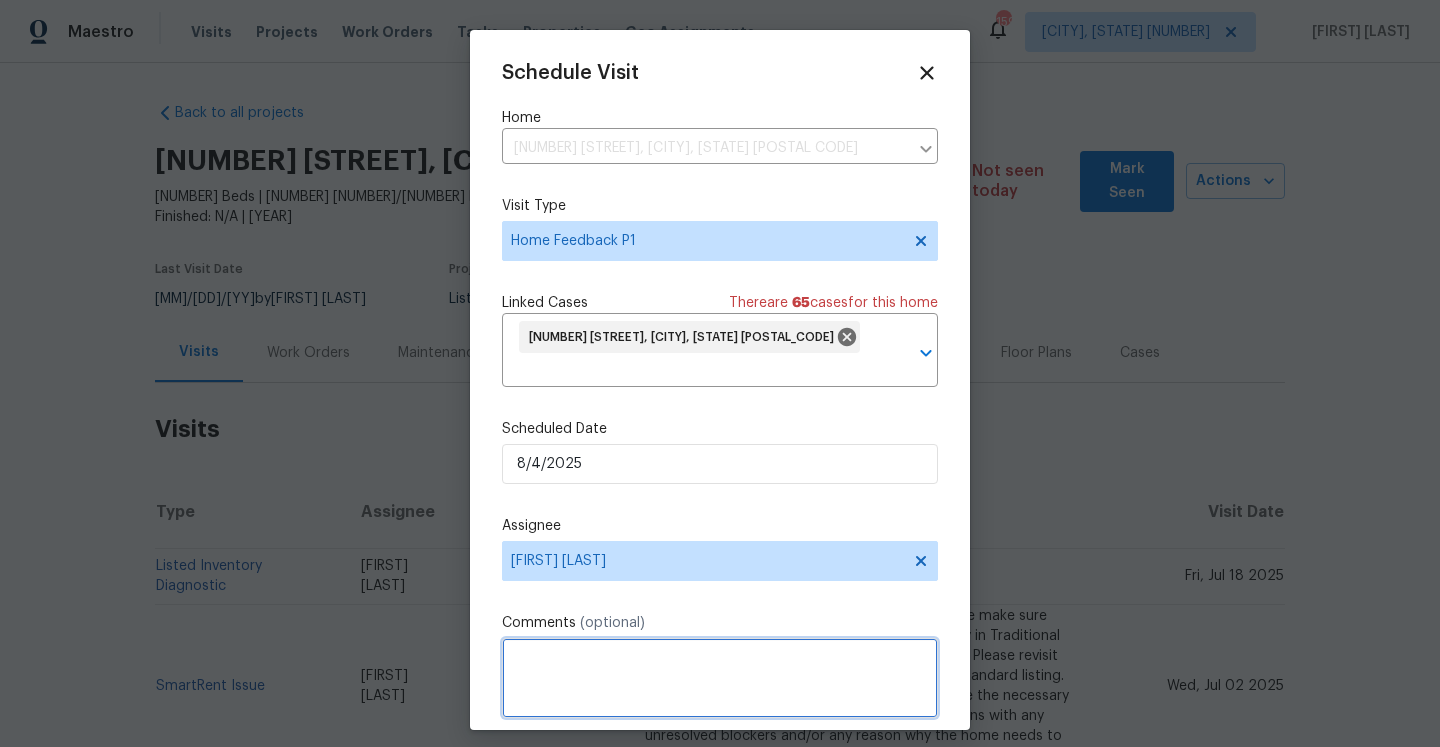 click at bounding box center [720, 678] 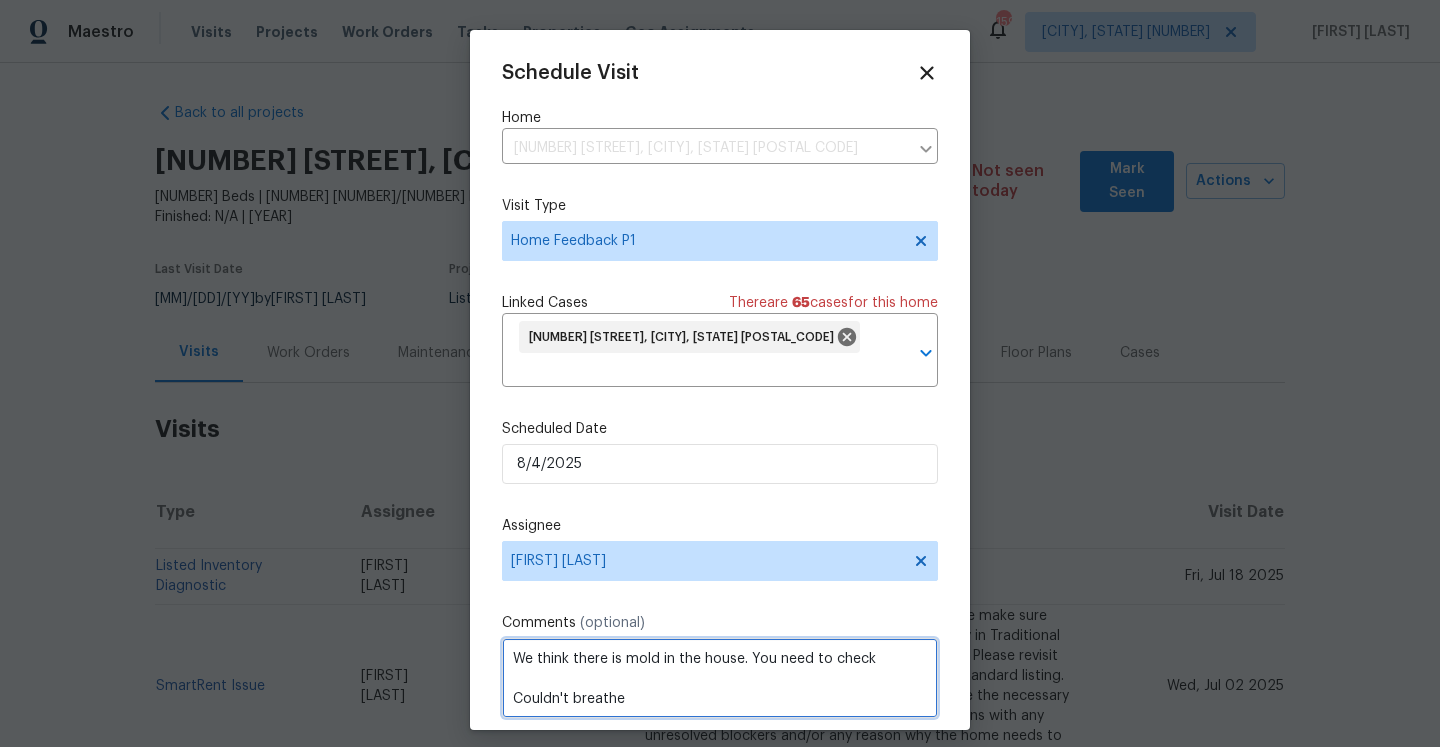 click on "We think there is mold in the house. You need to check
Couldn't breathe" at bounding box center (720, 678) 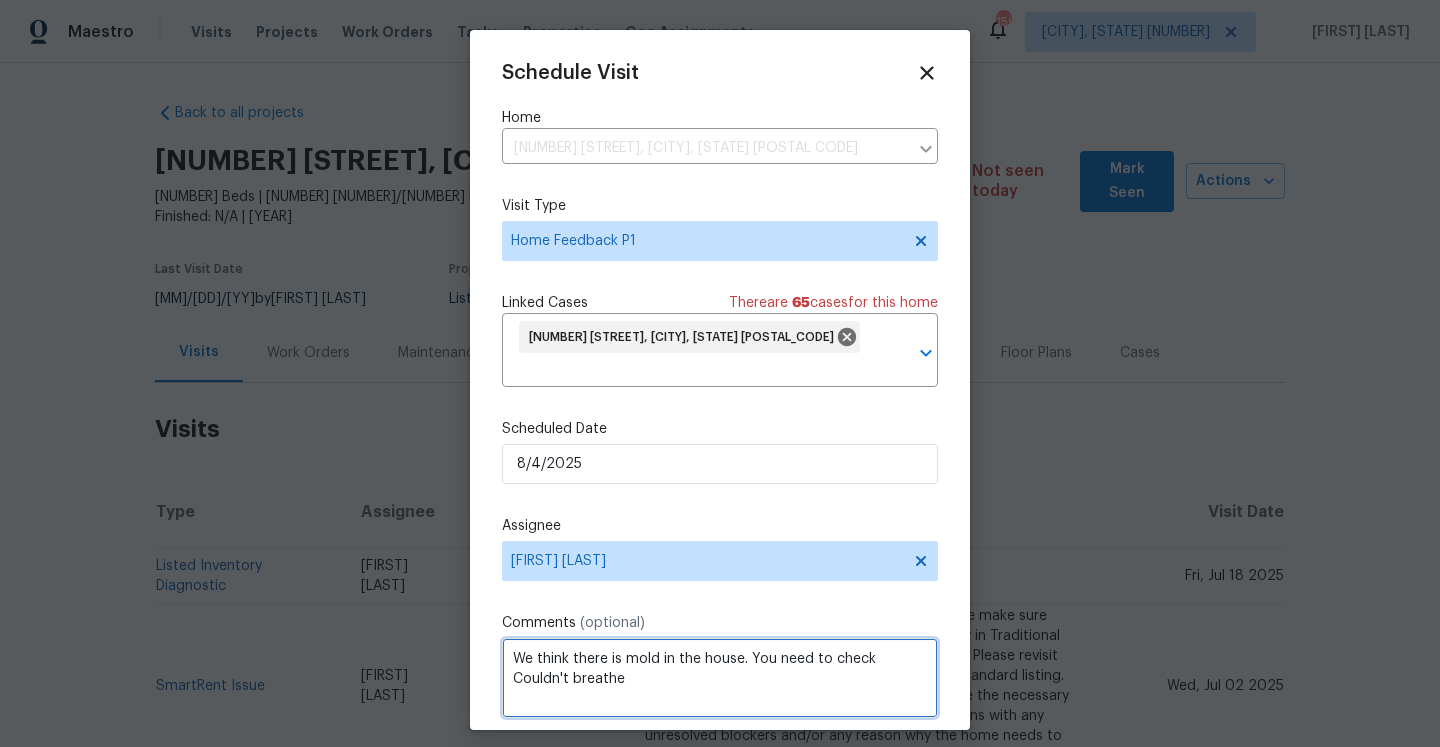click on "We think there is mold in the house. You need to check Couldn't breathe" at bounding box center (720, 678) 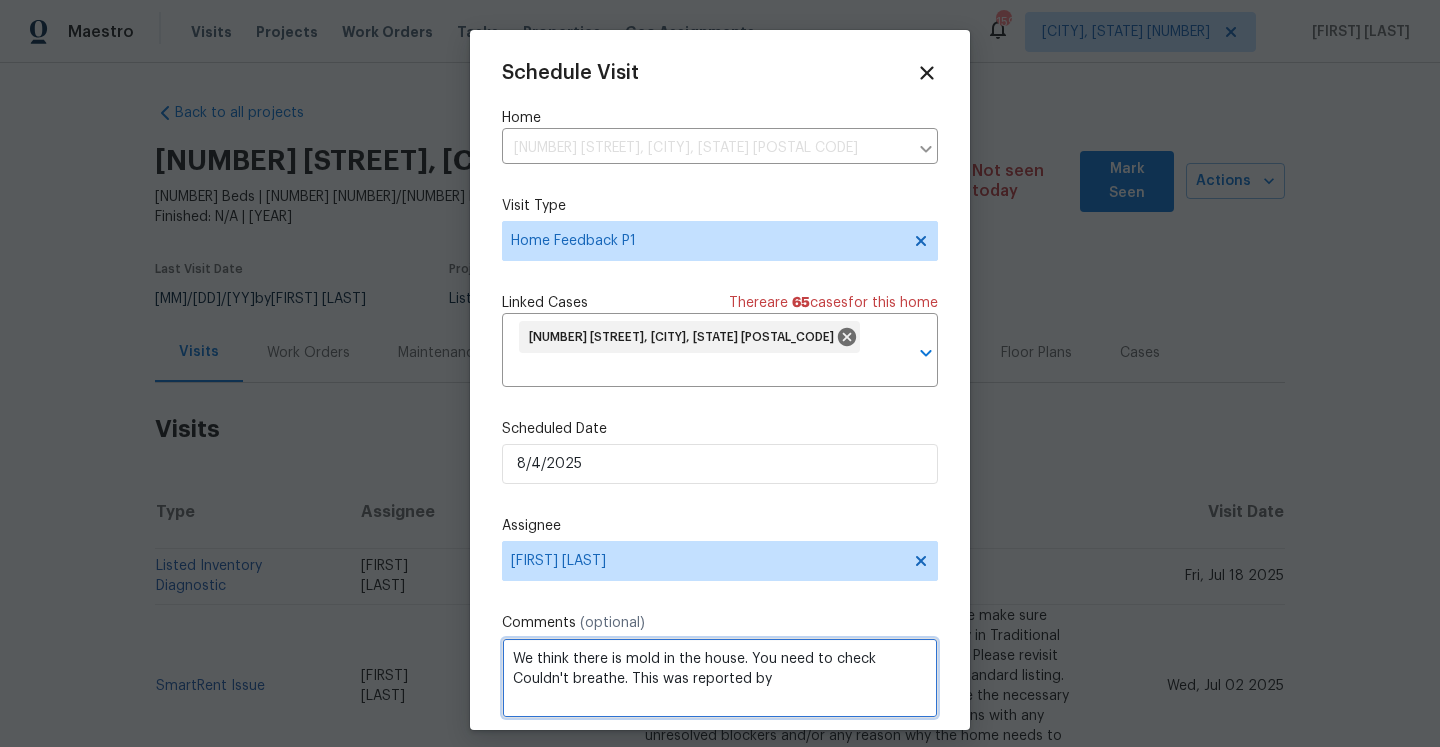paste on "Wennie Soo" 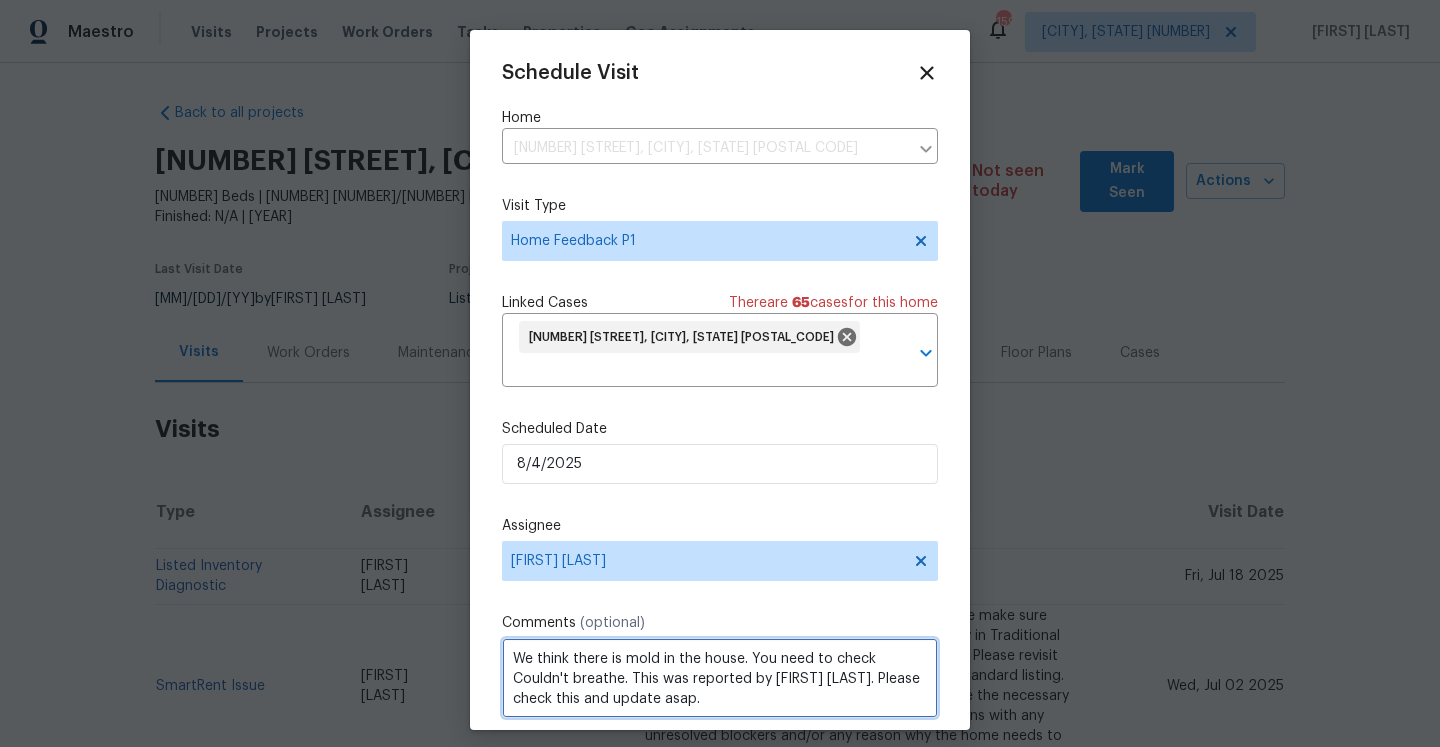 scroll, scrollTop: 74, scrollLeft: 0, axis: vertical 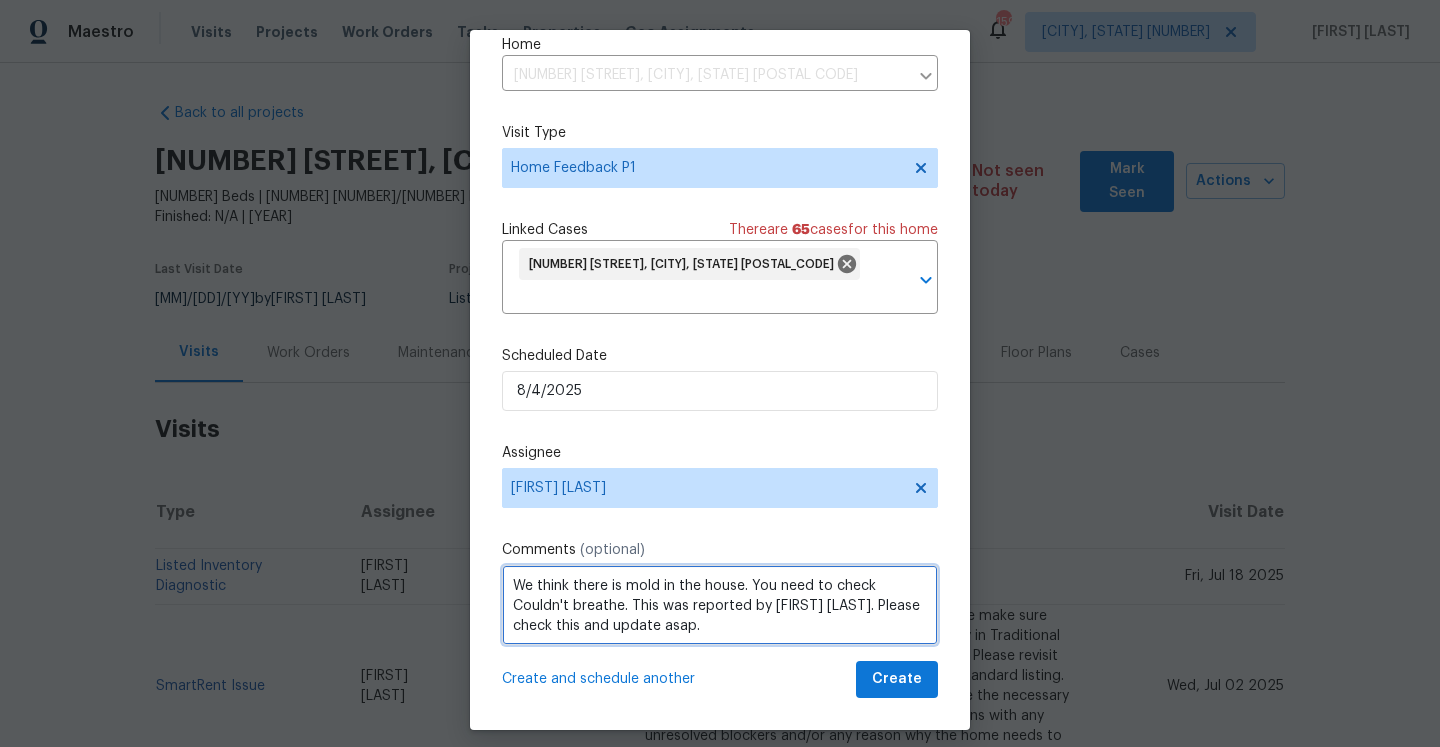 type on "We think there is mold in the house. You need to check Couldn't breathe. This was reported by Wennie Soo. Please check this and update asap." 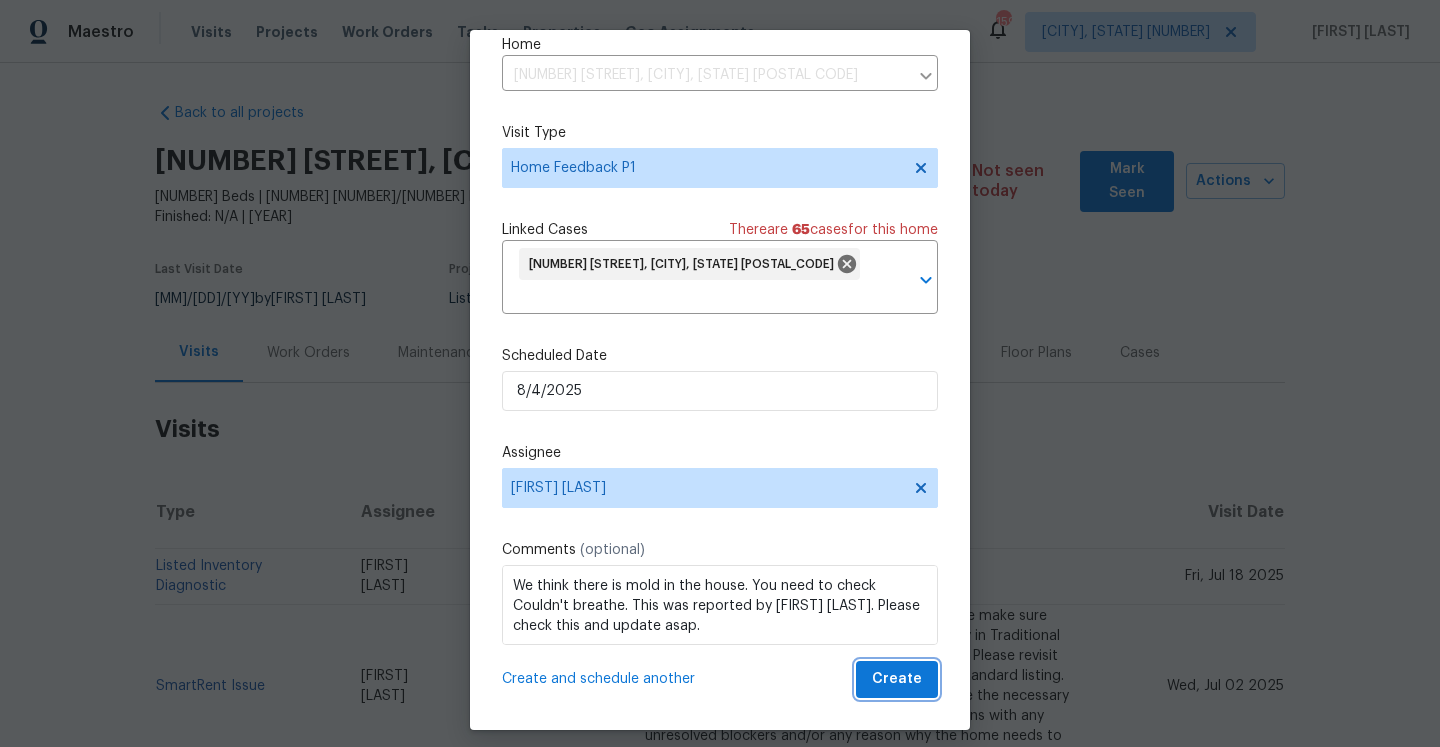 click on "Create" at bounding box center (897, 679) 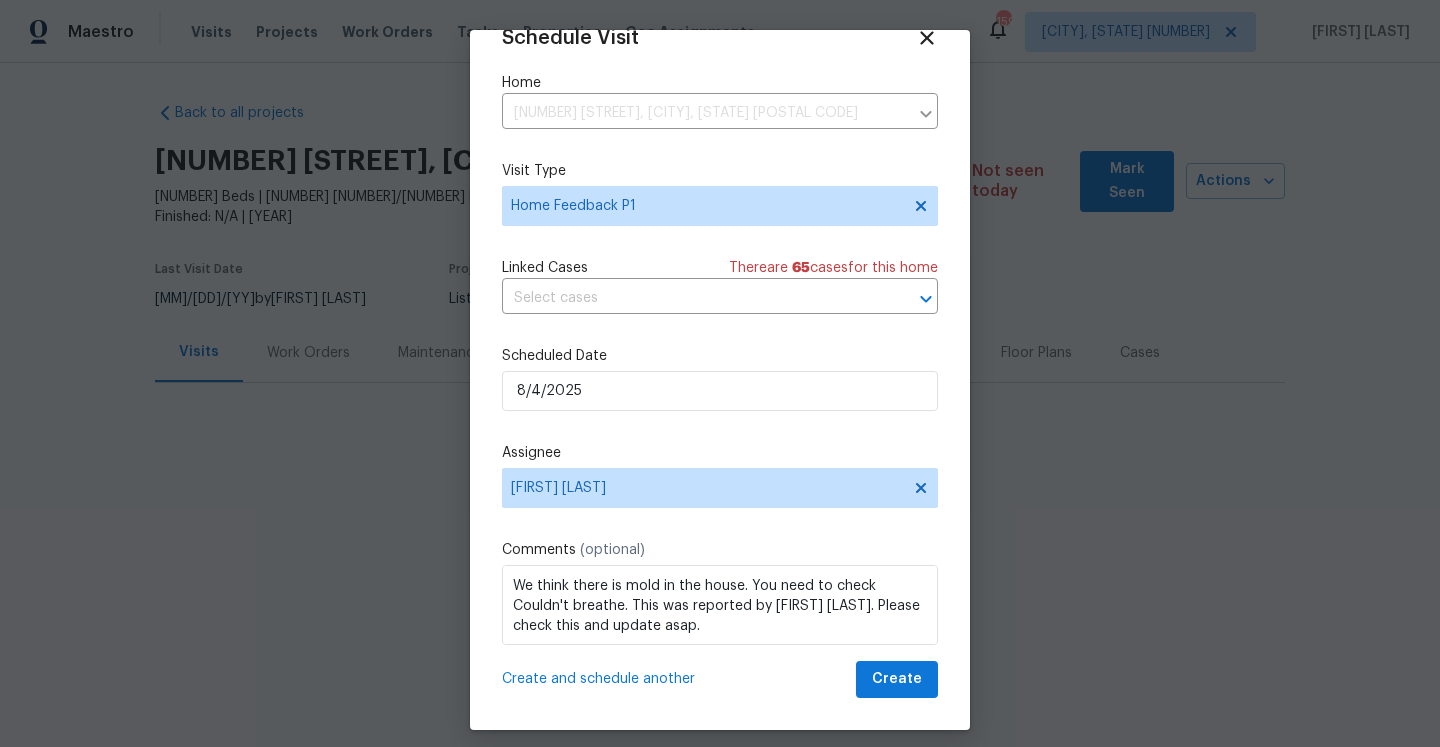 scroll, scrollTop: 36, scrollLeft: 0, axis: vertical 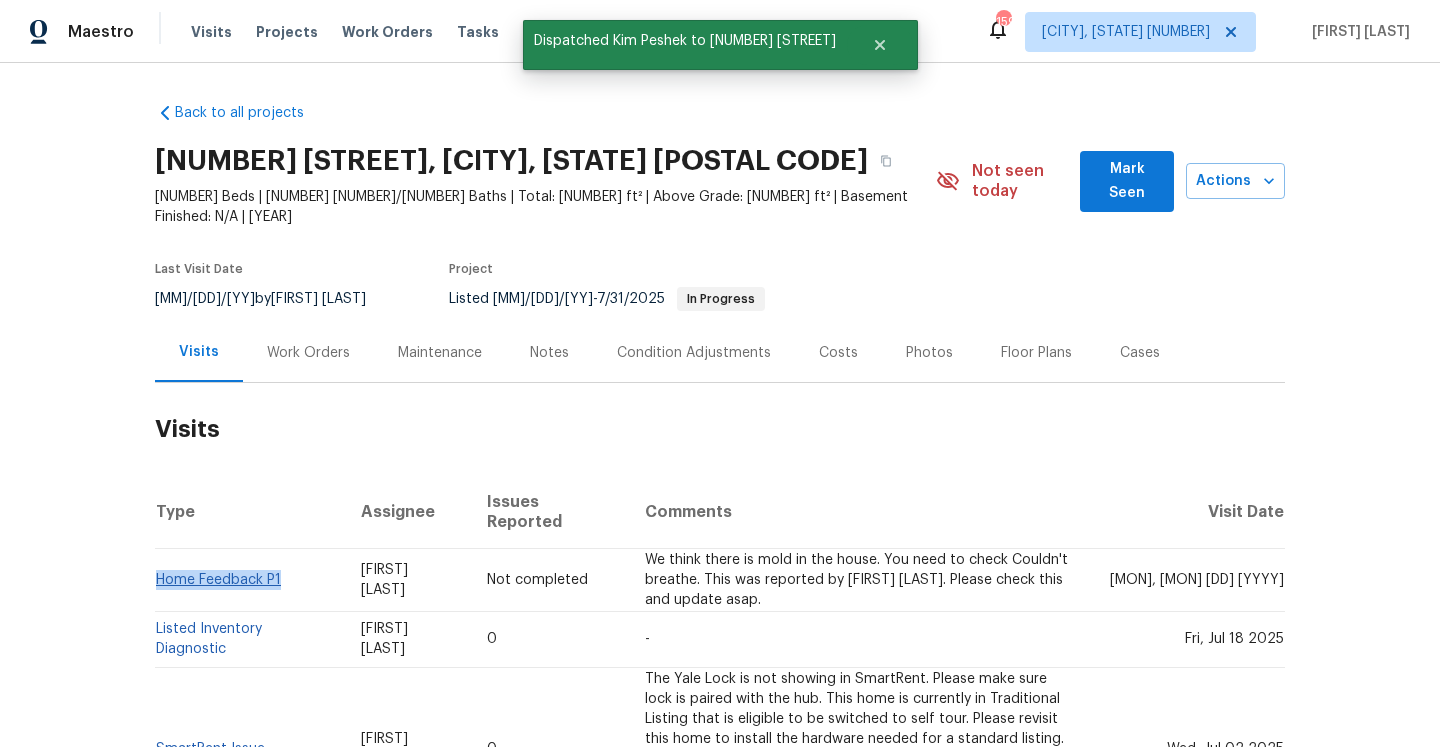 drag, startPoint x: 286, startPoint y: 544, endPoint x: 159, endPoint y: 544, distance: 127 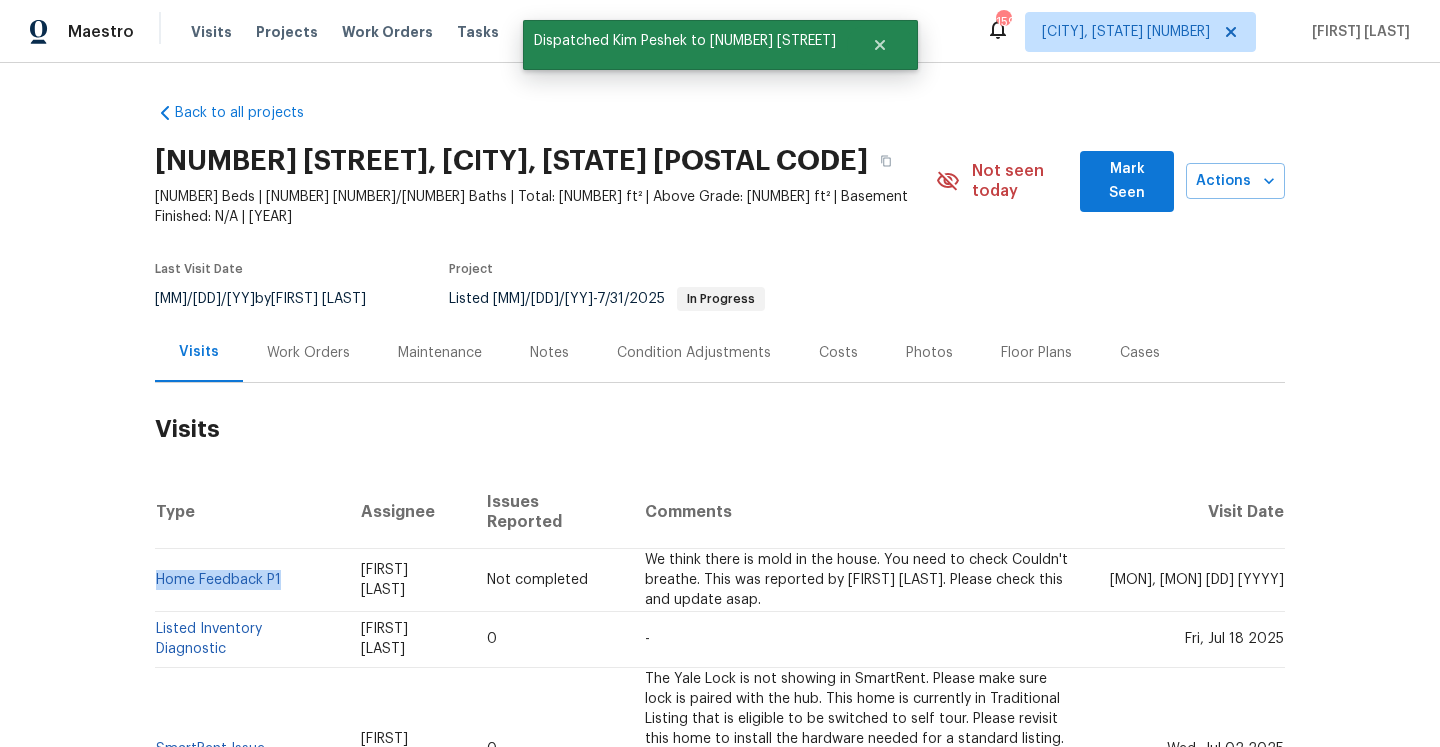 copy on "Home Feedback P1" 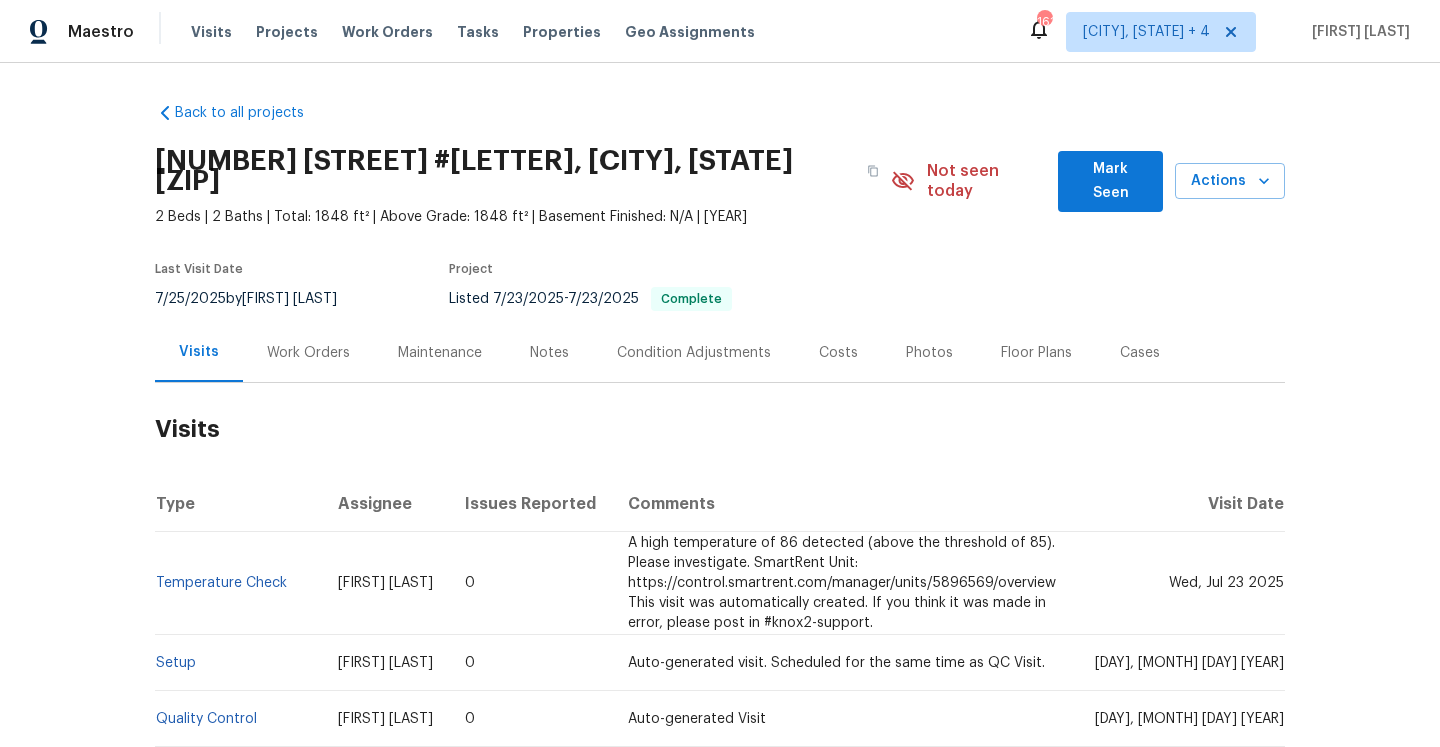 scroll, scrollTop: 0, scrollLeft: 0, axis: both 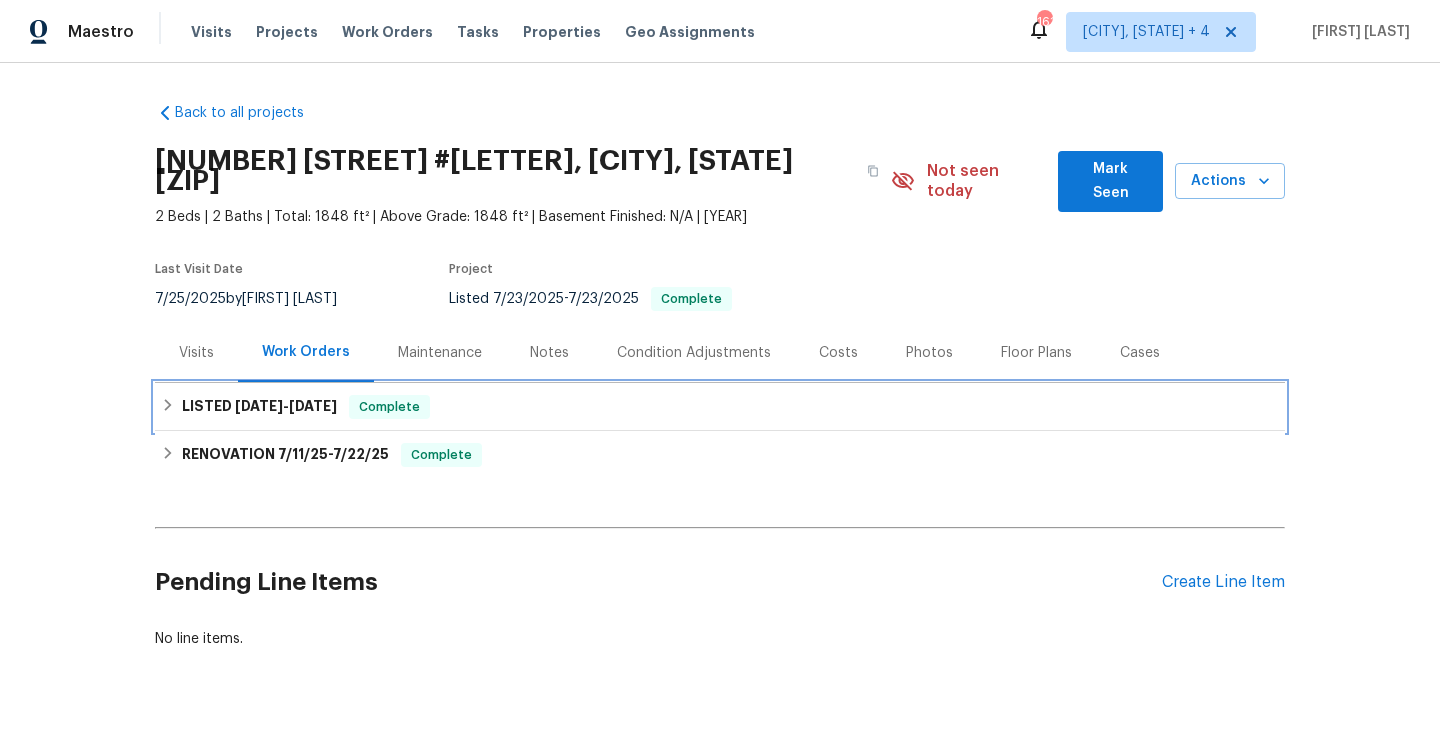 click on "LISTED   [DATE]  -  [DATE] Complete" at bounding box center [720, 407] 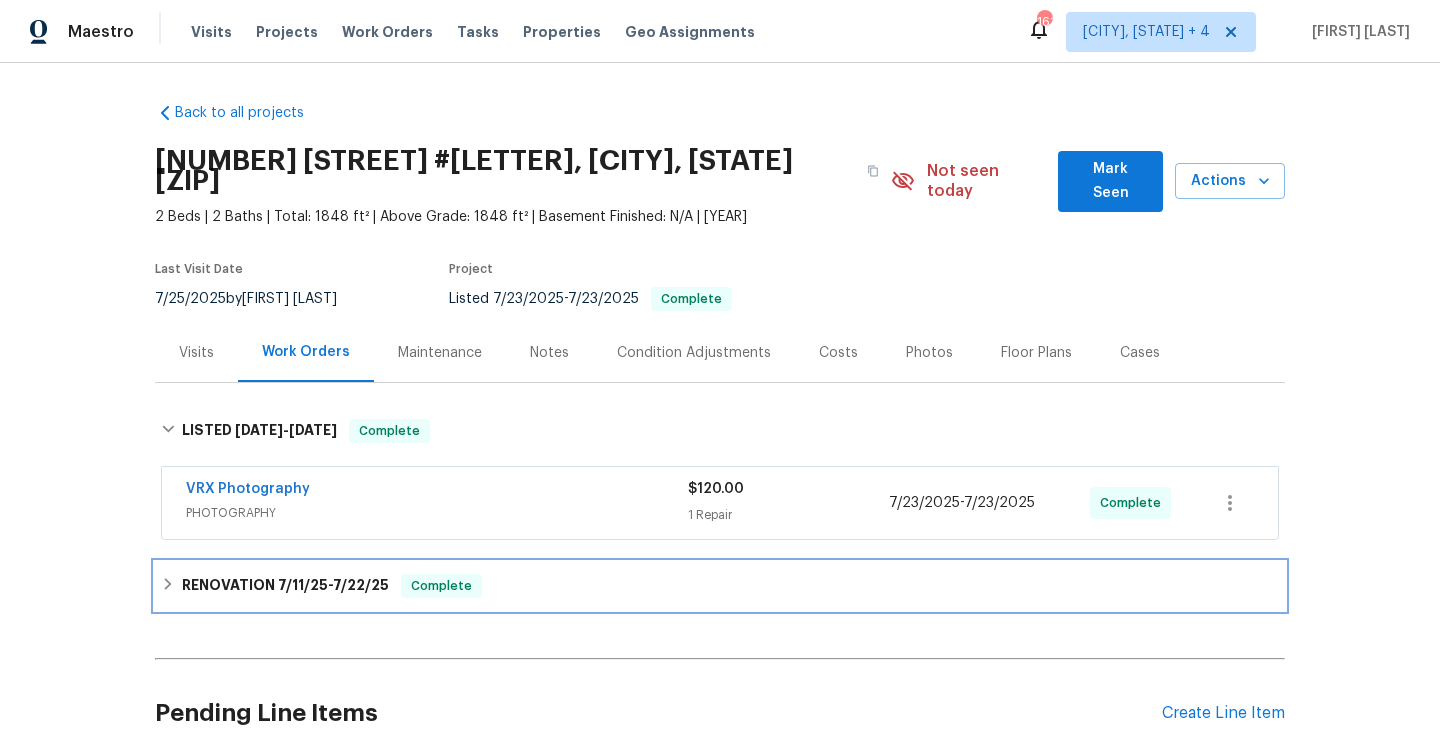 click on "Complete" at bounding box center [441, 586] 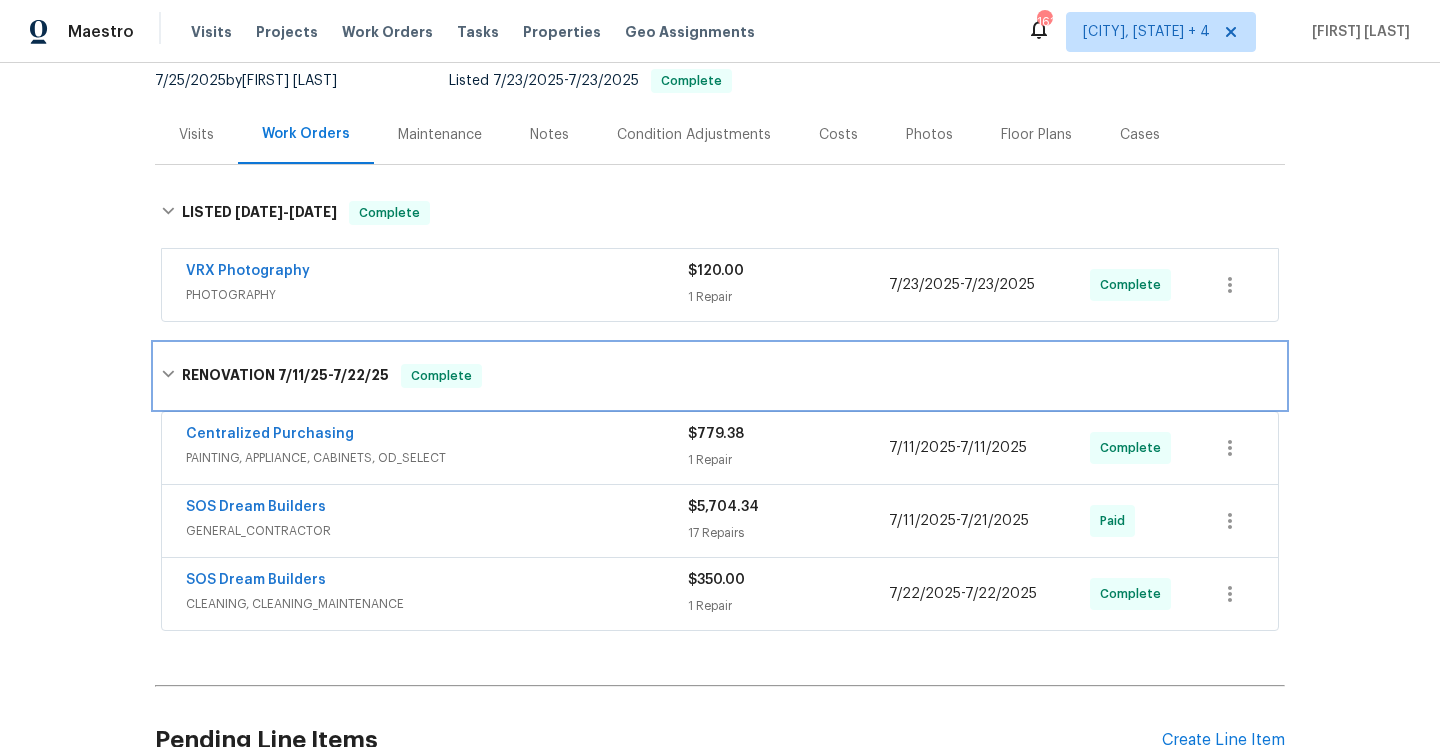 scroll, scrollTop: 279, scrollLeft: 0, axis: vertical 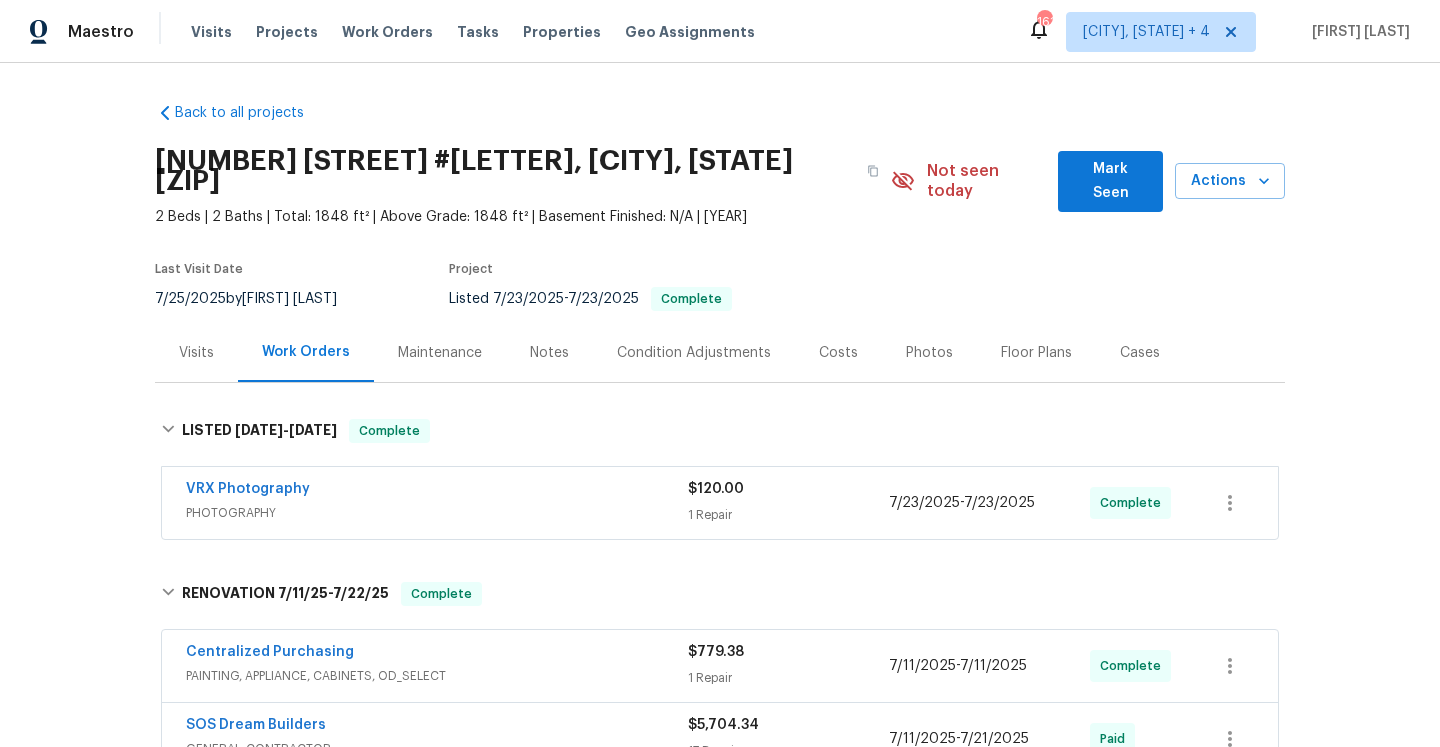 click on "Visits" at bounding box center (196, 352) 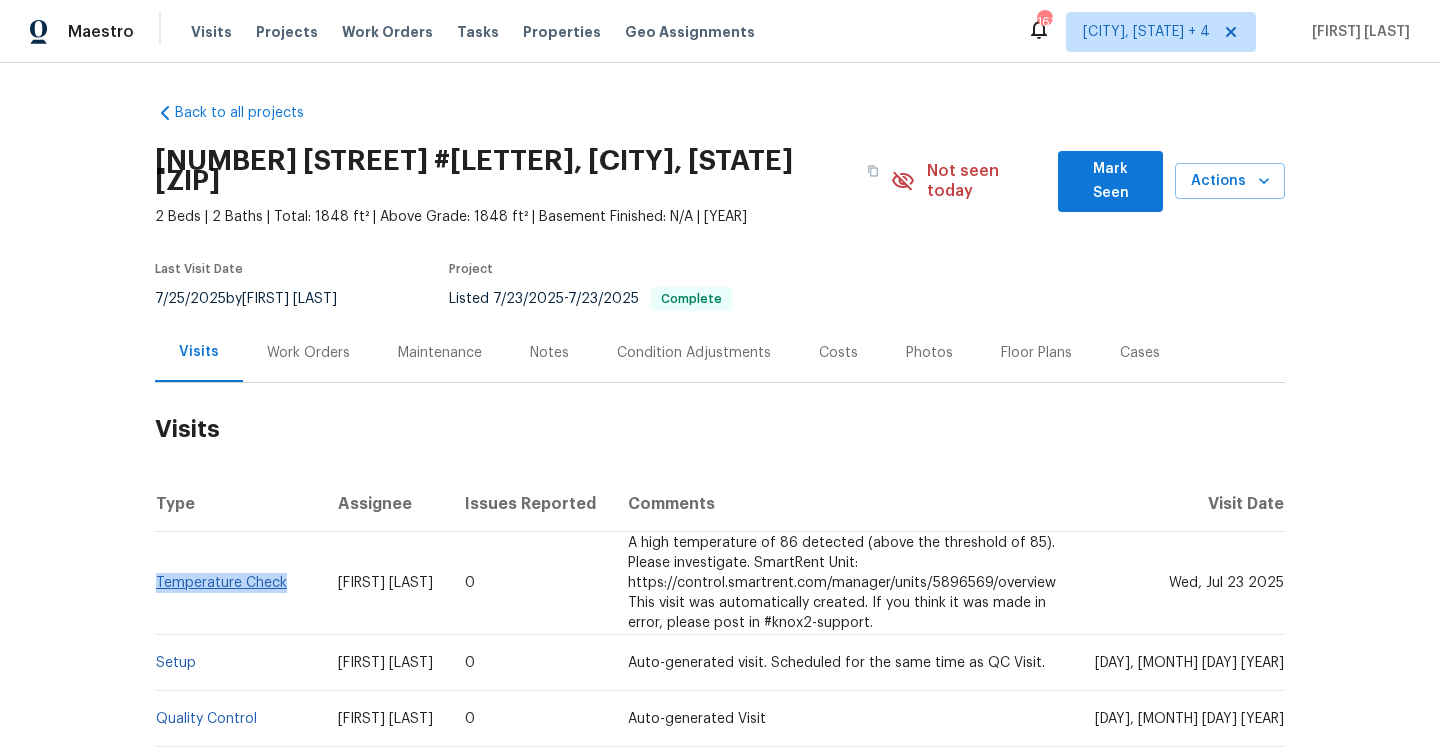 drag, startPoint x: 289, startPoint y: 563, endPoint x: 159, endPoint y: 565, distance: 130.01538 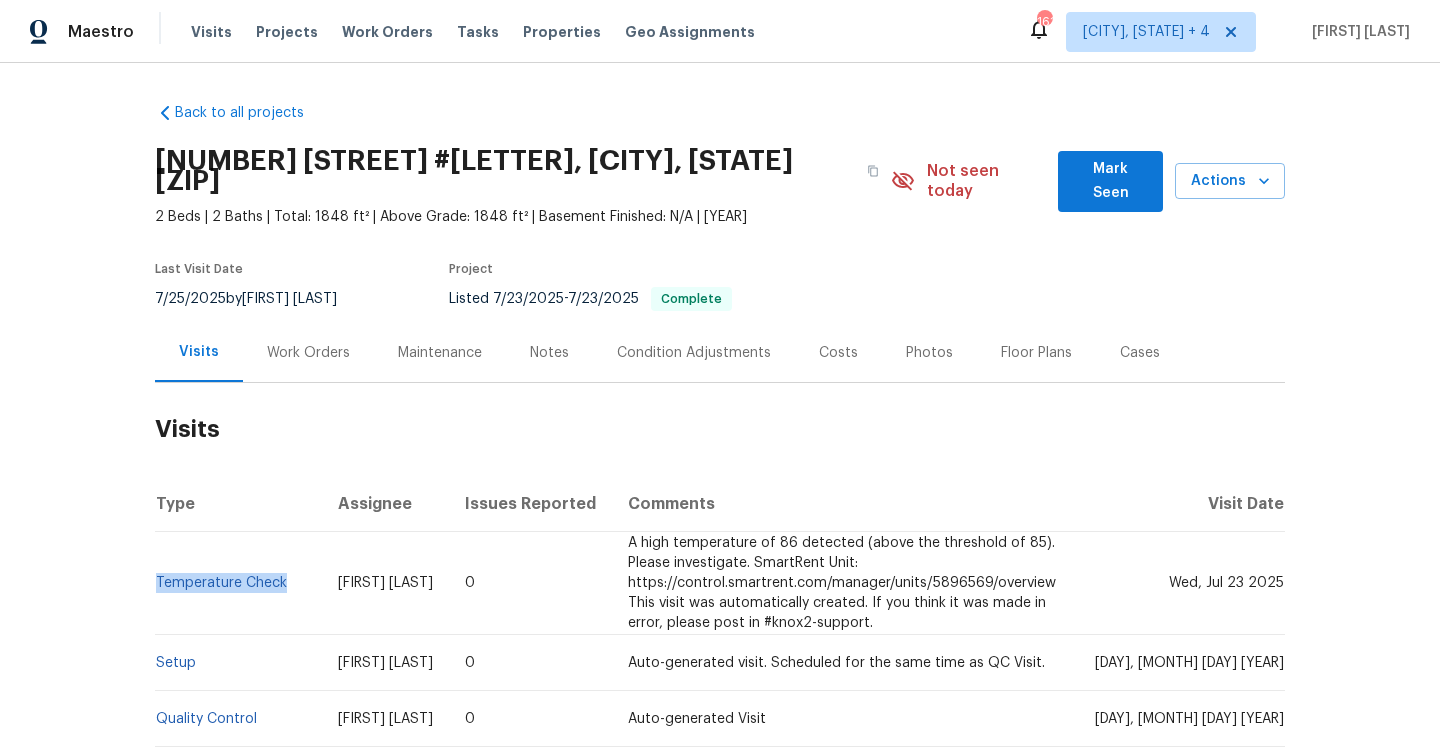 copy on "Temperature Check" 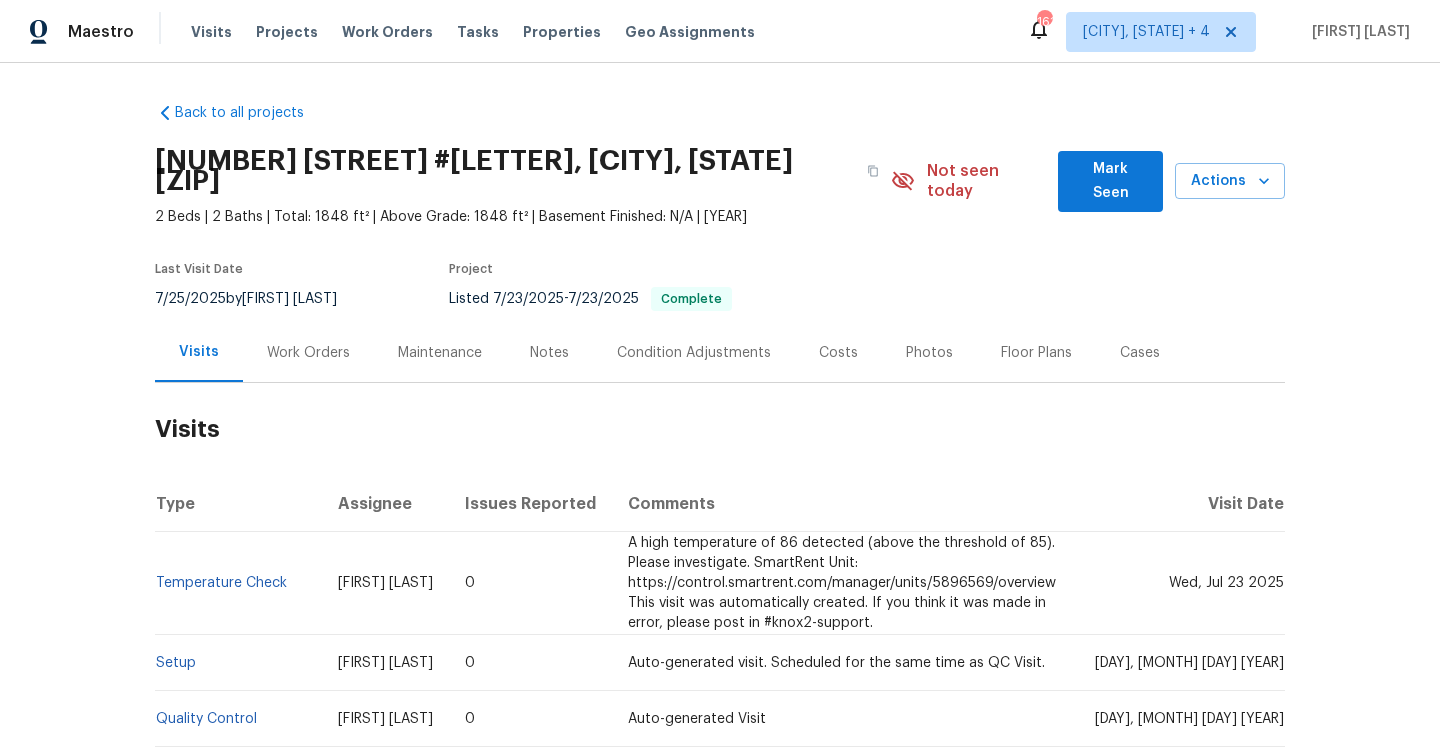 click on "Work Orders" at bounding box center (308, 353) 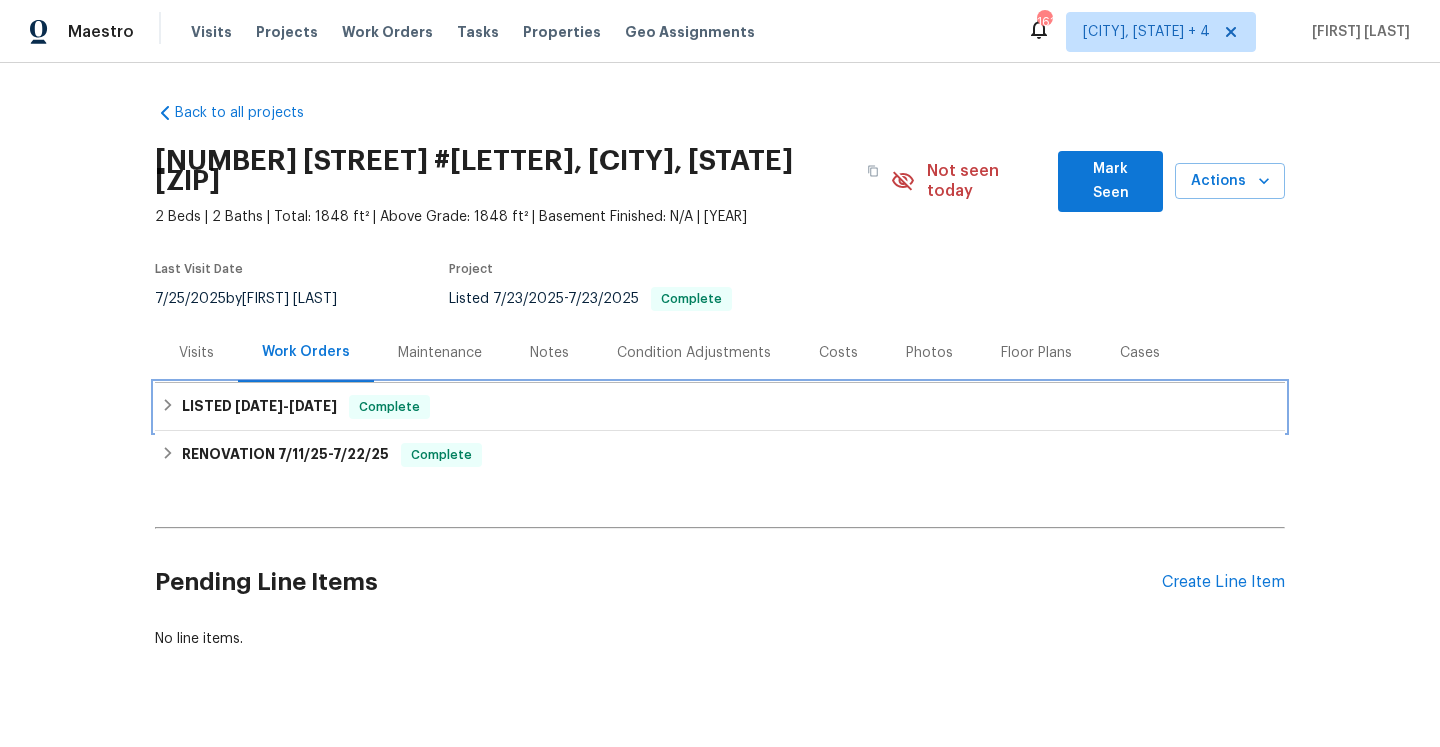 click on "7/23/25" at bounding box center [313, 406] 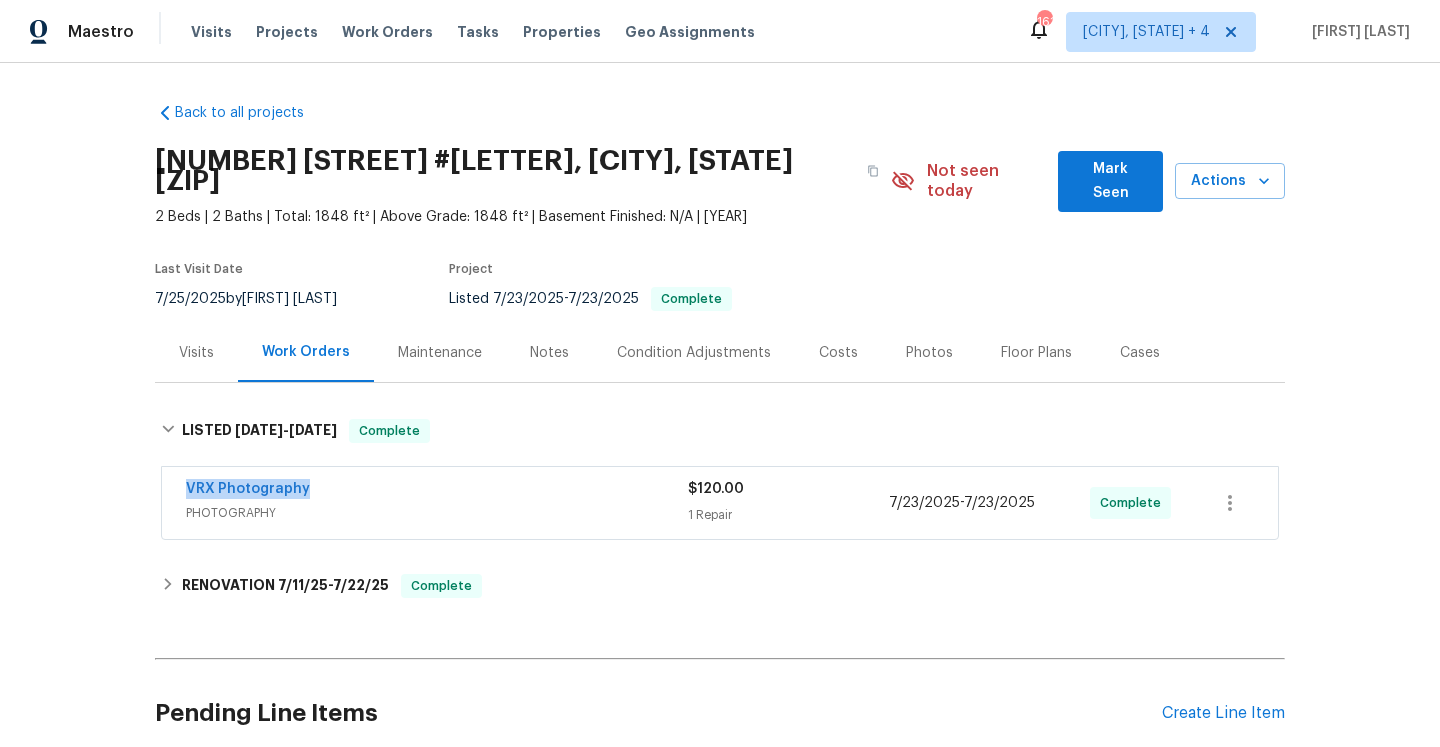 drag, startPoint x: 316, startPoint y: 478, endPoint x: 182, endPoint y: 473, distance: 134.09325 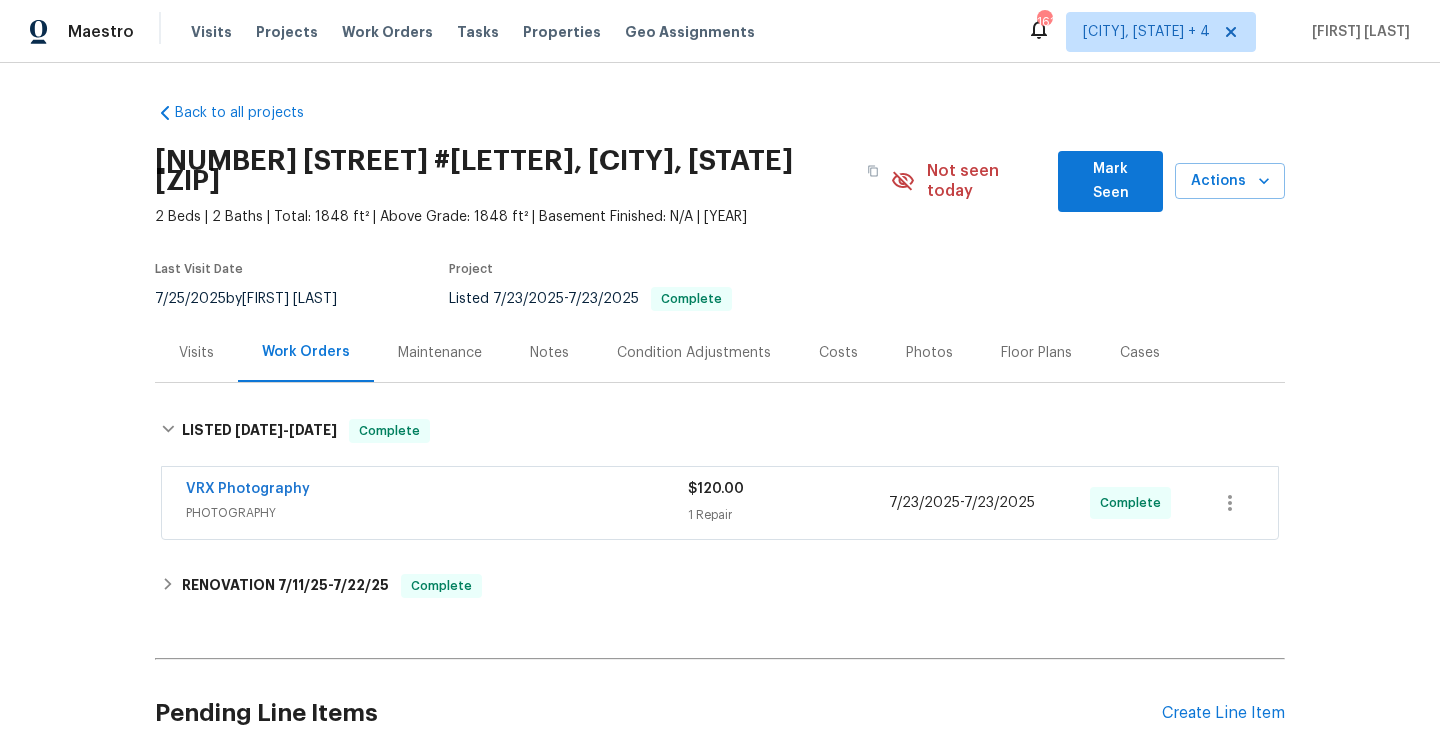 click on "PHOTOGRAPHY" at bounding box center [437, 513] 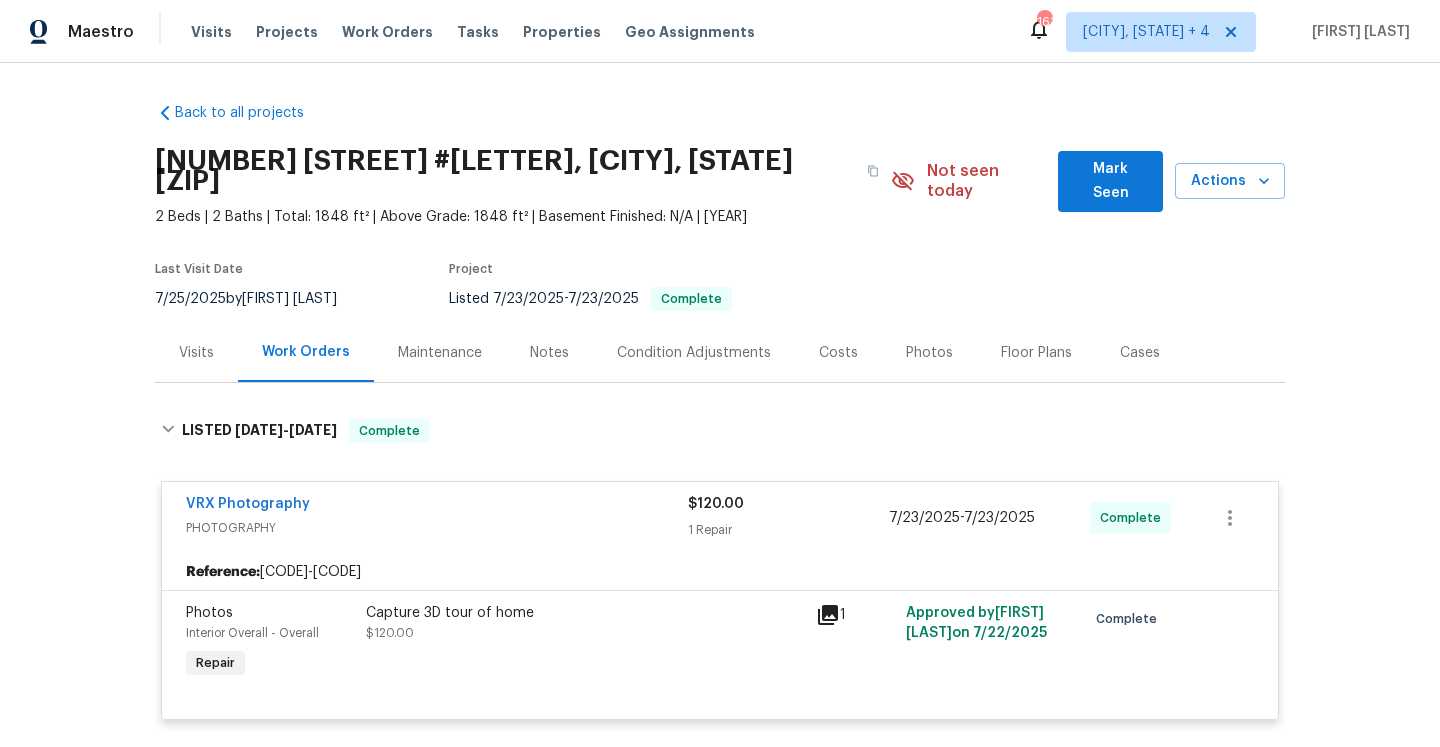 click on "Work Orders" at bounding box center [306, 352] 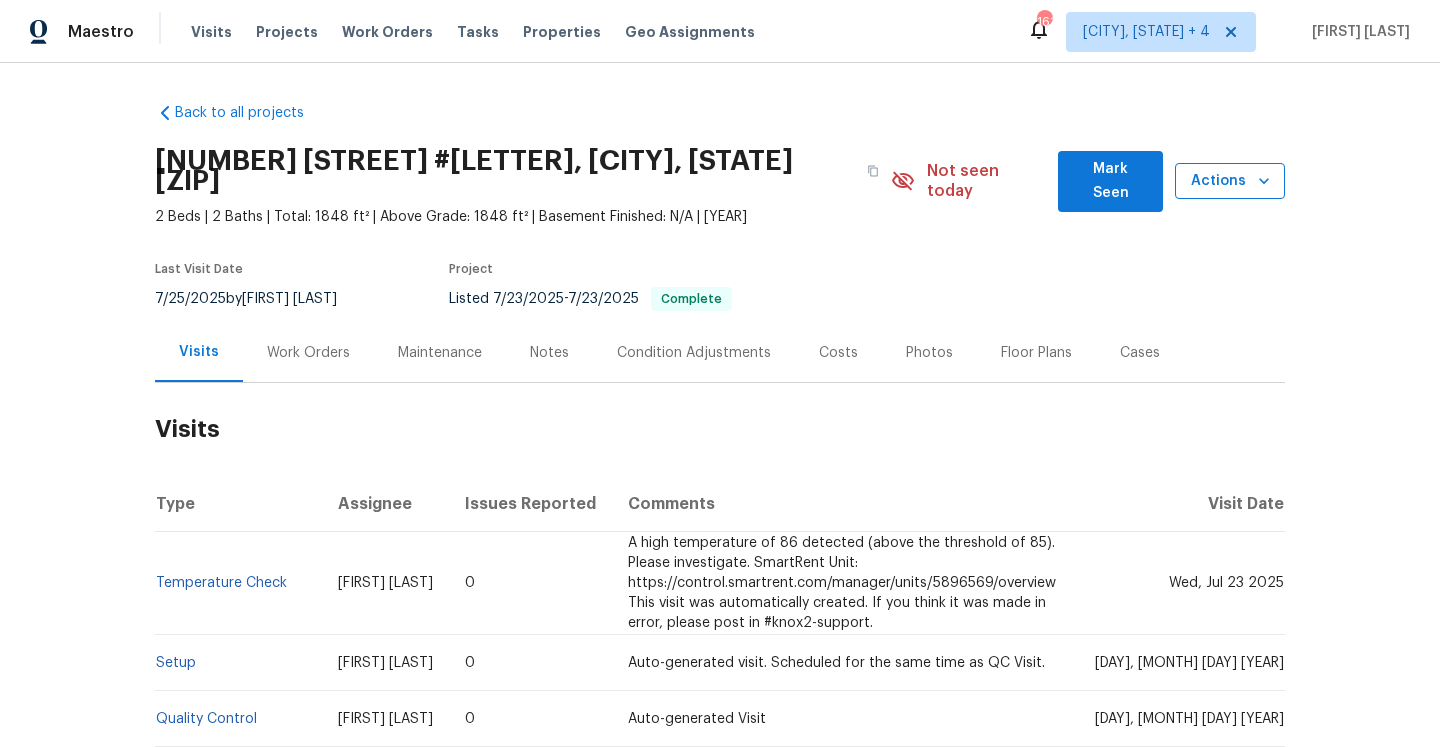 click on "Actions" at bounding box center [1230, 181] 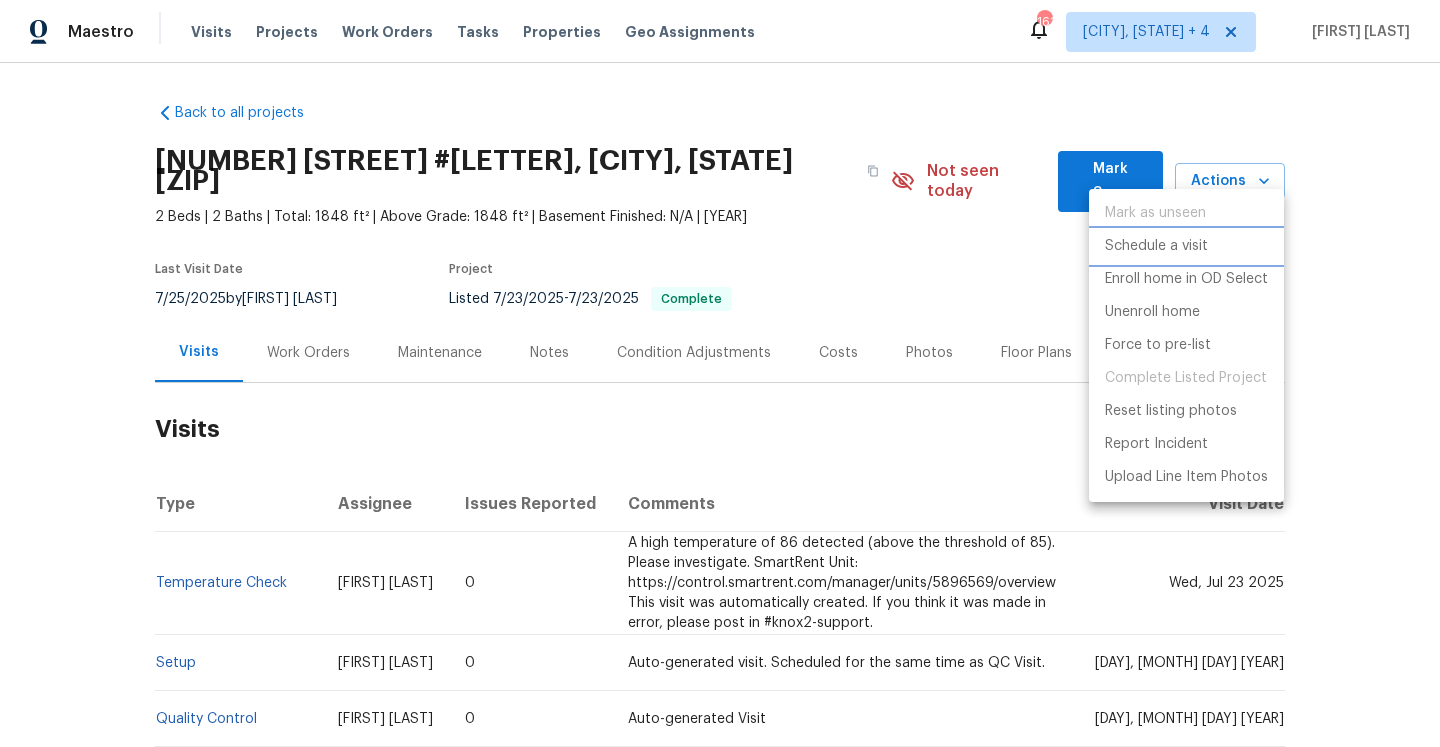 click on "Schedule a visit" at bounding box center (1186, 246) 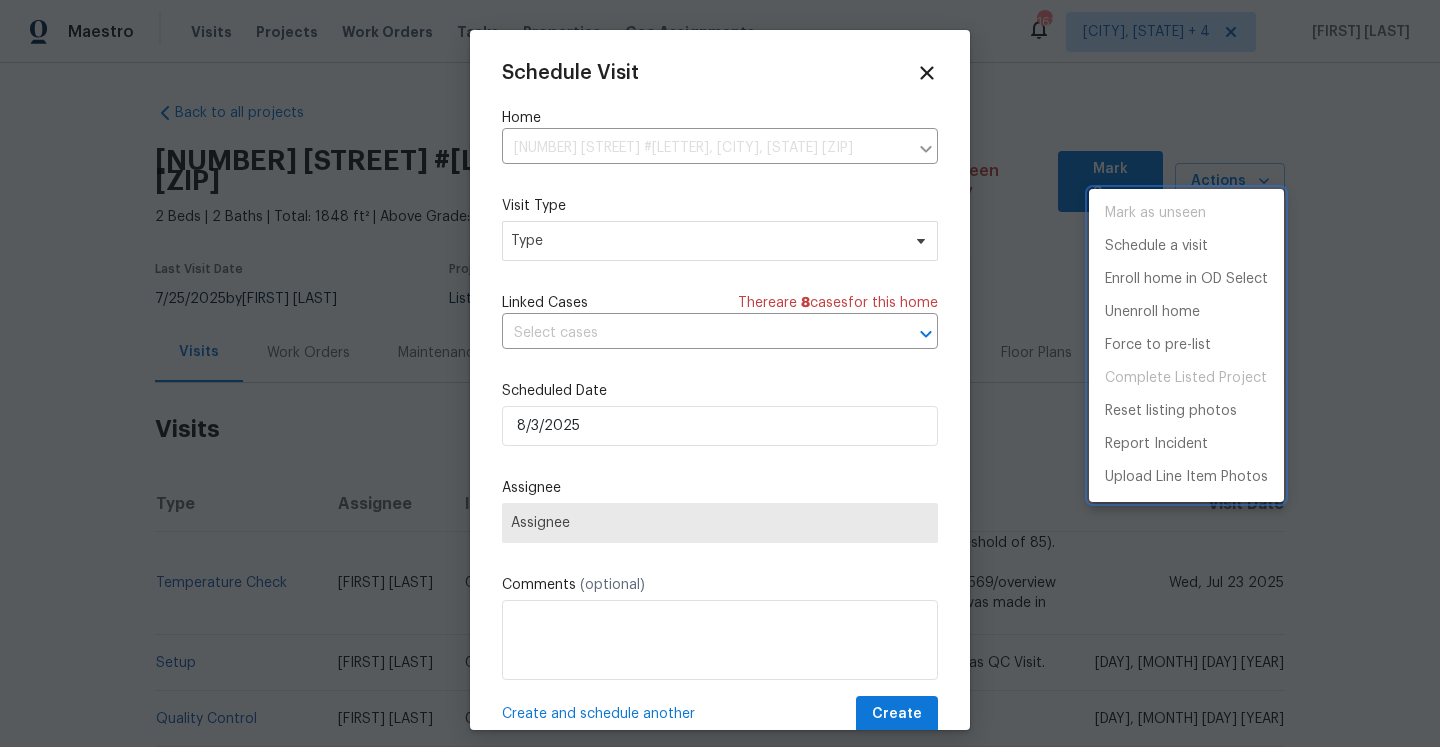 click on "Schedule a visit" at bounding box center (1156, 246) 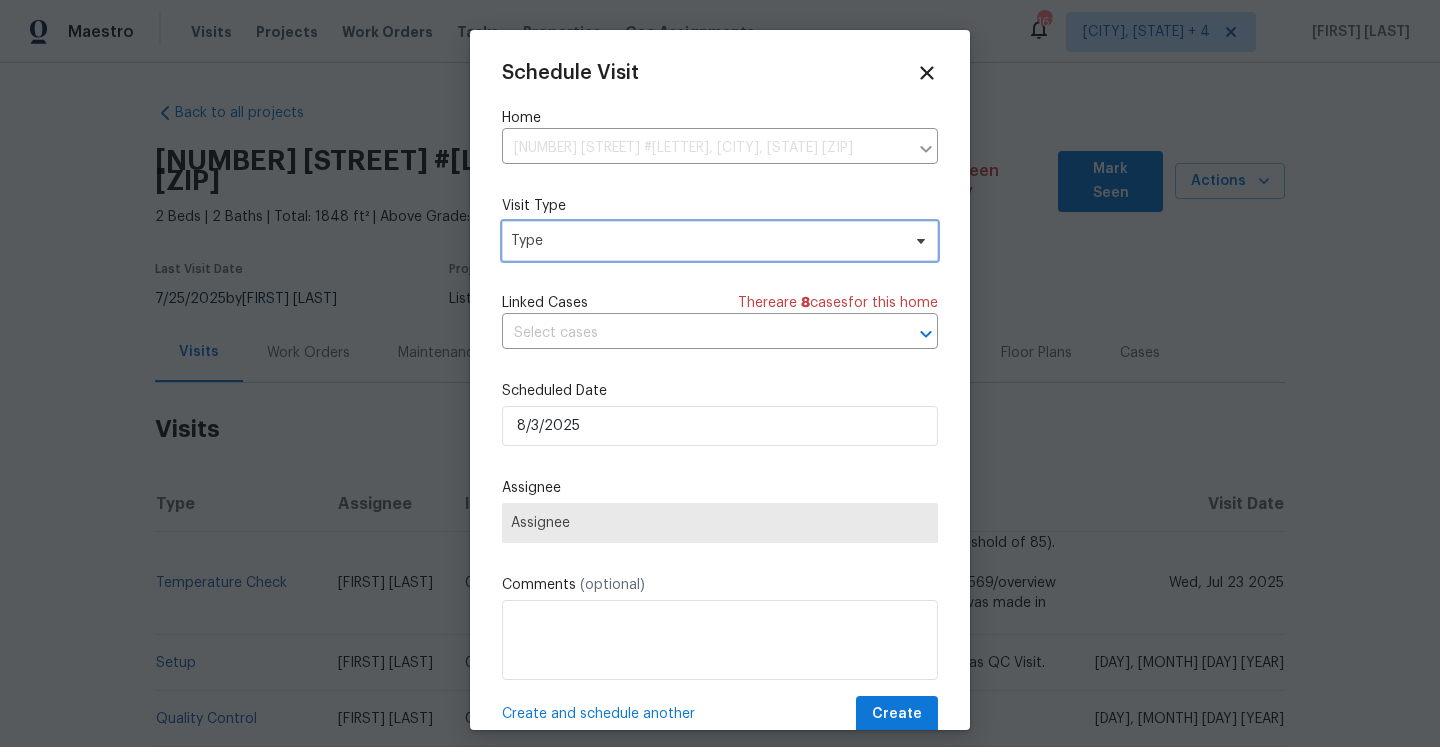 click on "Type" at bounding box center [705, 241] 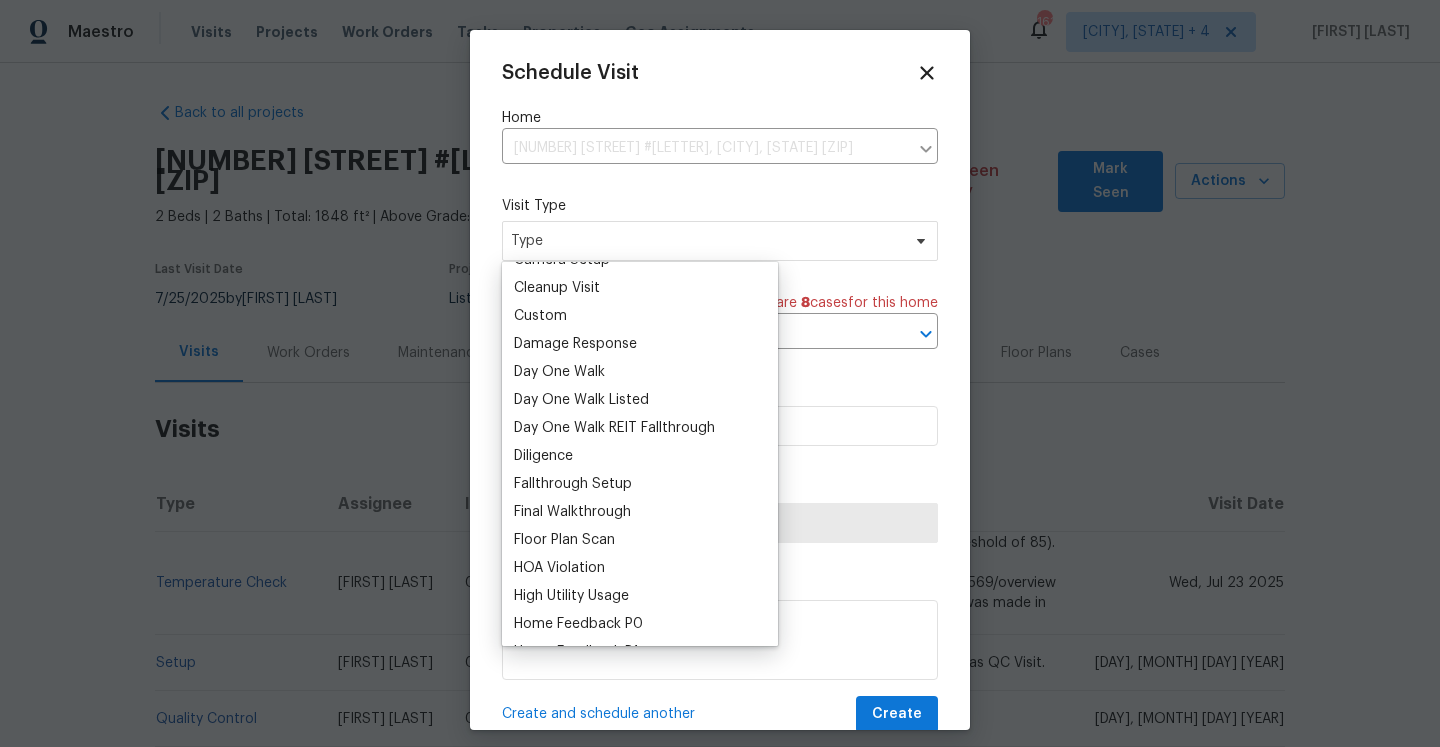 scroll, scrollTop: 311, scrollLeft: 0, axis: vertical 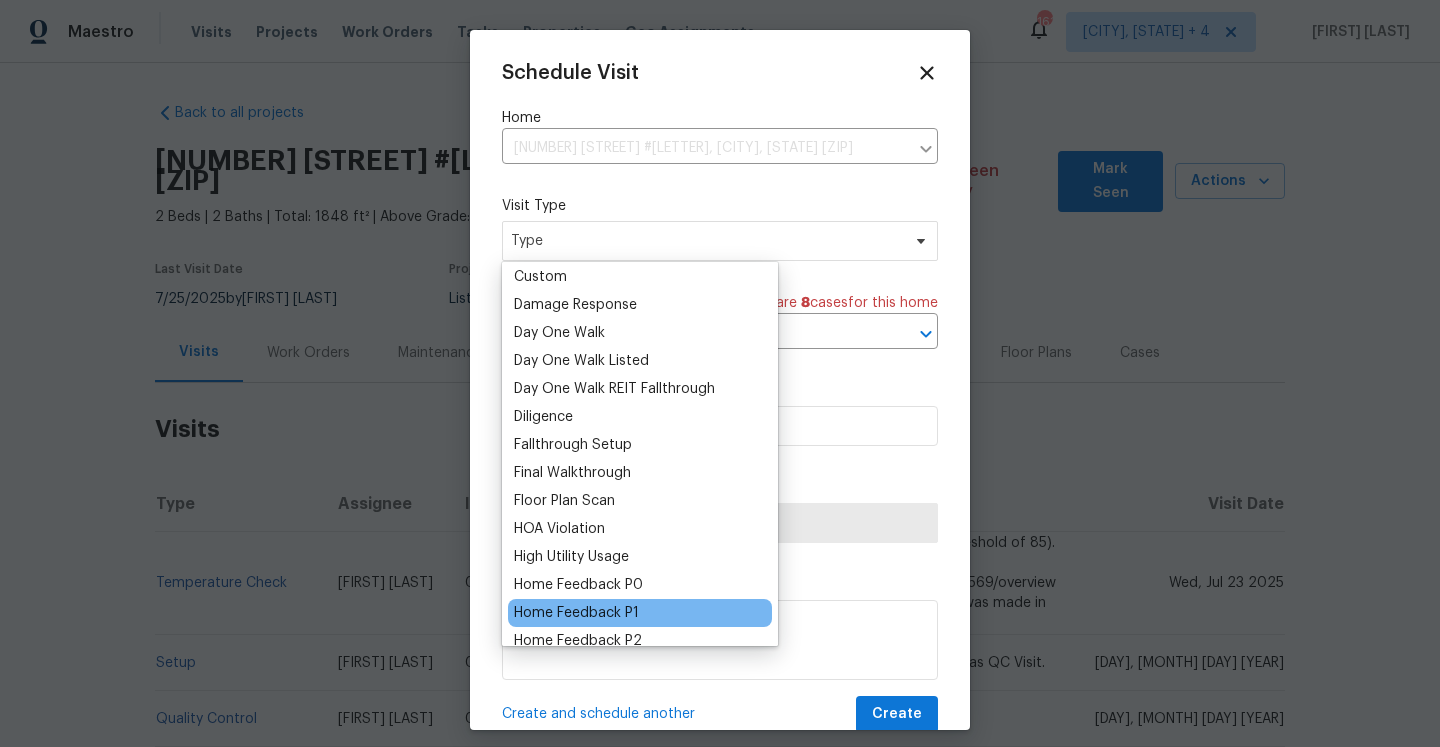 click on "Home Feedback P1" at bounding box center (576, 613) 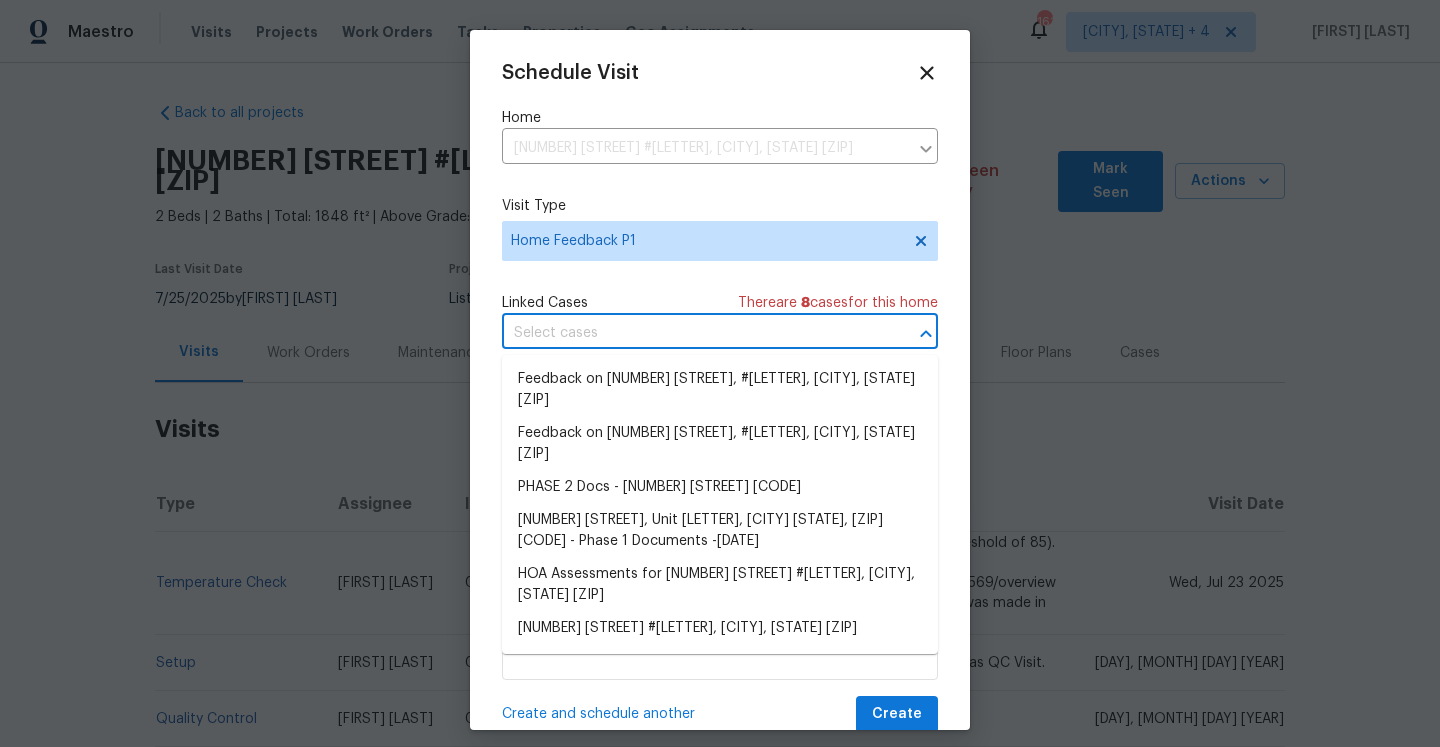 click at bounding box center [692, 333] 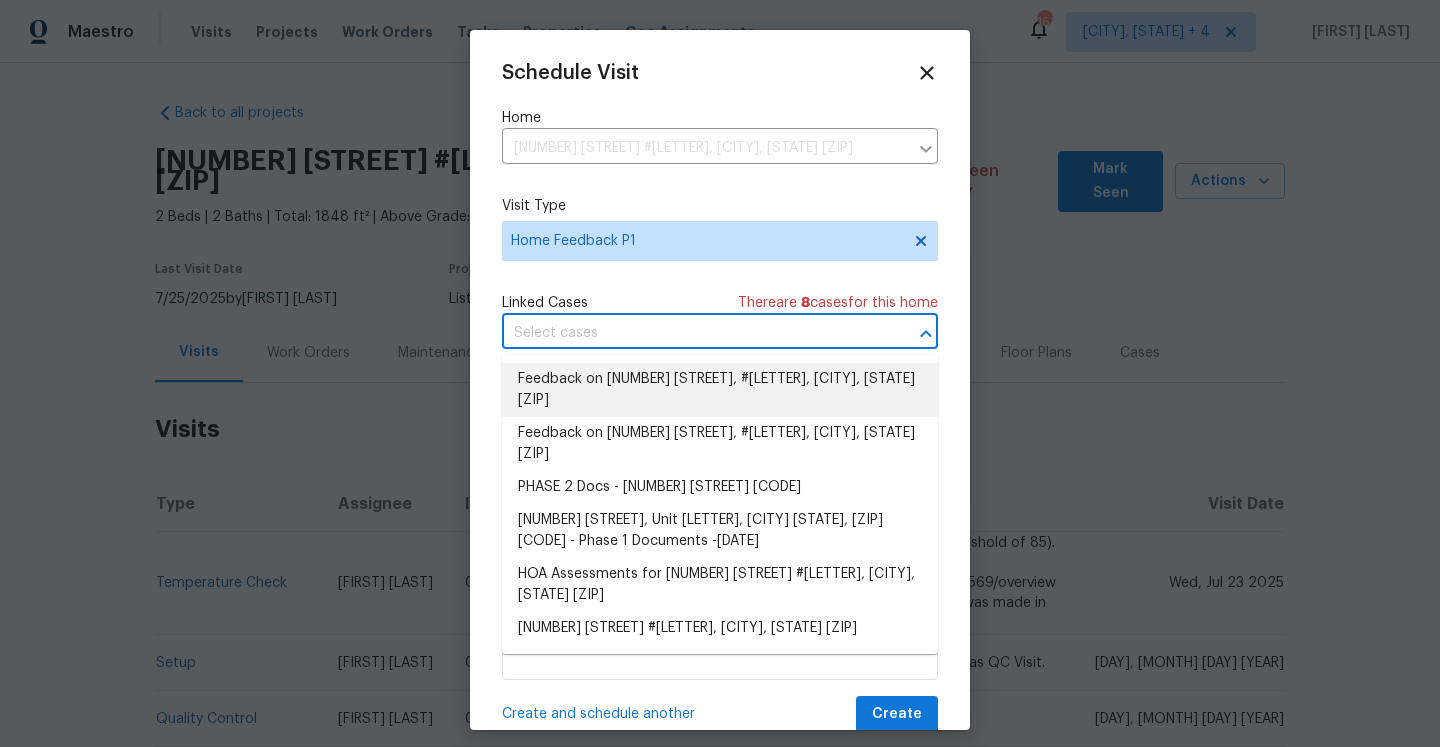 click on "Feedback on 5 Troy Dr, # B, Springfield, NJ 07081" at bounding box center [720, 390] 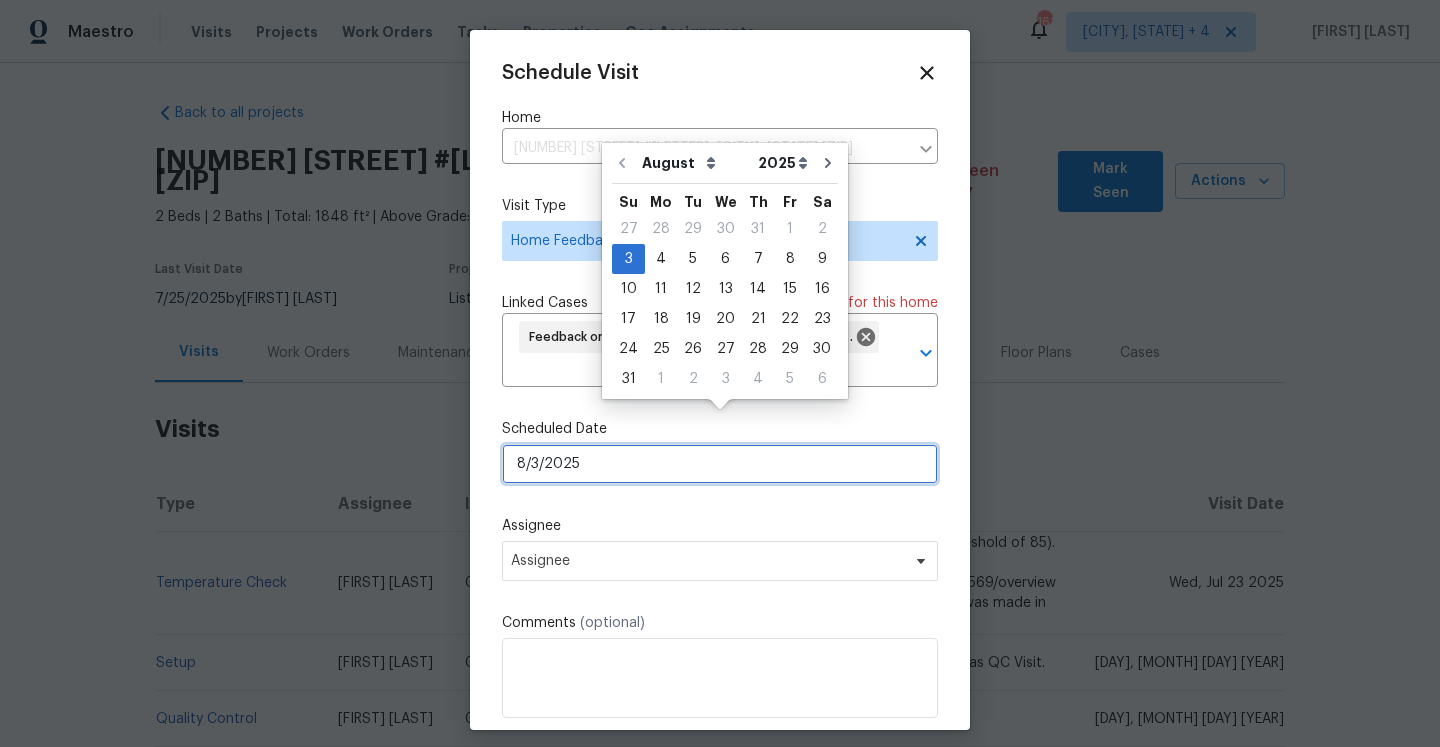 click on "8/3/2025" at bounding box center [720, 464] 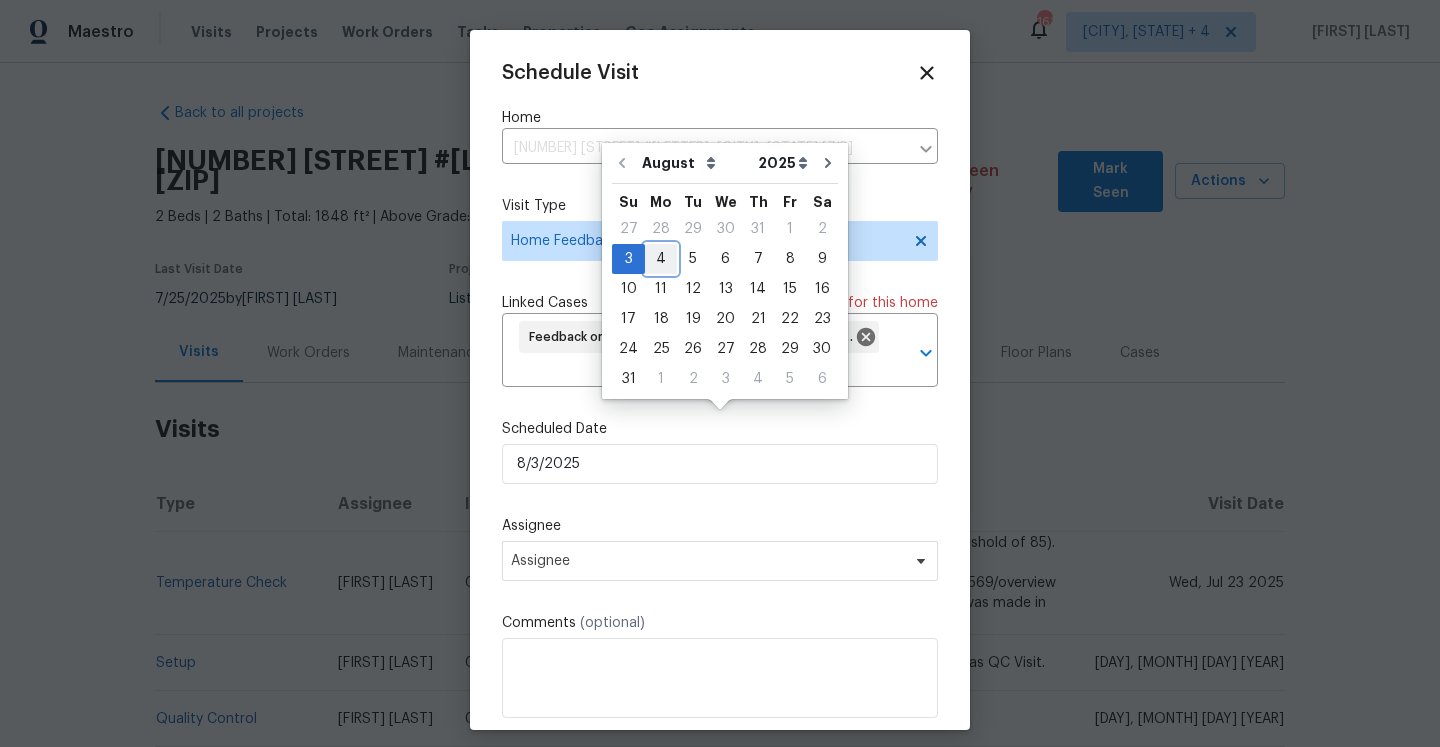 click on "4" at bounding box center (661, 259) 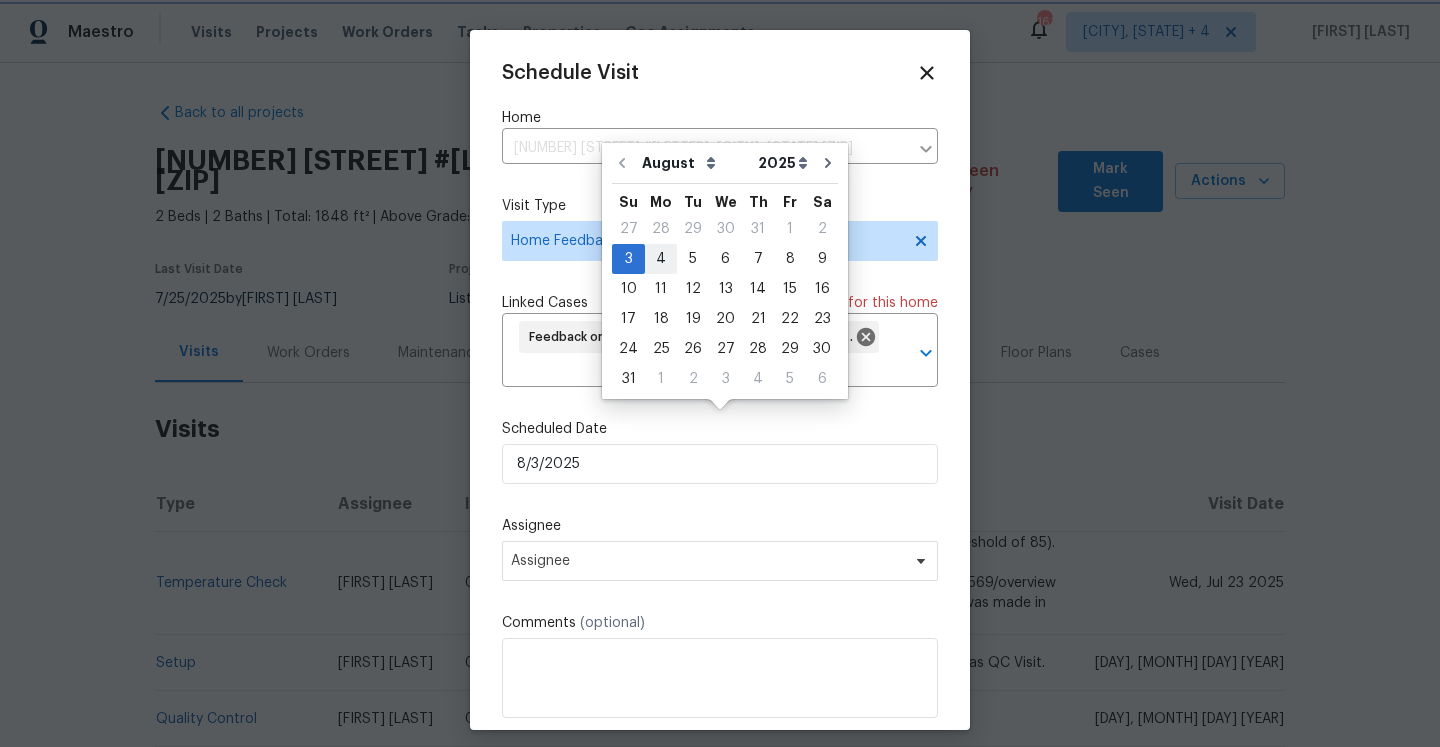 type on "8/4/2025" 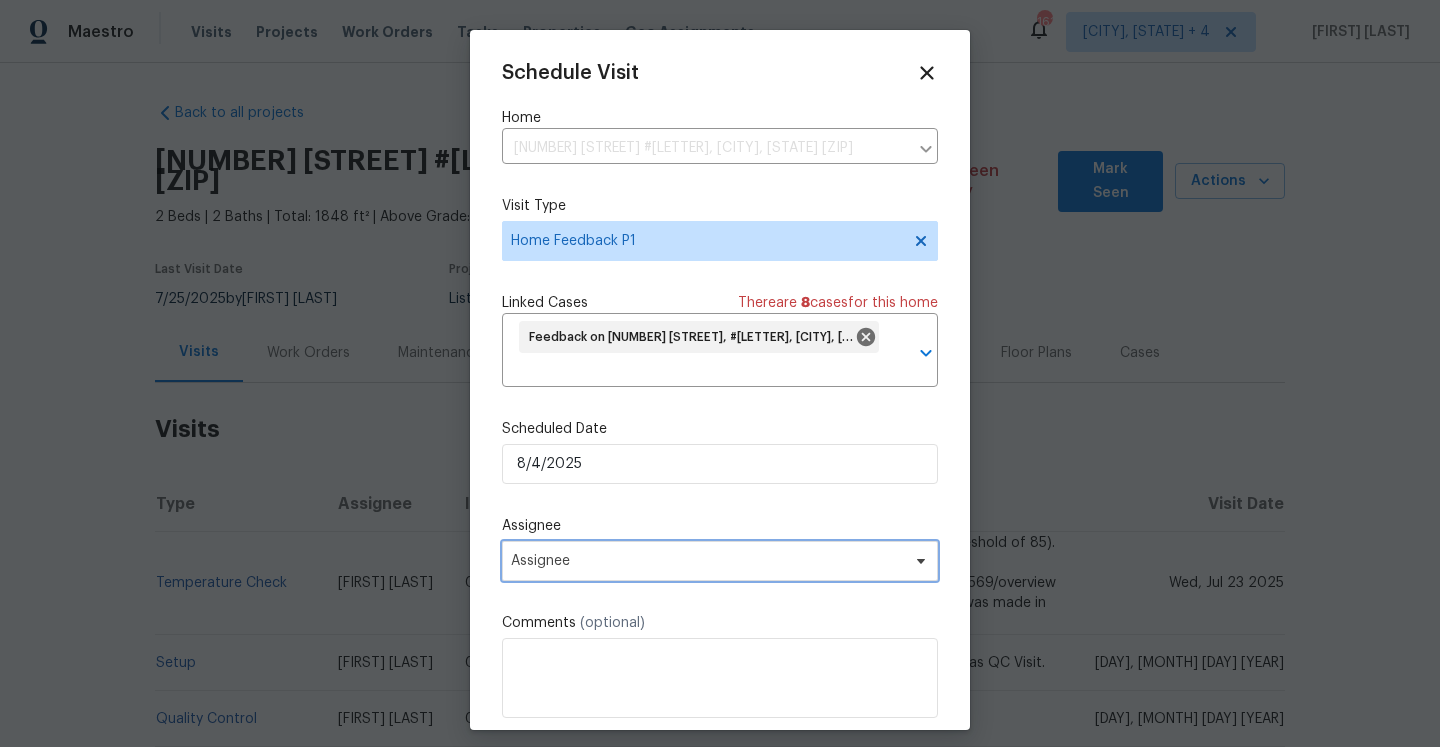 click on "Assignee" at bounding box center [707, 561] 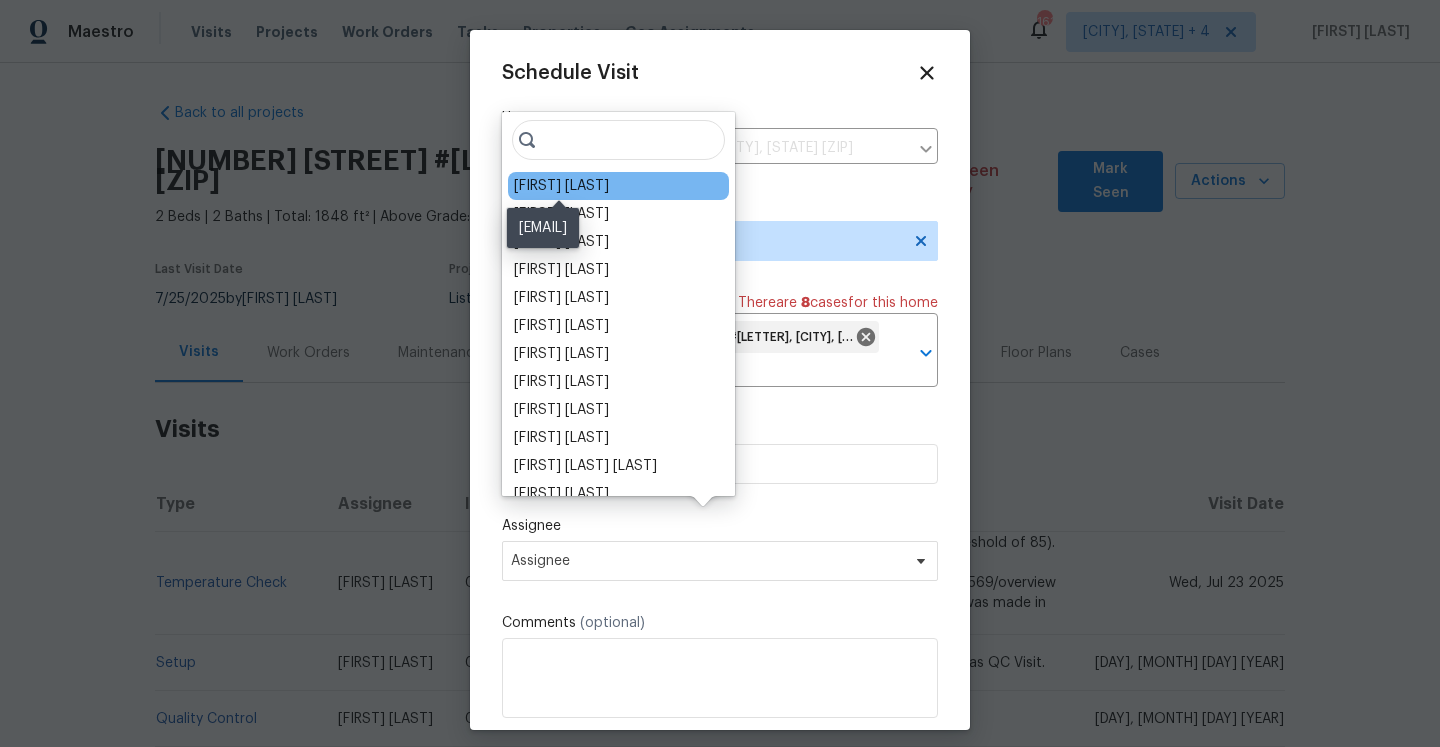 click on "[FIRST] [LAST]" at bounding box center (561, 186) 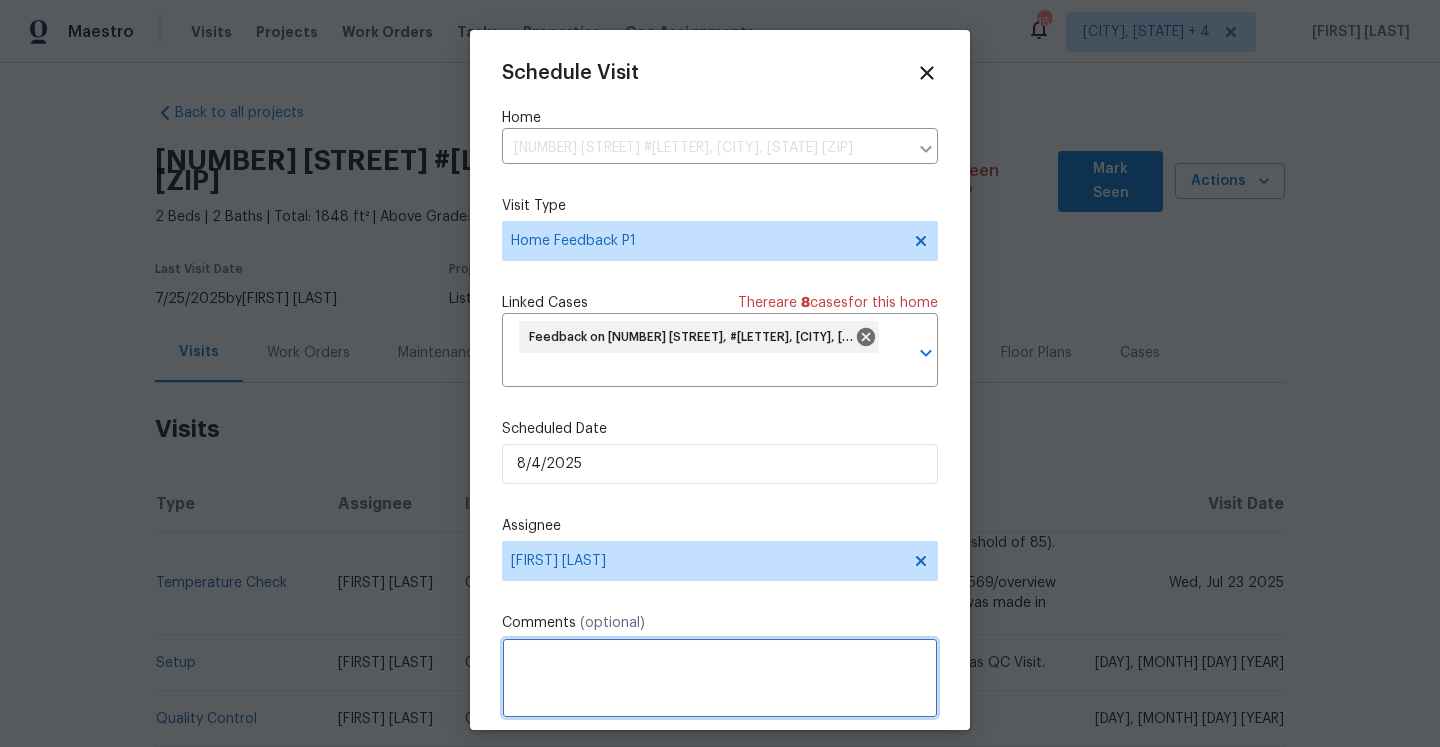 click at bounding box center (720, 678) 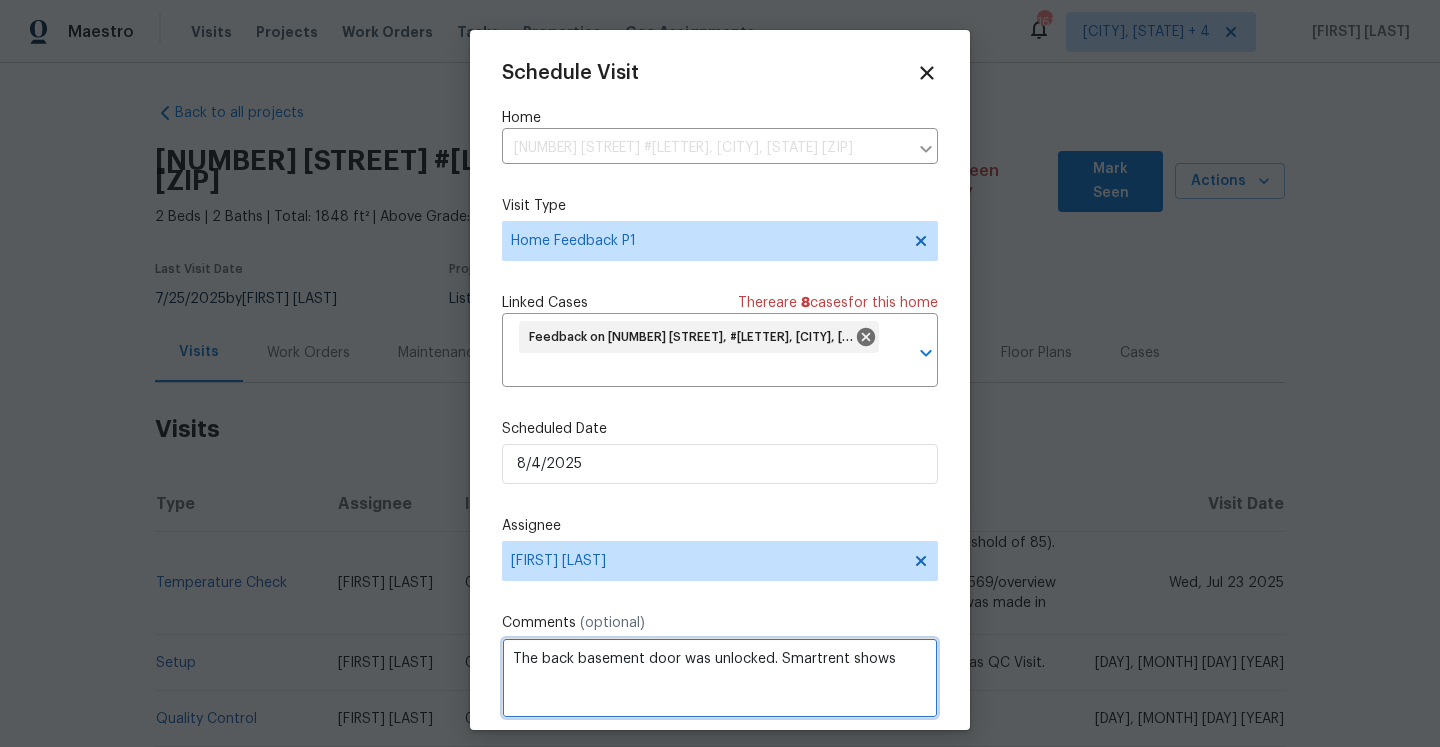 paste on "back door was closed as per activity at 12:47 PM." 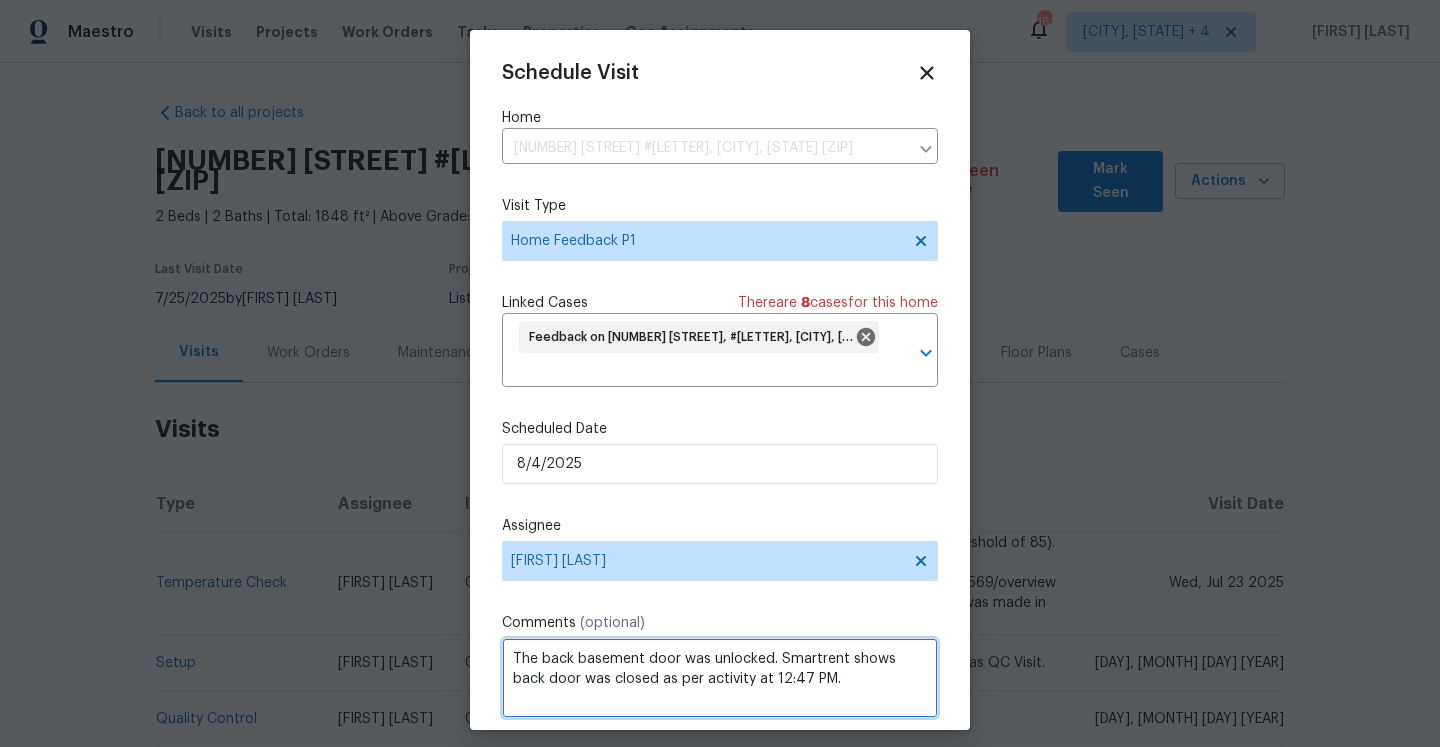click on "Correct the article the  back" 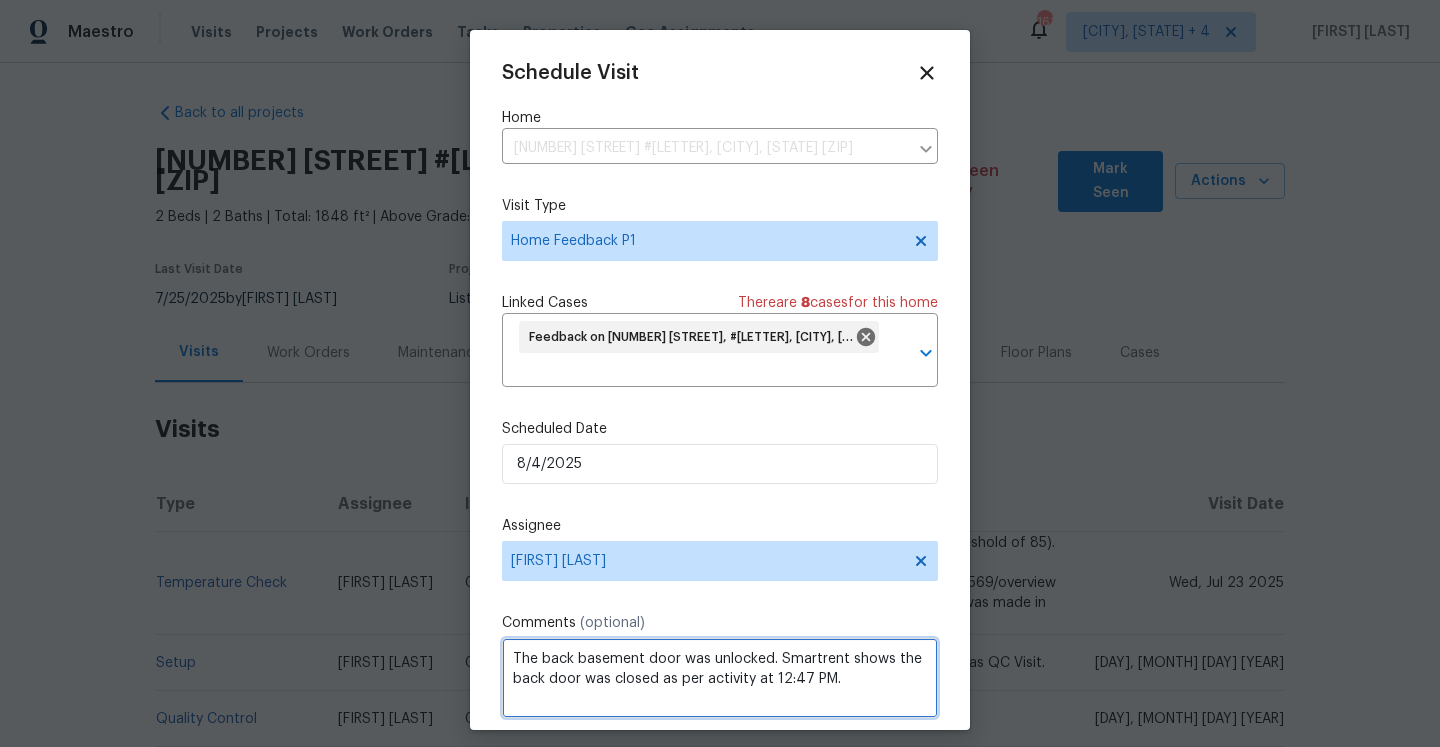 click on "The back basement door was unlocked. Smartrent shows the back door was closed as per activity at 12:47 PM." at bounding box center [720, 678] 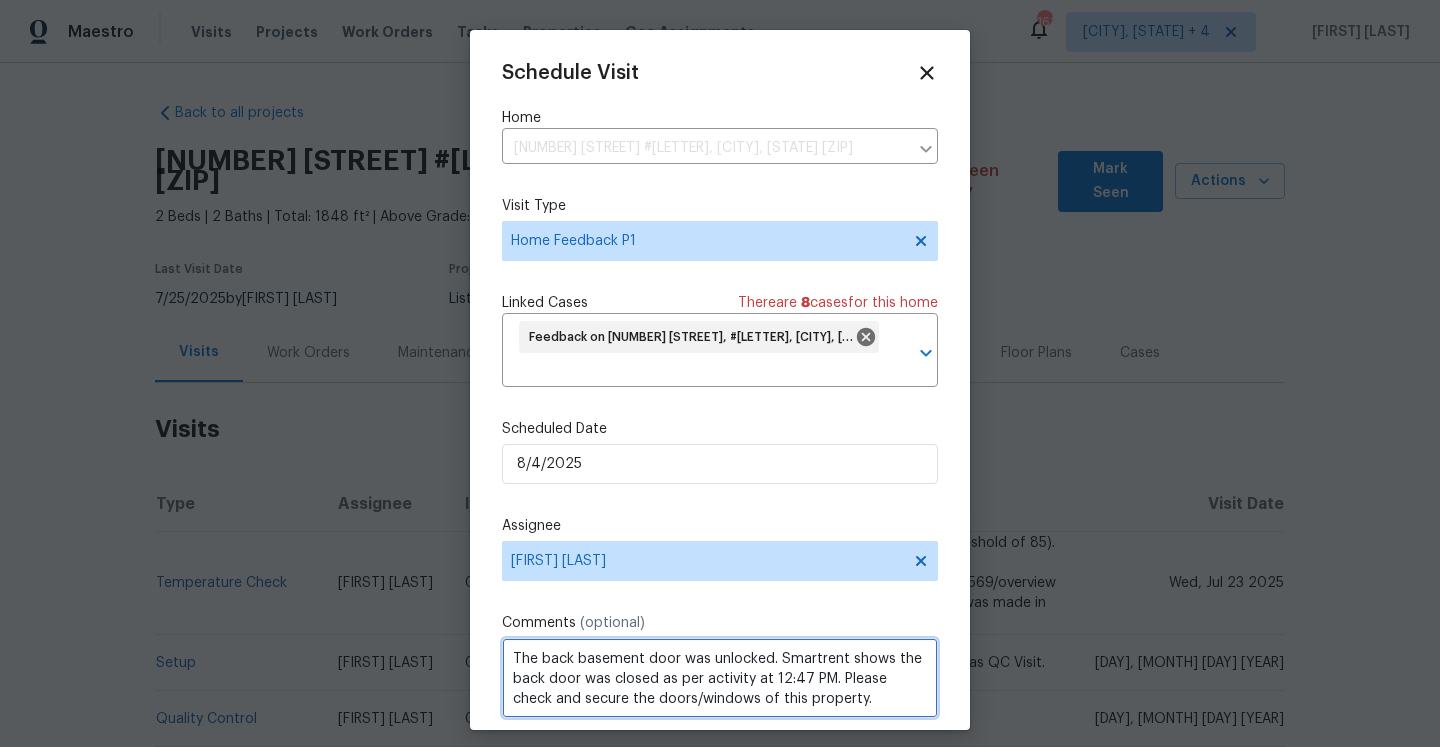 type on "The back basement door was unlocked. Smartrent shows the back door was closed as per activity at 12:47 PM. Please check and secure the doors/windows of this property." 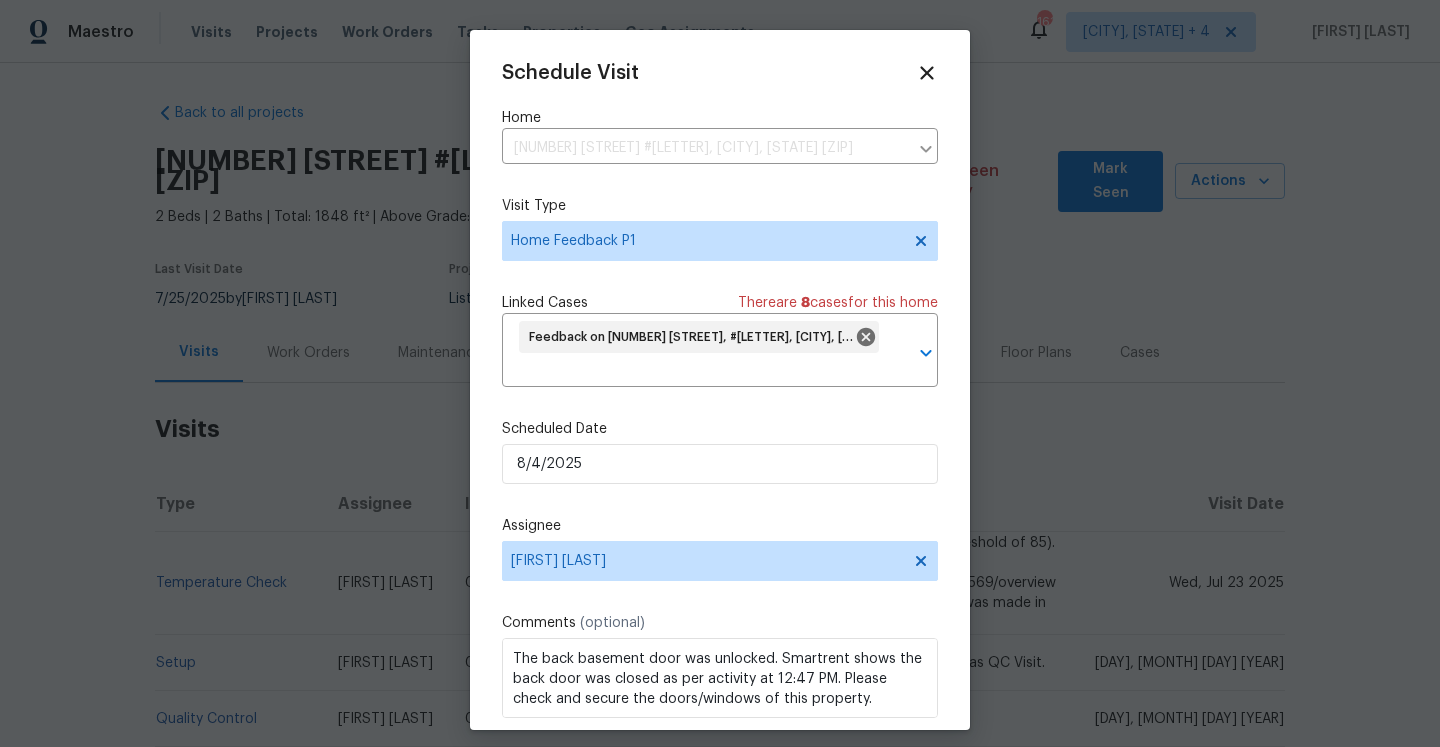 click on "Create" at bounding box center [897, 752] 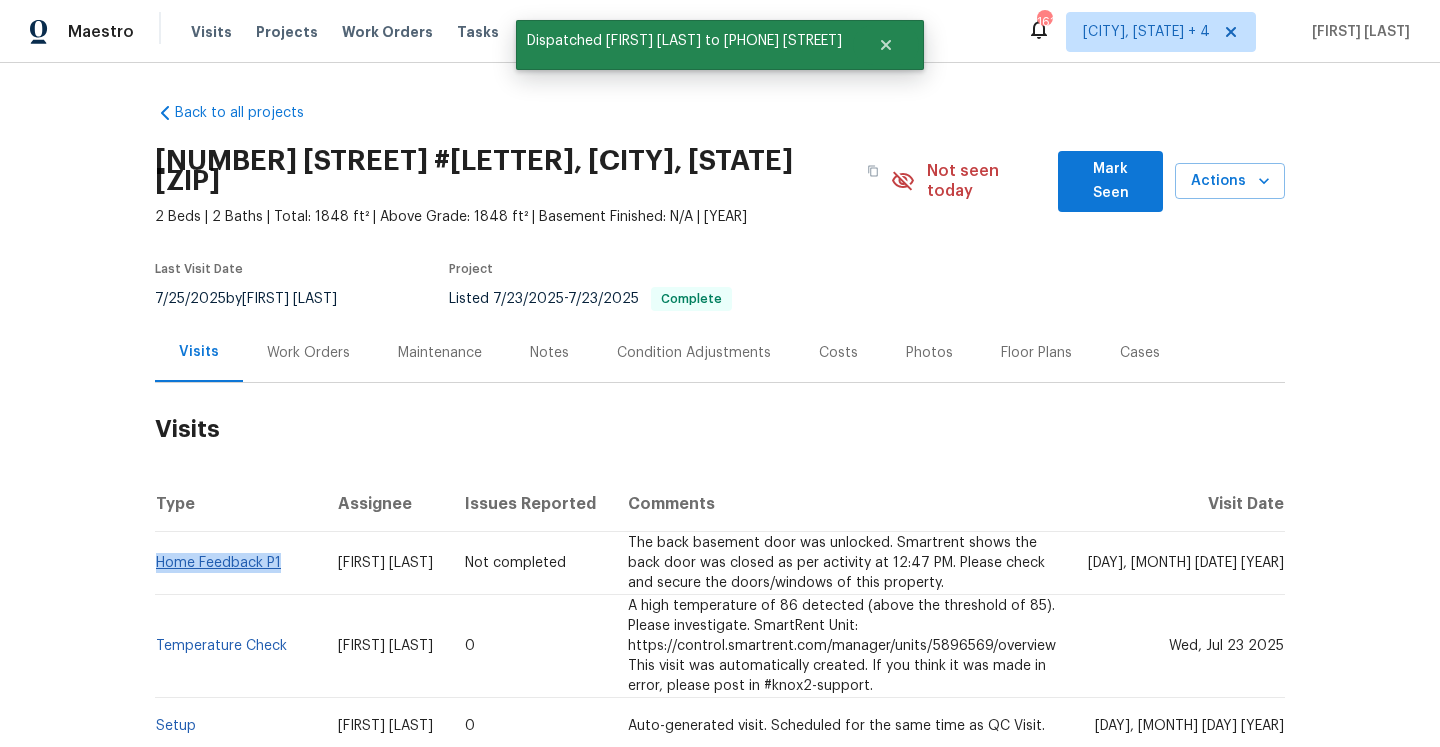 drag, startPoint x: 289, startPoint y: 548, endPoint x: 159, endPoint y: 546, distance: 130.01538 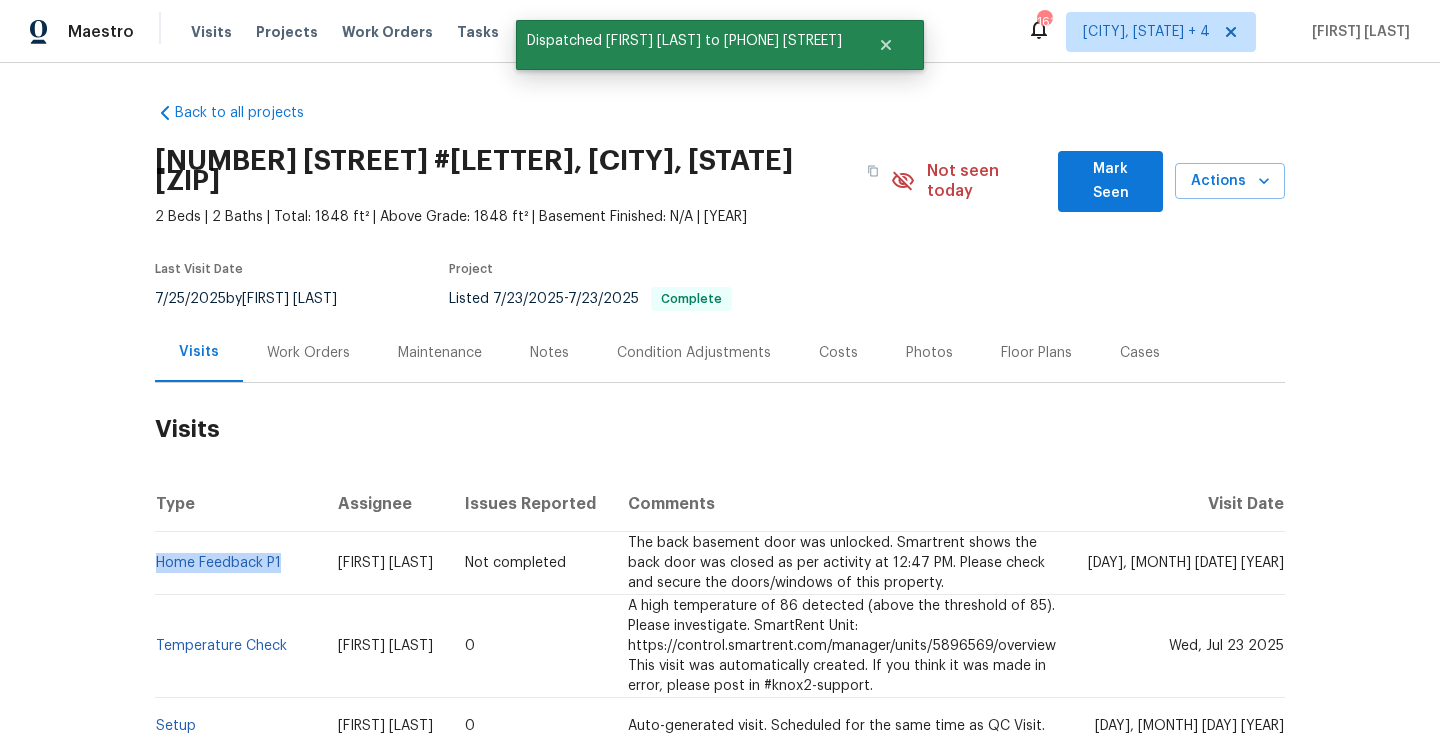 copy on "Home Feedback P1" 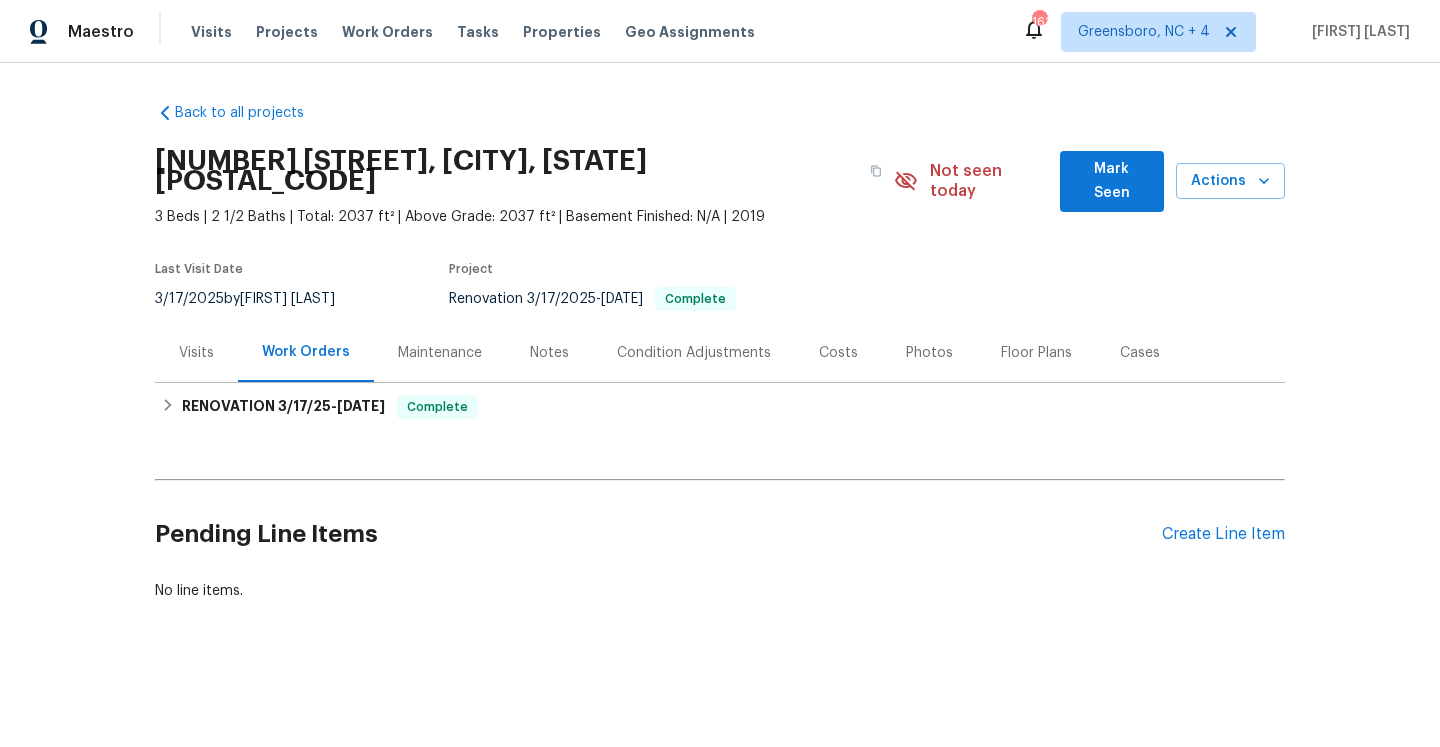 scroll, scrollTop: 0, scrollLeft: 0, axis: both 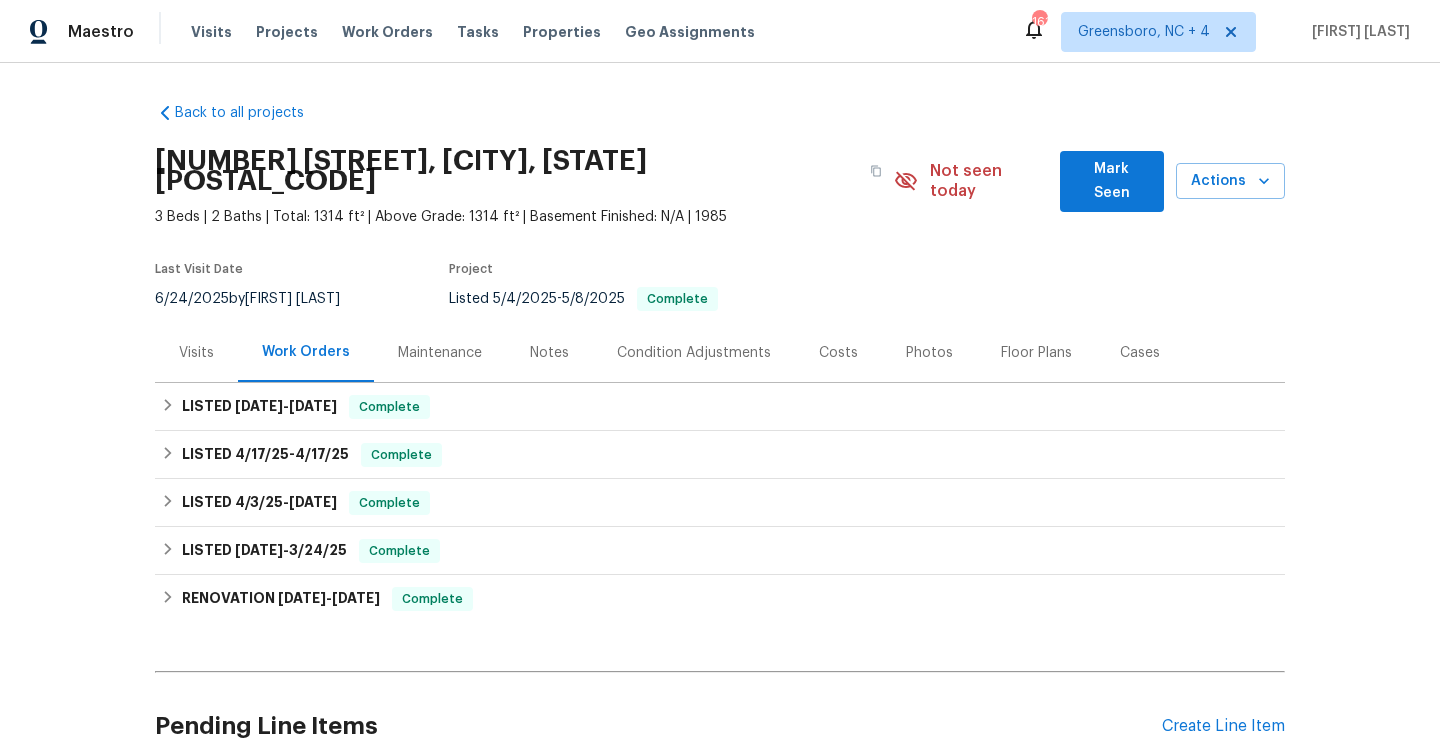click on "Visits" at bounding box center (196, 352) 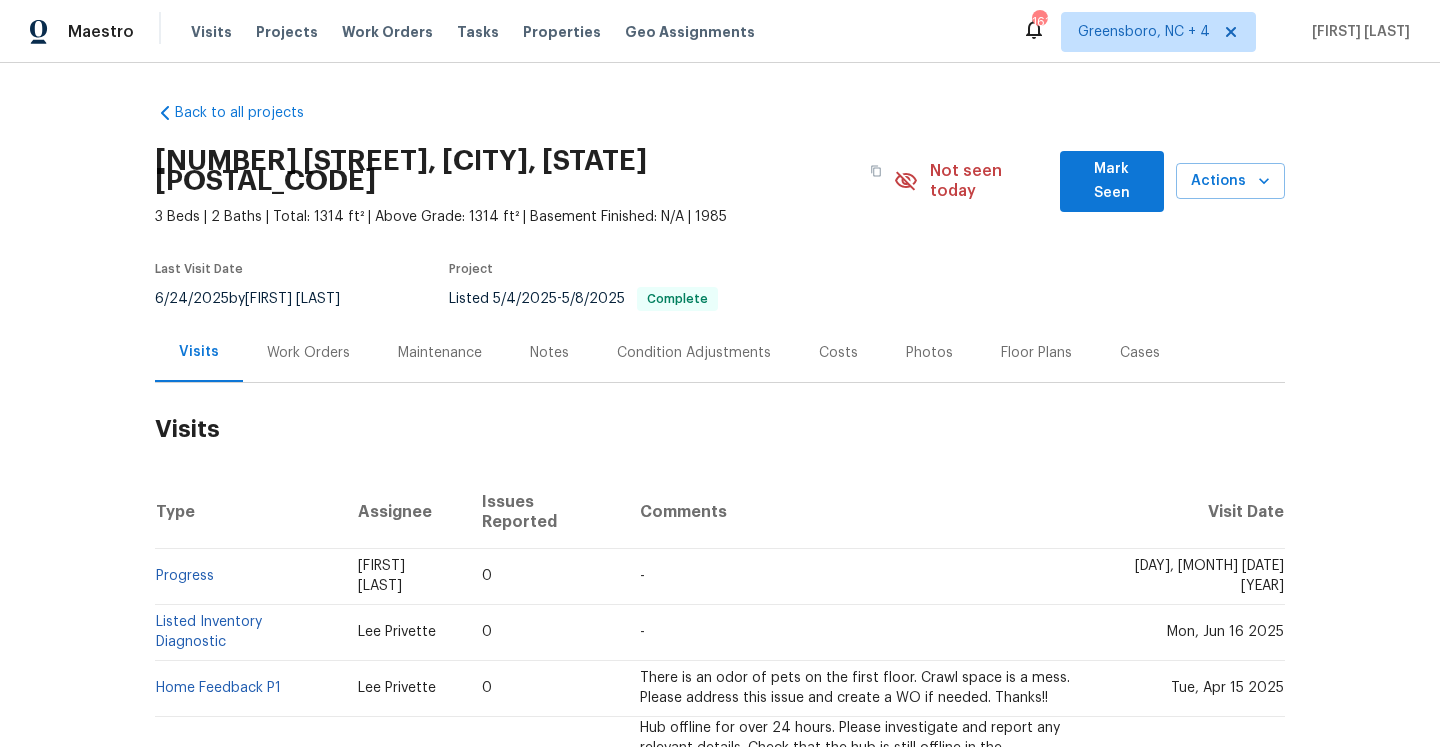 click on "Work Orders" at bounding box center [308, 352] 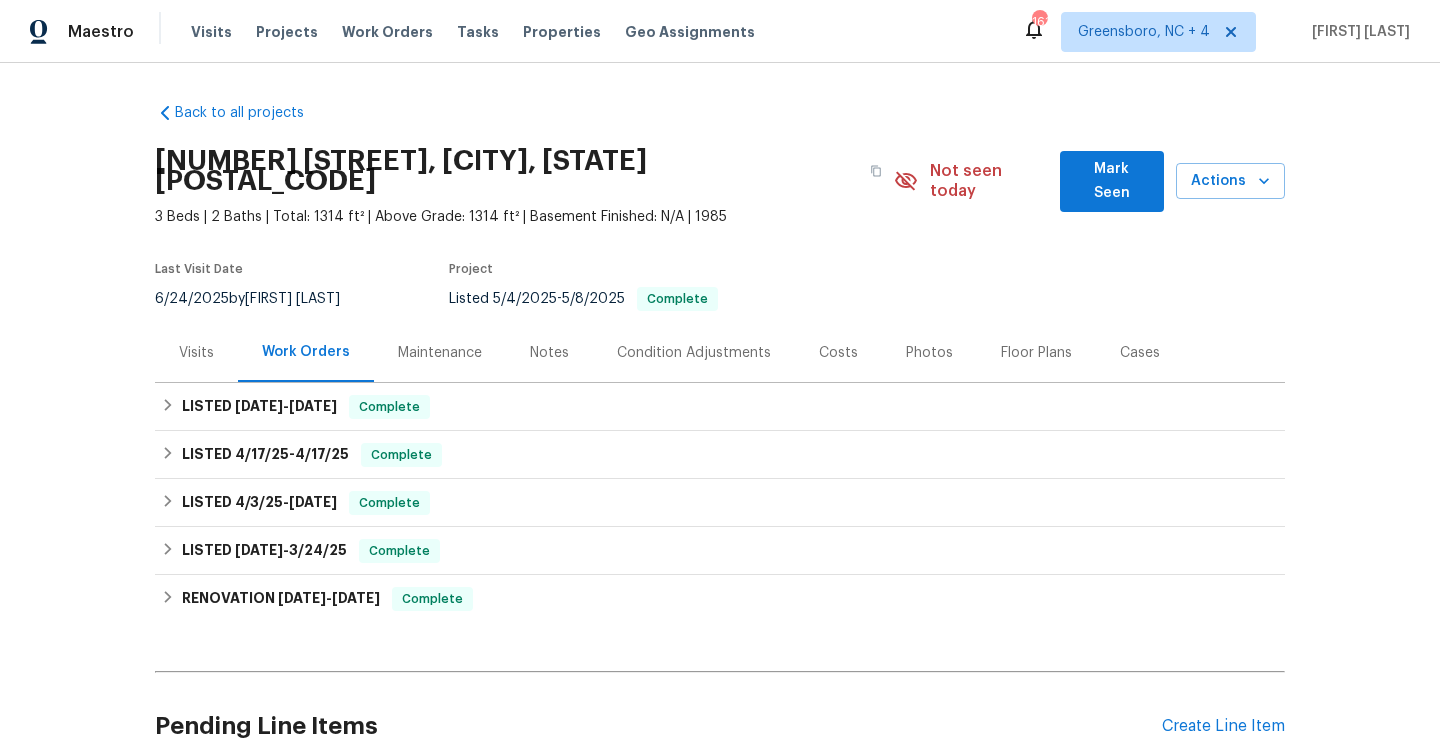 click on "Visits" at bounding box center (196, 353) 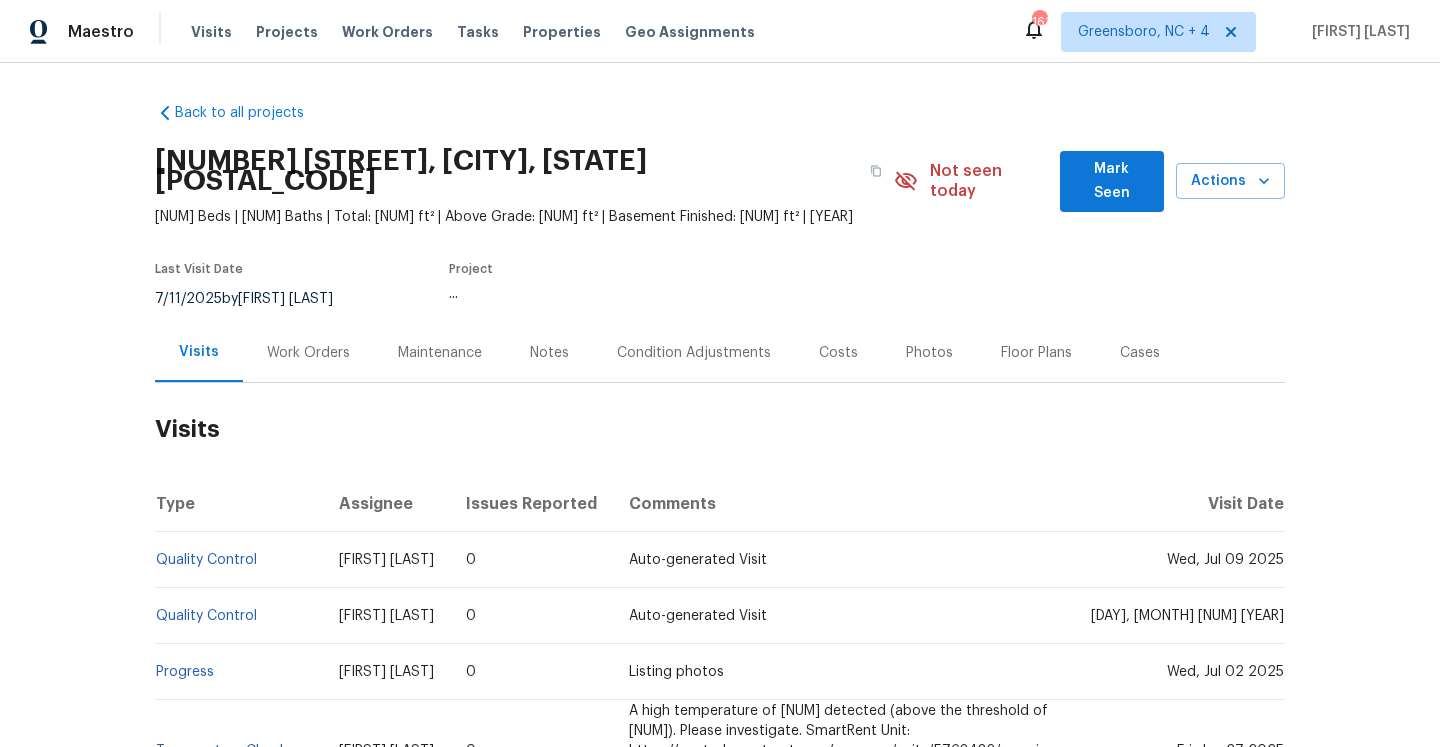 scroll, scrollTop: 0, scrollLeft: 0, axis: both 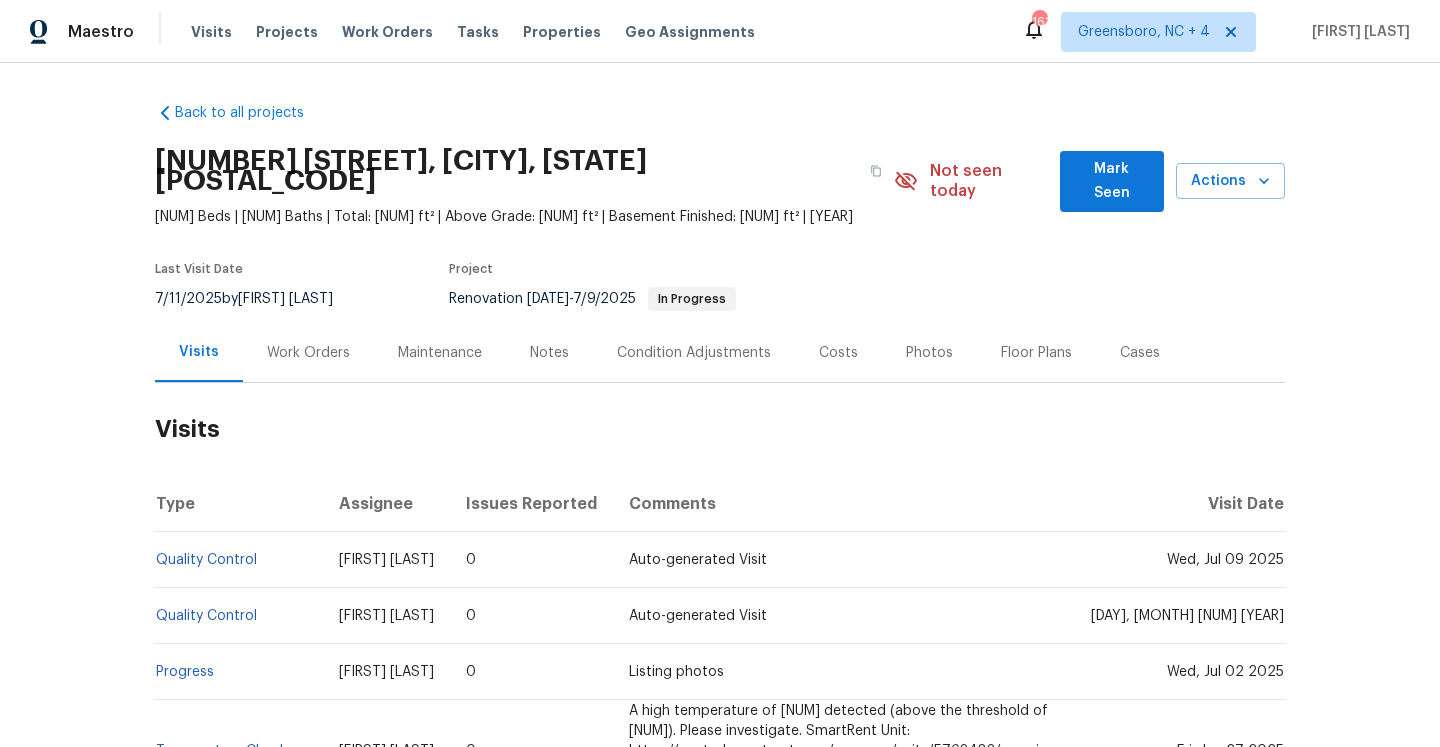 click on "Work Orders" at bounding box center [308, 352] 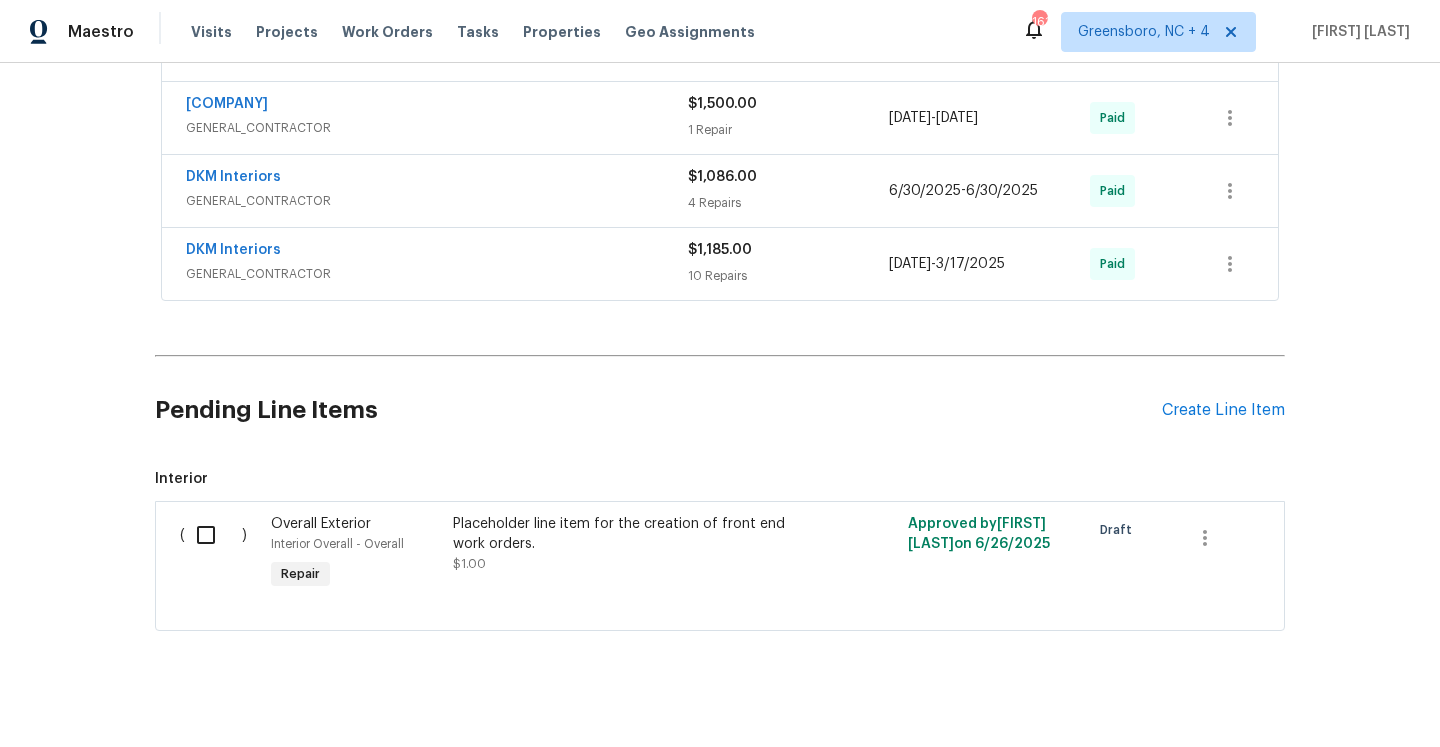 scroll, scrollTop: 0, scrollLeft: 0, axis: both 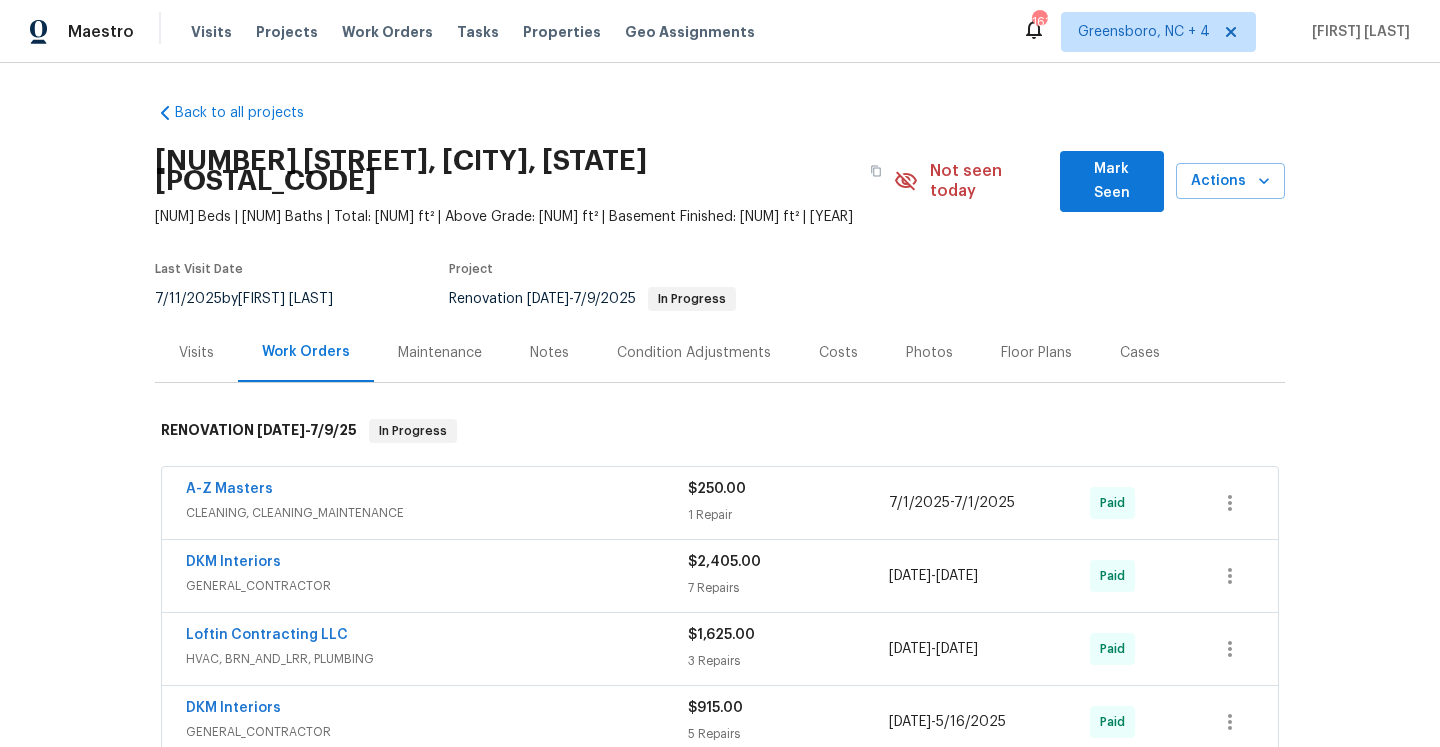 click on "Visits" at bounding box center (196, 352) 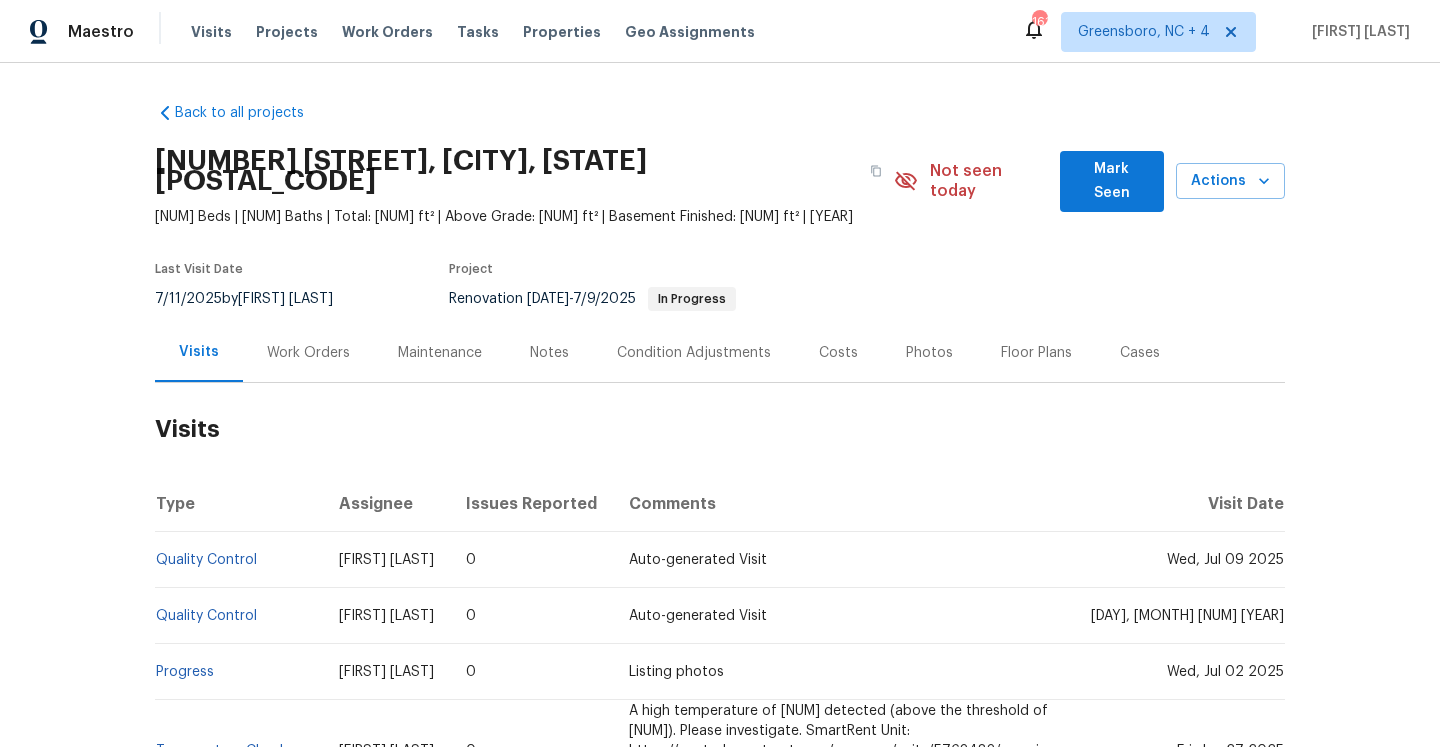 click on "Work Orders" at bounding box center [308, 353] 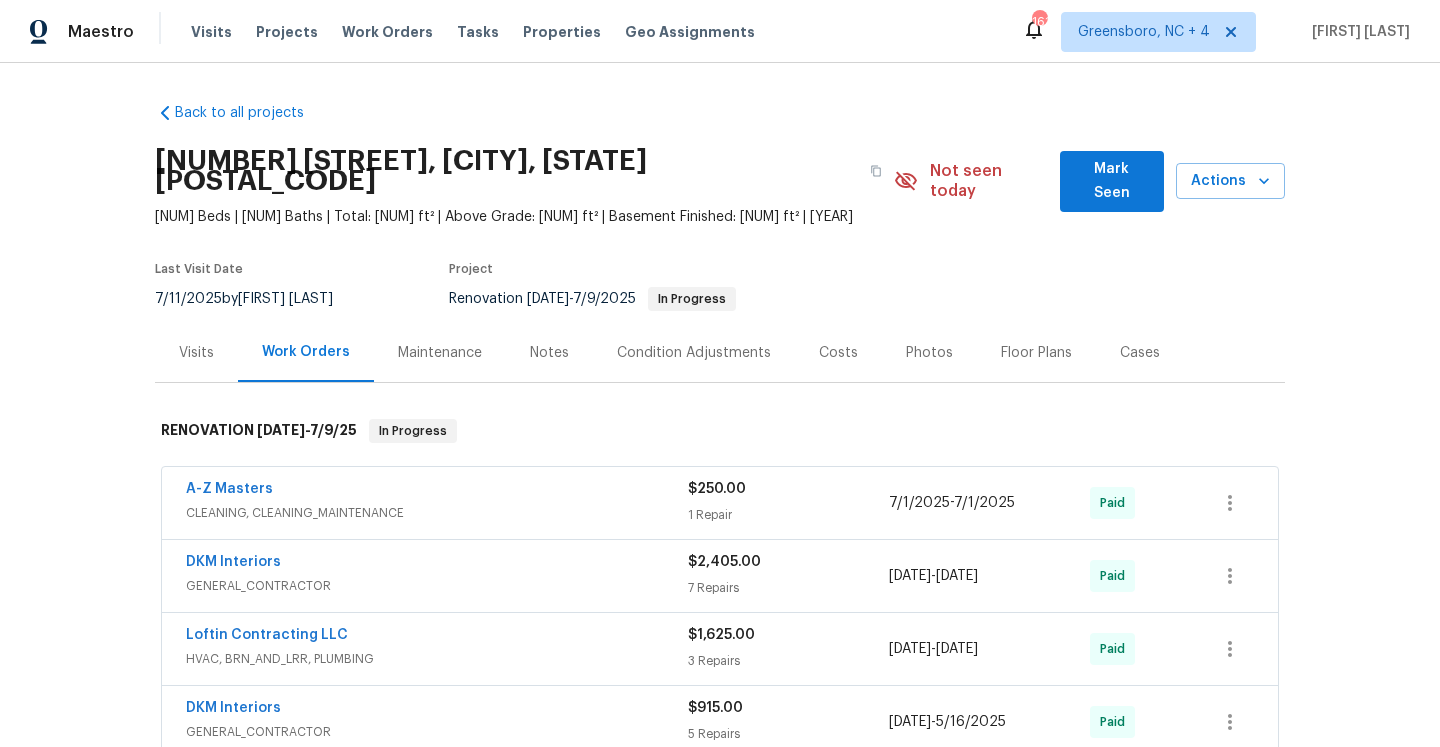 click on "Visits" at bounding box center (196, 352) 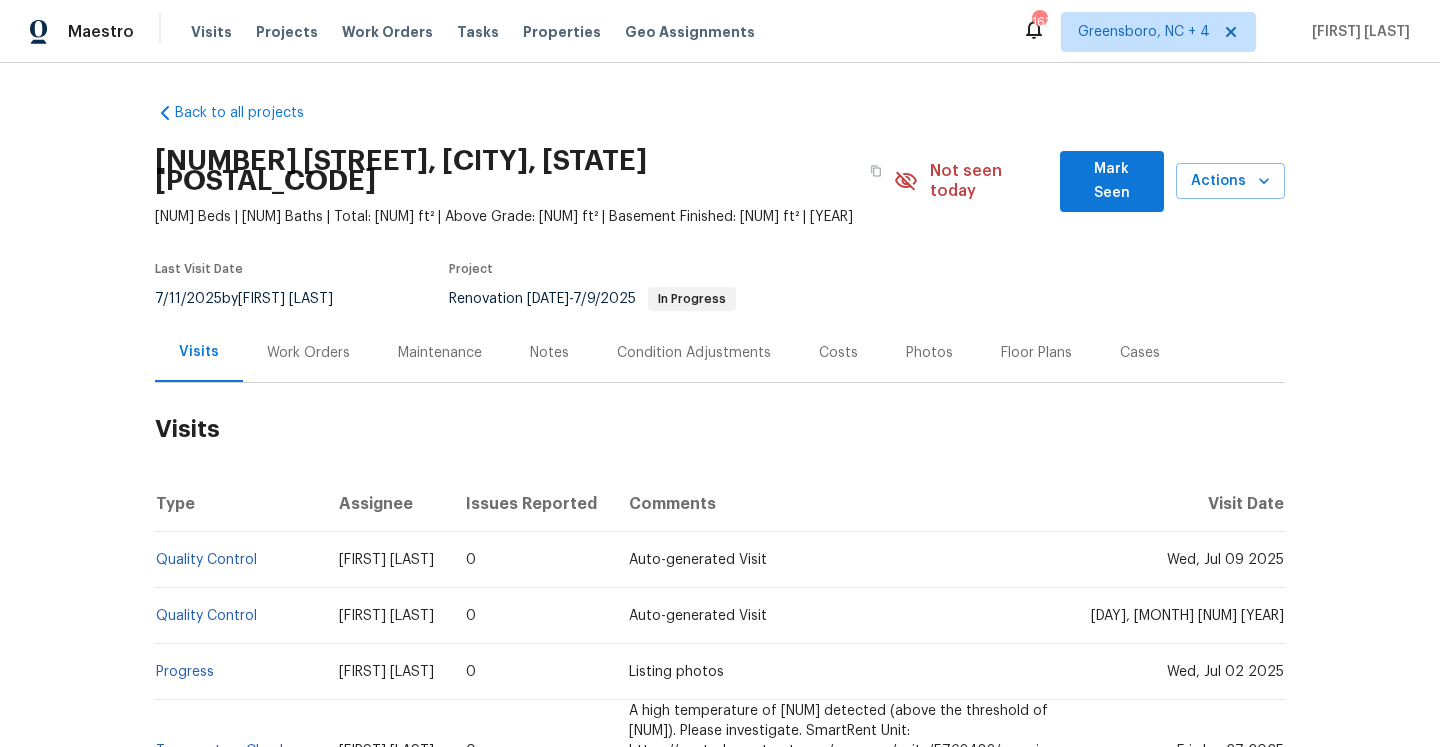 click on "Quality Control" at bounding box center (239, 560) 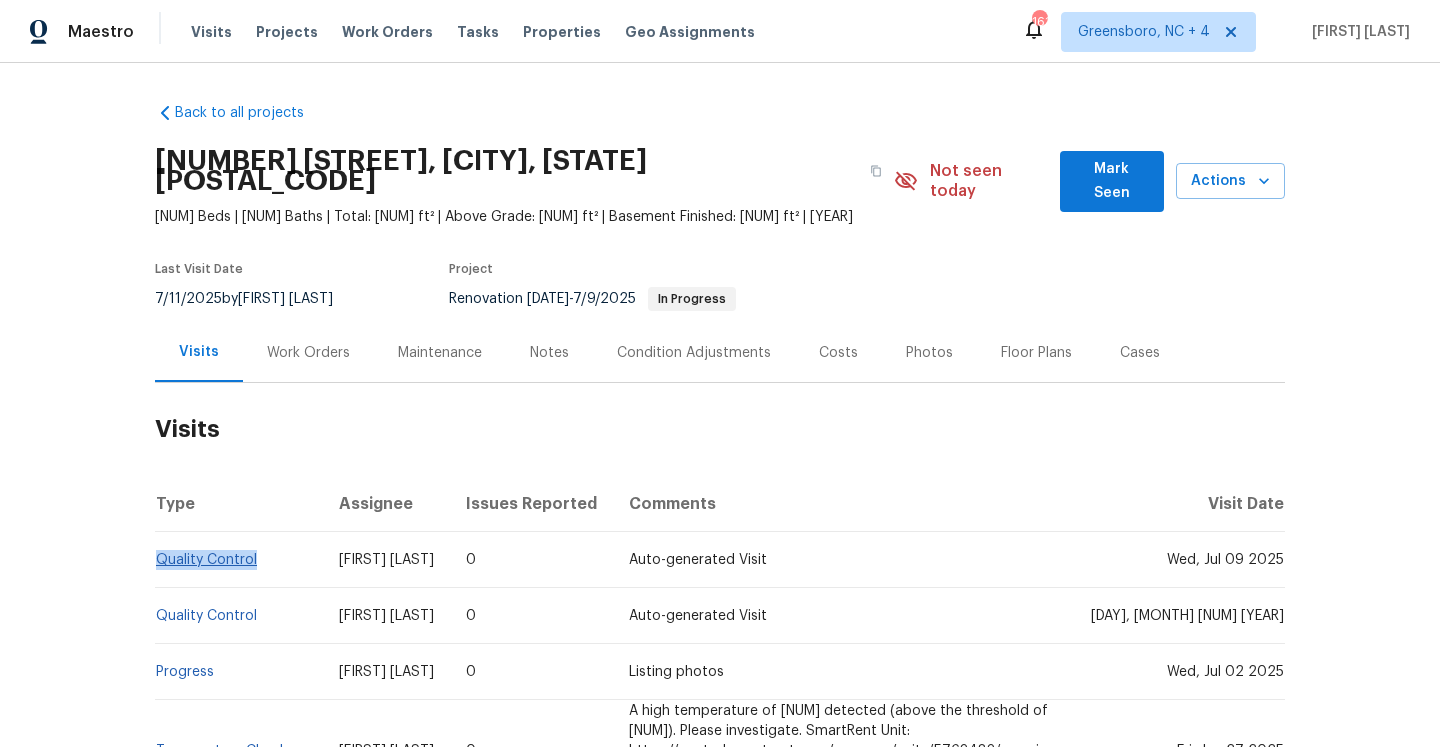 drag, startPoint x: 271, startPoint y: 542, endPoint x: 158, endPoint y: 539, distance: 113.03982 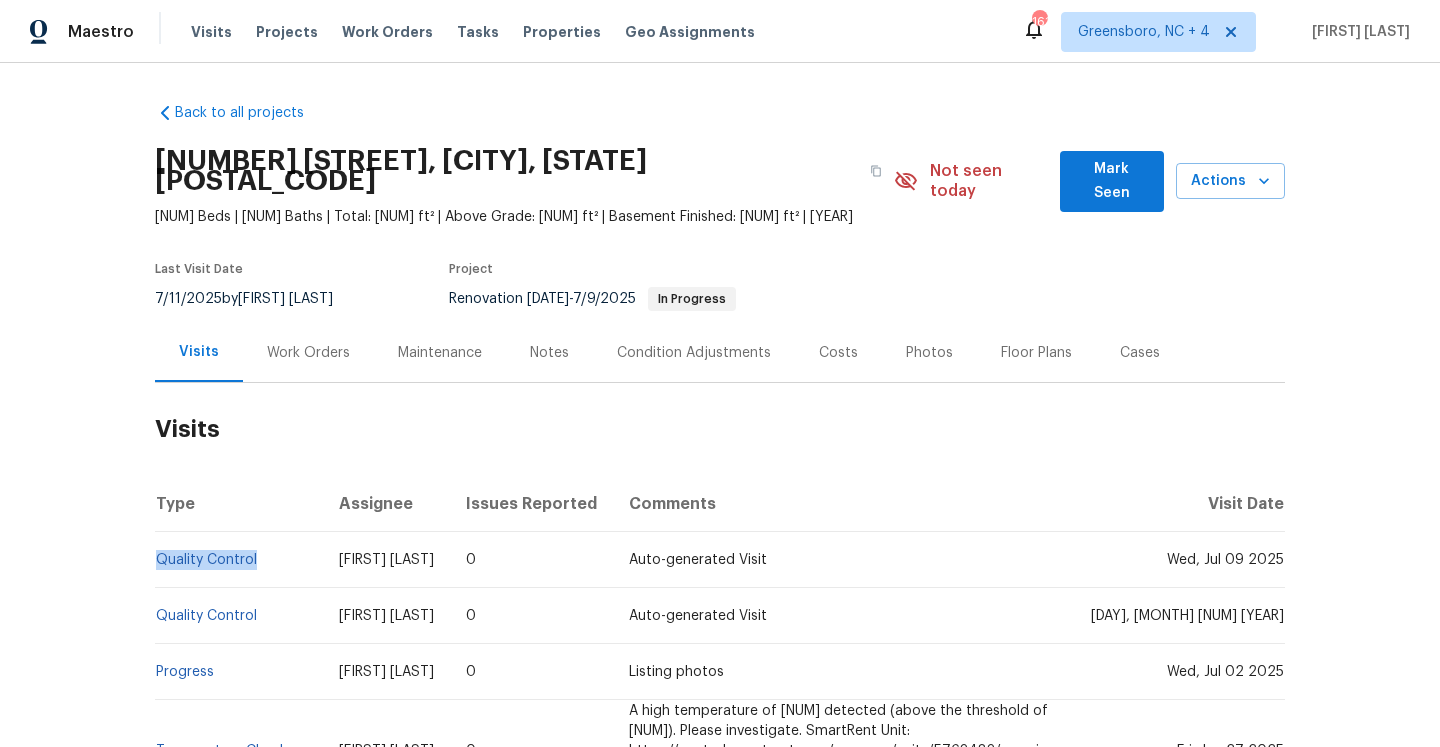 copy on "Quality Control" 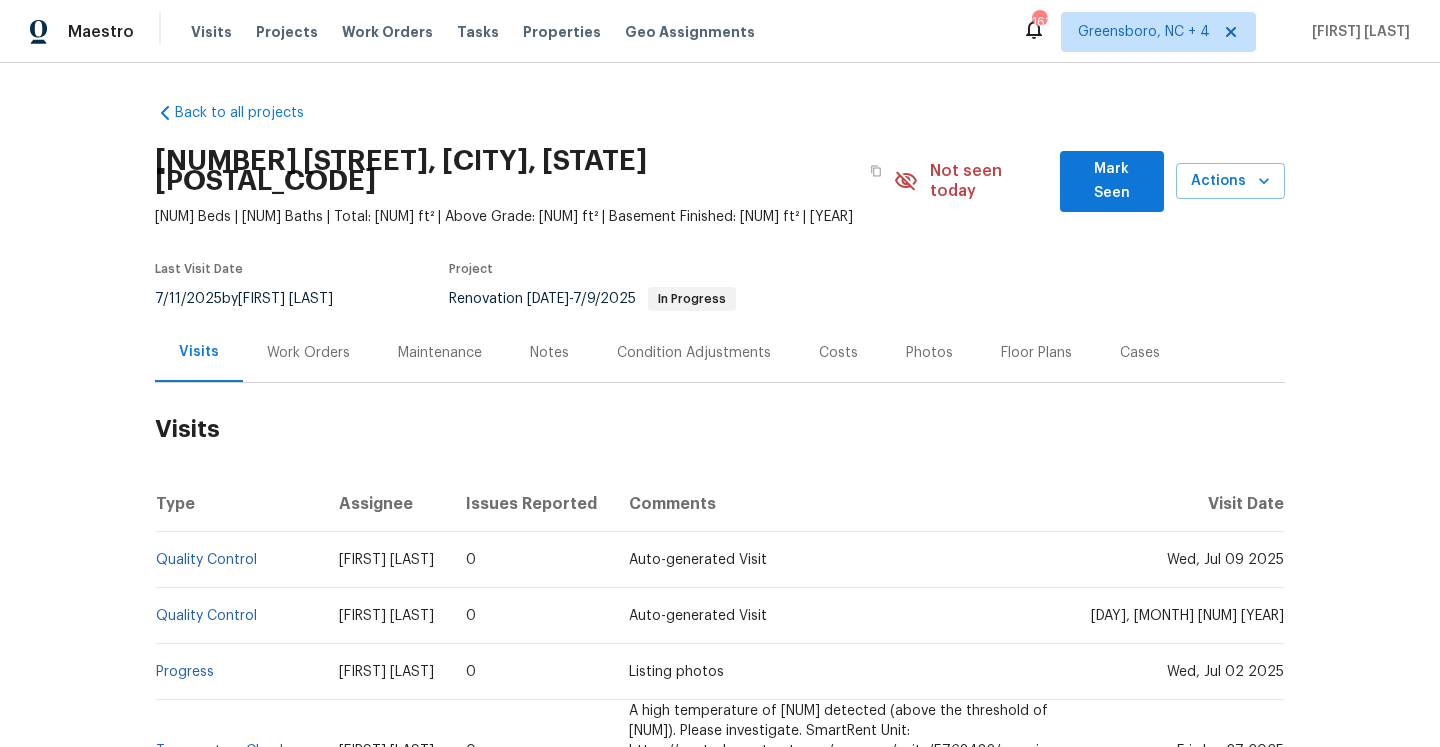 click on "Work Orders" at bounding box center (308, 352) 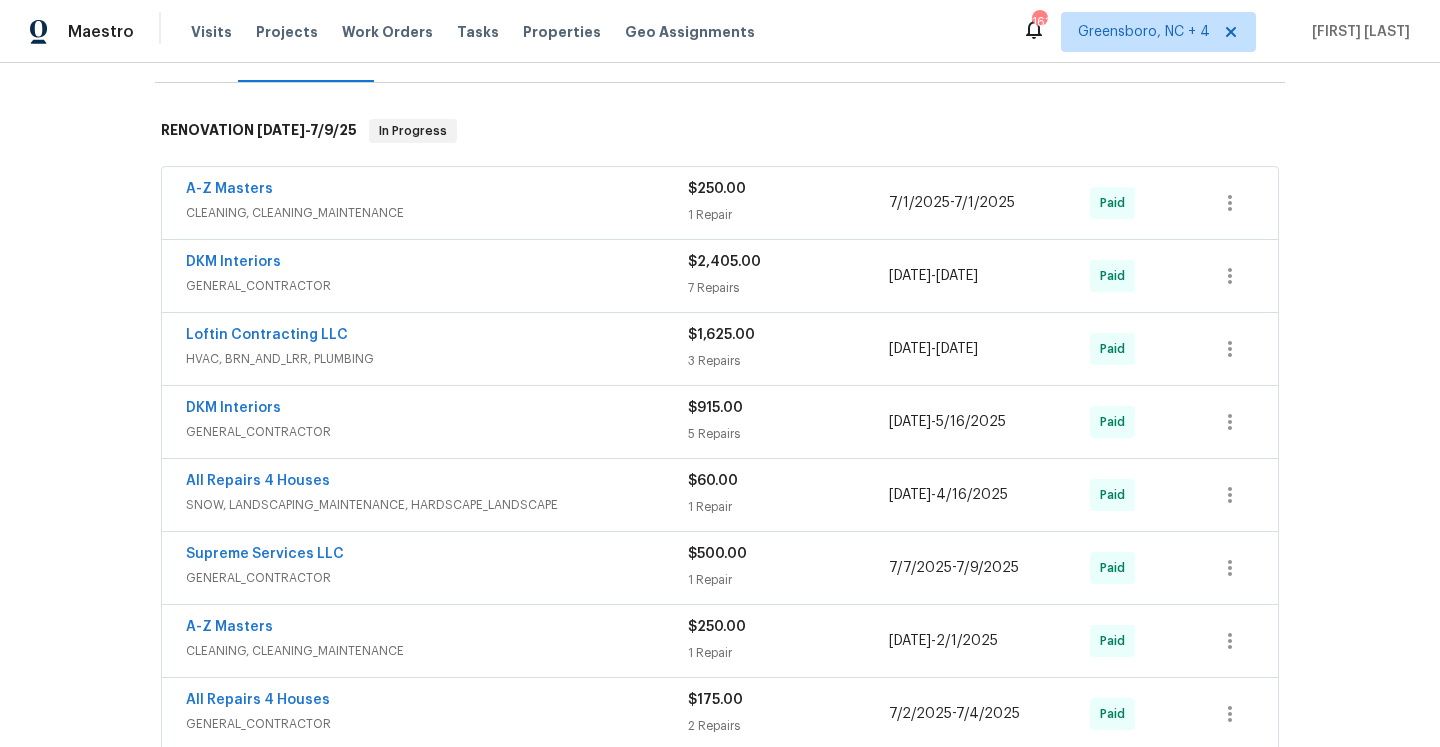 scroll, scrollTop: 287, scrollLeft: 0, axis: vertical 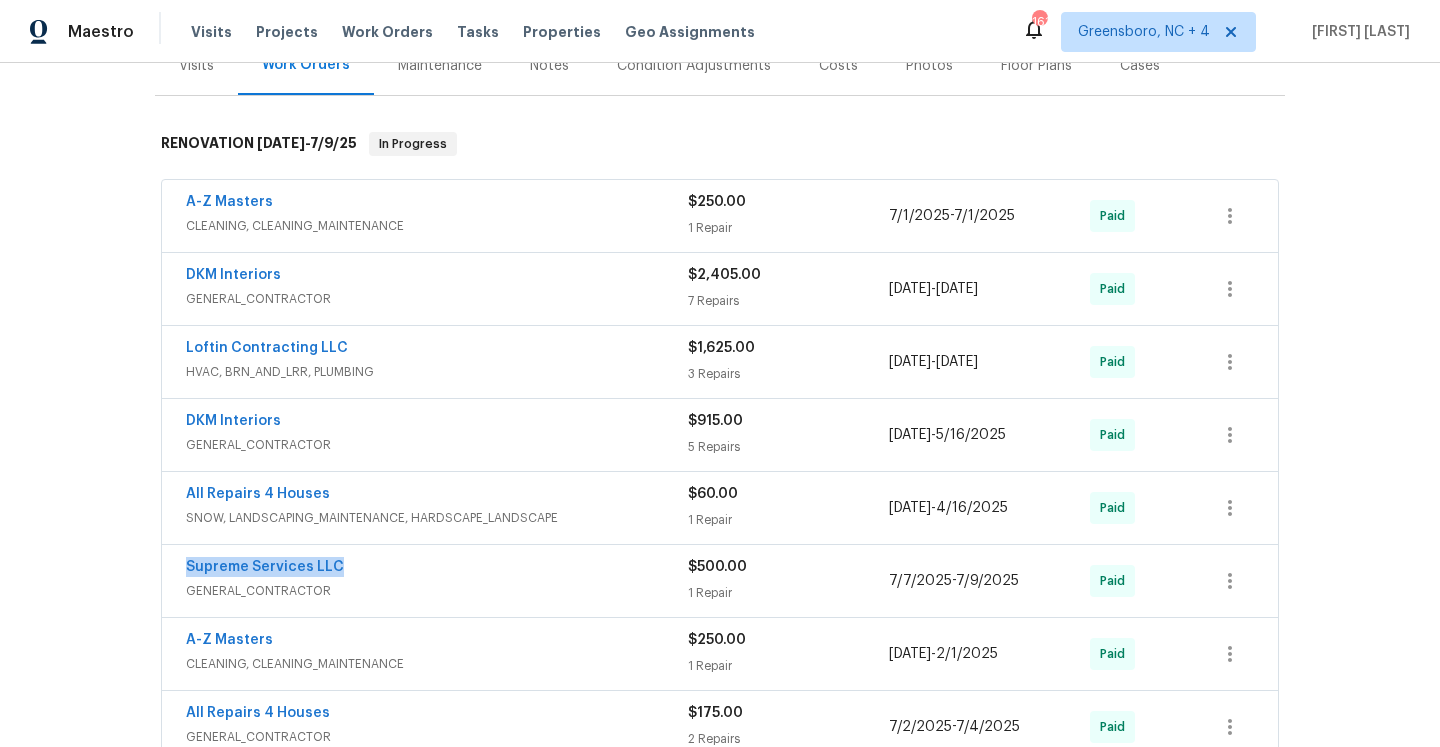 drag, startPoint x: 347, startPoint y: 541, endPoint x: 183, endPoint y: 542, distance: 164.00305 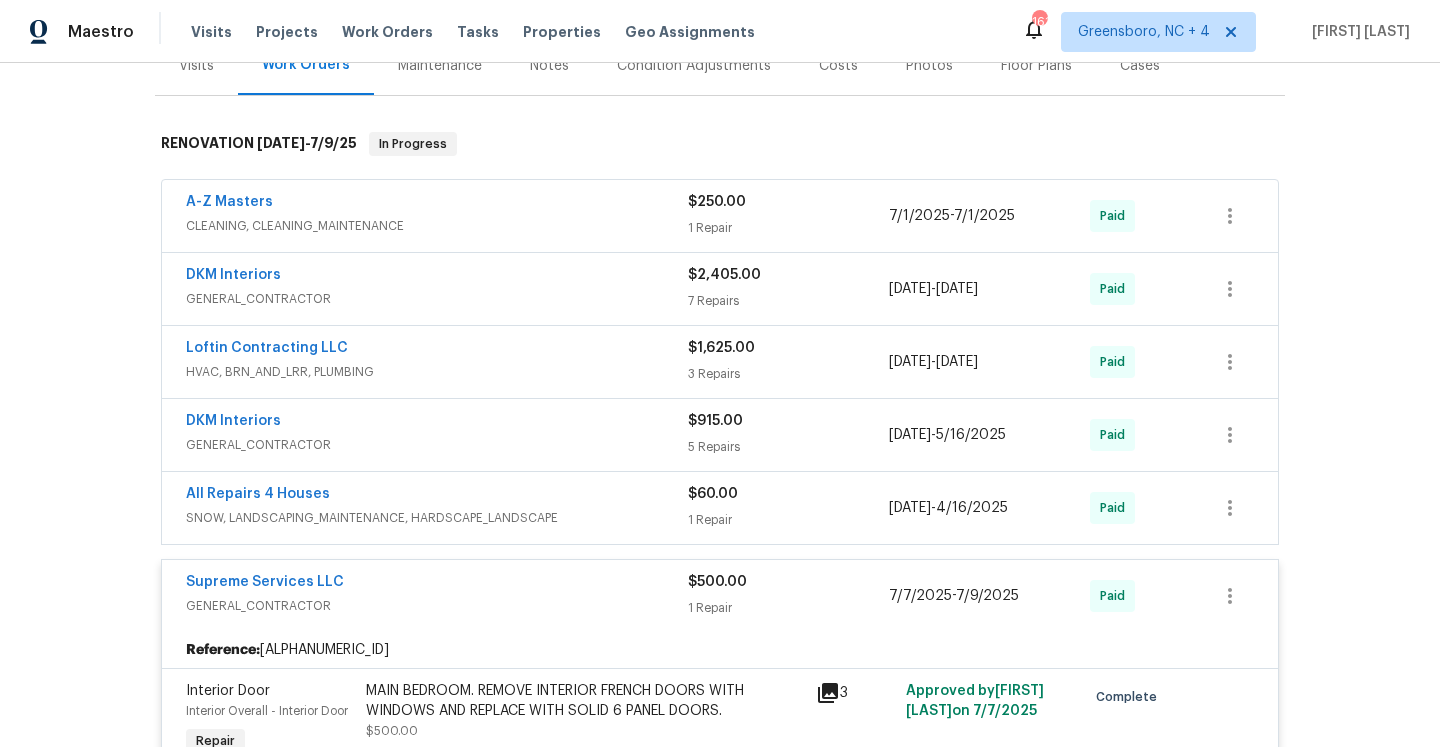 click on "[COMPANY] [ROLE] [PRICE] [NUM] Repair [DATE] - [DATE] Paid" at bounding box center [720, 596] 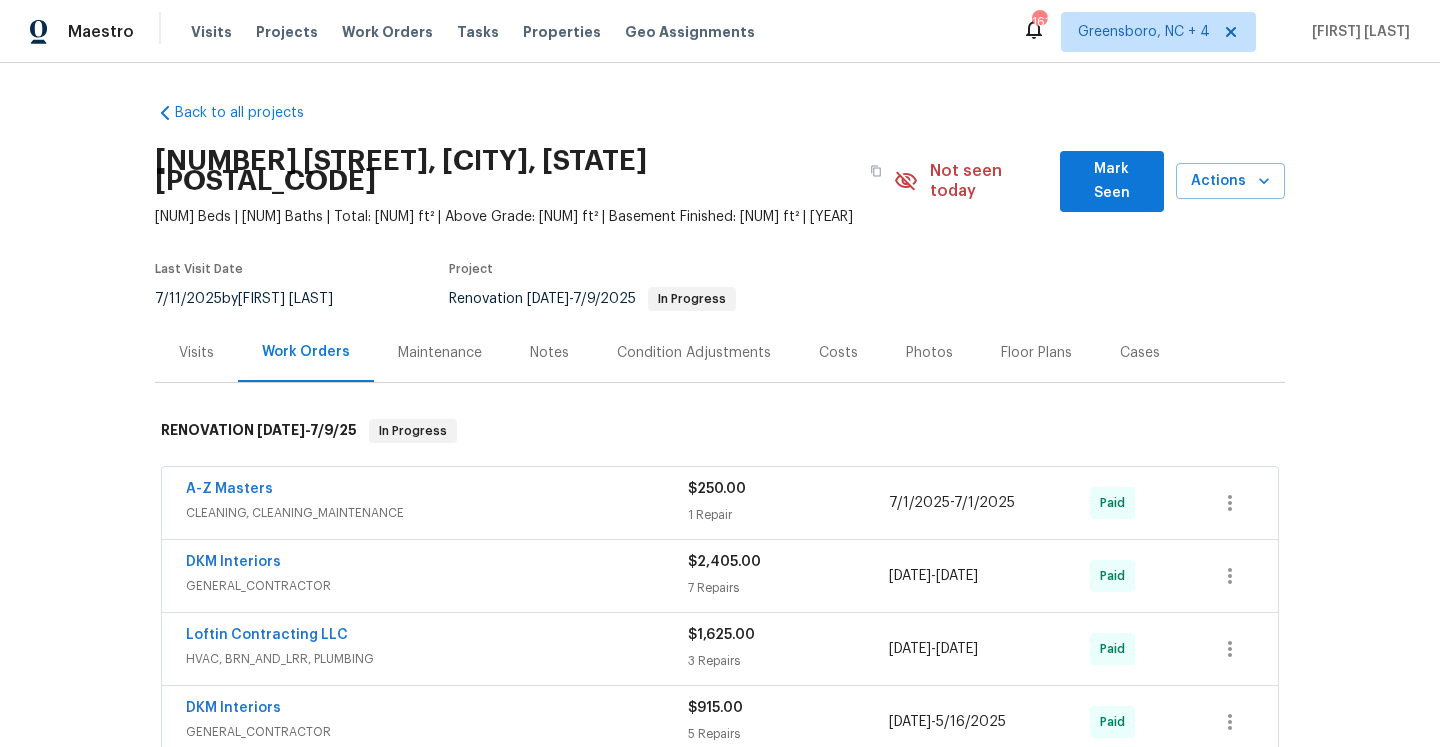 click on "Visits" at bounding box center [196, 352] 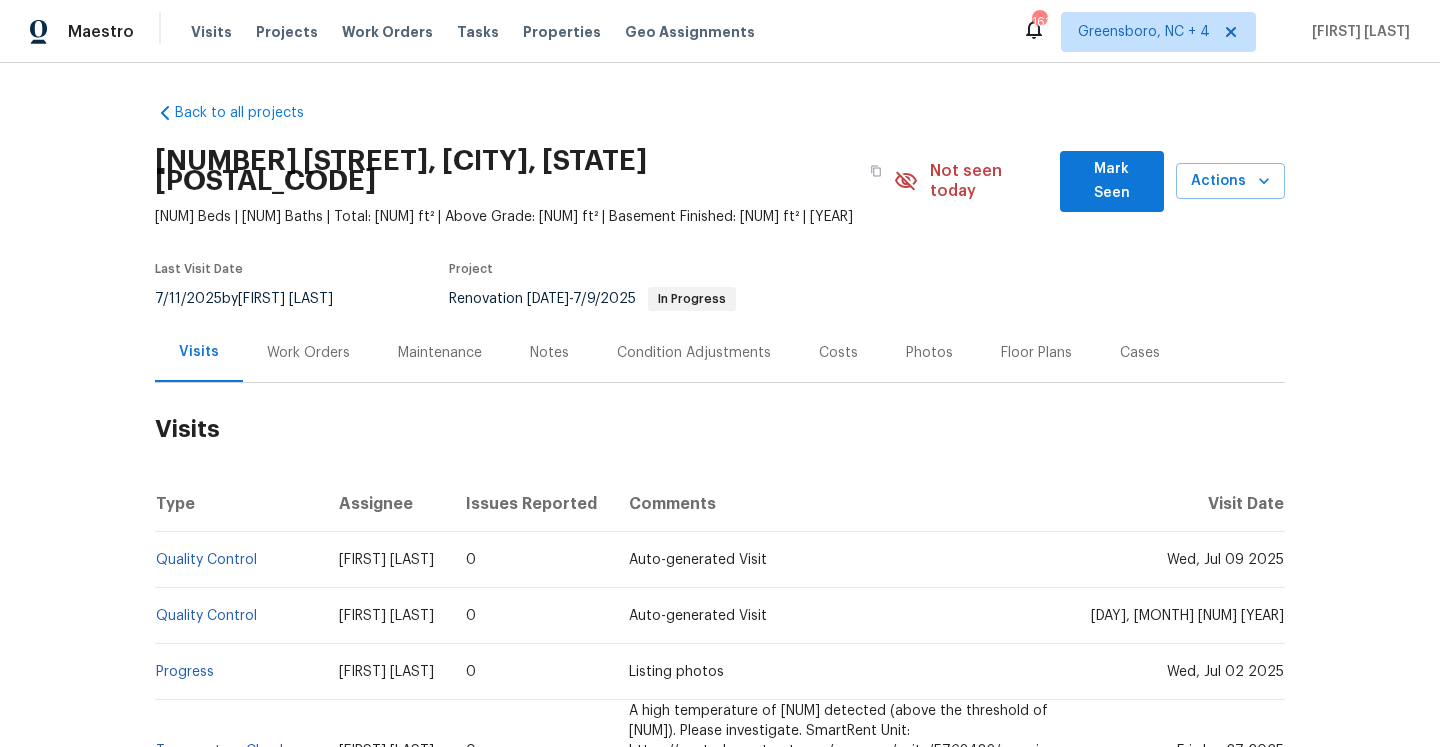 click on "Work Orders" at bounding box center [308, 353] 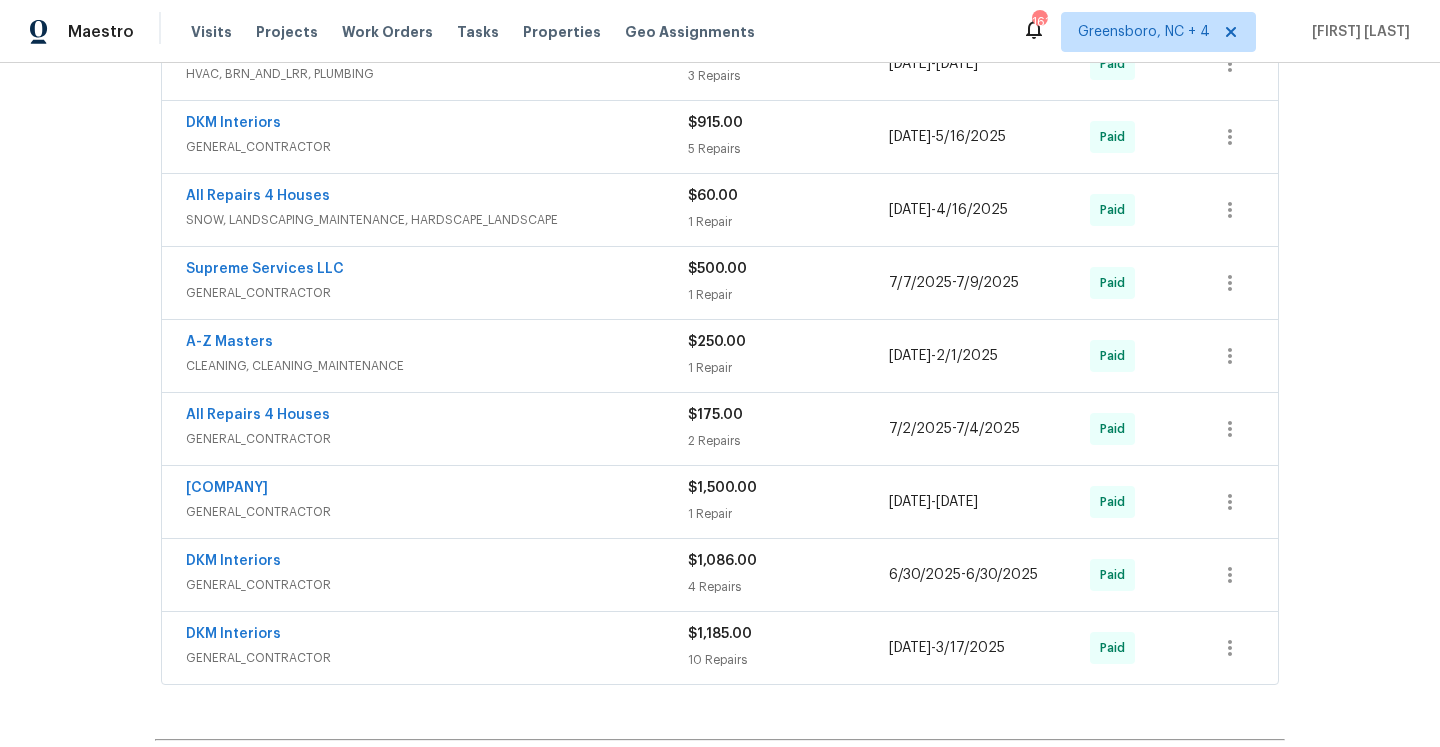 scroll, scrollTop: 969, scrollLeft: 0, axis: vertical 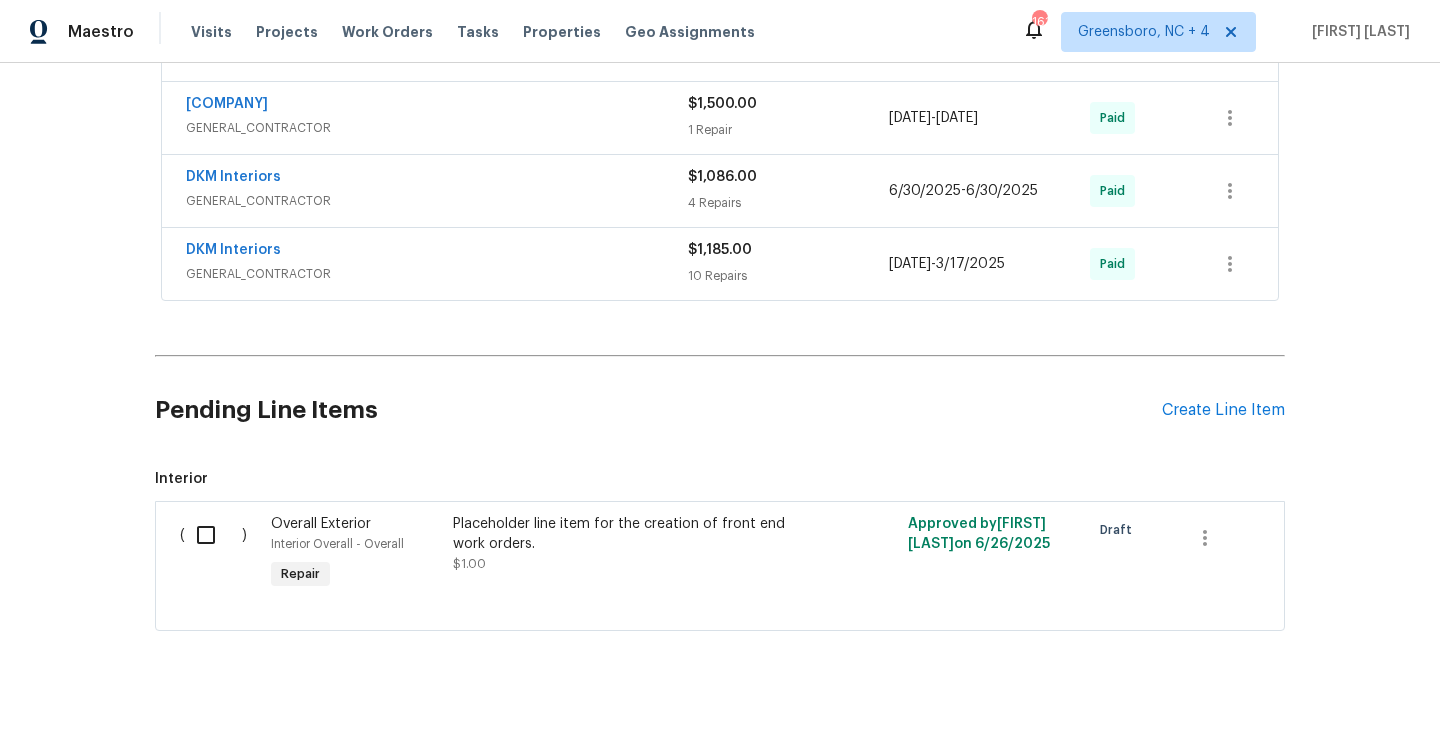 click on "Pending Line Items Create Line Item" at bounding box center (720, 410) 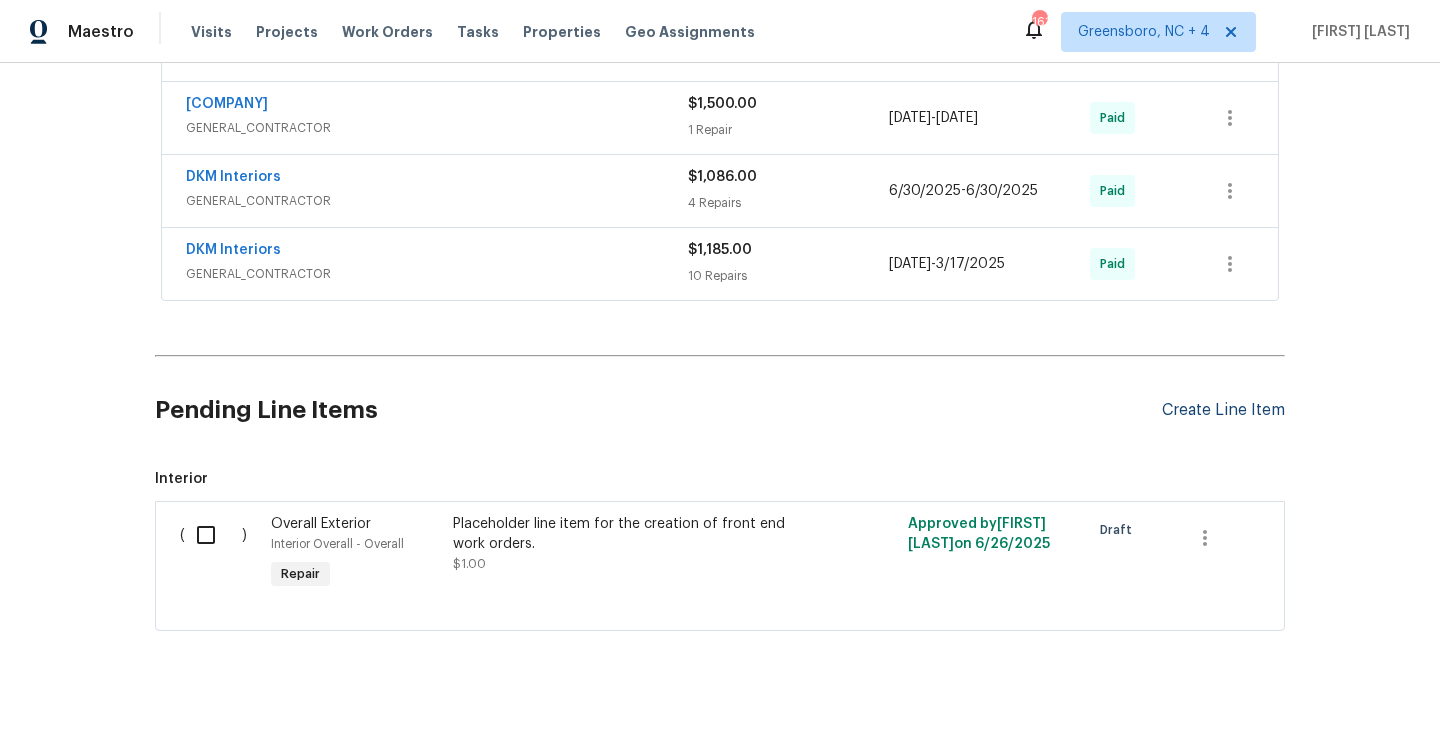 click on "Create Line Item" at bounding box center (1223, 410) 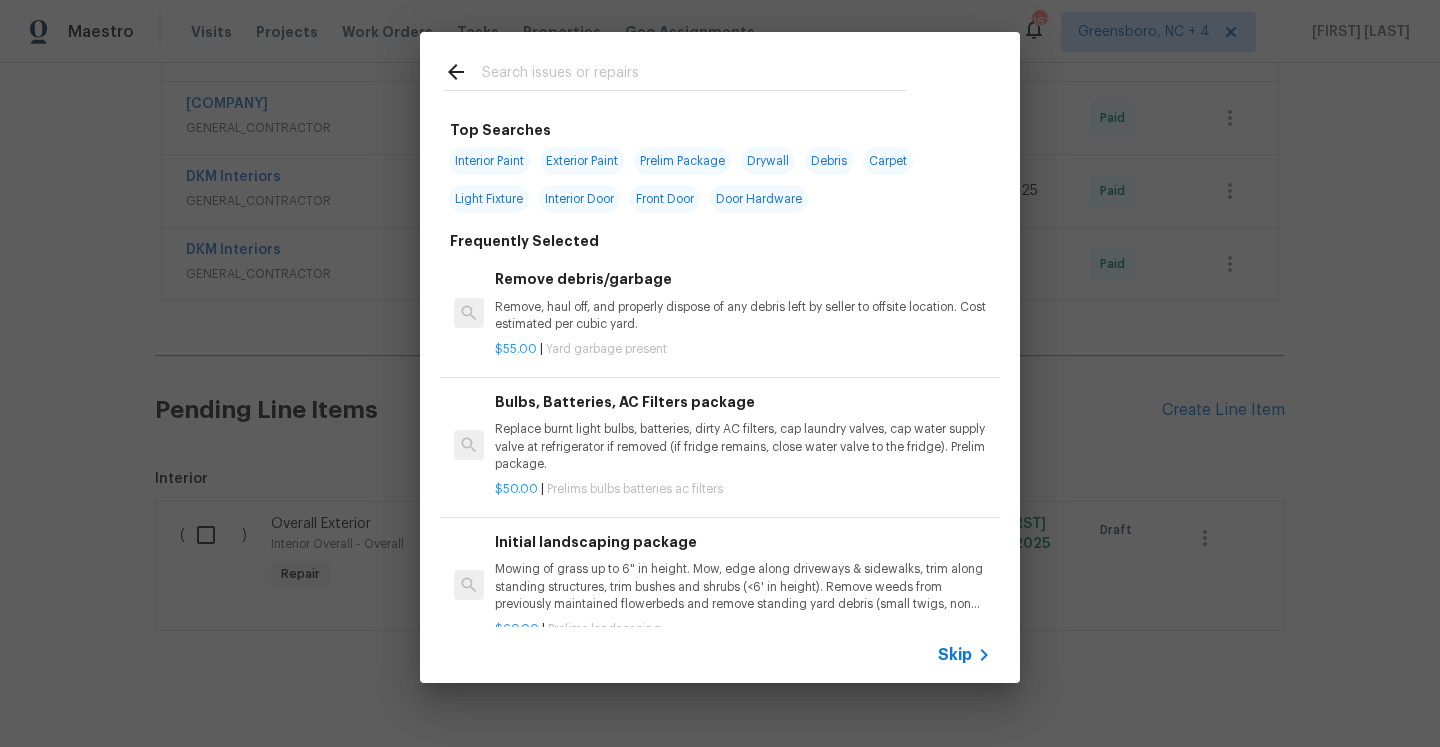 click 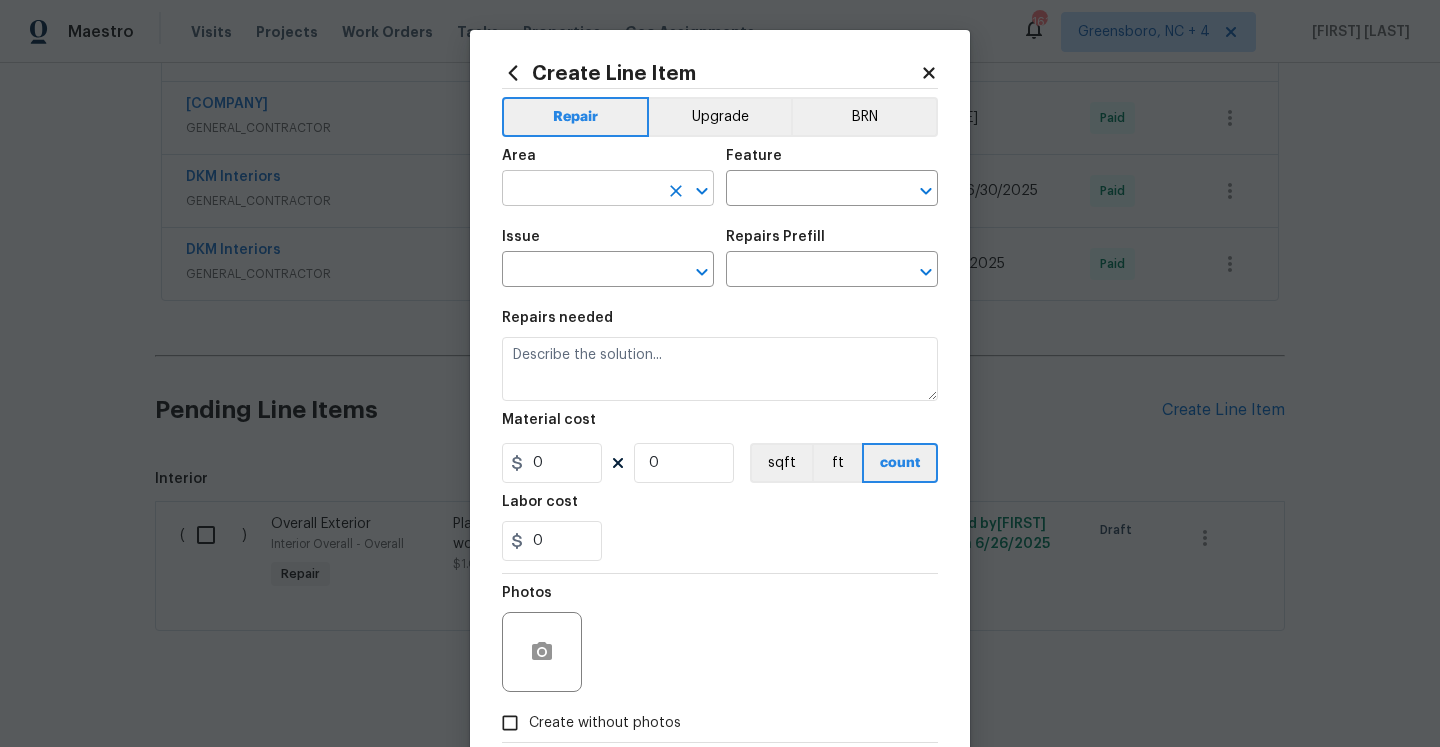 click at bounding box center (580, 190) 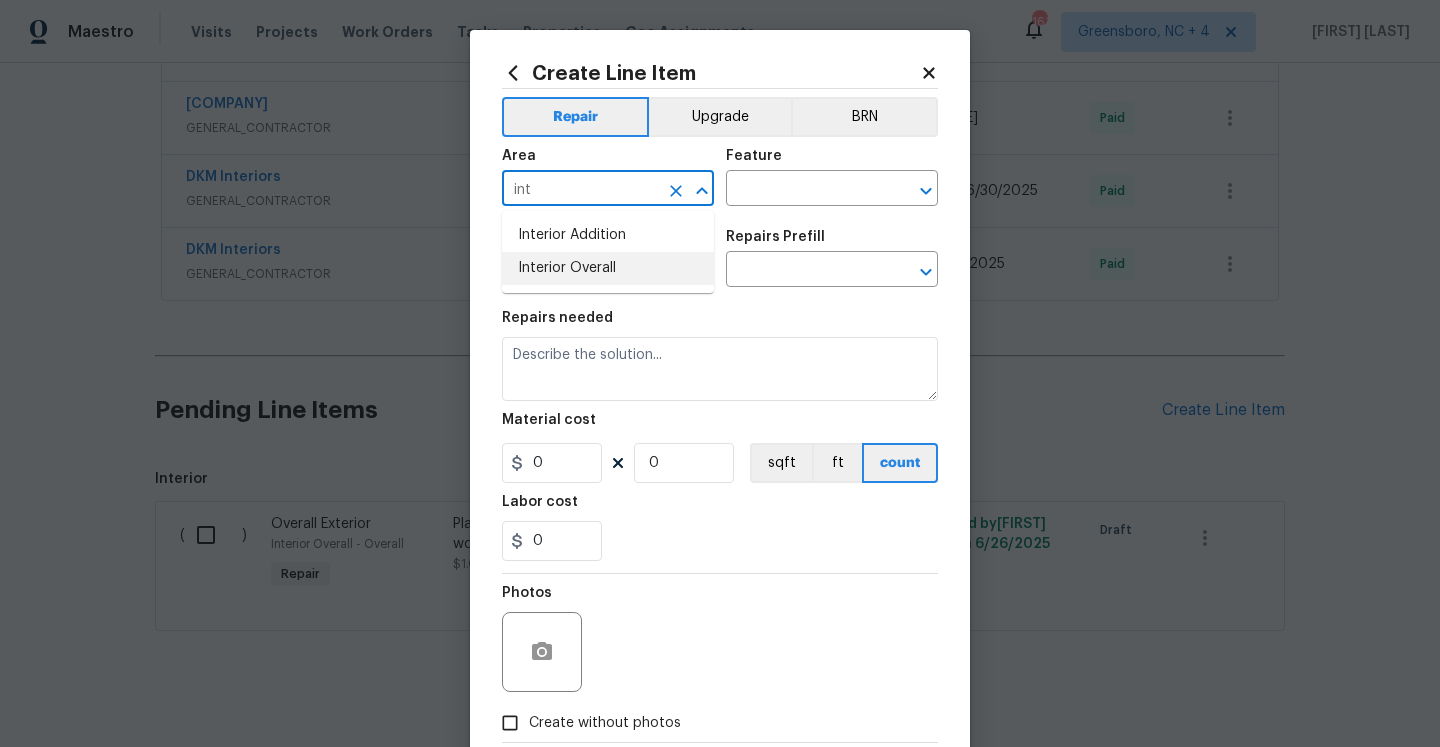 click on "Interior Overall" at bounding box center [608, 268] 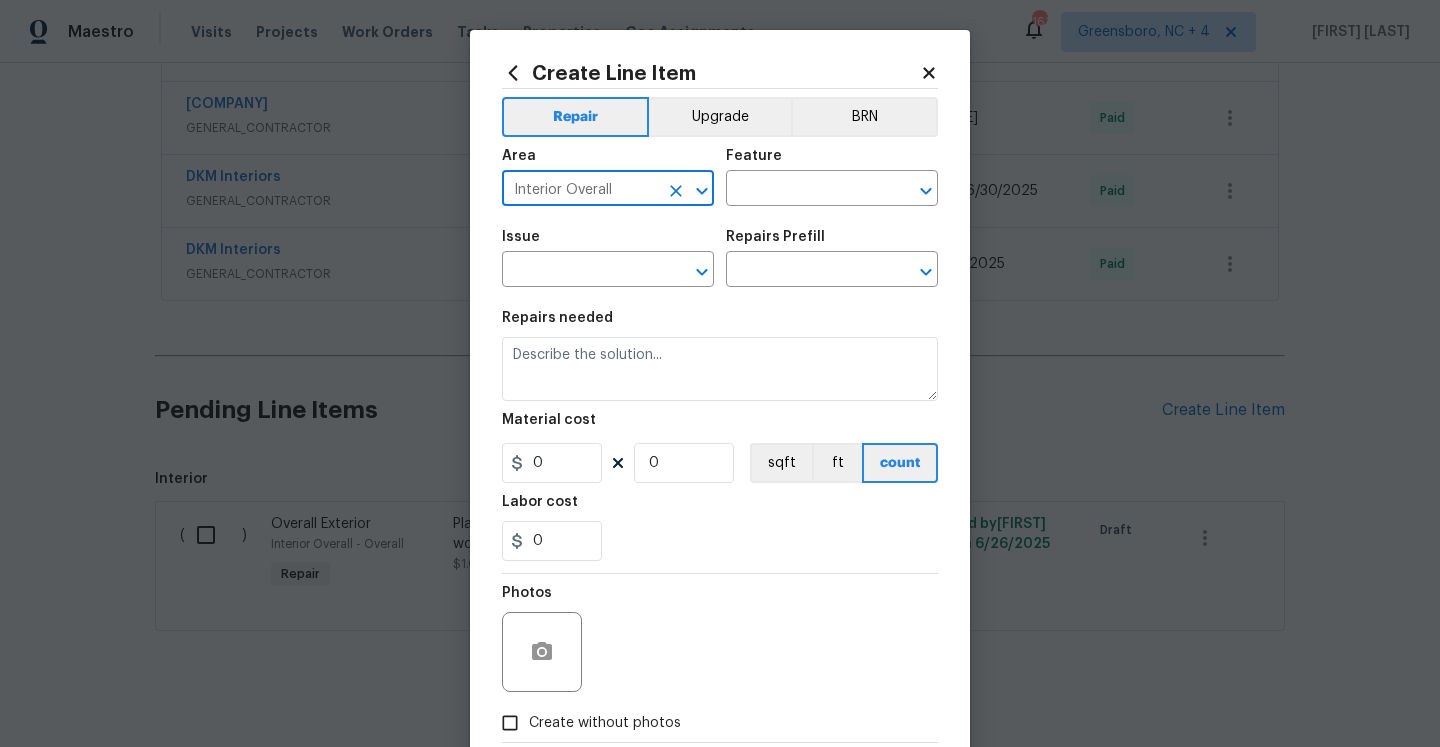 type on "Interior Overall" 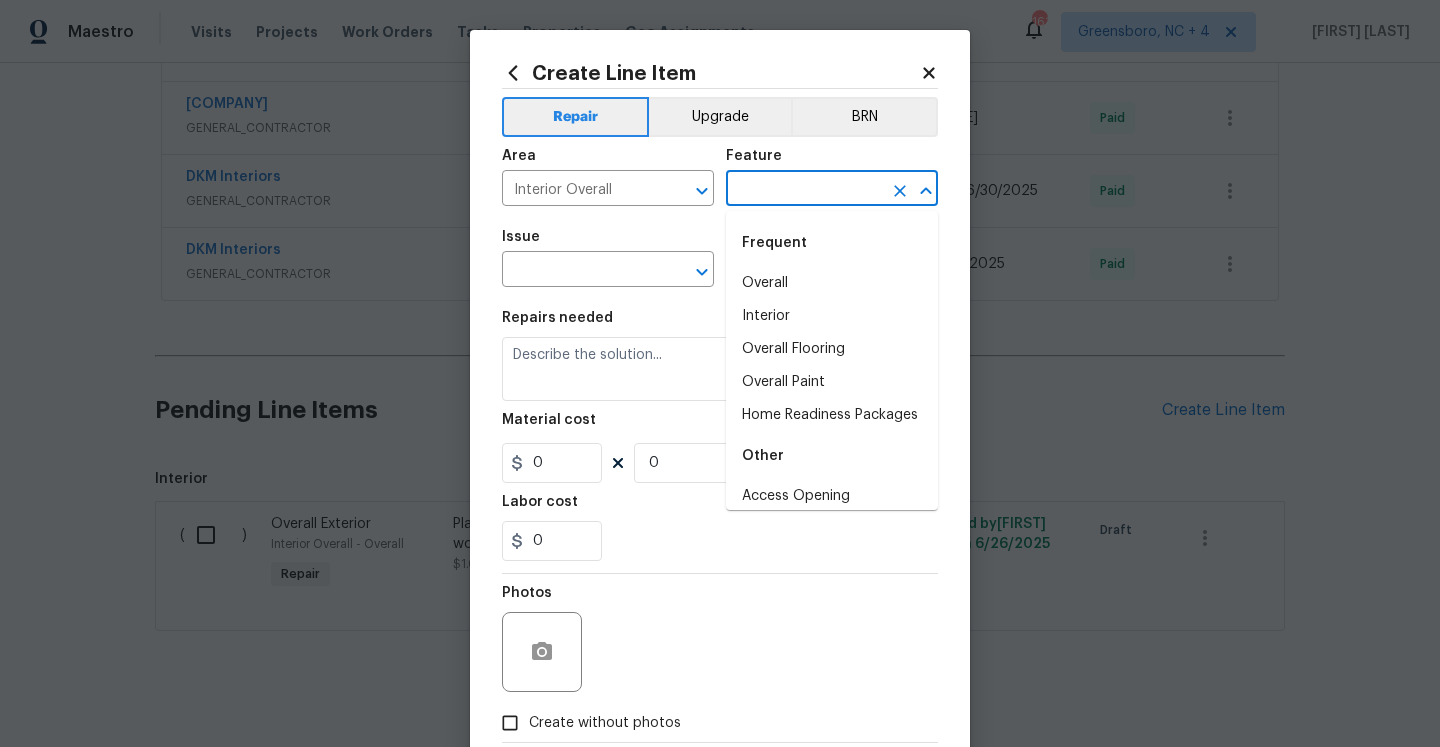 click at bounding box center (804, 190) 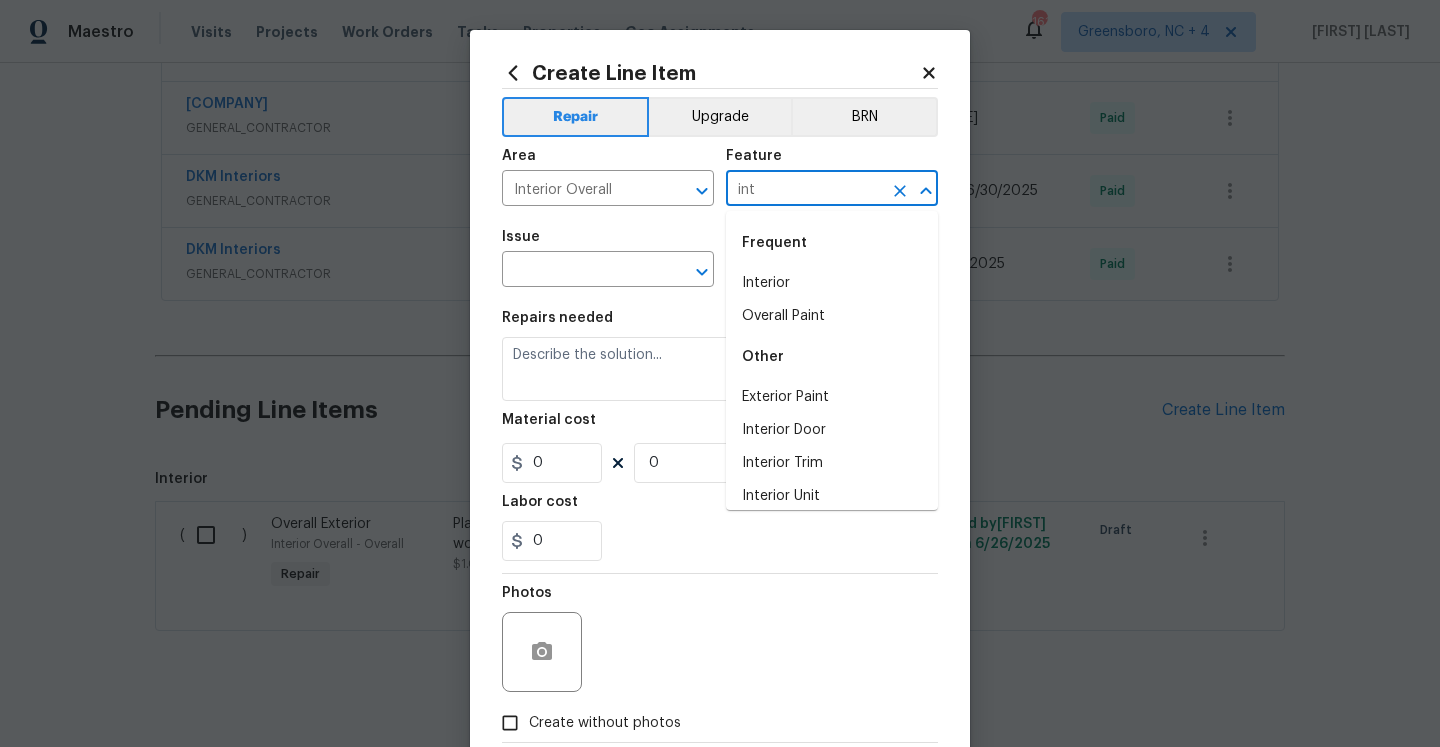 click on "Interior" at bounding box center (832, 283) 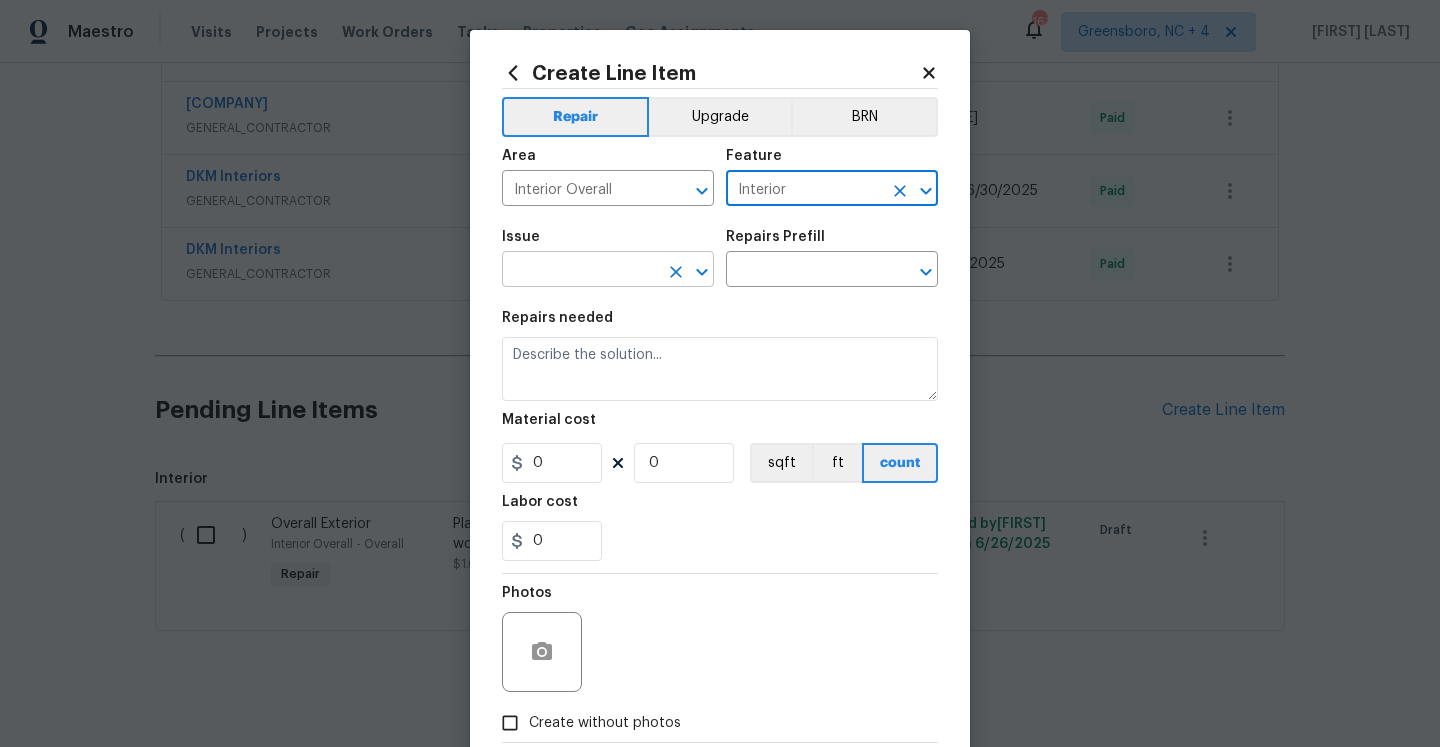 click at bounding box center [580, 271] 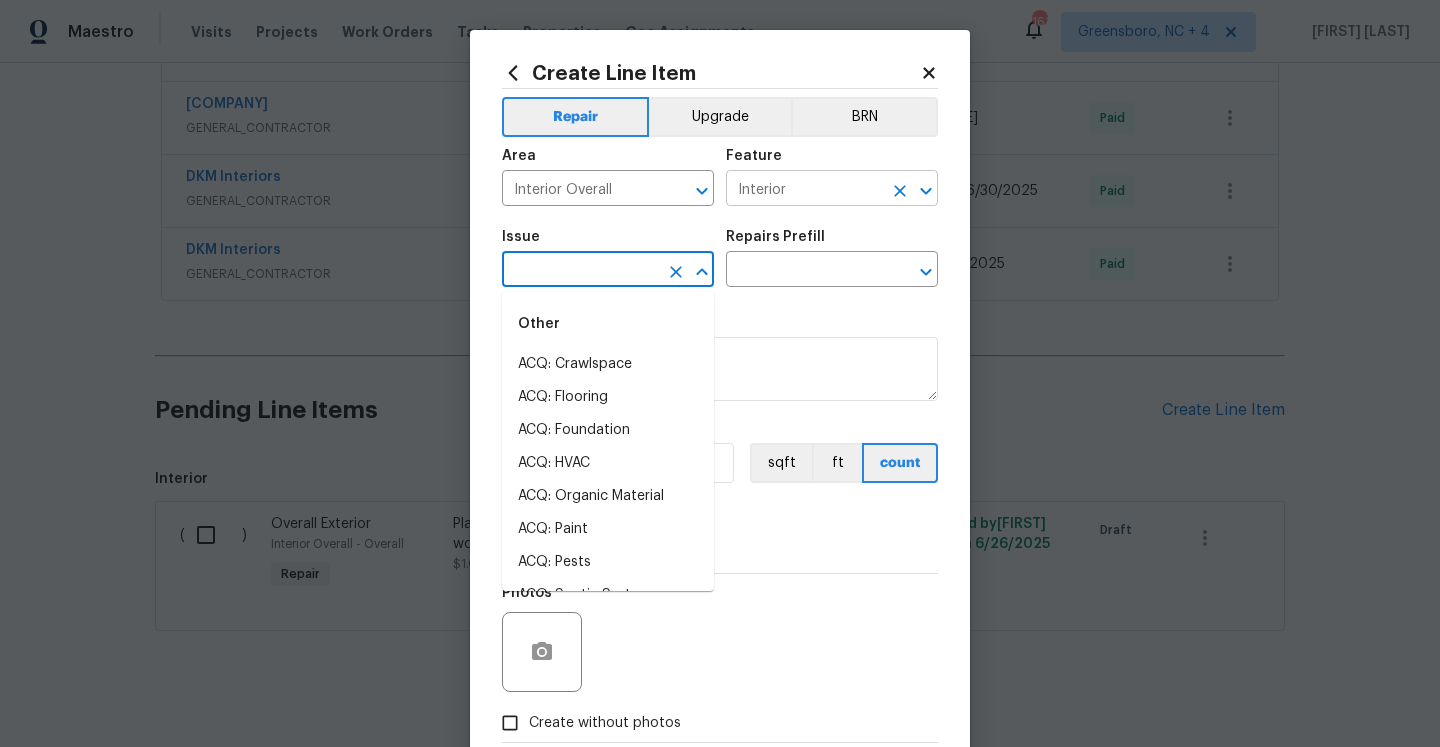 click on "Interior" at bounding box center (804, 190) 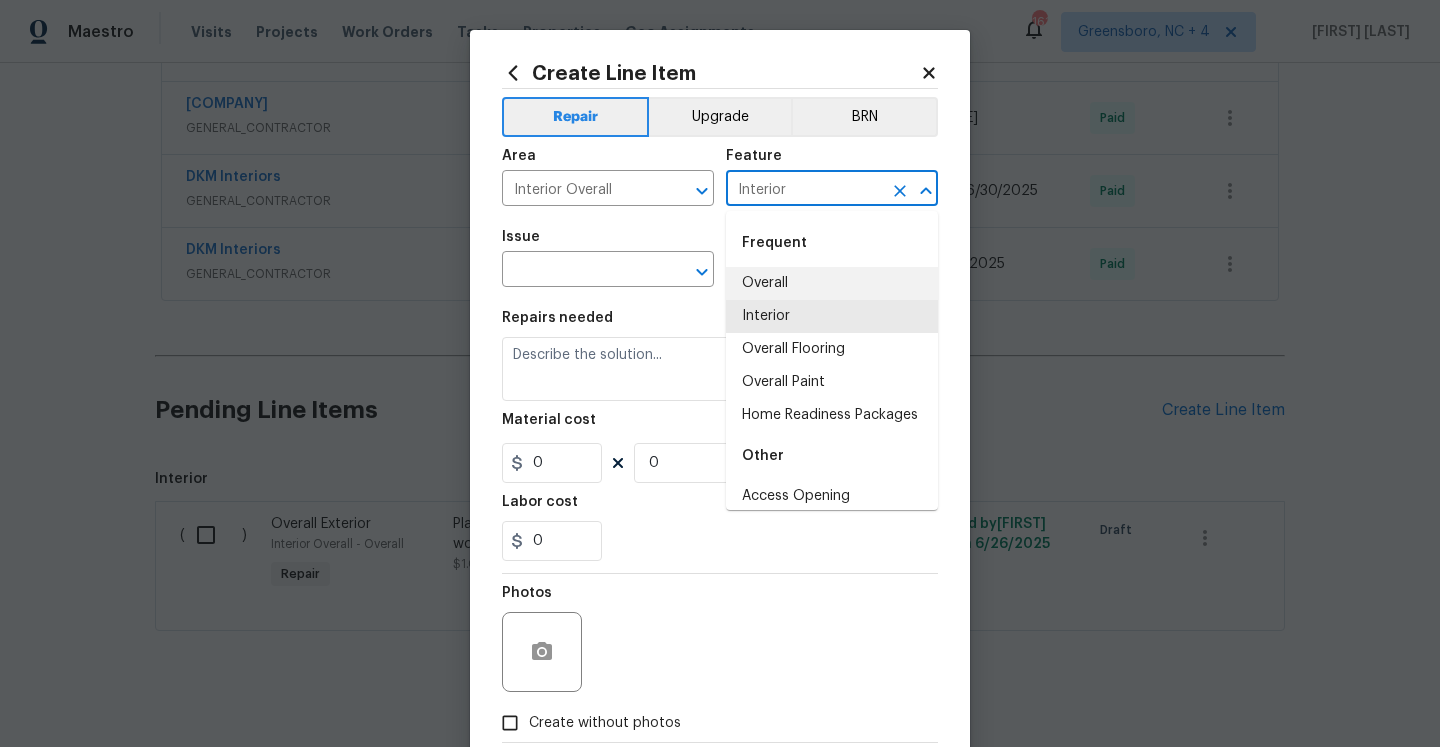 click on "Interior" at bounding box center (804, 190) 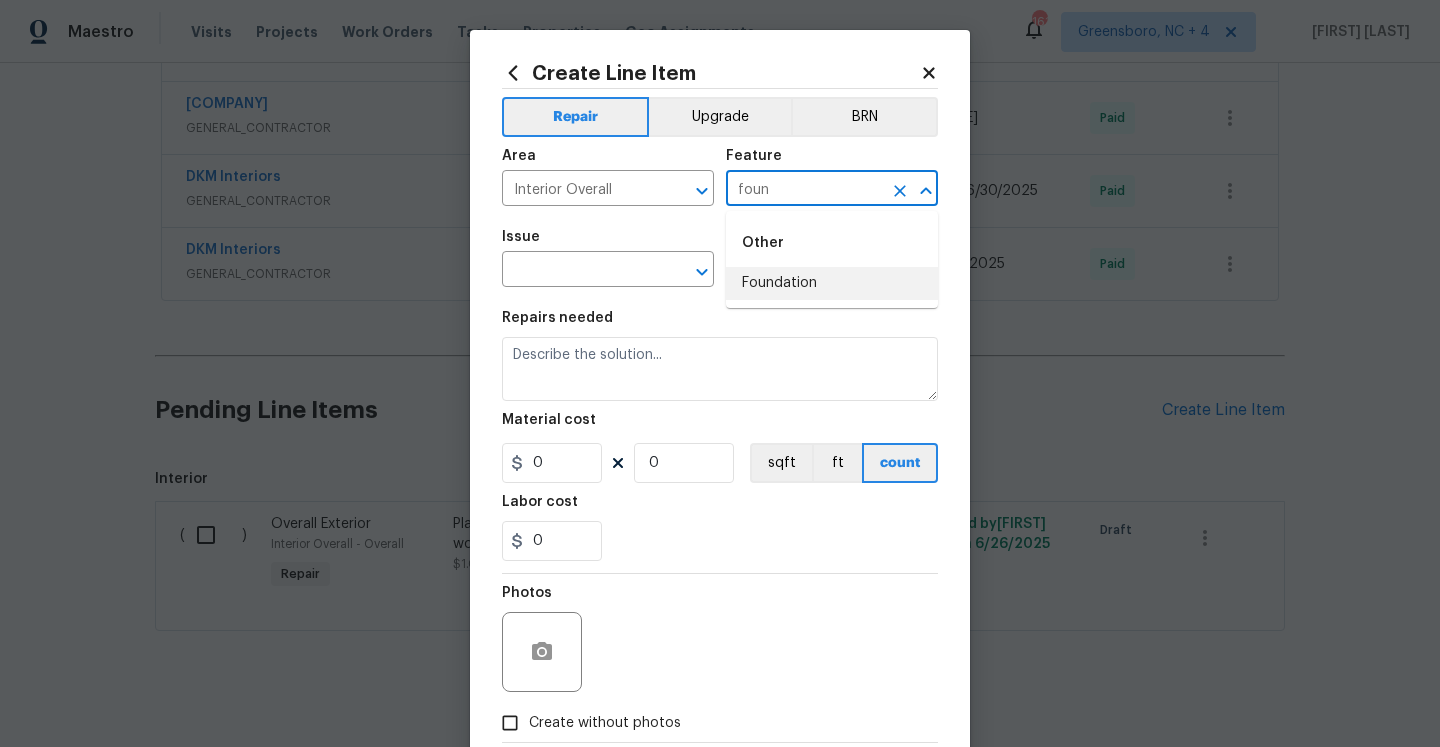 click on "Foundation" at bounding box center (832, 283) 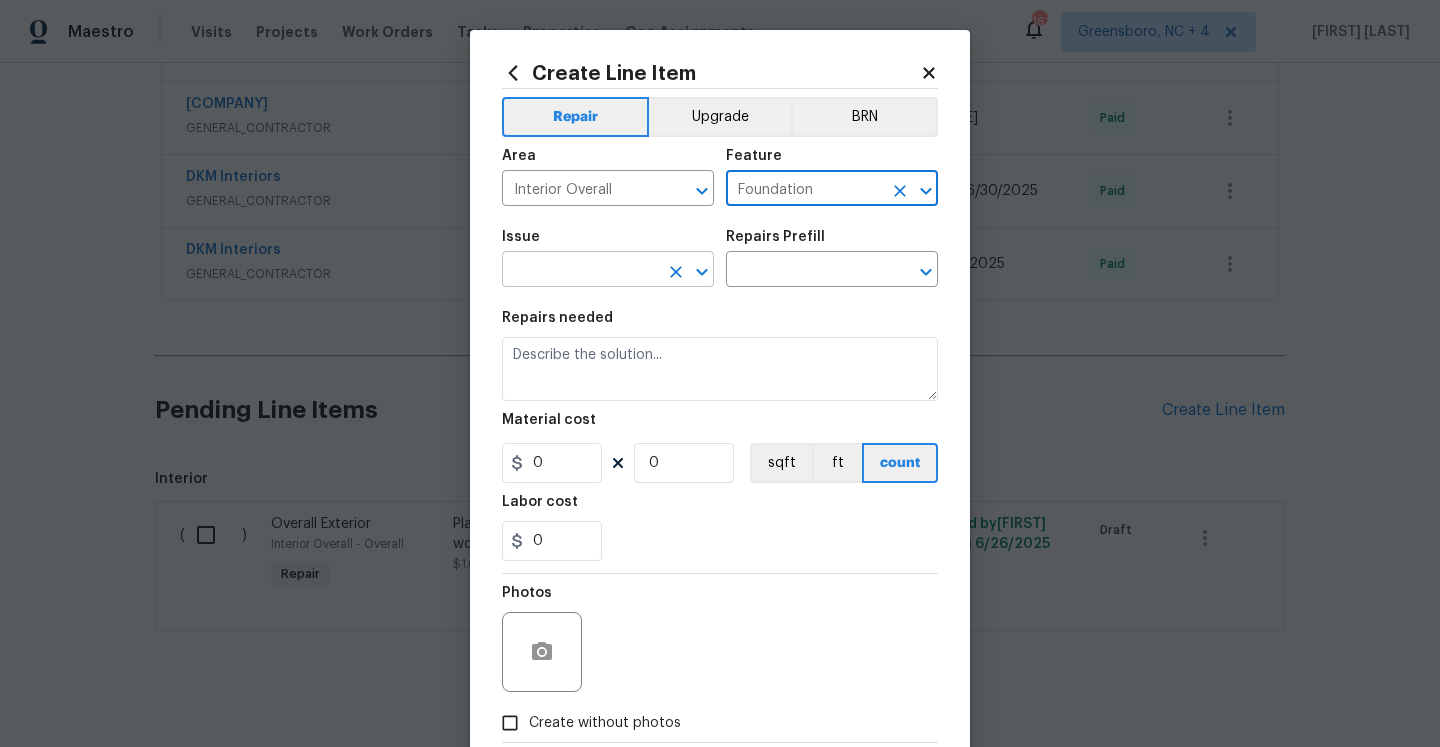 type on "Foundation" 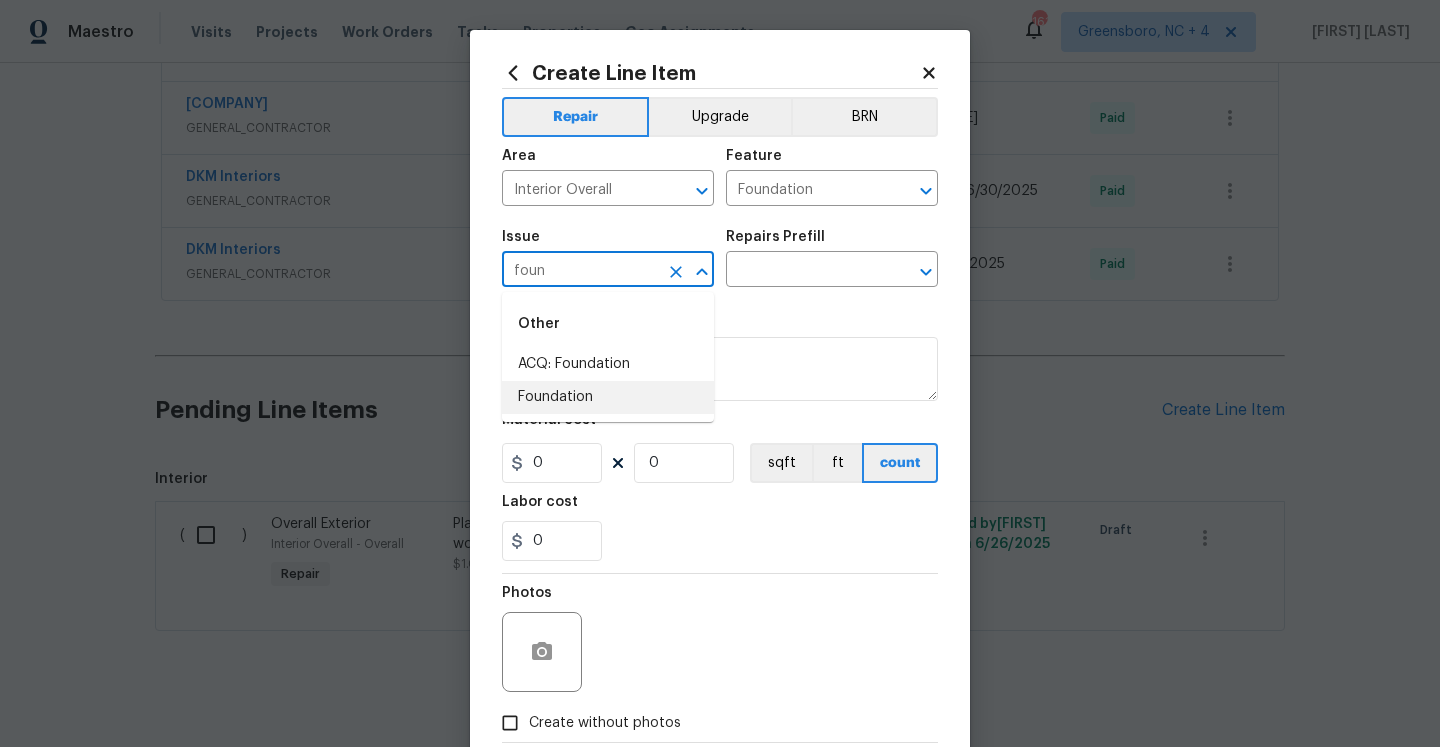click on "Foundation" at bounding box center (608, 397) 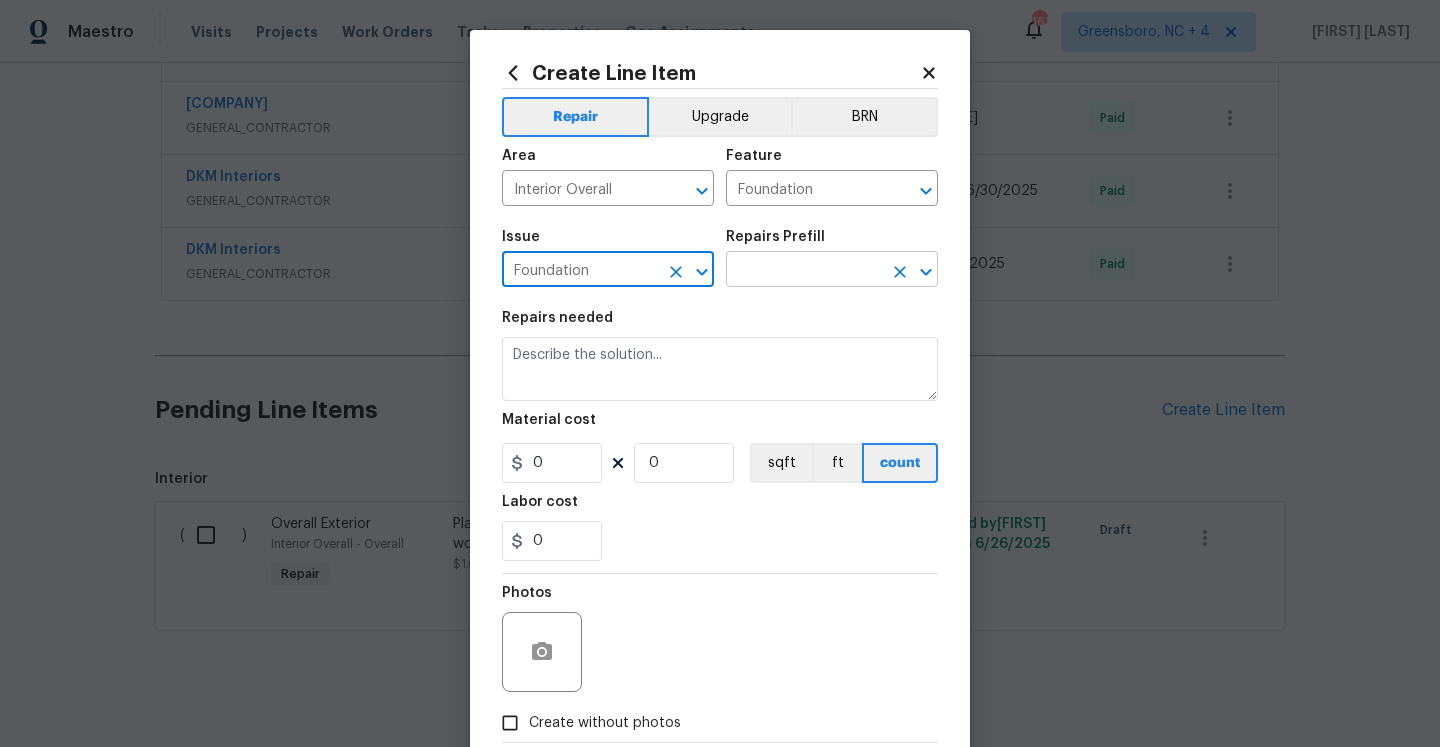 type on "Foundation" 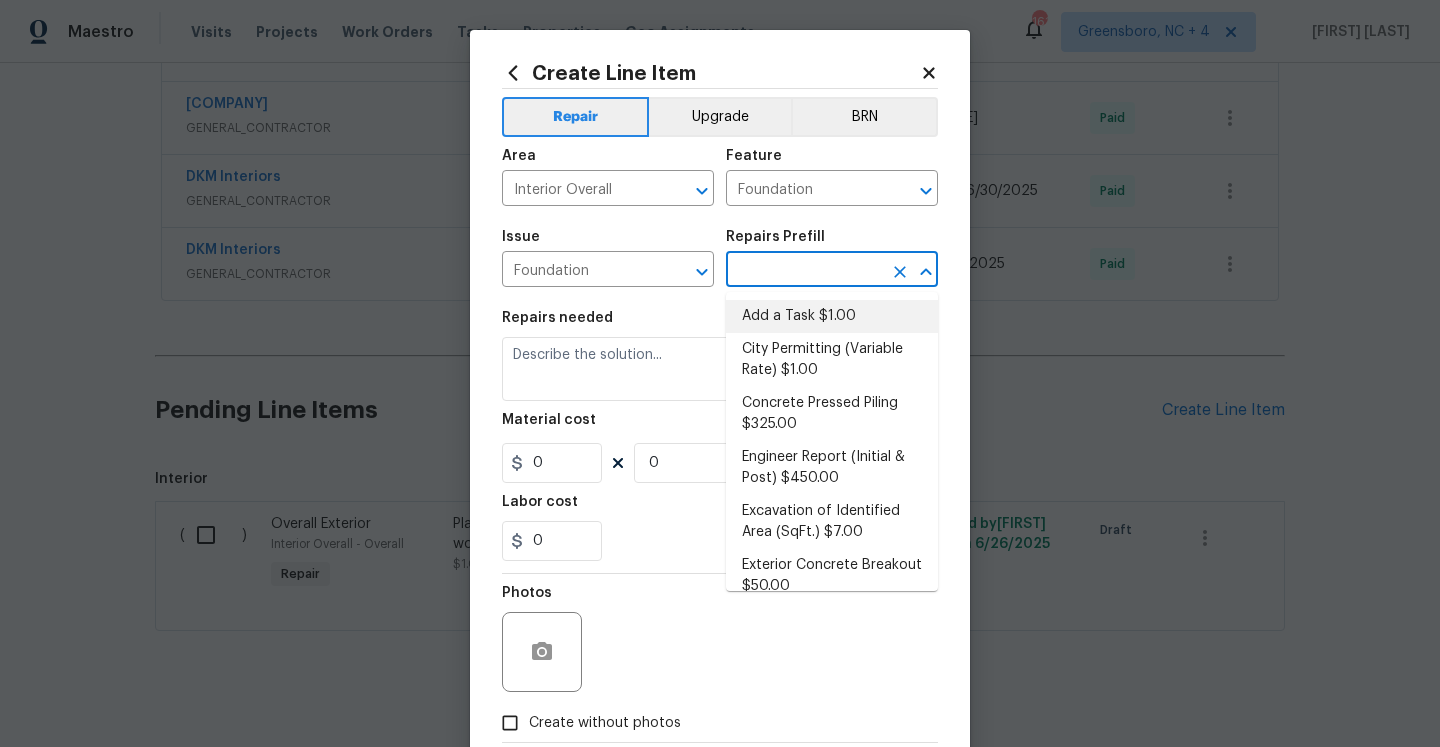 click on "Add a Task $1.00" at bounding box center (832, 316) 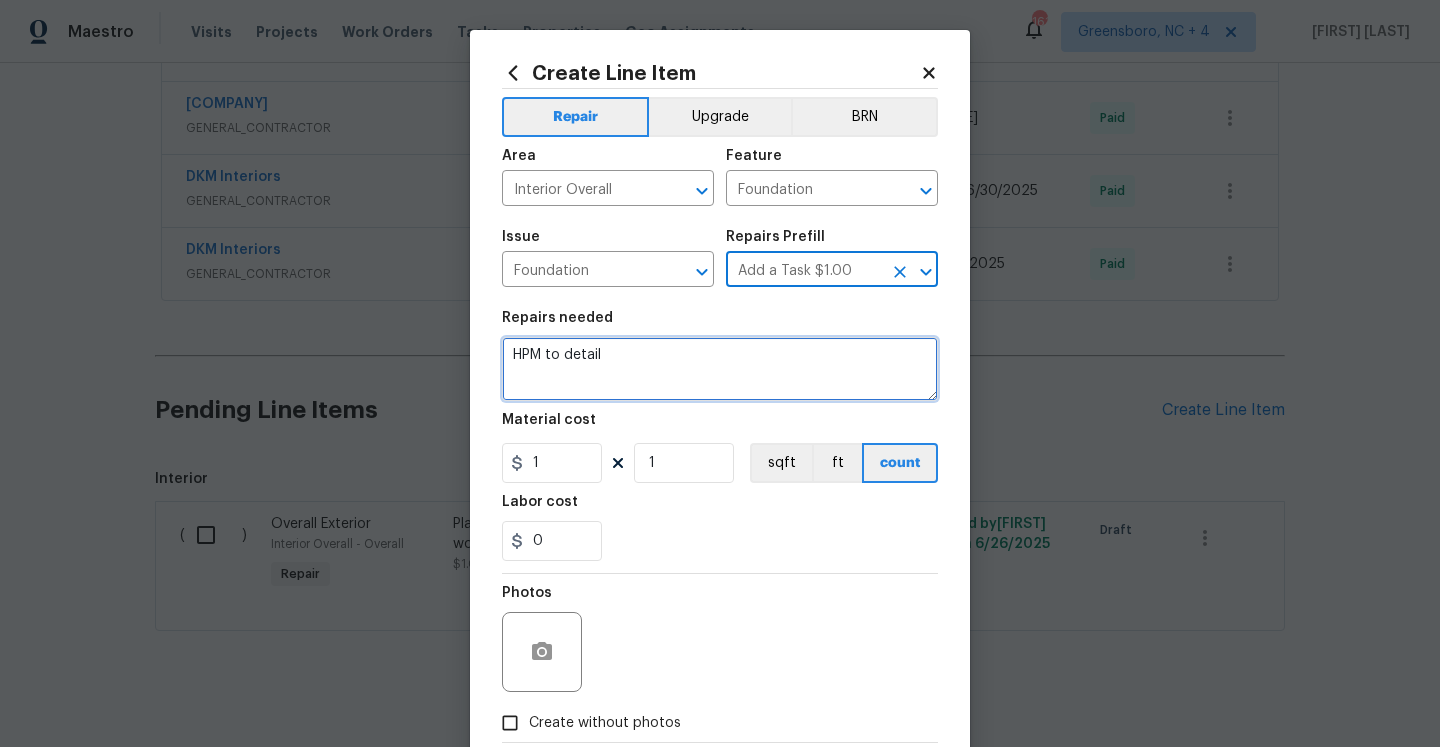 click on "HPM to detail" at bounding box center (720, 369) 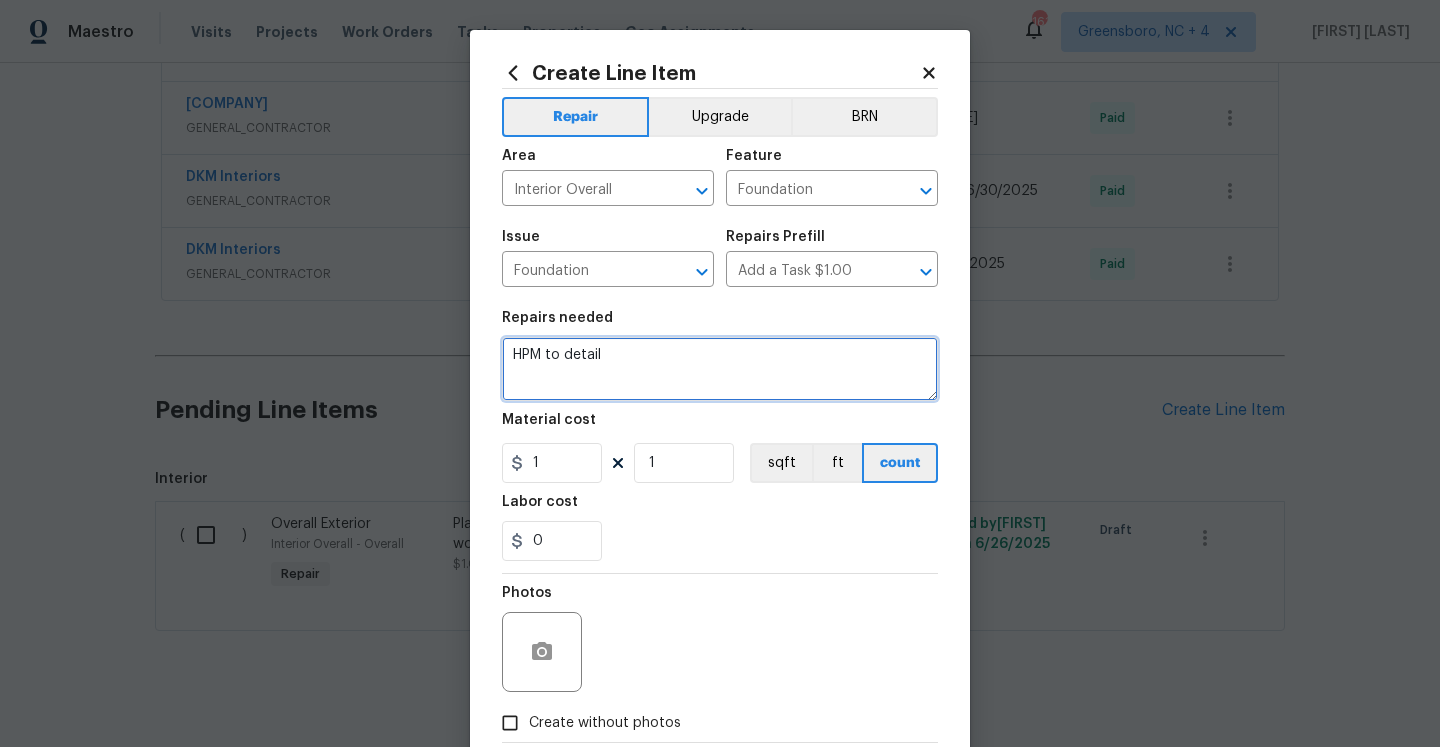 click on "HPM to detail" at bounding box center [720, 369] 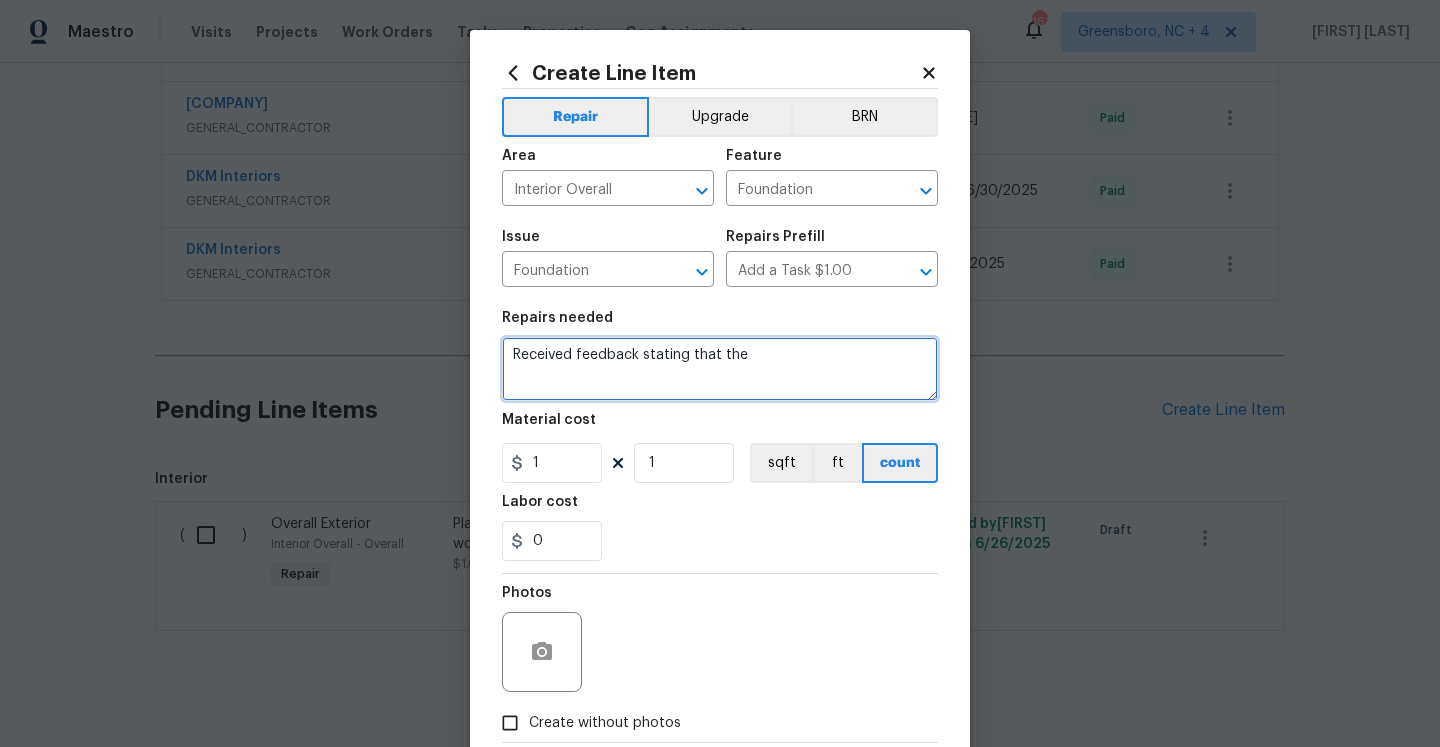 paste on "foundation leak in the basement." 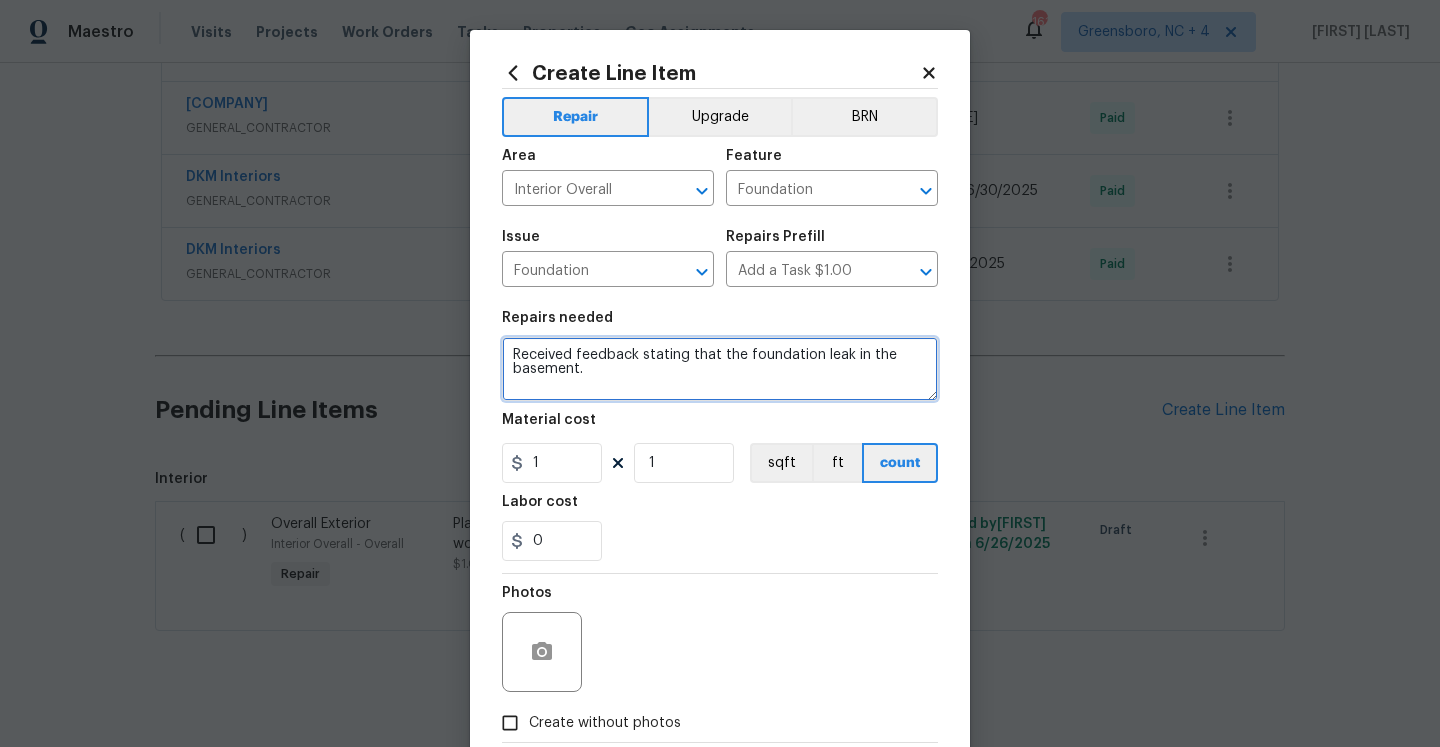 click on "Replace with" 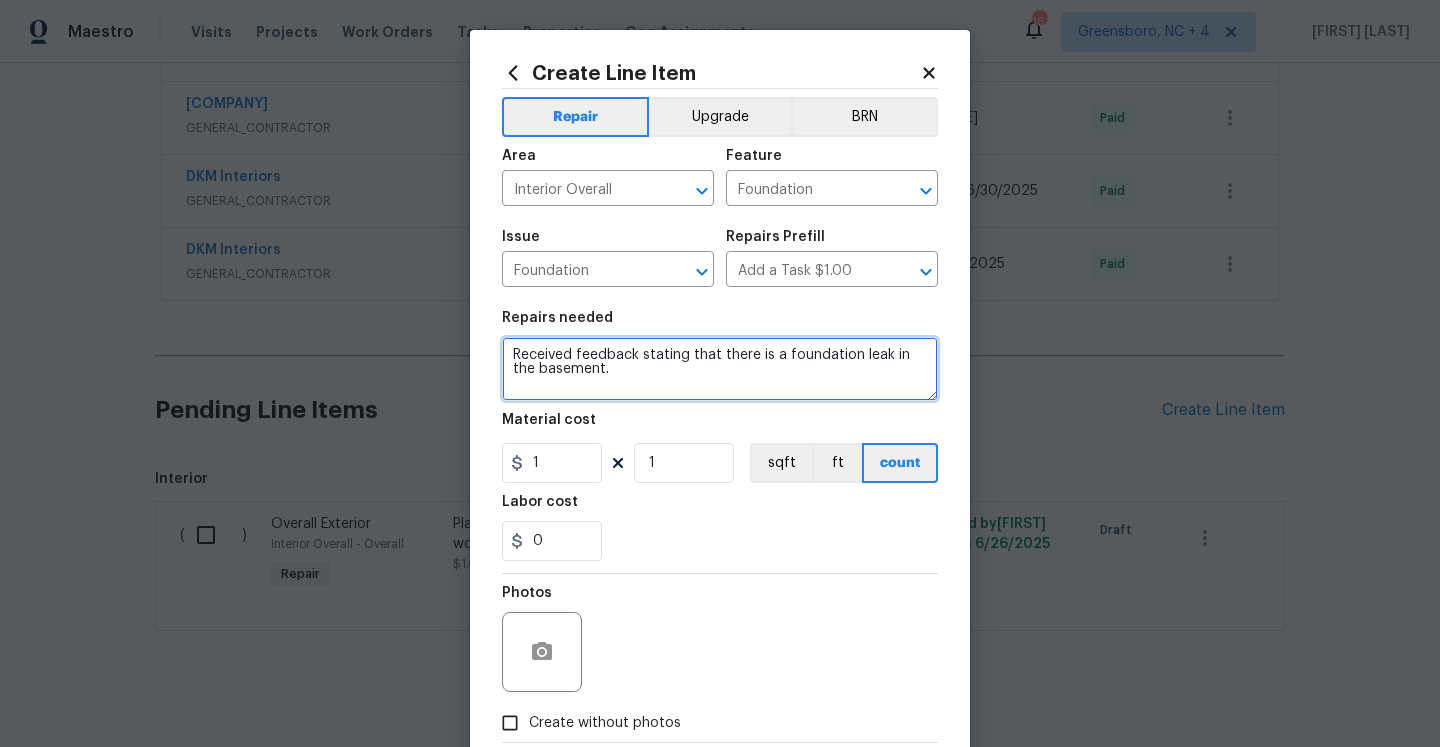 click on "Received feedback stating that there is a foundation leak in the basement." at bounding box center [720, 369] 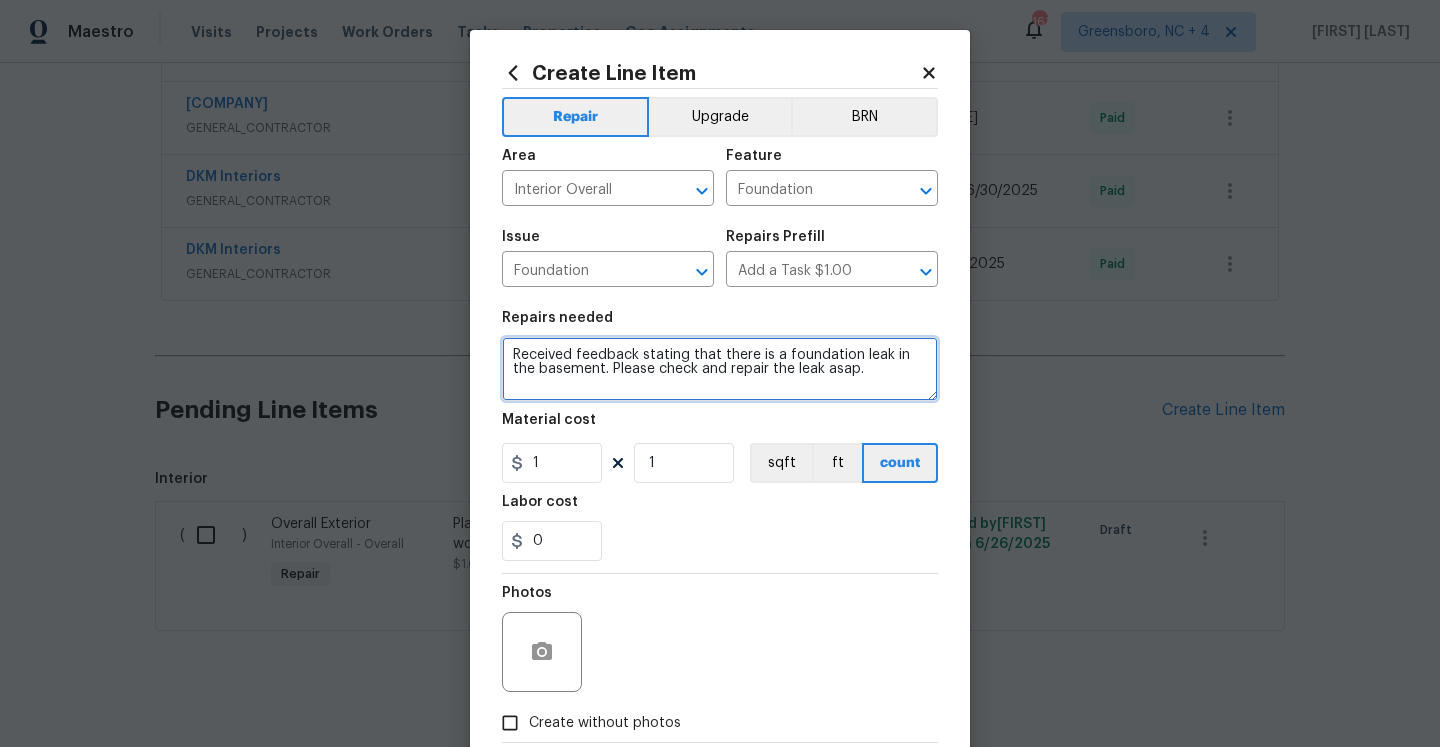 type on "Received feedback stating that there is a foundation leak in the basement. Please check and repair the leak asap." 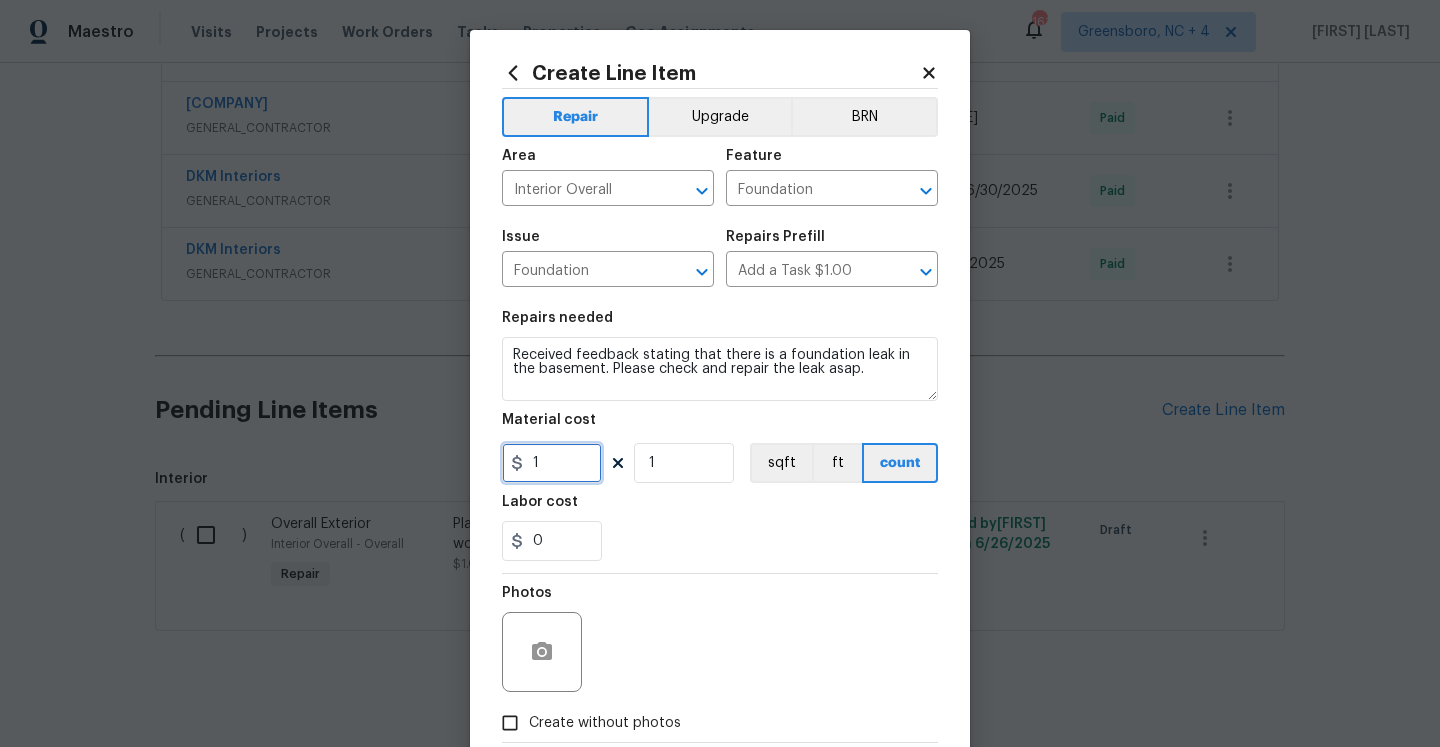 click on "1" at bounding box center [552, 463] 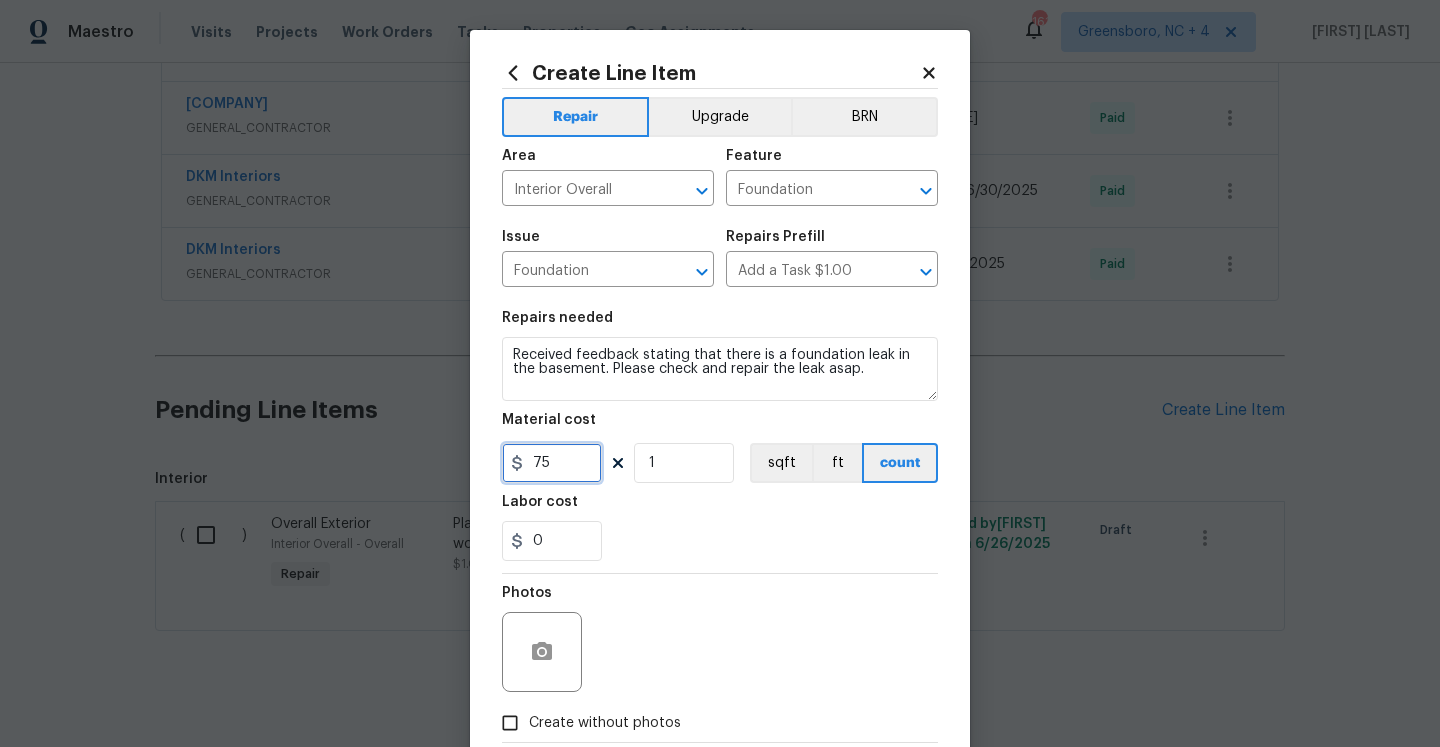scroll, scrollTop: 115, scrollLeft: 0, axis: vertical 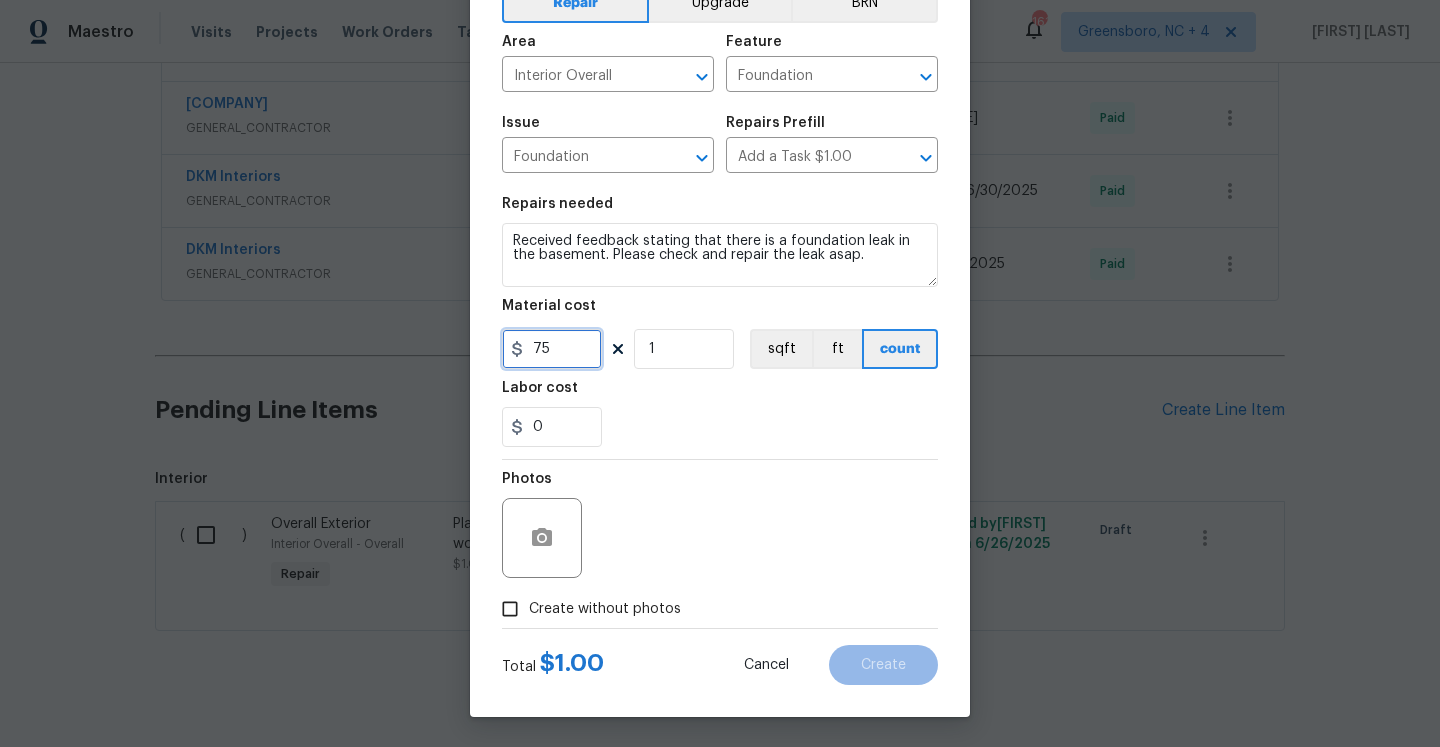 type on "75" 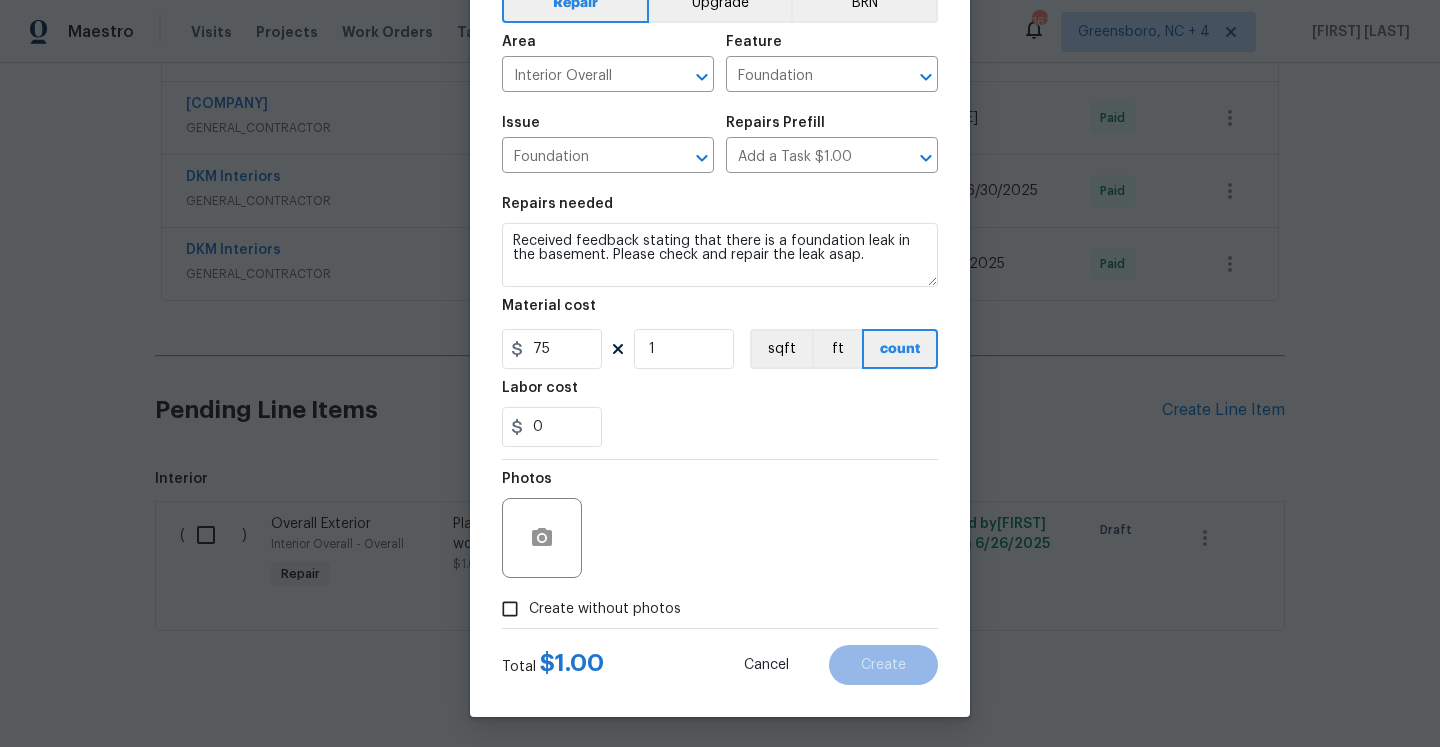 click on "Create without photos" at bounding box center (605, 609) 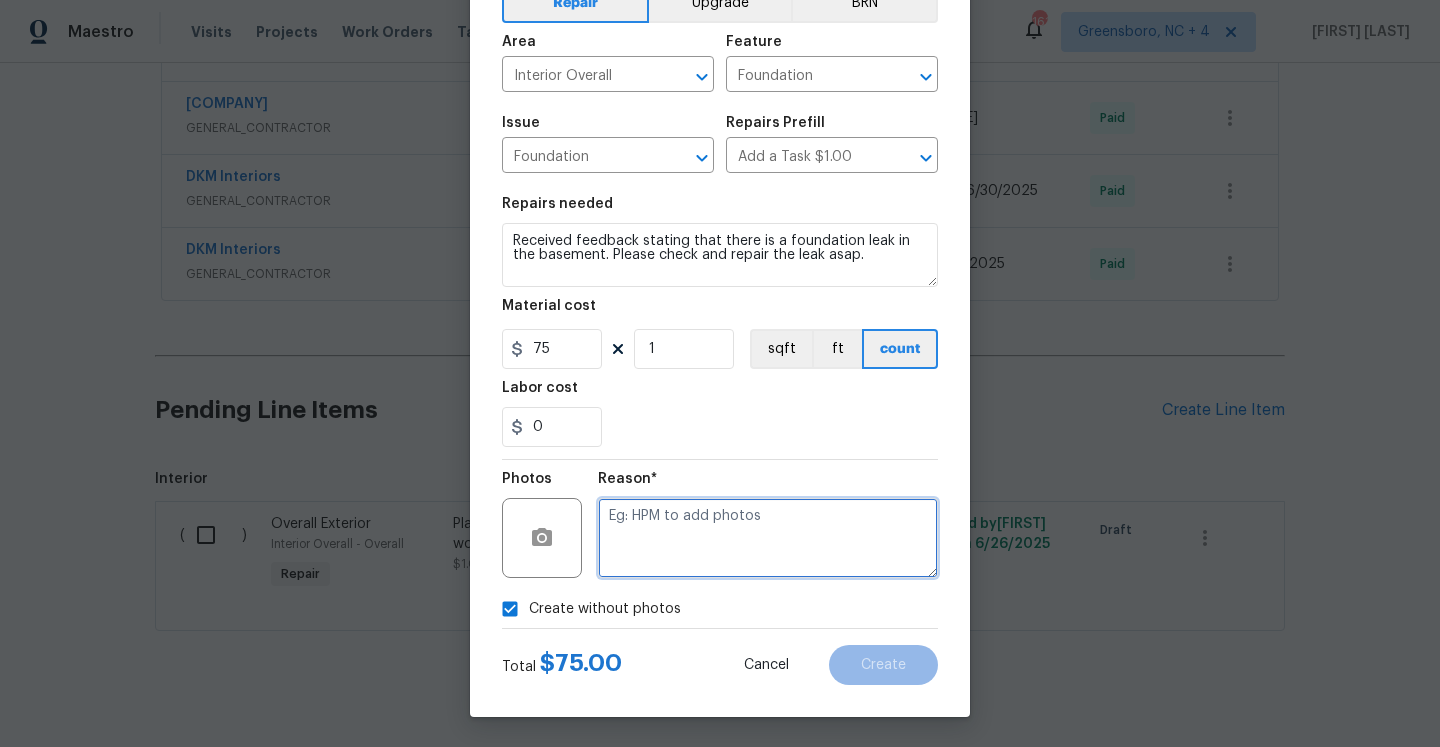 click at bounding box center (768, 538) 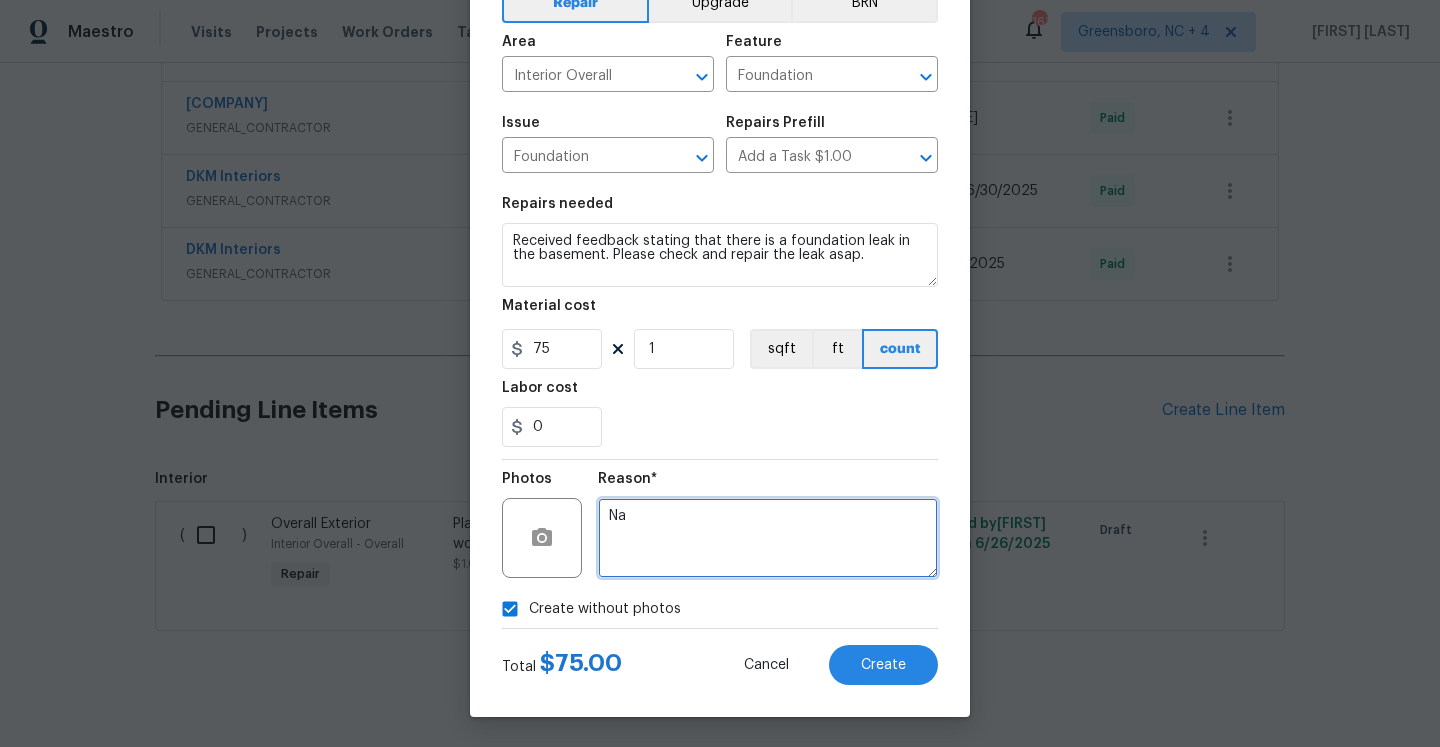 type on "Na" 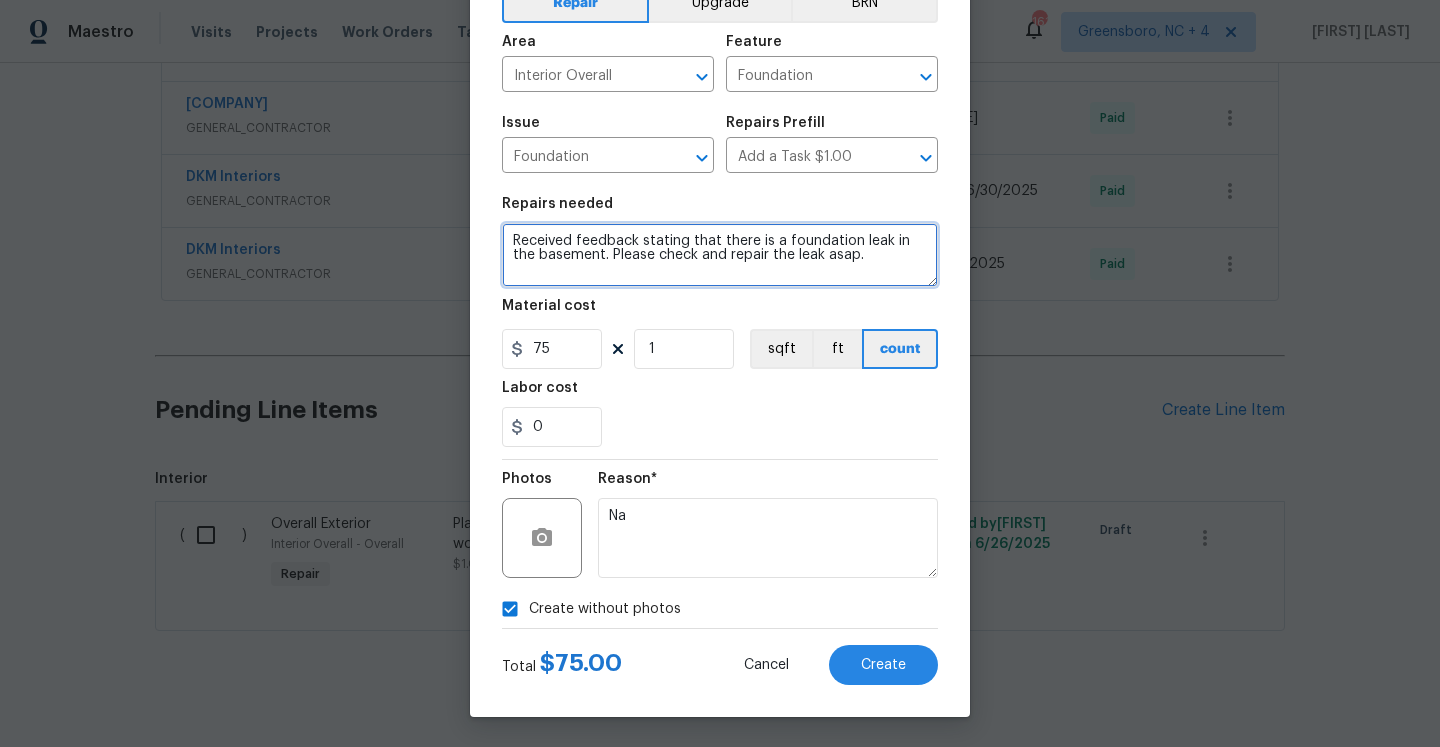 click on "Received feedback stating that there is a foundation leak in the basement. Please check and repair the leak asap." at bounding box center (720, 255) 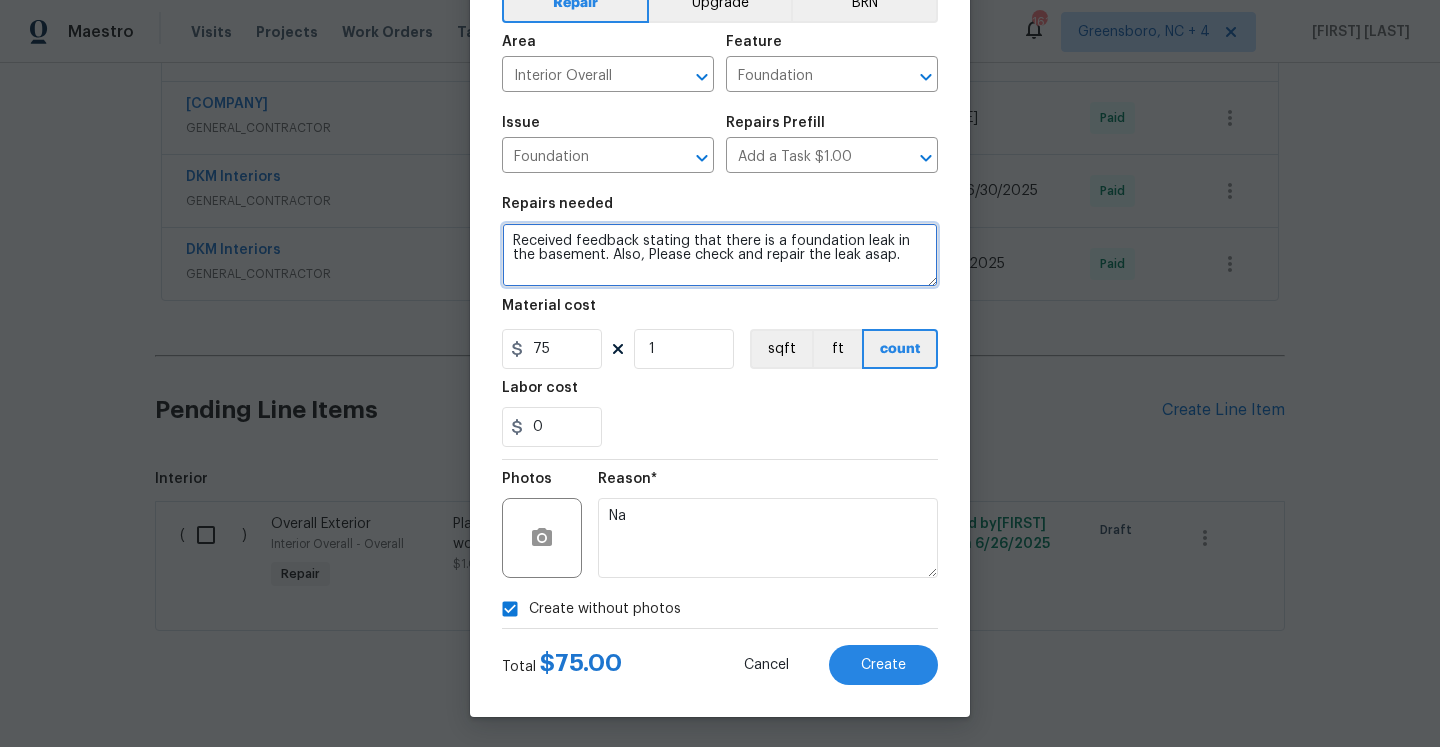 paste on "new flooring is covered in mud" 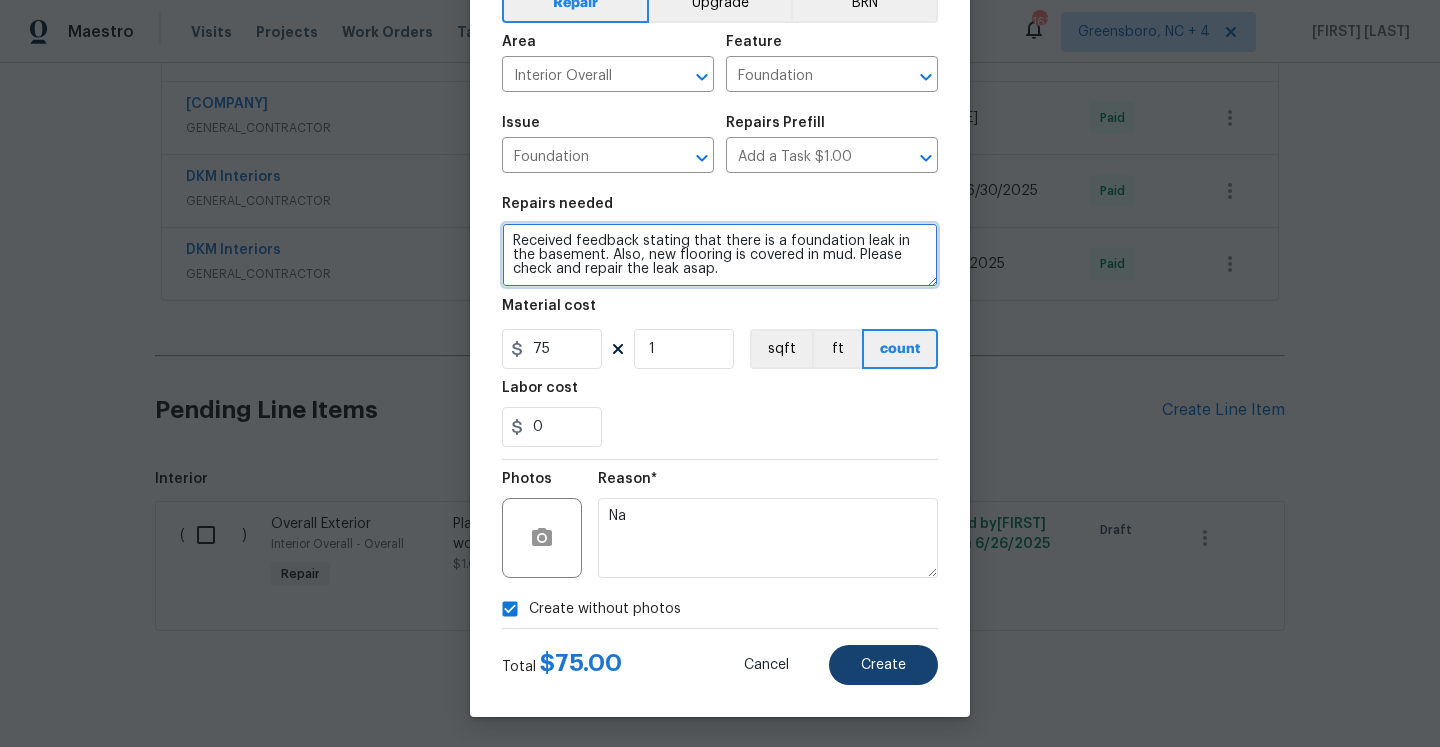 type on "Received feedback stating that there is a foundation leak in the basement. Also, new flooring is covered in mud. Please check and repair the leak asap." 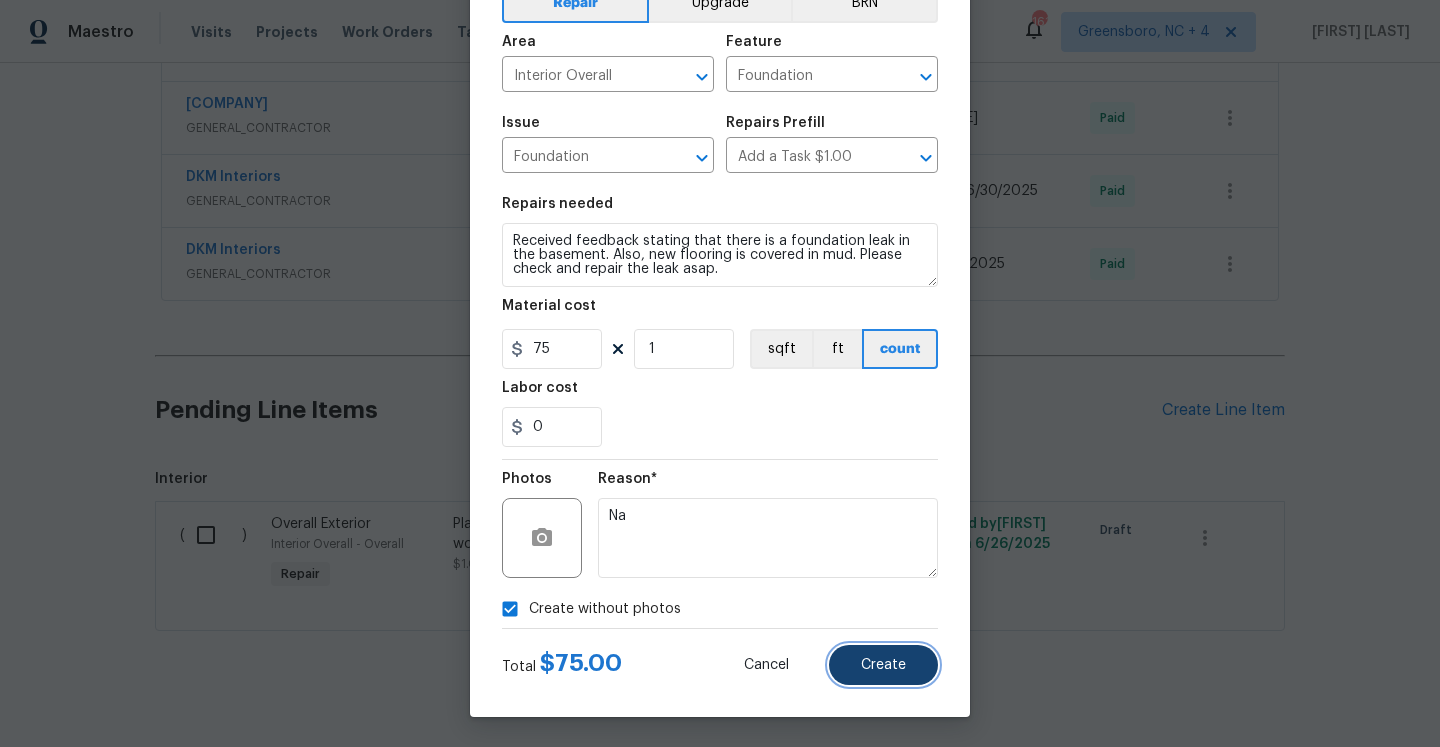 click on "Create" at bounding box center [883, 665] 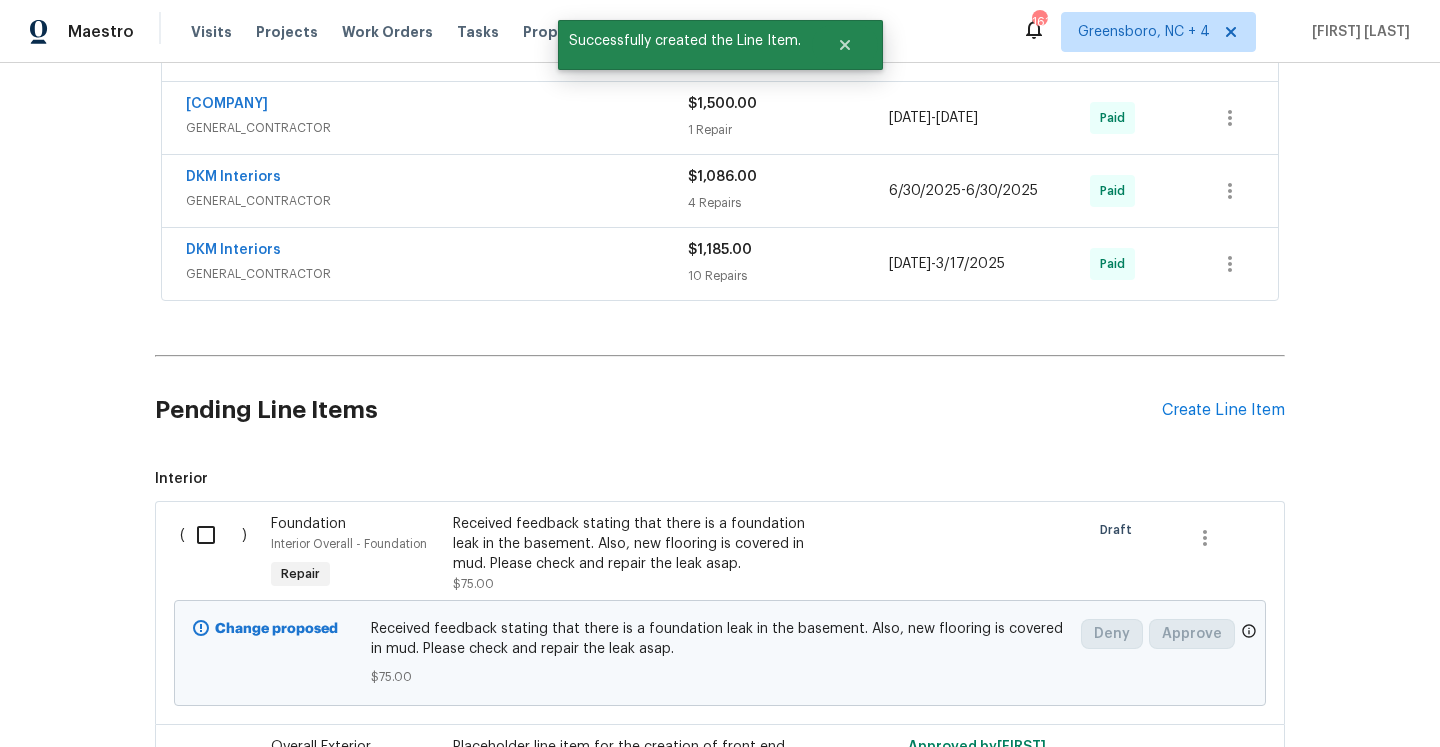 scroll, scrollTop: 1193, scrollLeft: 0, axis: vertical 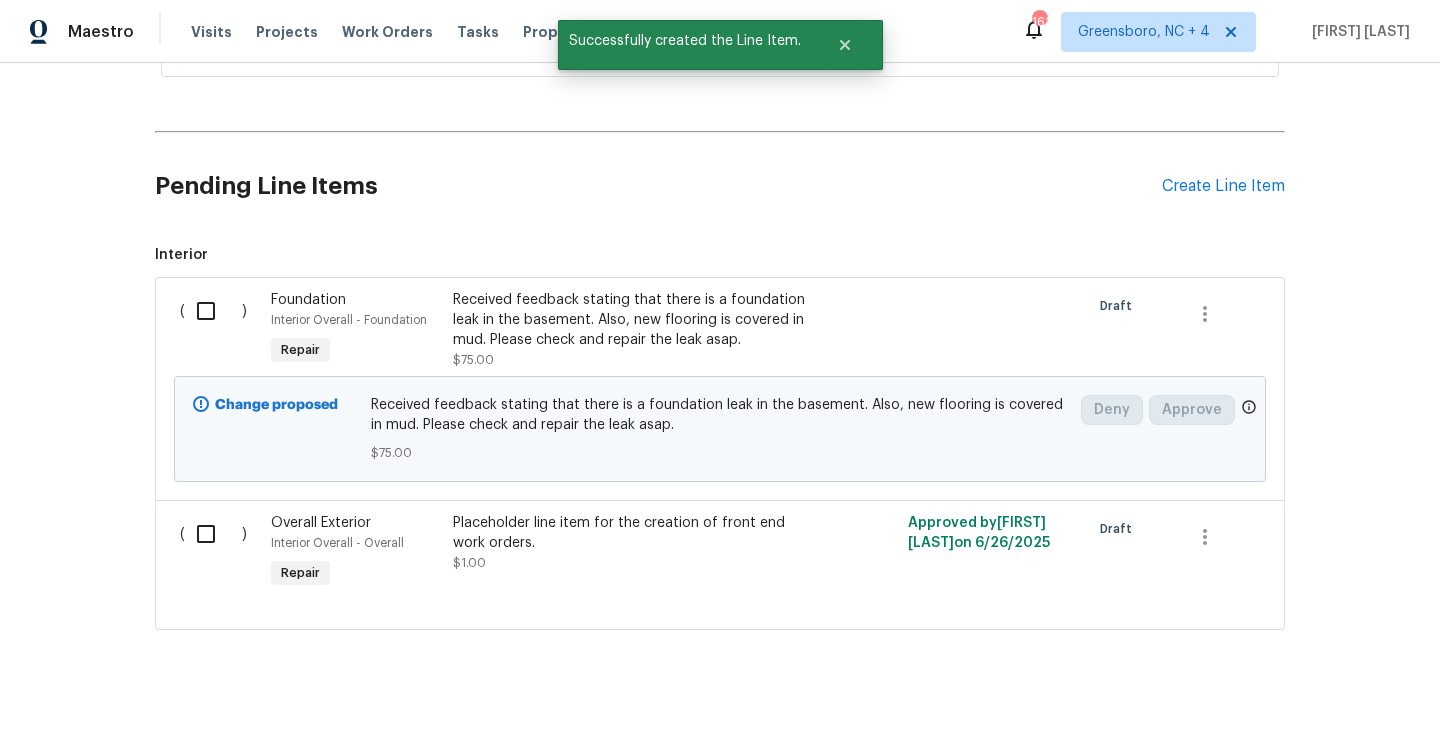 click on "( )" at bounding box center (219, 330) 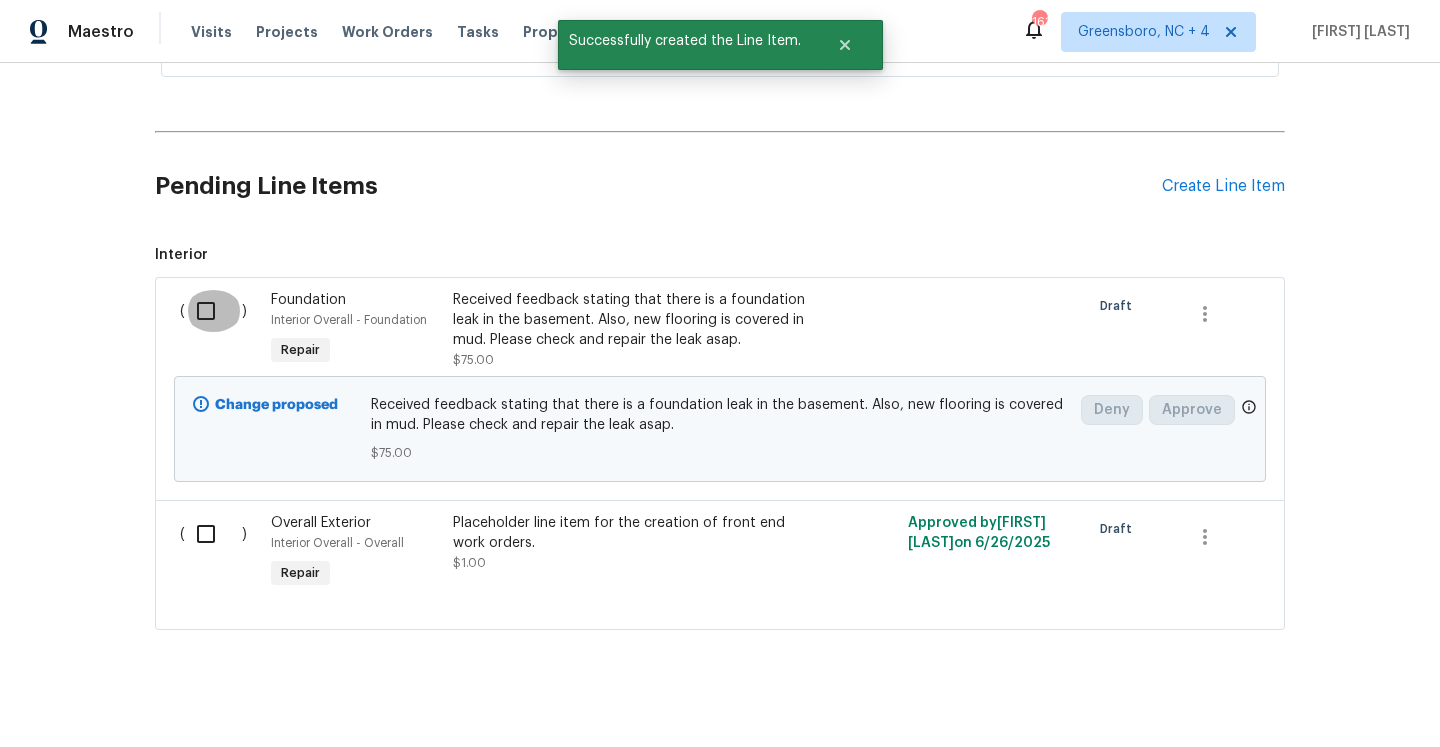 click at bounding box center (213, 311) 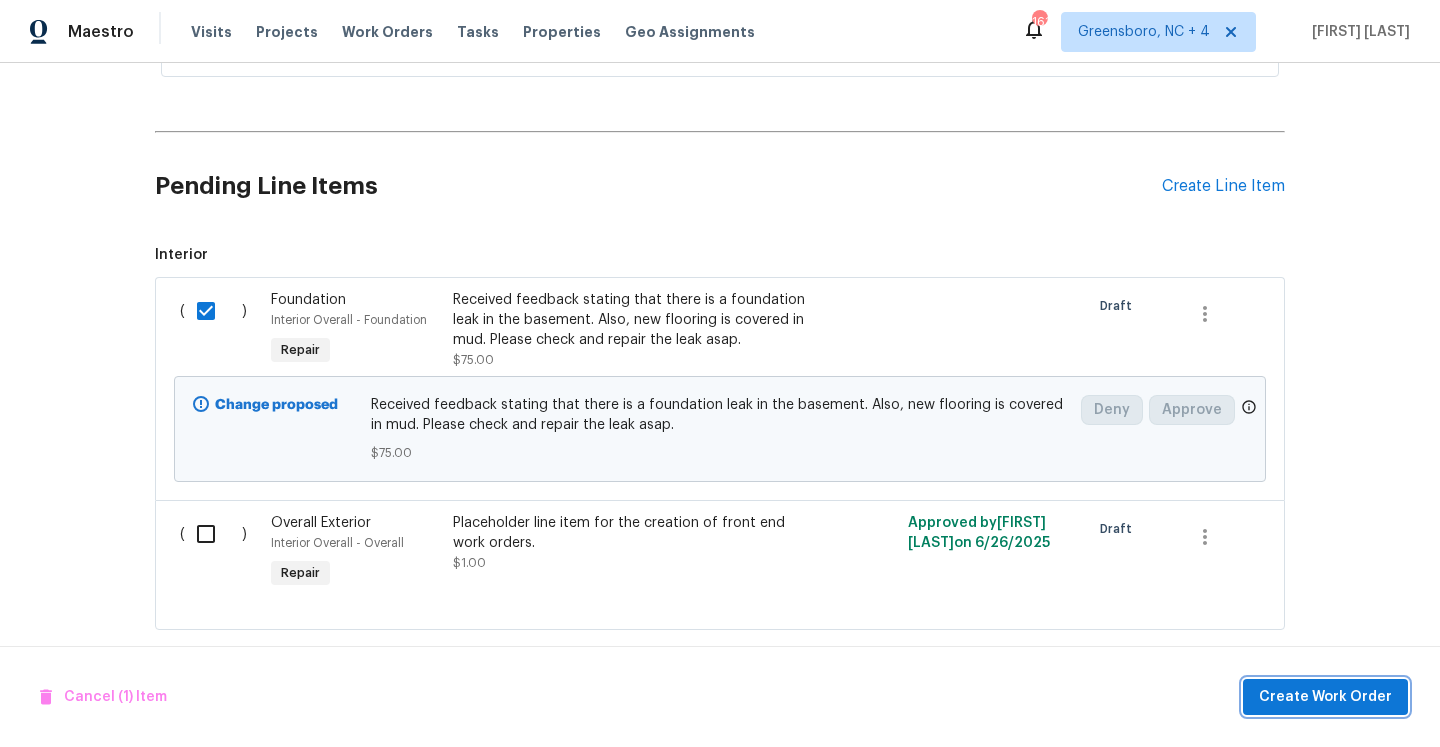 click on "Create Work Order" at bounding box center (1325, 697) 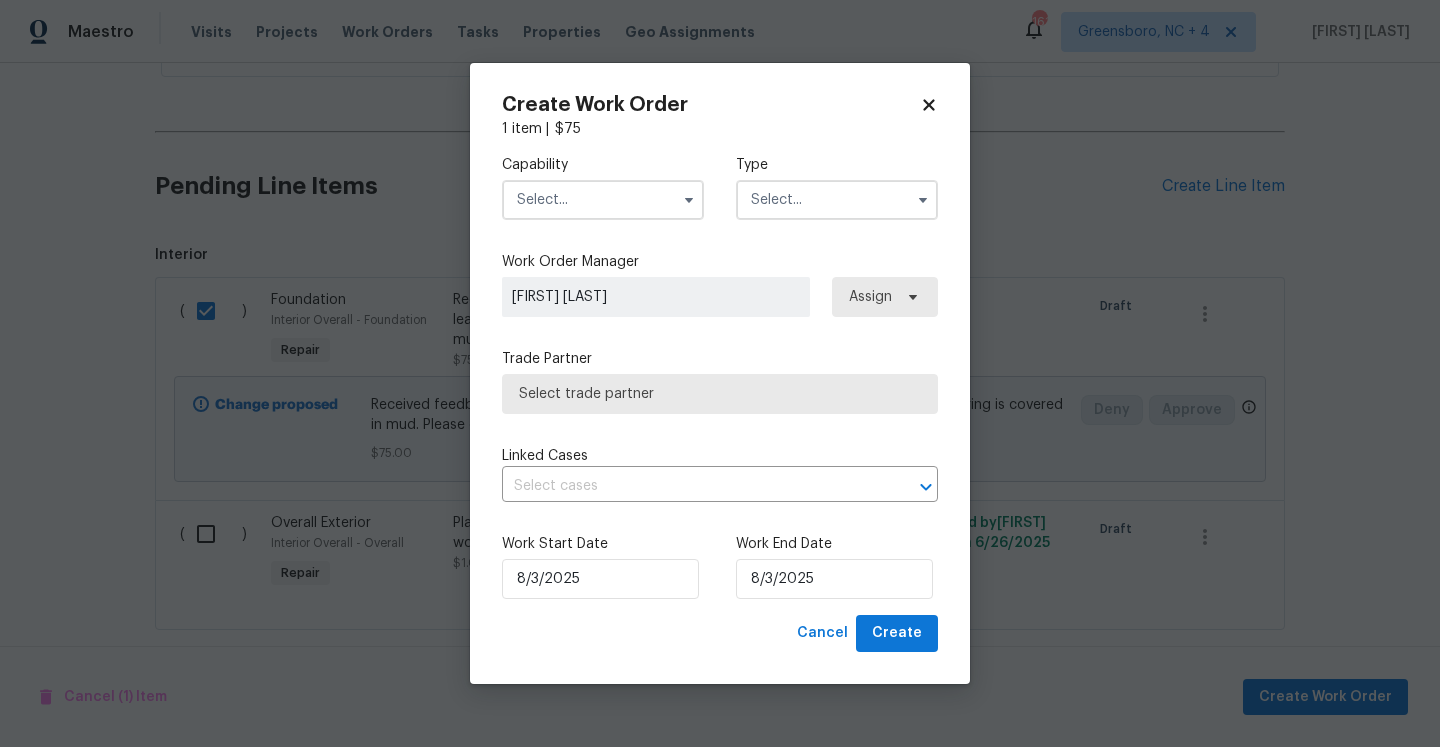 click at bounding box center (603, 200) 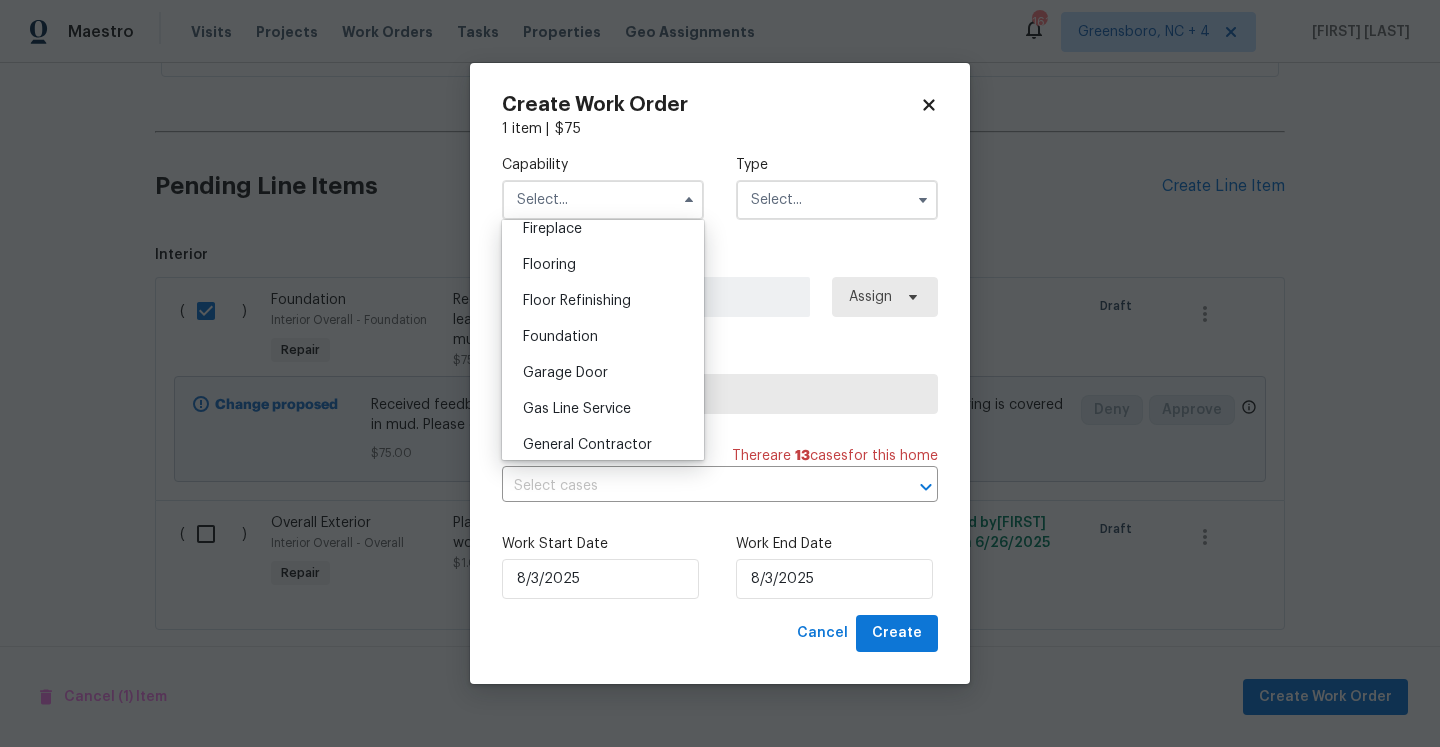 scroll, scrollTop: 758, scrollLeft: 0, axis: vertical 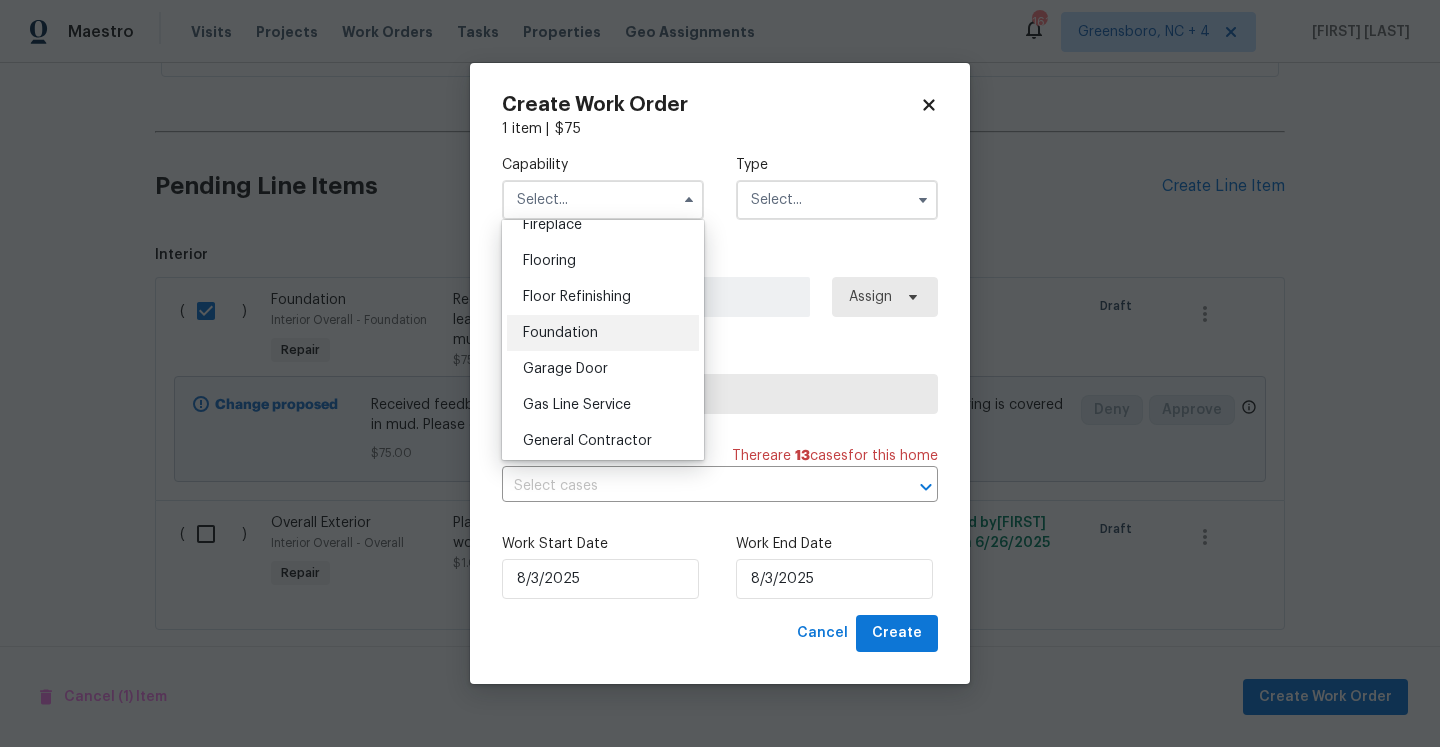 click on "Foundation" at bounding box center [603, 333] 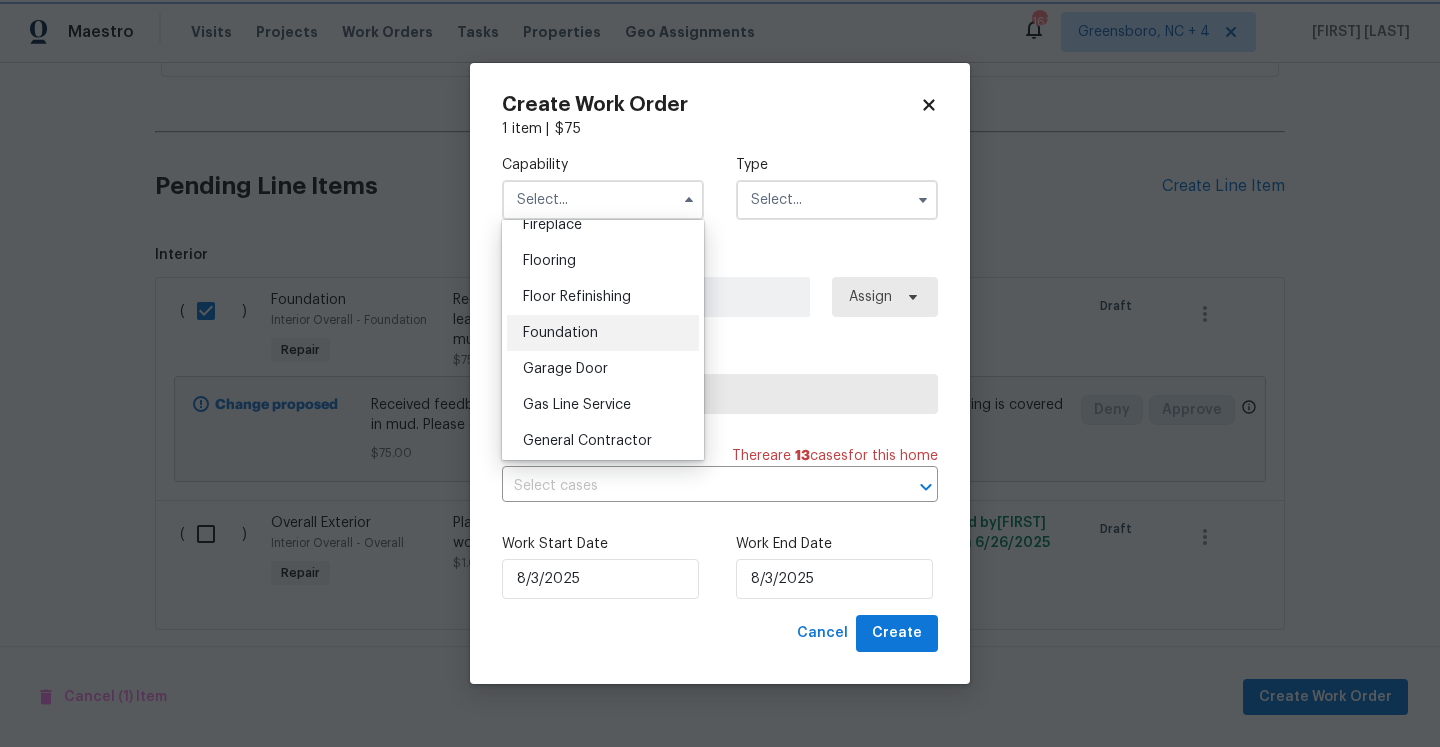 type on "Foundation" 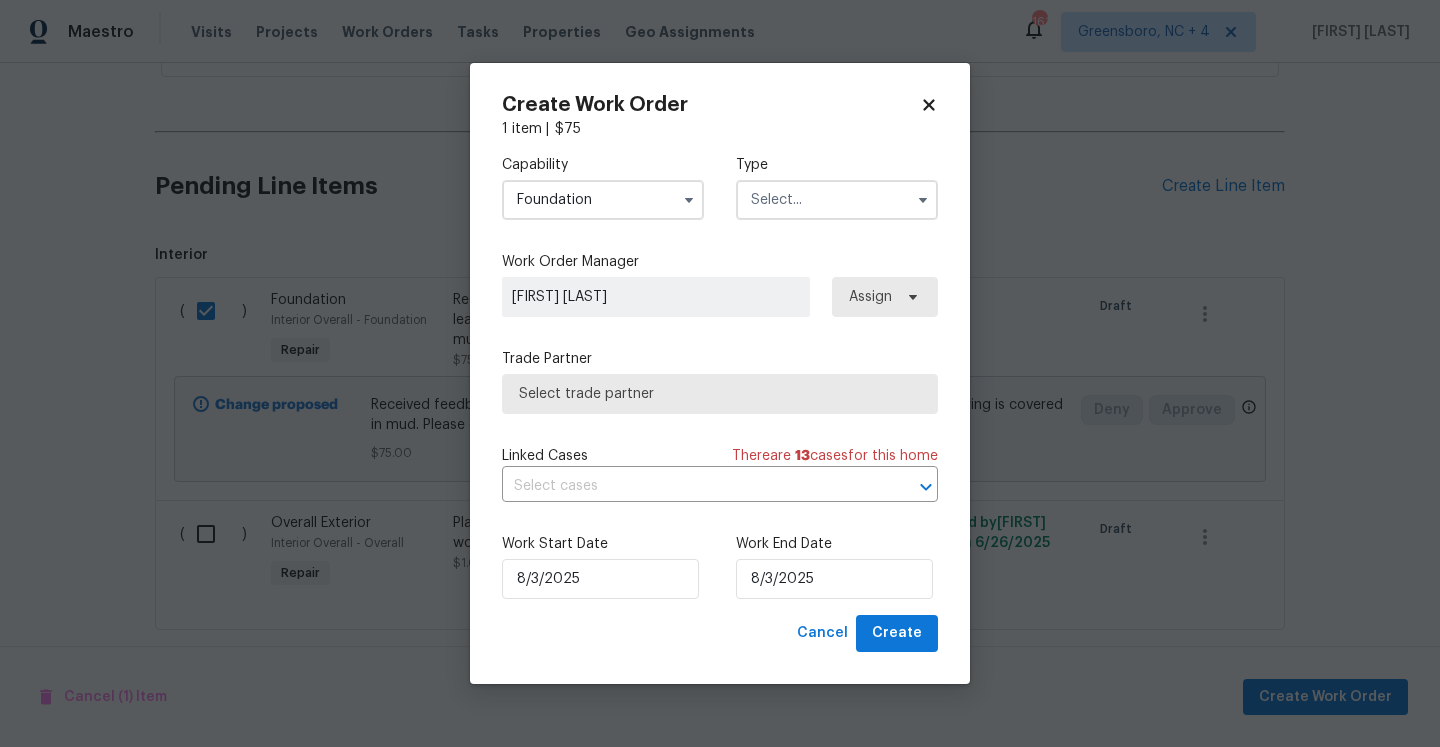 click on "Capability   Foundation Type" at bounding box center [720, 187] 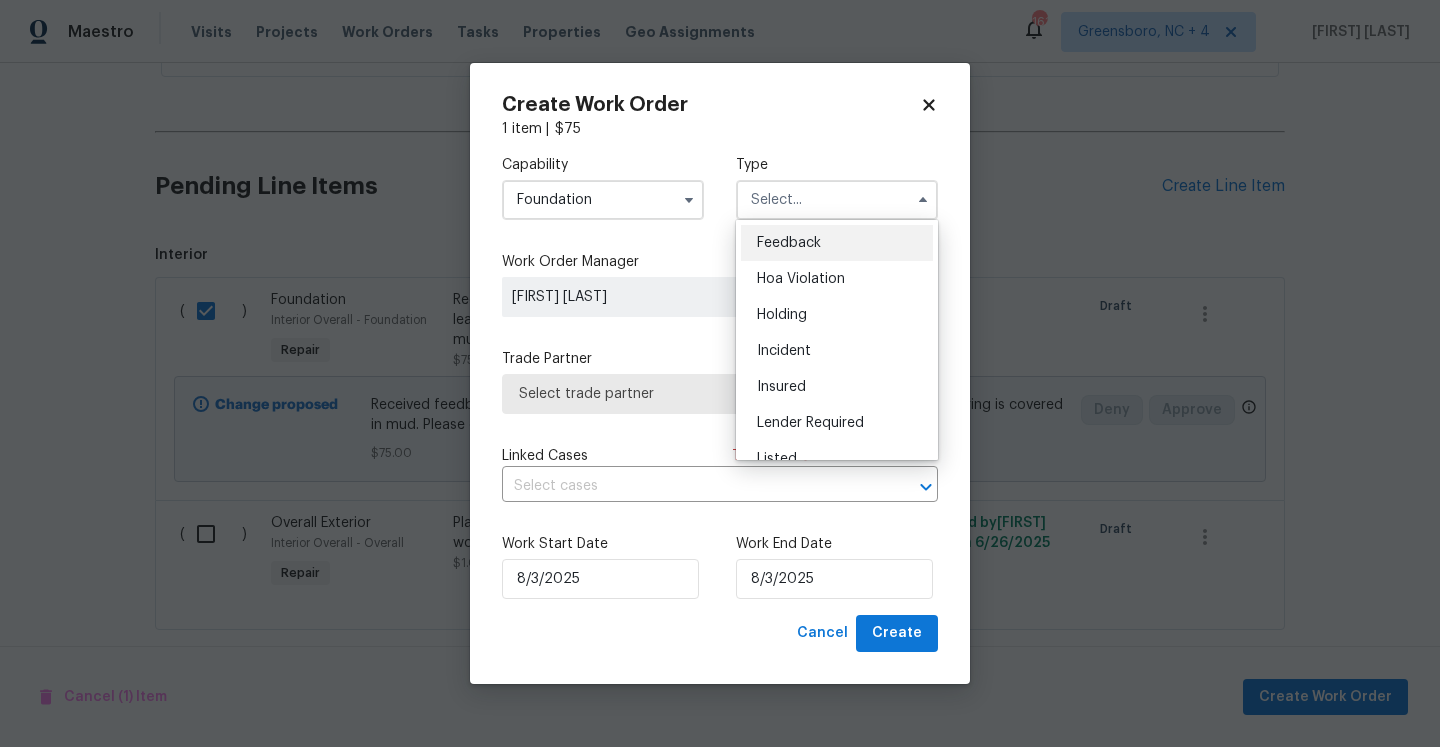 click on "Feedback" at bounding box center (837, 243) 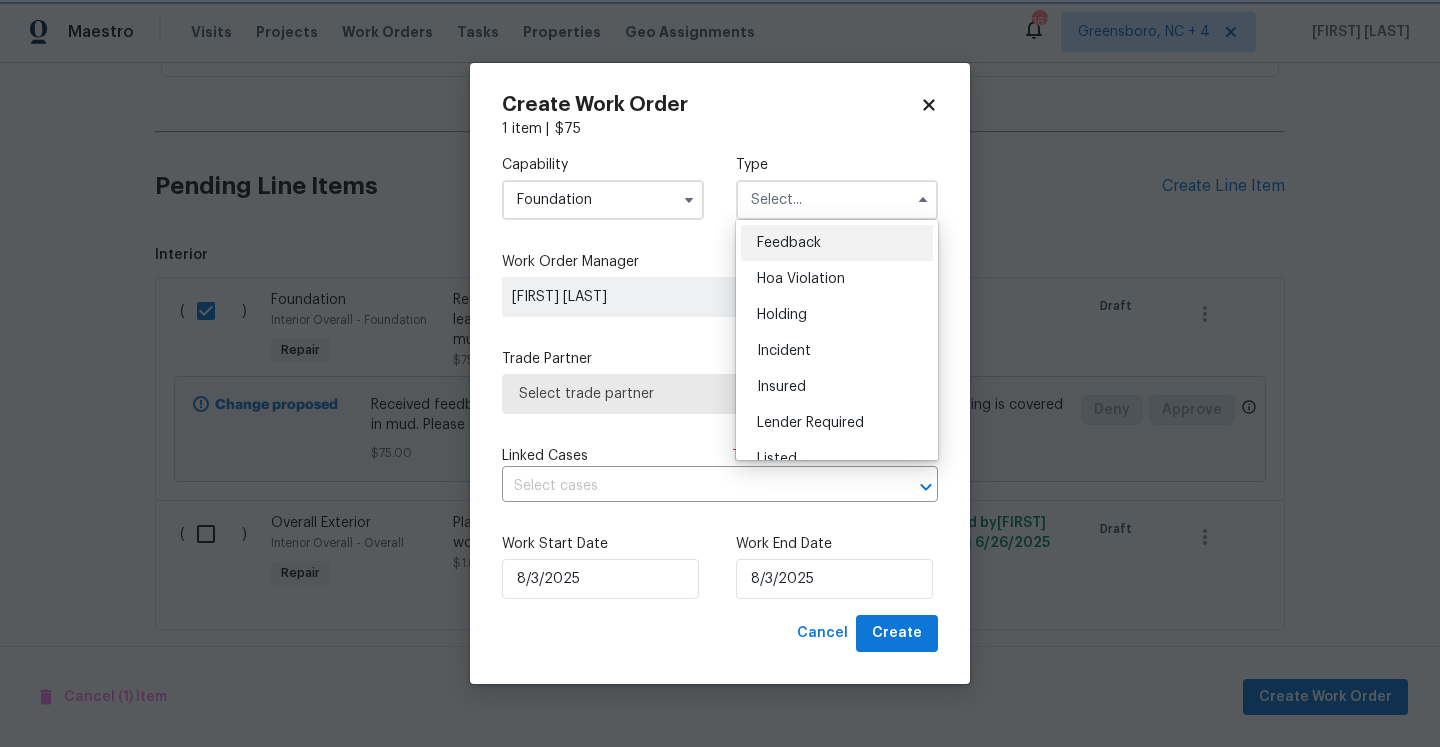 type on "Feedback" 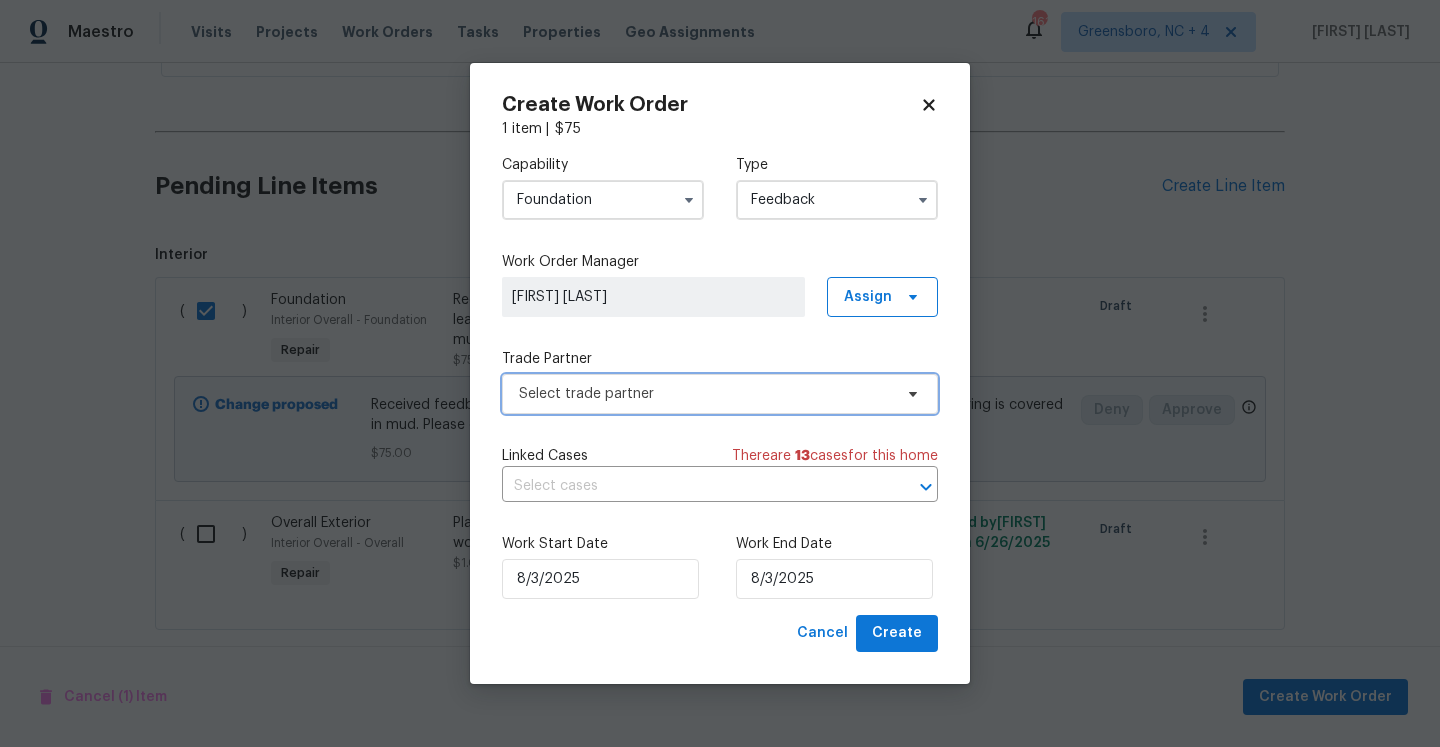 click on "Select trade partner" at bounding box center [720, 394] 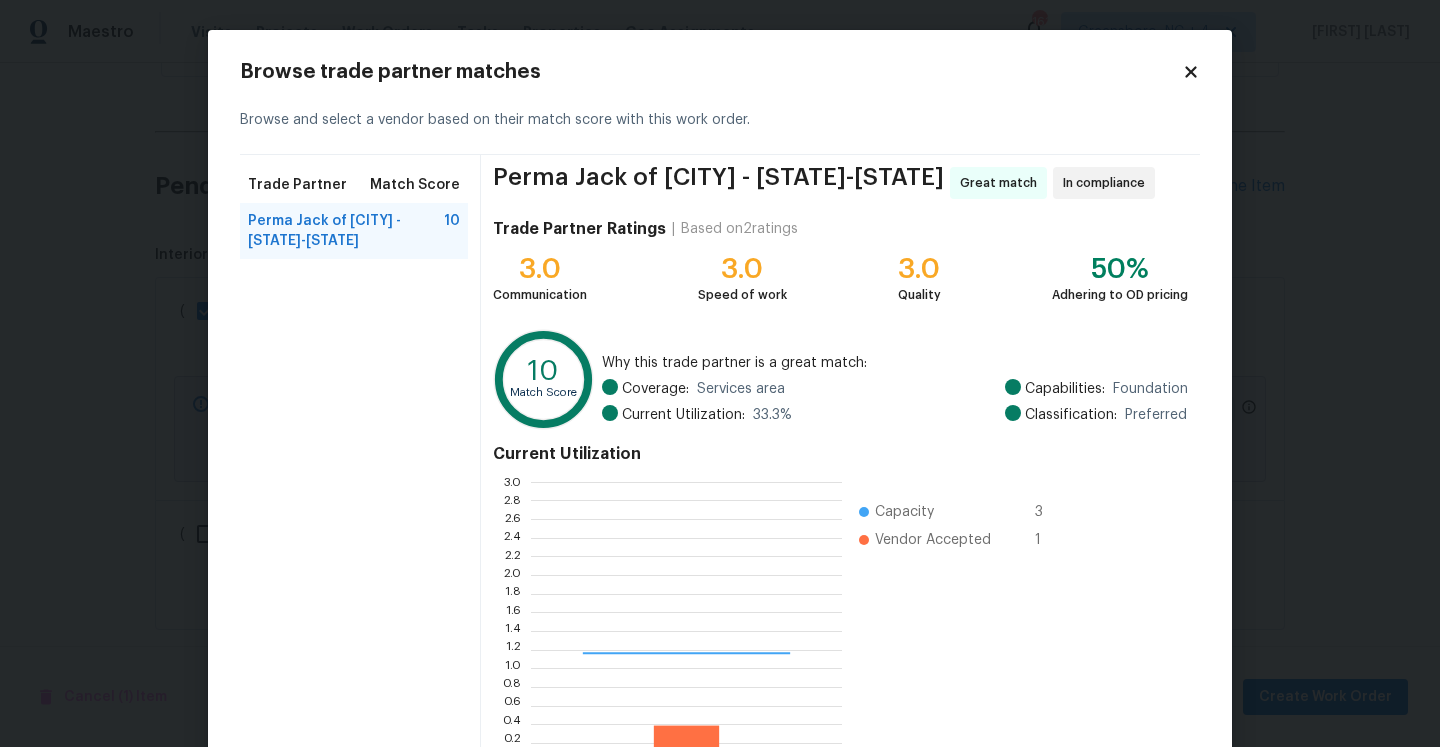 scroll, scrollTop: 2, scrollLeft: 1, axis: both 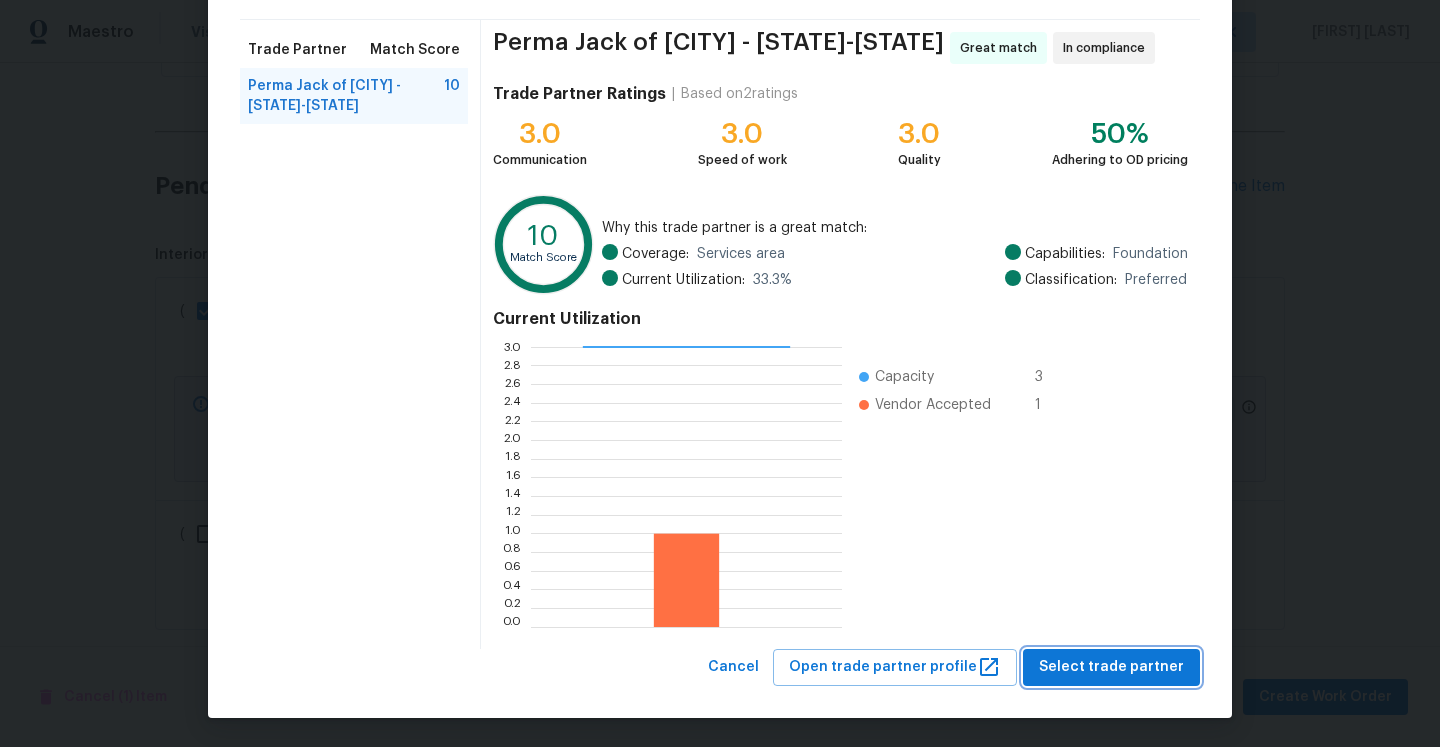 click on "Select trade partner" at bounding box center [1111, 667] 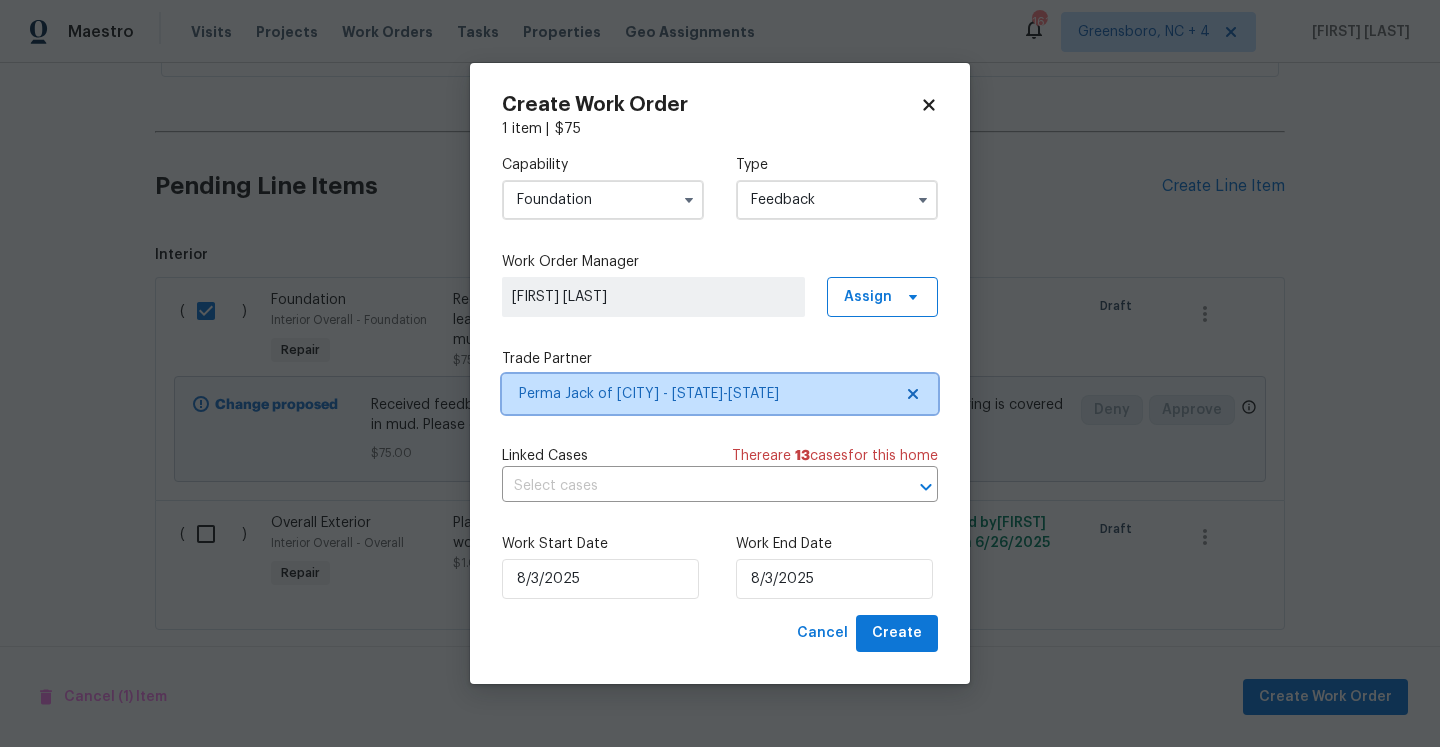 scroll, scrollTop: 0, scrollLeft: 0, axis: both 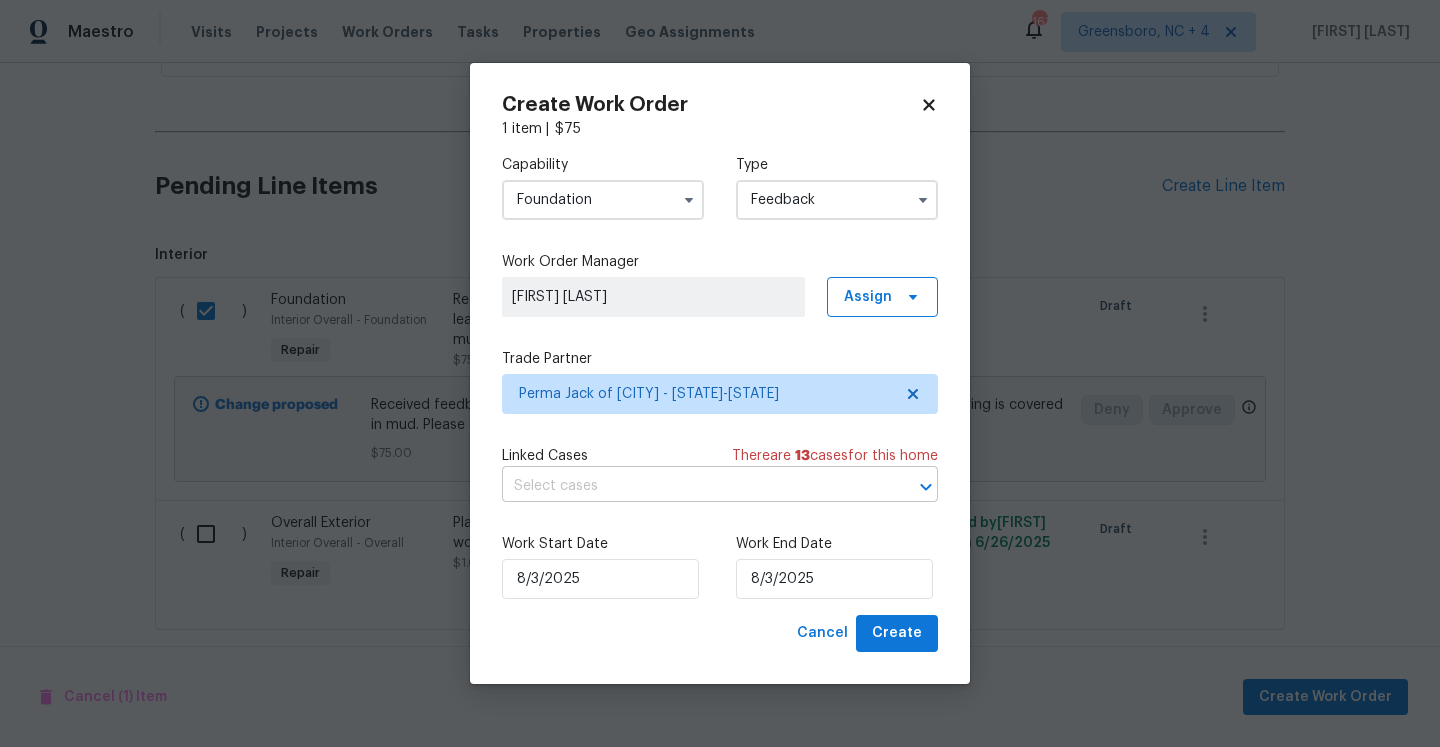 click at bounding box center (692, 486) 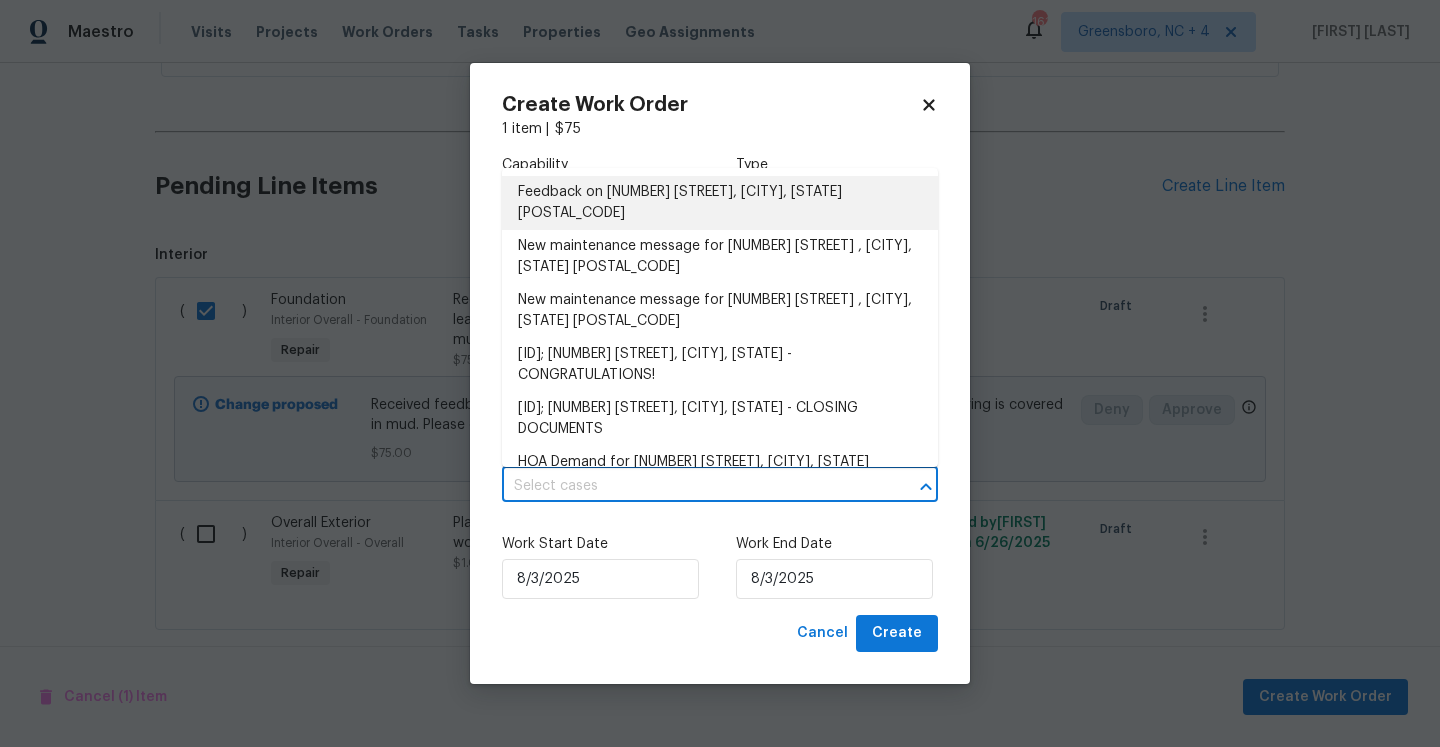 drag, startPoint x: 646, startPoint y: 193, endPoint x: 649, endPoint y: 209, distance: 16.27882 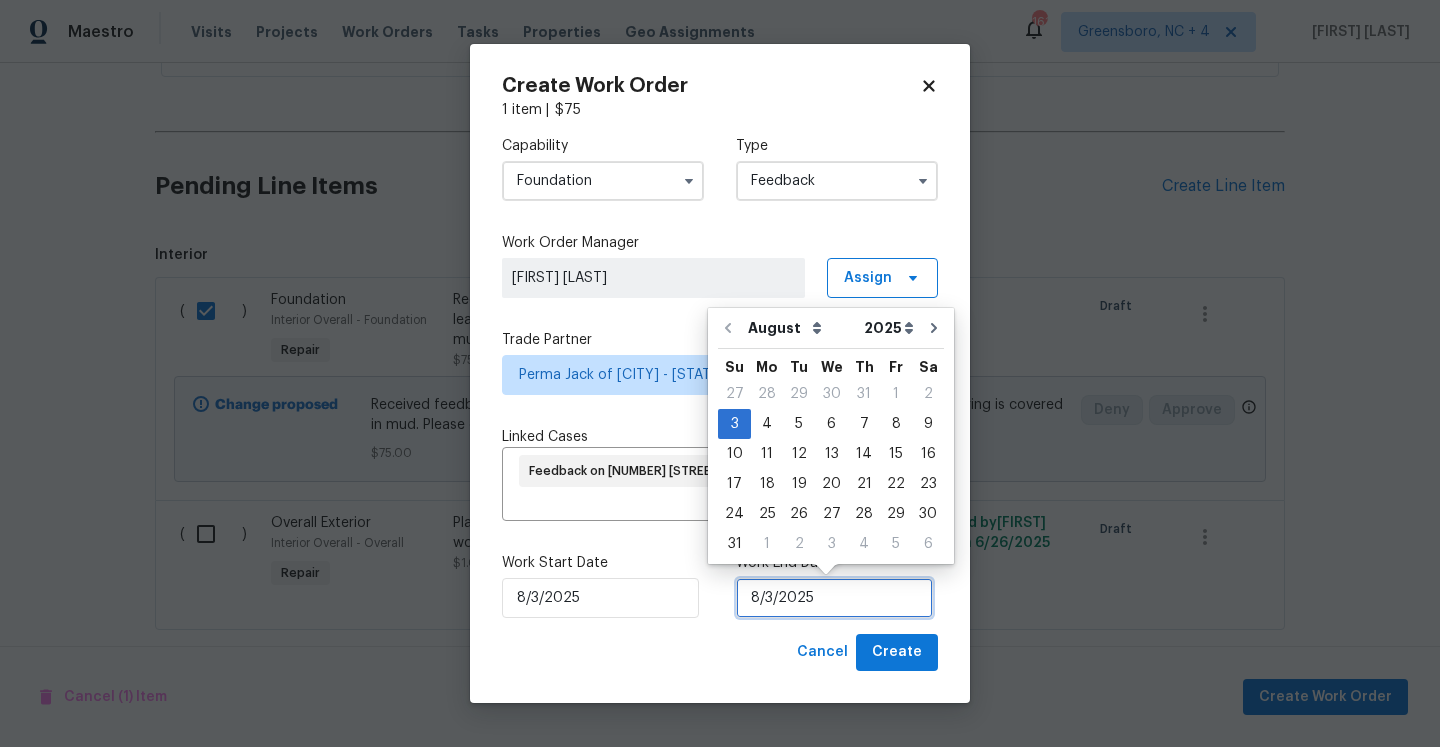 click on "8/3/2025" at bounding box center (834, 598) 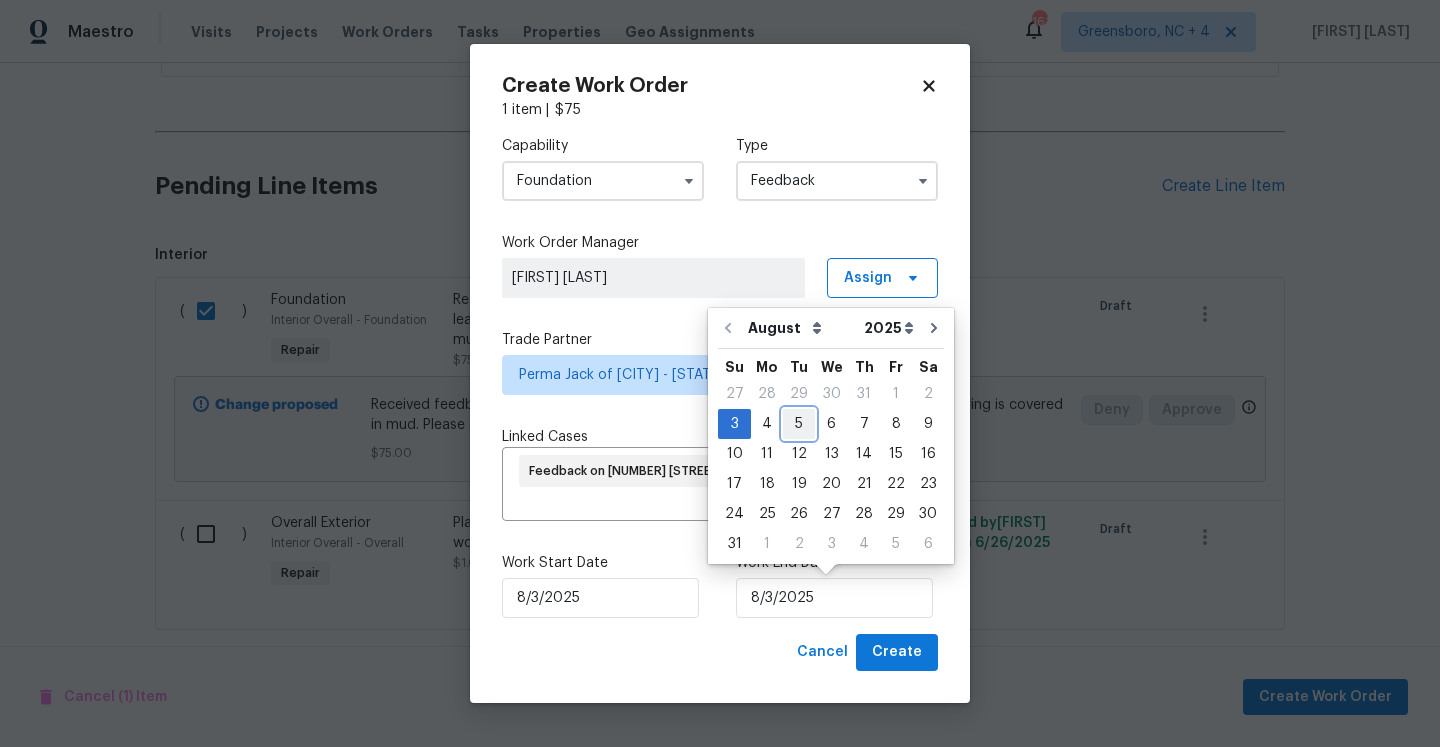 click on "5" at bounding box center [799, 424] 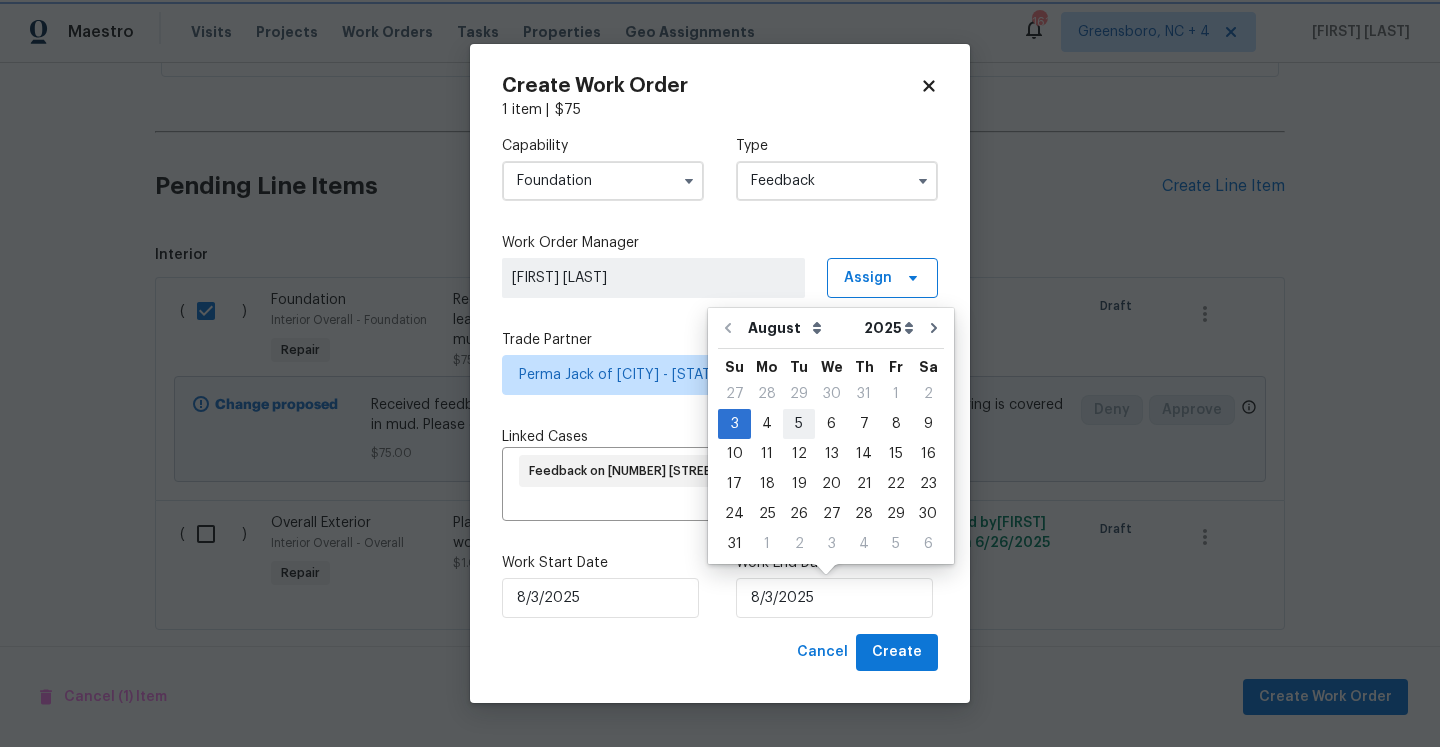 type on "8/5/2025" 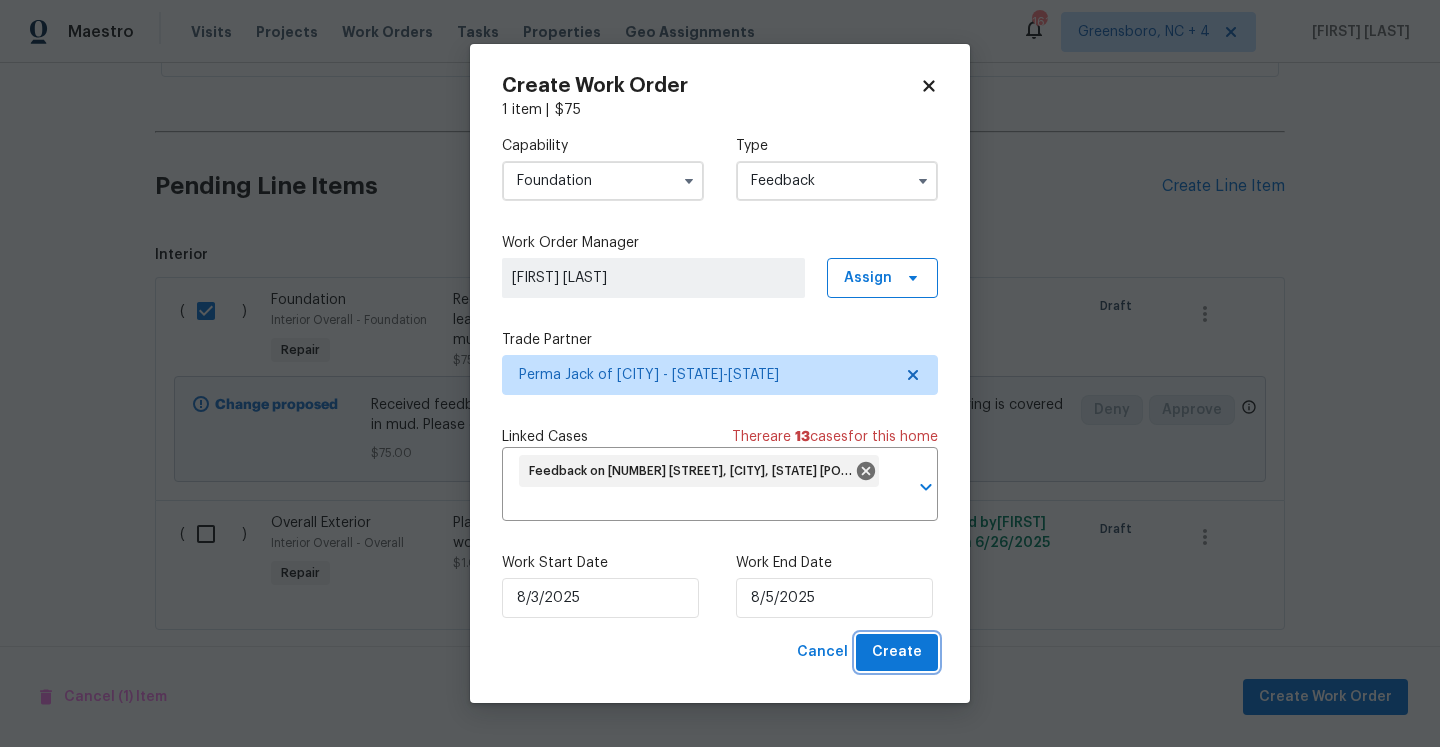 click on "Create" at bounding box center [897, 652] 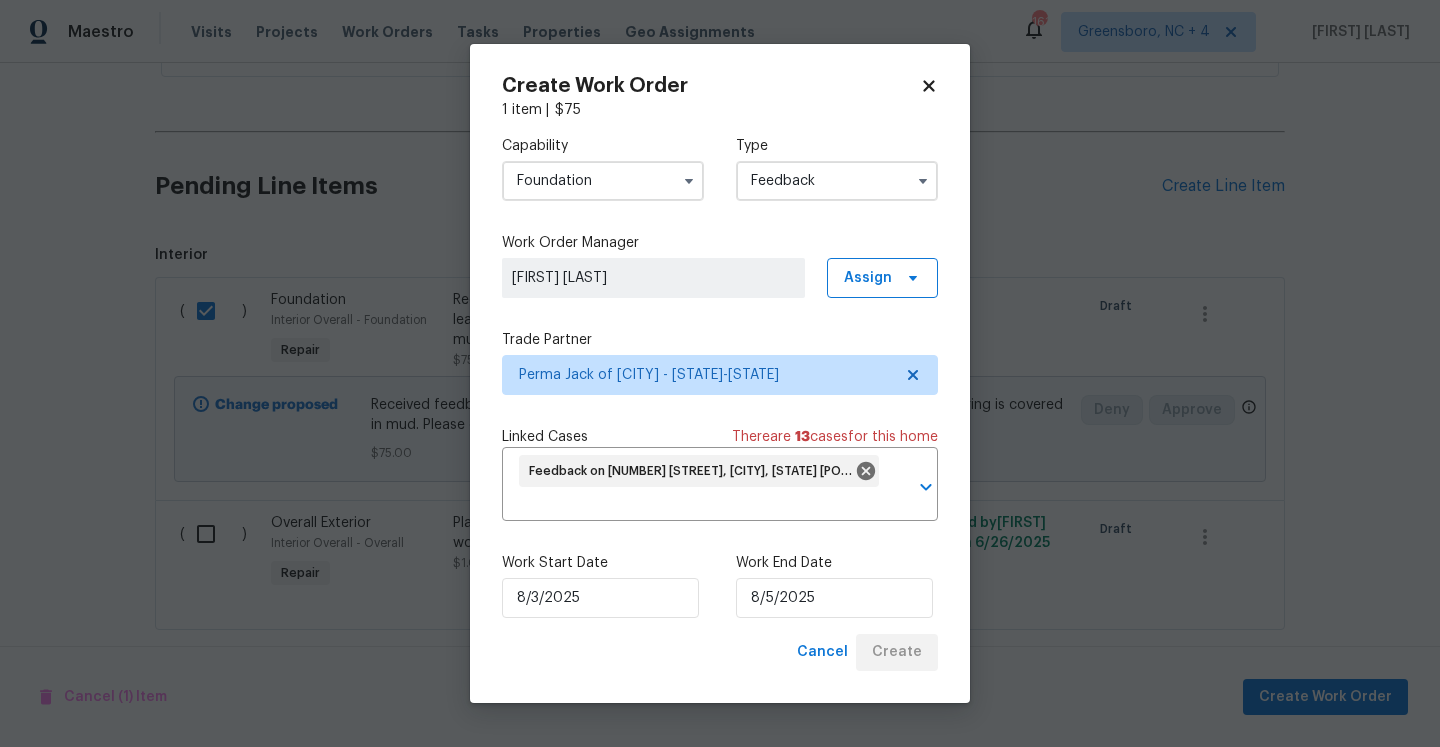 checkbox on "false" 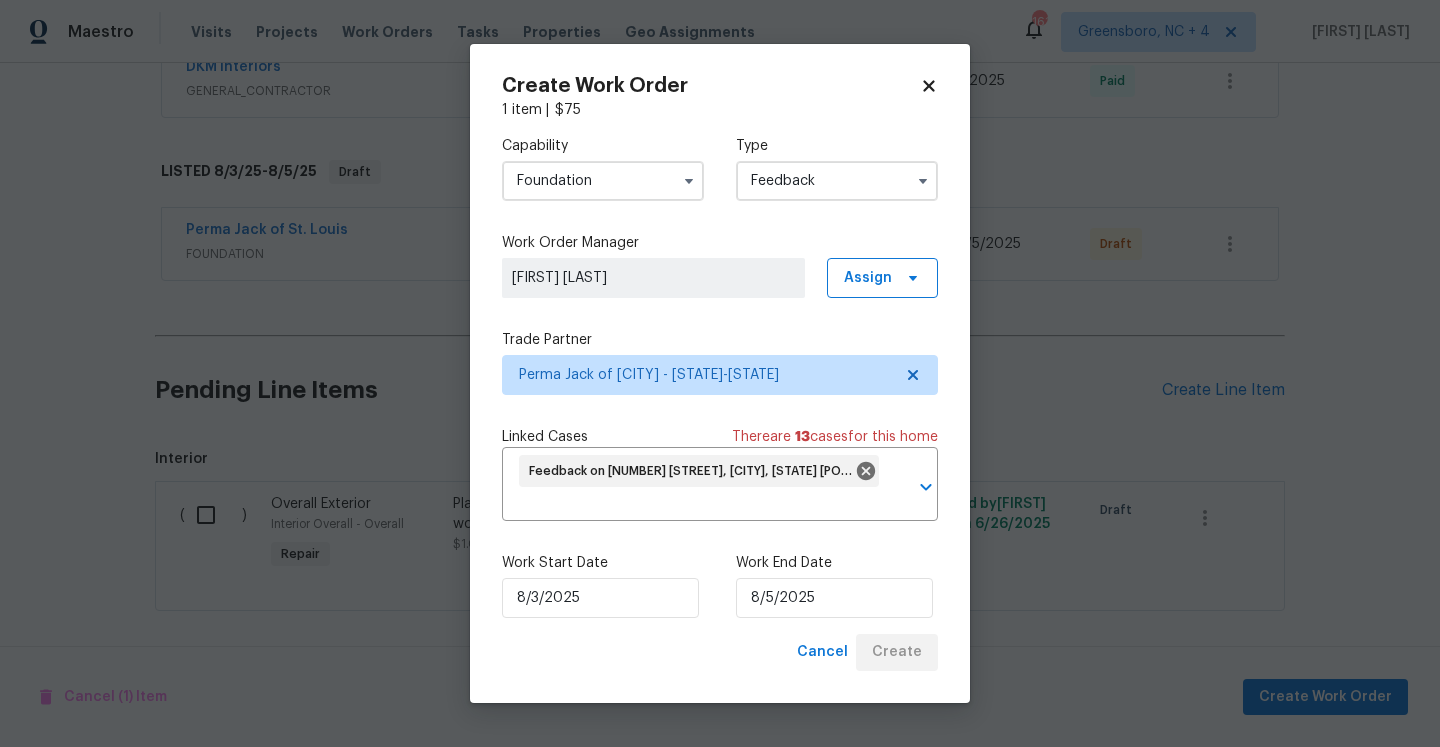 scroll, scrollTop: 1132, scrollLeft: 0, axis: vertical 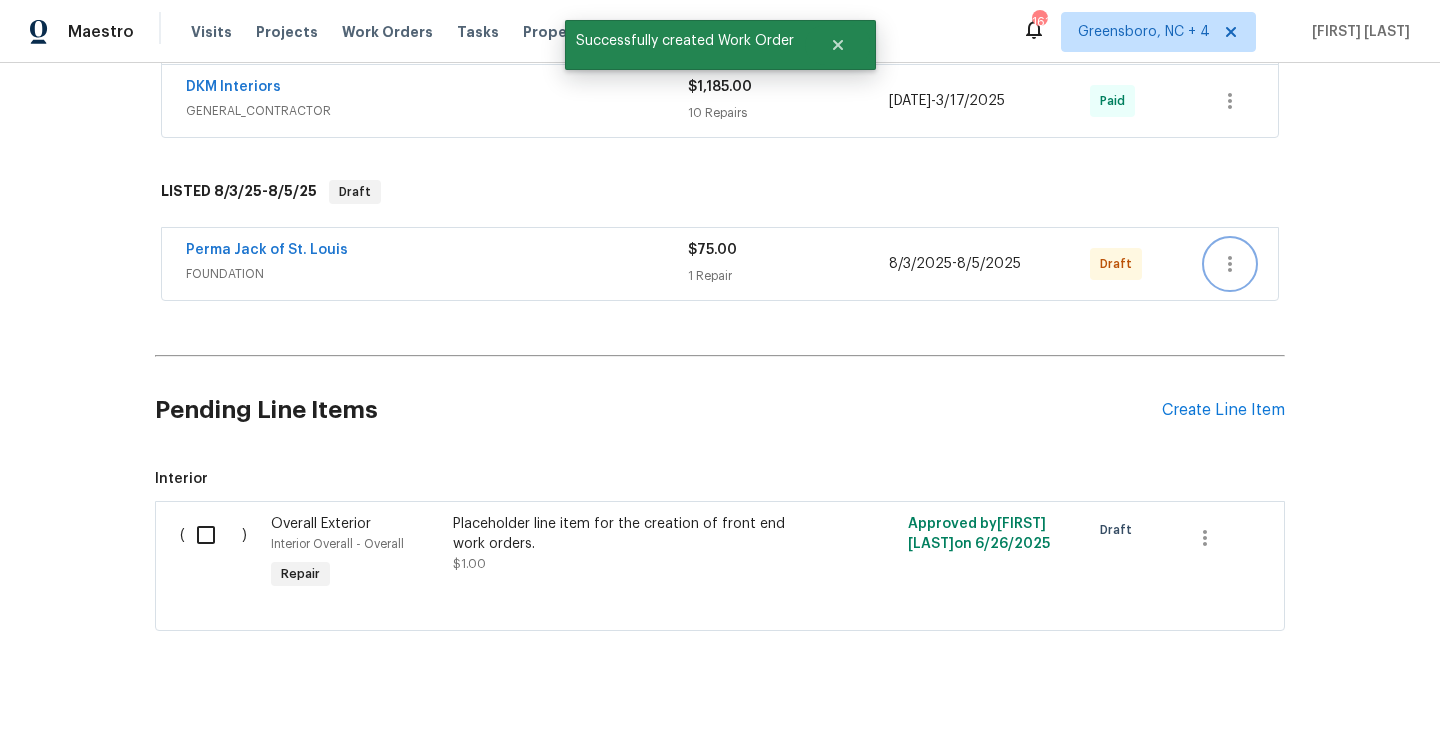 click at bounding box center [1230, 264] 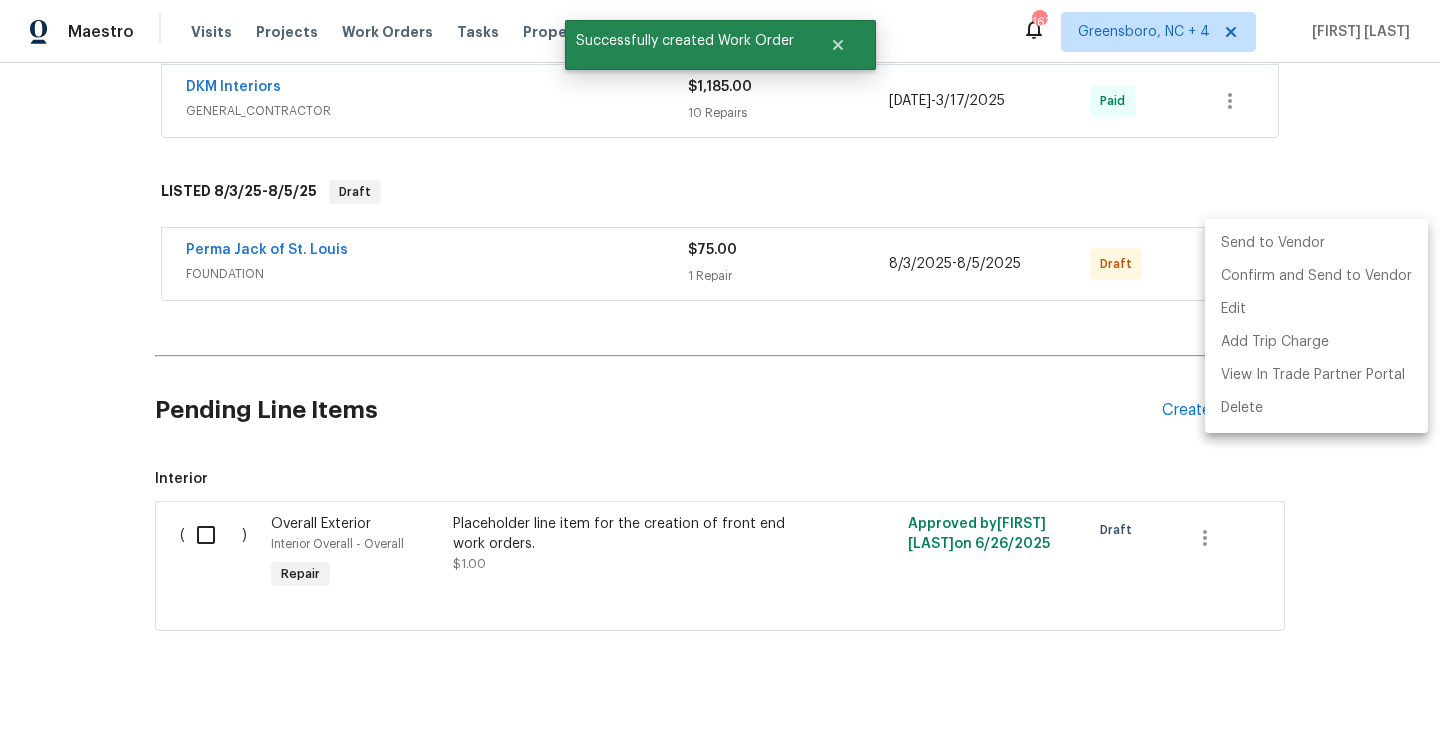 click on "Send to Vendor" at bounding box center [1316, 243] 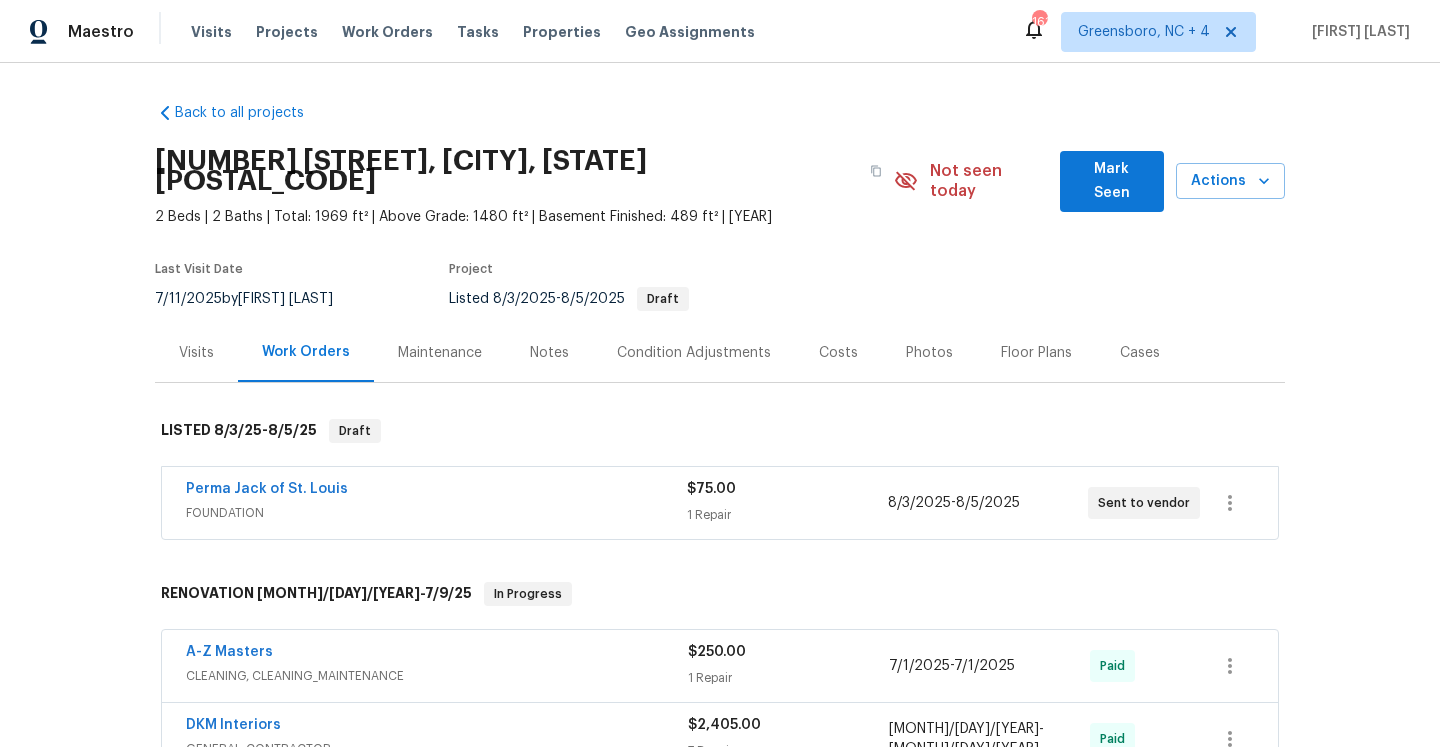 scroll, scrollTop: 0, scrollLeft: 0, axis: both 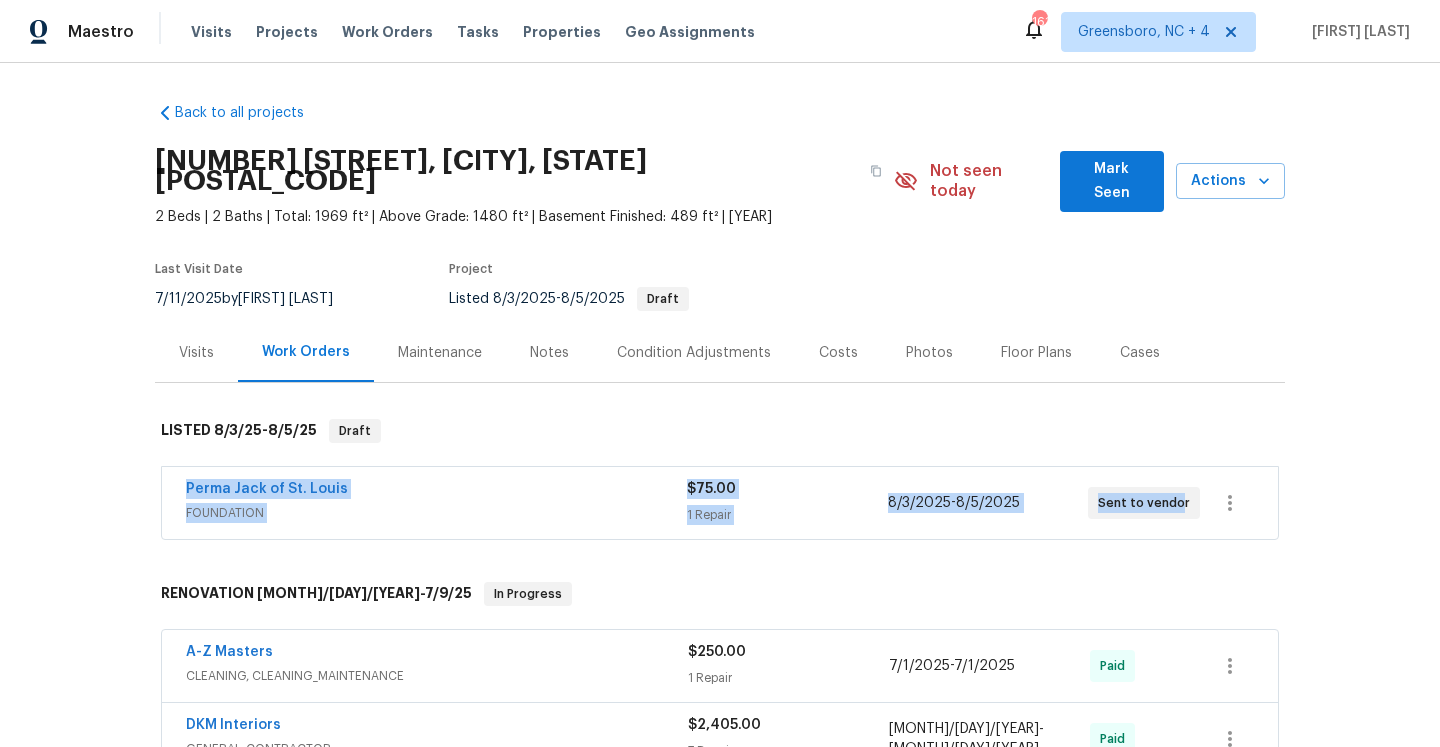 drag, startPoint x: 183, startPoint y: 467, endPoint x: 1179, endPoint y: 477, distance: 996.0502 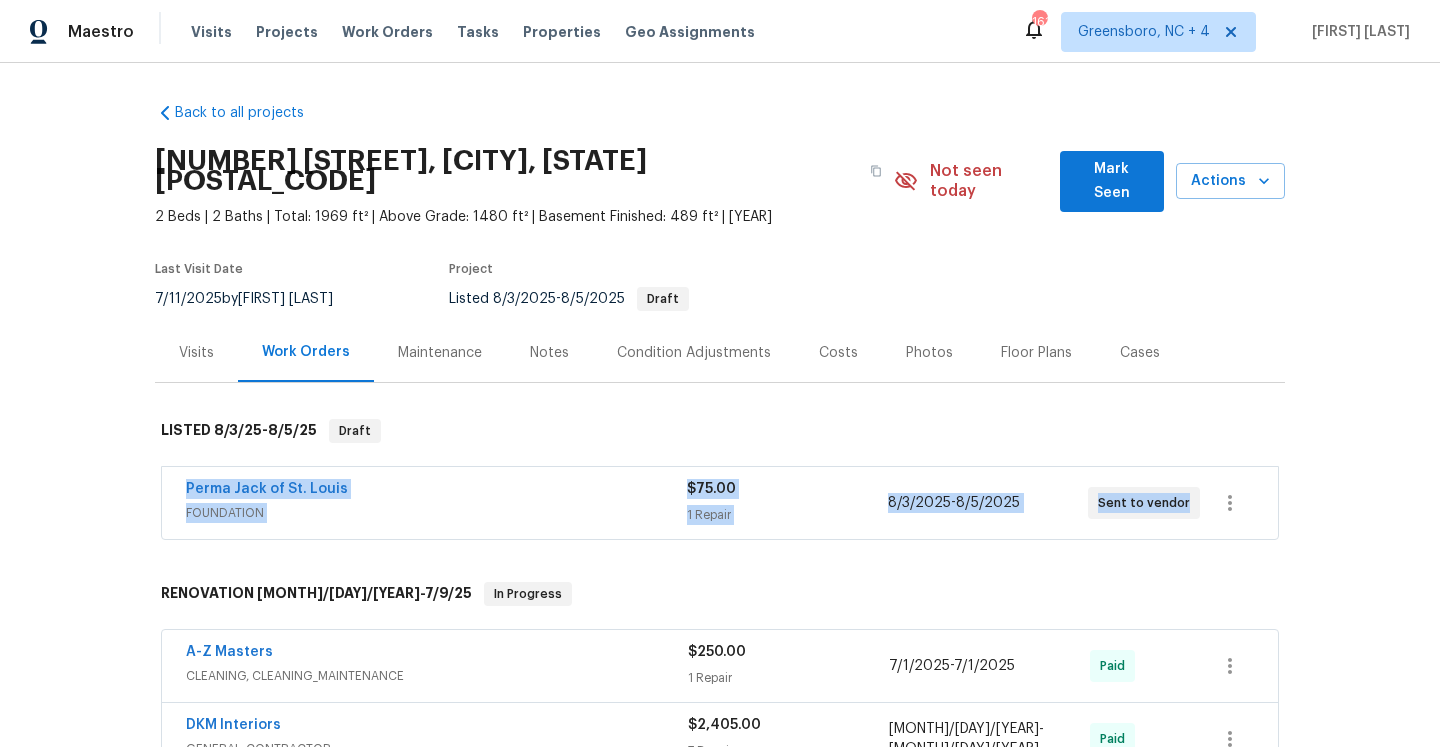 copy on "Perma Jack of [CITY] FOUNDATION $75.00 1 Repair [MONTH]/[DAY]/[YEAR]  -  [MONTH]/[DAY]/[YEAR] Sent to vendor" 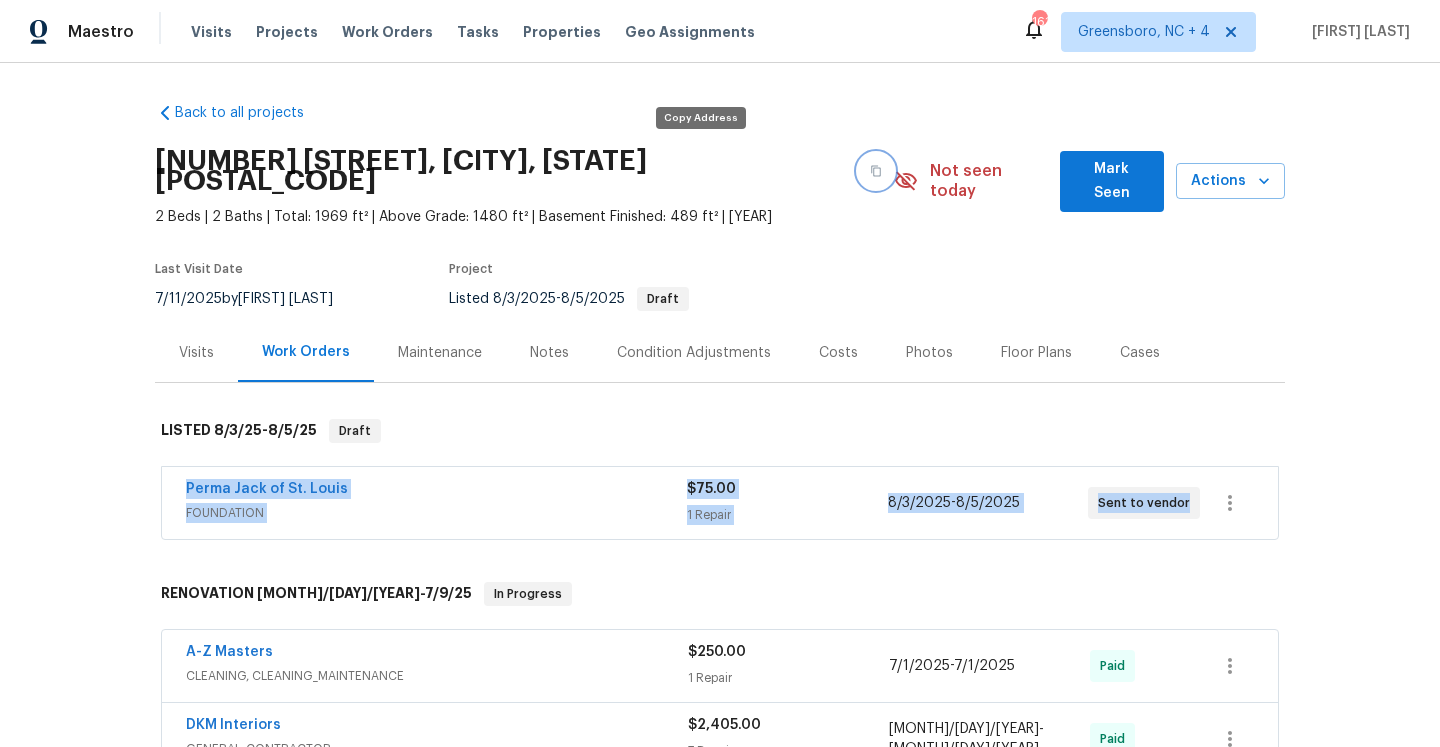 click at bounding box center (876, 171) 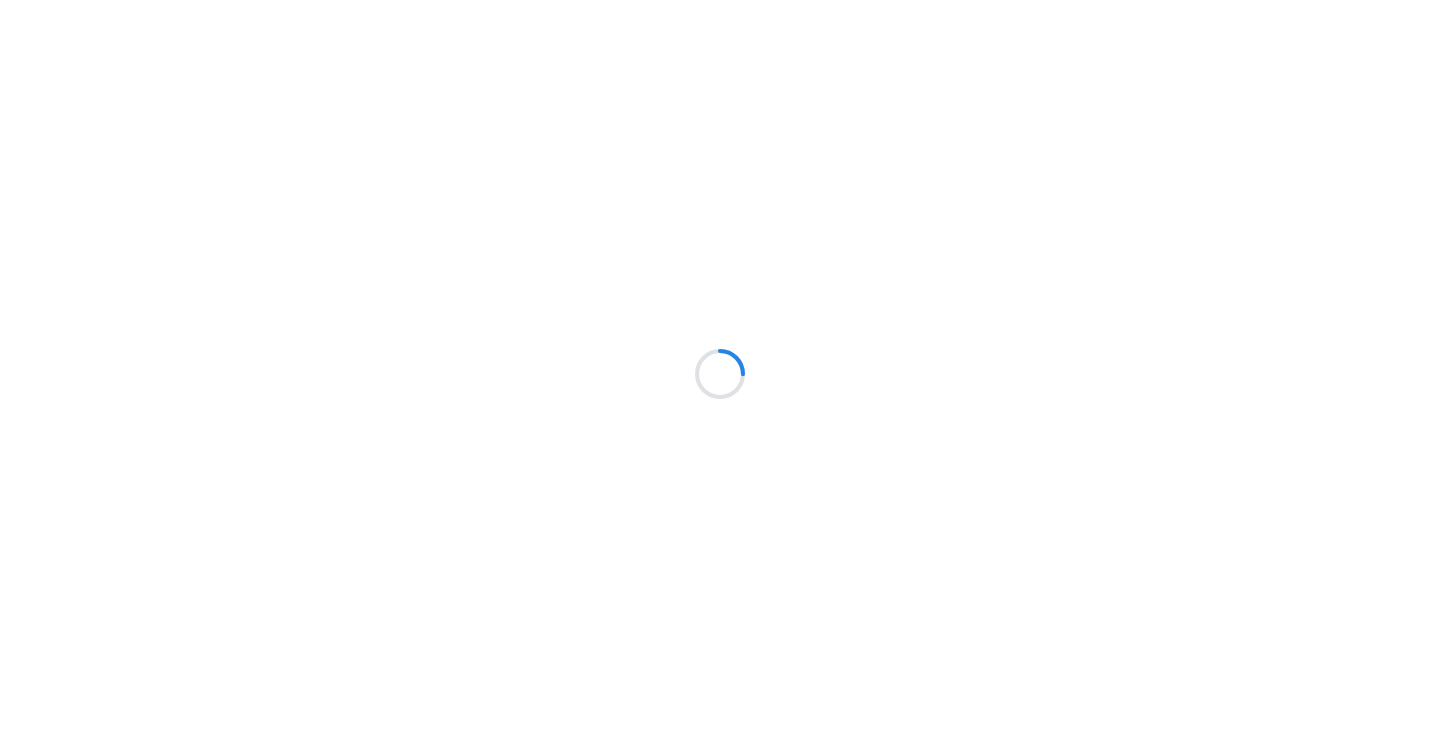 scroll, scrollTop: 0, scrollLeft: 0, axis: both 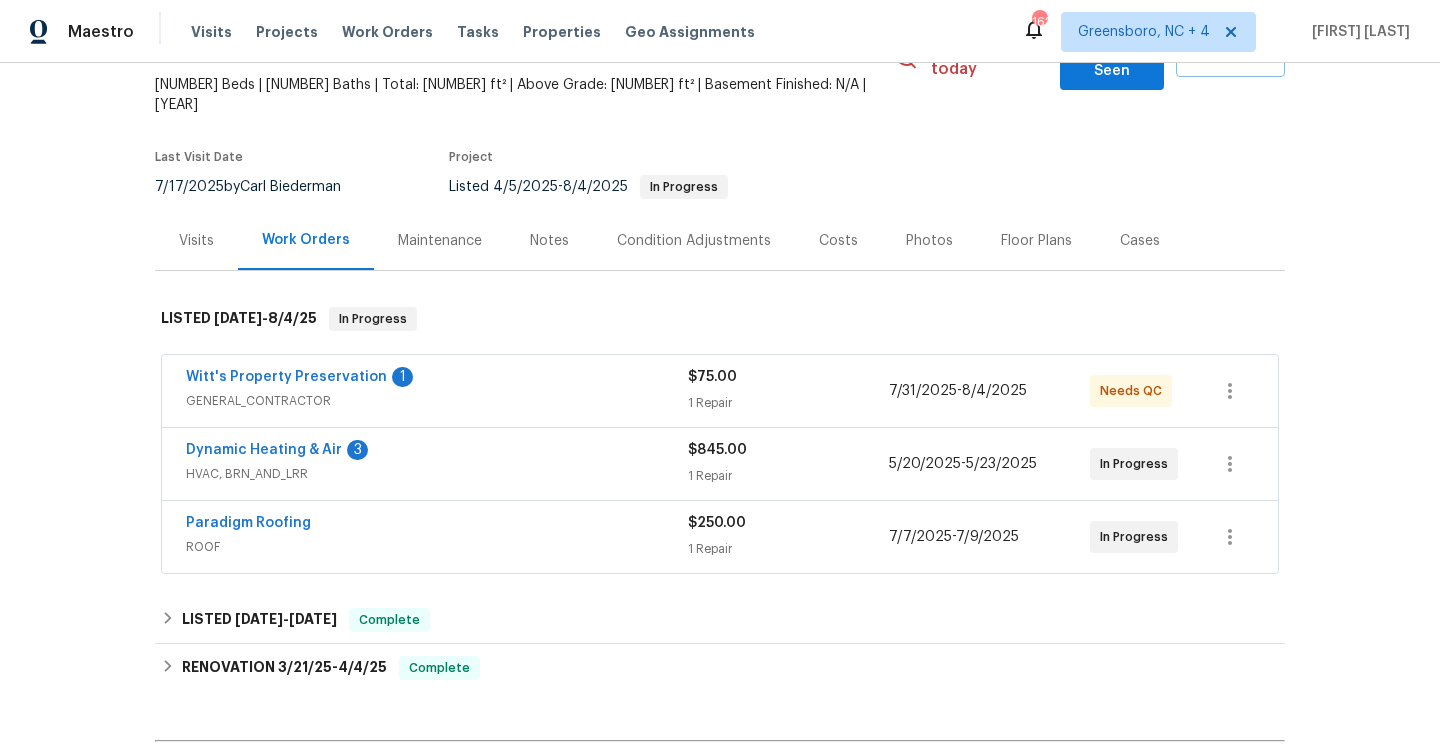 click on "HVAC, BRN_AND_LRR" at bounding box center (437, 474) 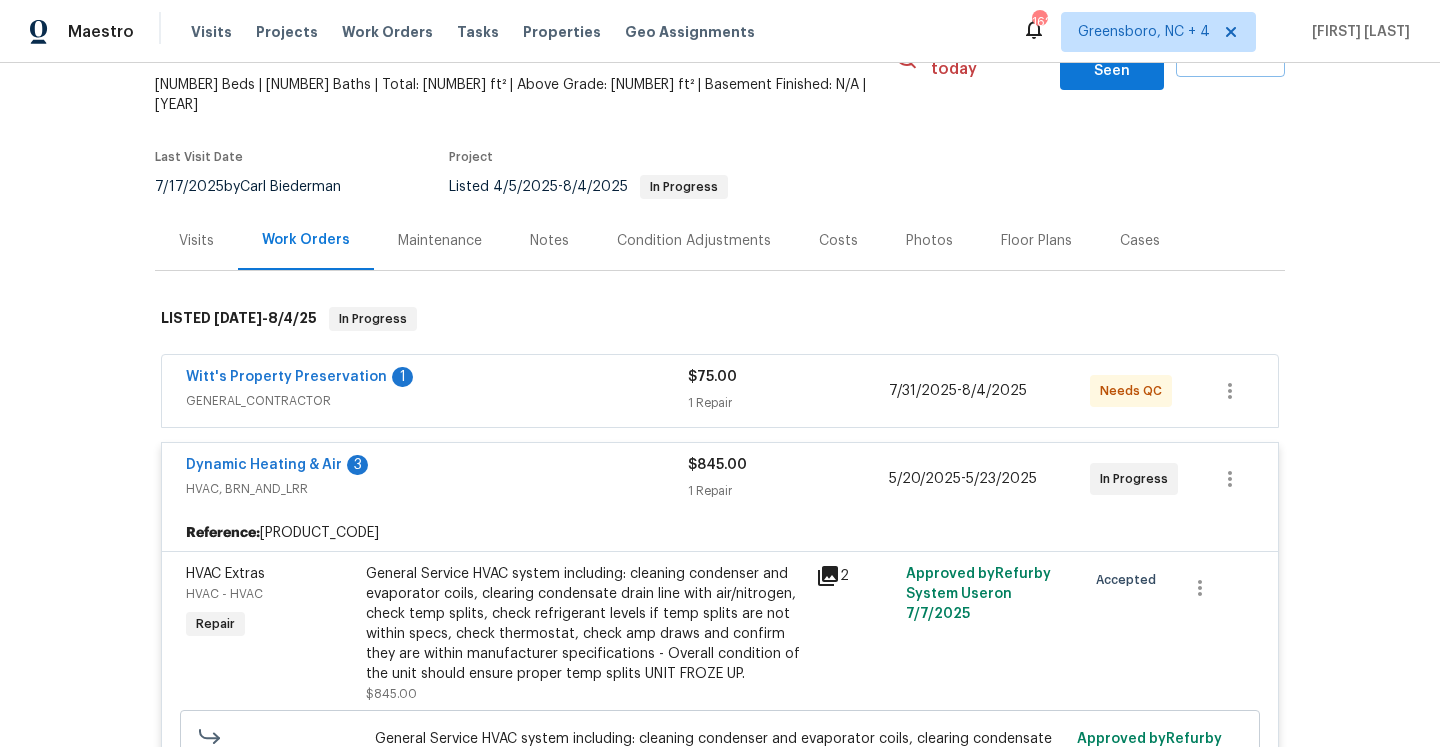 click on "General Service HVAC system including: cleaning condenser and evaporator coils, clearing condensate drain line with air/nitrogen, check temp splits, check refrigerant levels if temp splits are not within specs, check thermostat, check amp draws and confirm they are within manufacturer specifications - Overall condition of the unit should ensure proper temp splits
UNIT FROZE UP." at bounding box center (585, 624) 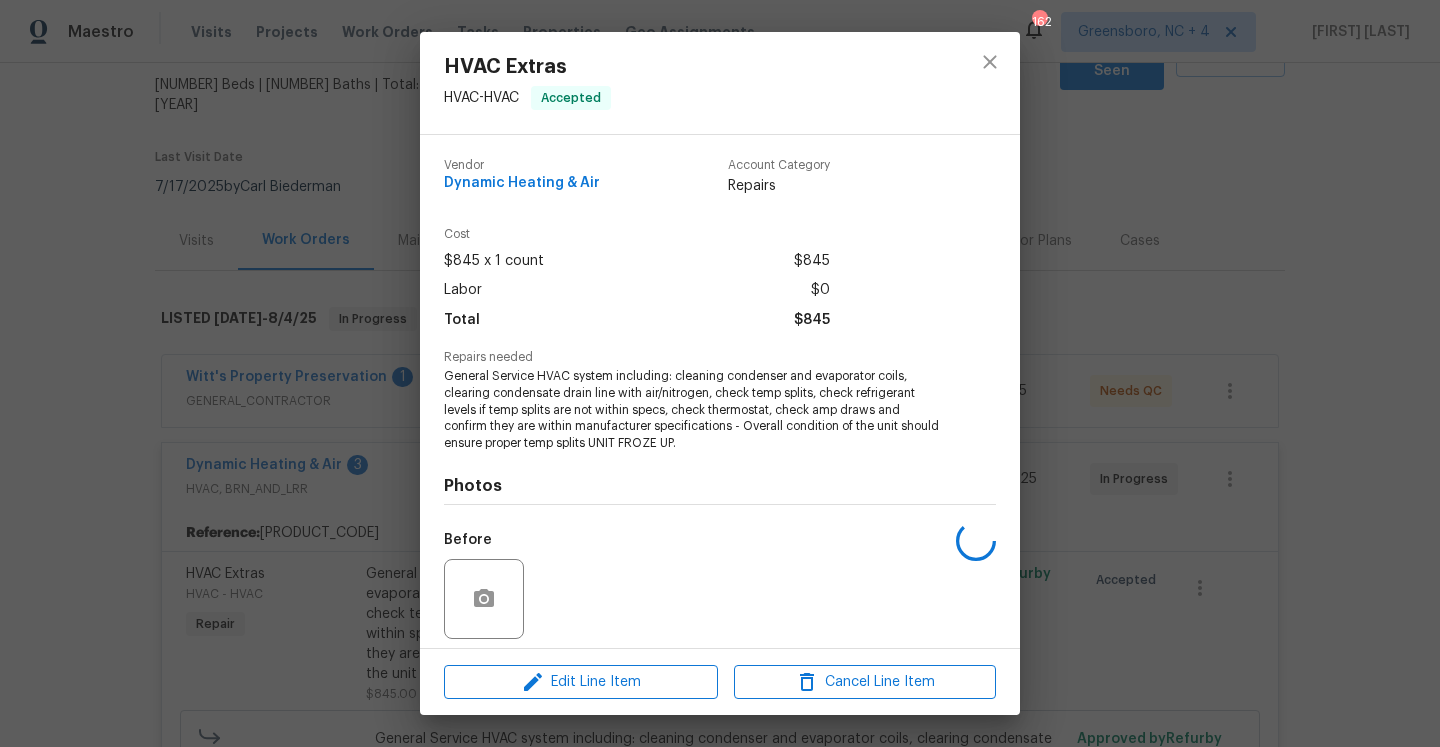 scroll, scrollTop: 141, scrollLeft: 0, axis: vertical 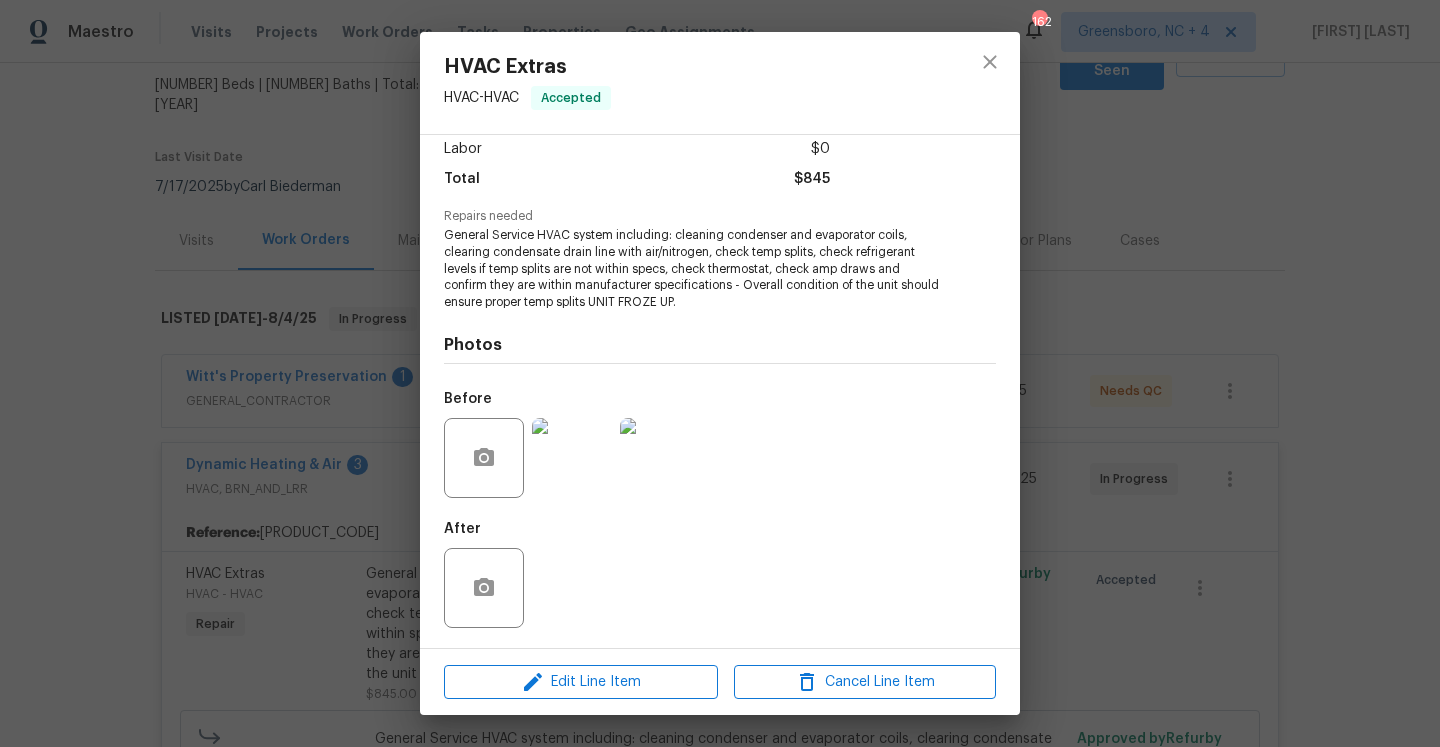 click at bounding box center [572, 458] 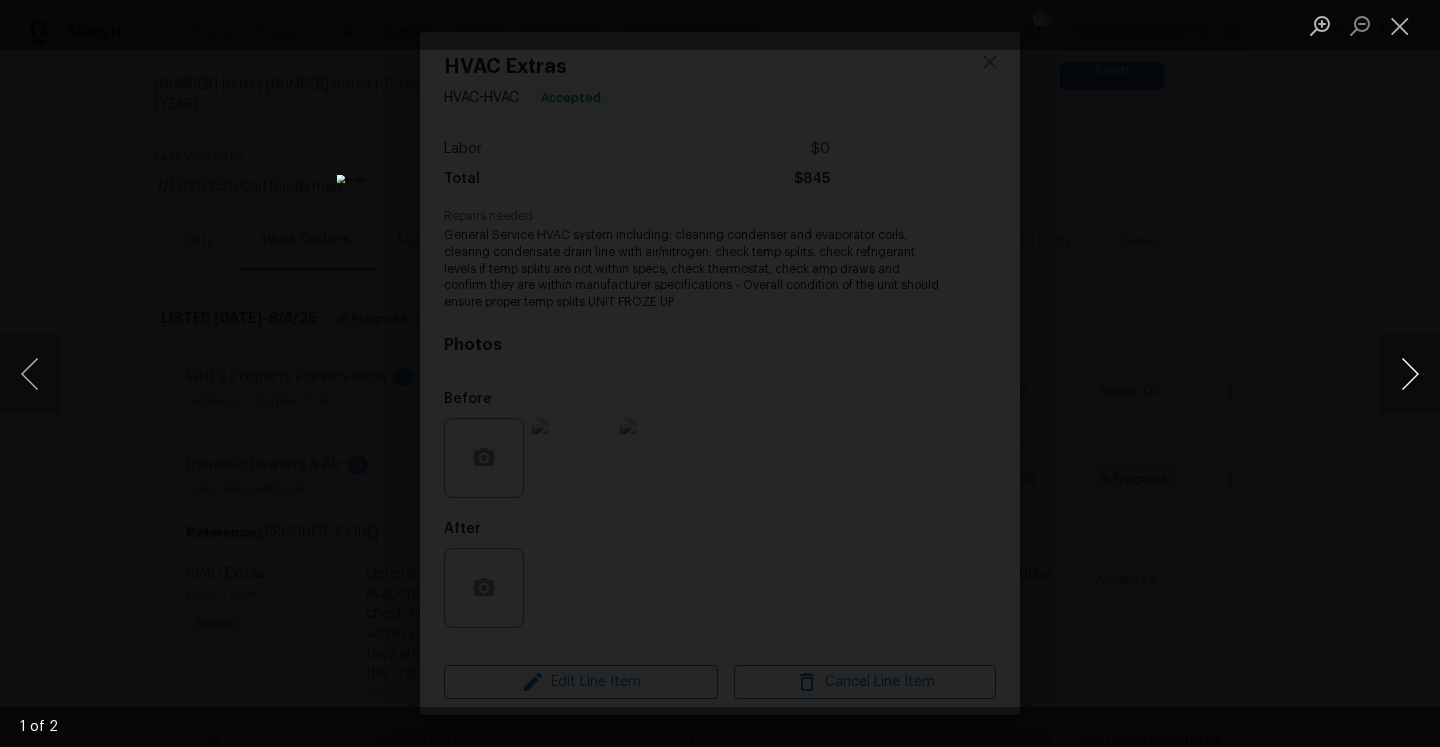 click at bounding box center (1410, 374) 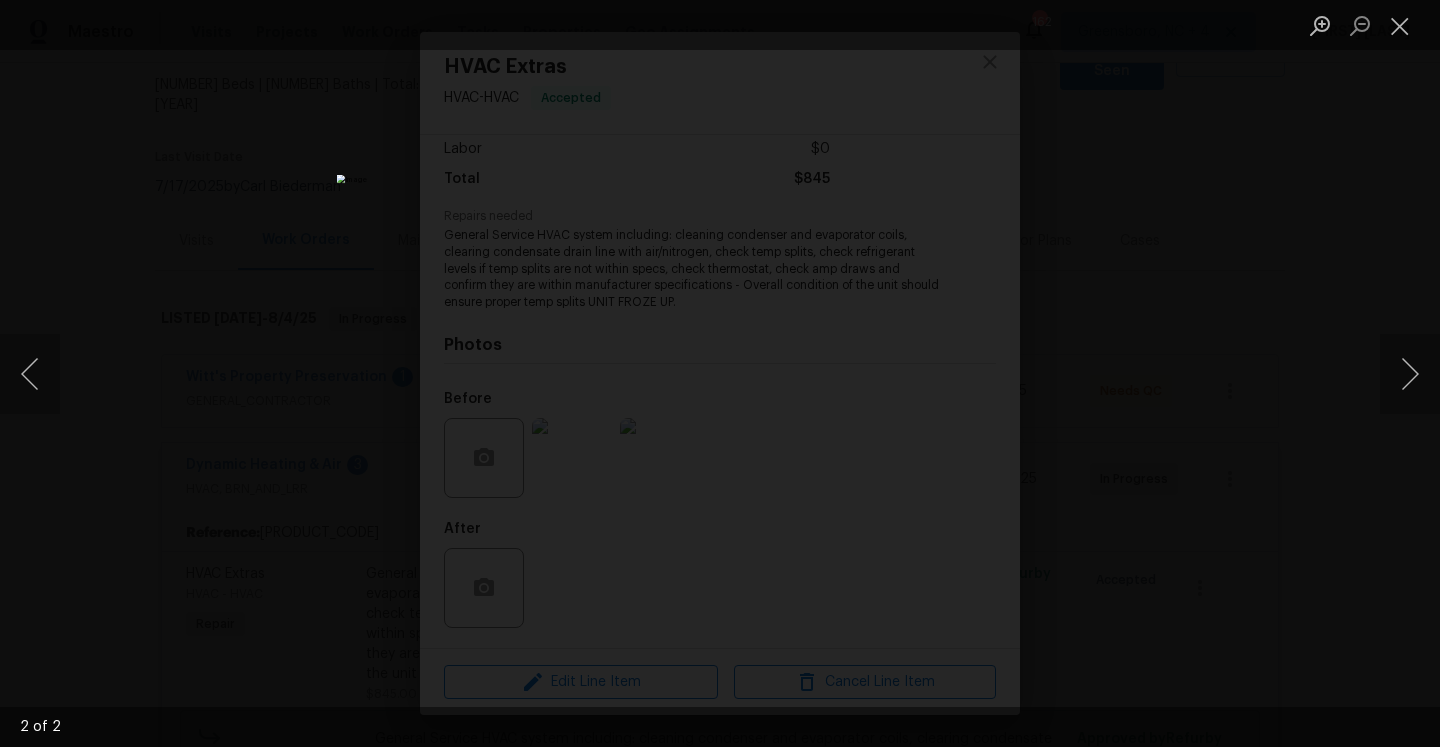 click at bounding box center [720, 373] 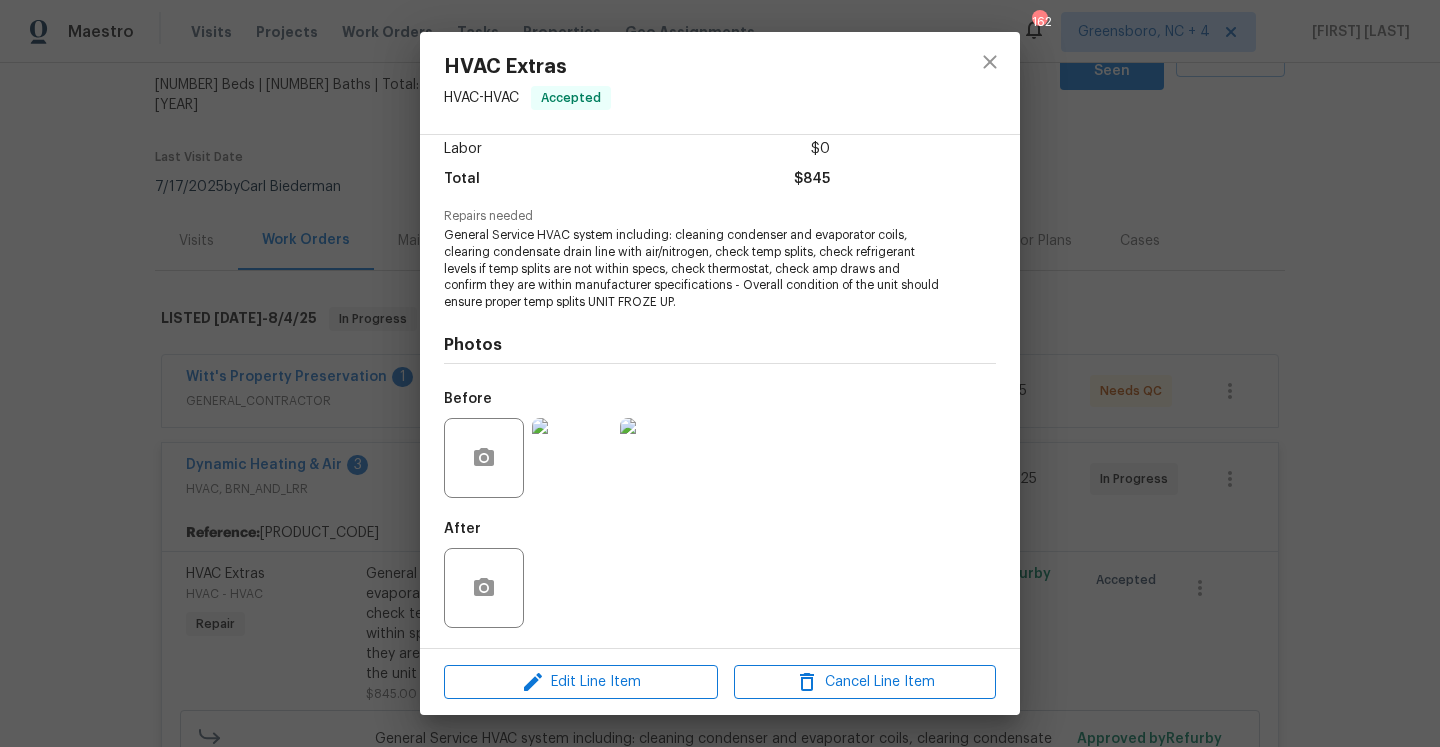 click on "HVAC Extras HVAC - HVAC Accepted Vendor Dynamic Heating & Air Account Category Repairs Cost $[PRICE] x [NUMBER] count $[PRICE] Labor $[PRICE] Total $[PRICE] Repairs needed General Service HVAC system including: cleaning condenser and evaporator coils, clearing condensate drain line with air/nitrogen, check temp splits, check refrigerant levels if temp splits are not within specs, check thermostat, check amp draws and confirm they are within manufacturer specifications - Overall condition of the unit should ensure proper temp splits
UNIT FROZE UP. Photos Before After Edit Line Item Cancel Line Item" at bounding box center (720, 373) 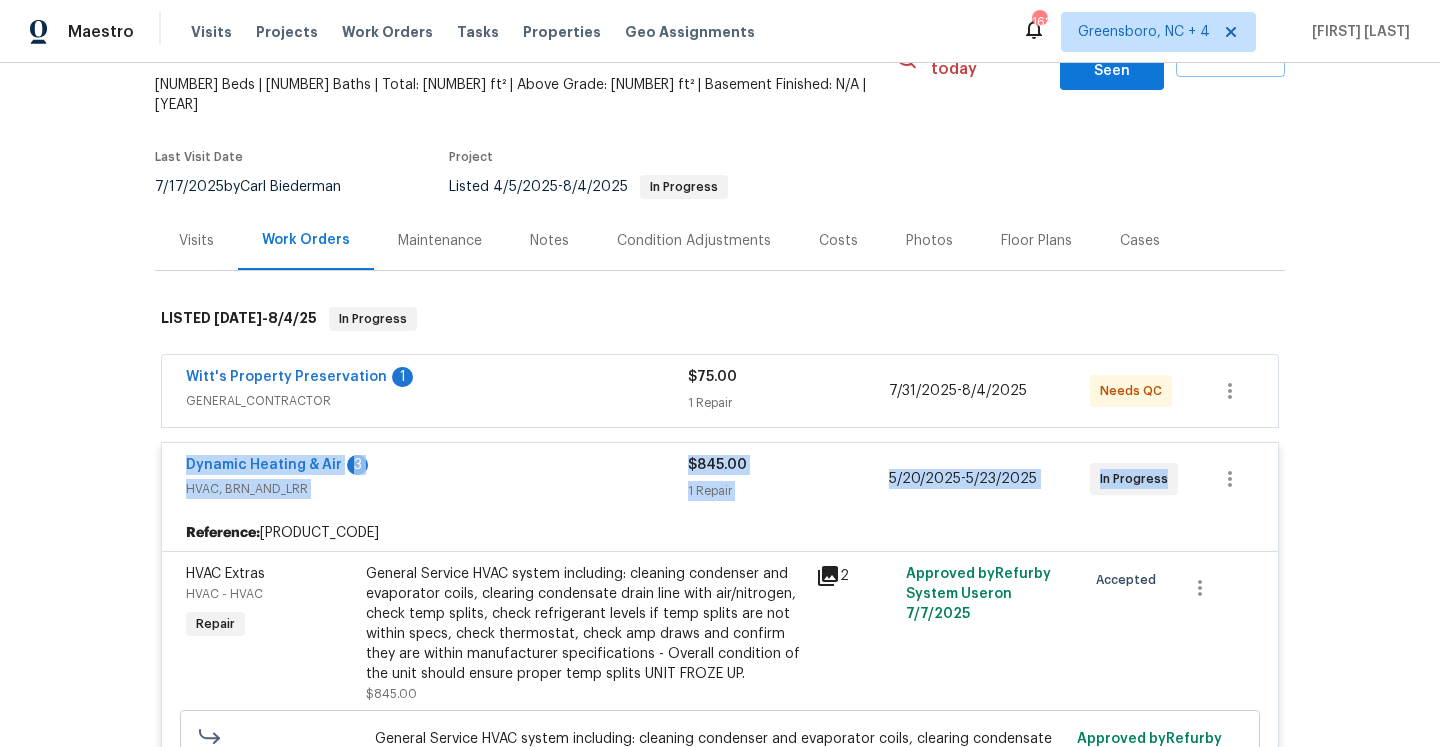 drag, startPoint x: 182, startPoint y: 430, endPoint x: 1165, endPoint y: 440, distance: 983.05084 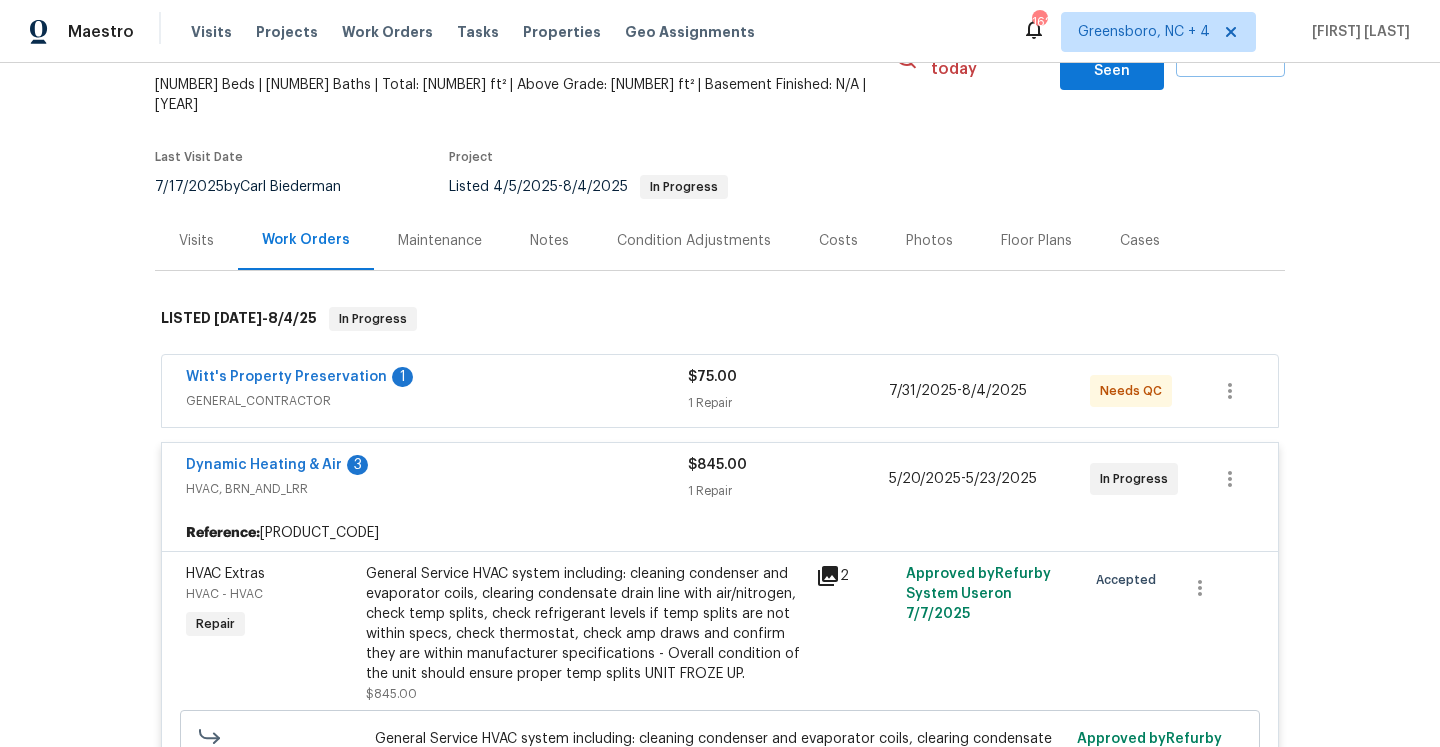 click on "GENERAL_CONTRACTOR" at bounding box center [437, 401] 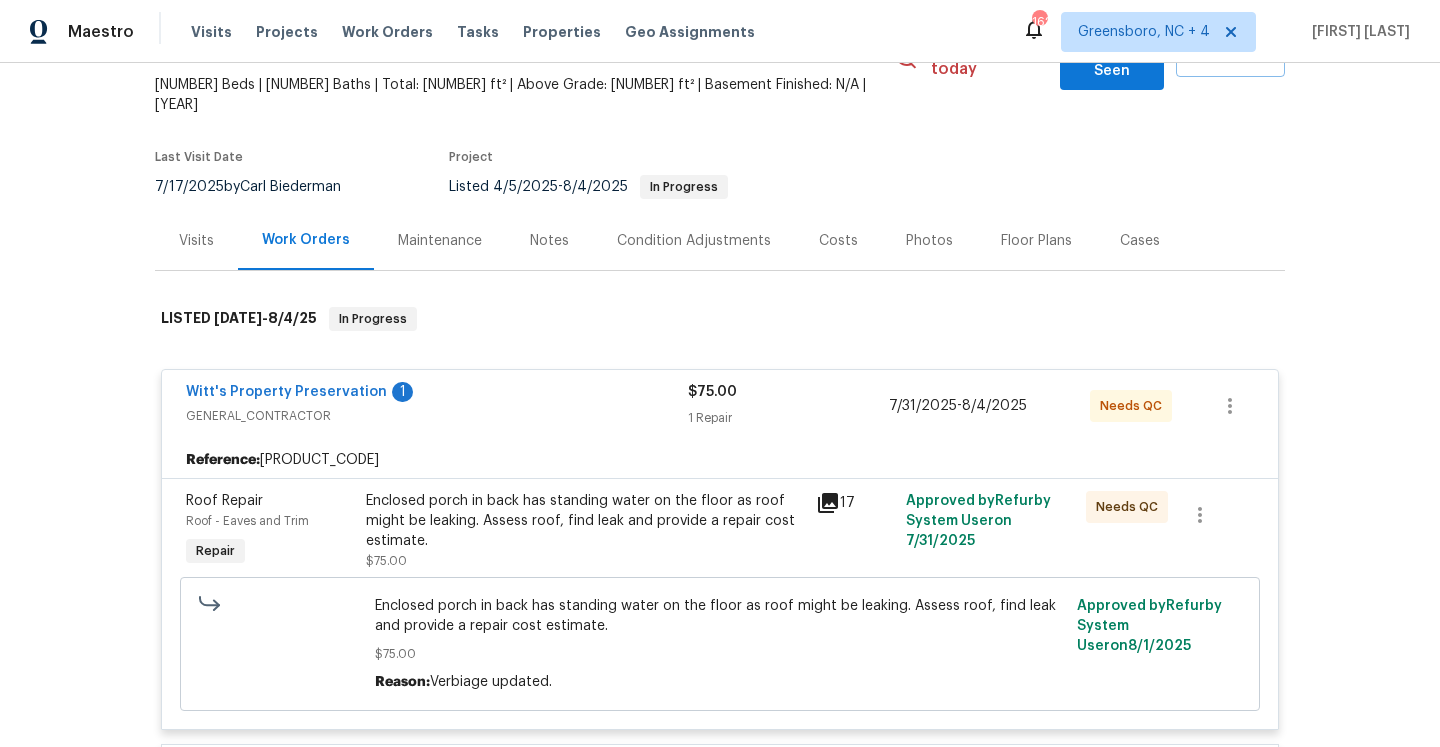 click on "Visits" at bounding box center (196, 240) 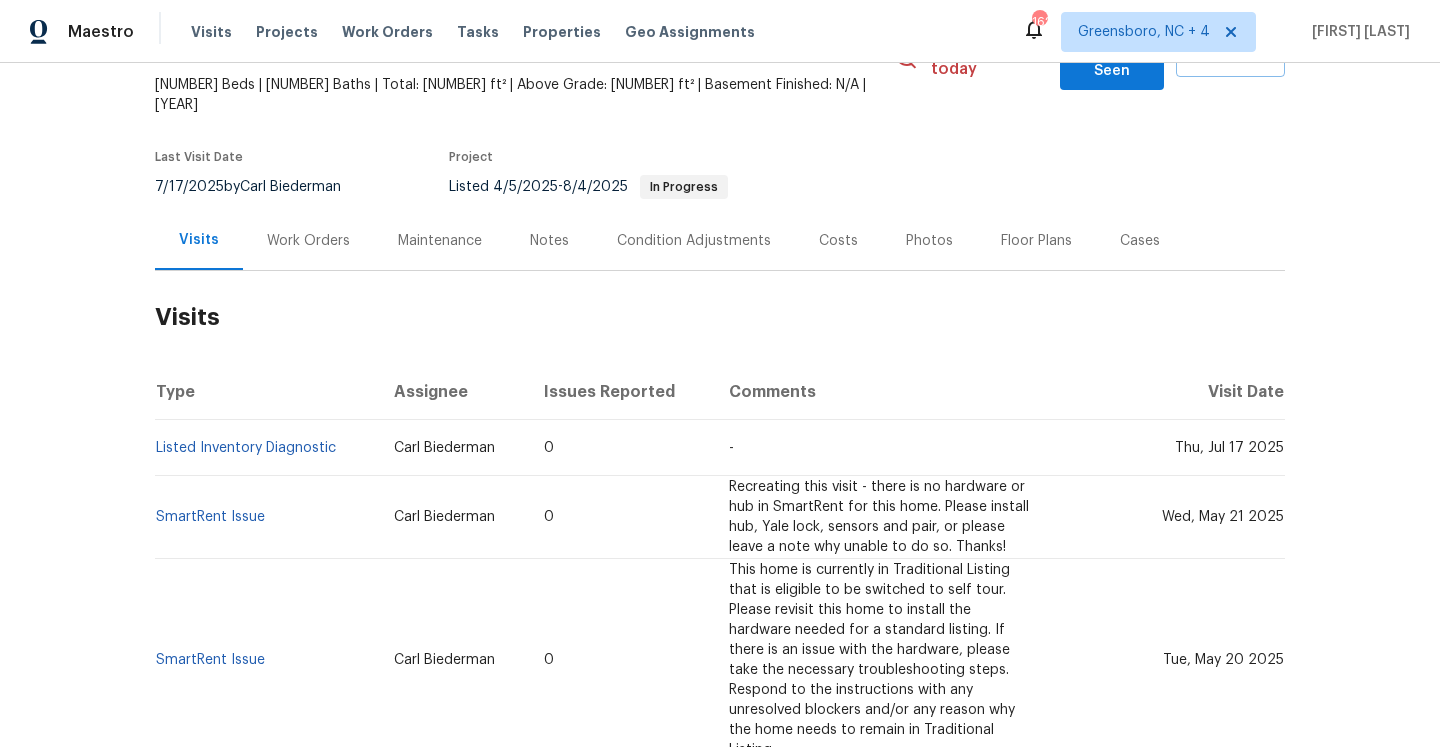 click on "Work Orders" at bounding box center (308, 241) 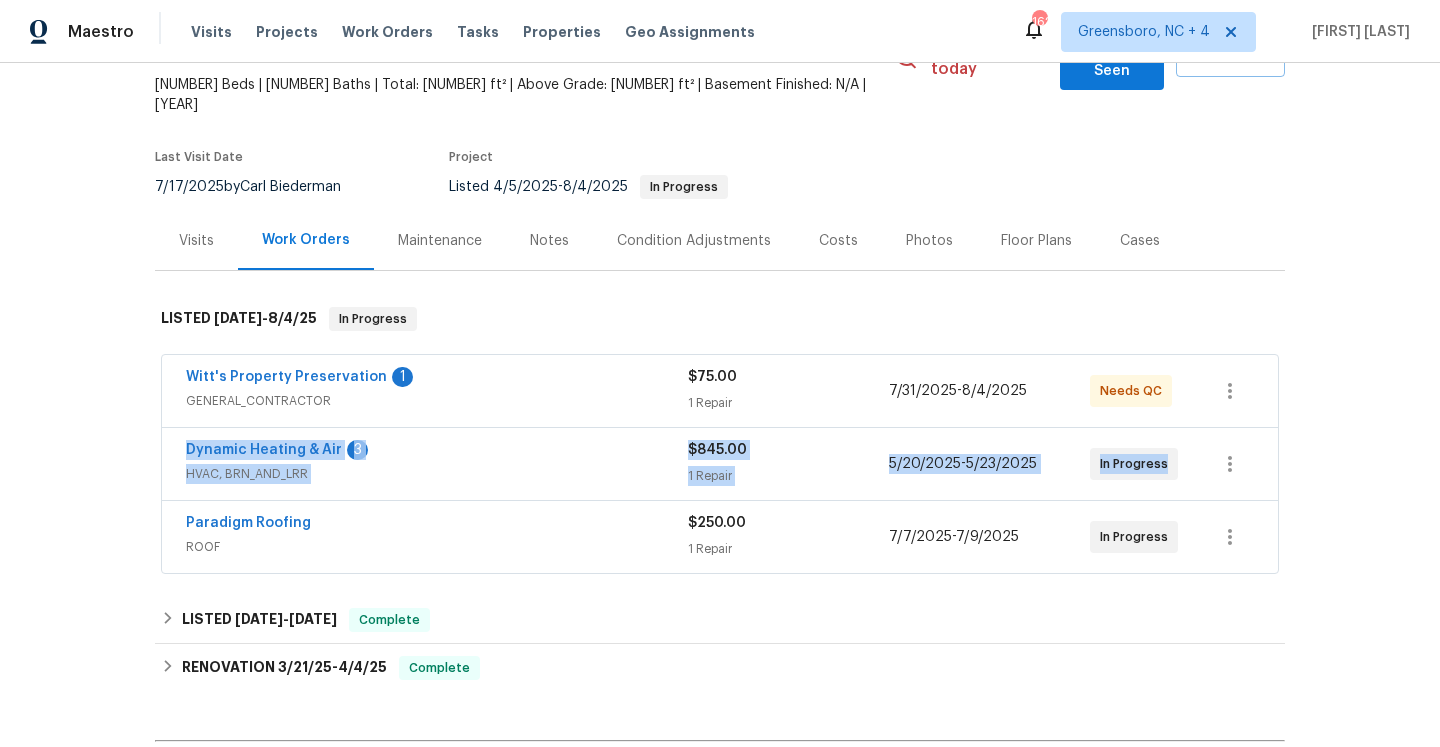 drag, startPoint x: 183, startPoint y: 404, endPoint x: 1176, endPoint y: 421, distance: 993.1455 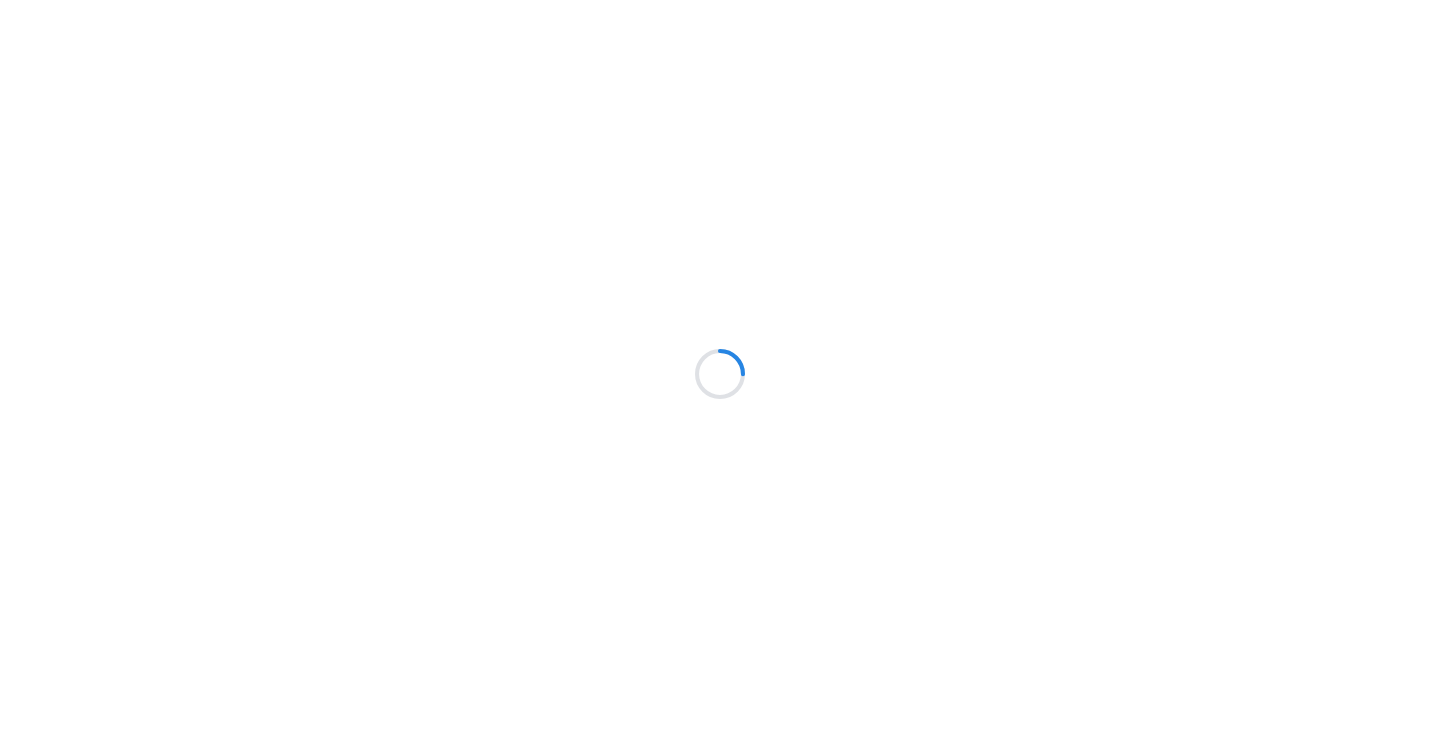 scroll, scrollTop: 0, scrollLeft: 0, axis: both 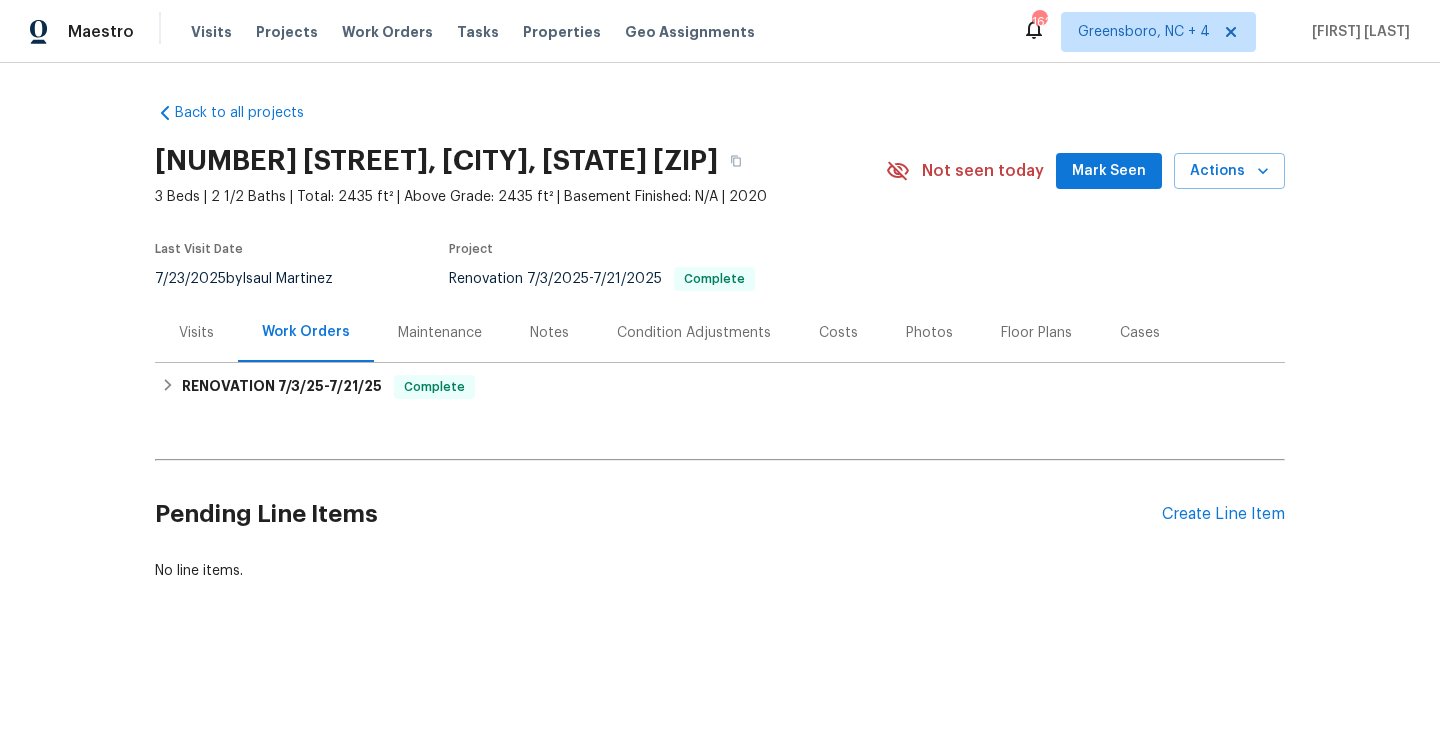 click on "Visits" at bounding box center (196, 332) 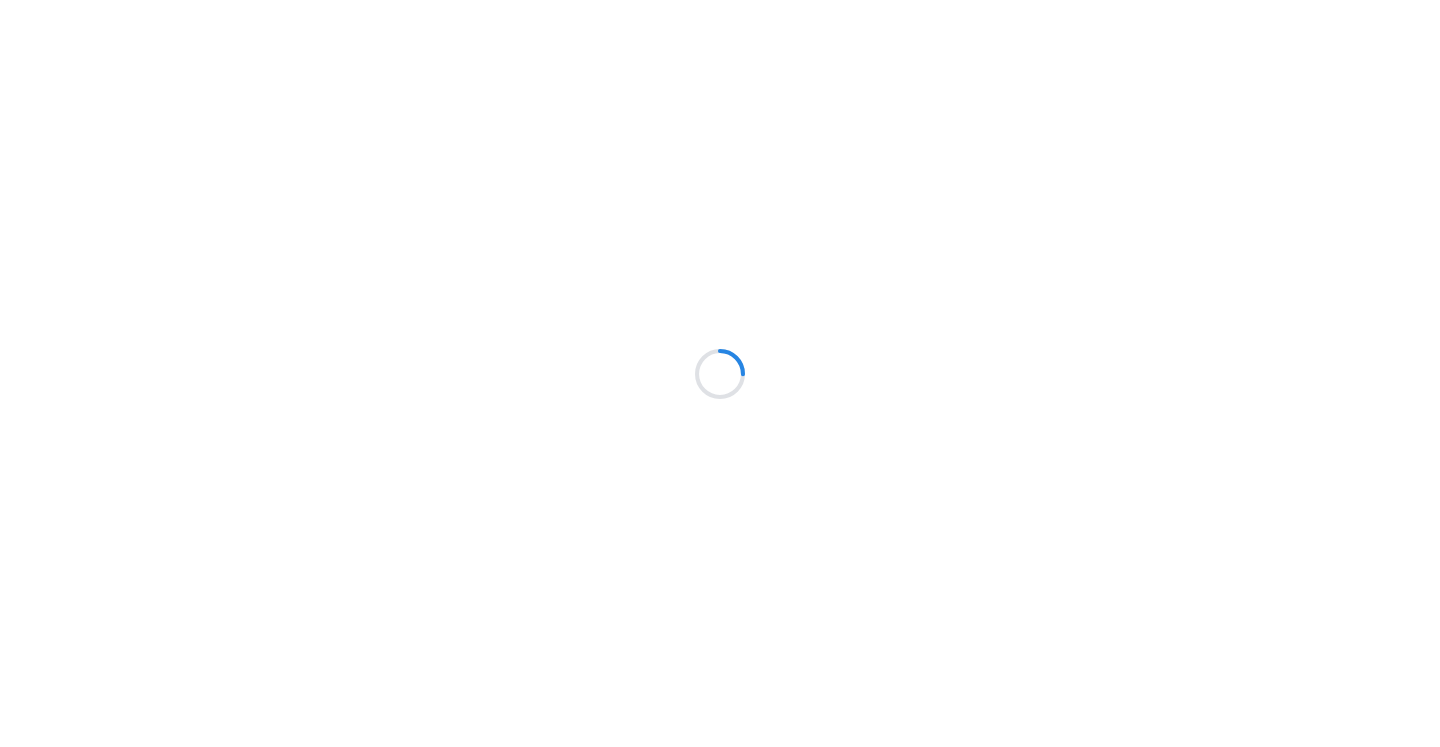 scroll, scrollTop: 0, scrollLeft: 0, axis: both 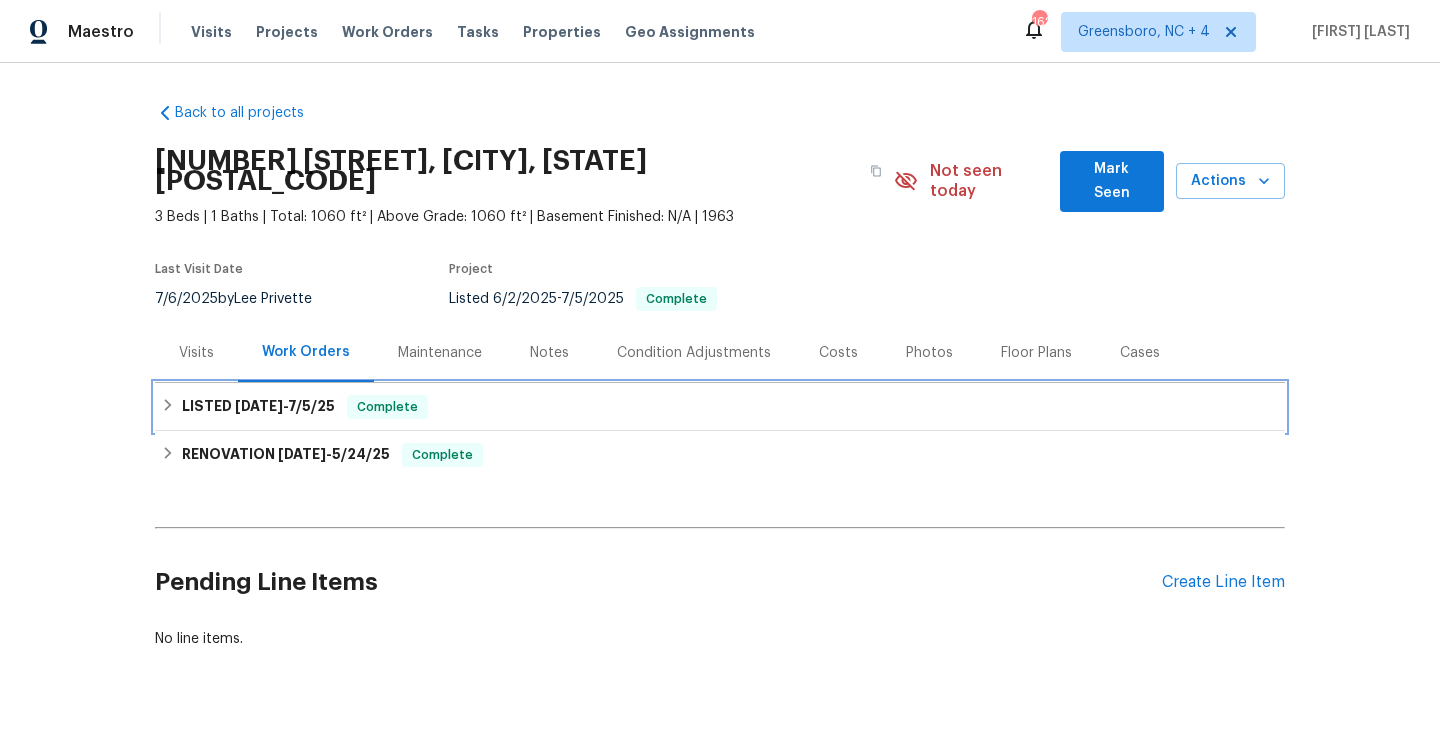 click on "7/5/25" at bounding box center [311, 406] 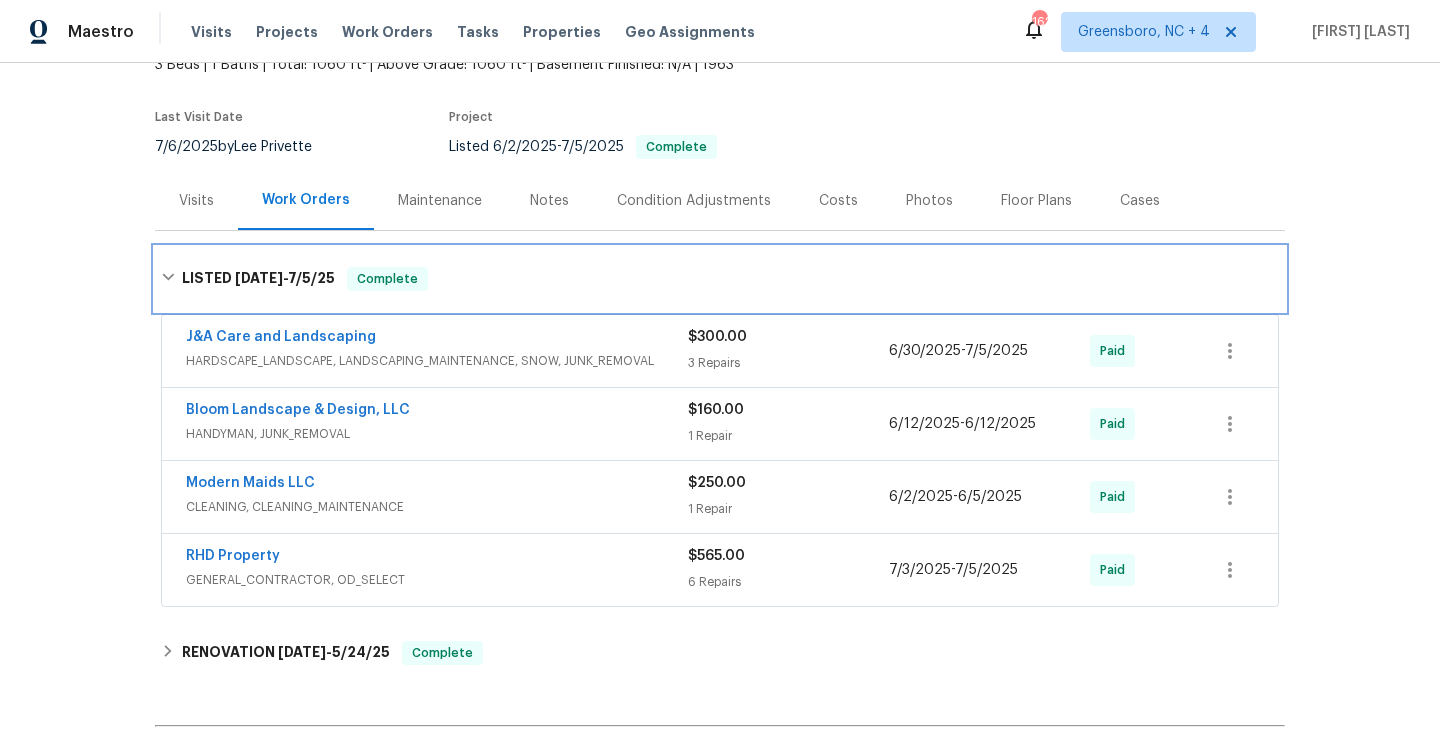 scroll, scrollTop: 179, scrollLeft: 0, axis: vertical 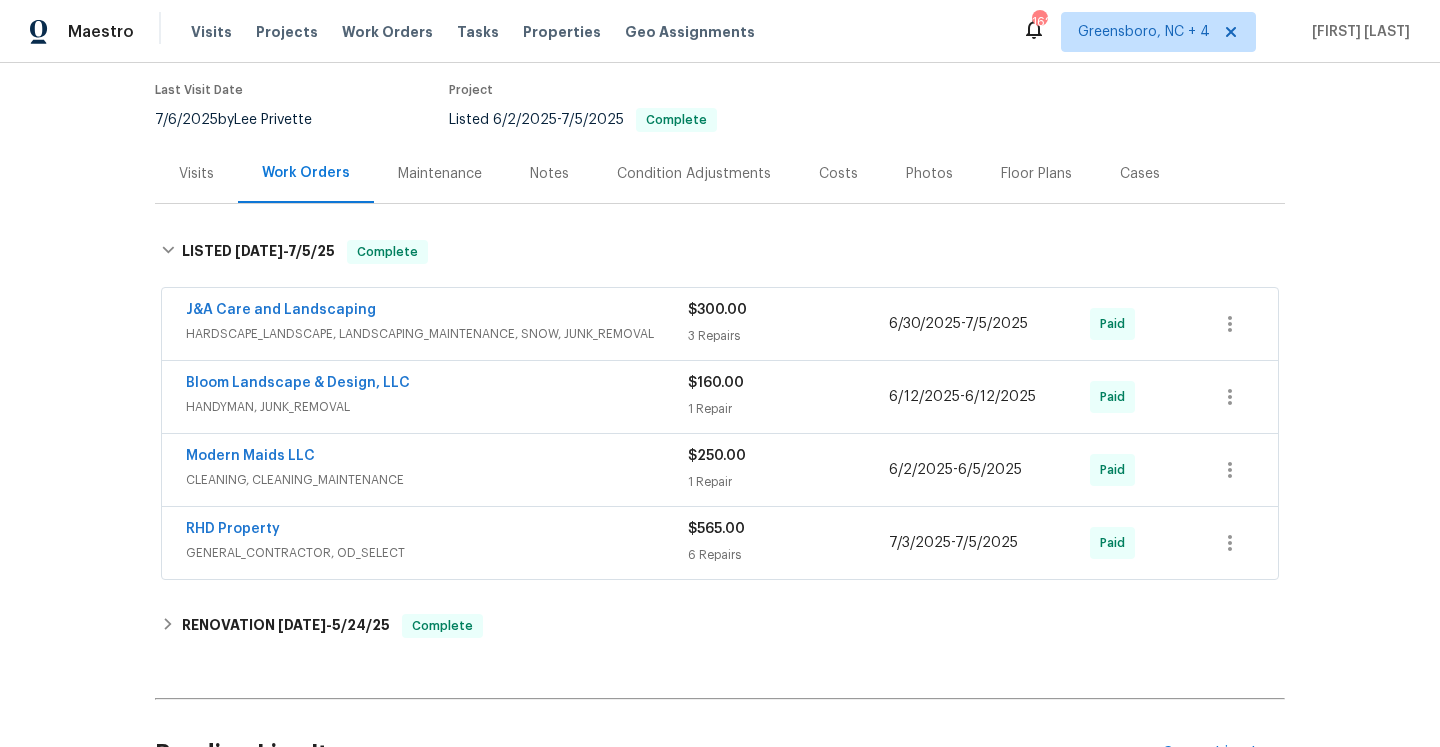 click on "HARDSCAPE_LANDSCAPE, LANDSCAPING_MAINTENANCE, SNOW, JUNK_REMOVAL" at bounding box center (437, 334) 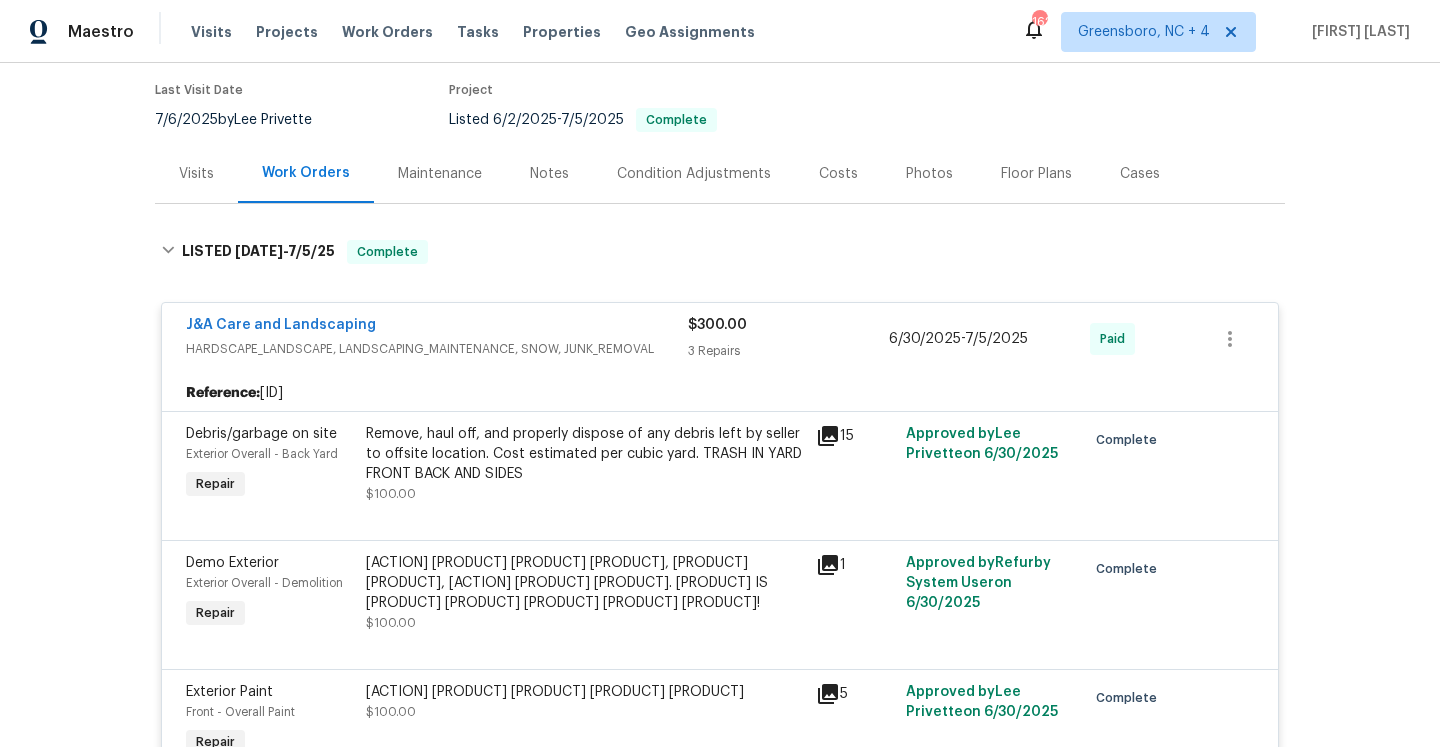 click on "Visits" at bounding box center [196, 174] 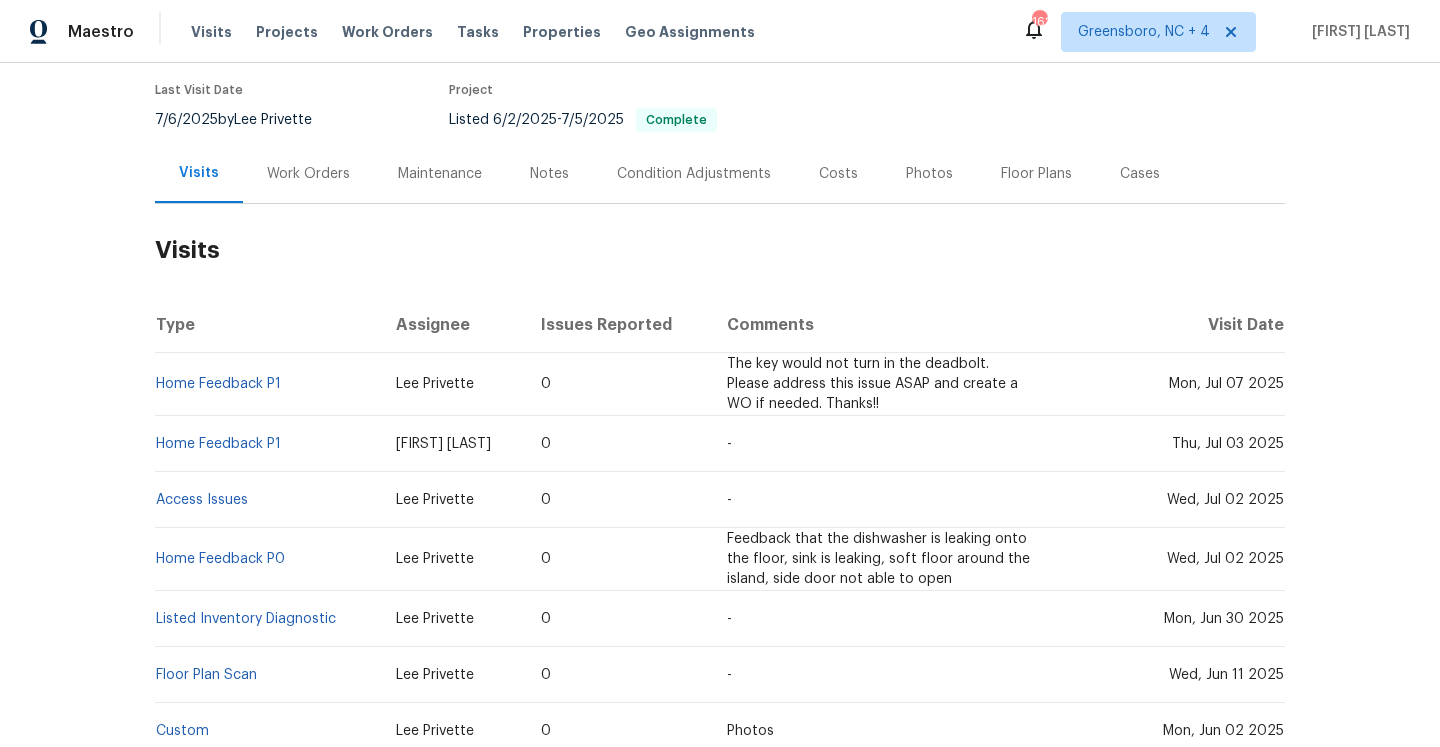 click on "Work Orders" at bounding box center (308, 173) 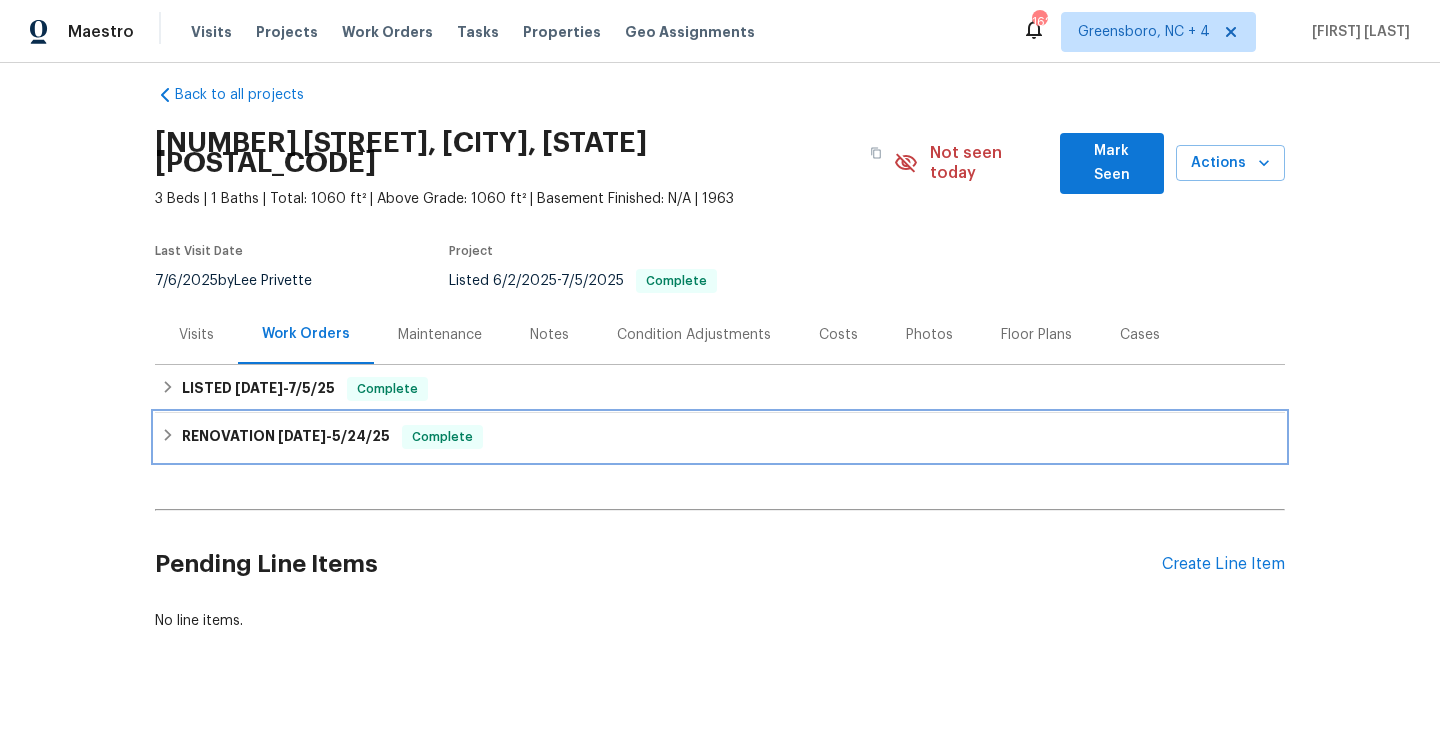 click on "[RENOVATION] [DATE] - [DATE] Complete" at bounding box center [720, 437] 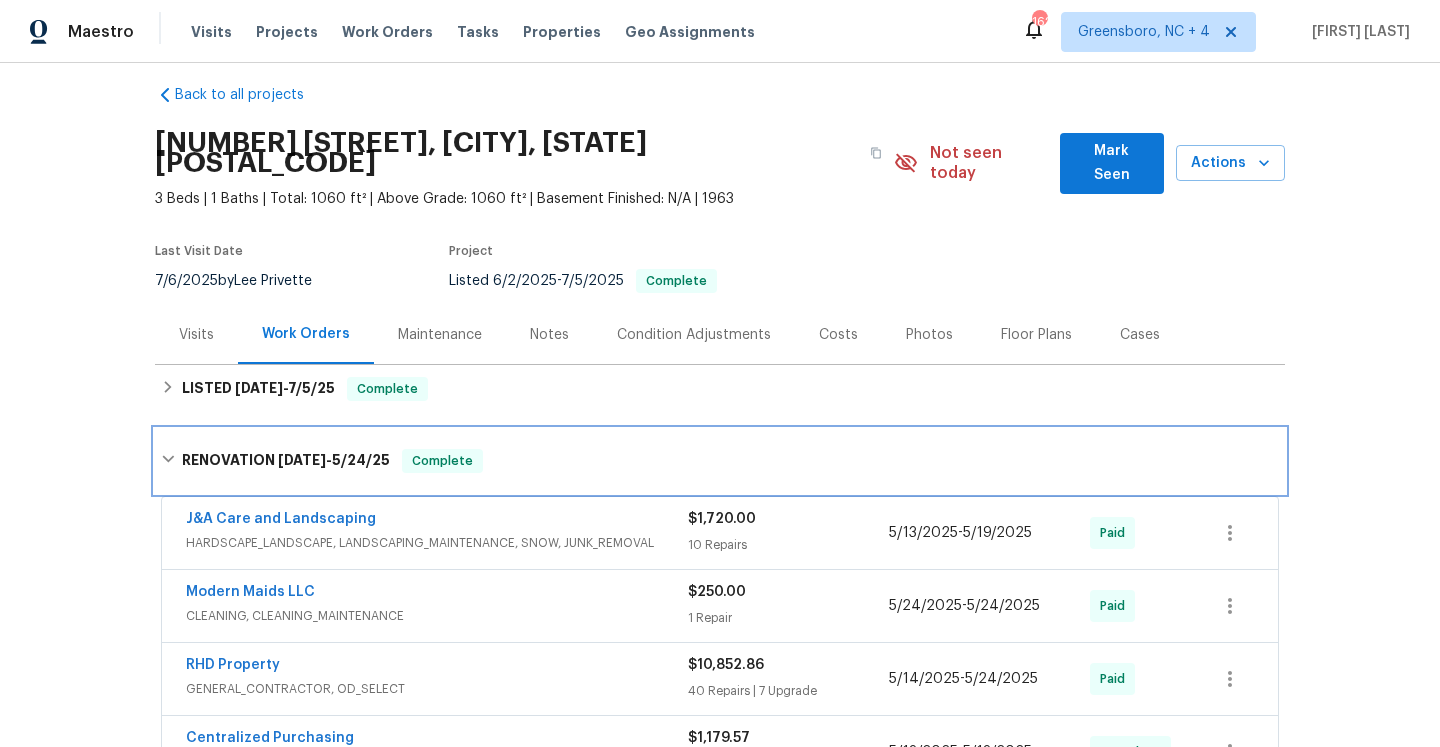 click on "[RENOVATION] [DATE] - [DATE] Complete" at bounding box center (720, 461) 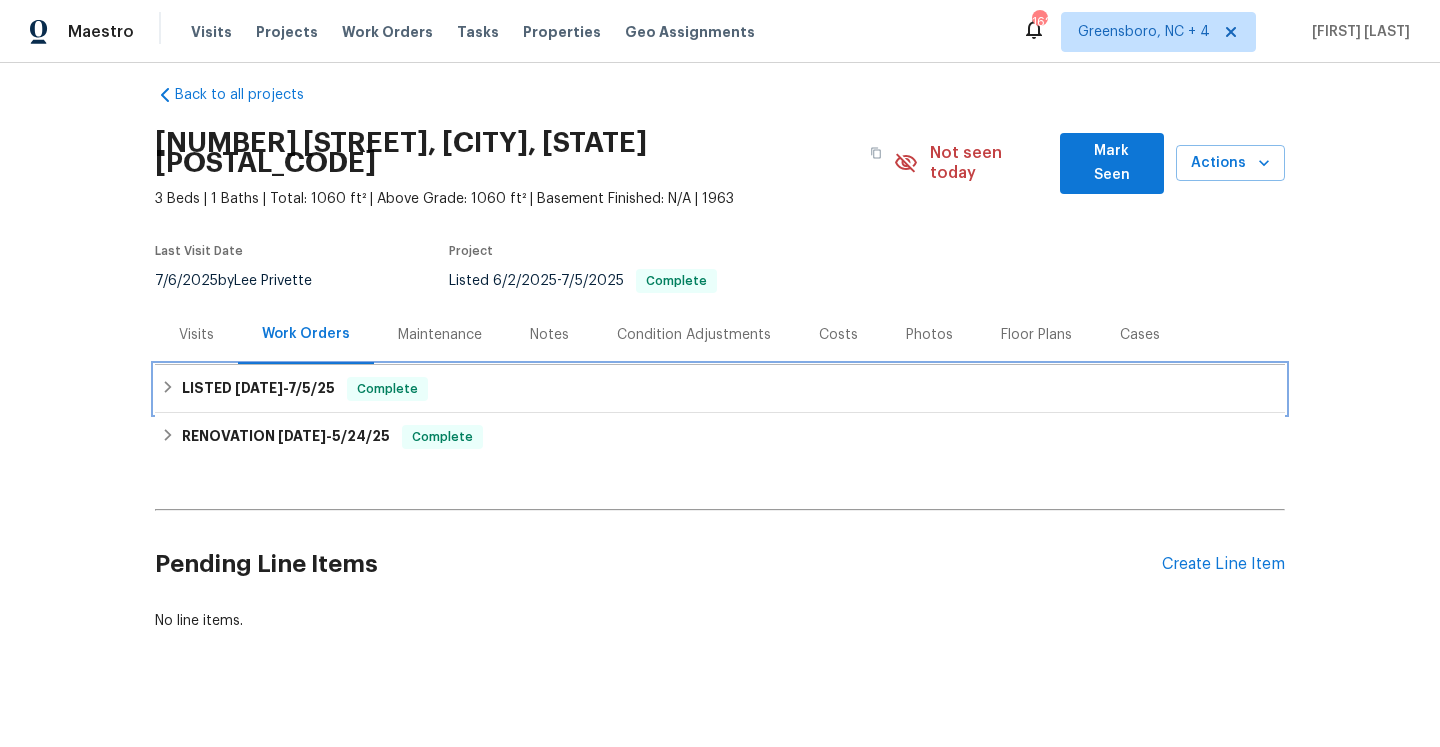 click on "LISTED [DATE] - [DATE] Complete" at bounding box center (720, 389) 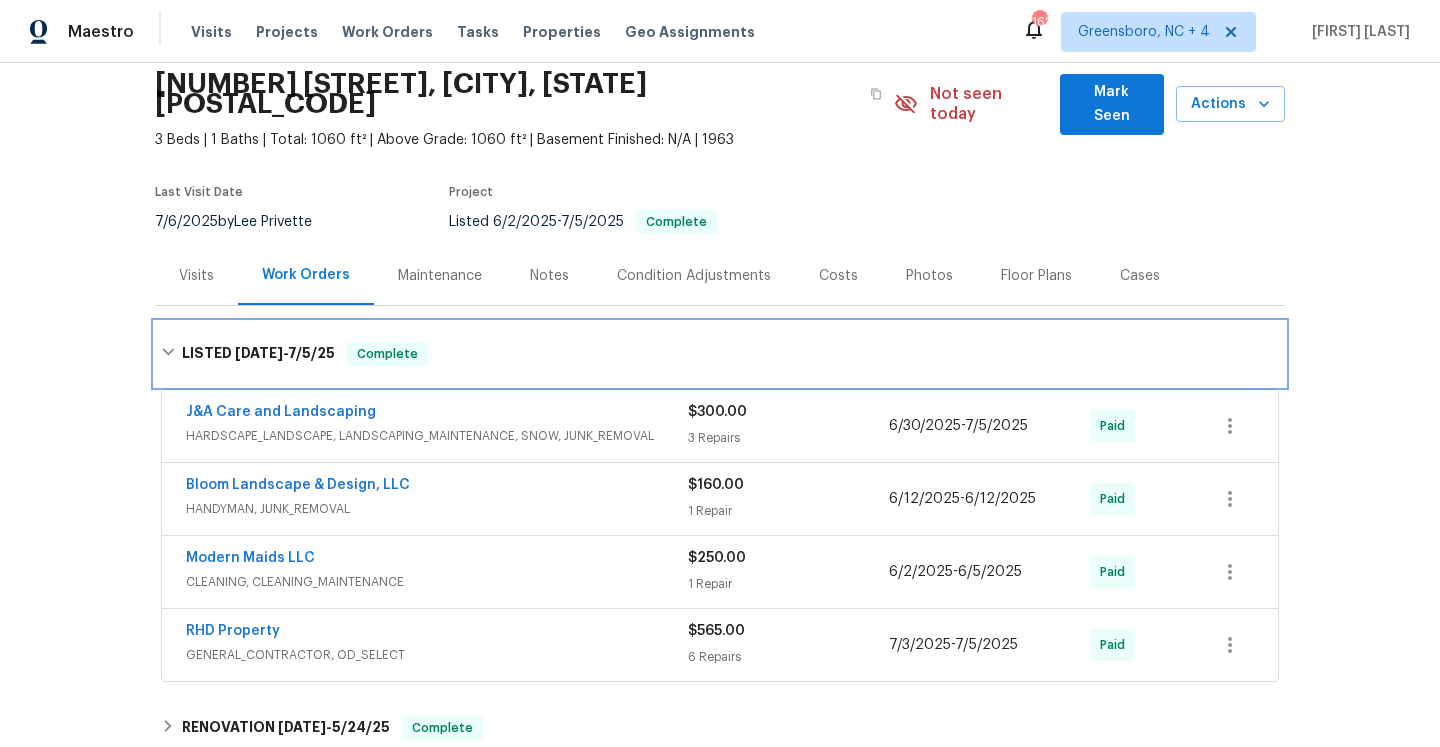 scroll, scrollTop: 169, scrollLeft: 0, axis: vertical 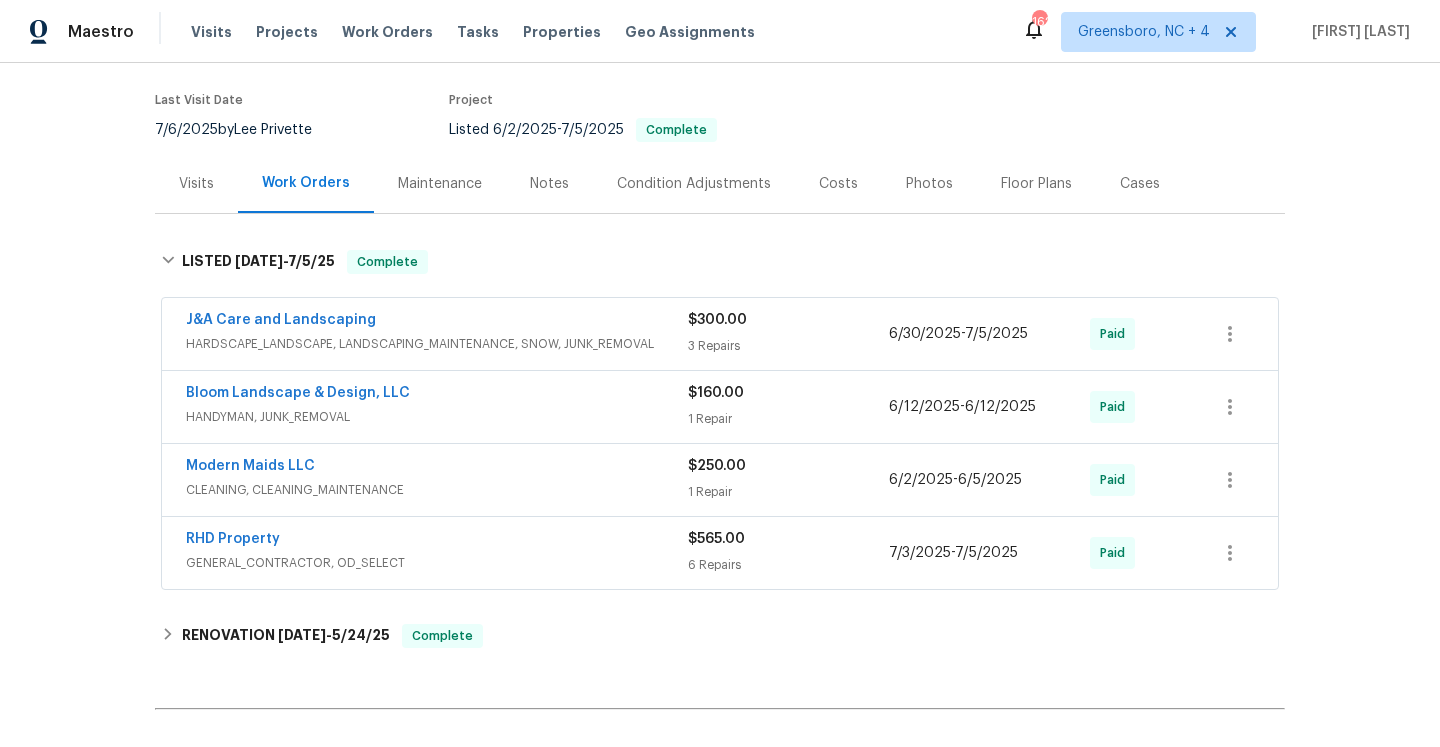 click on "HANDYMAN, JUNK_REMOVAL" at bounding box center [437, 417] 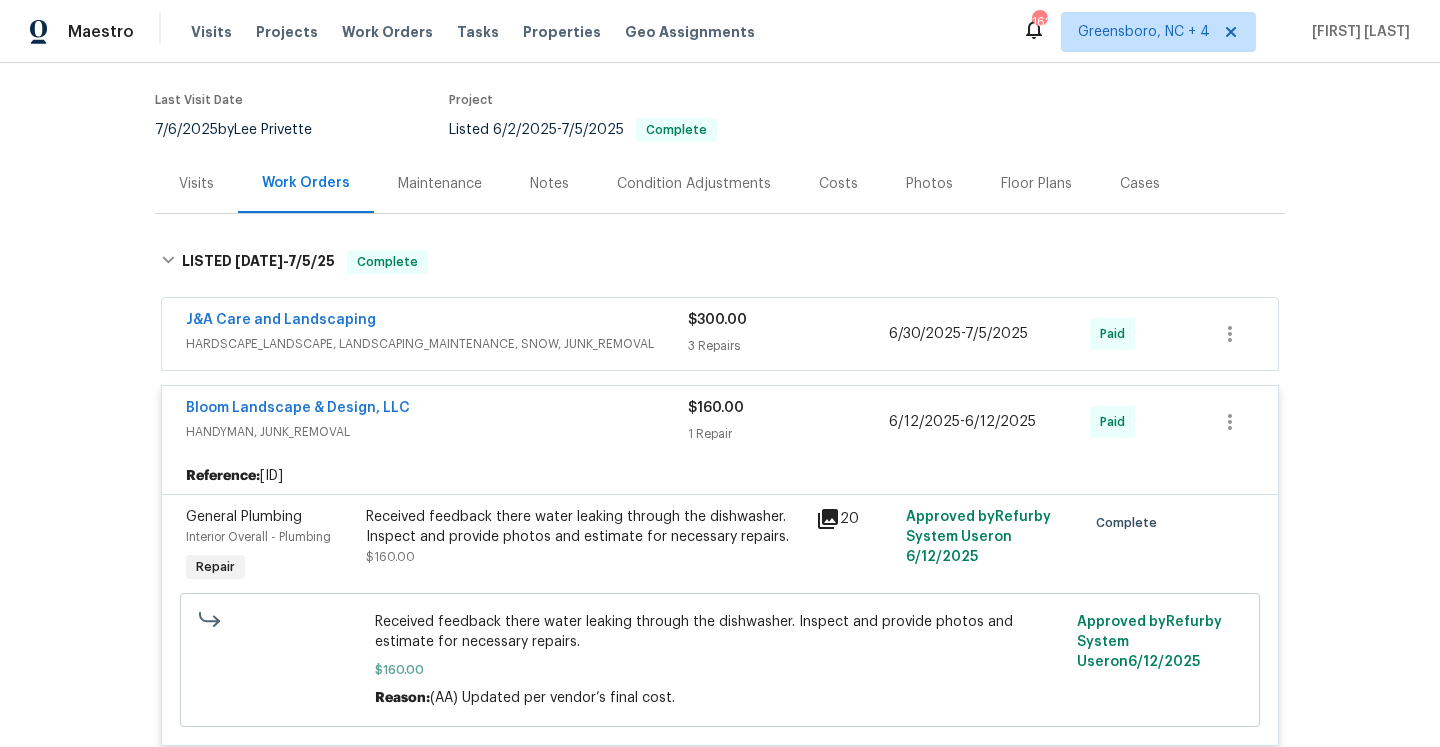 click on "Bloom Landscape & Design, LLC" at bounding box center (437, 410) 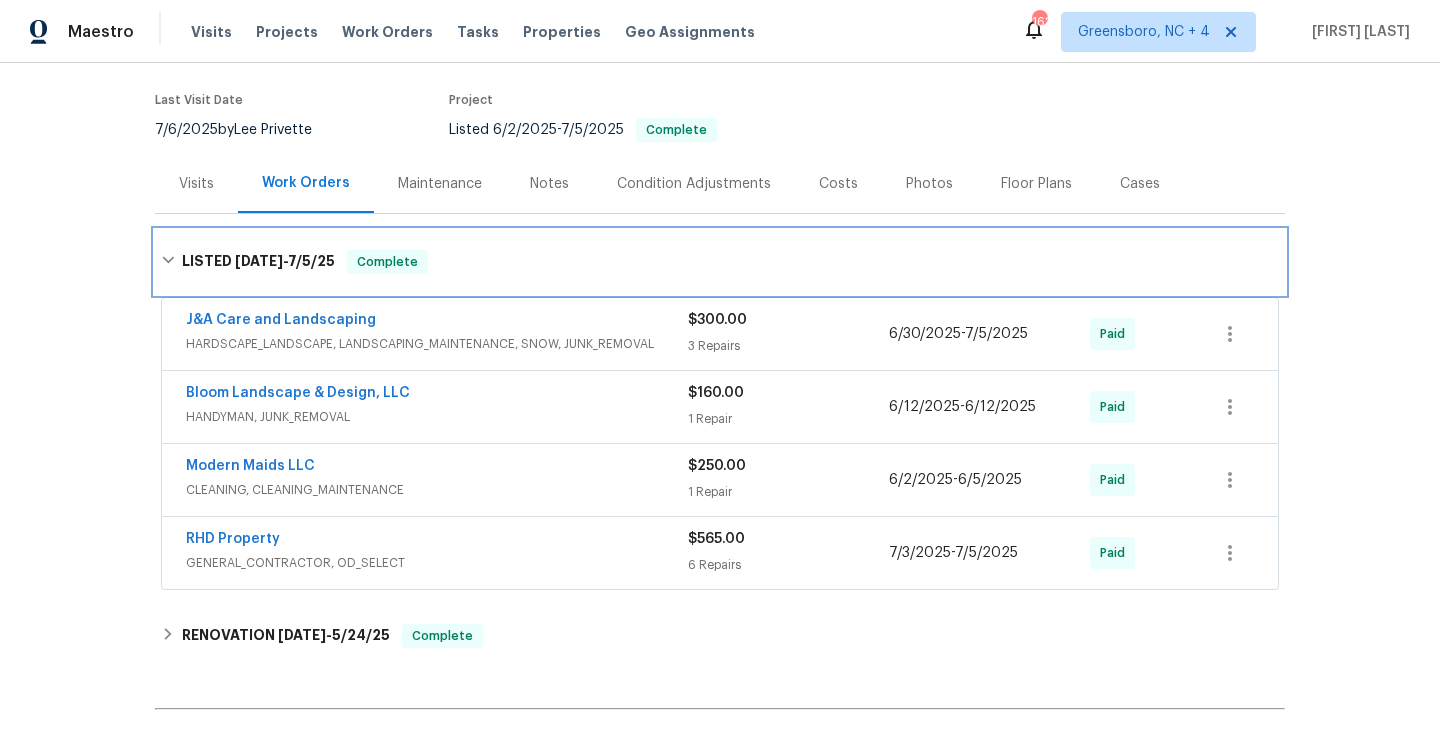 click on "LISTED [DATE] - [DATE] Complete" at bounding box center (720, 262) 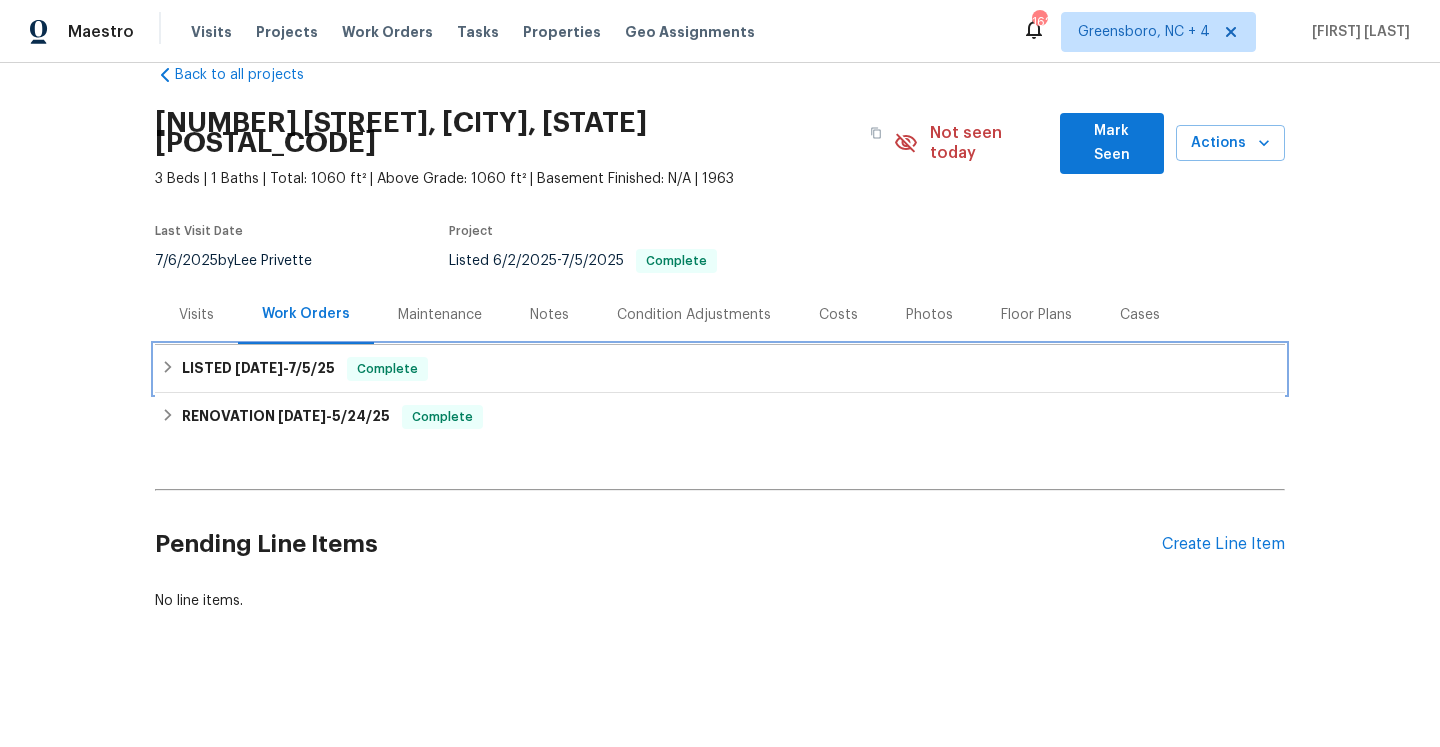scroll, scrollTop: 18, scrollLeft: 0, axis: vertical 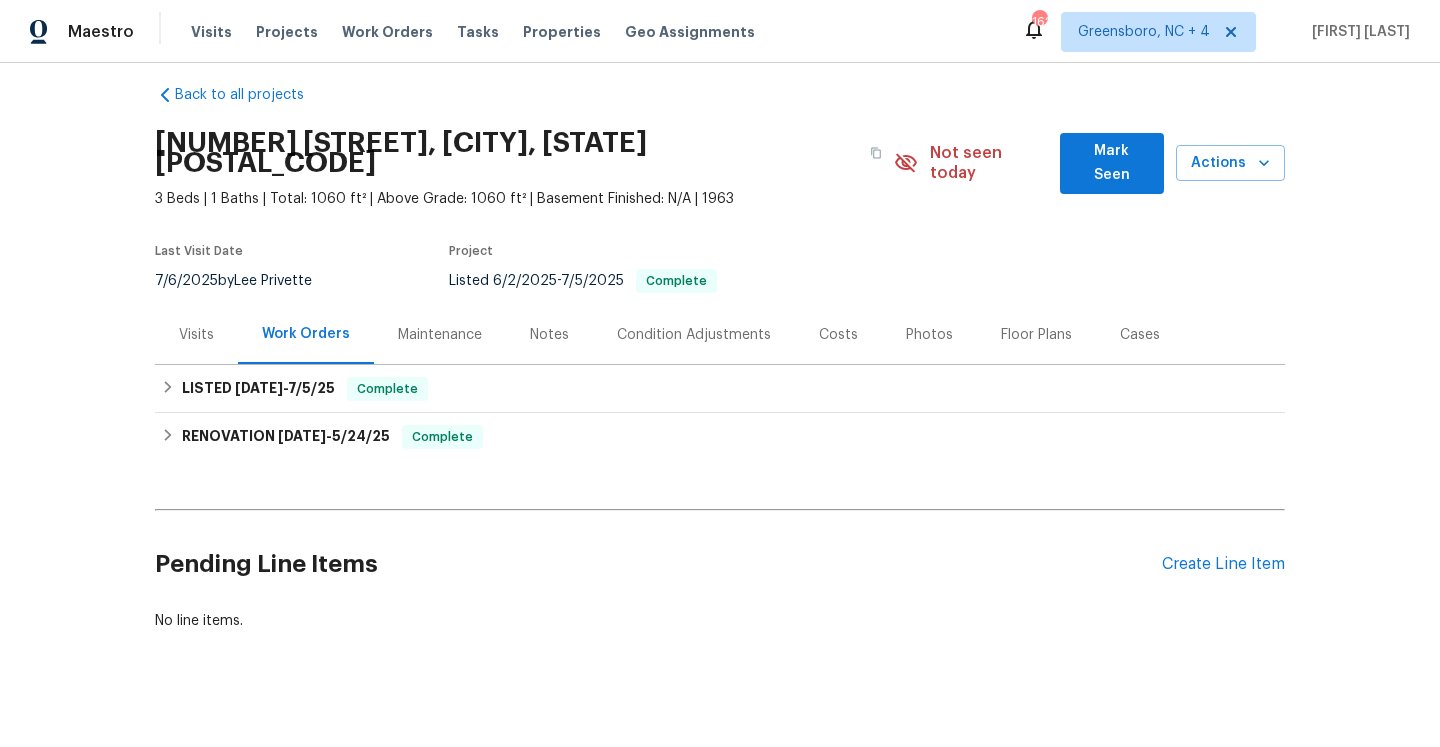click on "Visits" at bounding box center (196, 334) 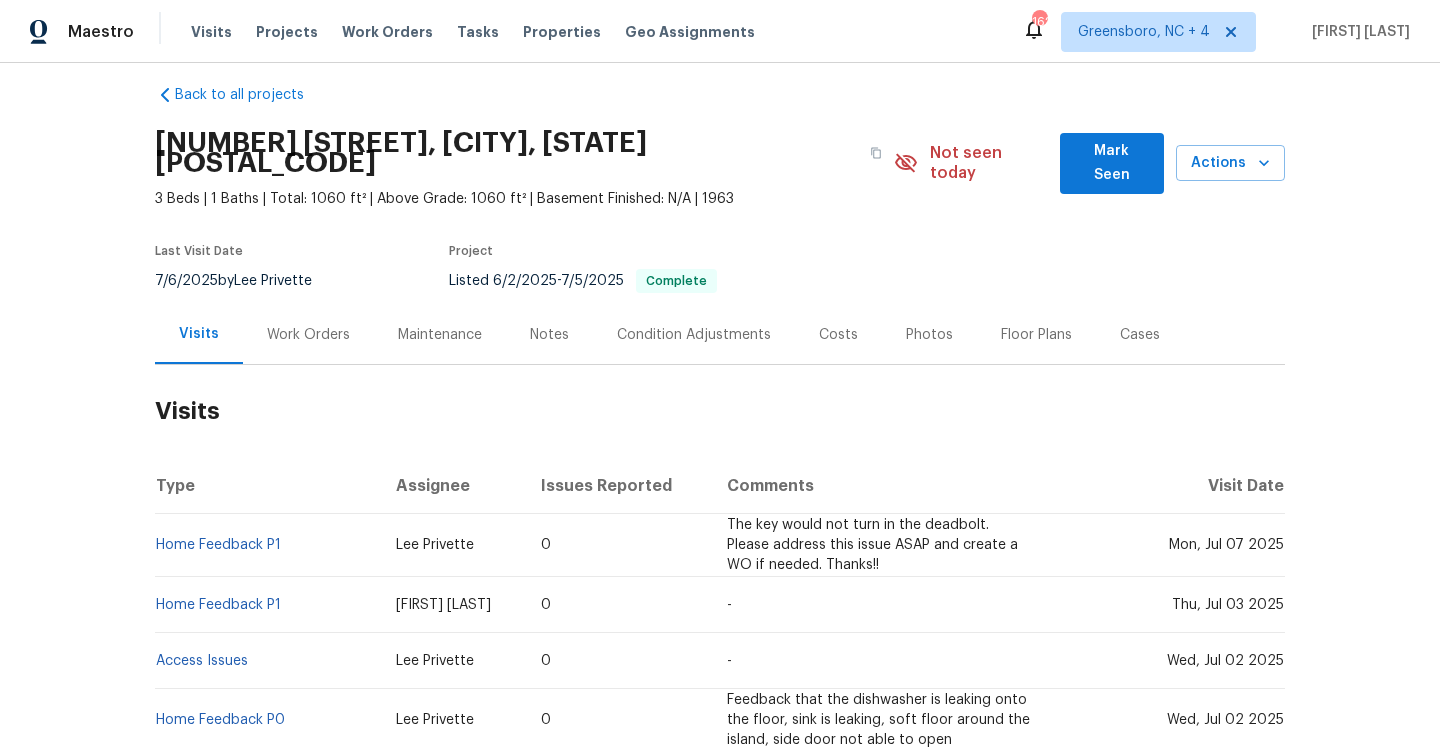click on "Work Orders" at bounding box center (308, 334) 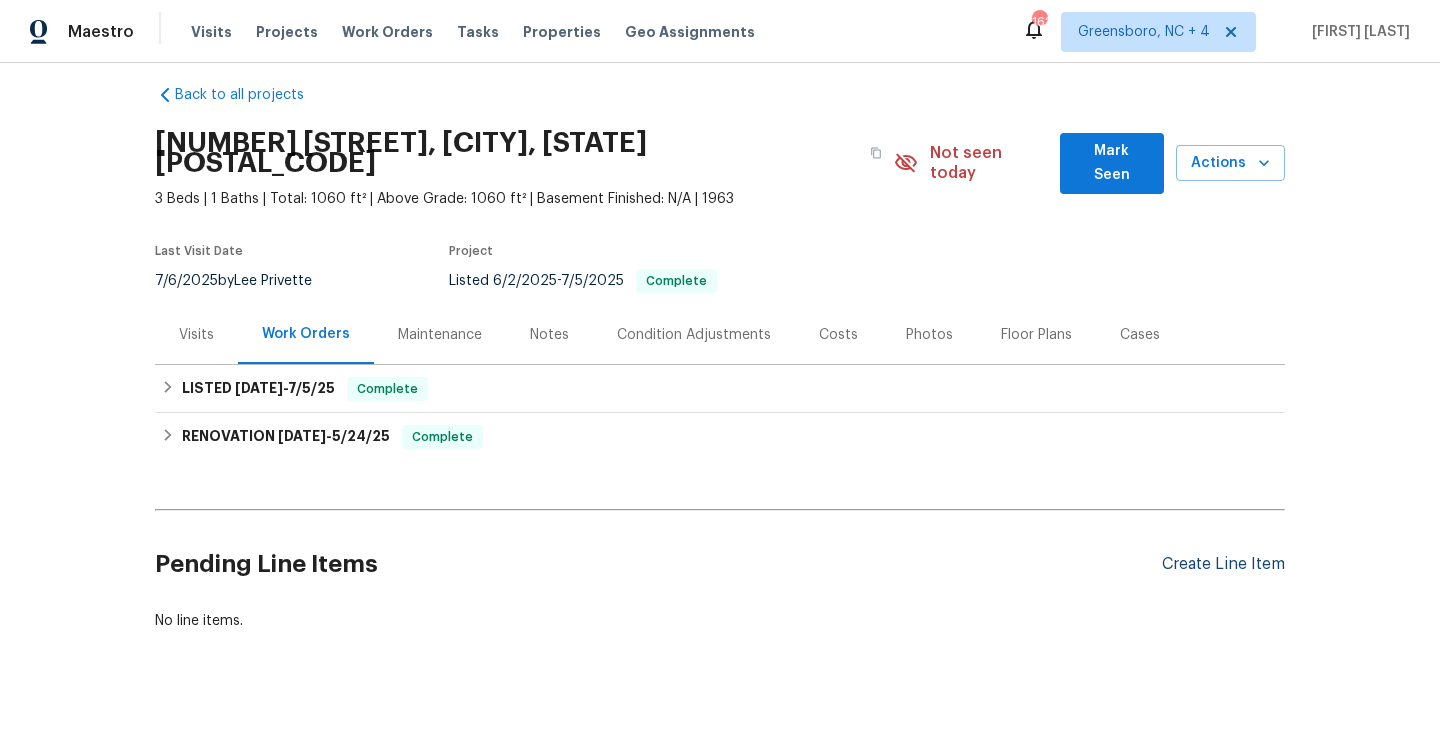 click on "Create Line Item" at bounding box center [1223, 564] 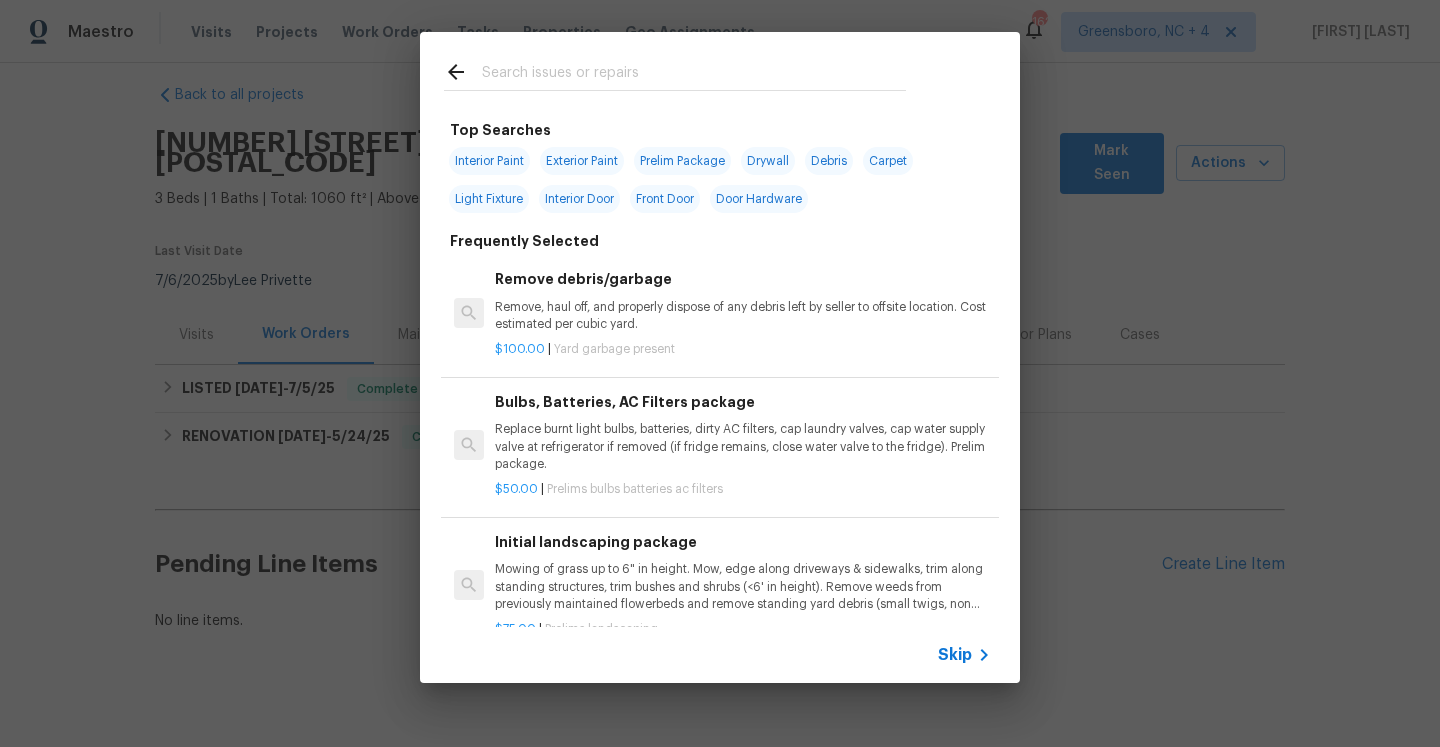 click on "Skip" at bounding box center [955, 655] 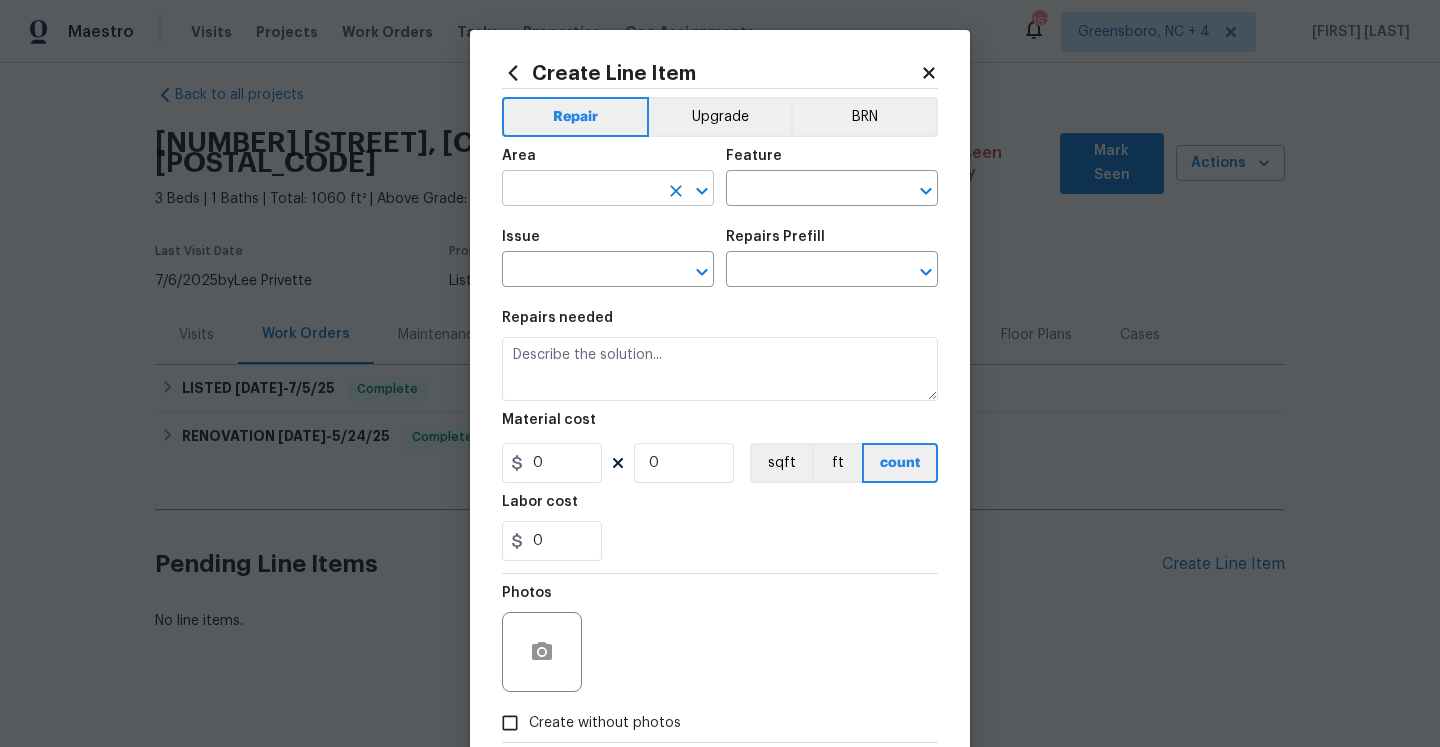click at bounding box center (580, 190) 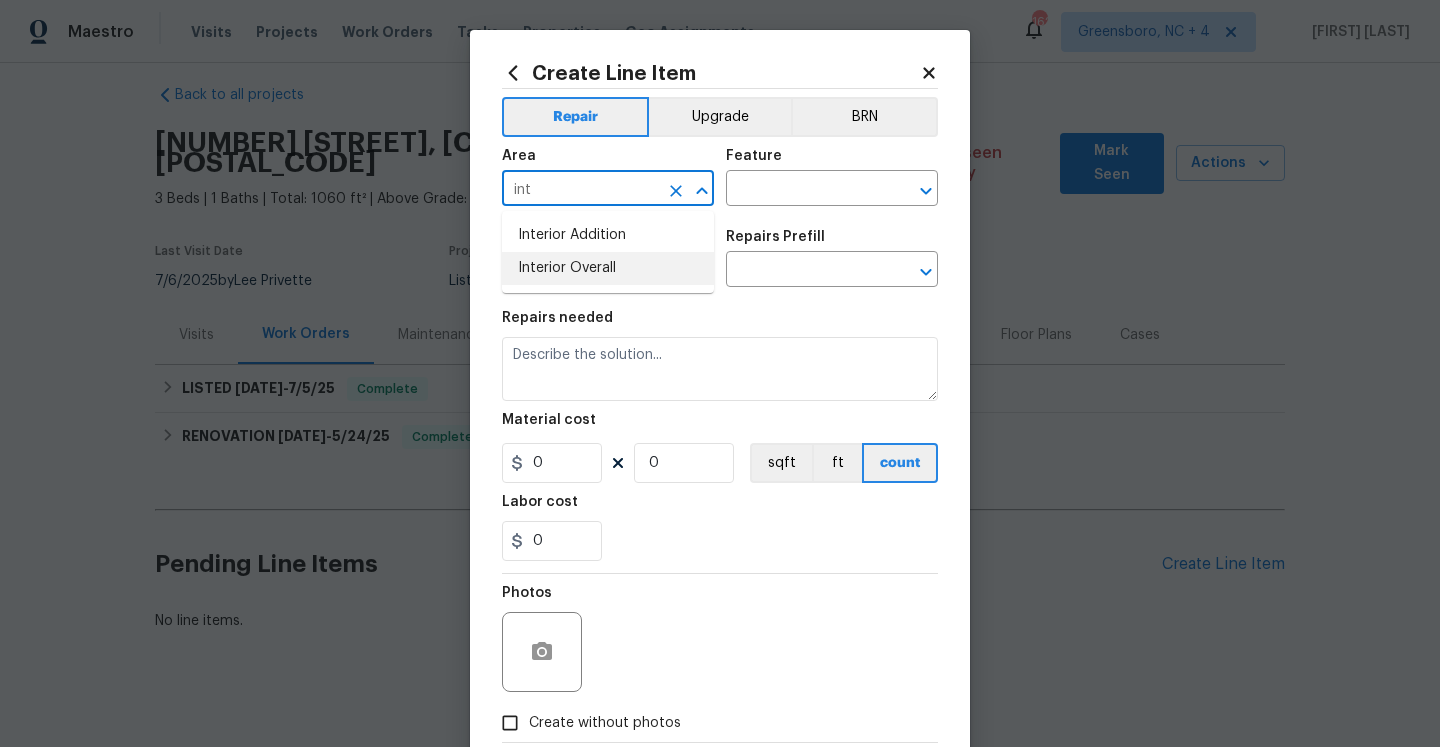 click on "Interior Overall" at bounding box center (608, 268) 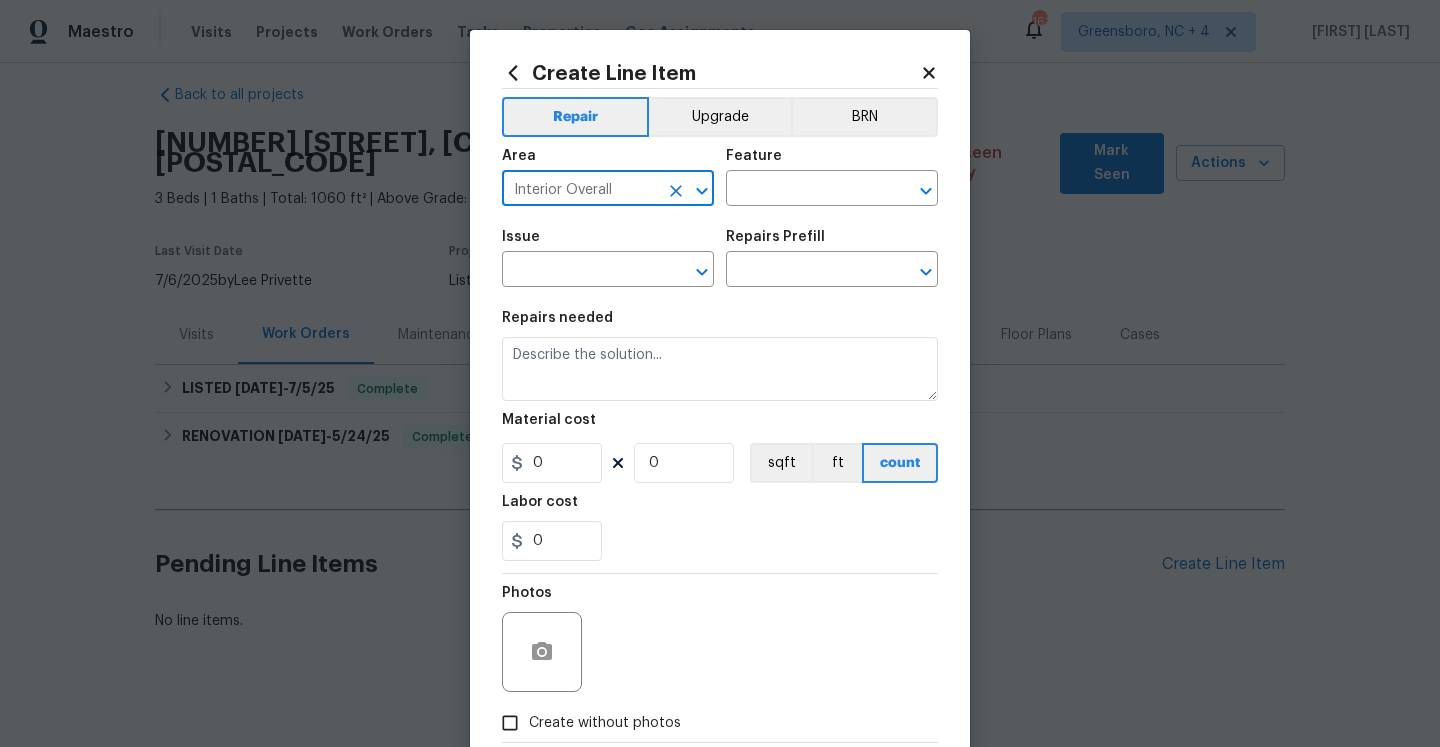 type on "Interior Overall" 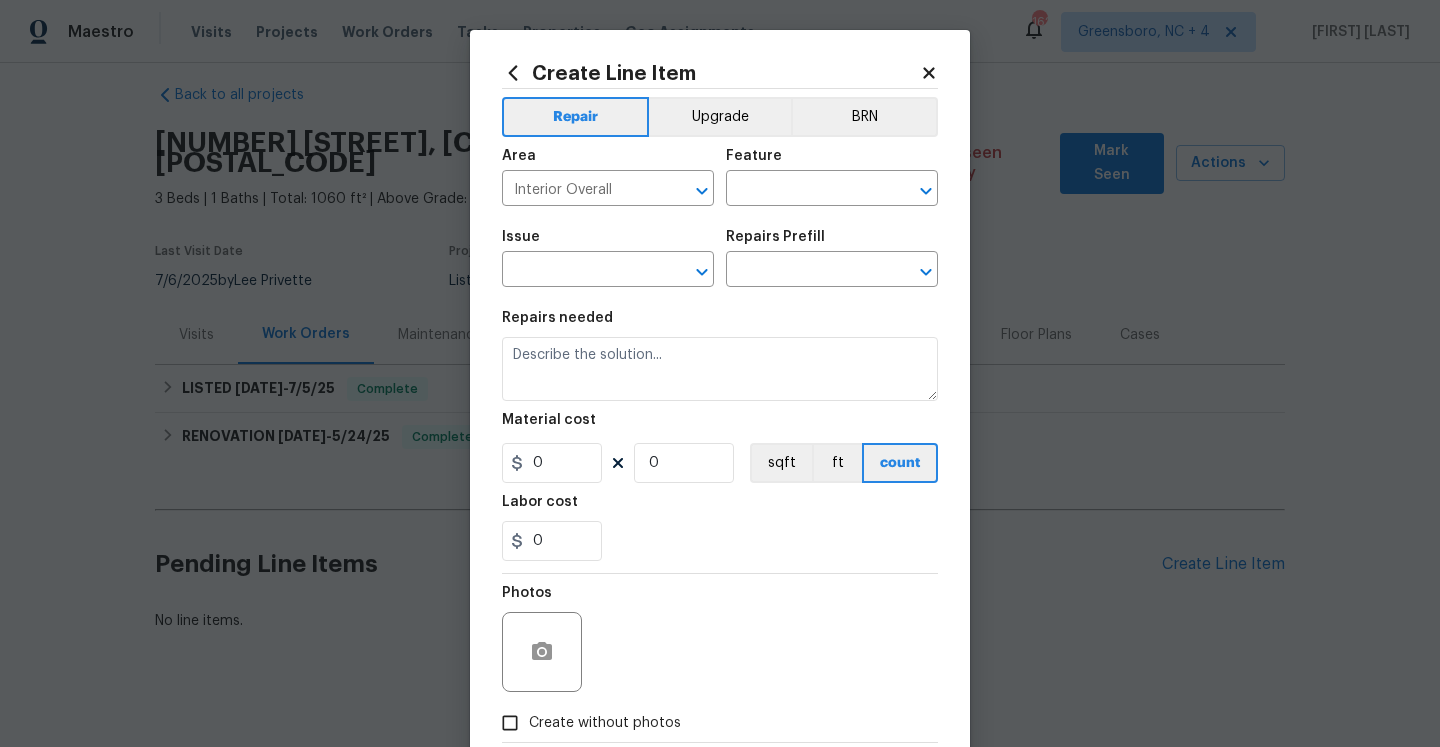 click 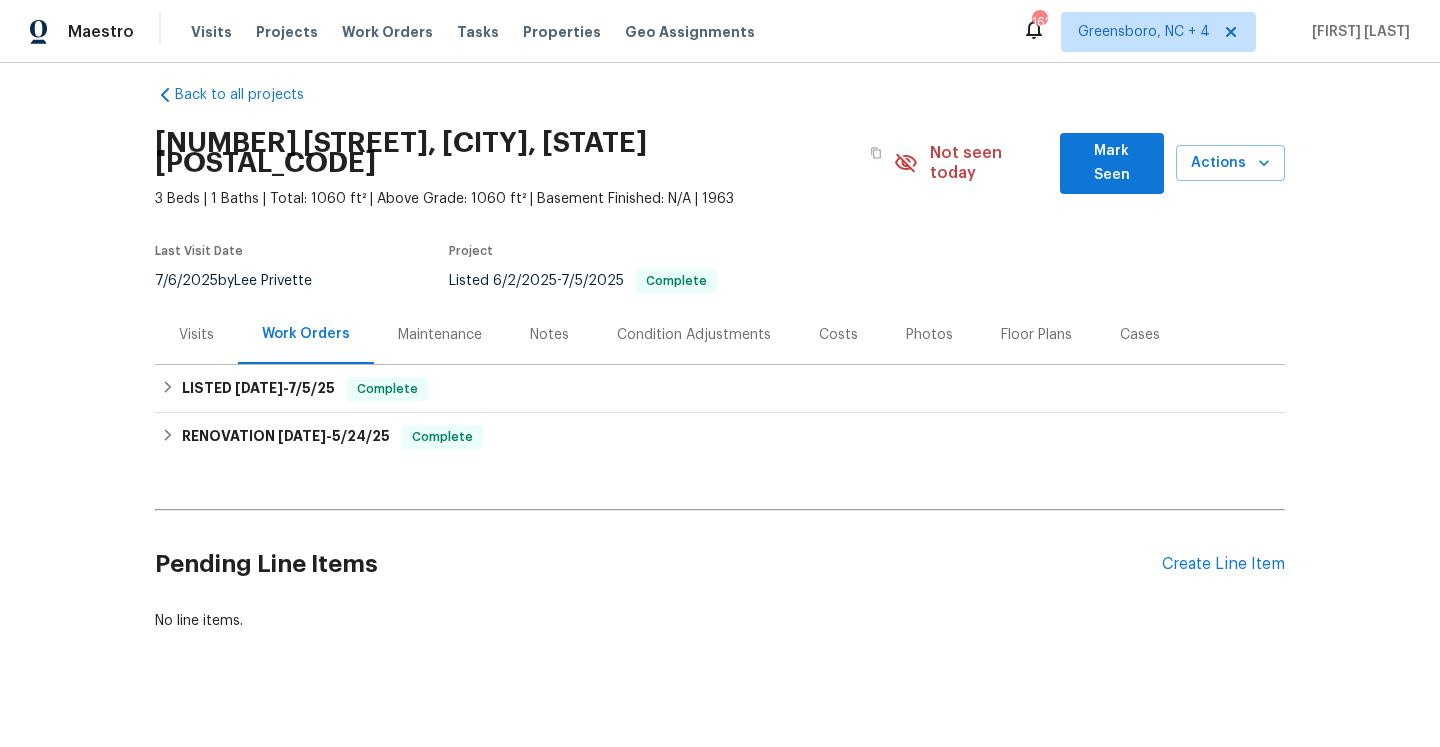 click on "Visits" at bounding box center (196, 334) 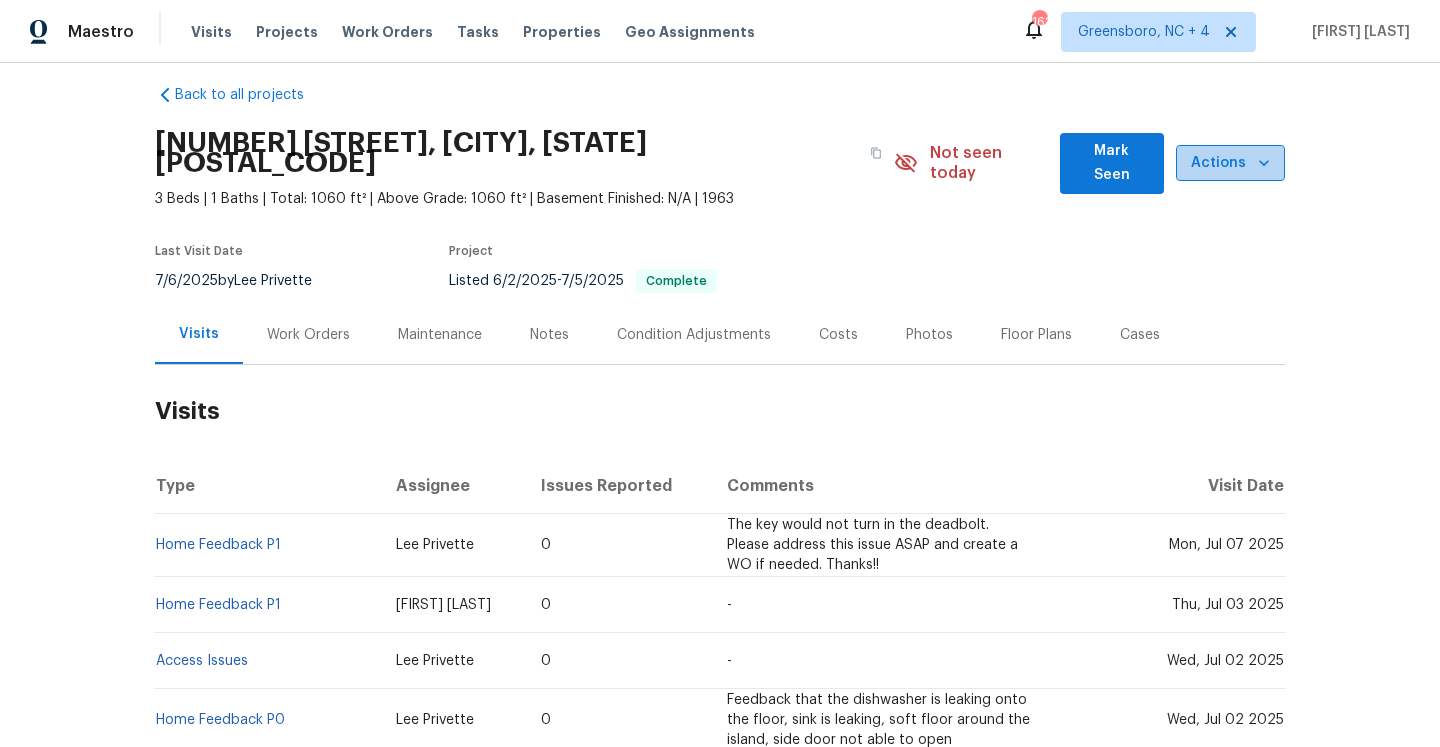click on "Actions" at bounding box center (1230, 163) 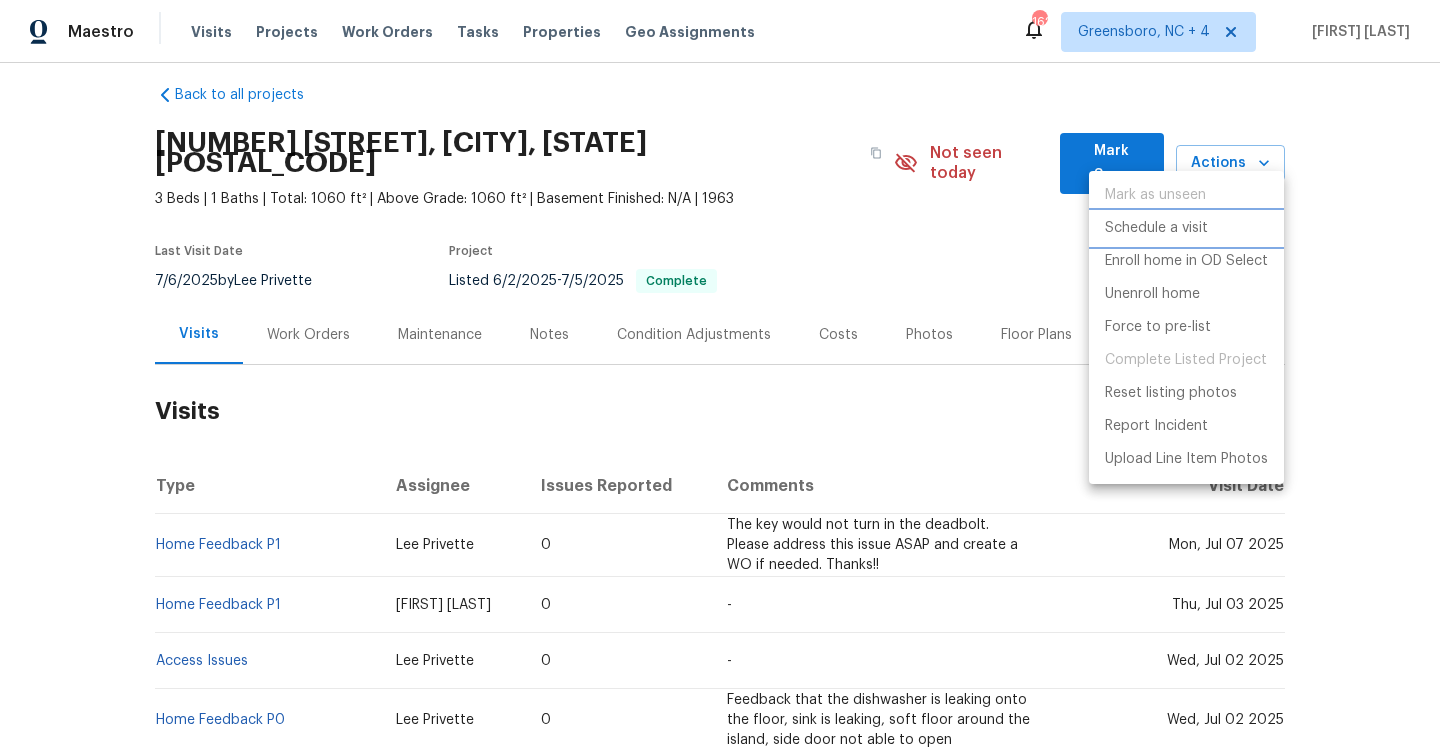 click on "Schedule a visit" at bounding box center [1156, 228] 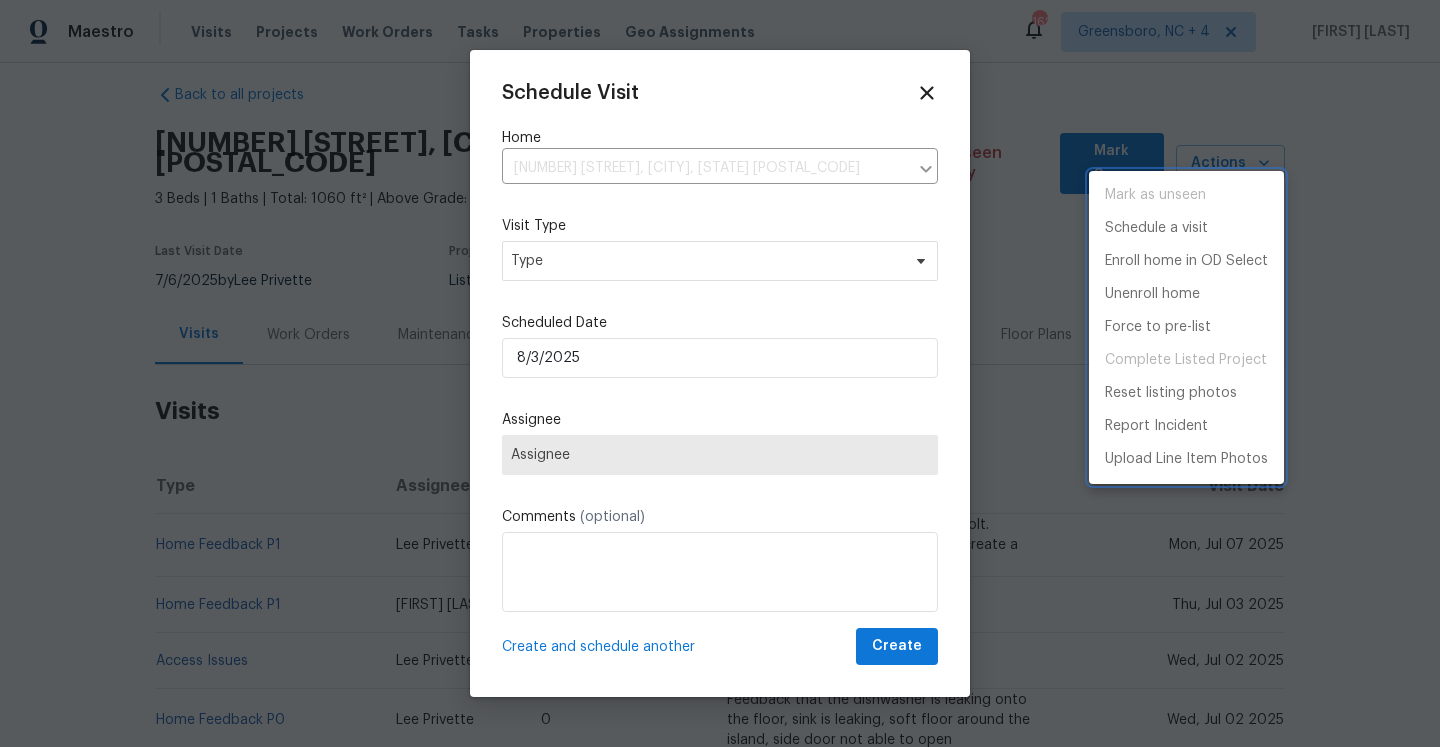 click at bounding box center [720, 373] 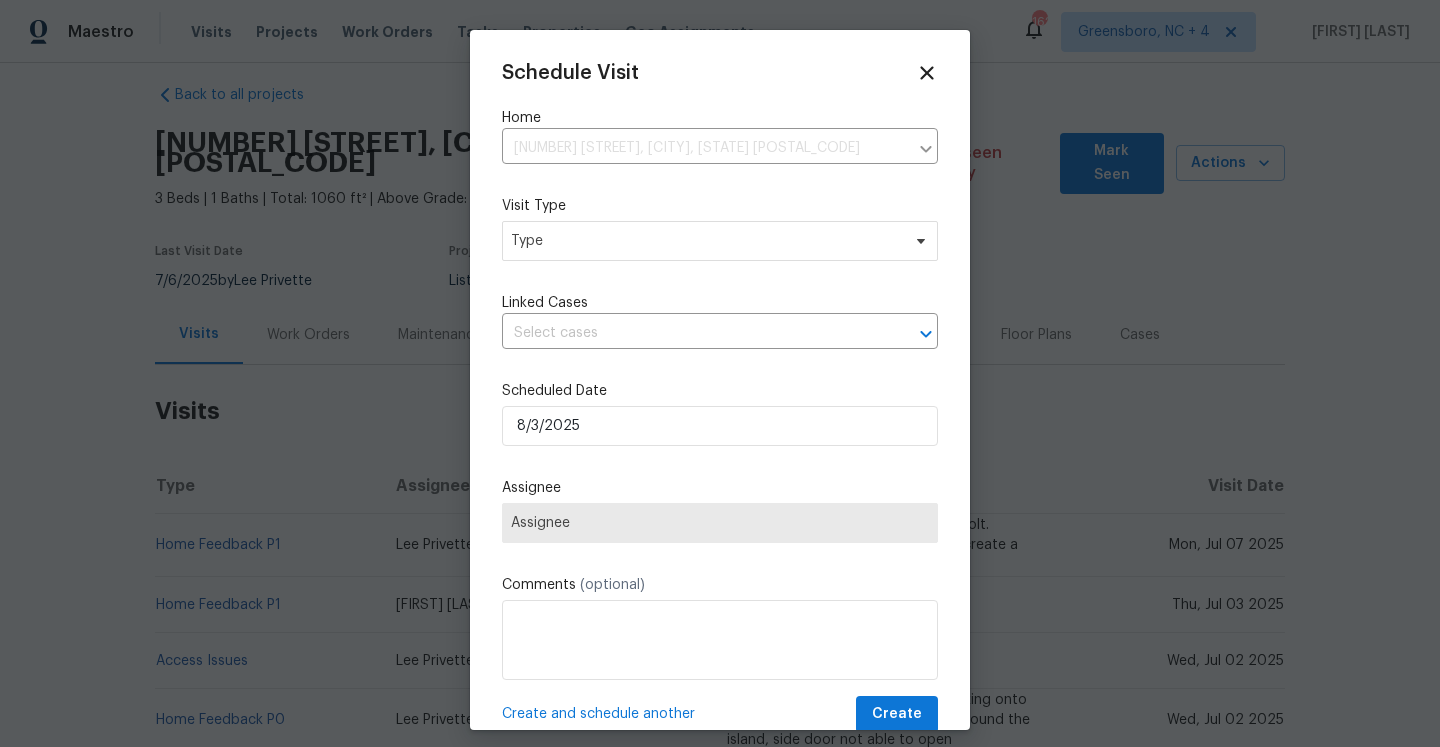 click on "Schedule Visit Home   1914 Adams Pl, Hillsborough, NC 27278 ​ Visit Type   Type Linked Cases   ​ Scheduled Date   8/3/2025 Assignee   Assignee Comments   (optional) Create and schedule another Create" at bounding box center (720, 397) 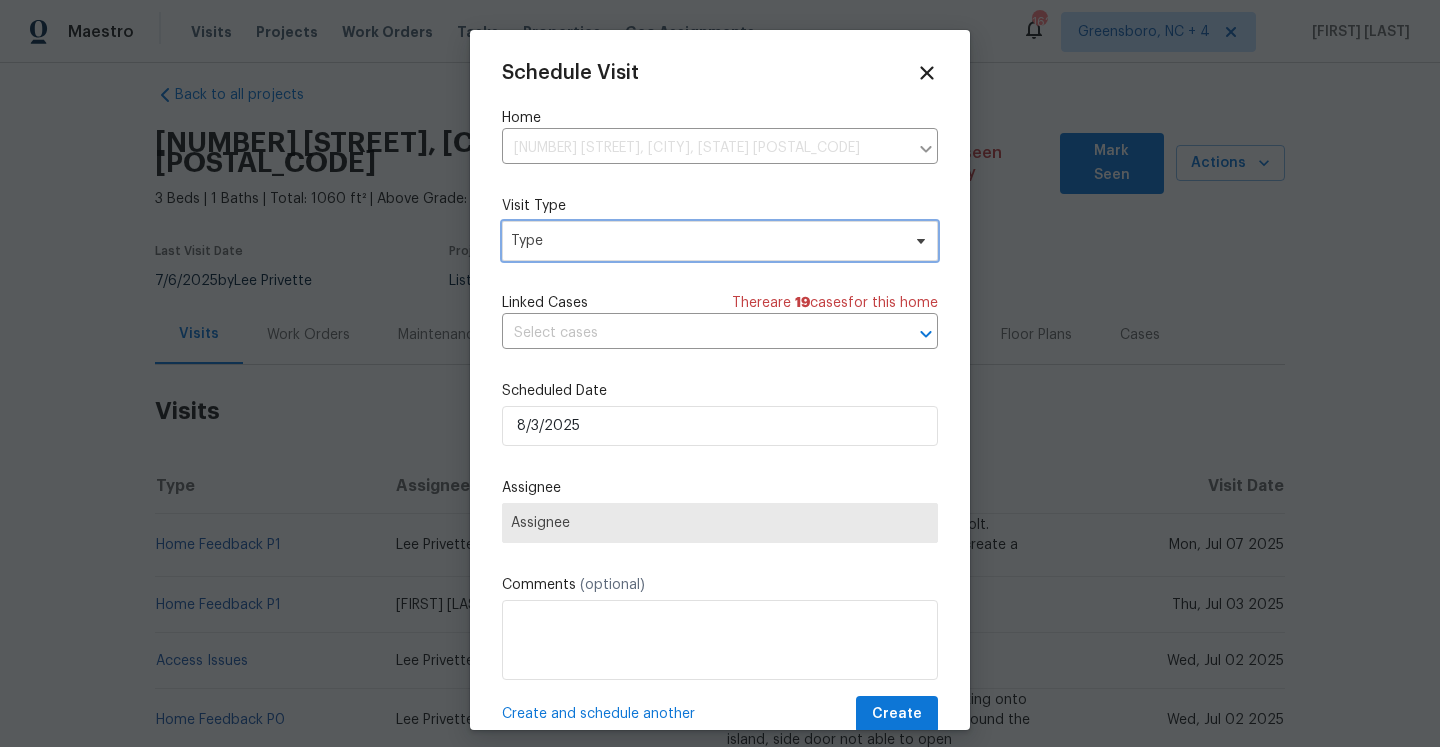 click on "Type" at bounding box center [720, 241] 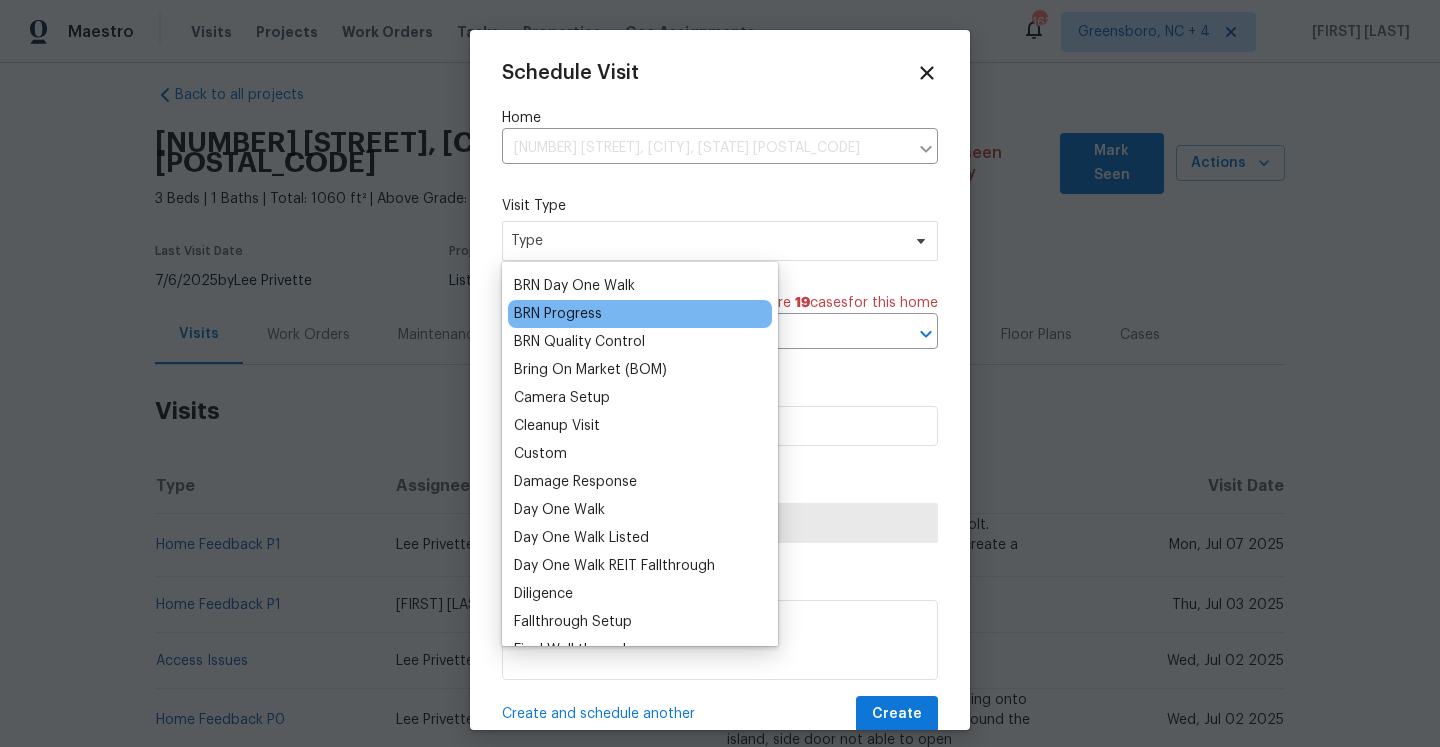 scroll, scrollTop: 305, scrollLeft: 0, axis: vertical 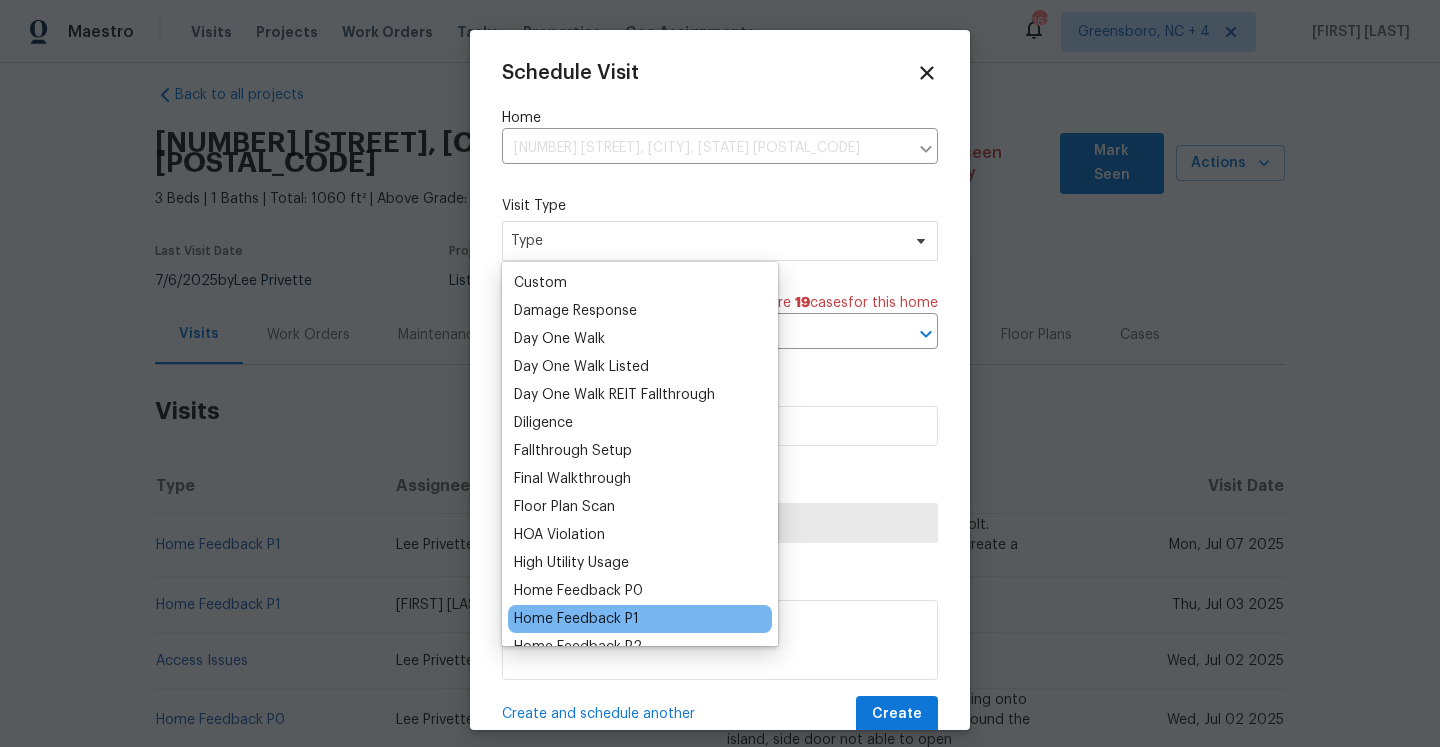 click on "Home Feedback P1" at bounding box center (576, 619) 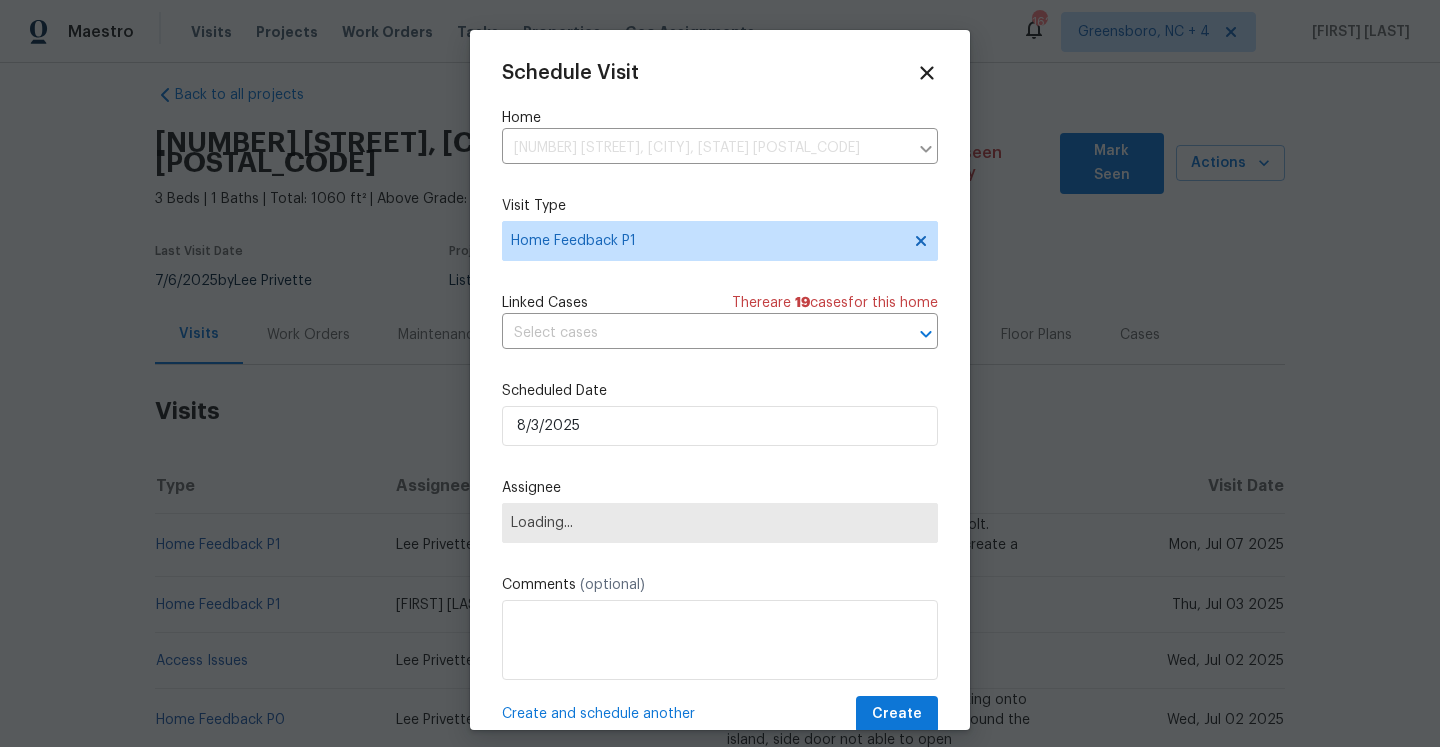 click on "Schedule Visit Home   1914 Adams Pl, Hillsborough, NC 27278 ​ Visit Type   Home Feedback P1 Linked Cases There  are   19  case s  for this home   ​ Scheduled Date   8/3/2025 Assignee   Loading... Comments   (optional) Create and schedule another Create" at bounding box center [720, 397] 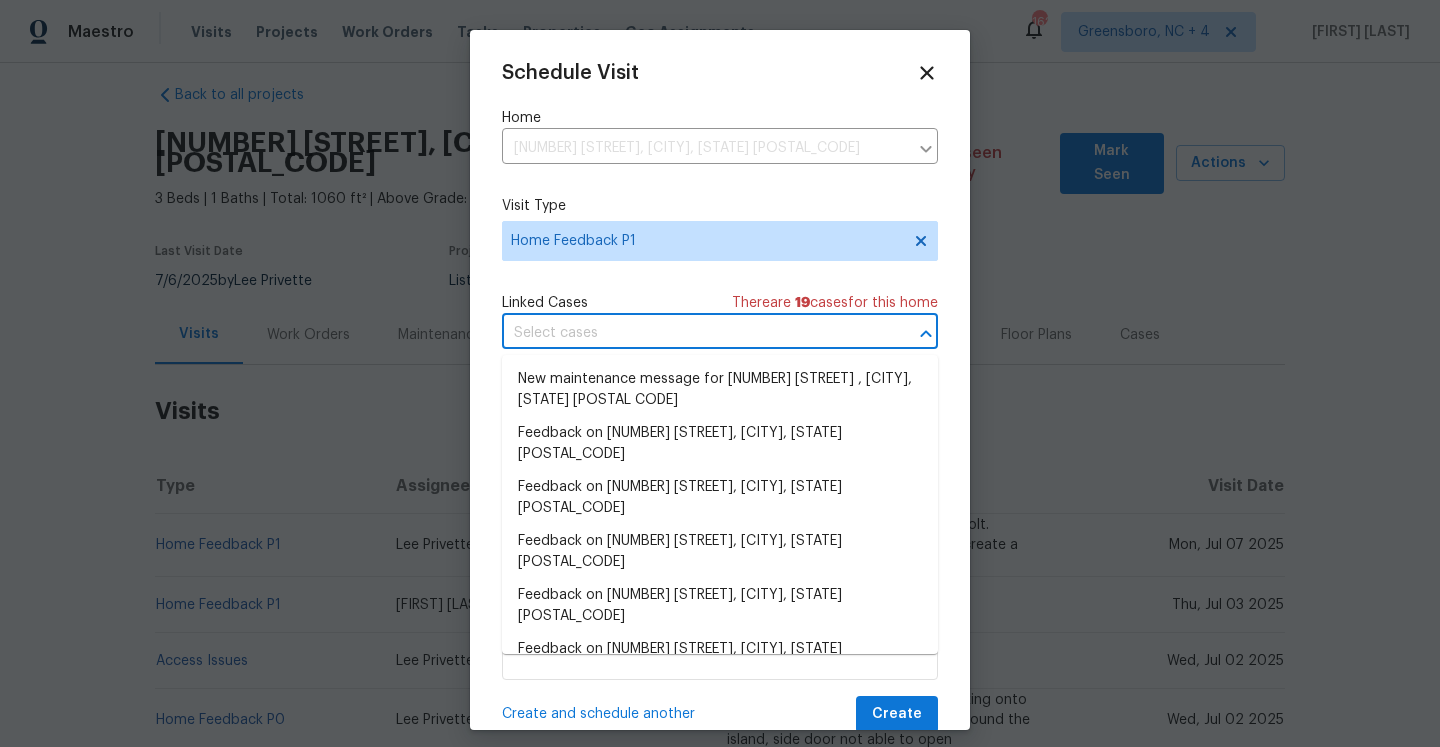 click at bounding box center (692, 333) 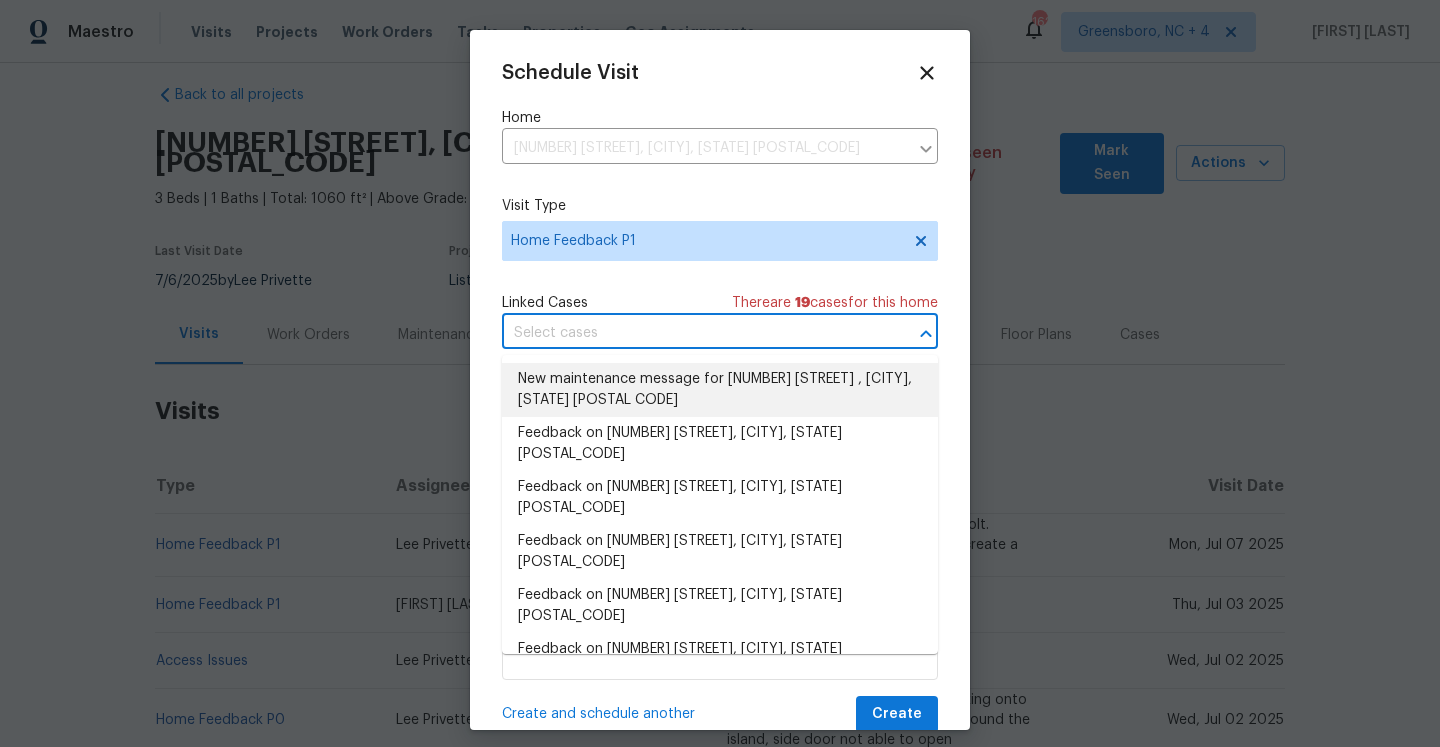 click on "New maintenance message for 1914 Adams Pl , Hillsborough, NC 27278" at bounding box center (720, 390) 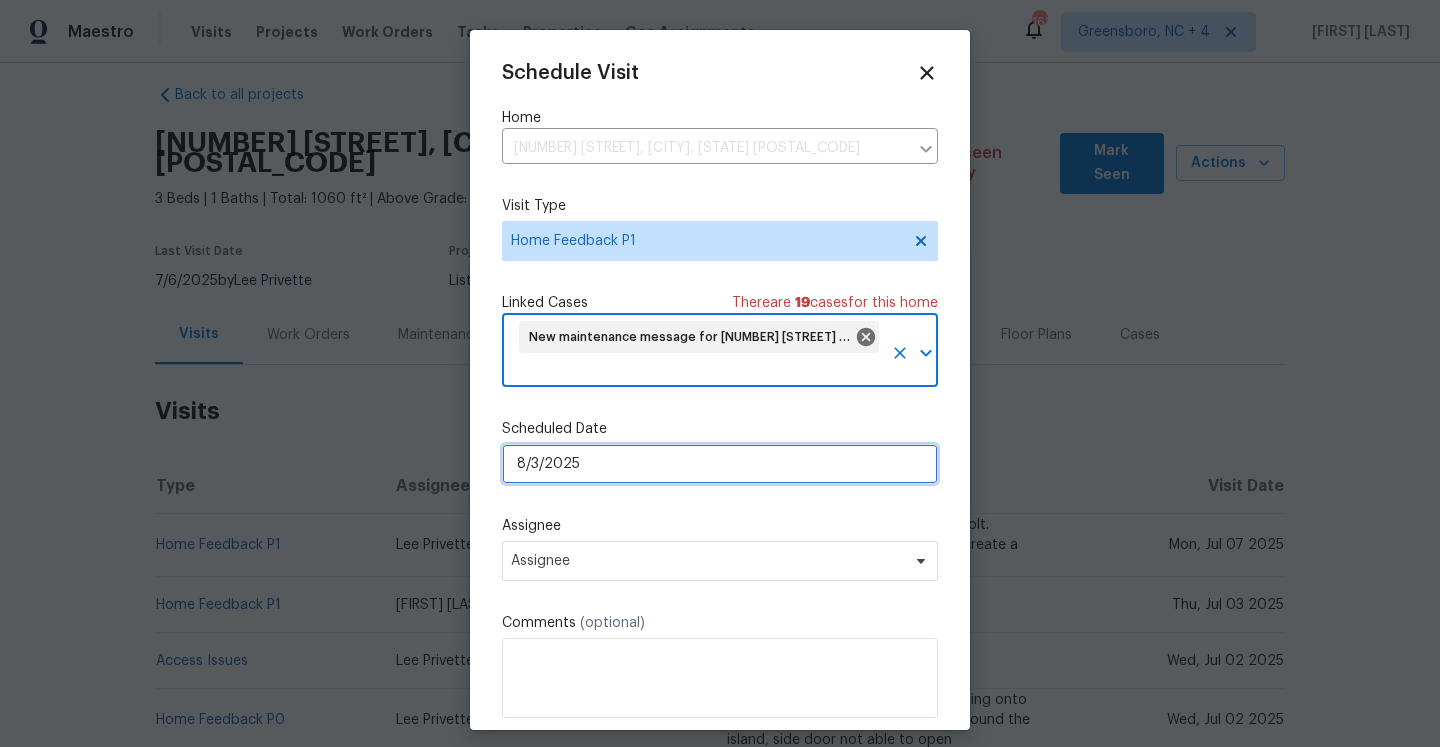 click on "8/3/2025" at bounding box center (720, 464) 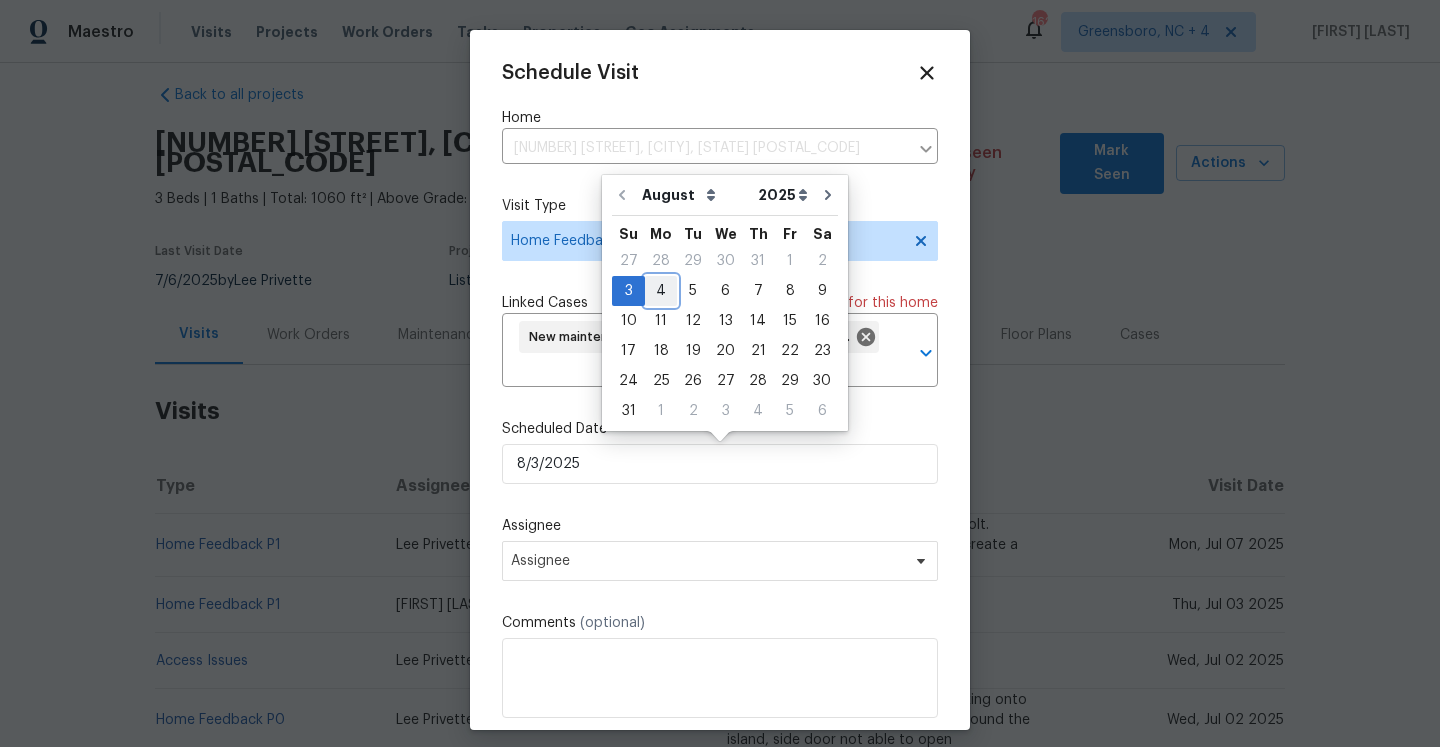 click on "4" at bounding box center (661, 291) 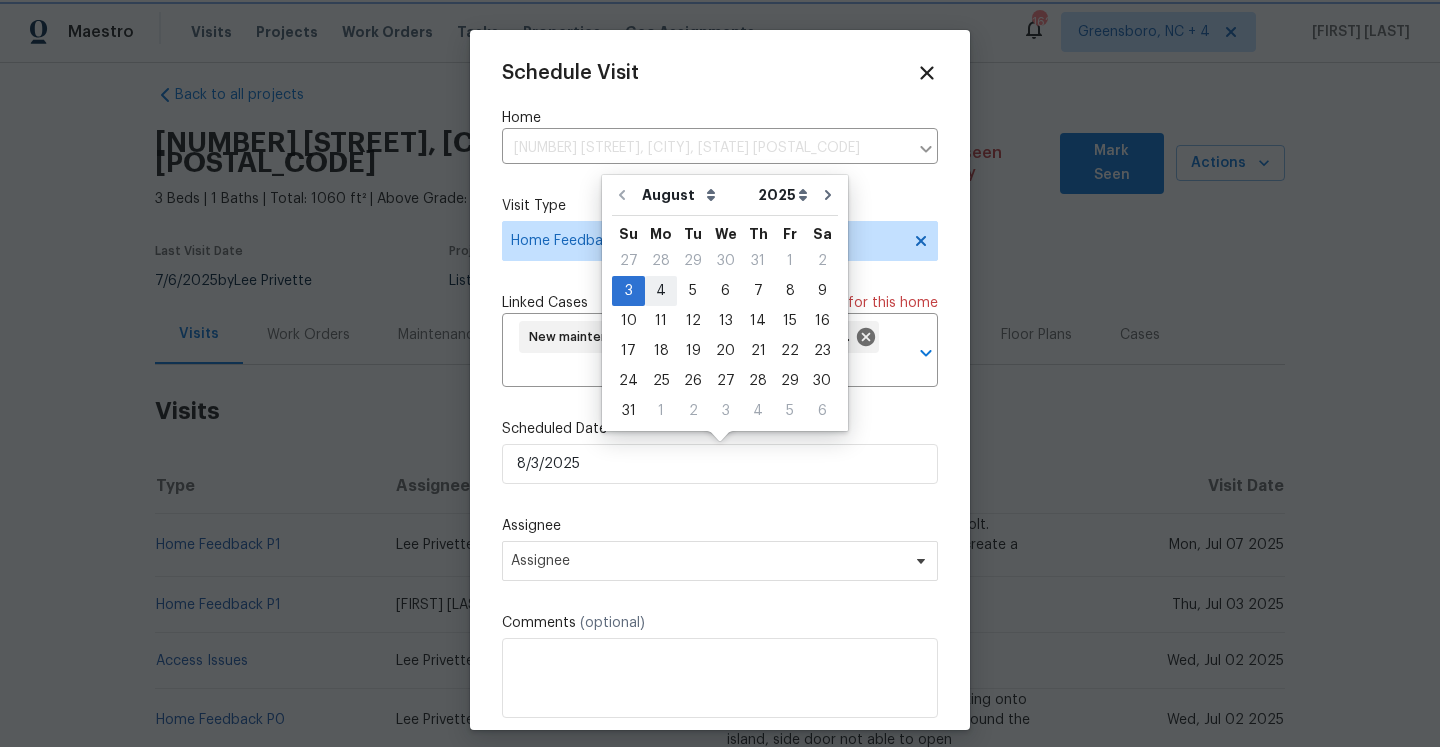 type on "8/4/2025" 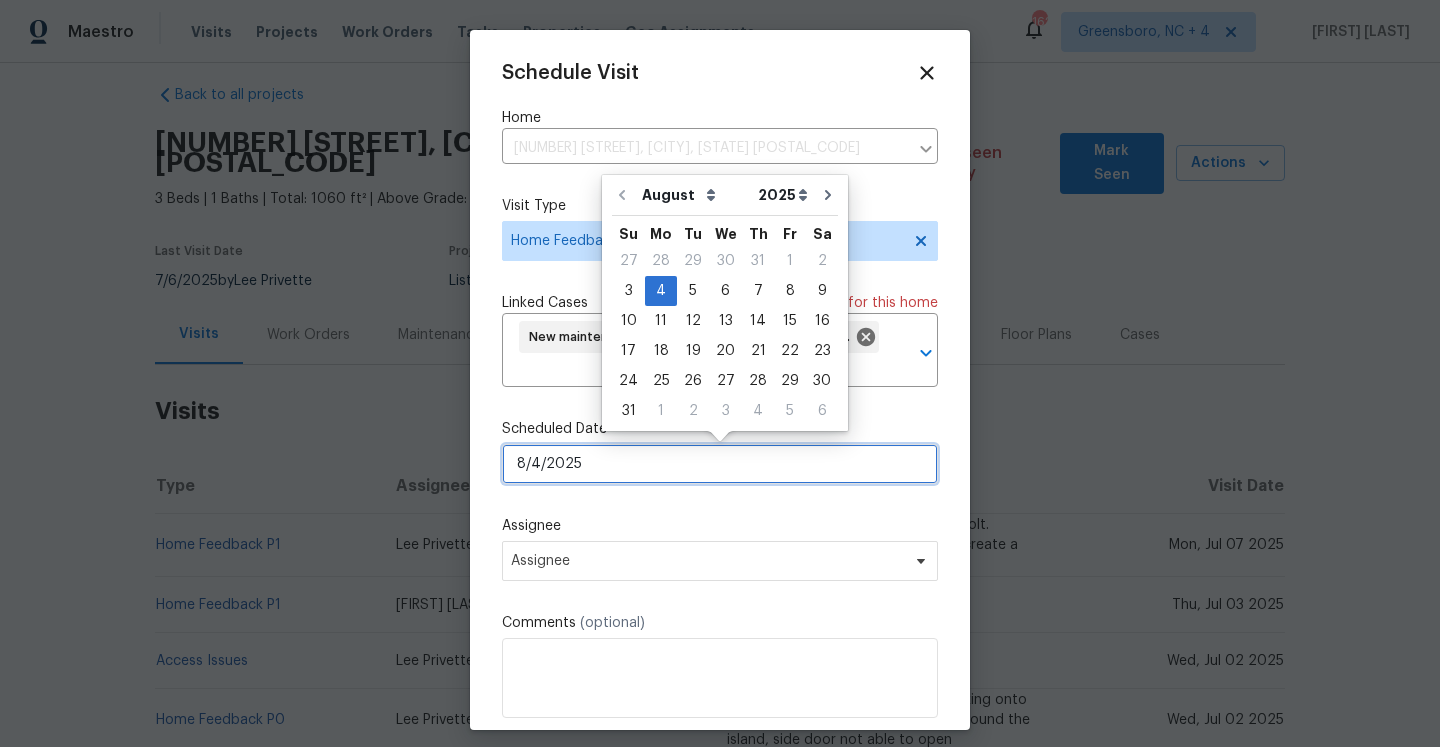 click on "8/4/2025" at bounding box center [720, 464] 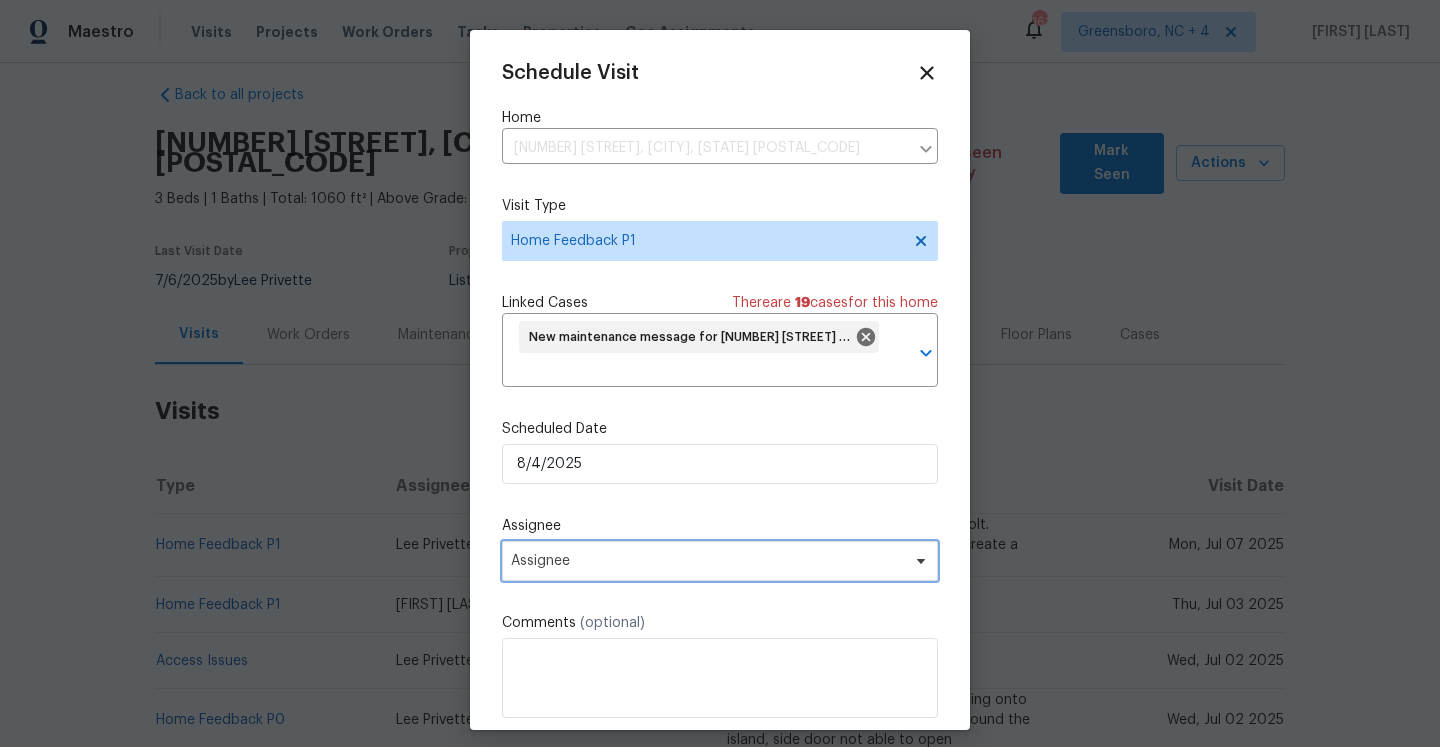click on "Assignee" at bounding box center [707, 561] 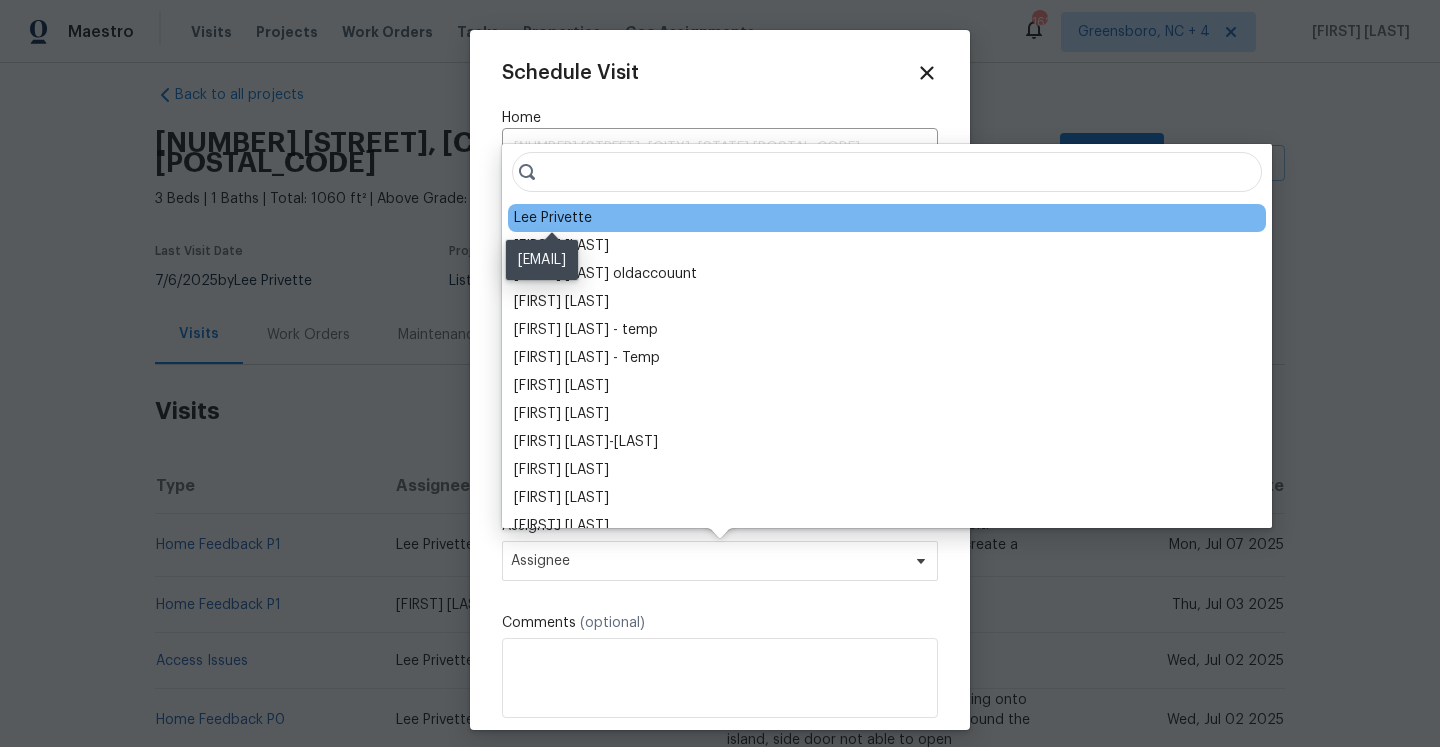 click on "Lee Privette" at bounding box center [553, 218] 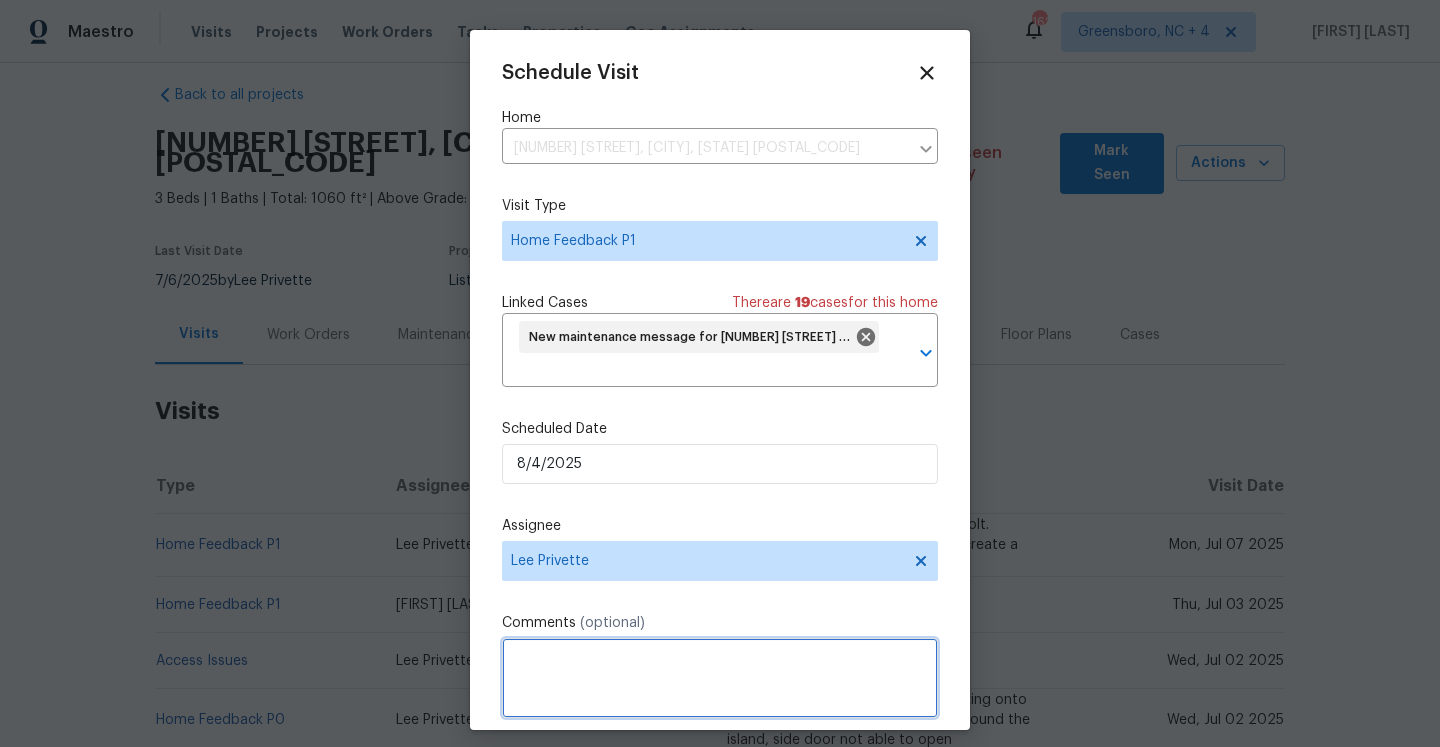click at bounding box center (720, 678) 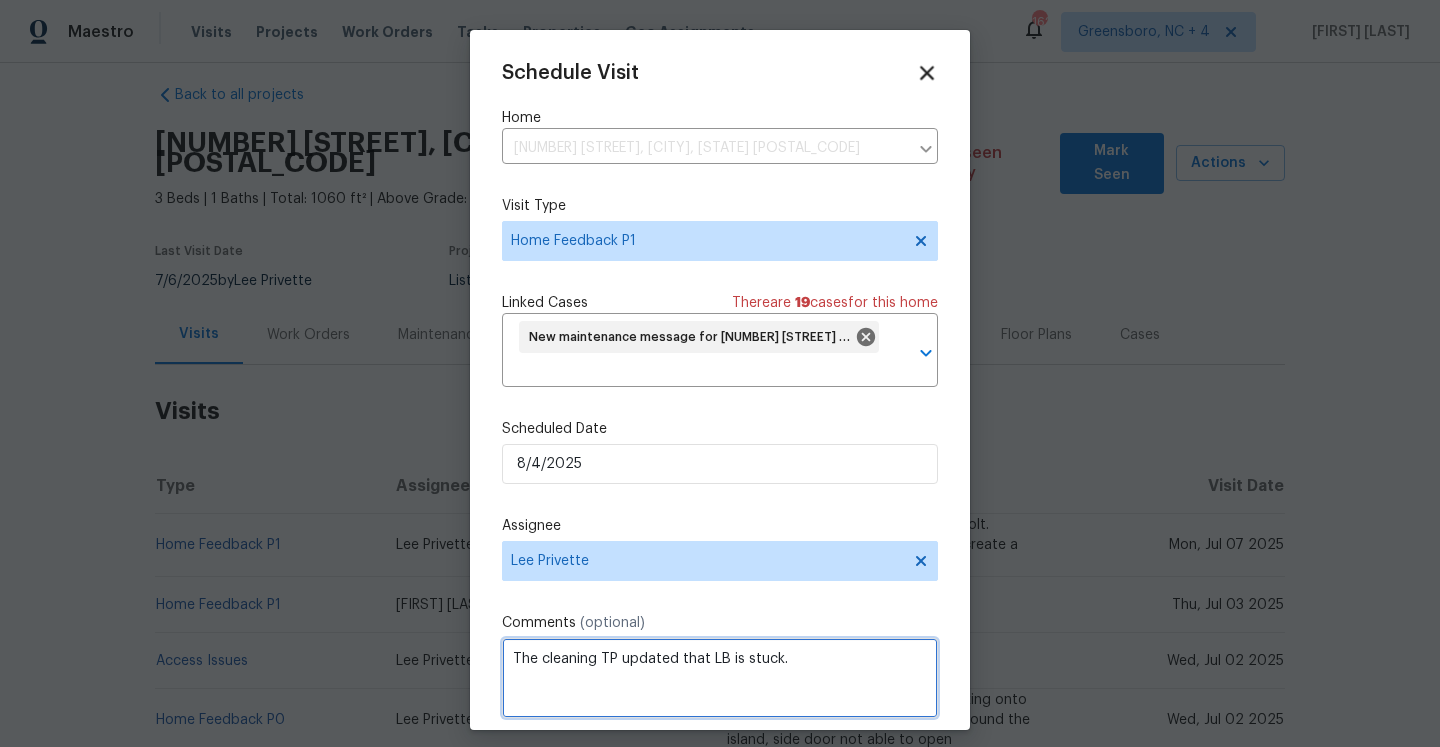 type on "The cleaning TP updated that LB is stuck." 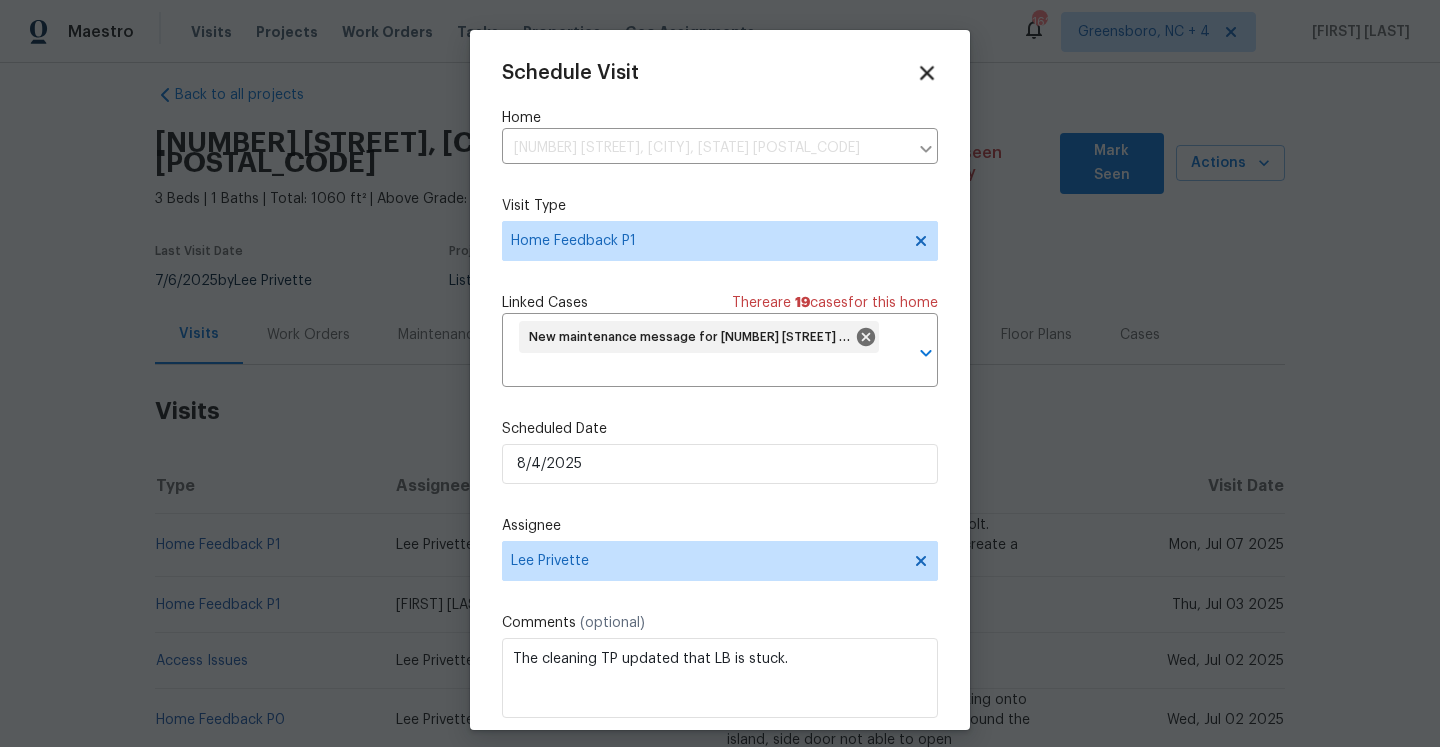 click 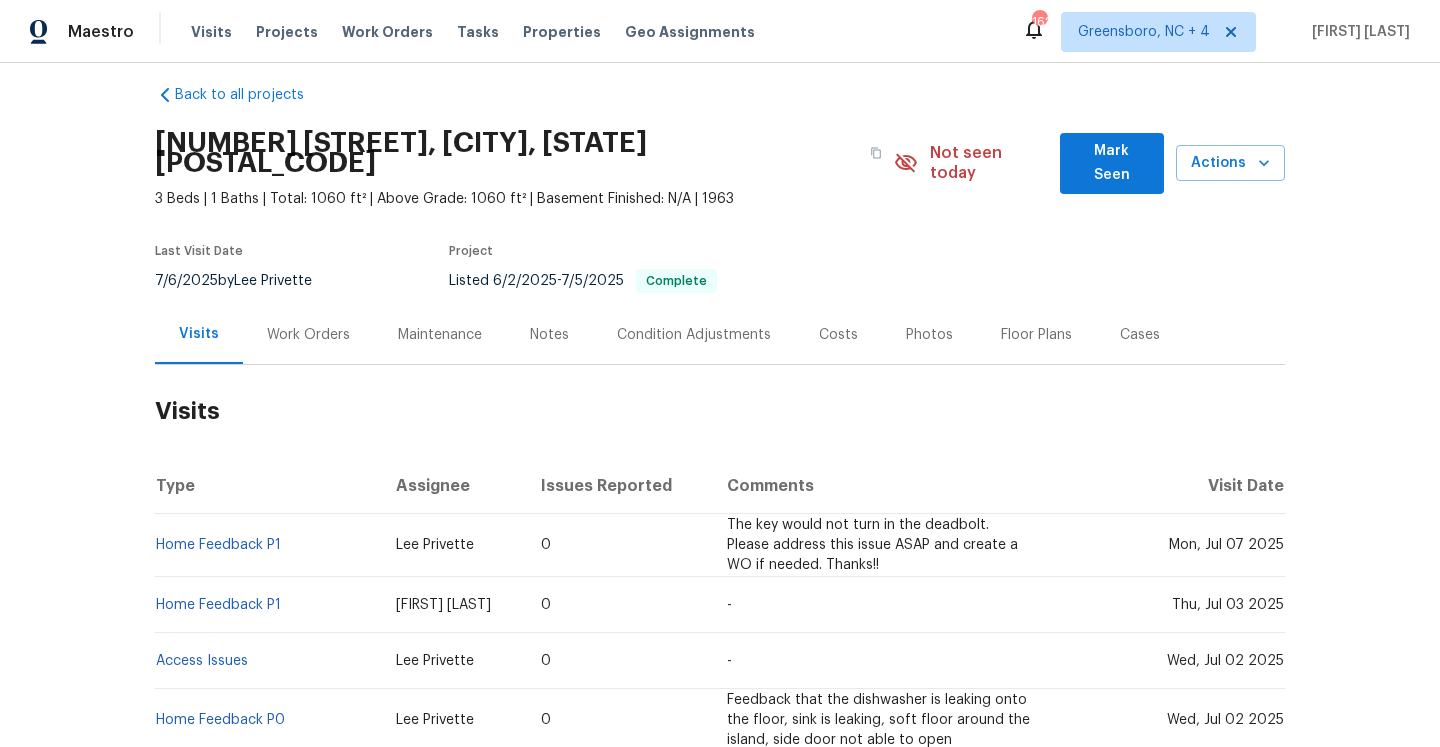 click on "Work Orders" at bounding box center [308, 334] 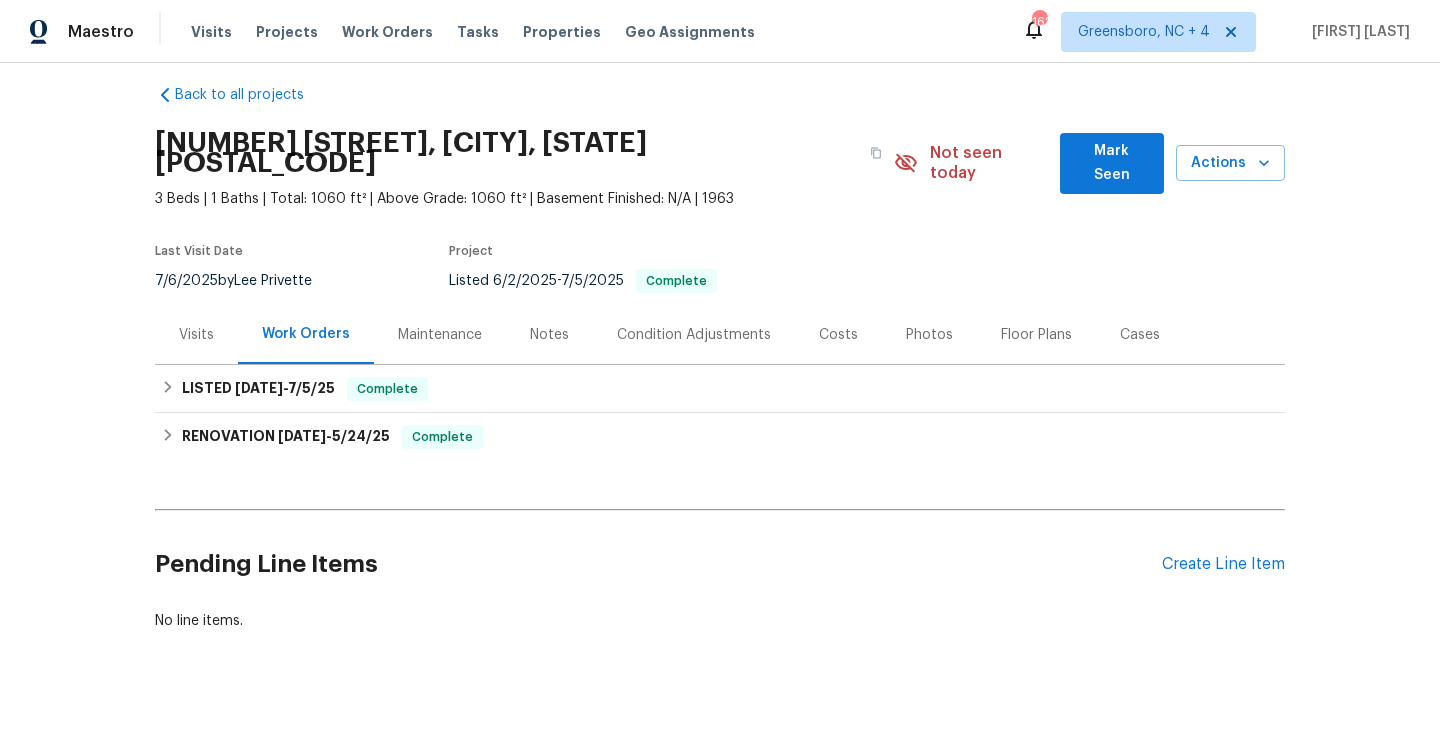 click on "Pending Line Items Create Line Item" at bounding box center [720, 564] 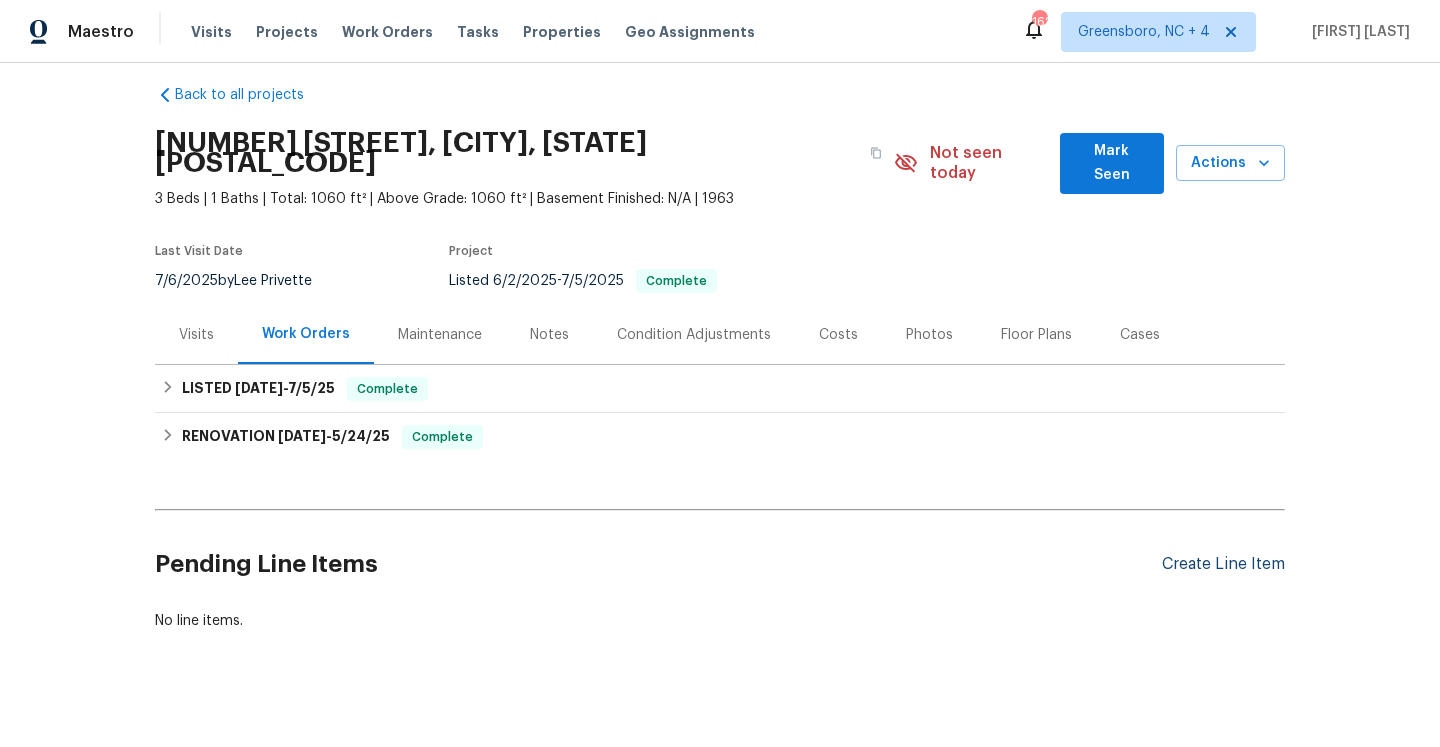 click on "Create Line Item" at bounding box center (1223, 564) 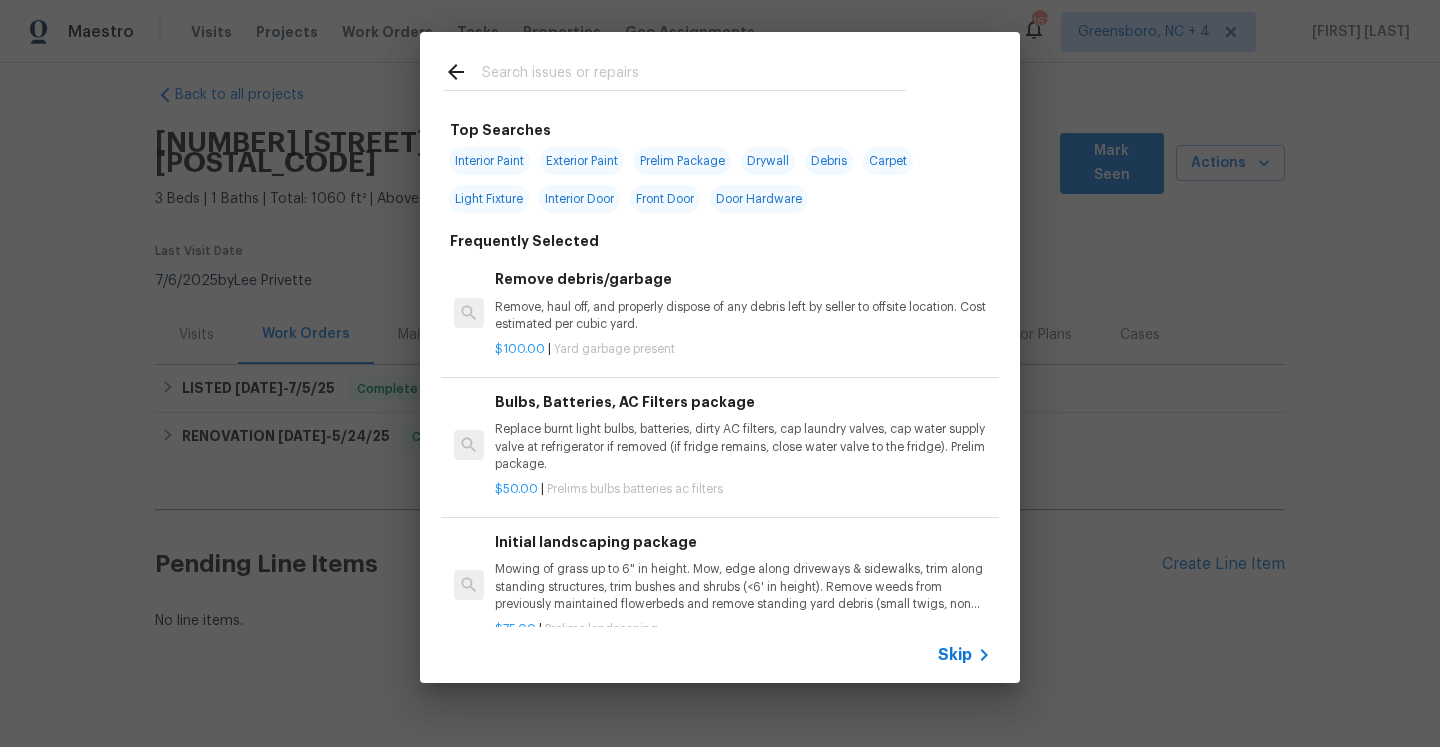 click on "Skip" at bounding box center [955, 655] 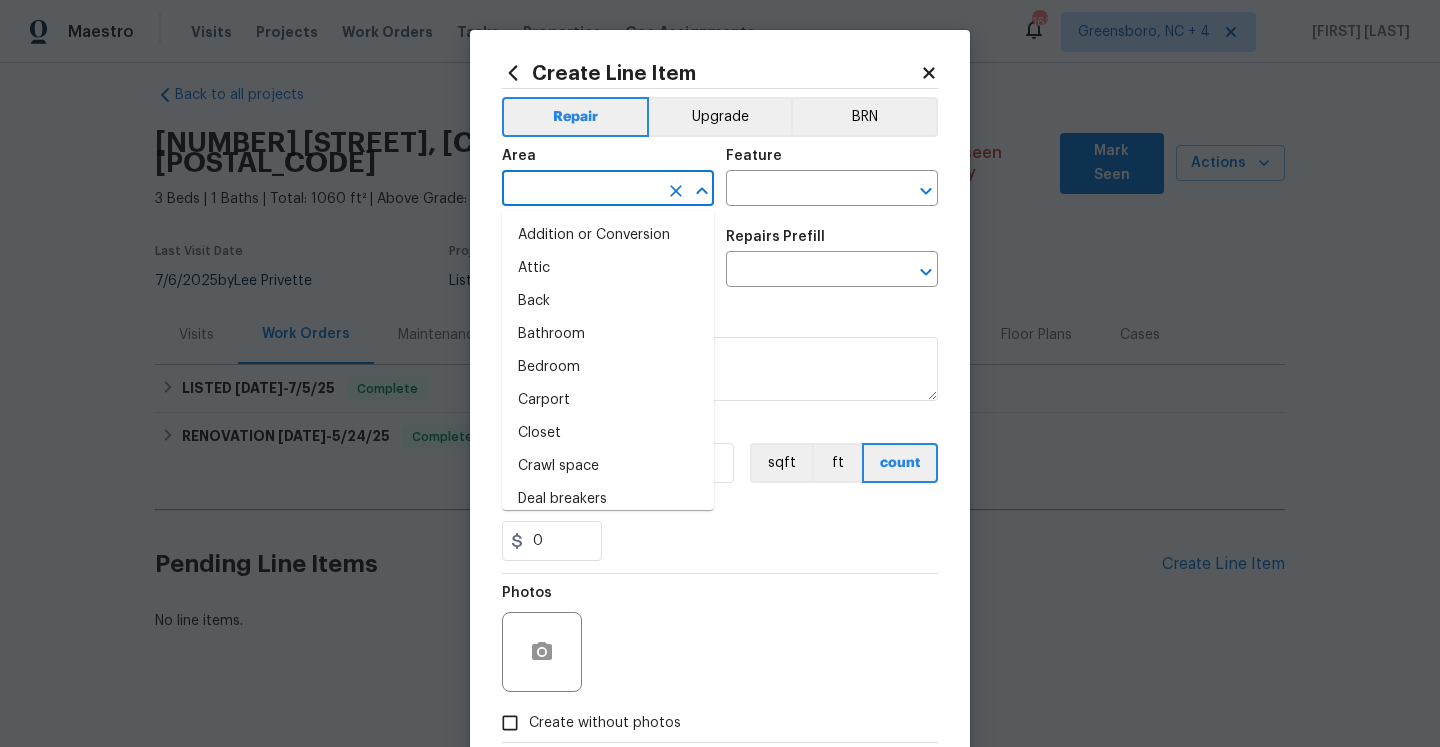 click at bounding box center (580, 190) 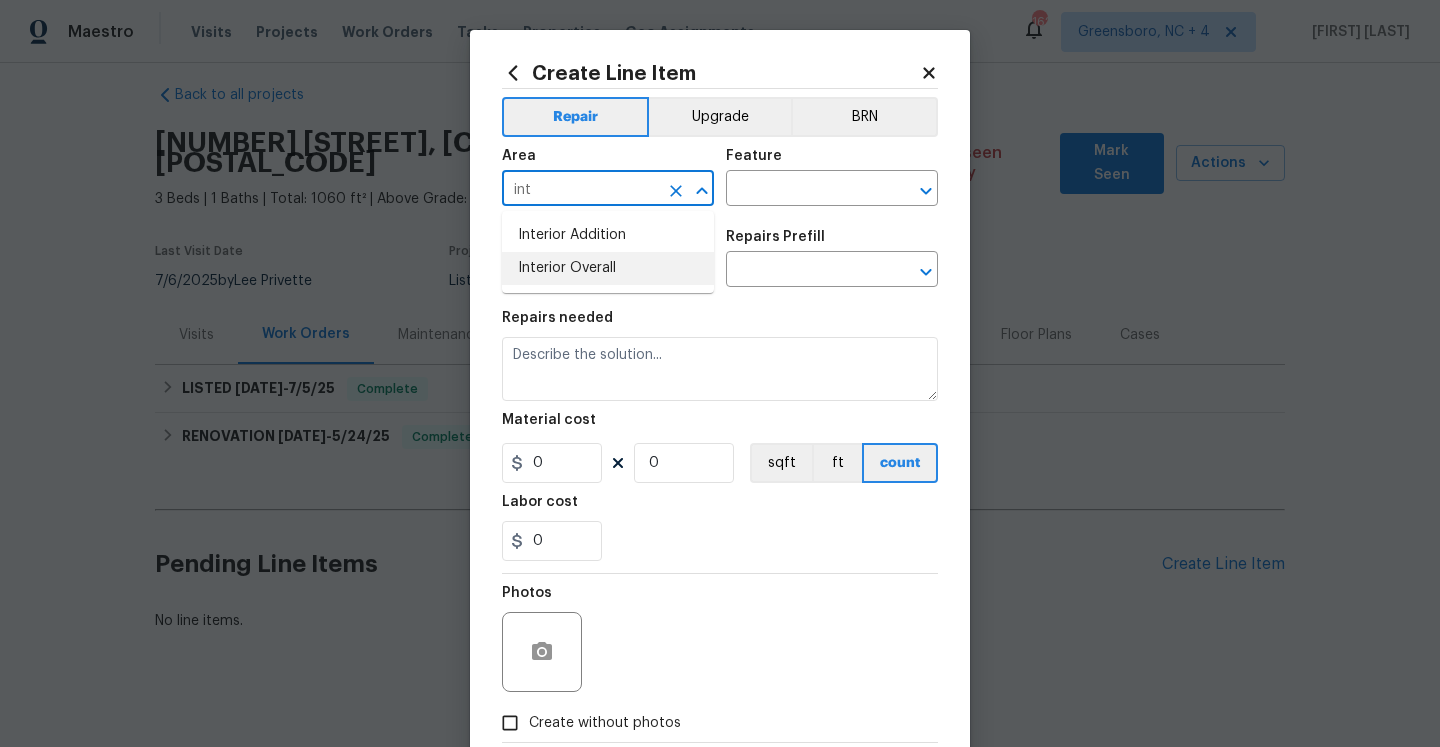click on "Interior Overall" at bounding box center [608, 268] 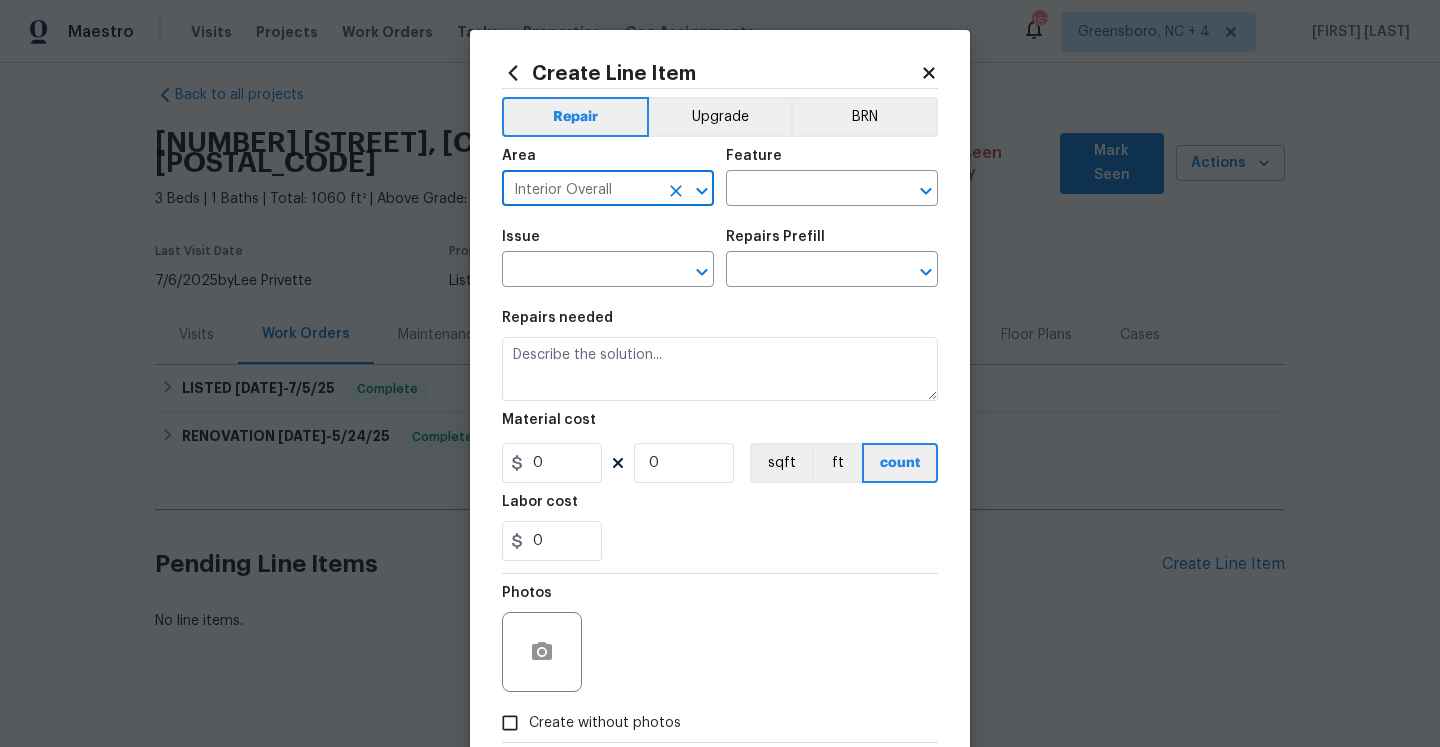 type on "Interior Overall" 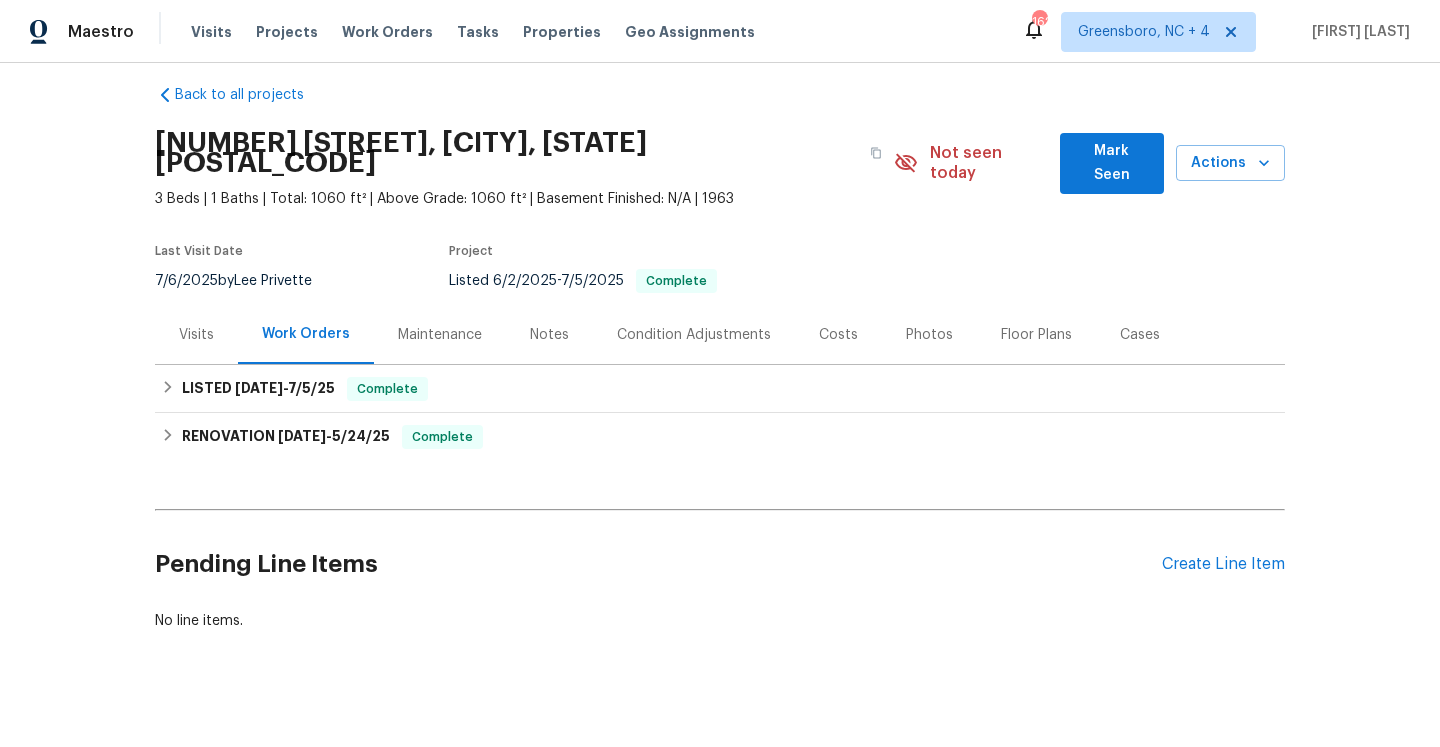 click on "Visits" at bounding box center (196, 334) 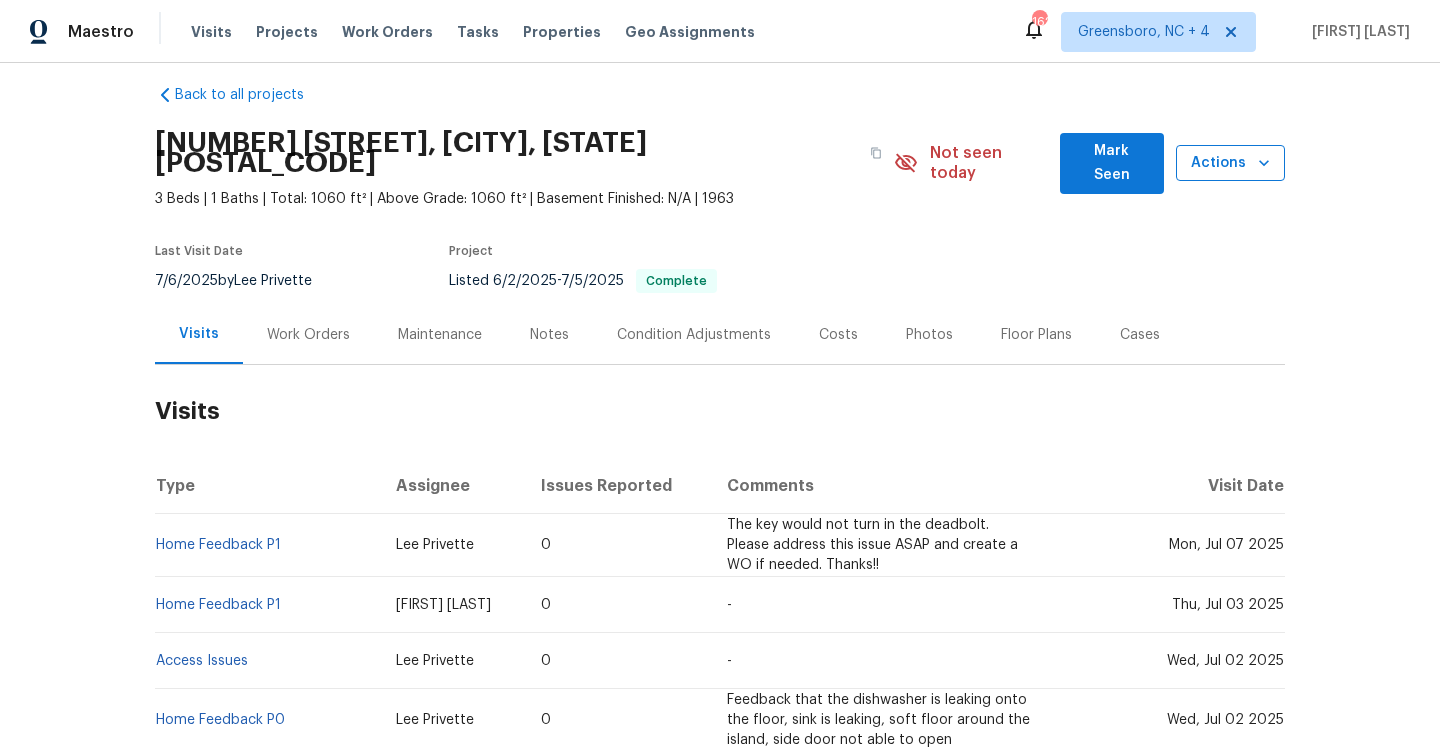 click on "Actions" at bounding box center (1230, 163) 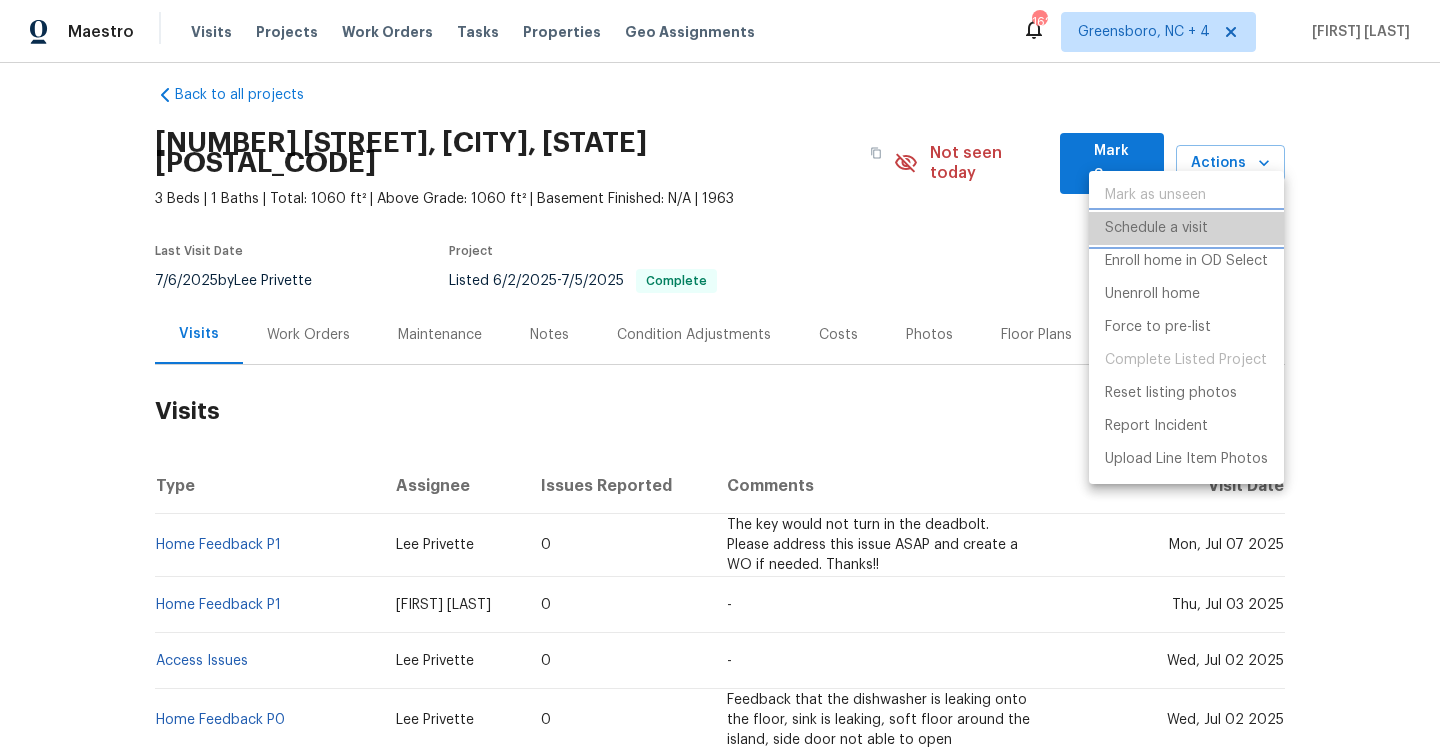 click on "Schedule a visit" at bounding box center (1186, 228) 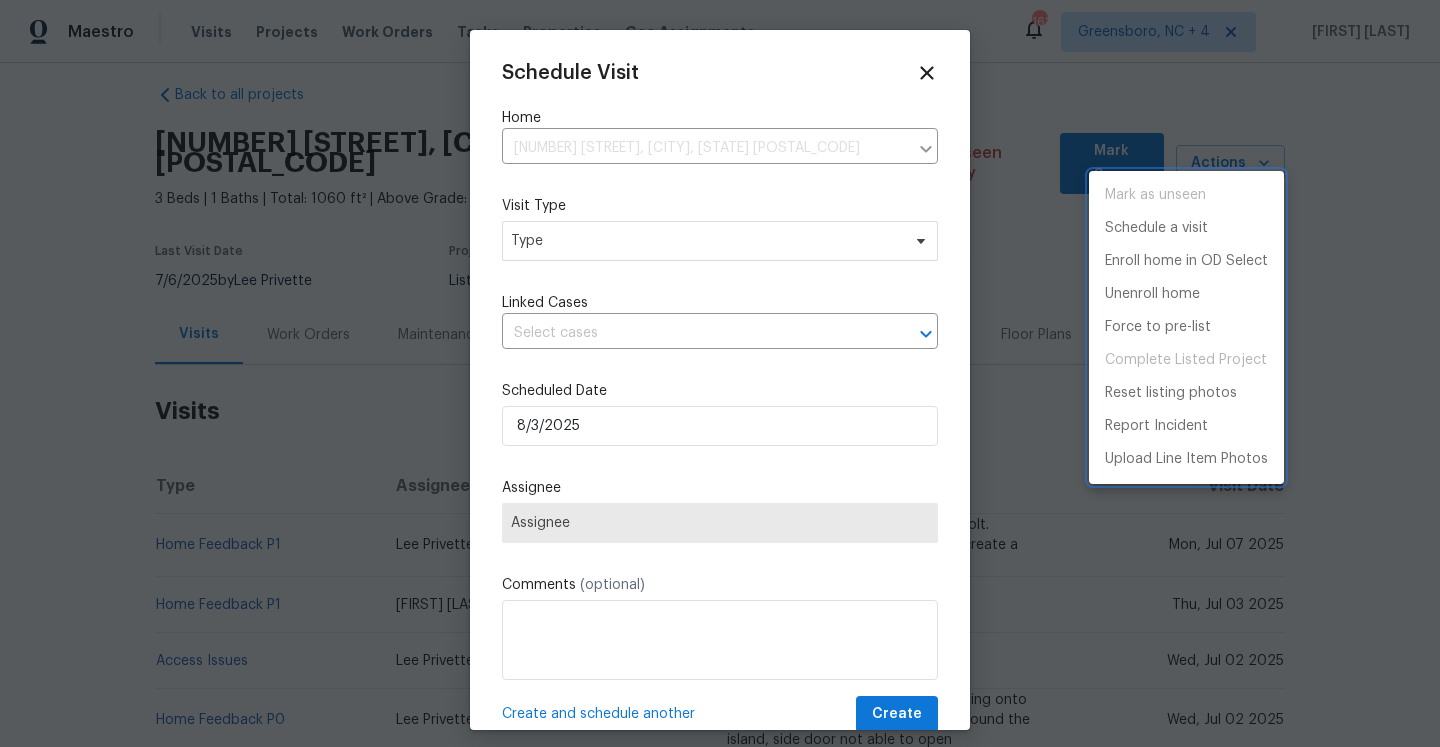 click at bounding box center [720, 373] 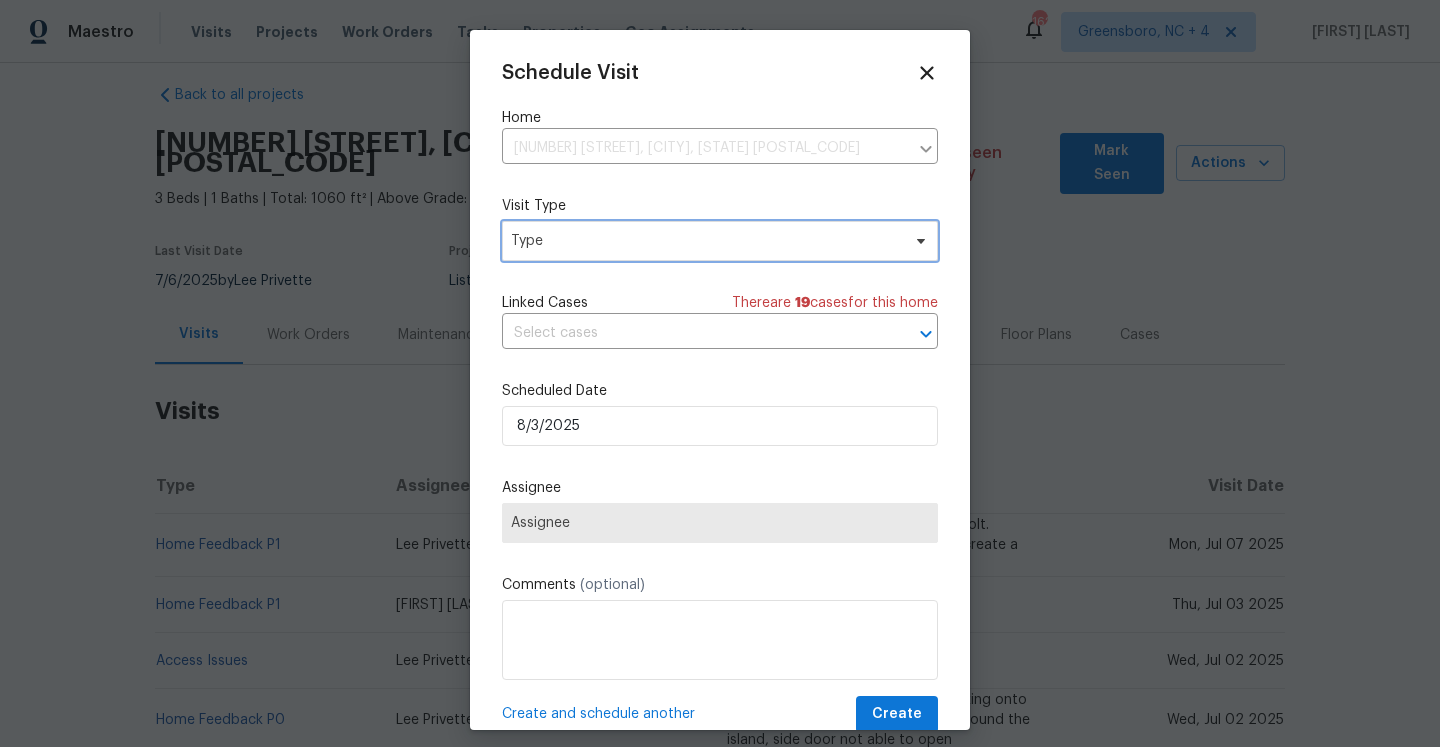 click on "Type" at bounding box center [720, 241] 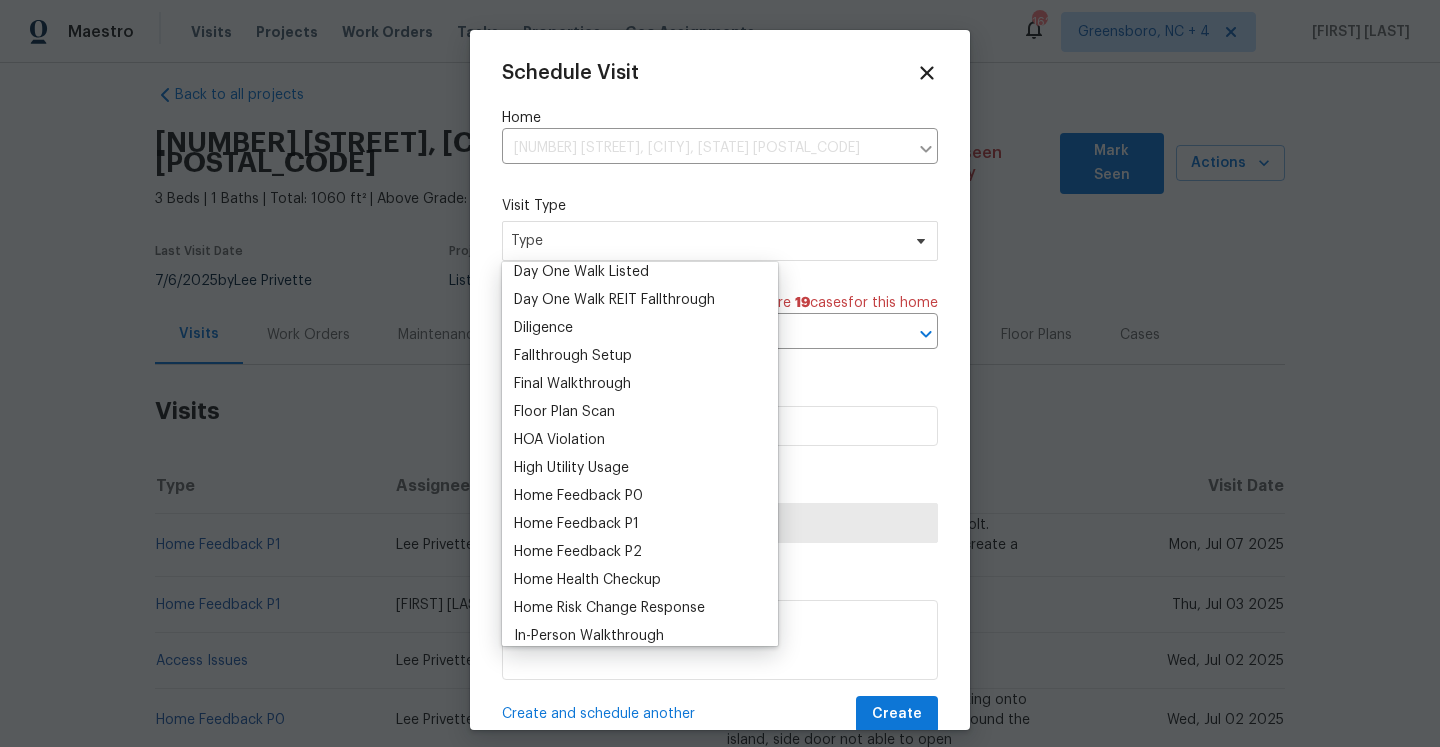 scroll, scrollTop: 433, scrollLeft: 0, axis: vertical 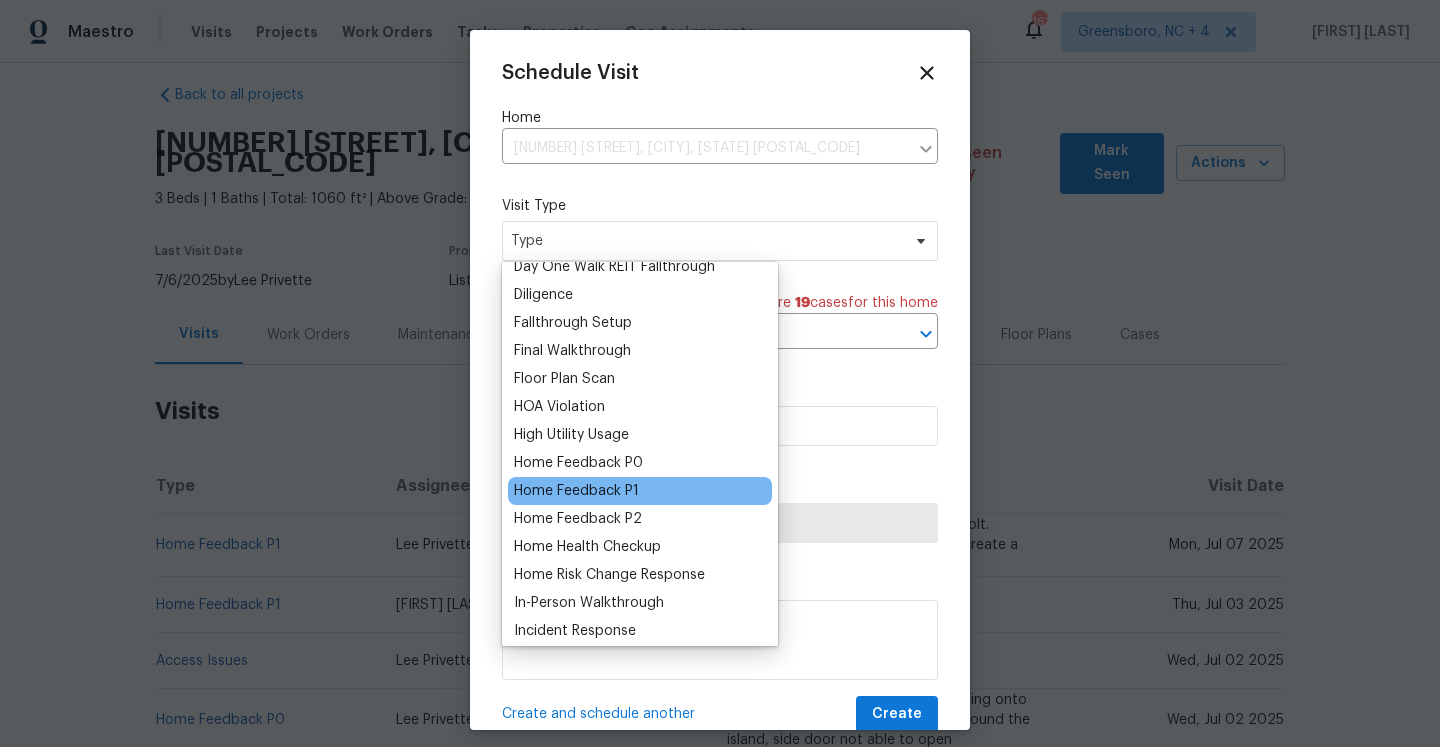 click on "Home Feedback P1" at bounding box center [576, 491] 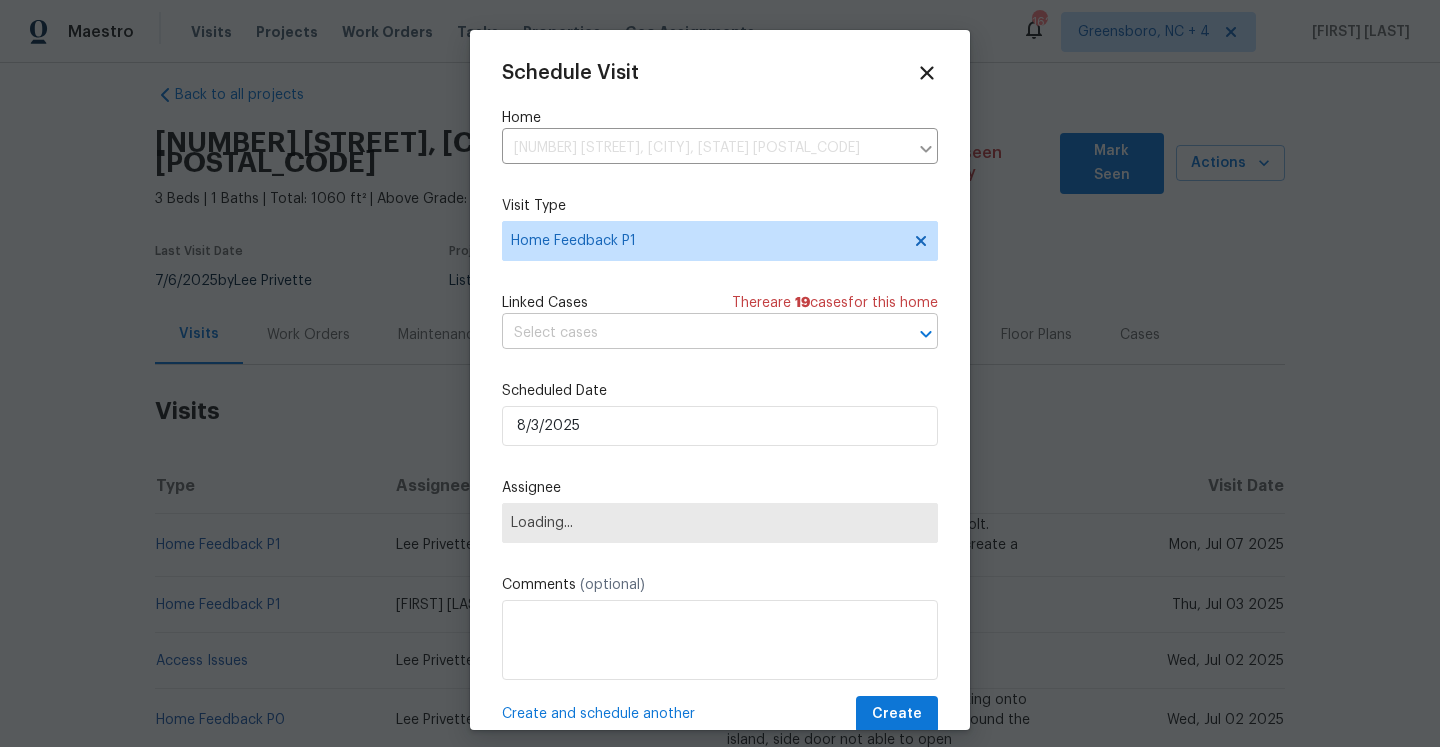 click at bounding box center (692, 333) 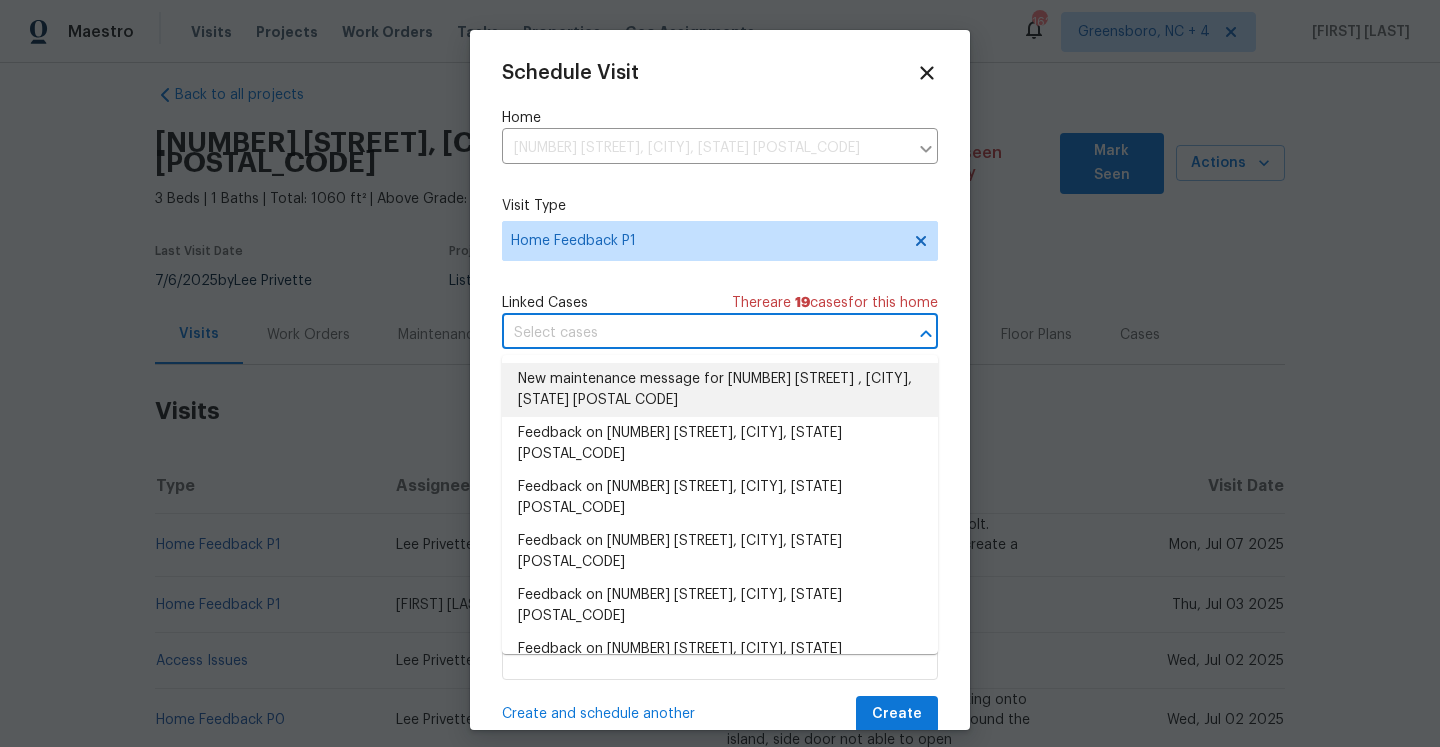 click on "New maintenance message for 1914 Adams Pl , Hillsborough, NC 27278" at bounding box center (720, 390) 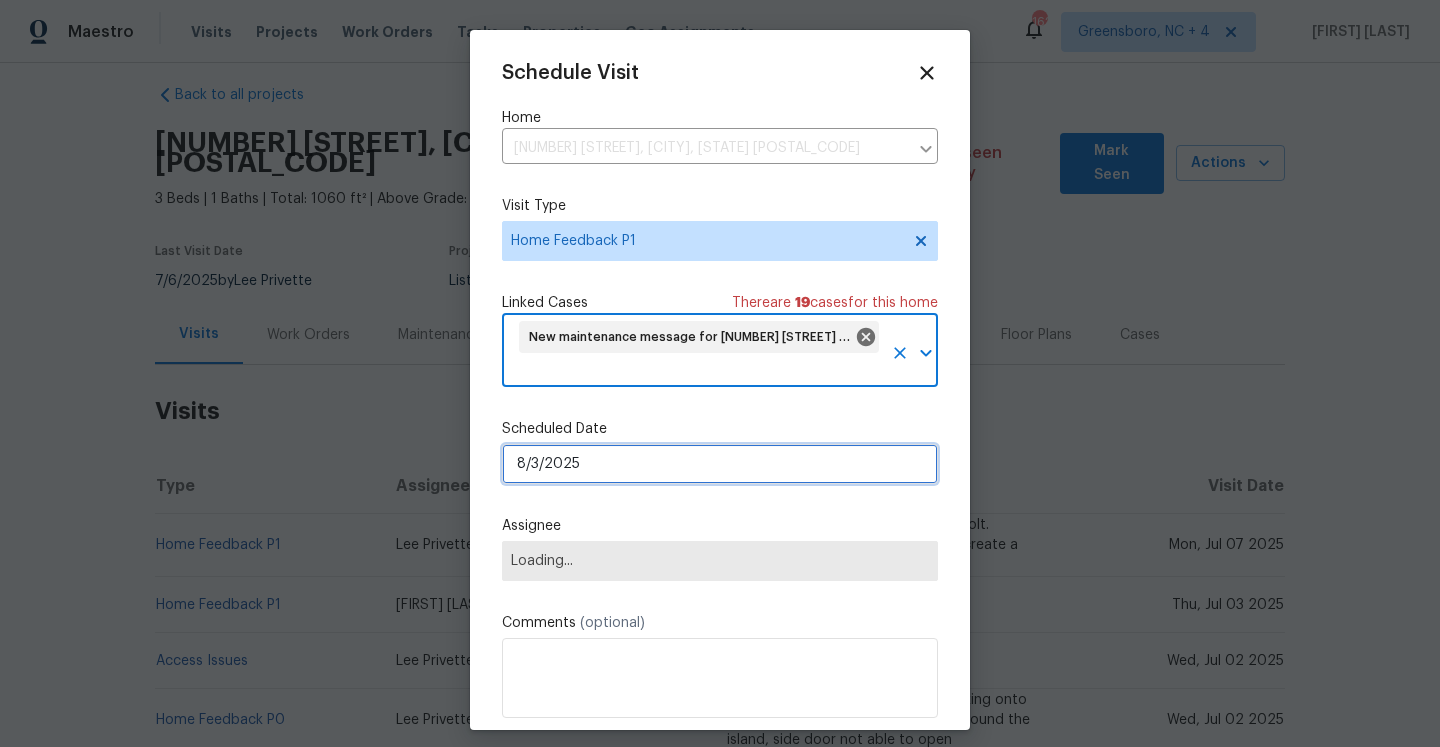 click on "8/3/2025" at bounding box center (720, 464) 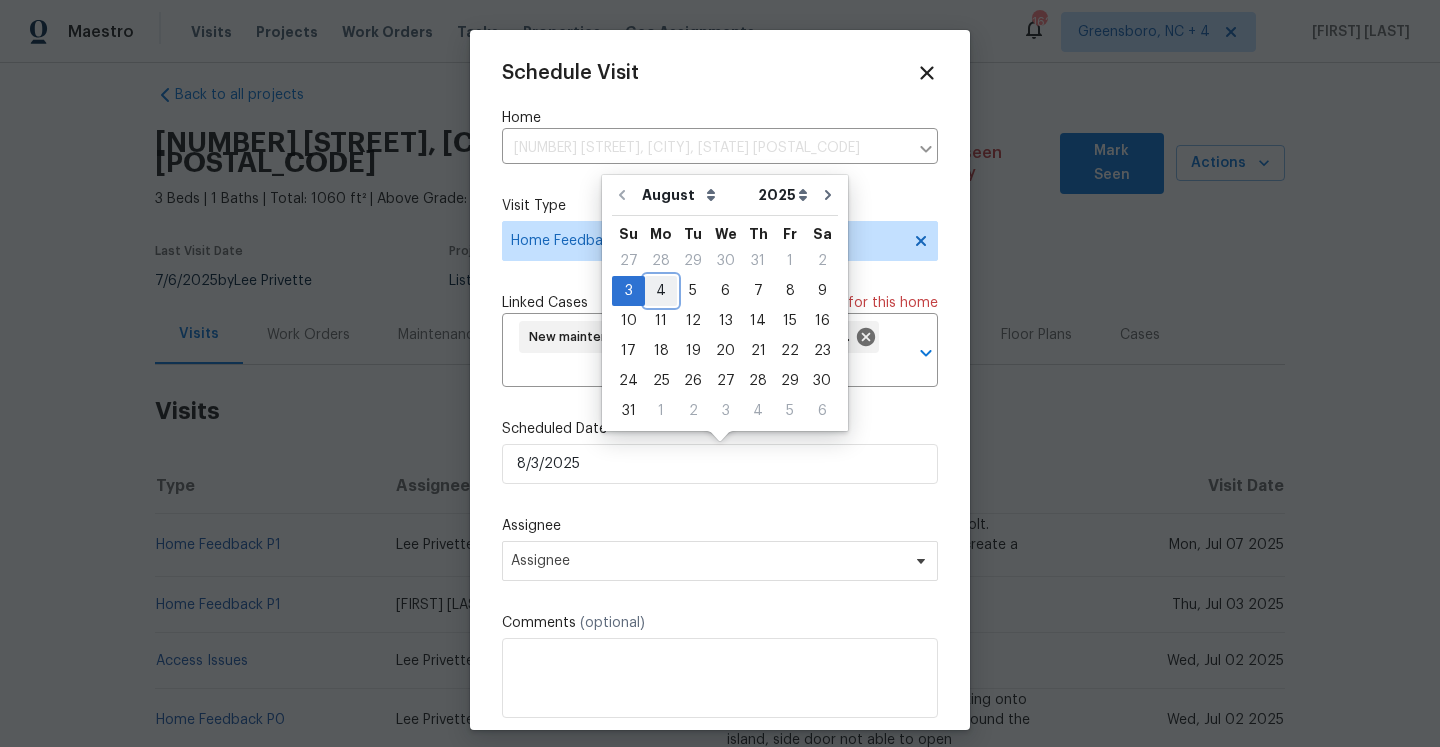 click on "4" at bounding box center [661, 291] 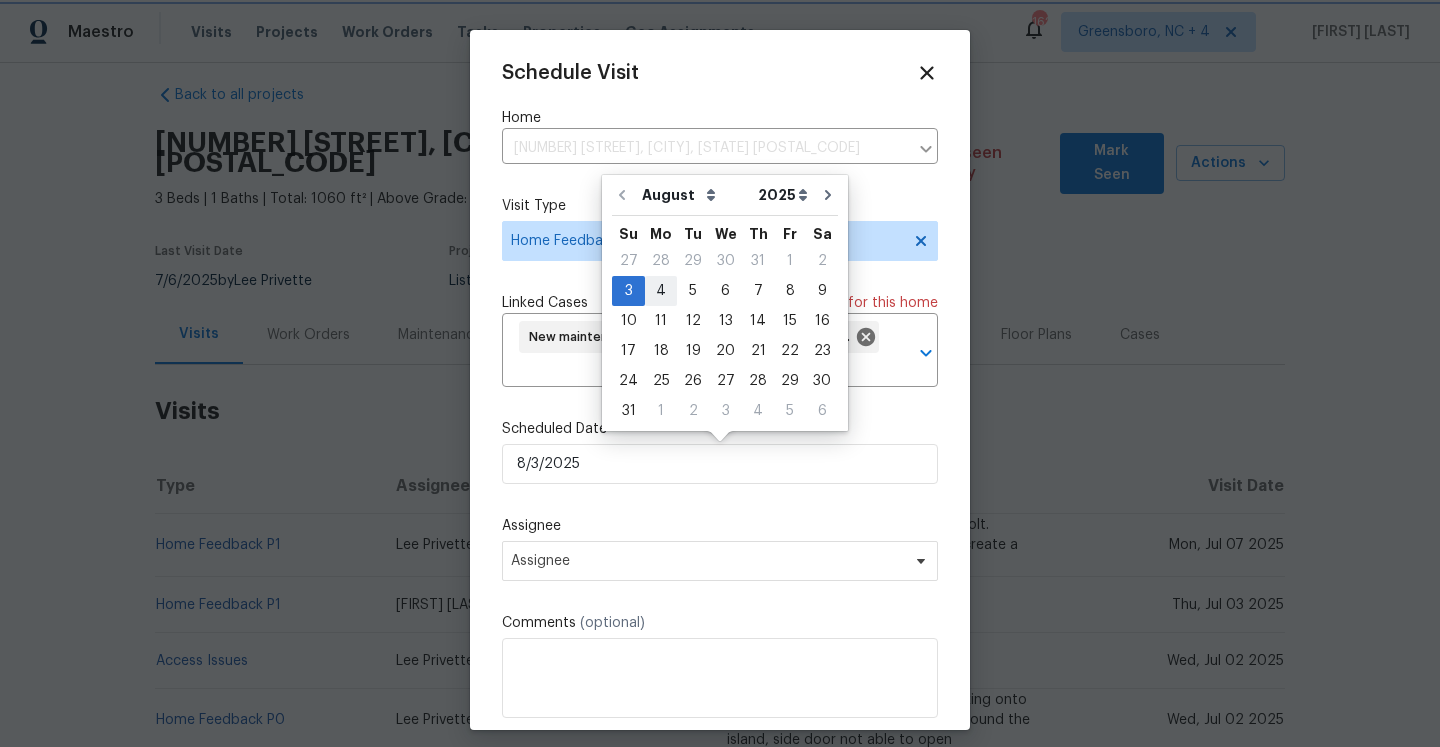 type on "8/4/2025" 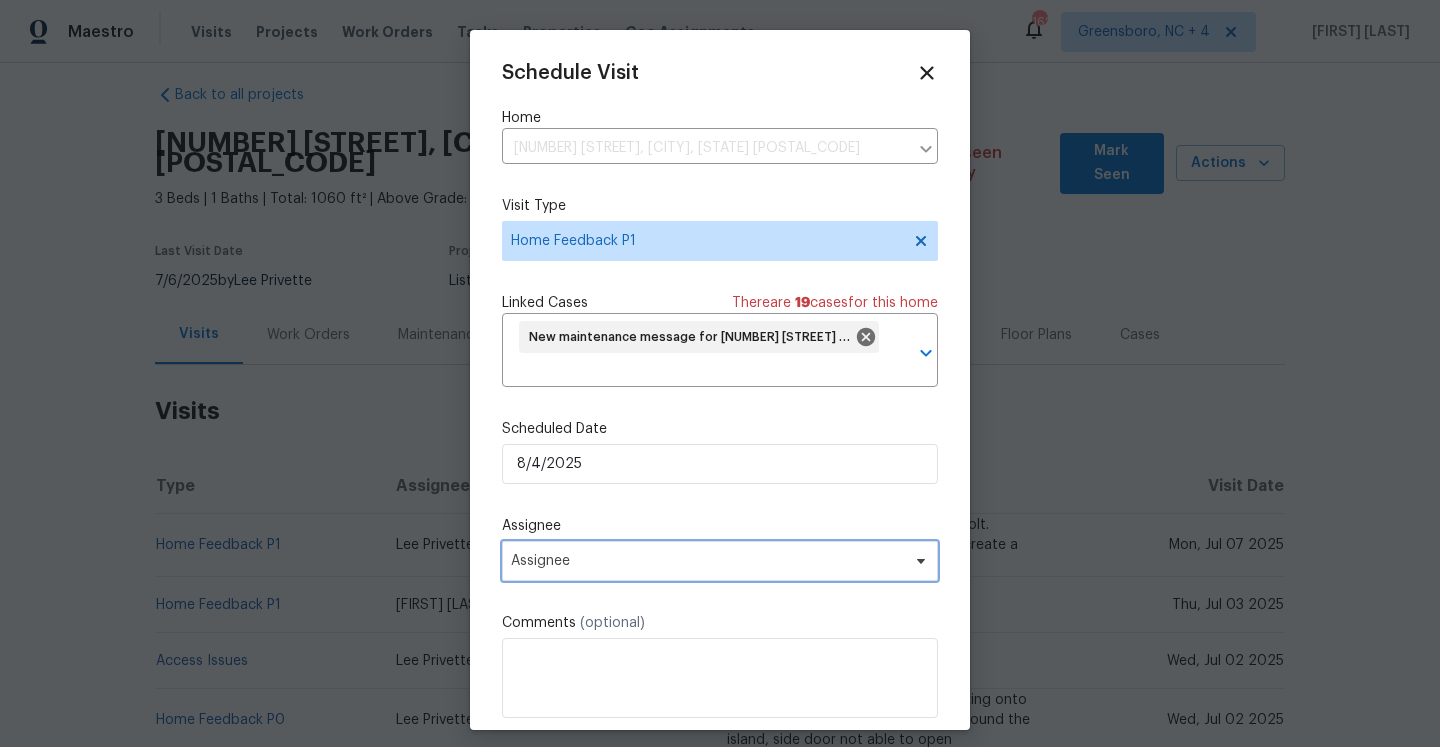 click on "Assignee" at bounding box center [720, 561] 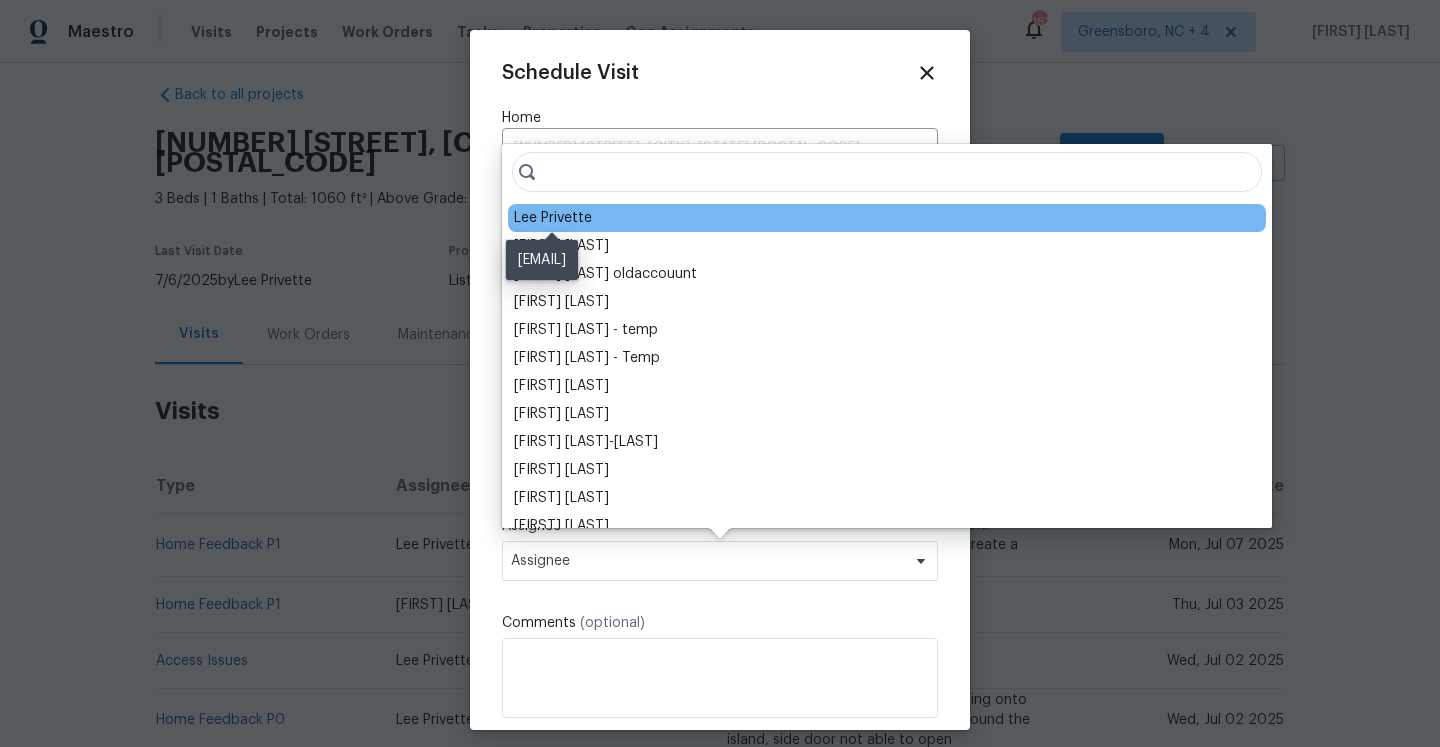 click on "Lee Privette" at bounding box center [553, 218] 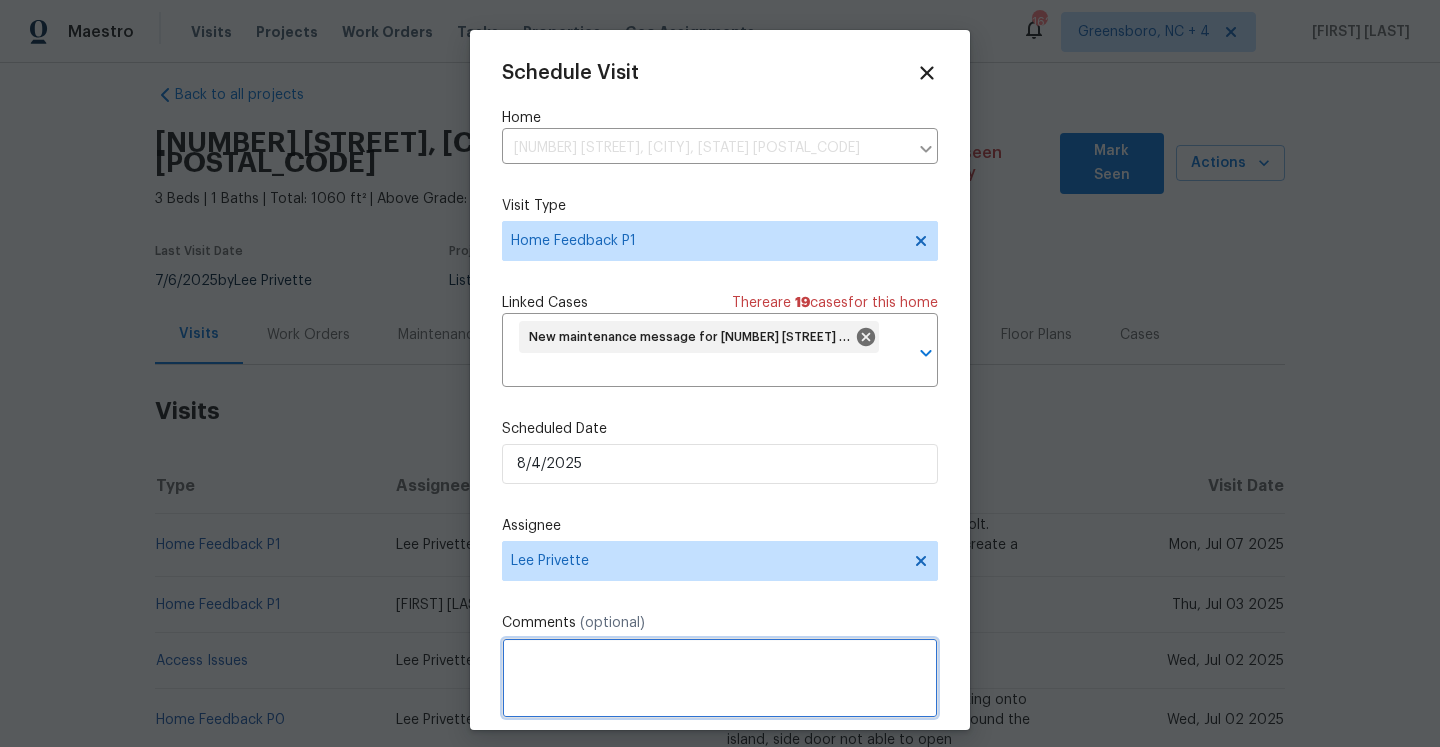 click at bounding box center (720, 678) 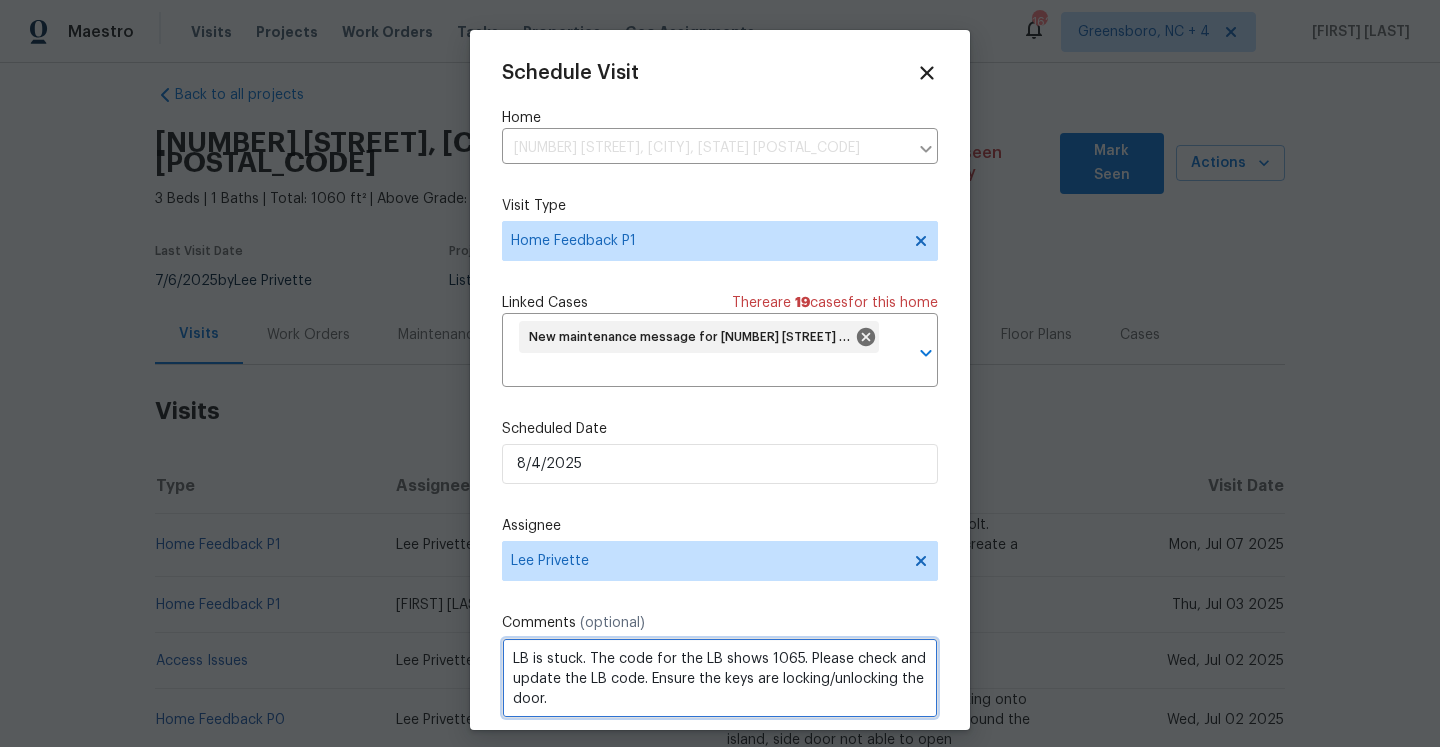 scroll, scrollTop: 2, scrollLeft: 0, axis: vertical 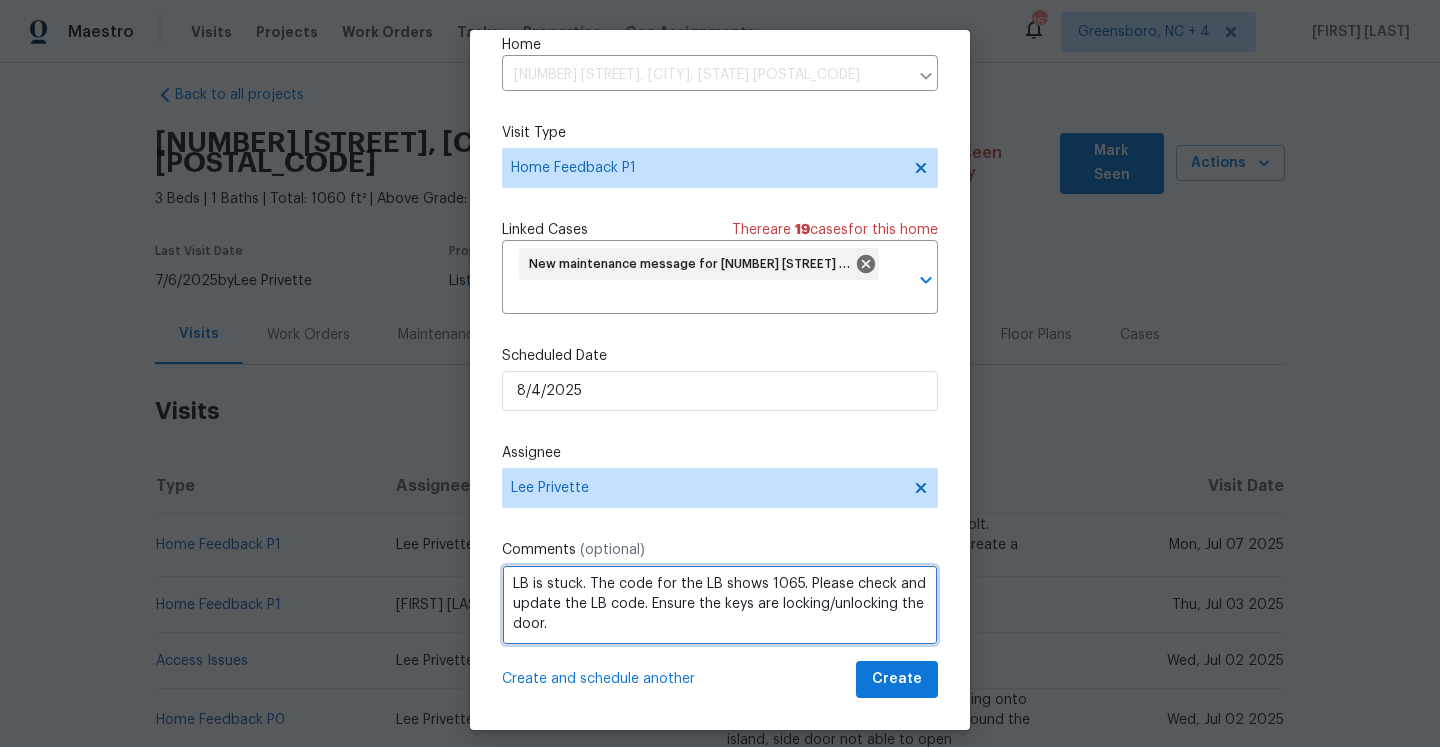 type on "LB is stuck. The code for the LB shows 1065. Please check and update the LB code. Ensure the keys are locking/unlocking the door." 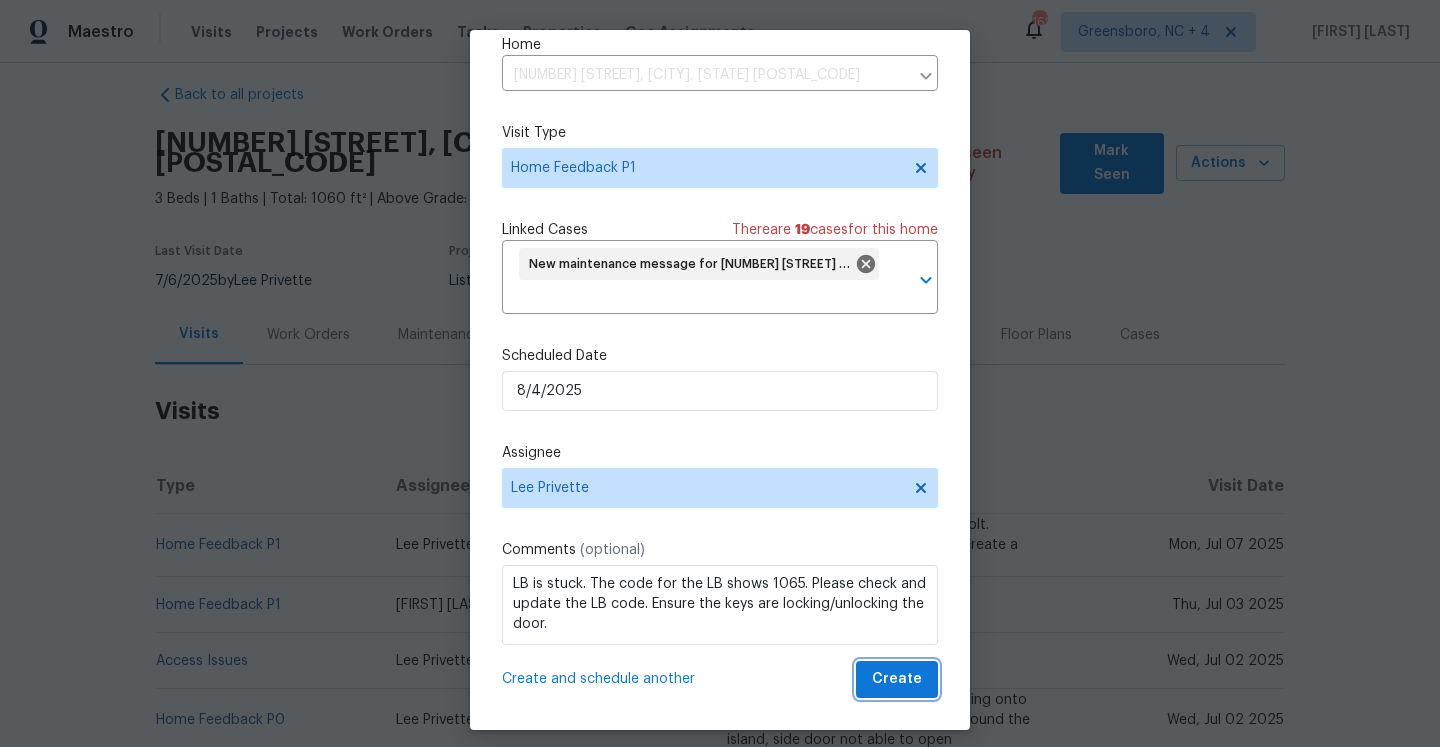 click on "Create" at bounding box center [897, 679] 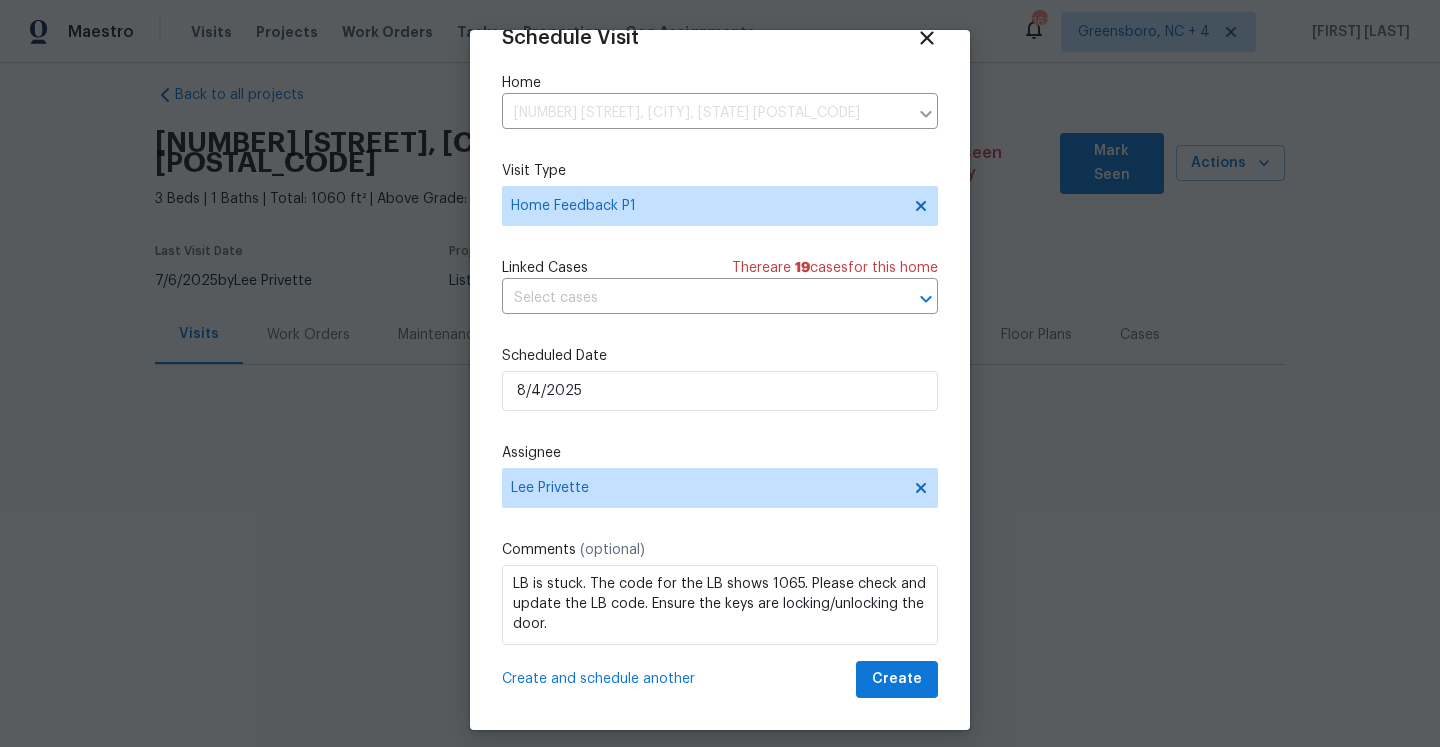 scroll, scrollTop: 36, scrollLeft: 0, axis: vertical 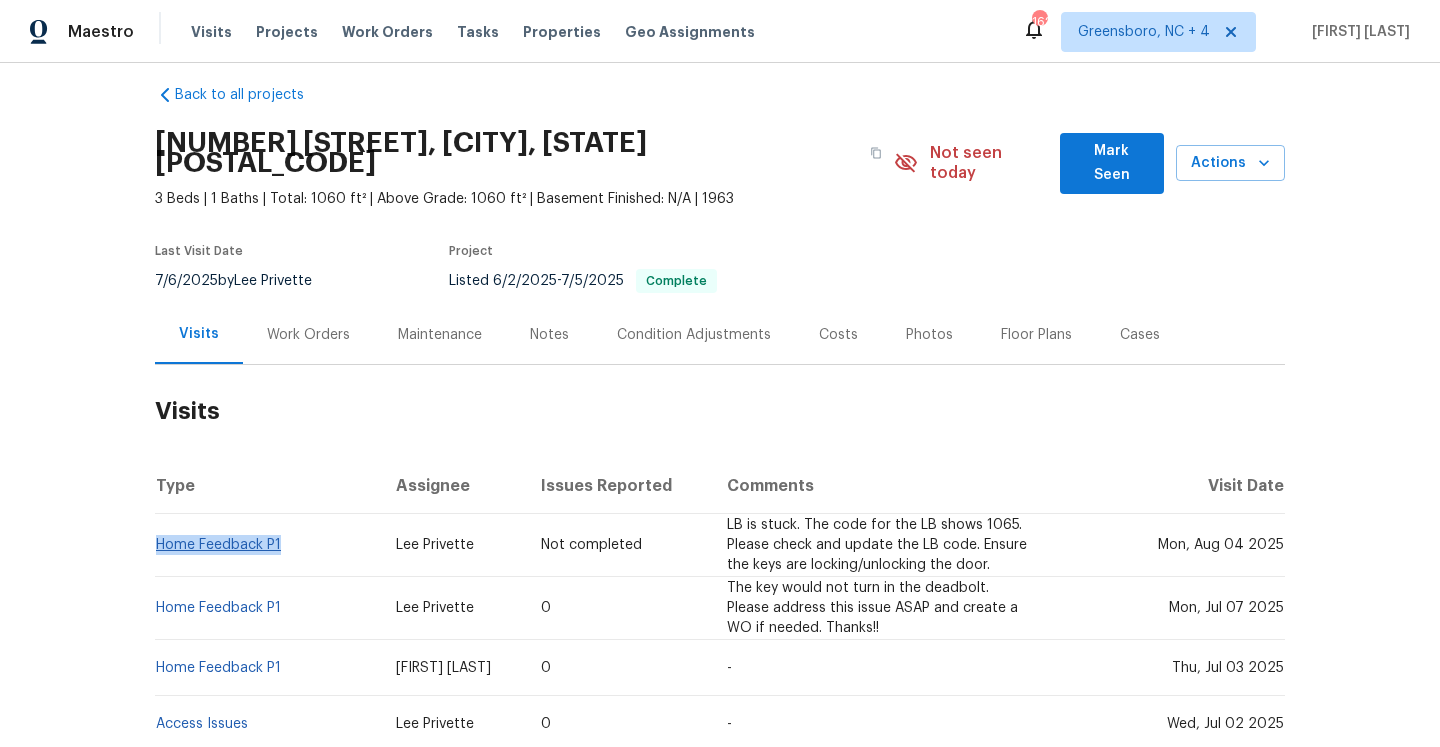 drag, startPoint x: 294, startPoint y: 533, endPoint x: 160, endPoint y: 532, distance: 134.00374 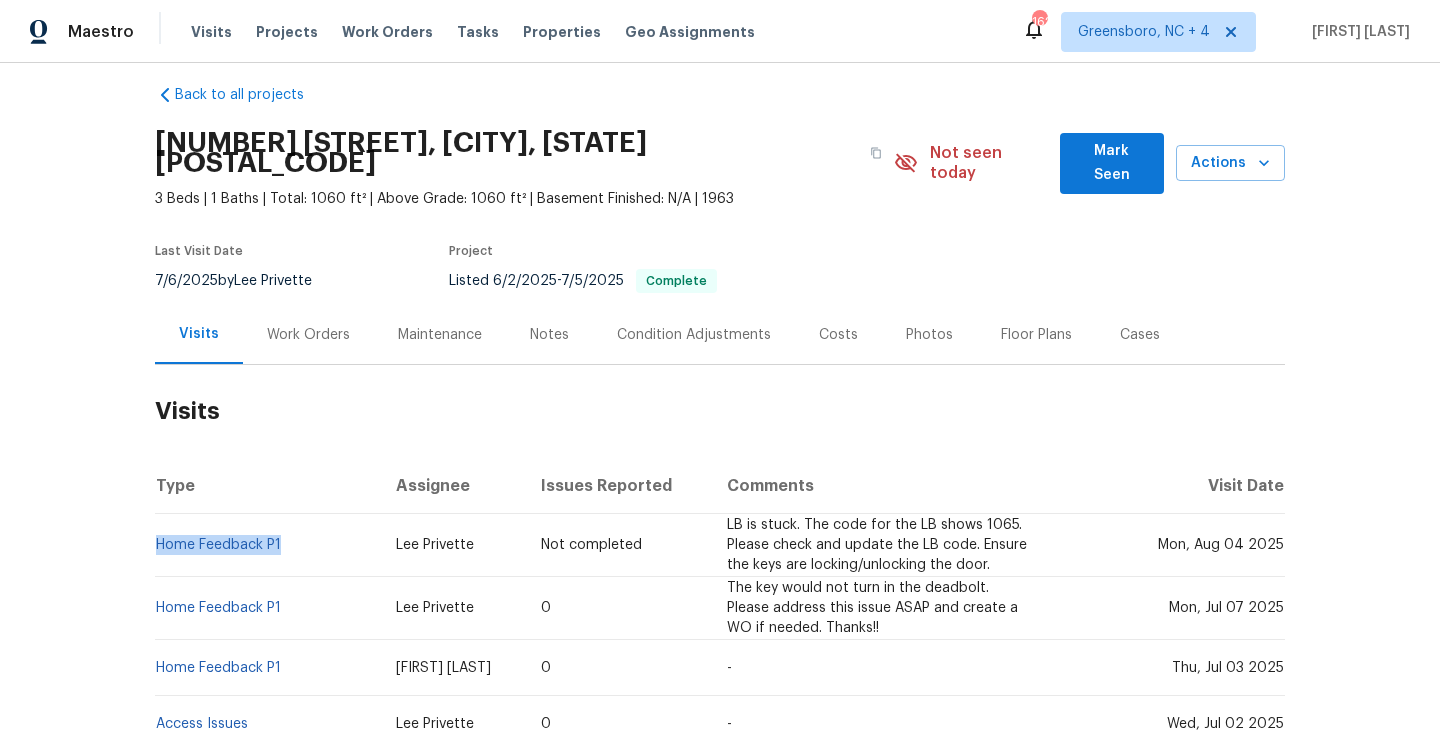 copy on "Home Feedback P1" 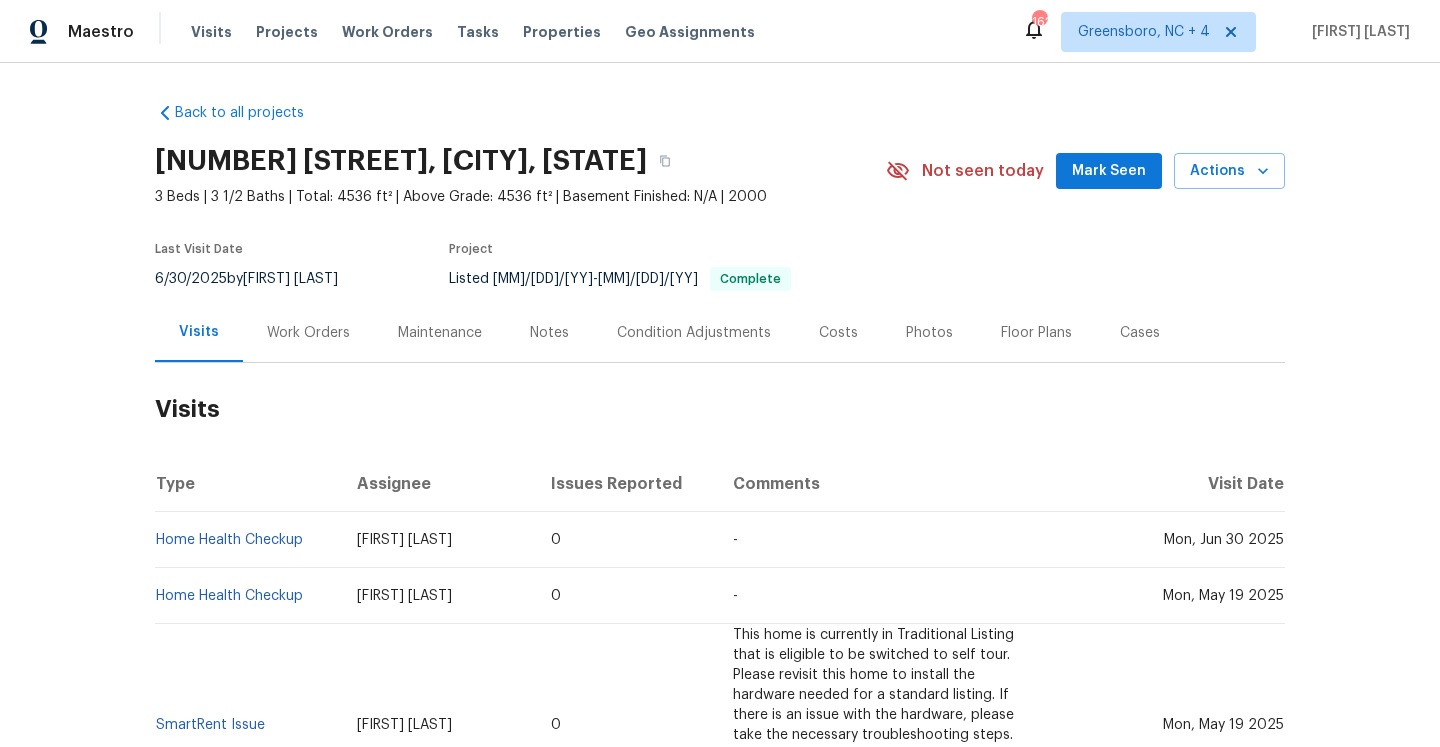 scroll, scrollTop: 0, scrollLeft: 0, axis: both 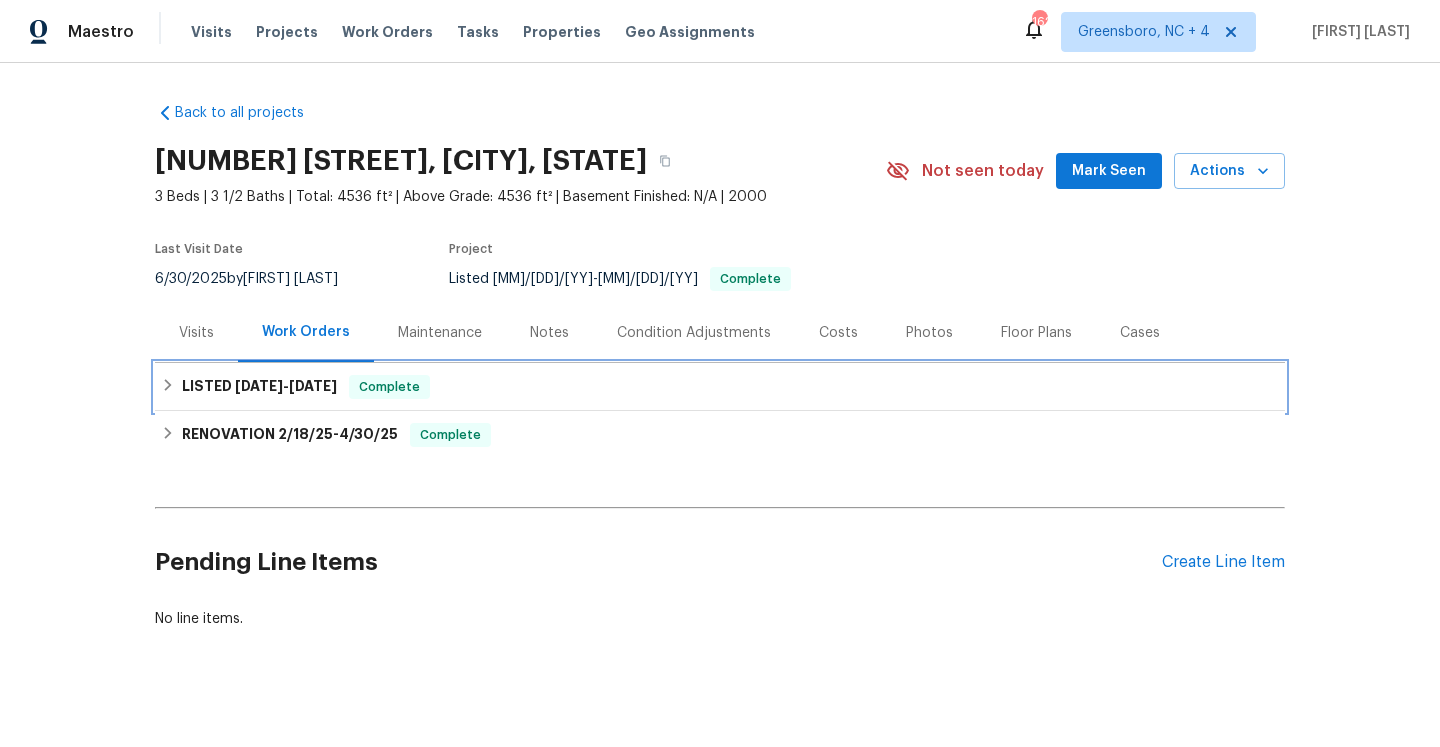 click on "LISTED   4/23/25  -  4/24/25" at bounding box center [259, 387] 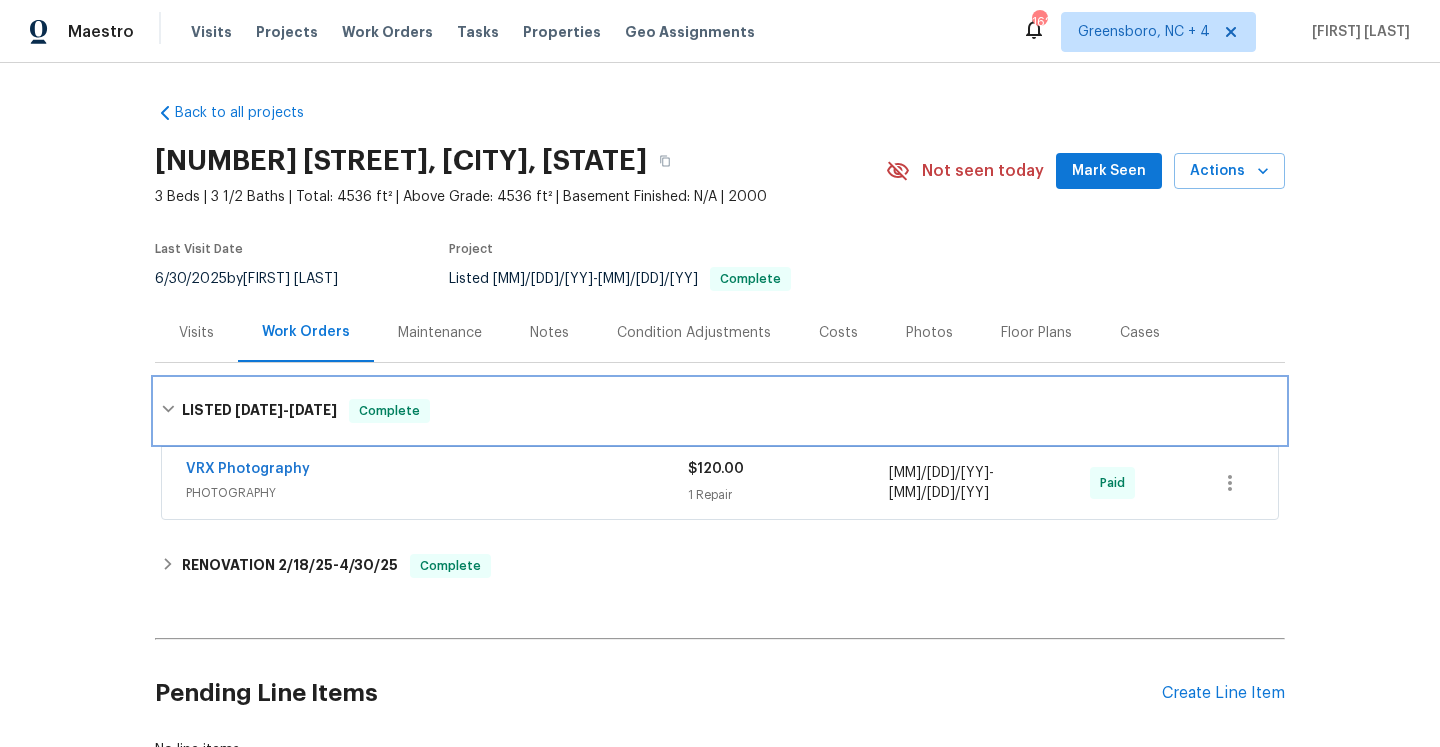 click on "LISTED   4/23/25  -  4/24/25 Complete" at bounding box center (720, 411) 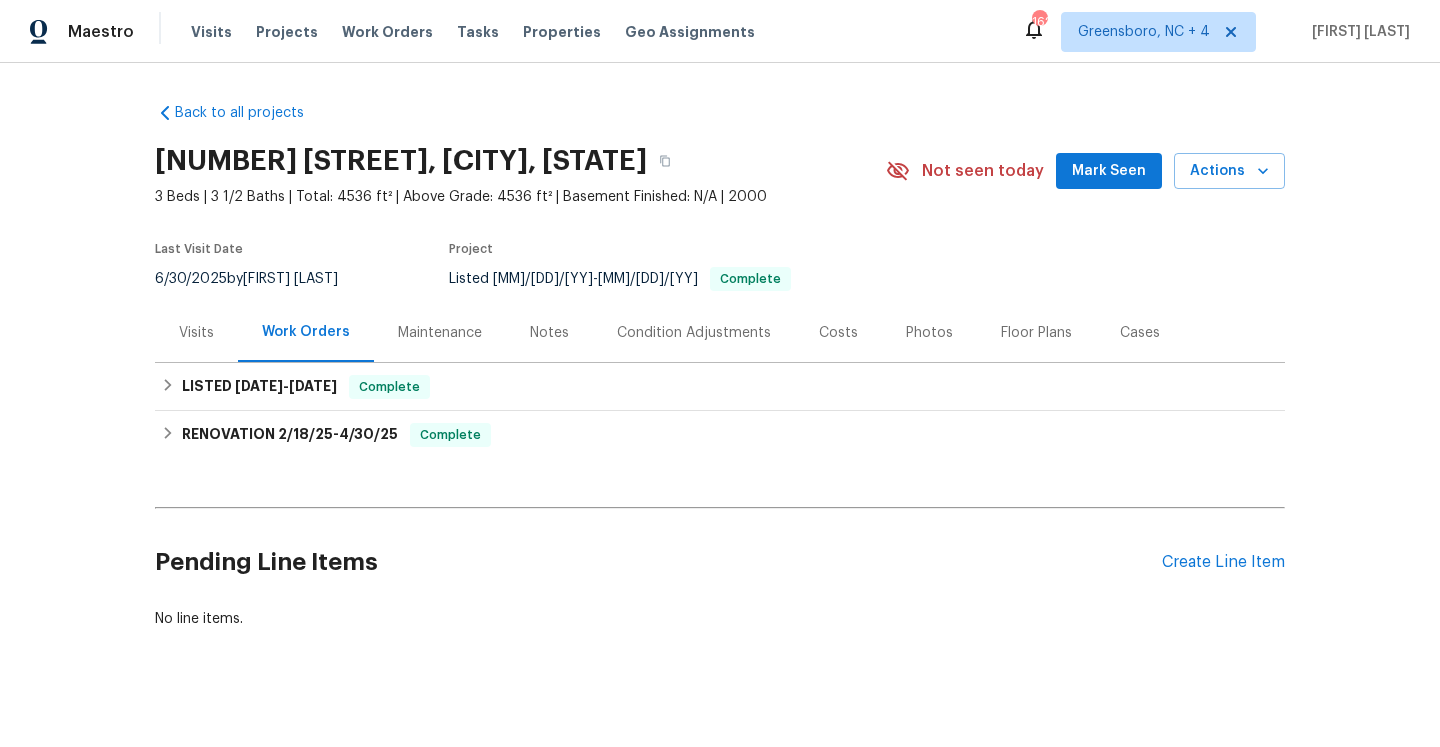 click on "Visits" at bounding box center (196, 332) 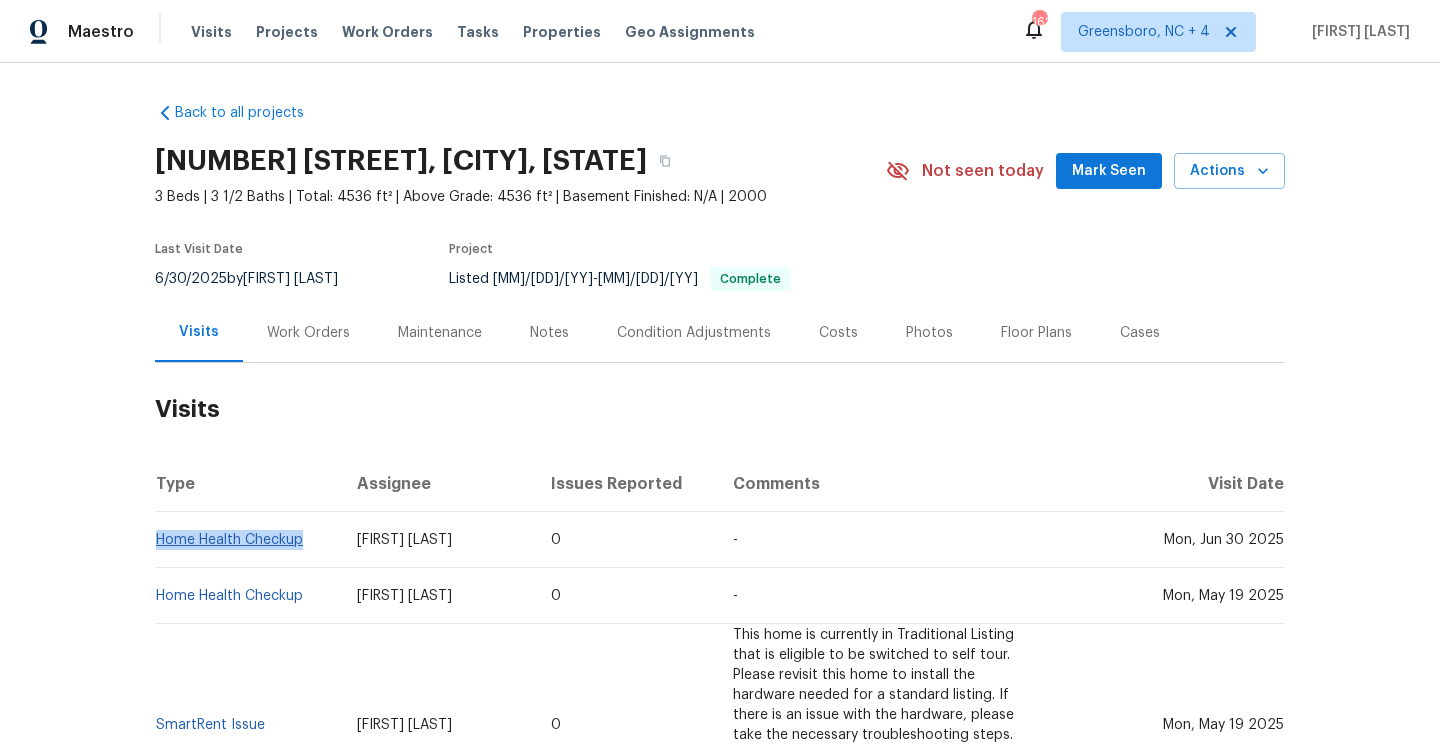 drag, startPoint x: 308, startPoint y: 544, endPoint x: 157, endPoint y: 543, distance: 151.00331 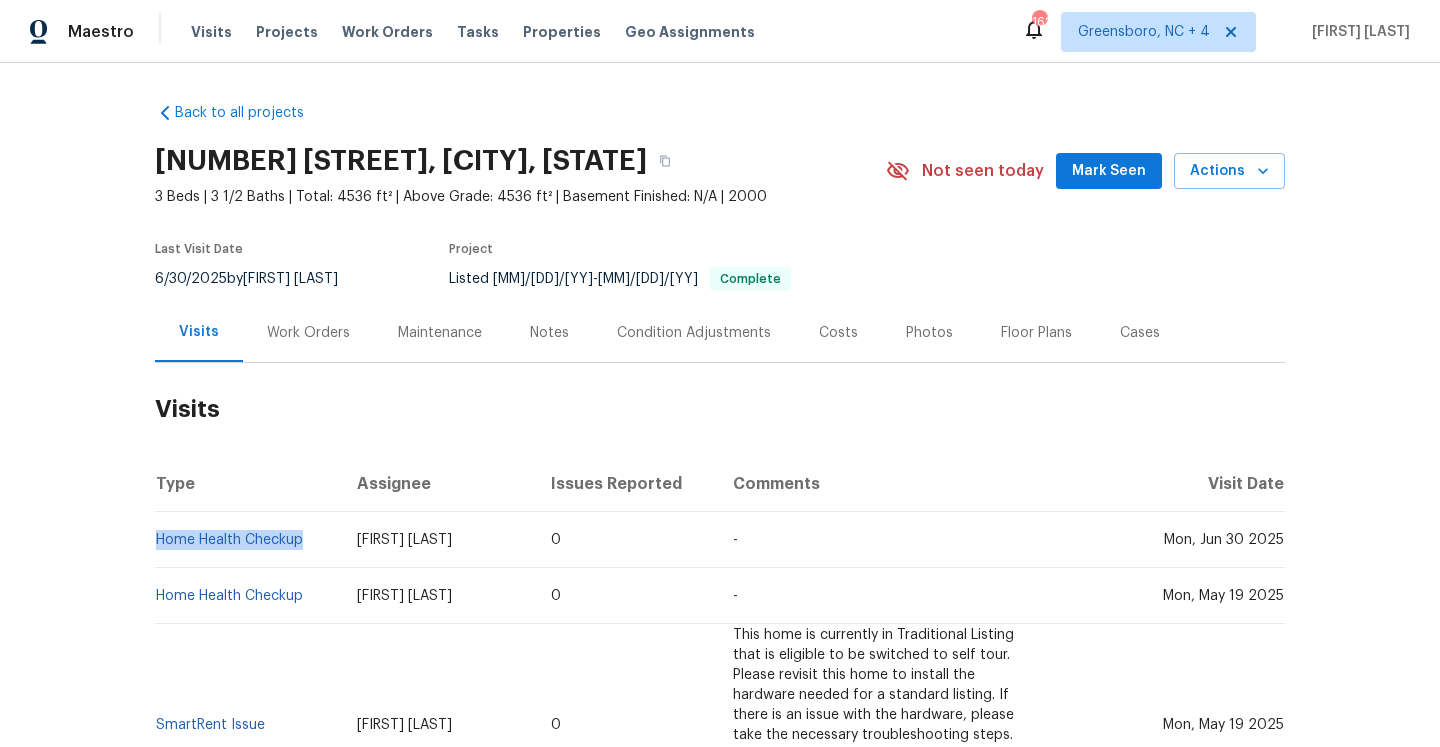 copy on "Home Health Checkup" 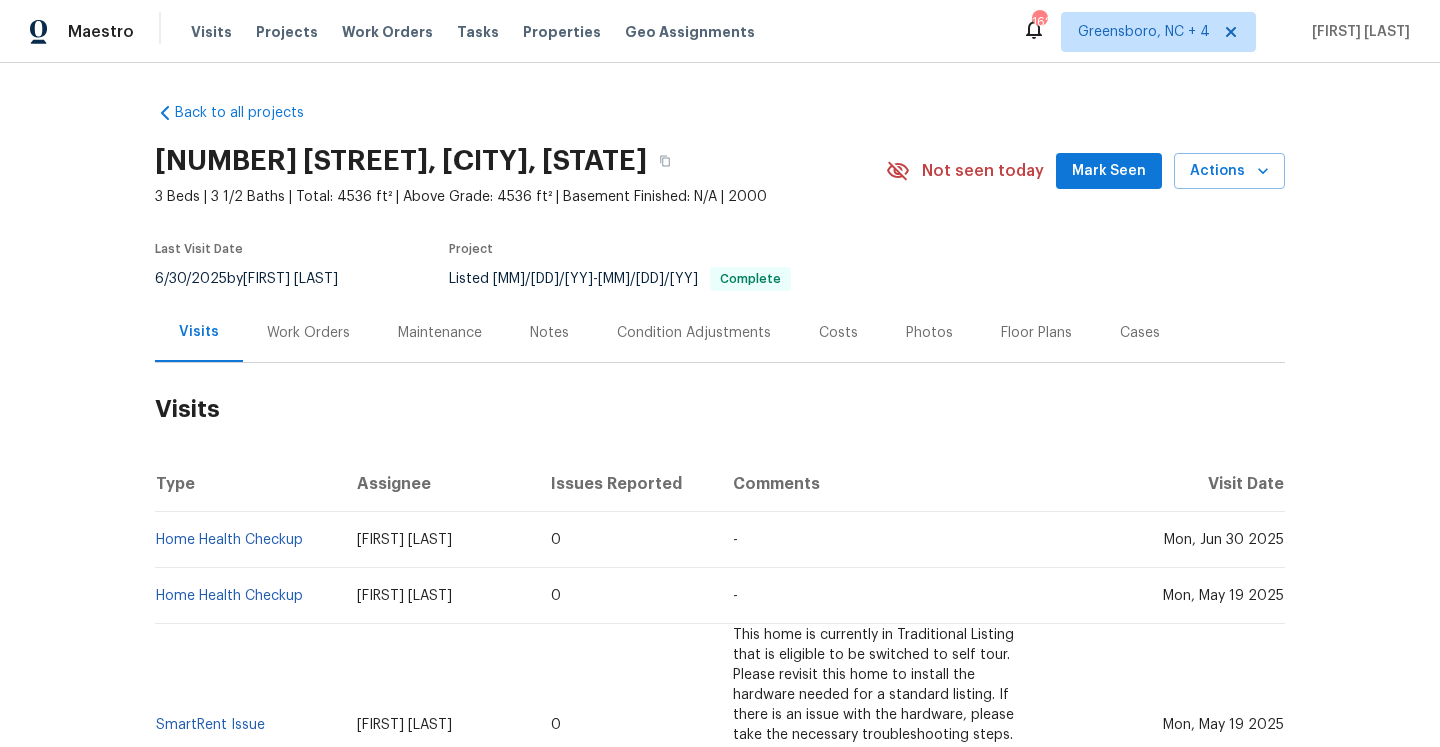 click on "Work Orders" at bounding box center (308, 332) 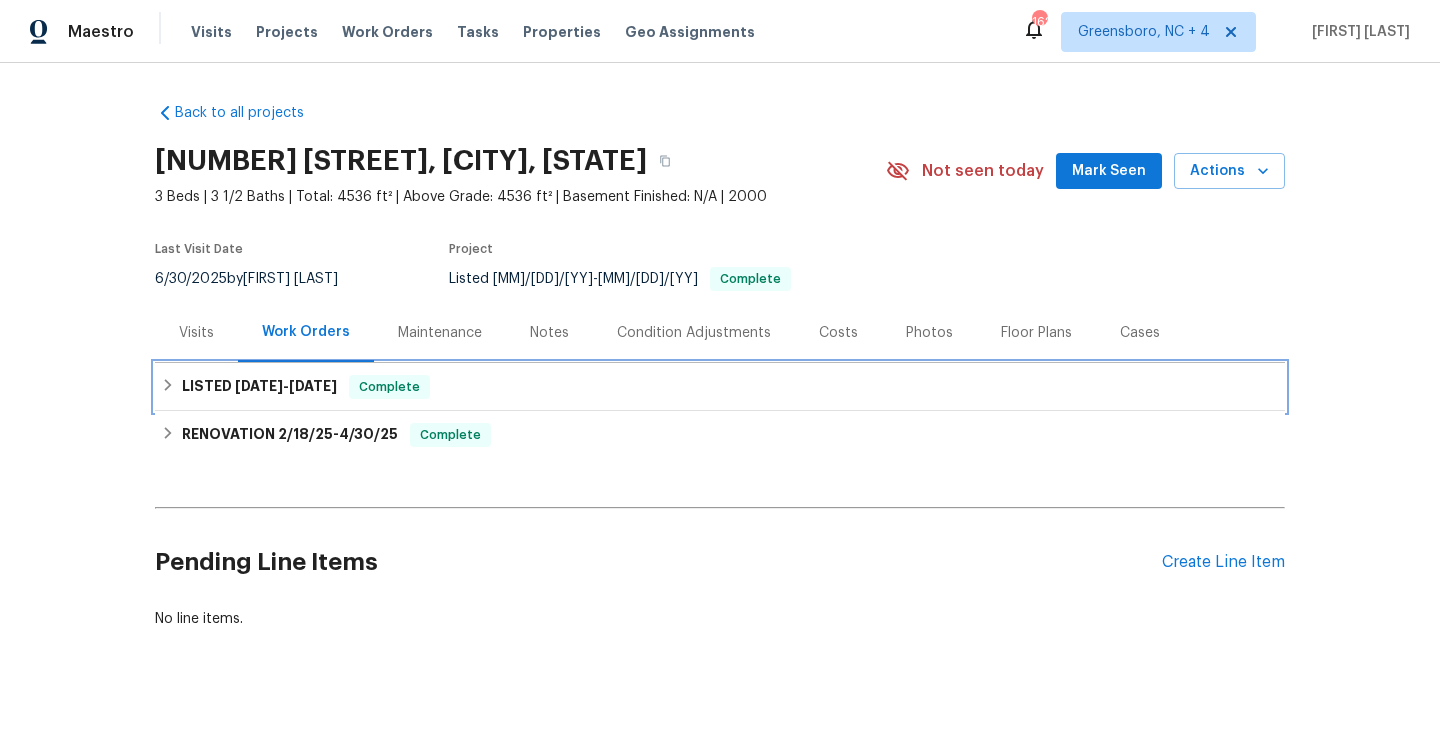 click on "4/24/25" at bounding box center (313, 386) 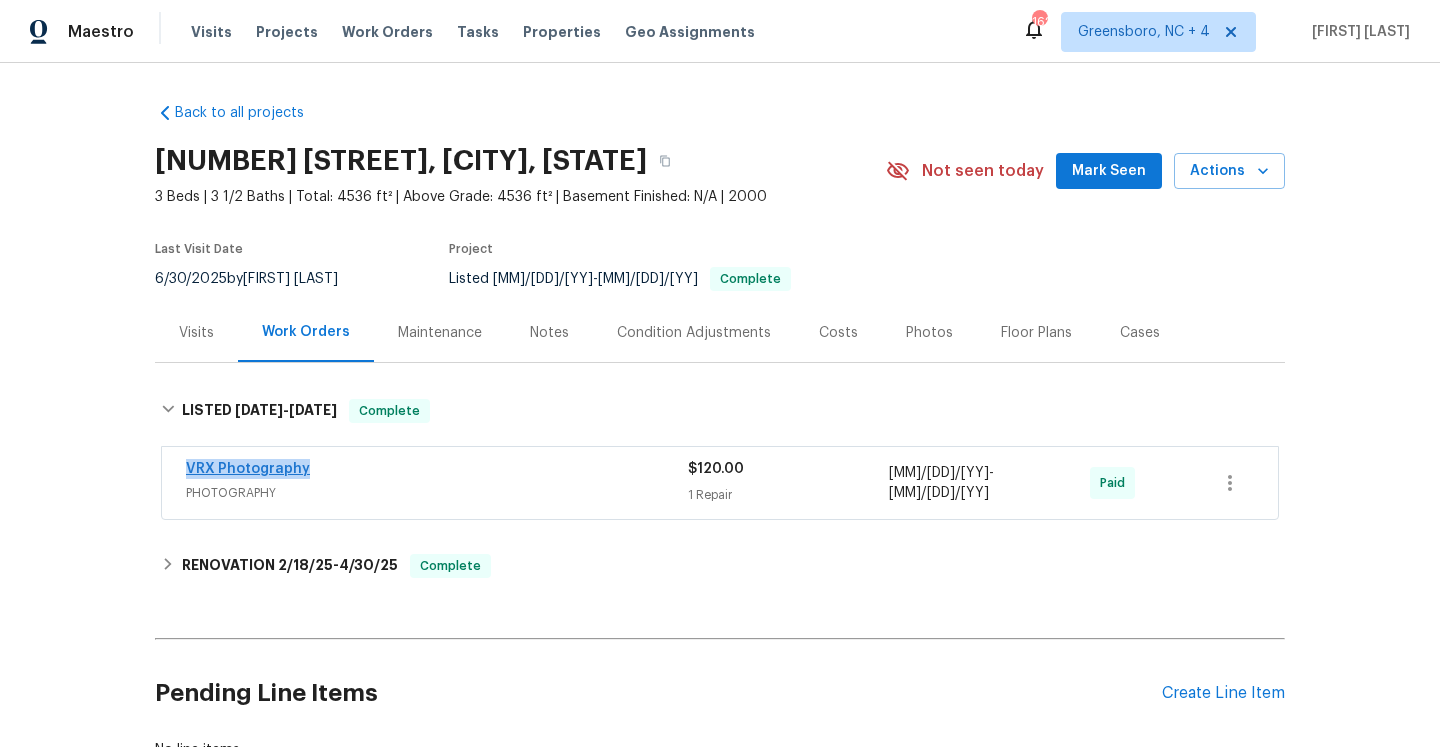 drag, startPoint x: 315, startPoint y: 473, endPoint x: 186, endPoint y: 469, distance: 129.062 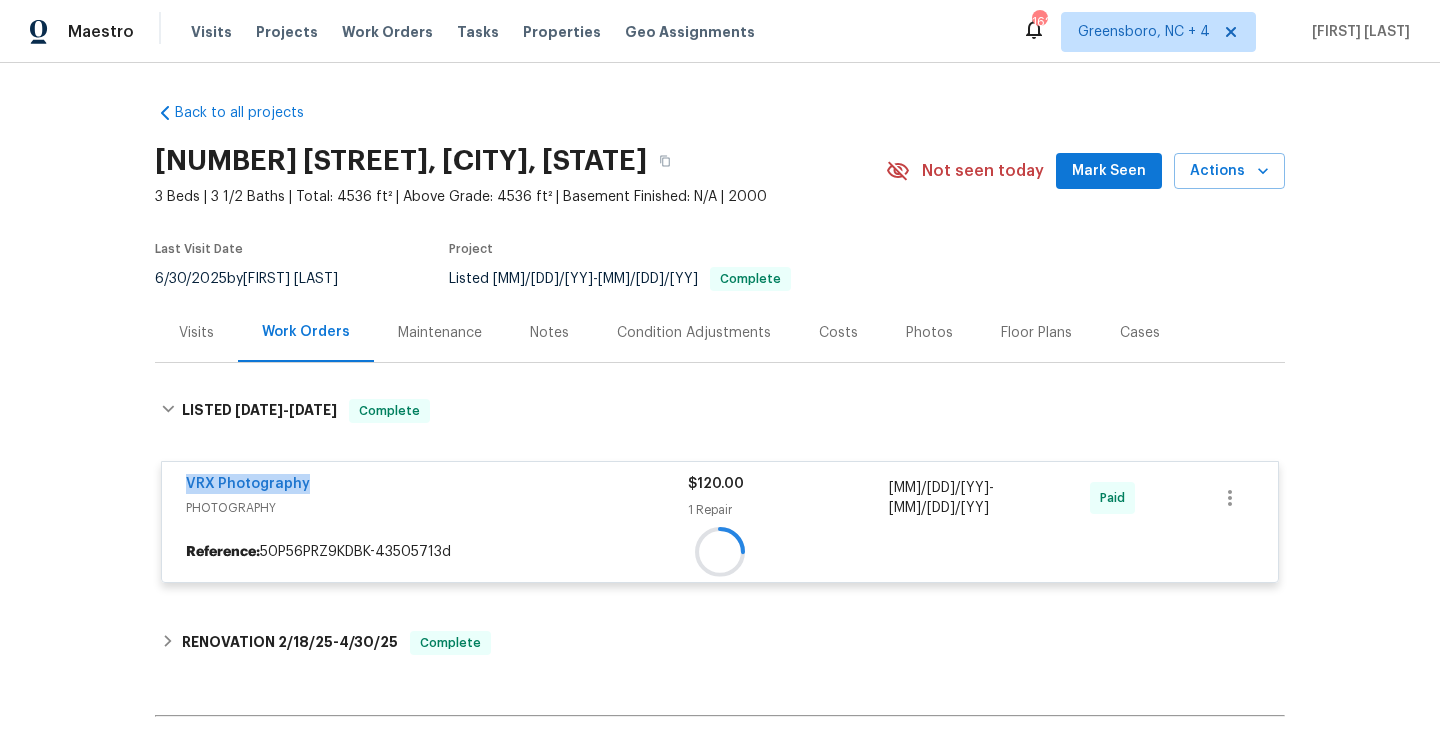 copy on "VRX Photography" 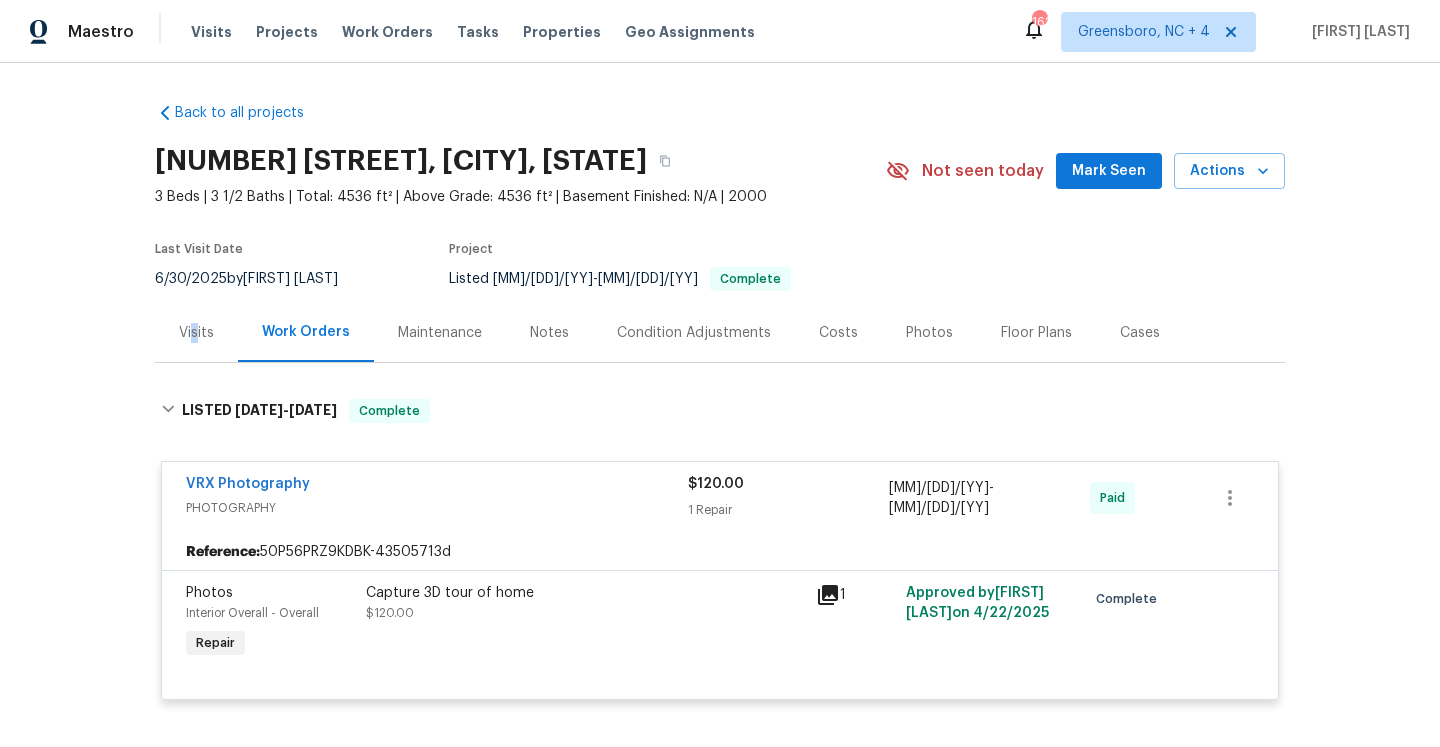 click on "Visits" at bounding box center (196, 333) 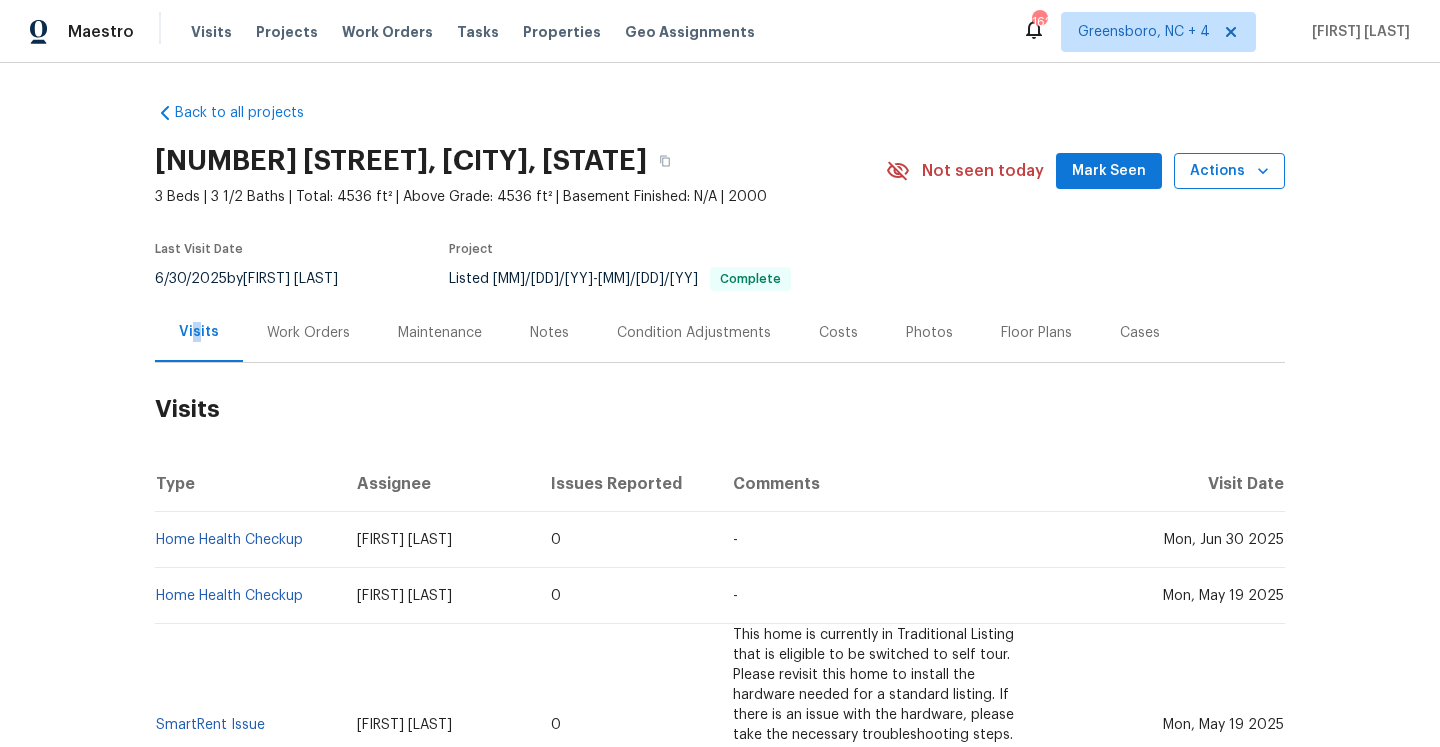 click on "Actions" at bounding box center (1229, 171) 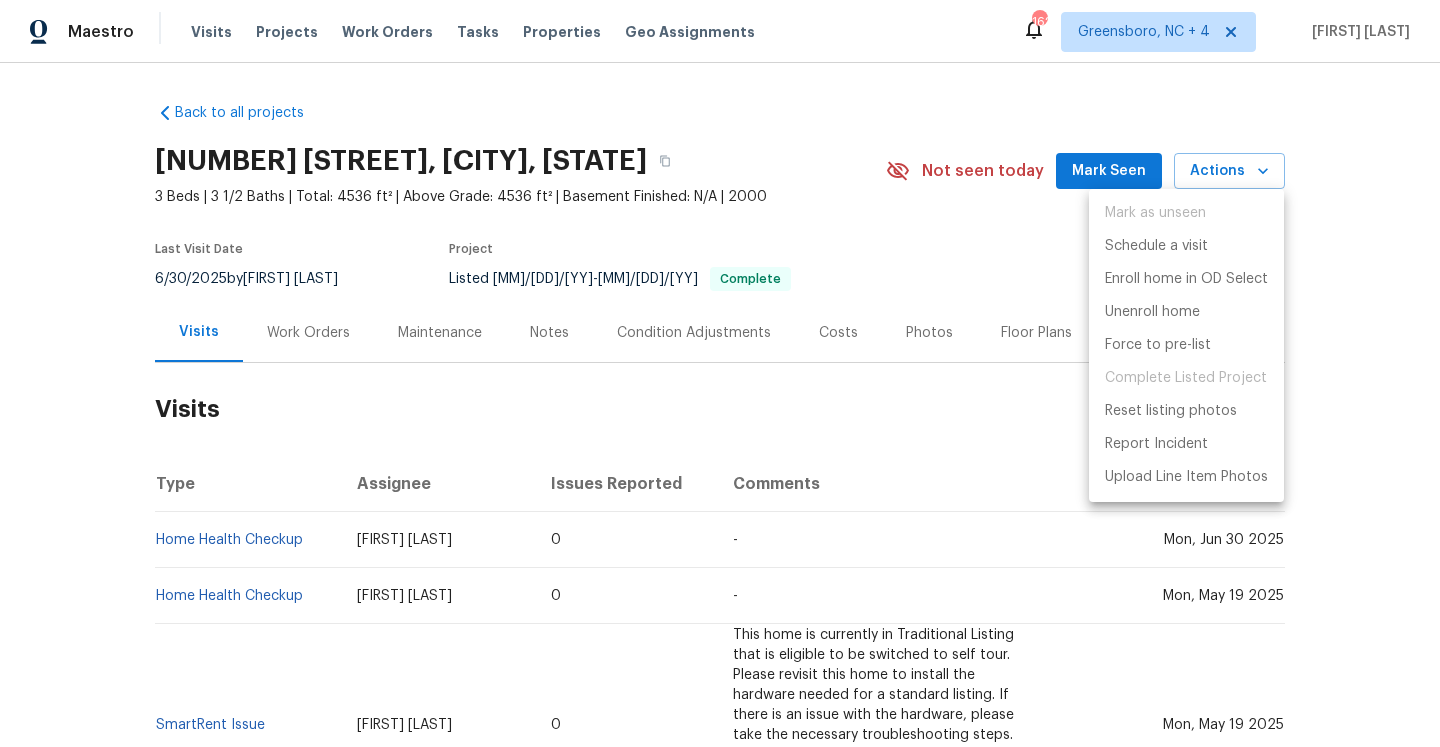 click on "Mark as unseen Schedule a visit Enroll home in OD Select Unenroll home Force to pre-list Complete Listed Project   Reset listing photos Report Incident Upload Line Item Photos" at bounding box center [1186, 345] 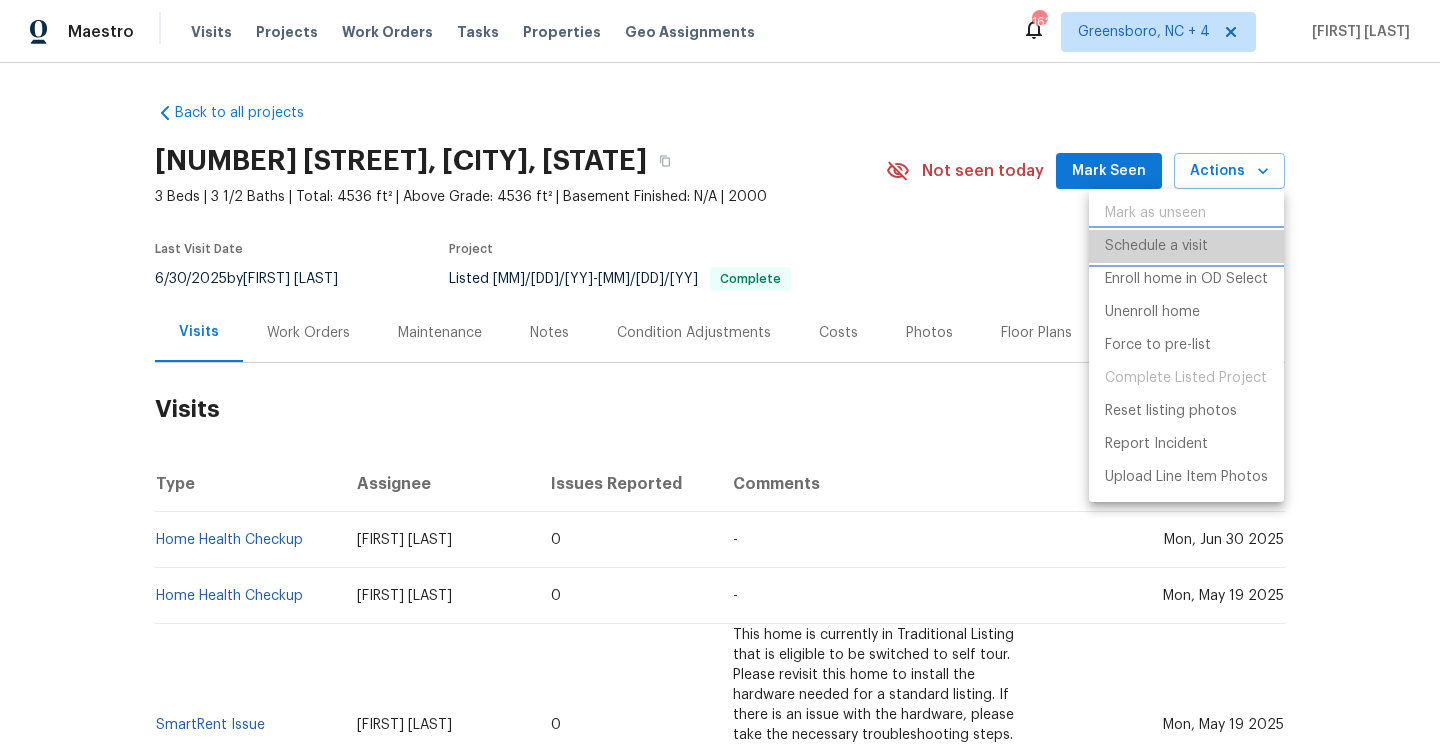 click on "Schedule a visit" at bounding box center [1186, 246] 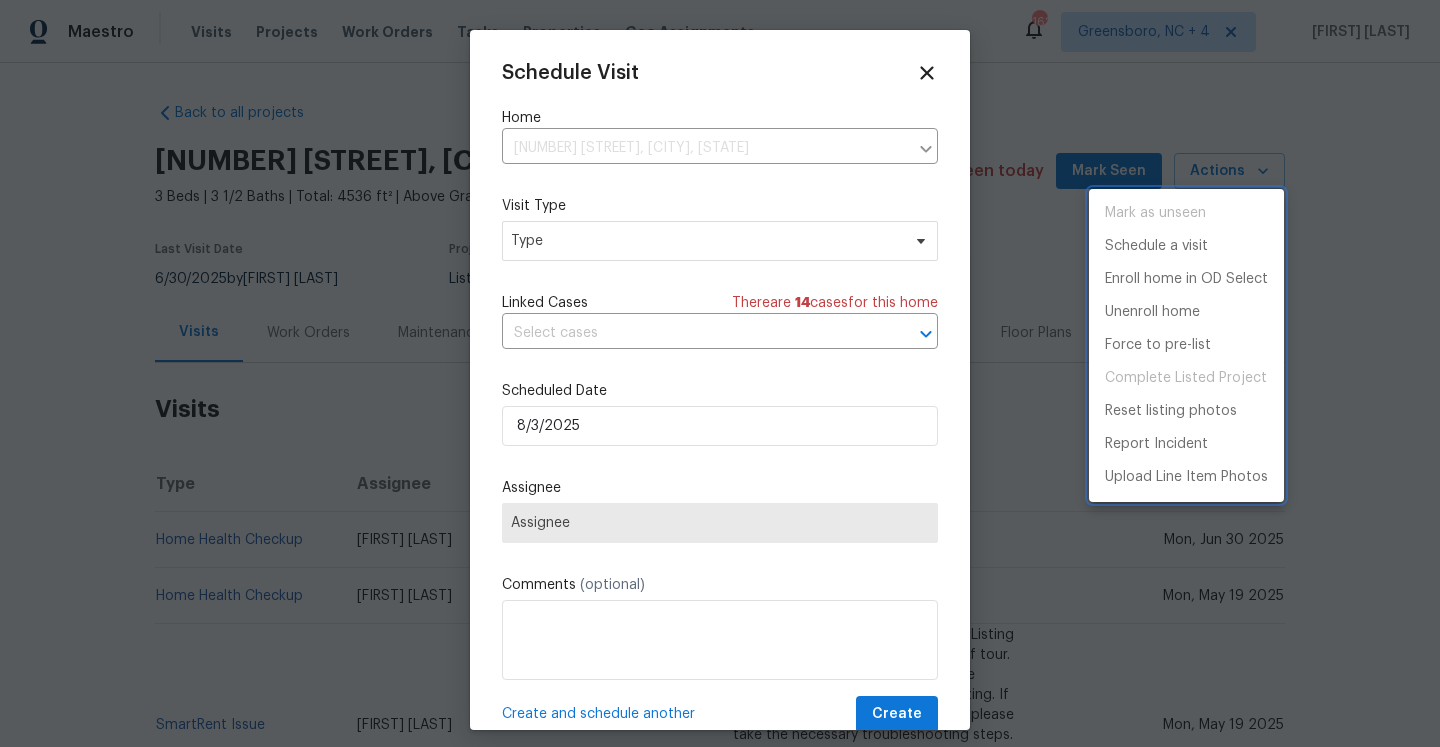 click at bounding box center (720, 373) 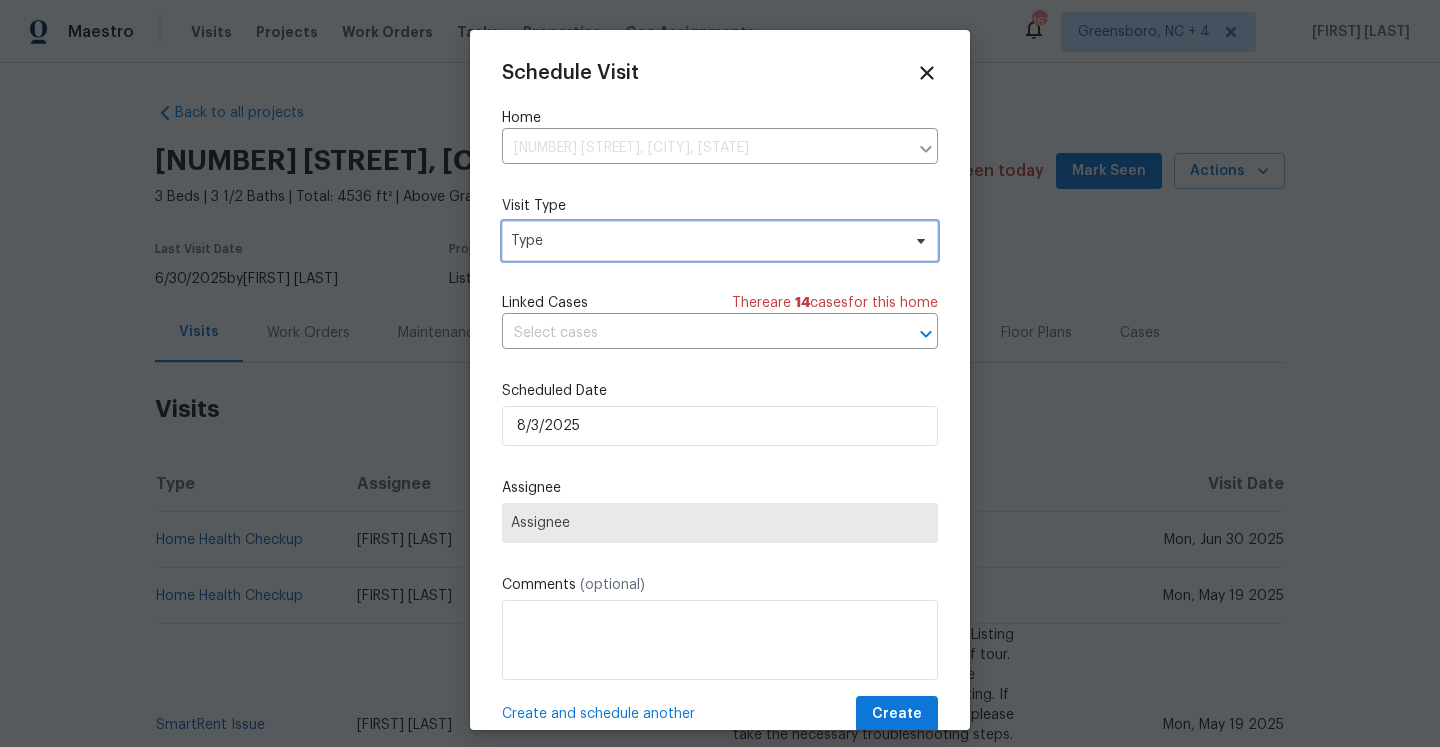 click on "Type" at bounding box center [705, 241] 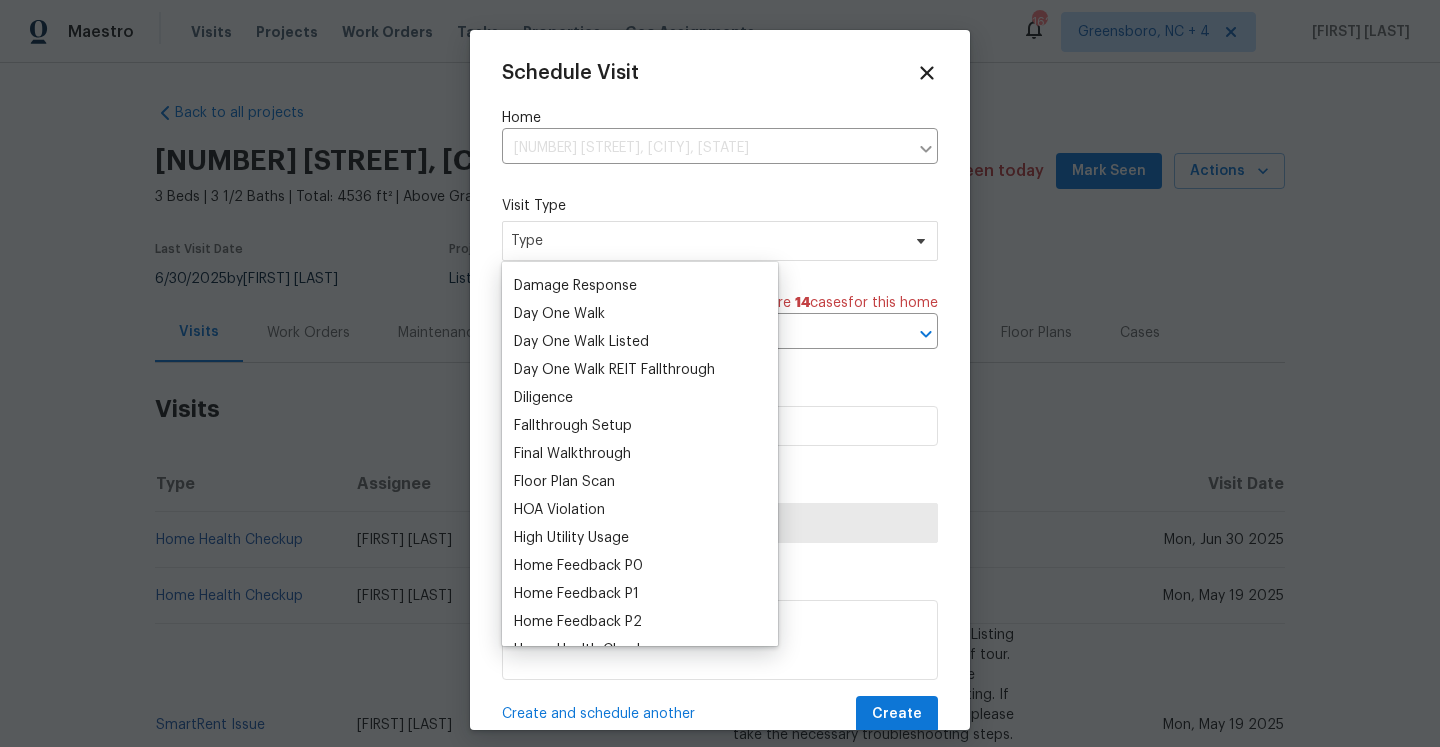 scroll, scrollTop: 555, scrollLeft: 0, axis: vertical 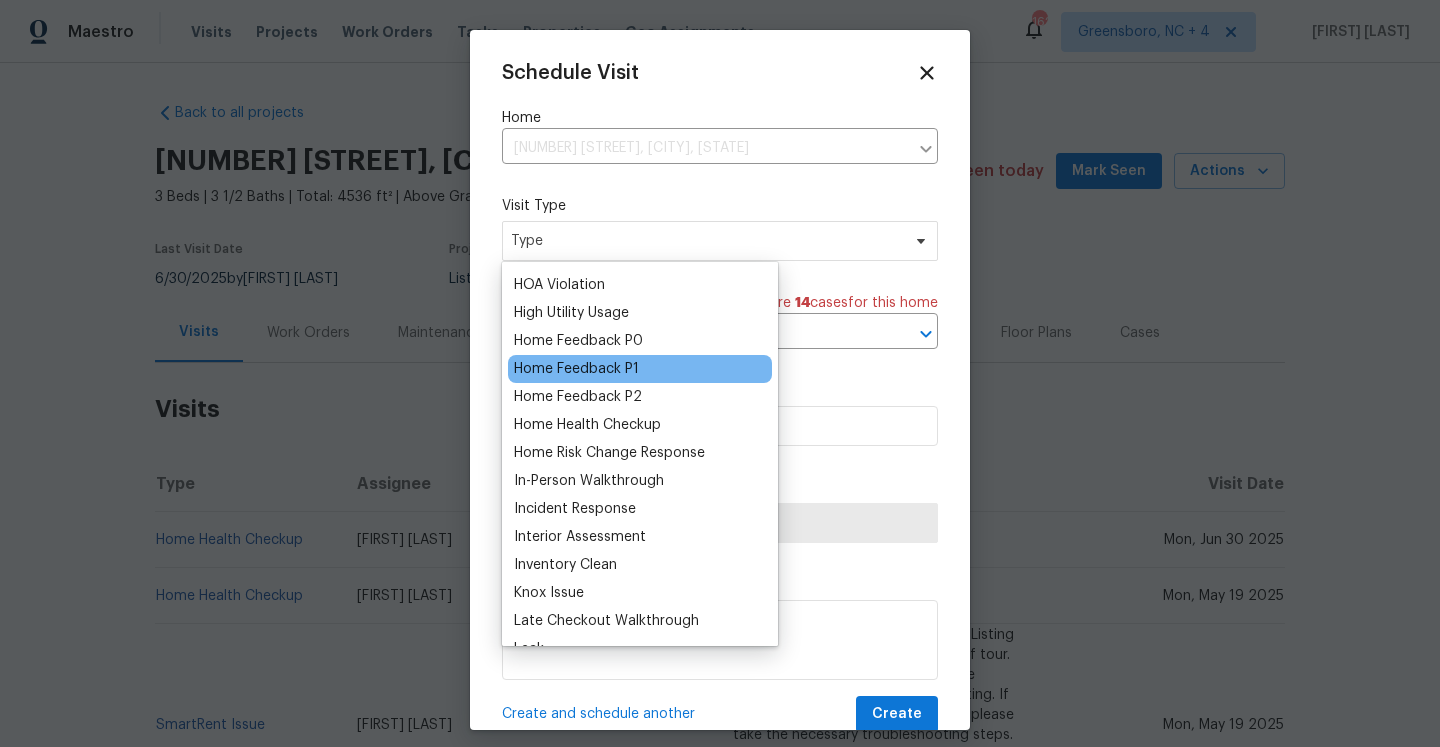 click on "Home Feedback P1" at bounding box center [576, 369] 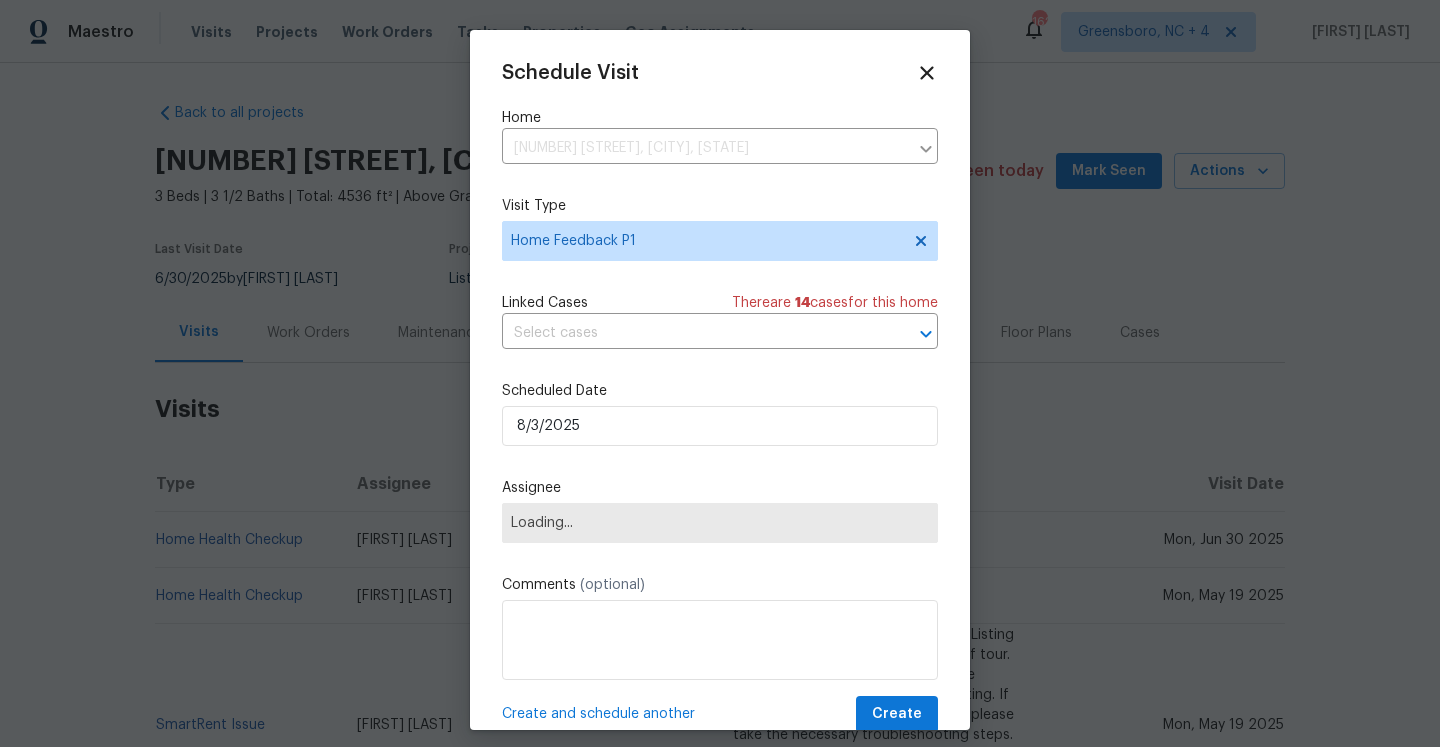 click on "Schedule Visit Home   13424 Contour Dr, Sherman Oaks, CA 91423 ​ Visit Type   Home Feedback P1 Linked Cases There  are   14  case s  for this home   ​ Scheduled Date   8/3/2025 Assignee   Loading... Comments   (optional) Create and schedule another Create" at bounding box center [720, 397] 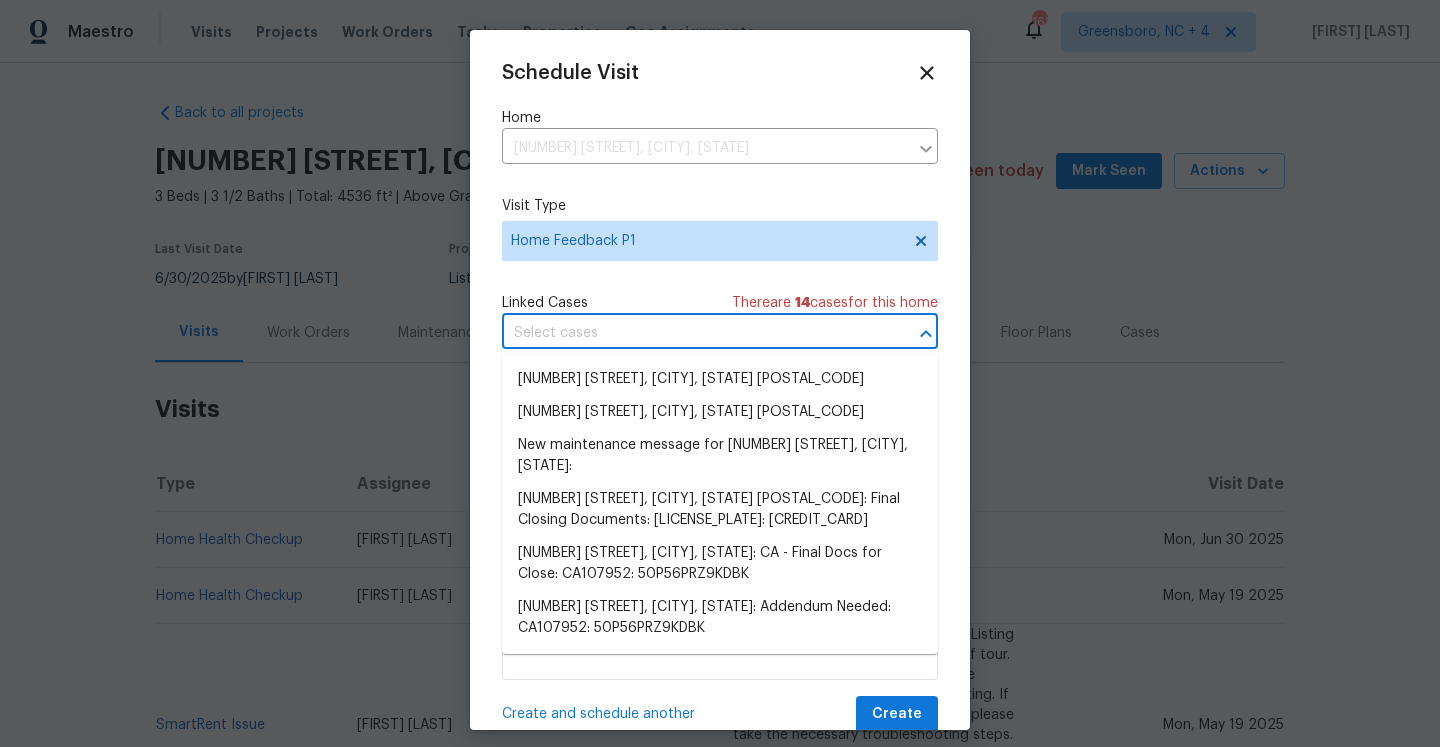 click at bounding box center (692, 333) 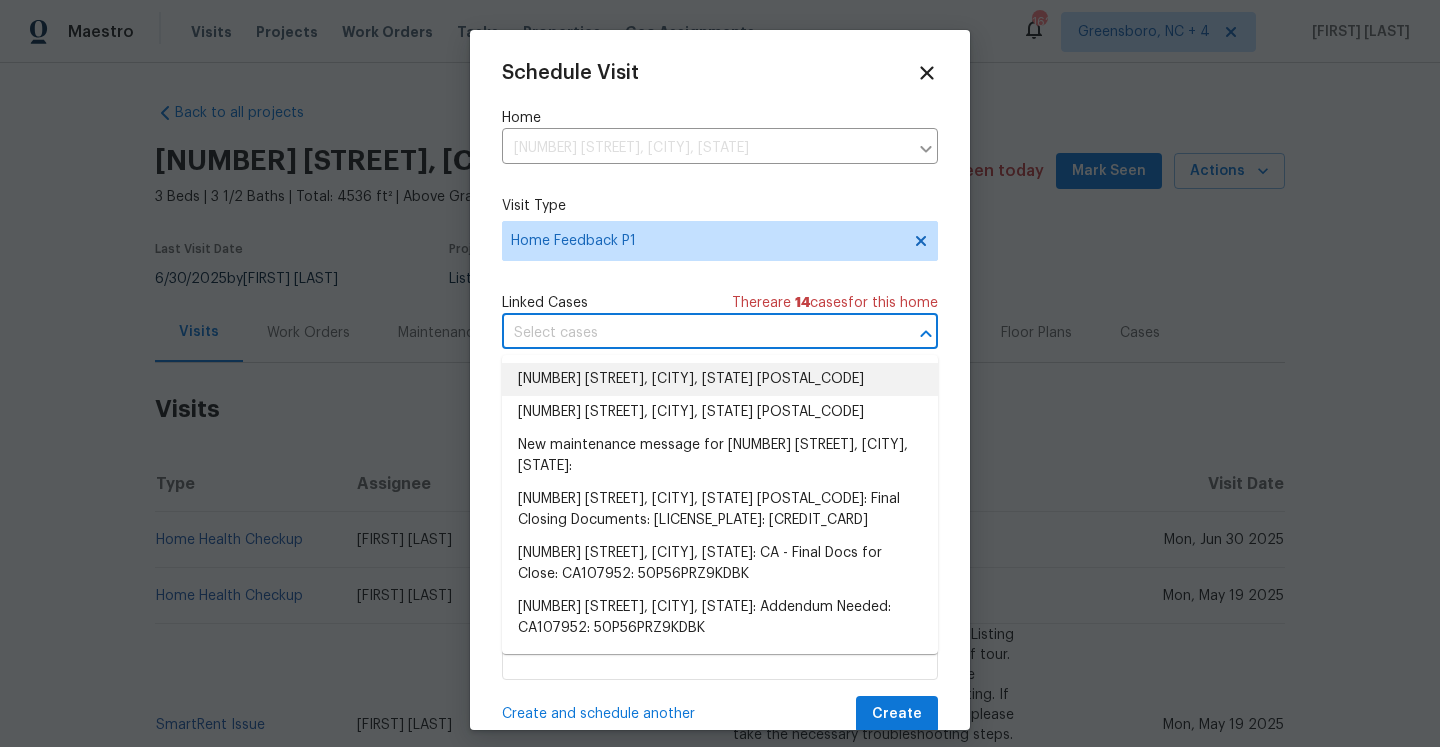 click on "Feedback on 13424 Contour Dr, Sherman Oaks, CA 91423" at bounding box center [720, 379] 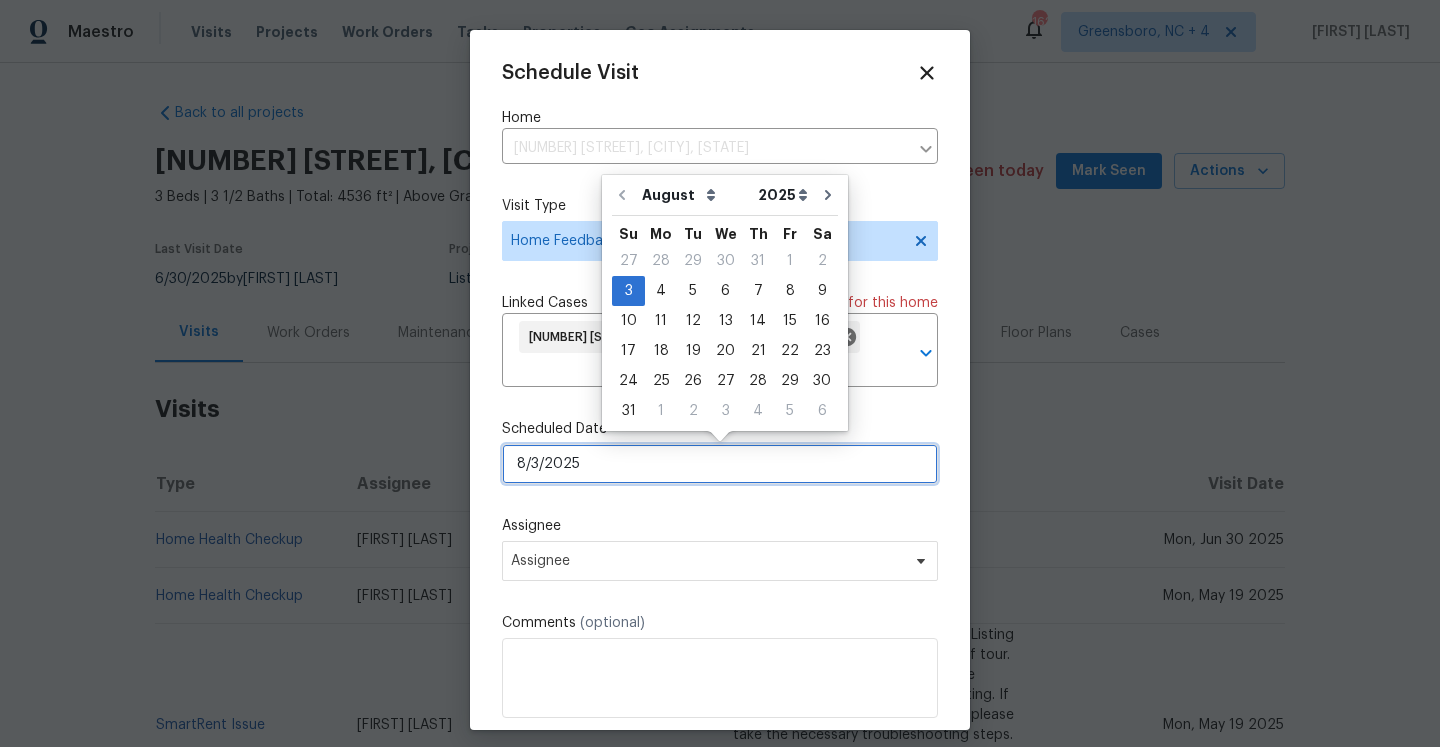 click on "8/3/2025" at bounding box center [720, 464] 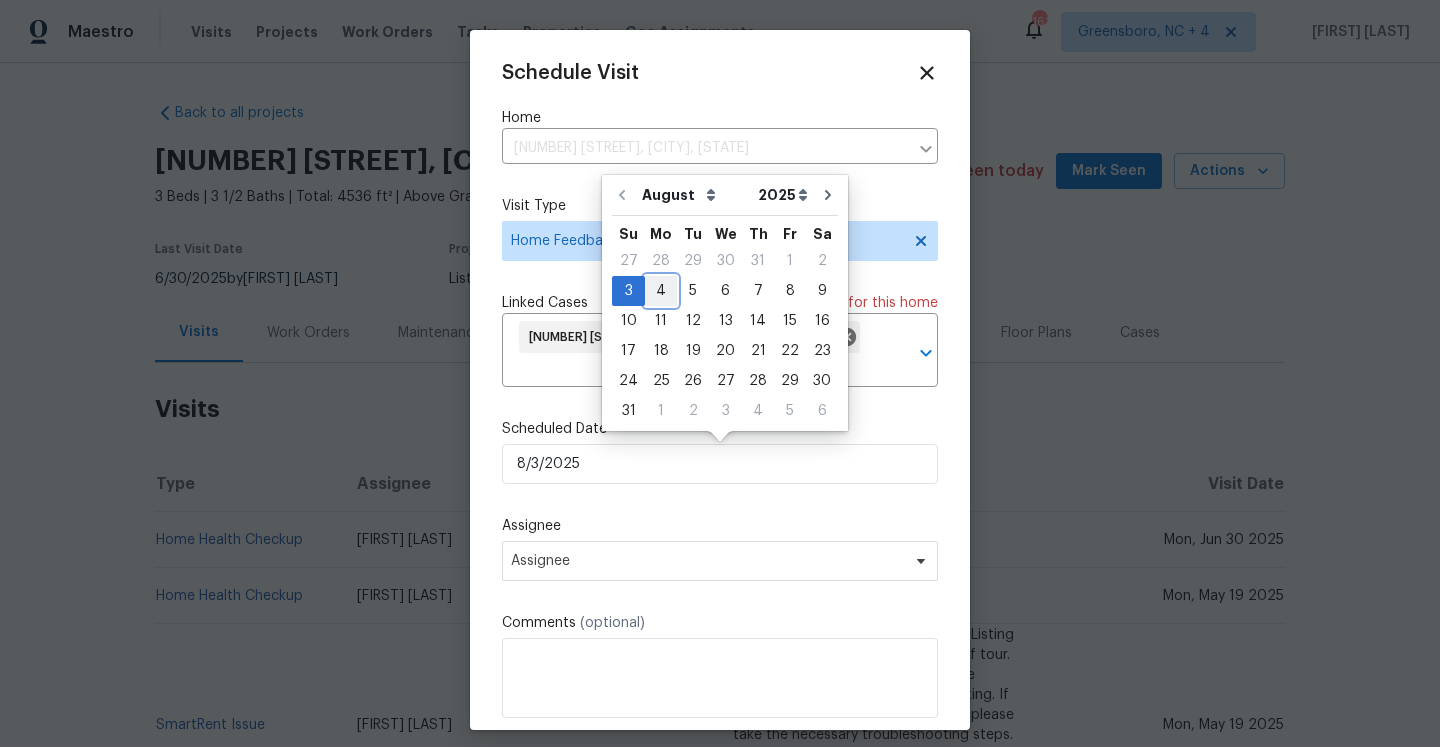 click on "4" at bounding box center [661, 291] 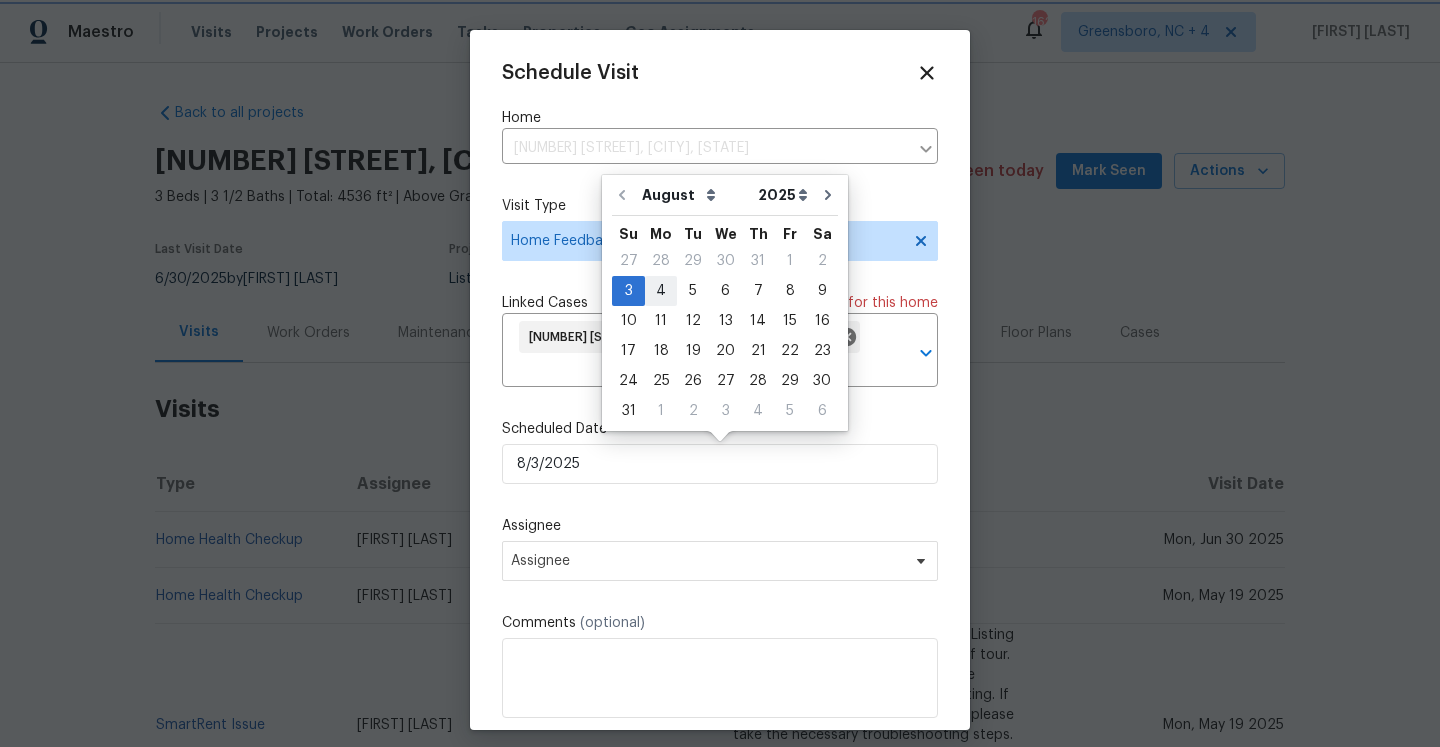 type on "8/4/2025" 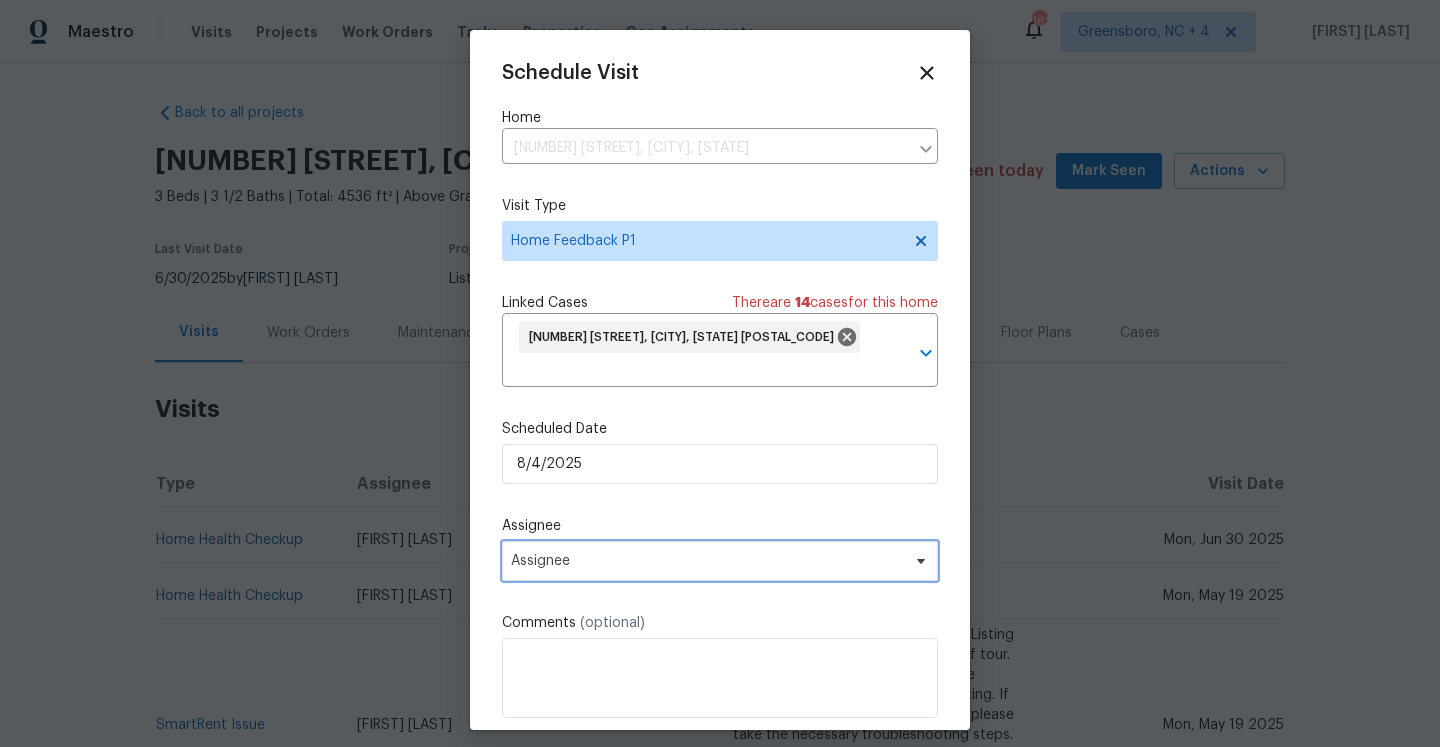 click on "Assignee" at bounding box center (707, 561) 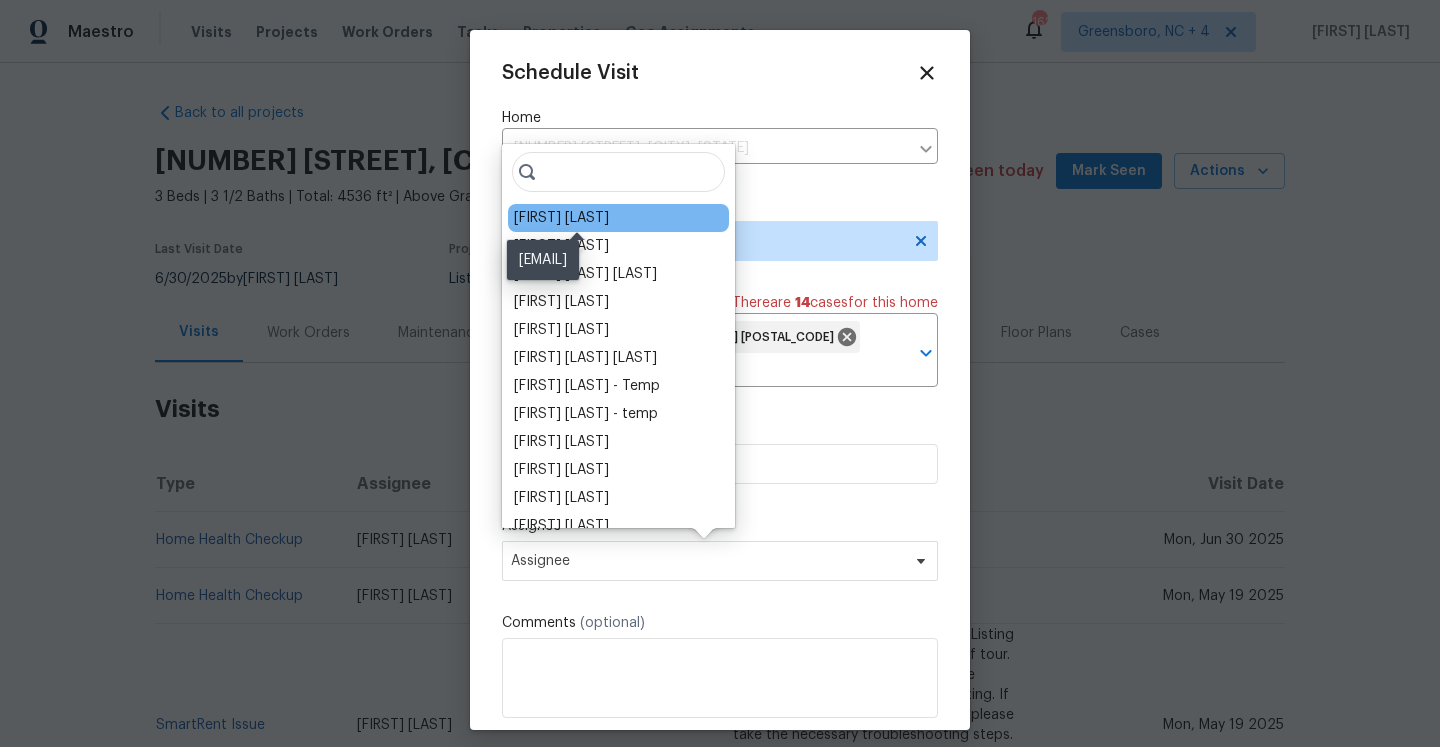 click on "[FIRST] [LAST]" at bounding box center [561, 218] 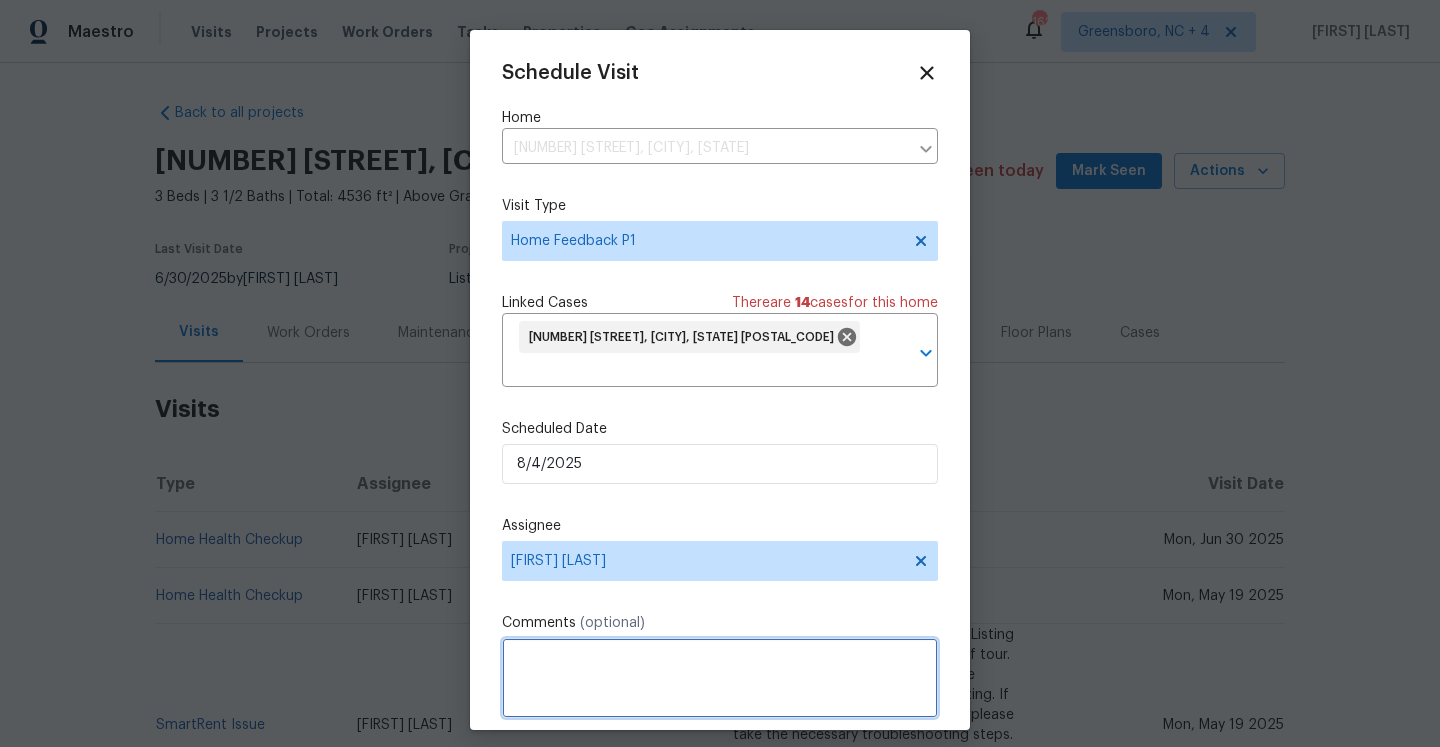 click at bounding box center [720, 678] 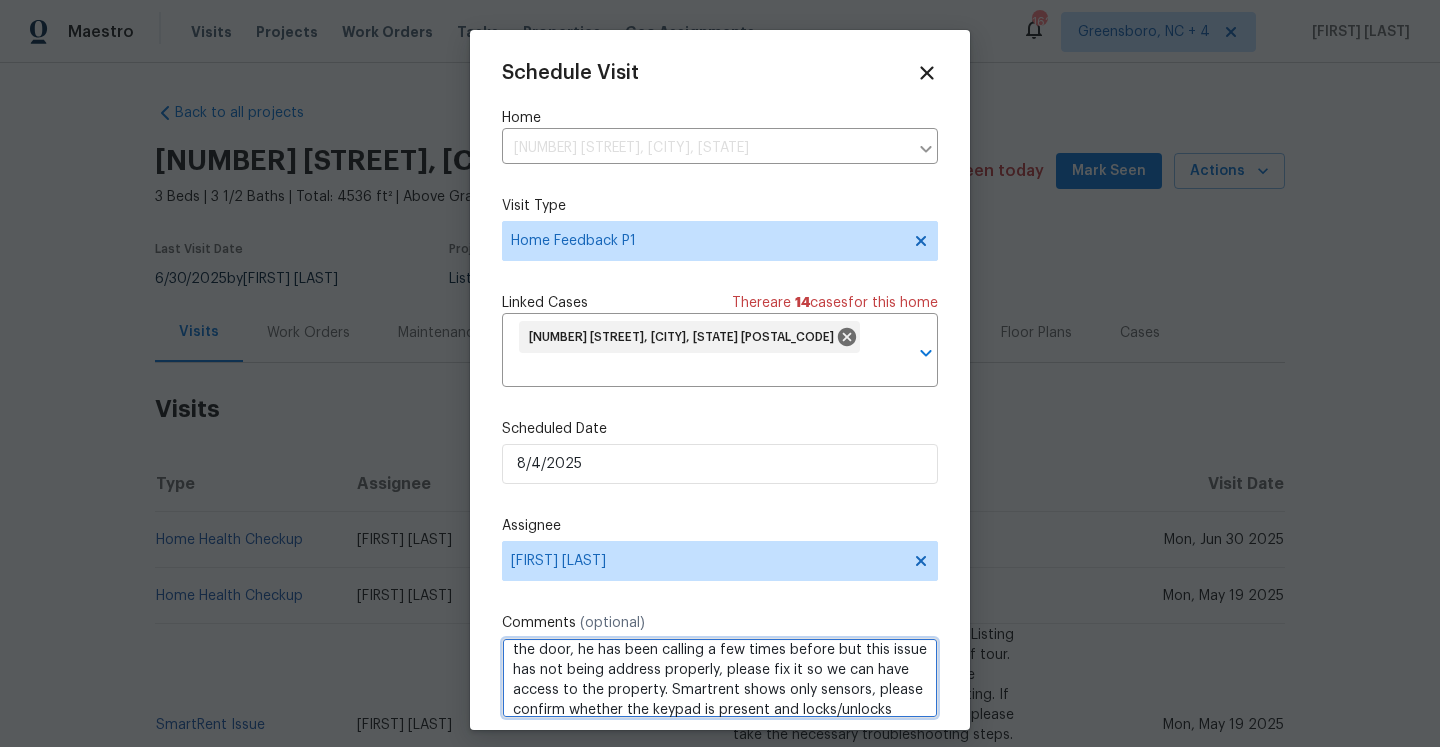 scroll, scrollTop: 49, scrollLeft: 0, axis: vertical 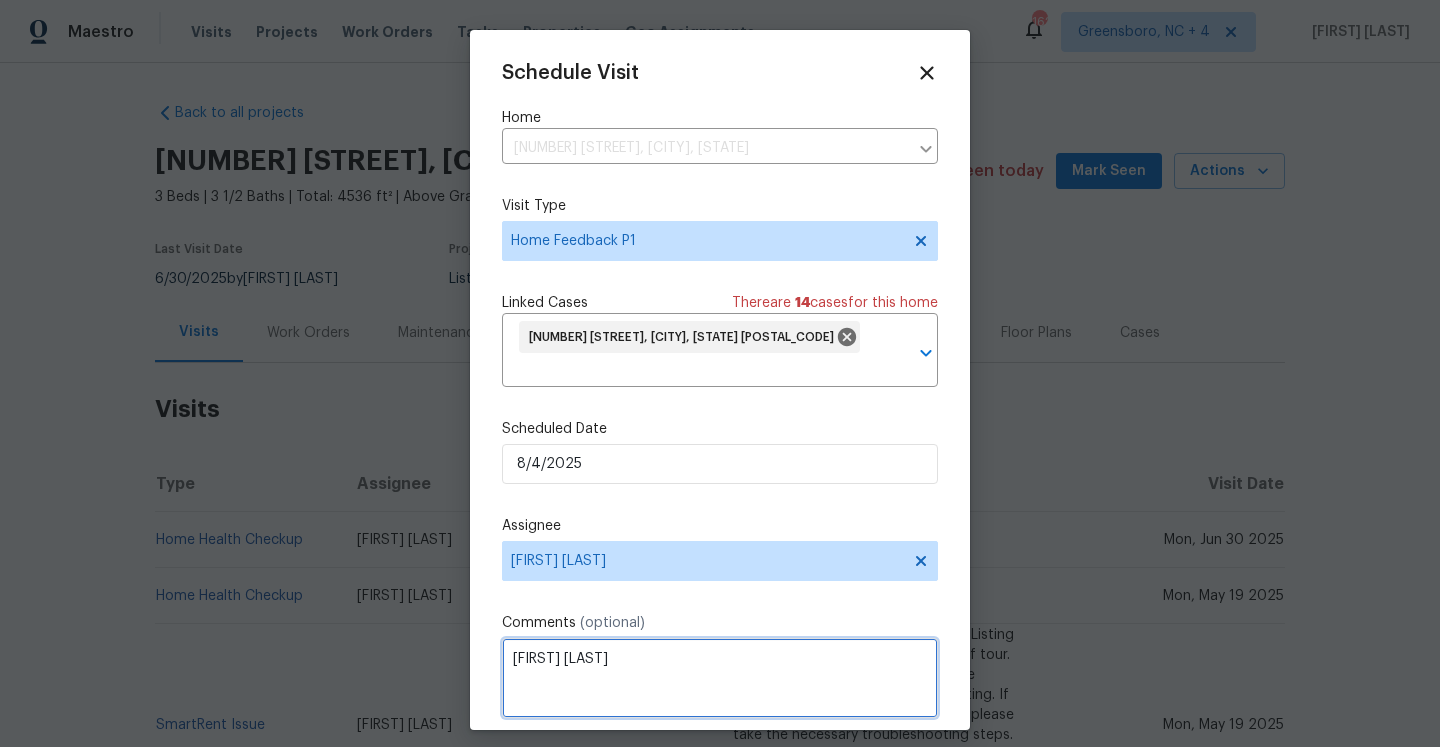 click on "been addressed" 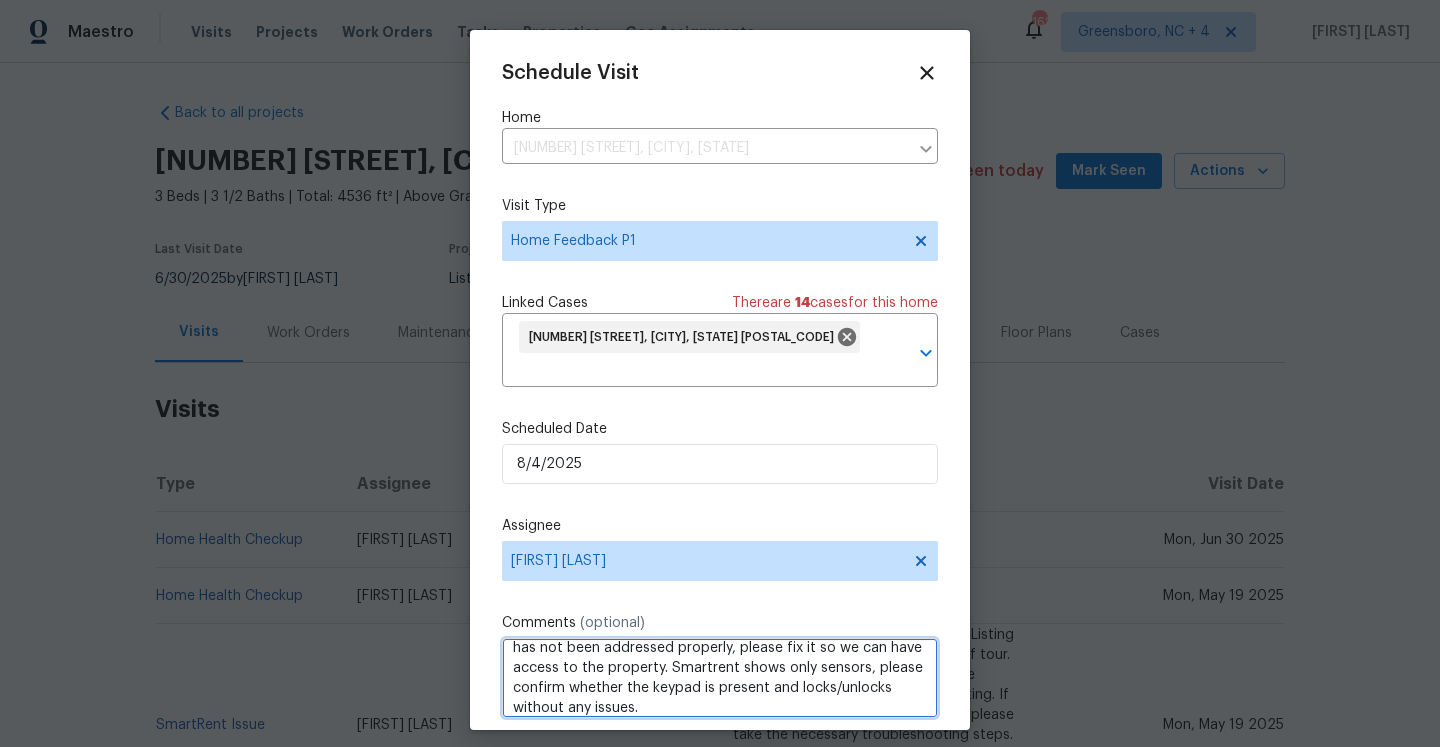 scroll, scrollTop: 62, scrollLeft: 0, axis: vertical 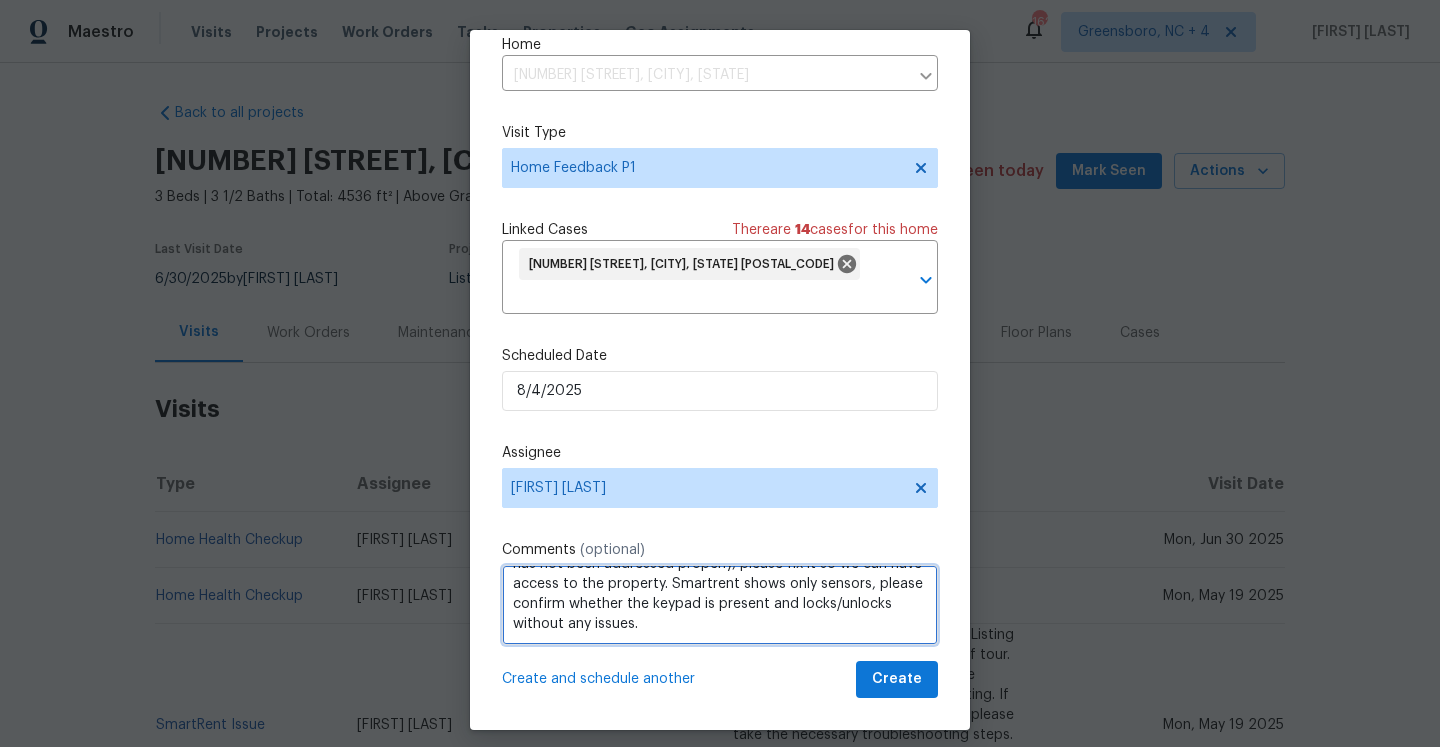 type on "caller reached to report access issues , there is no keypad on the door, he has been calling a few times before but this issue has not been addressed properly, please fix it so we can have access to the property. Smartrent shows only sensors, please confirm whether the keypad is present and locks/unlocks without any issues." 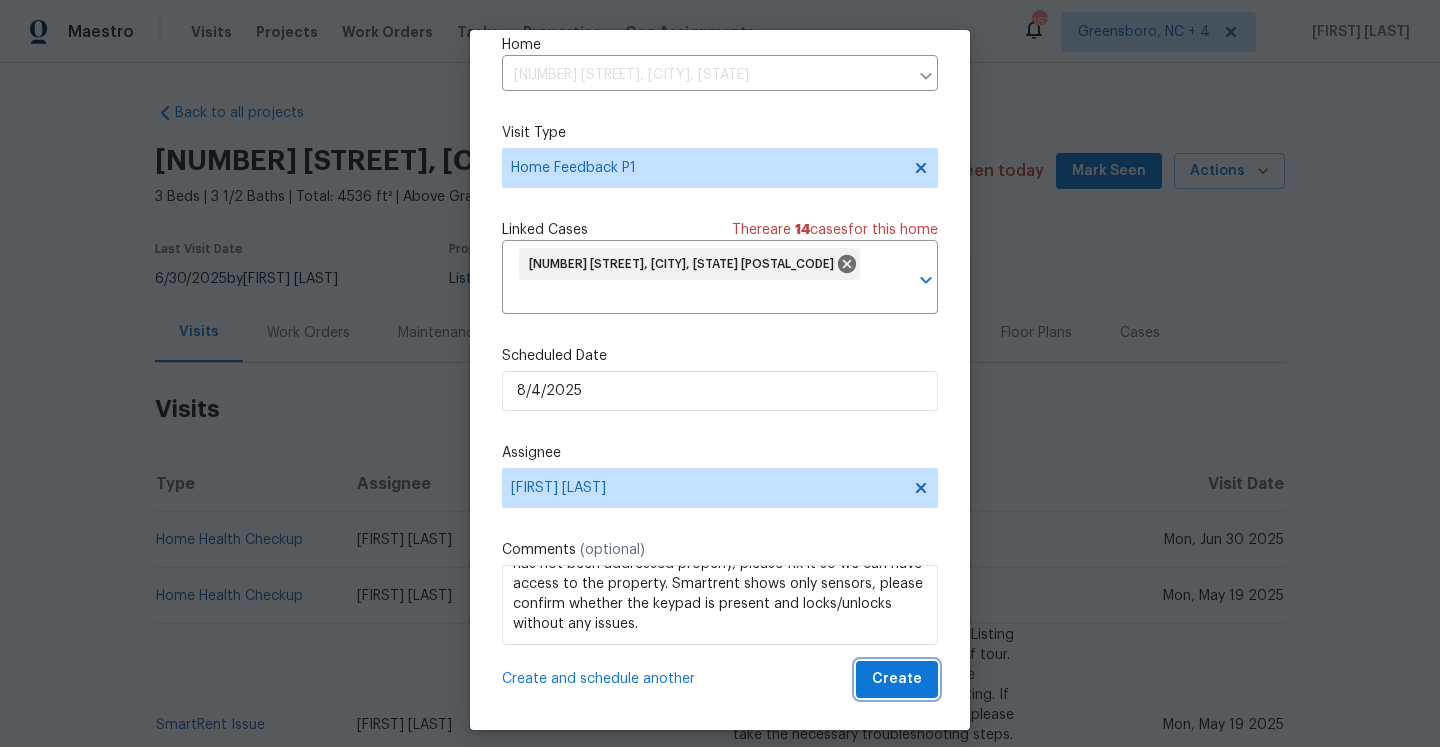 click on "Create" at bounding box center (897, 679) 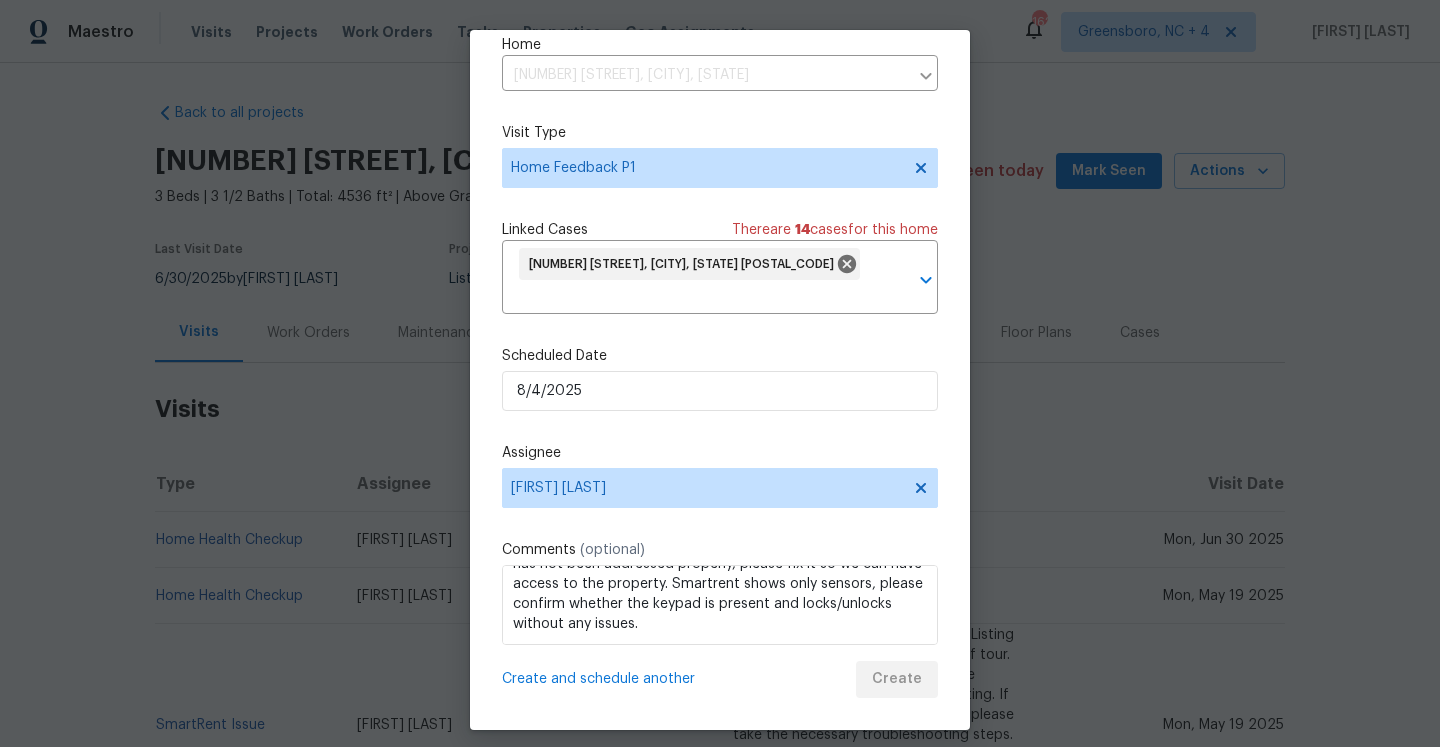 scroll, scrollTop: 36, scrollLeft: 0, axis: vertical 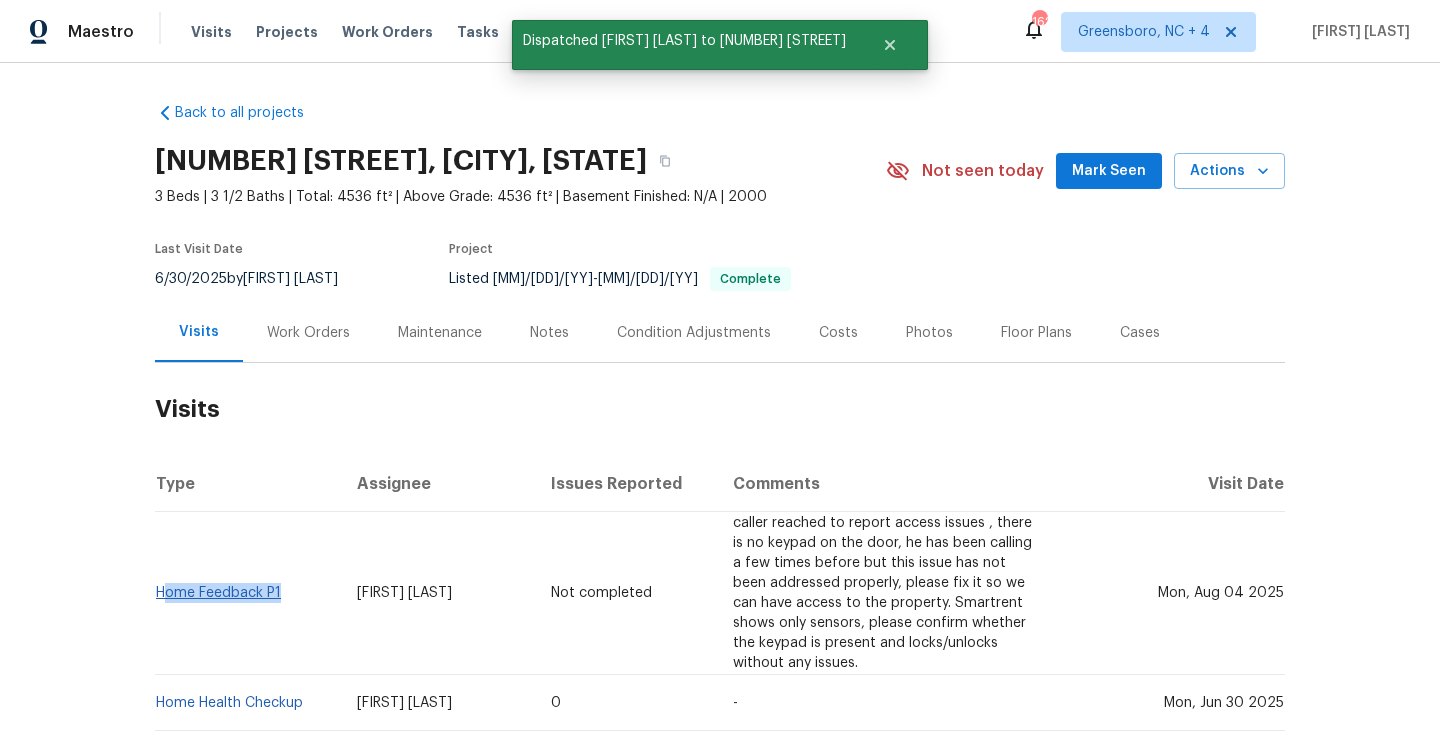 drag, startPoint x: 292, startPoint y: 600, endPoint x: 161, endPoint y: 596, distance: 131.06105 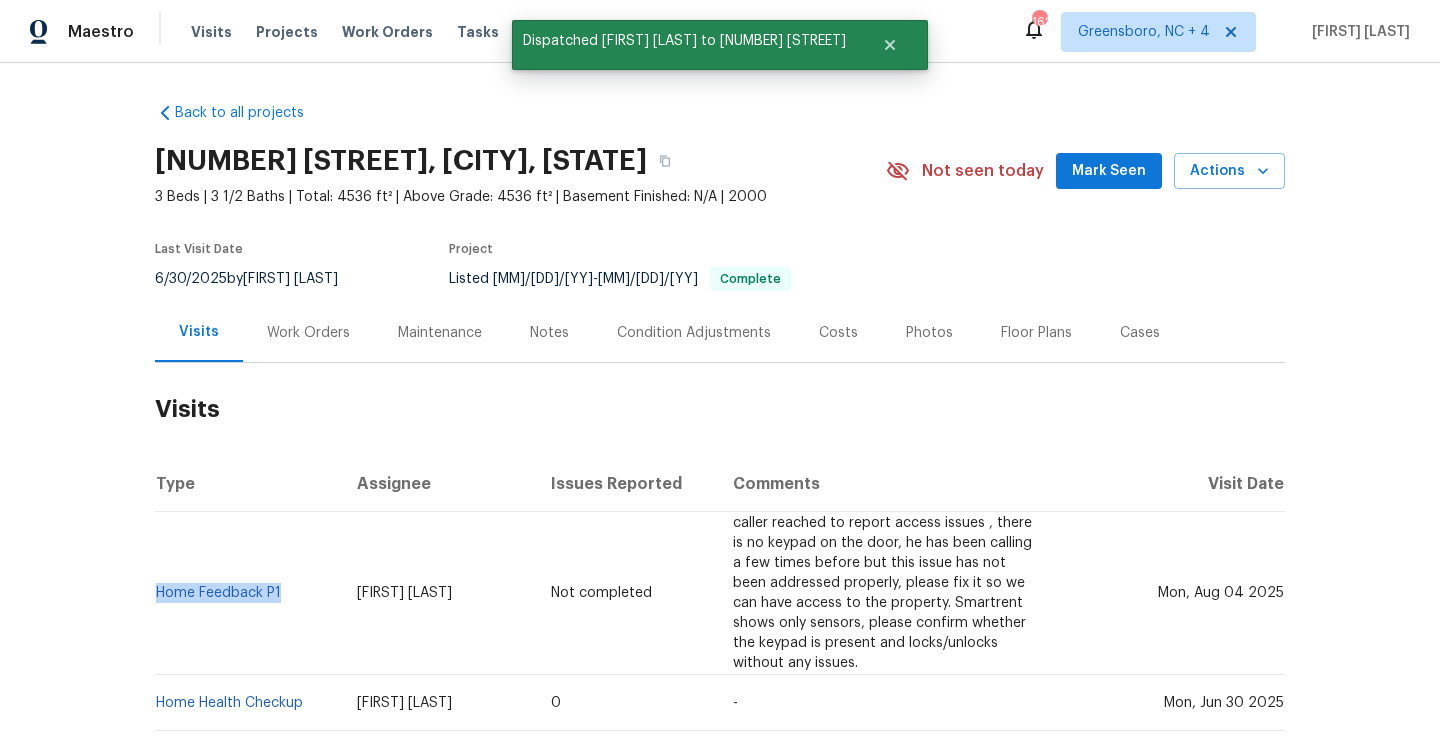 copy on "Home Feedback P1" 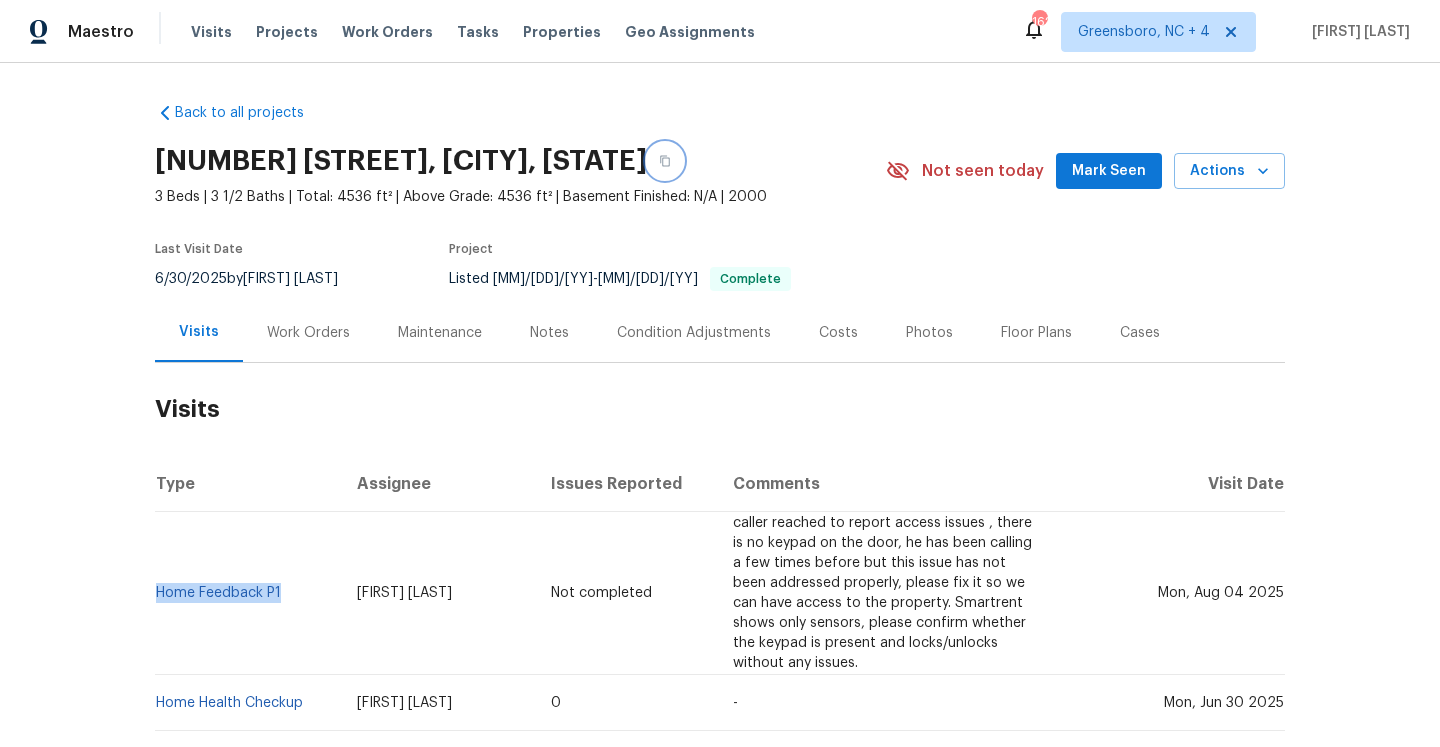 click 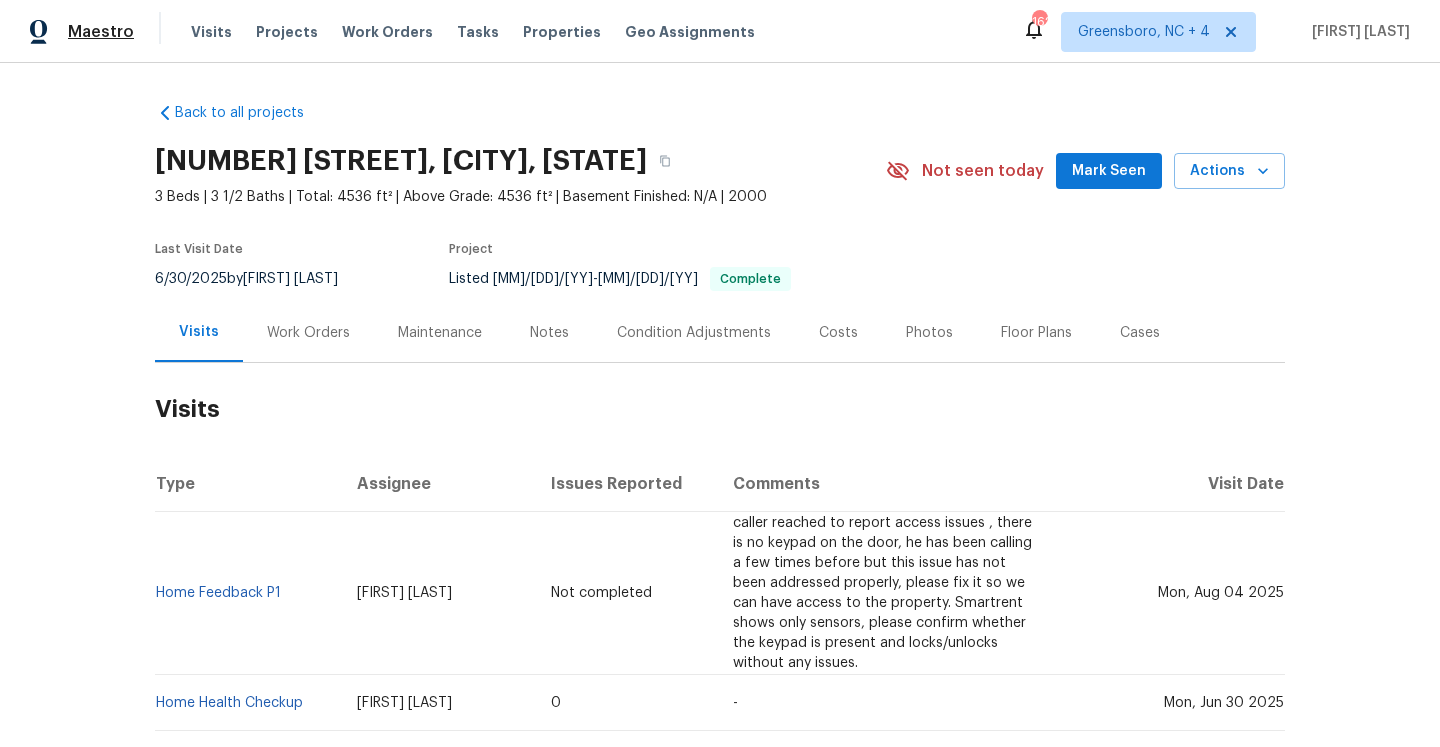 click on "Maestro" at bounding box center [101, 32] 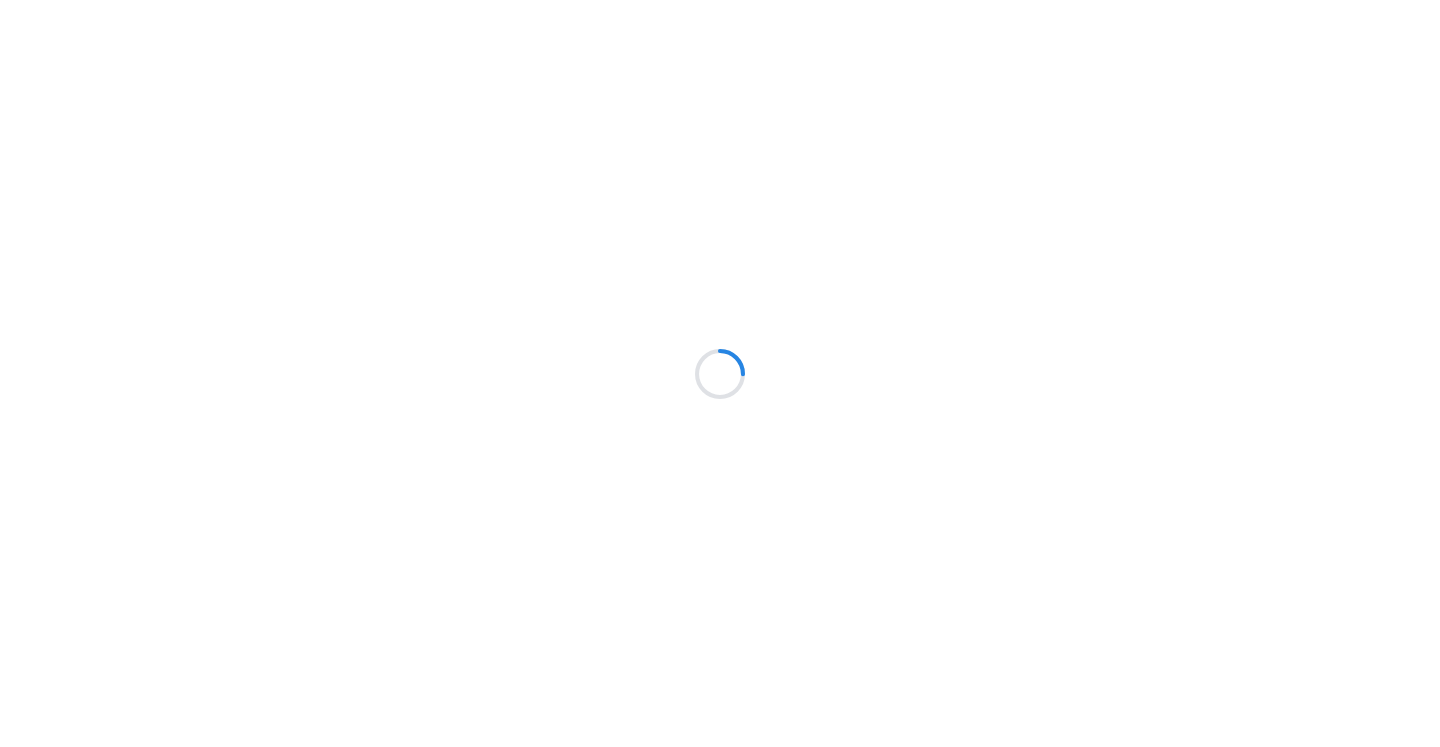 scroll, scrollTop: 0, scrollLeft: 0, axis: both 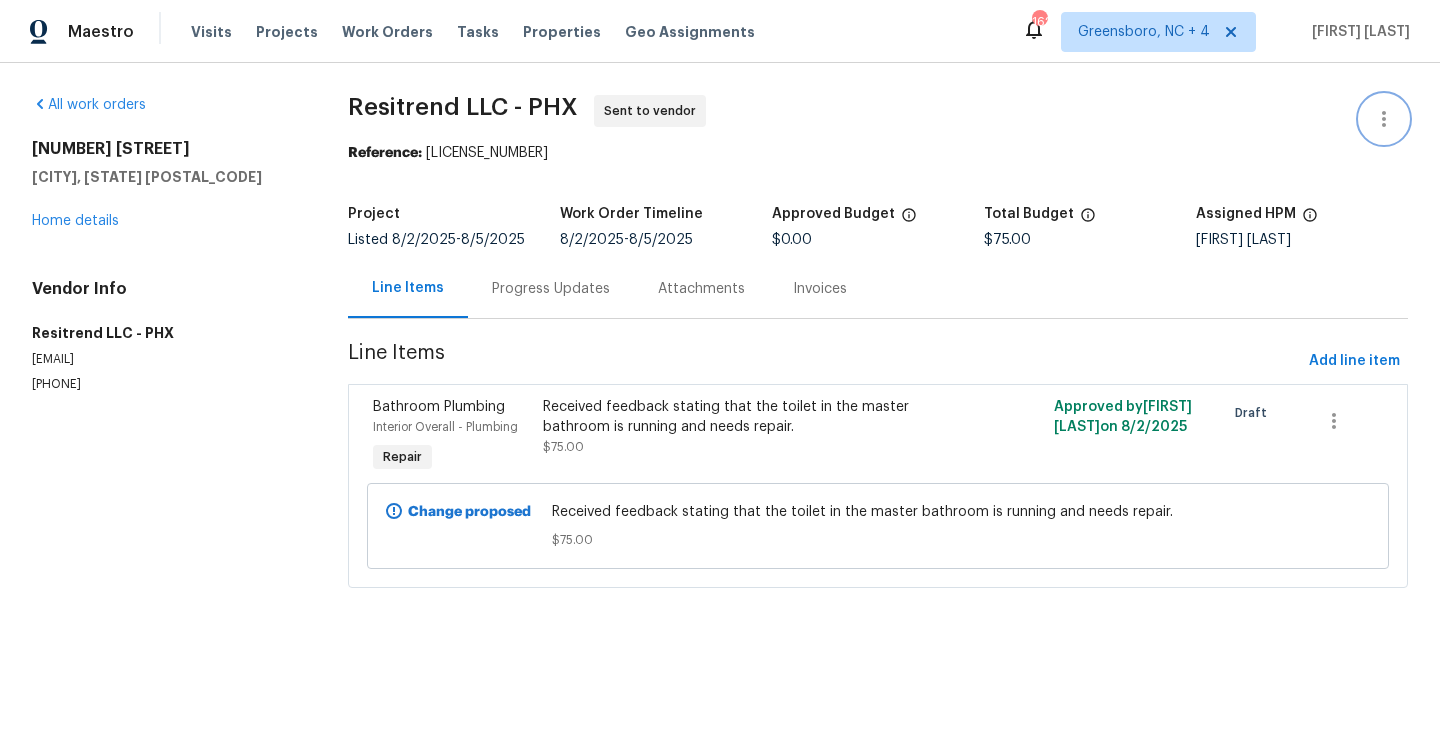 click 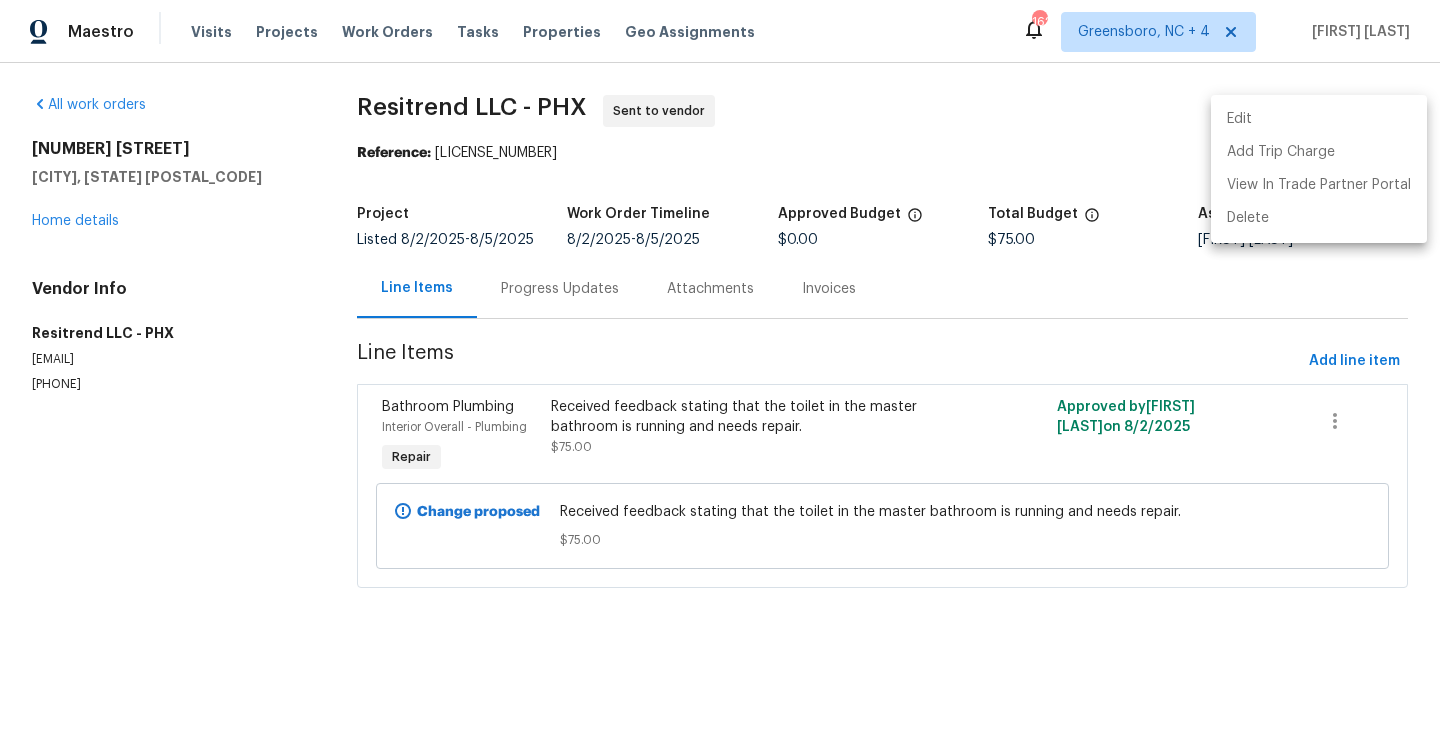 click on "Edit" at bounding box center (1319, 119) 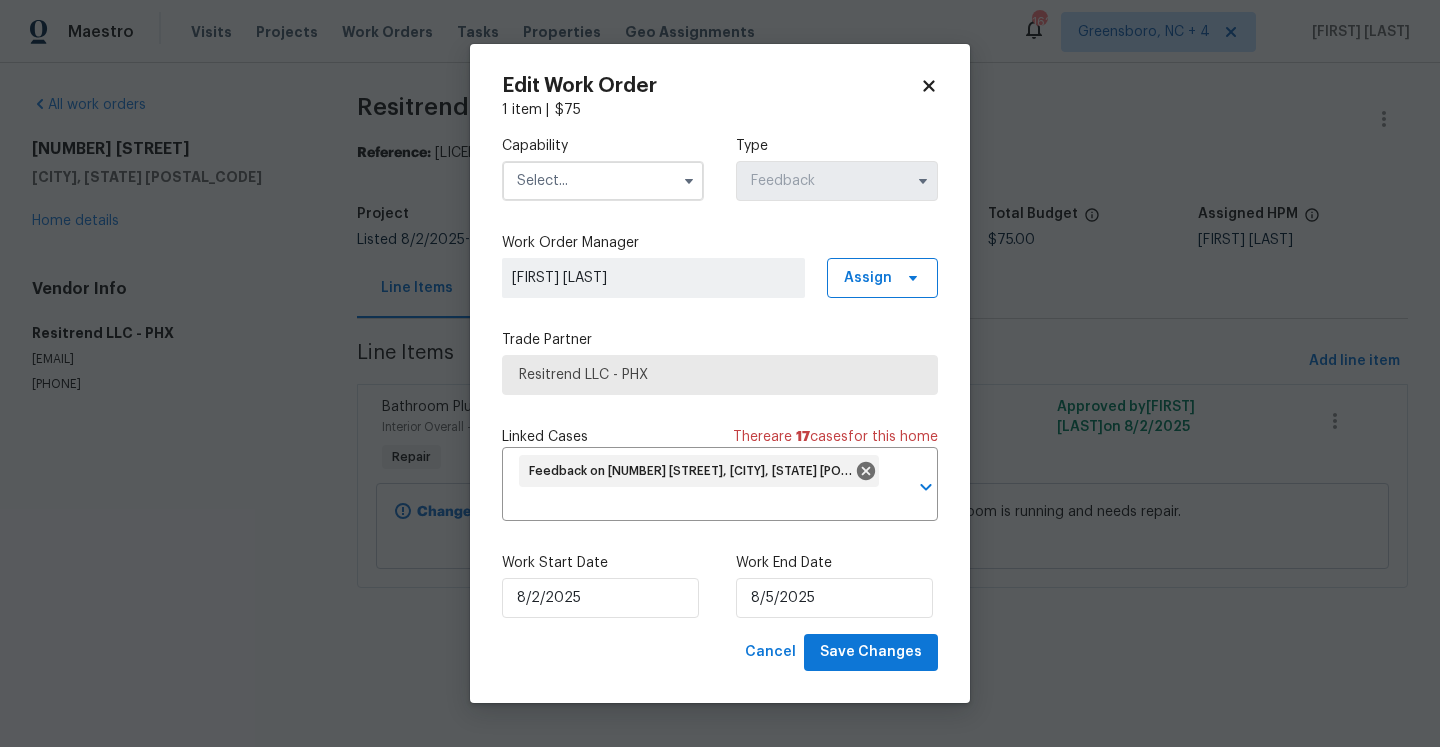 click at bounding box center [603, 181] 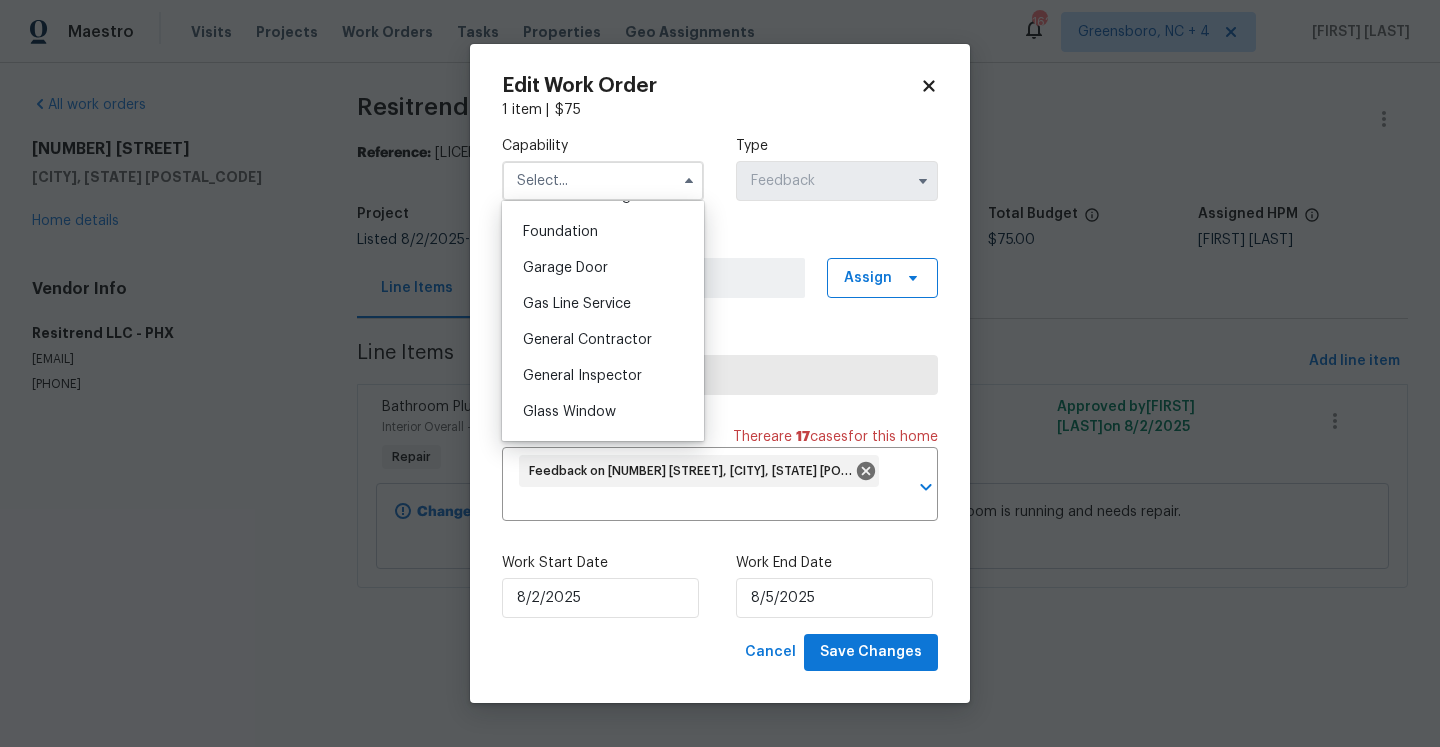 scroll, scrollTop: 842, scrollLeft: 0, axis: vertical 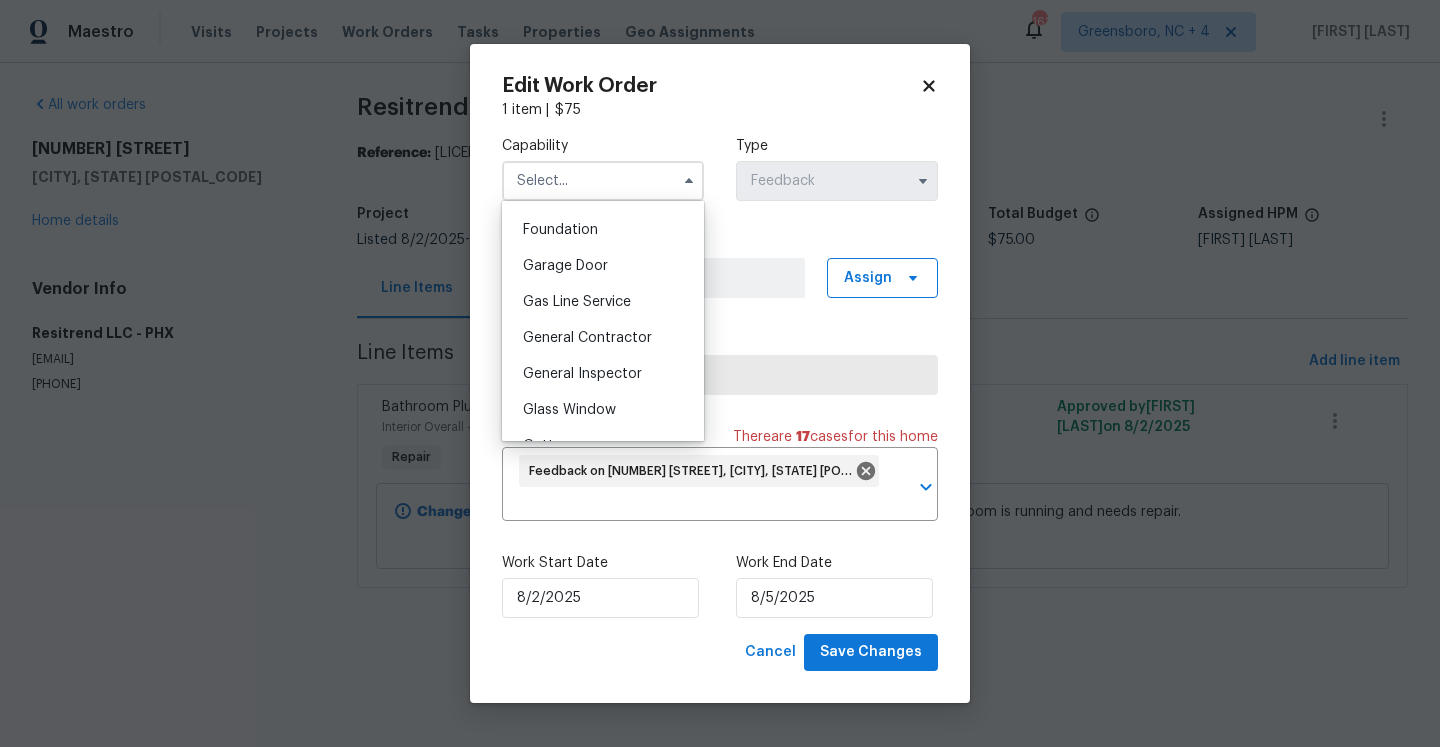 click on "General Contractor" at bounding box center [603, 338] 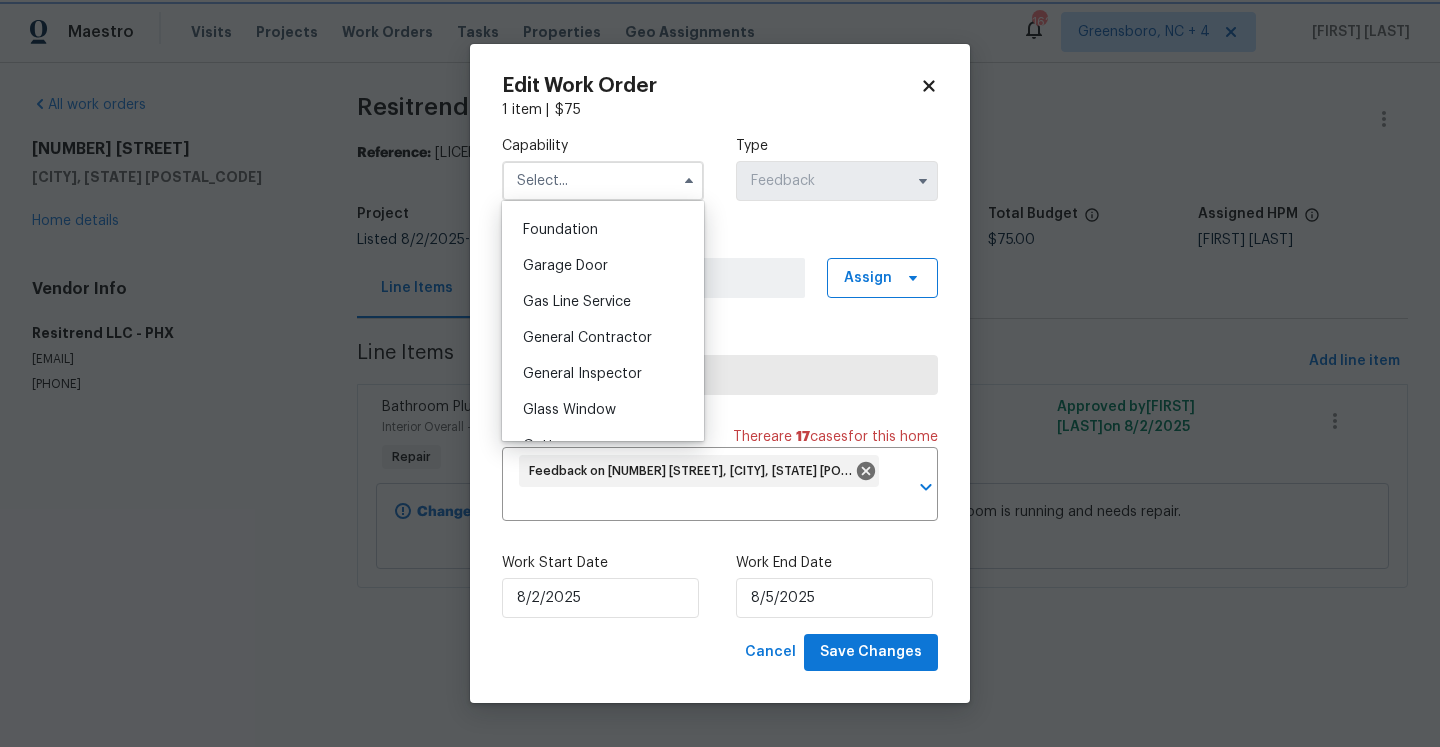 type on "General Contractor" 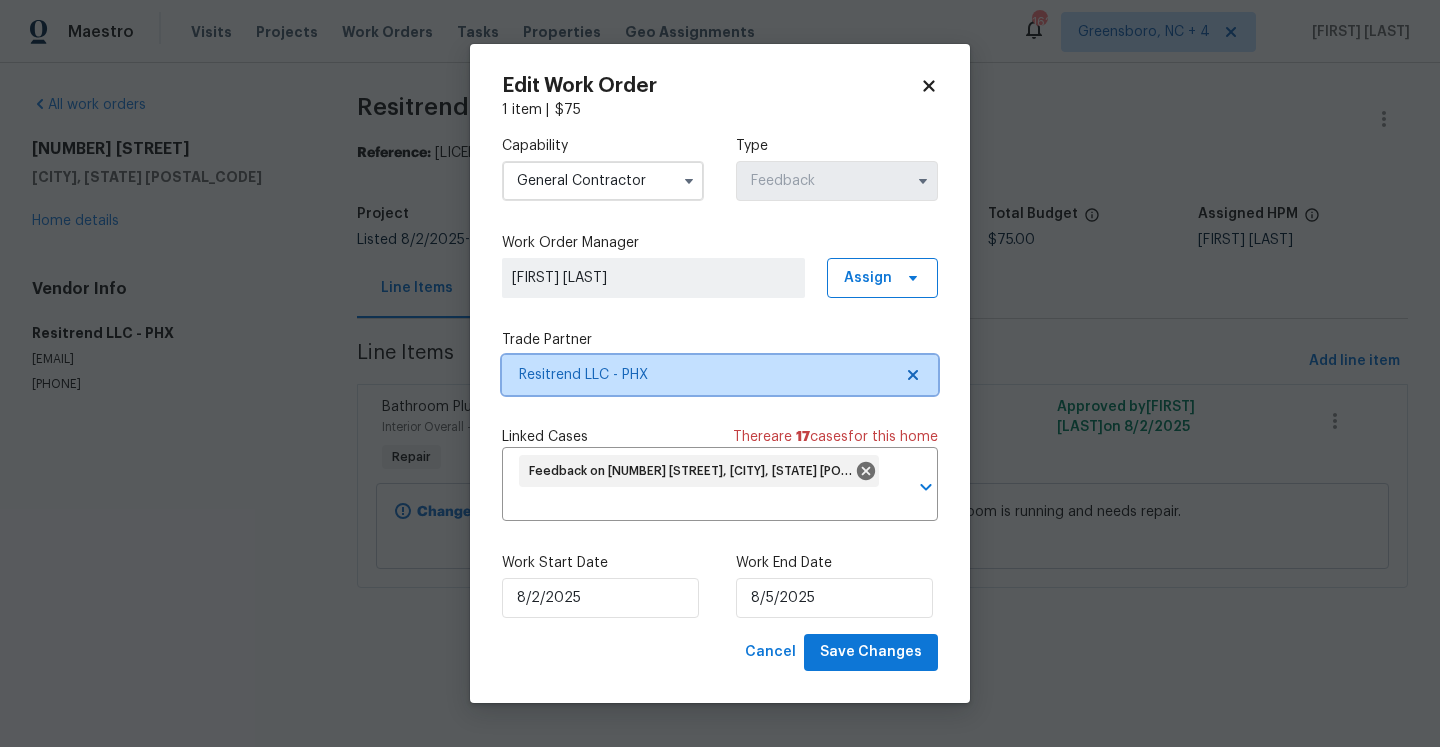 click on "Resitrend LLC - PHX" at bounding box center [705, 375] 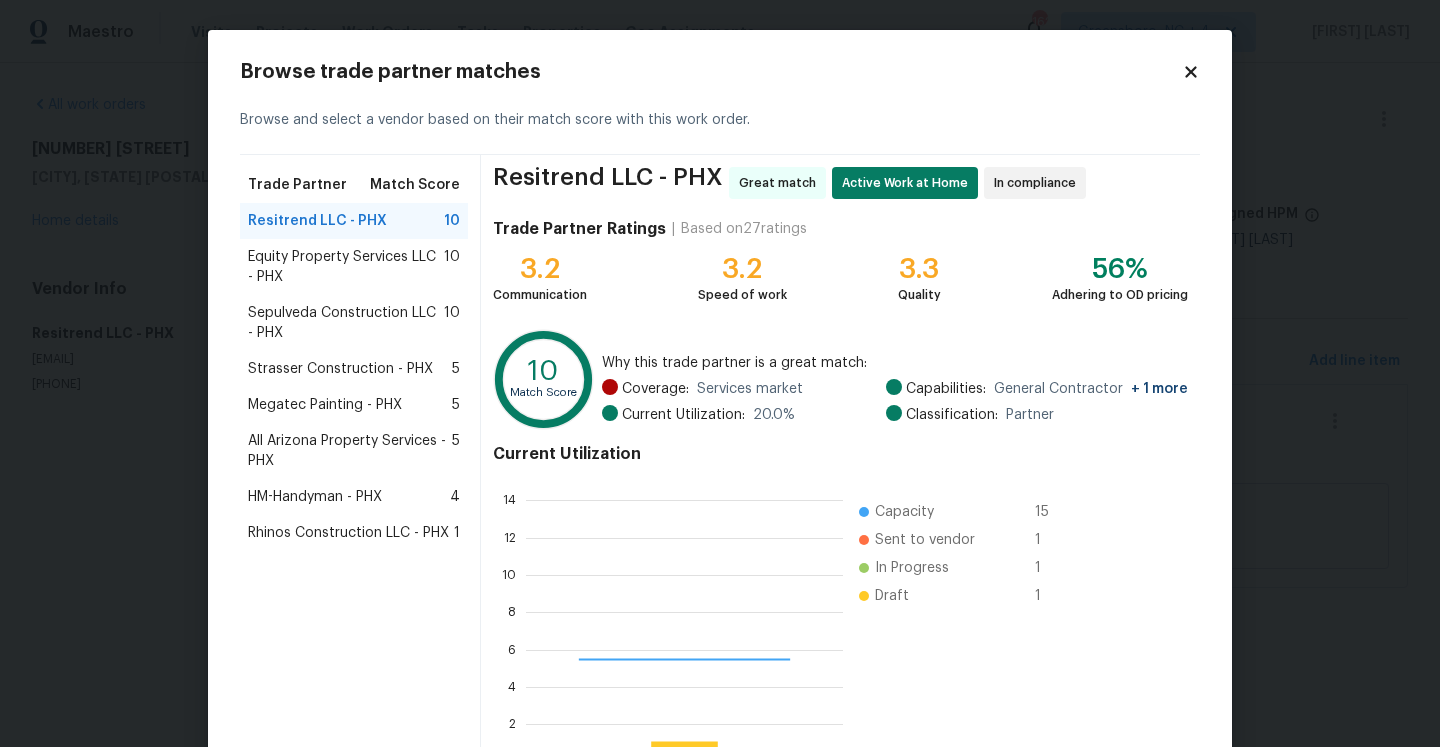 scroll, scrollTop: 2, scrollLeft: 2, axis: both 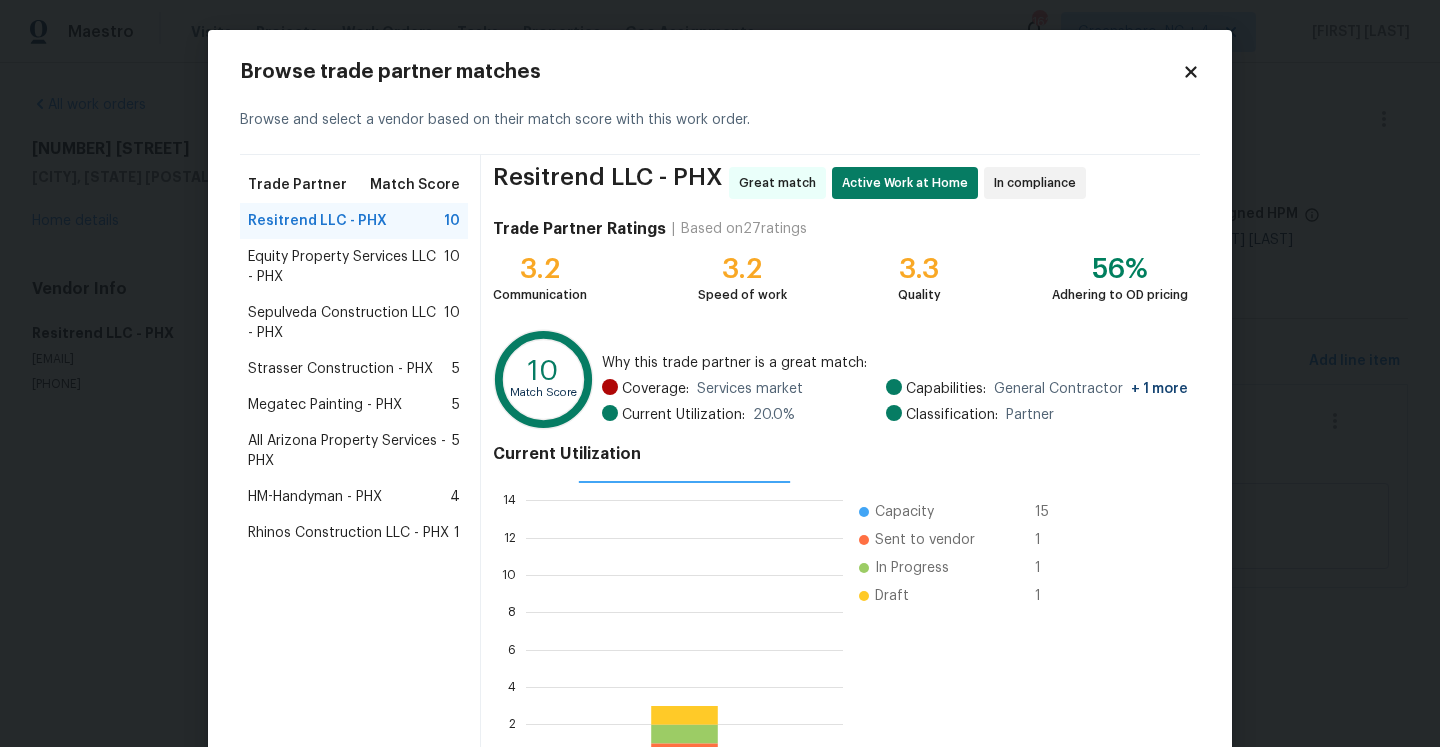 click on "Rhinos Construction LLC - PHX" at bounding box center [348, 533] 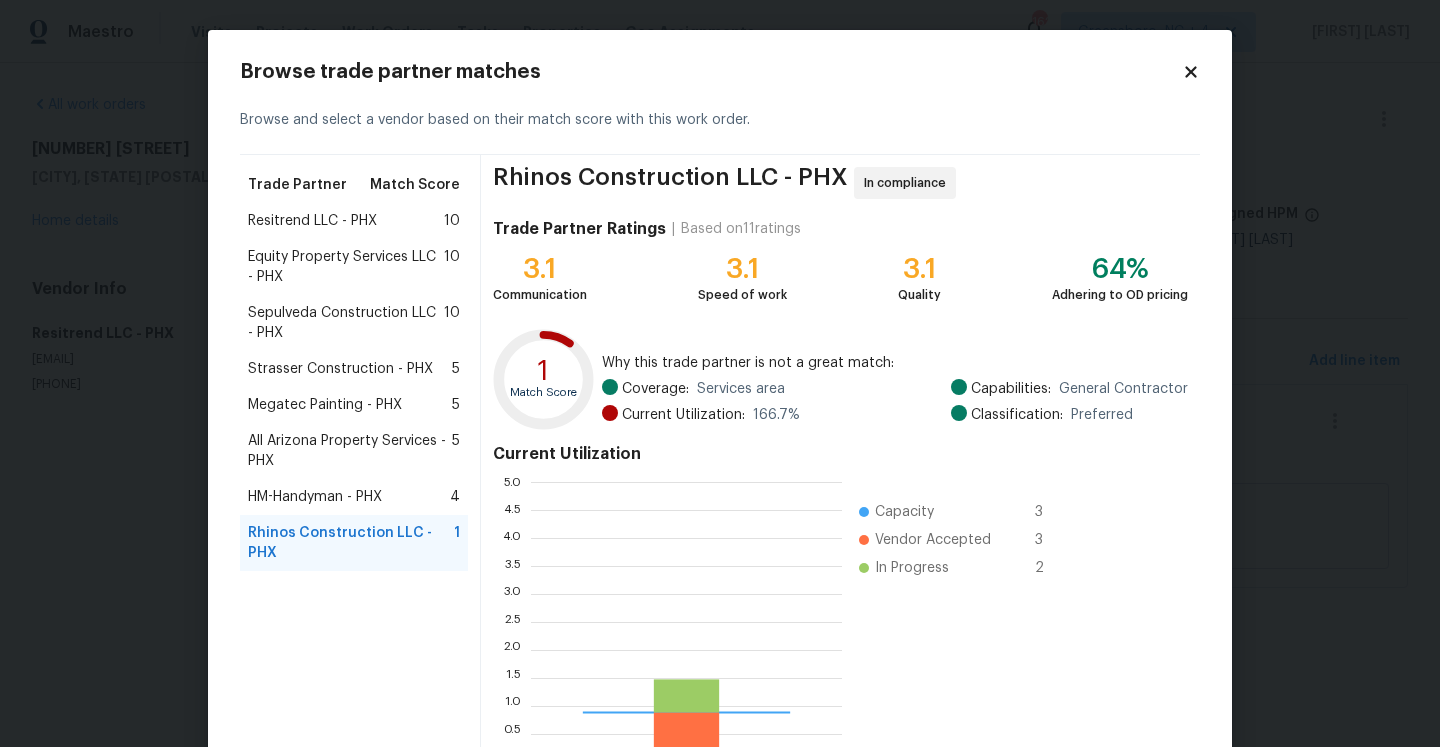 scroll, scrollTop: 2, scrollLeft: 1, axis: both 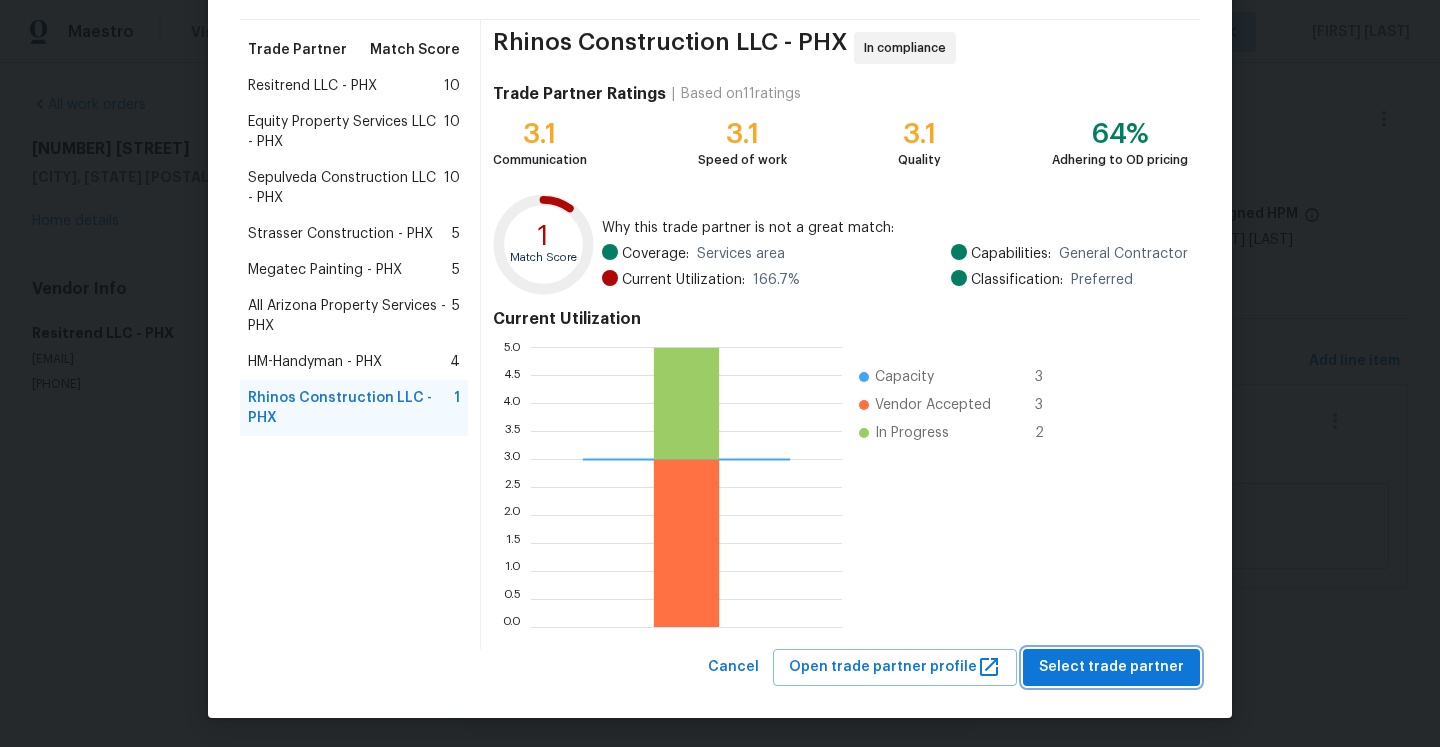 click on "Select trade partner" at bounding box center [1111, 667] 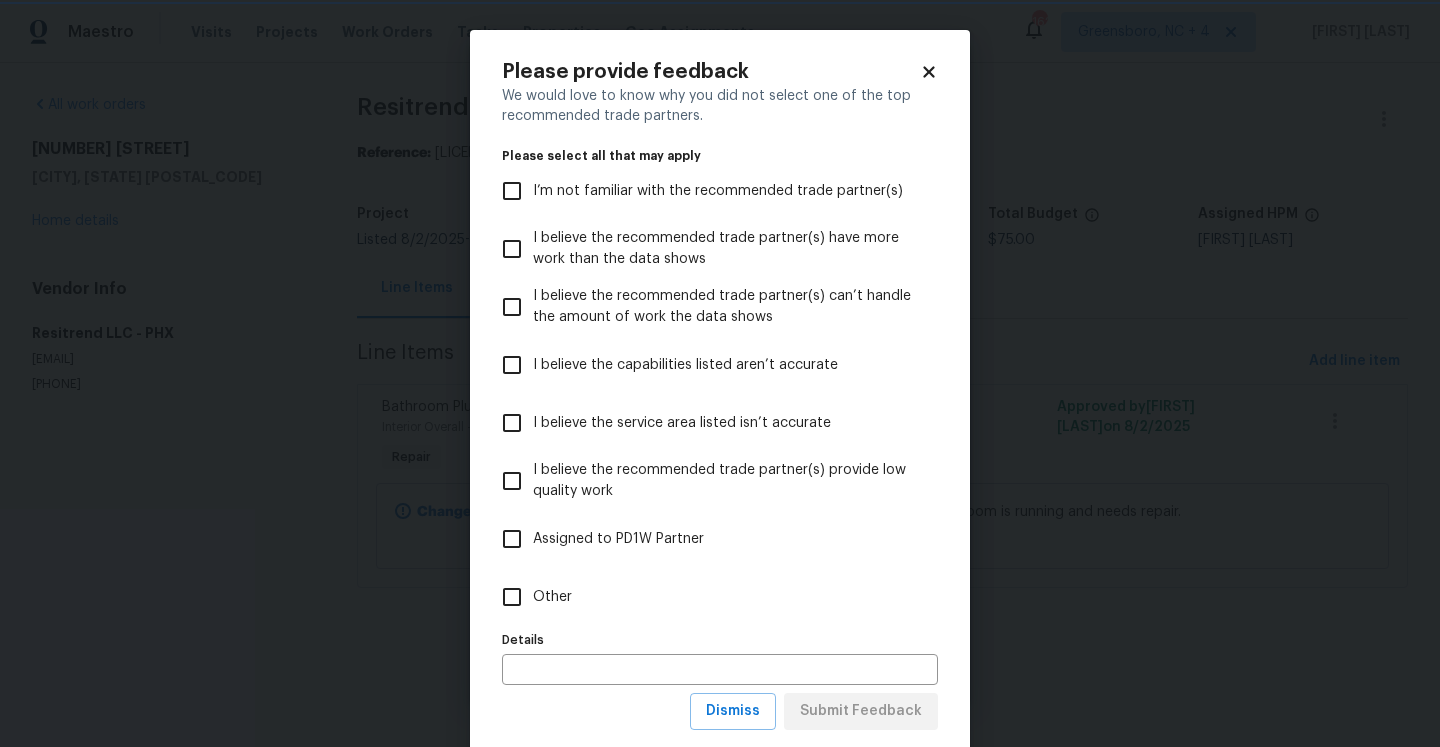 scroll, scrollTop: 0, scrollLeft: 0, axis: both 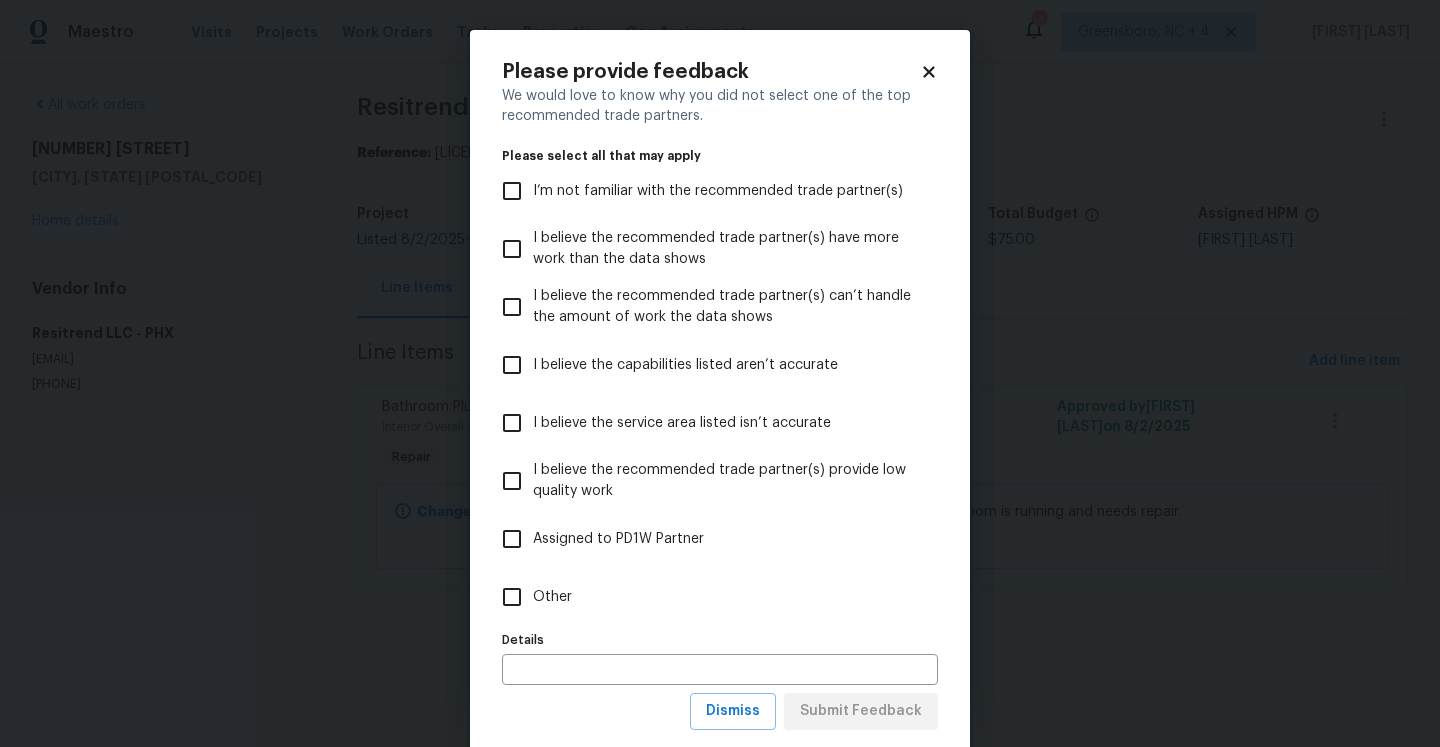 click on "Other" at bounding box center [706, 597] 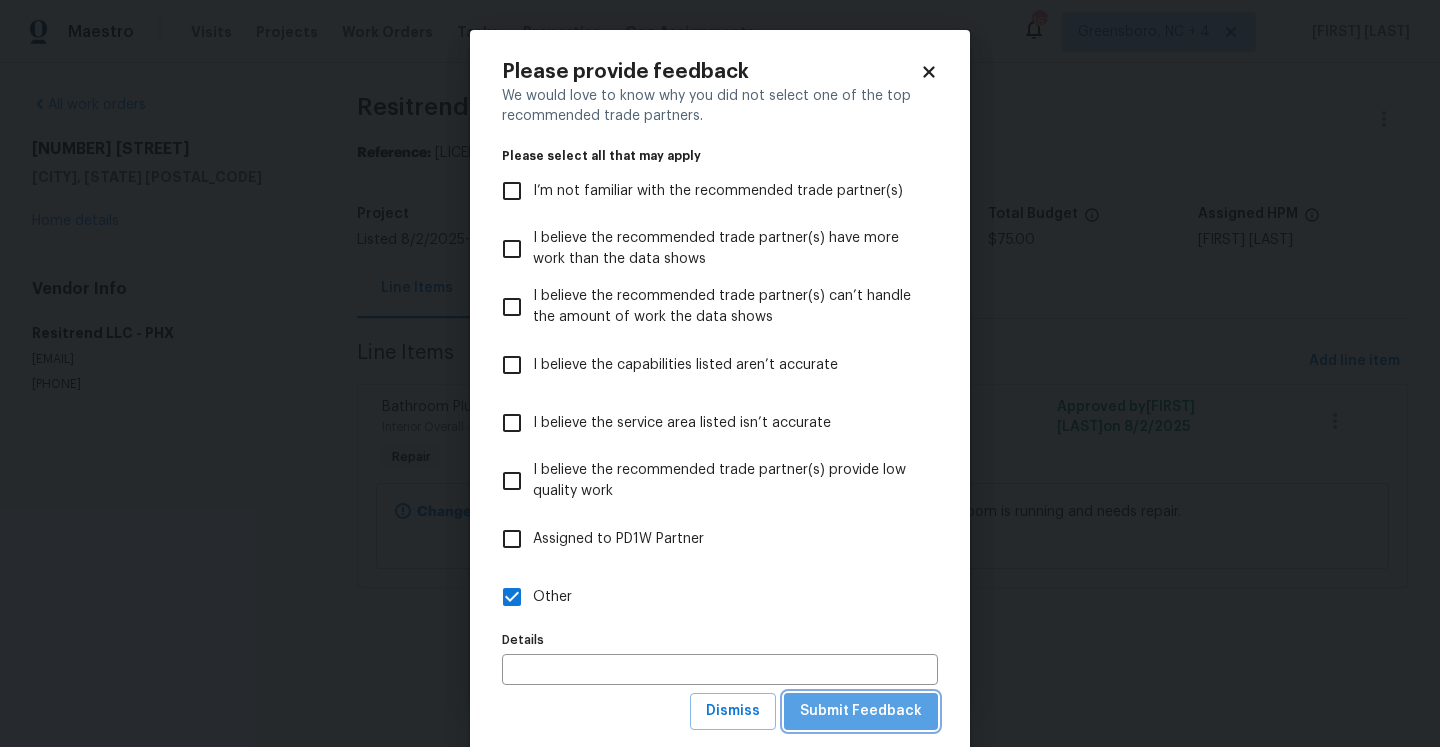 click on "Submit Feedback" at bounding box center [861, 711] 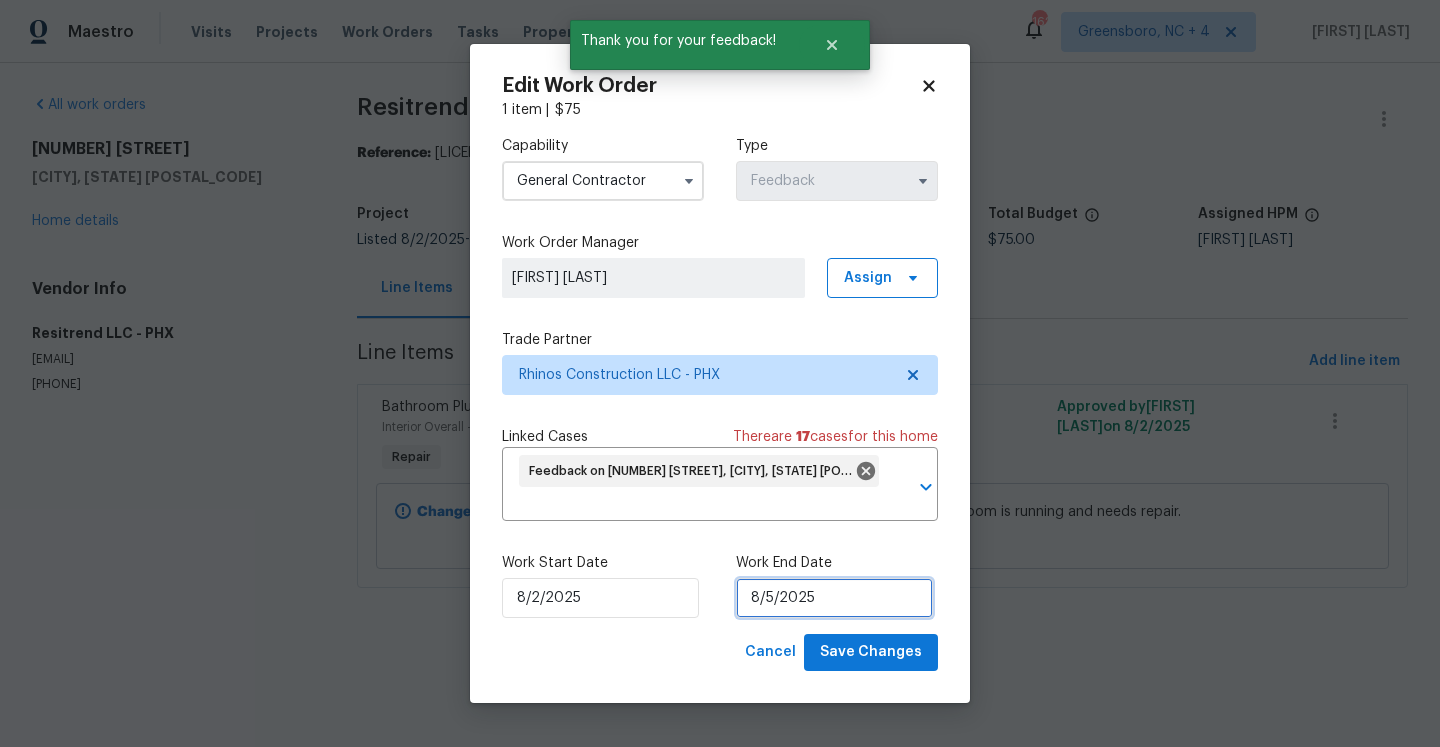 click on "8/5/2025" at bounding box center (834, 598) 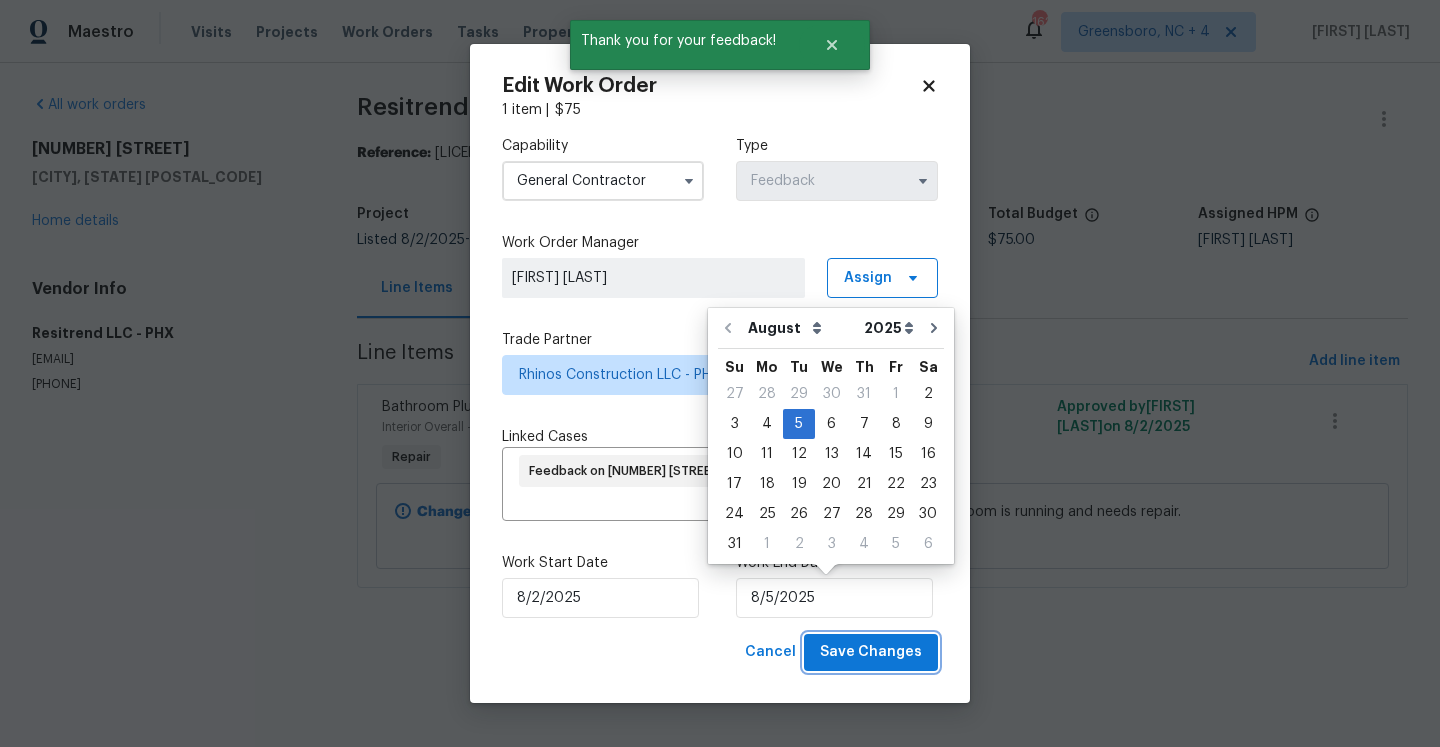 click on "Save Changes" at bounding box center [871, 652] 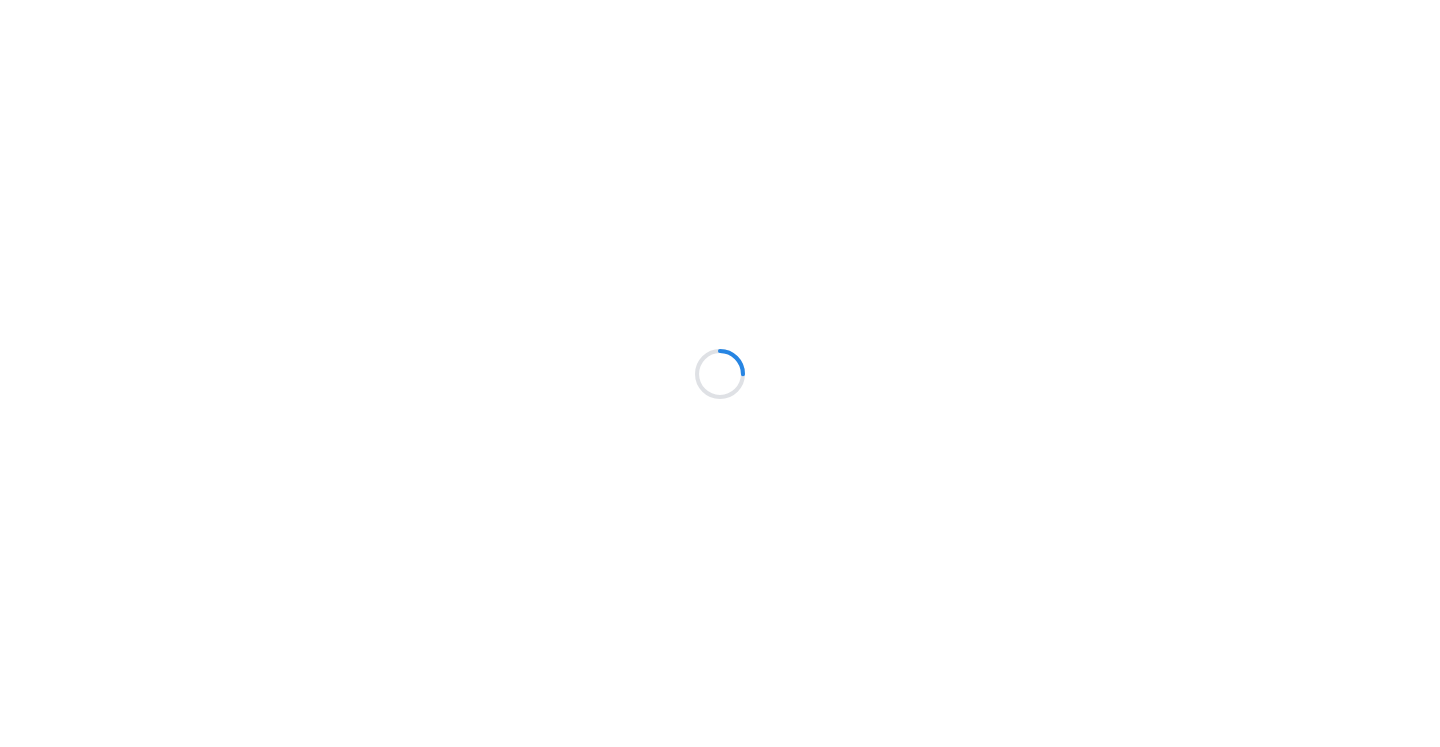 scroll, scrollTop: 0, scrollLeft: 0, axis: both 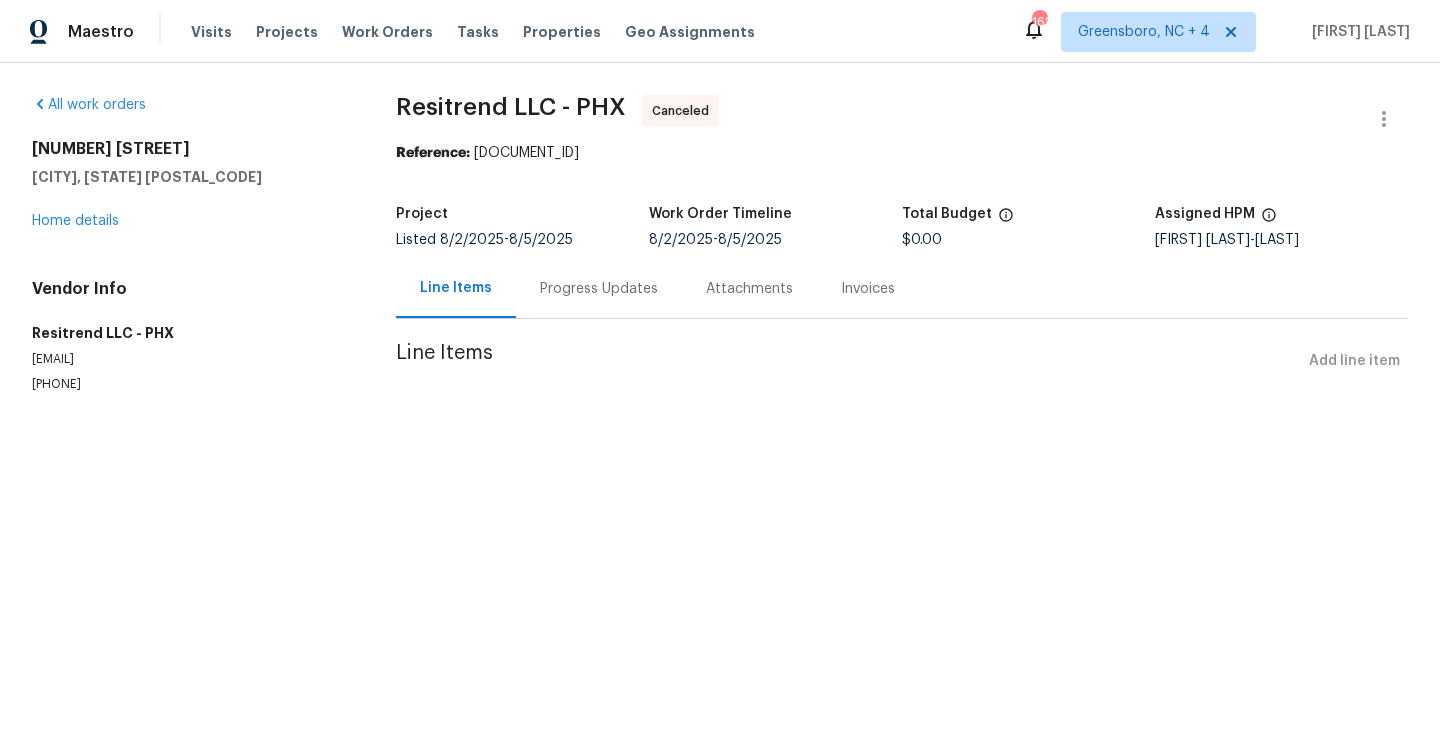 click on "[NUMBER] [STREET] [CITY], [STATE] [POSTAL_CODE] [WORD] details" at bounding box center [190, 185] 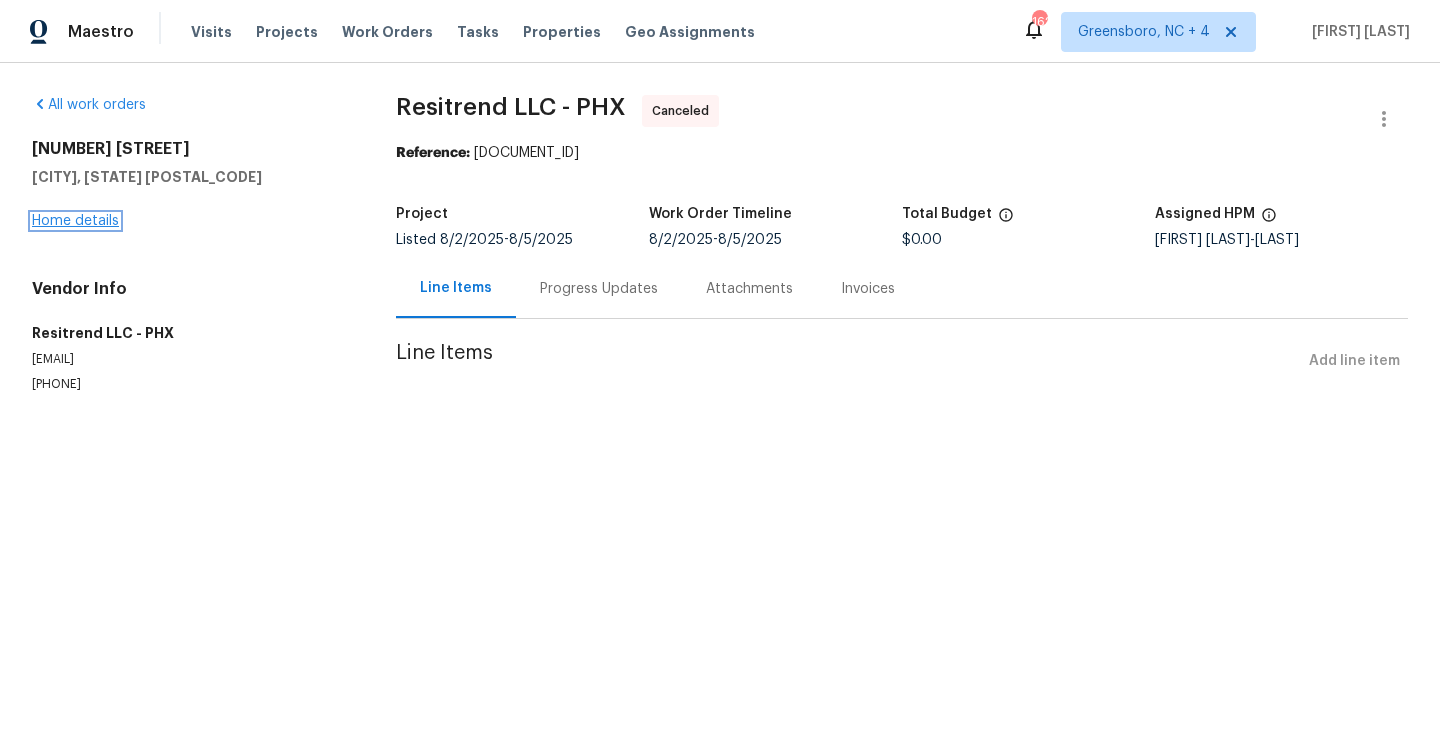 click on "Home details" at bounding box center (75, 221) 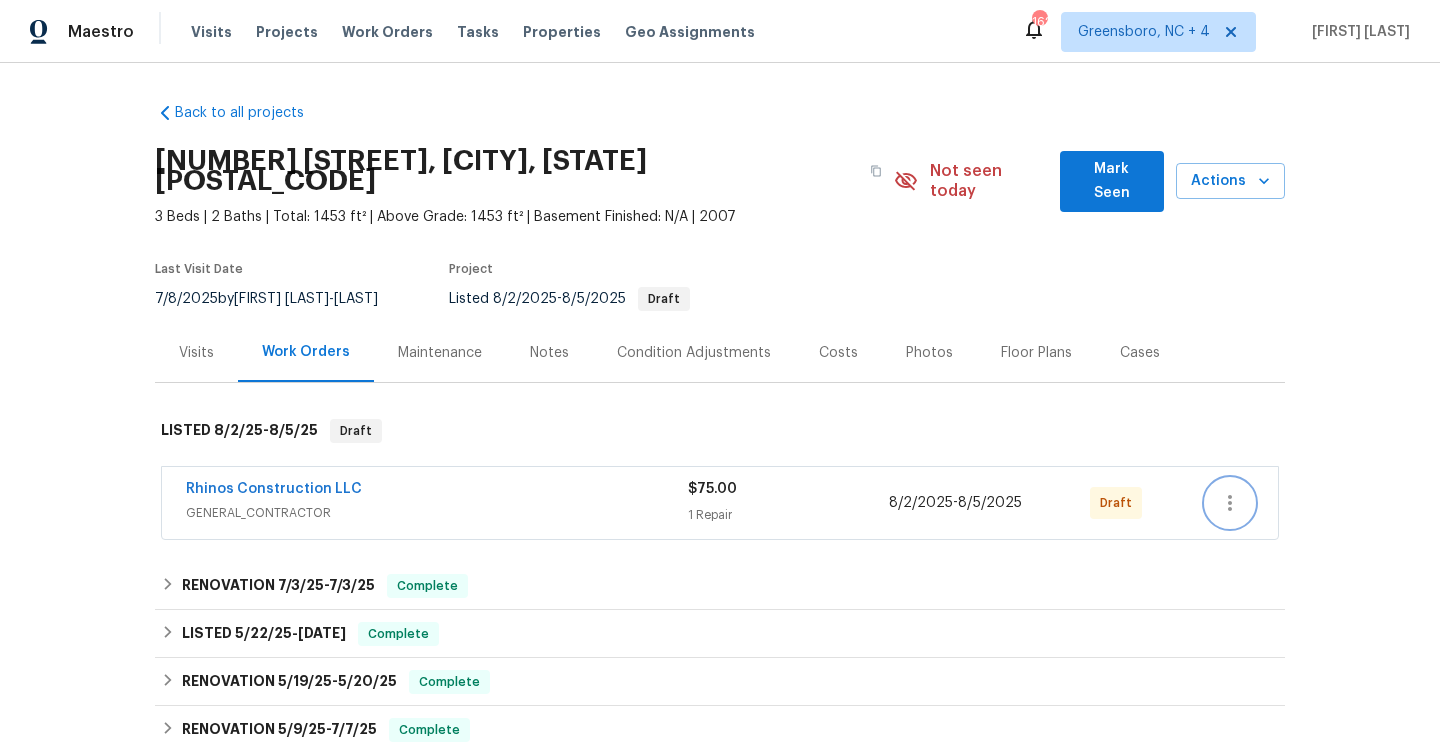 click 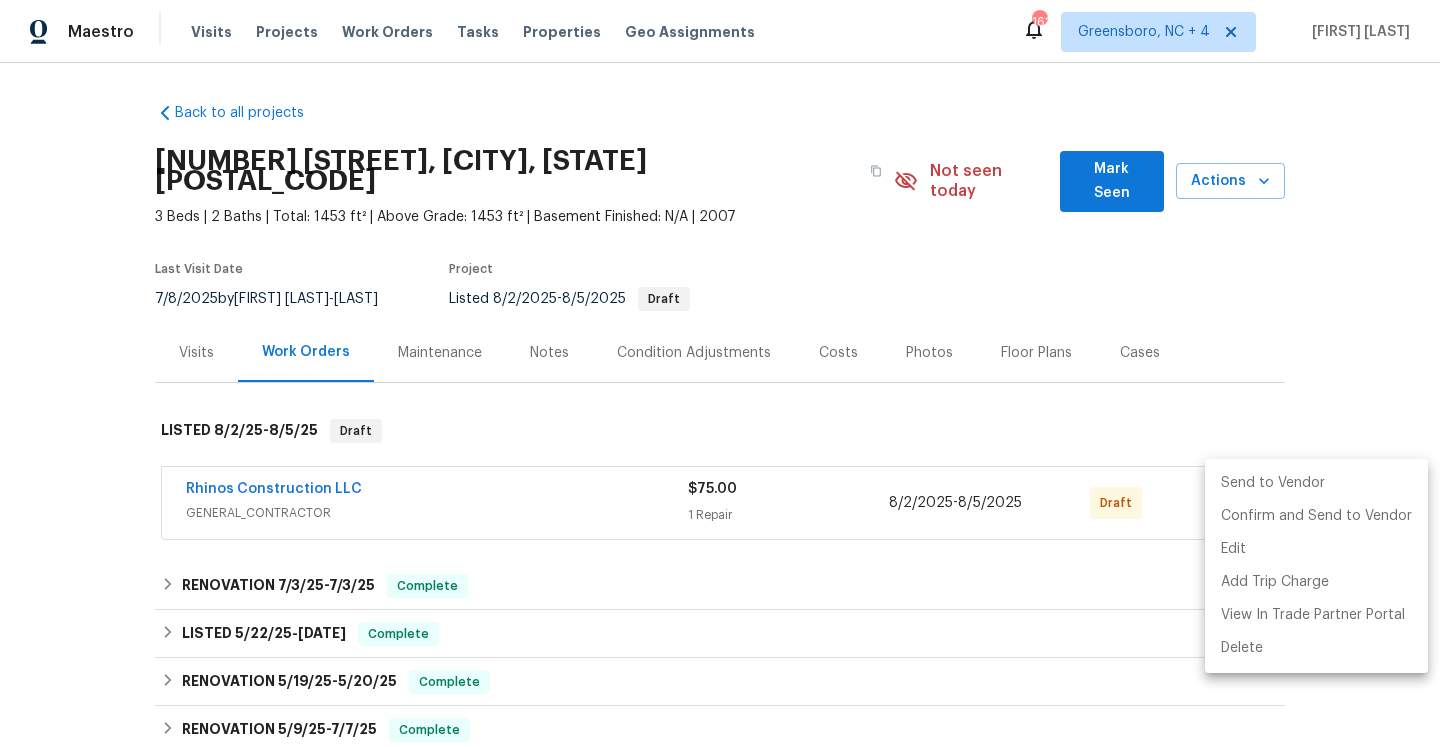 click on "Send to Vendor" at bounding box center (1316, 483) 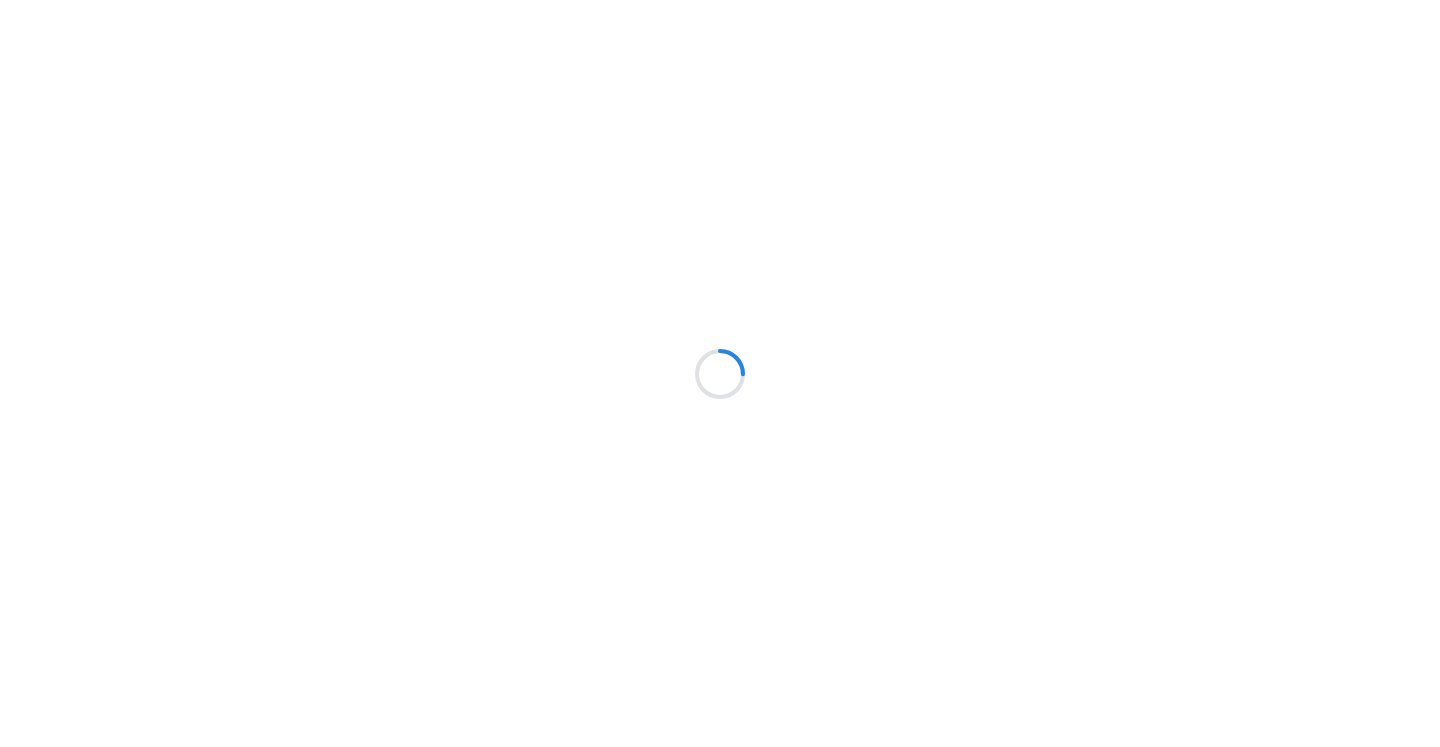 scroll, scrollTop: 0, scrollLeft: 0, axis: both 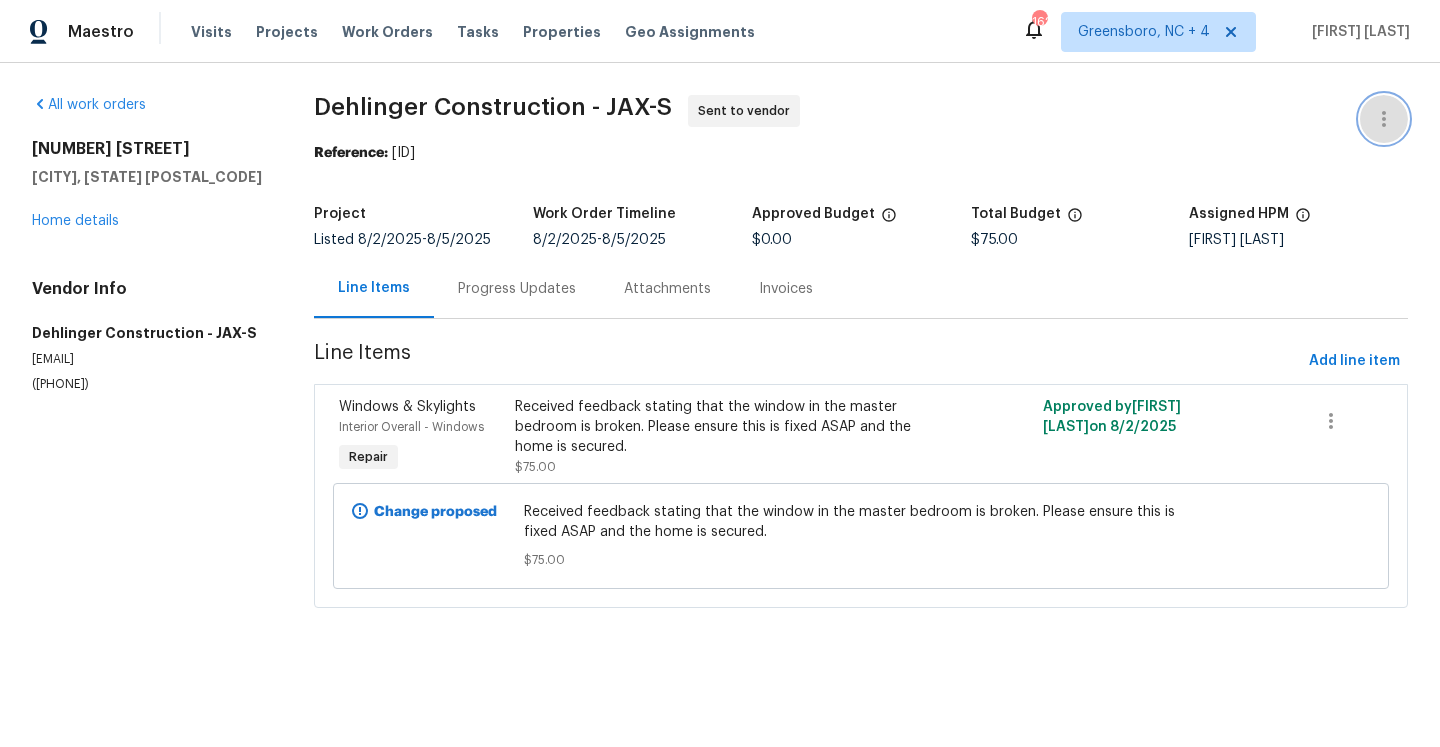 click 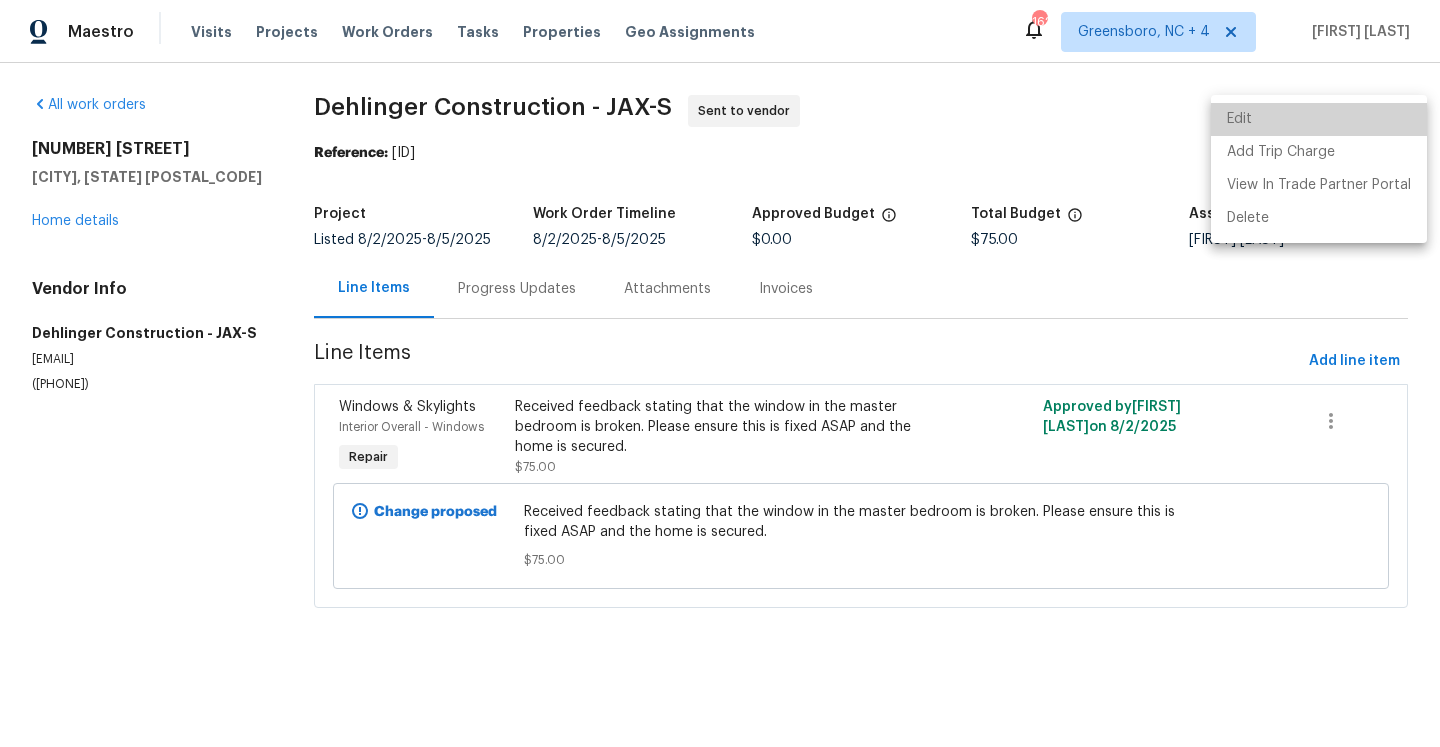 click on "Edit" at bounding box center (1319, 119) 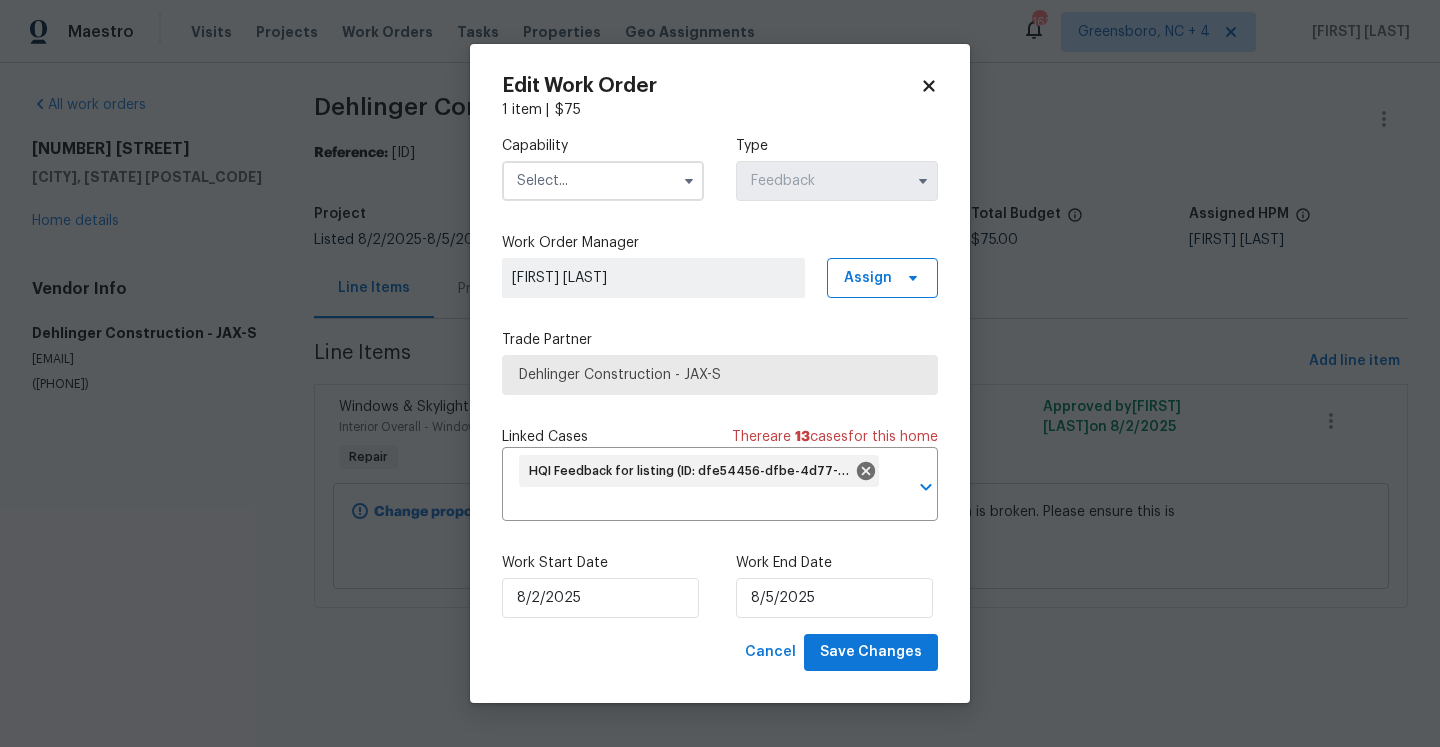 click at bounding box center (603, 181) 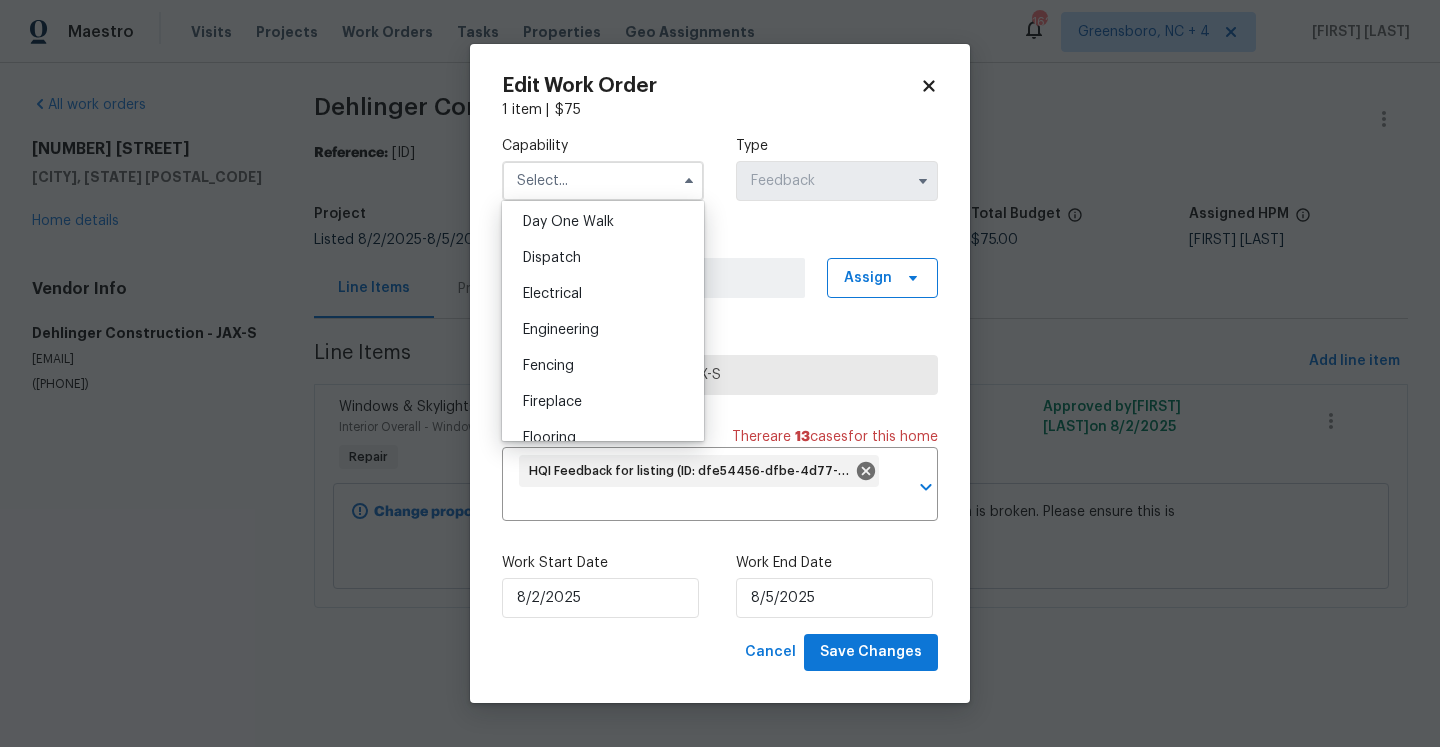 scroll, scrollTop: 567, scrollLeft: 0, axis: vertical 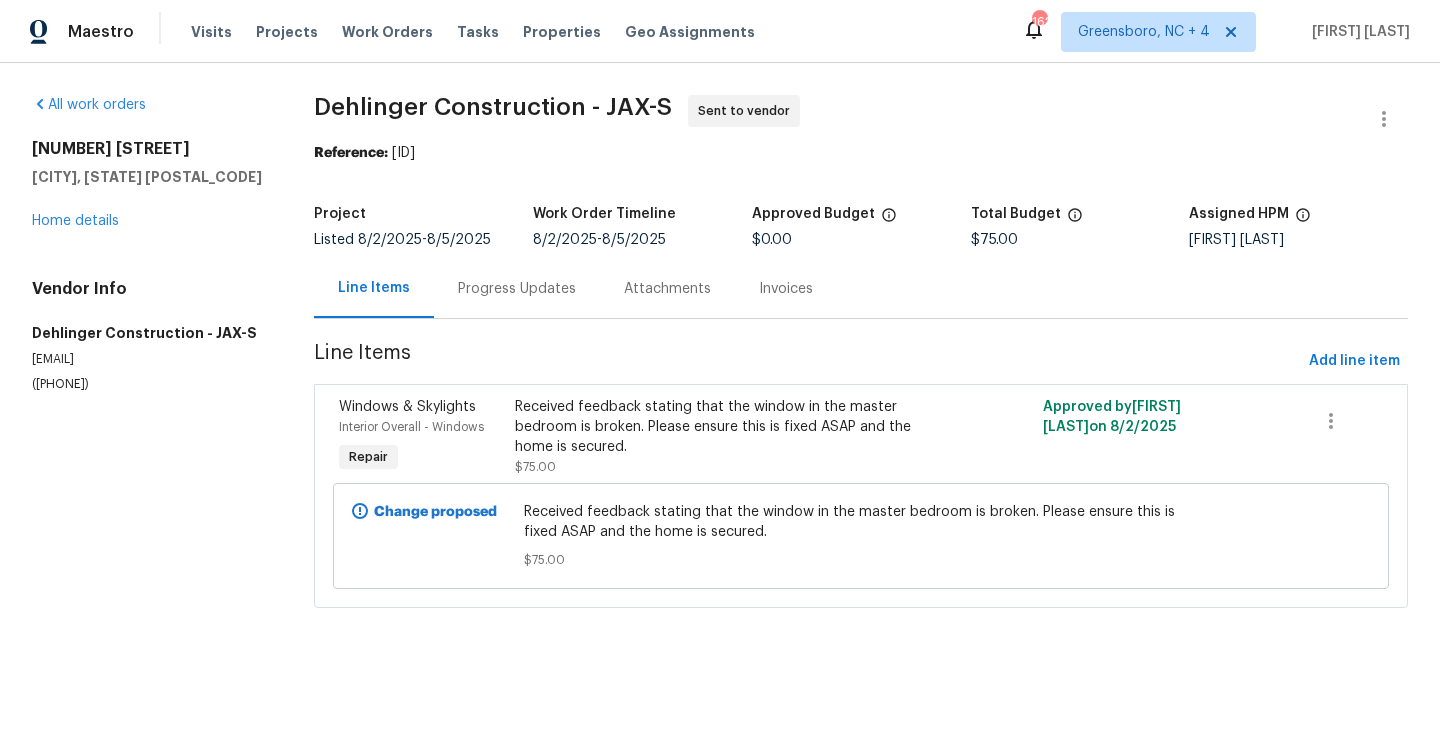 click on "HQI Feedback for listing (ID: dfe54456-dfbe-4d77-91ec-527cf4040d0a) Maestro Visits Projects Work Orders Tasks Properties Geo Assignments 162 Greensboro, [STATE] + 4 [FIRST] [LAST] All work orders [NUMBER] [STREET] [CITY], [STATE] [POSTAL_CODE] Home details Vendor Info Dehlinger Construction - JAX-S [EMAIL] ([PHONE]) Dehlinger Construction - JAX-S Sent to vendor Reference: [ID] Project Listed [MM]/[DD]/[YYYY] - [MM]/[DD]/[YYYY] Work Order Timeline [MM]/[DD]/[YYYY] - [MM]/[DD]/[YYYY] Approved Budget $0.00 Total Budget $75.00 Assigned HPM [FIRST] [LAST] Line Items Progress Updates Attachments Invoices Line Items Add line item Windows & Skylights Interior Overall - Windows Repair Received feedback stating that the window in the master bedroom is broken. Please ensure this is fixed ASAP and the home is secured. $75.00 Approved by [FIRST] [LAST] on [MM]/[DD]/[YYYY] Change proposed Received feedback stating that the window in the master bedroom is broken. Please ensure this is fixed ASAP and the home is secured. $75.00
Edit Work Order 1 item | $ 75 Capability Agent Appliance BRN And Lrr" at bounding box center (720, 332) 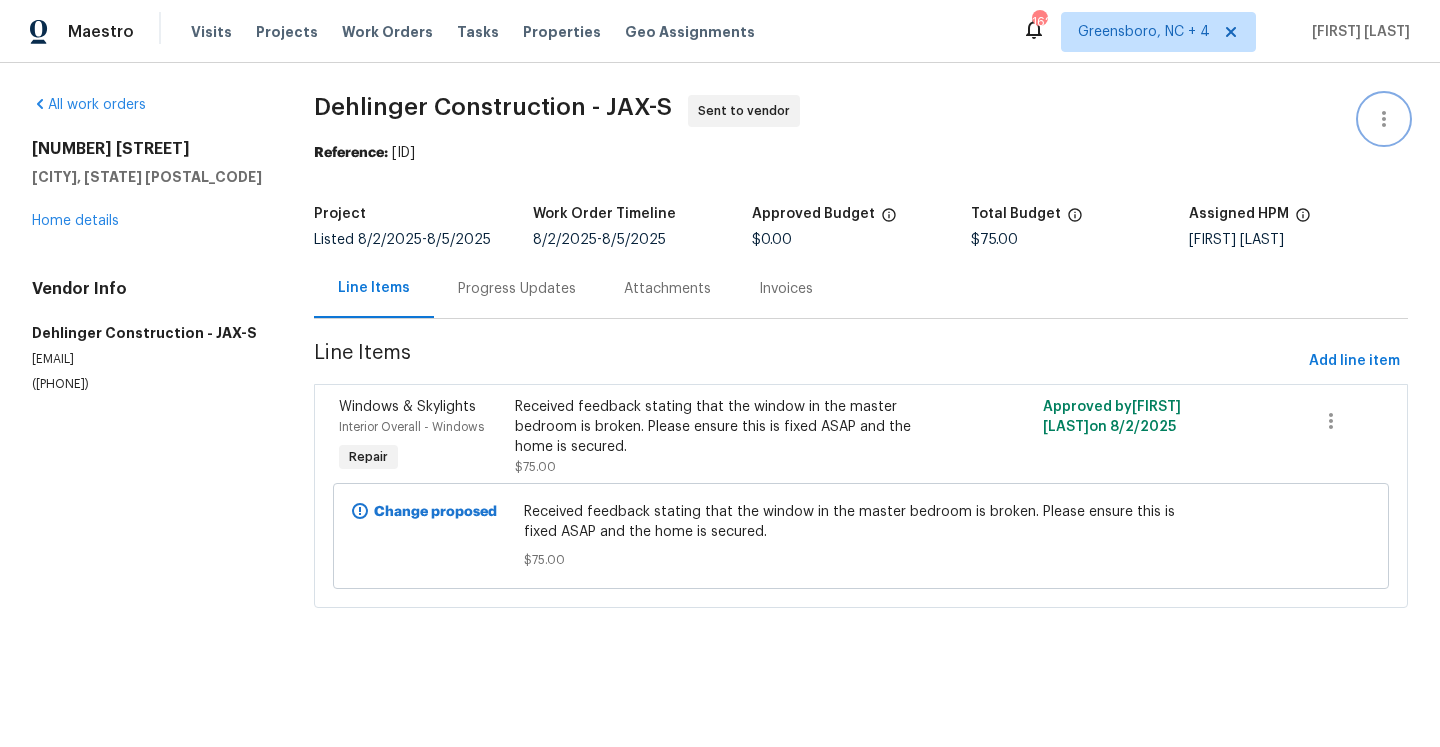 click 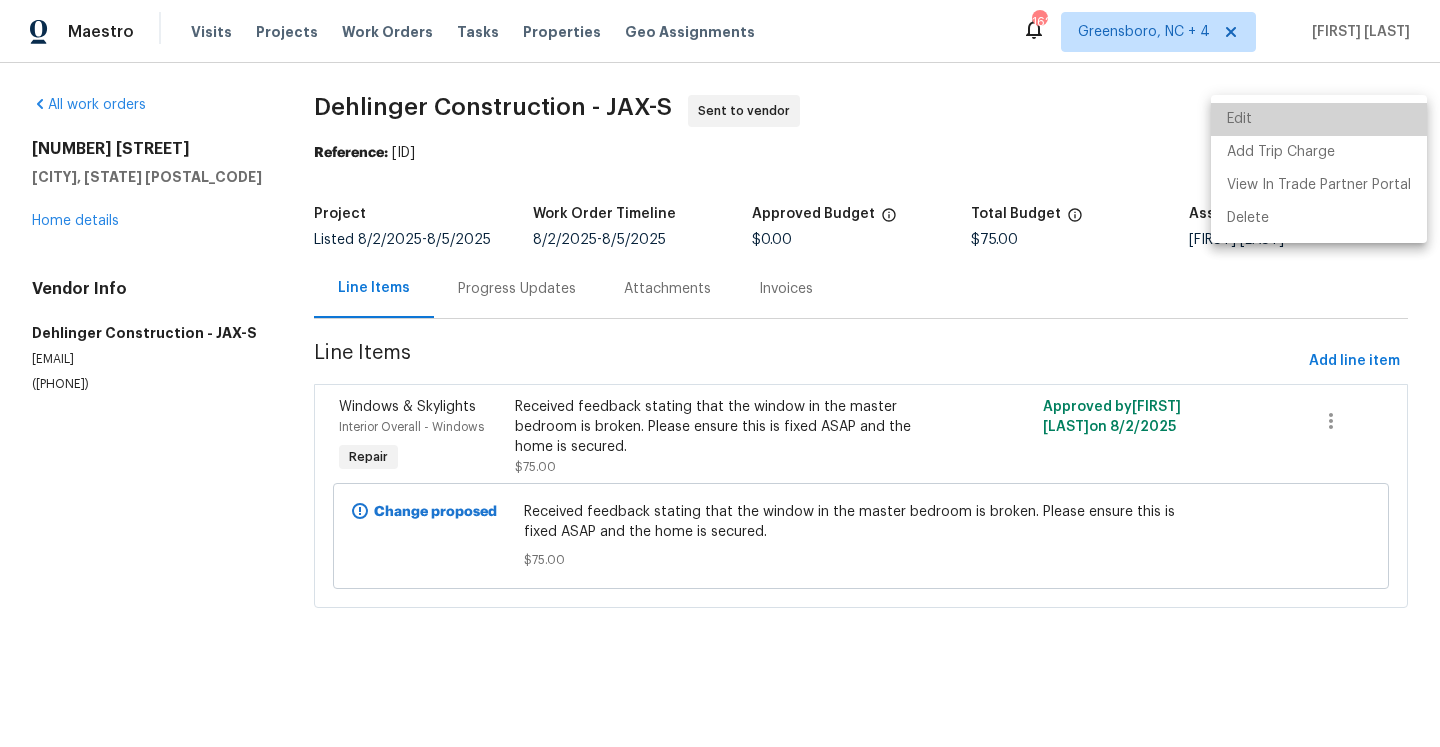 click on "Edit" at bounding box center (1319, 119) 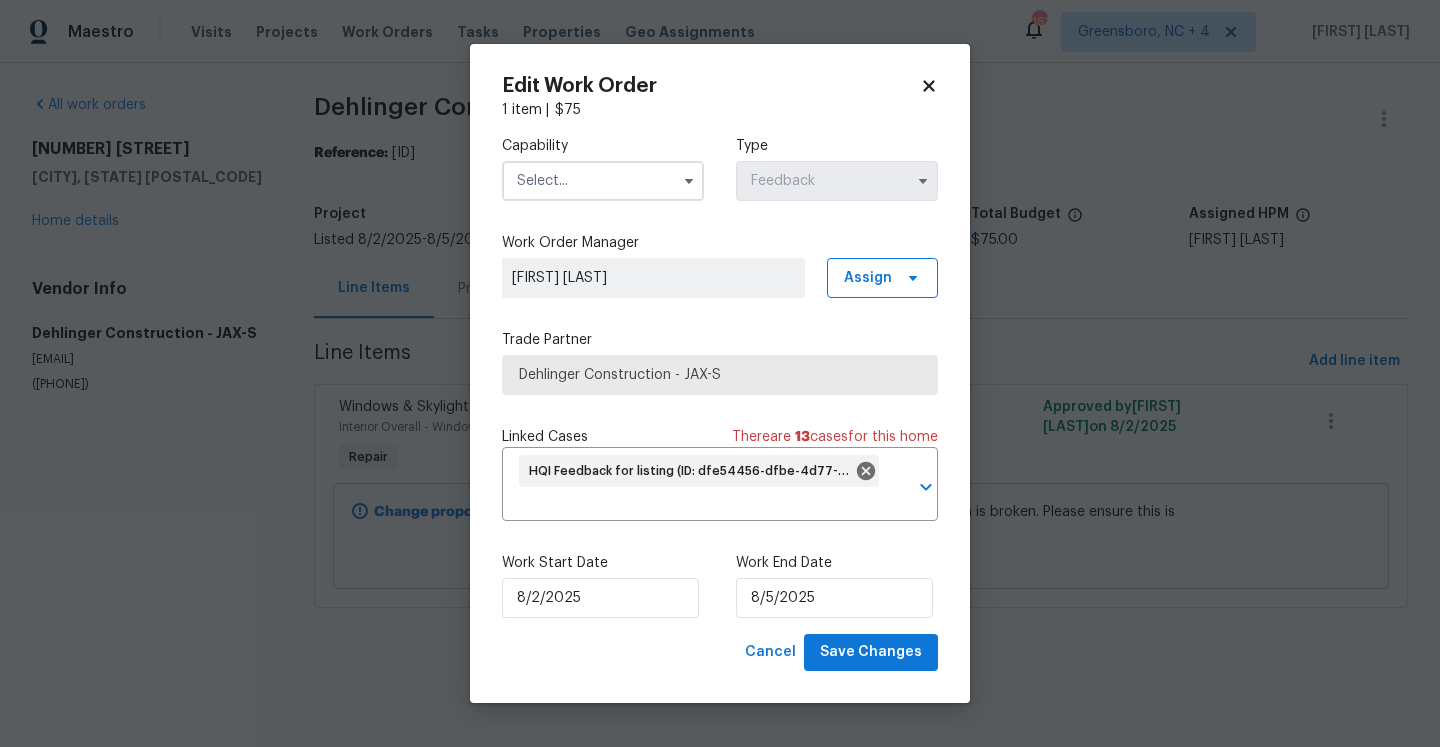 click at bounding box center [603, 181] 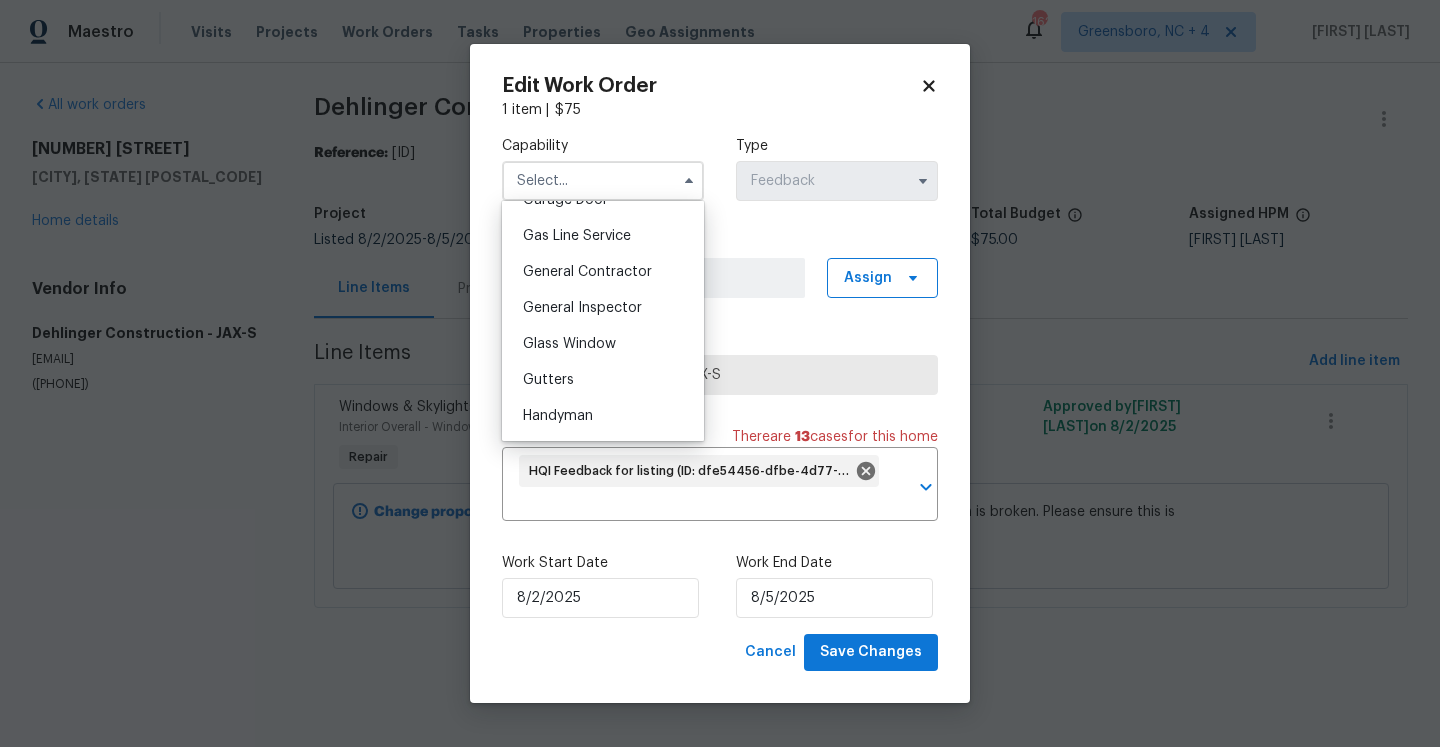 scroll, scrollTop: 926, scrollLeft: 0, axis: vertical 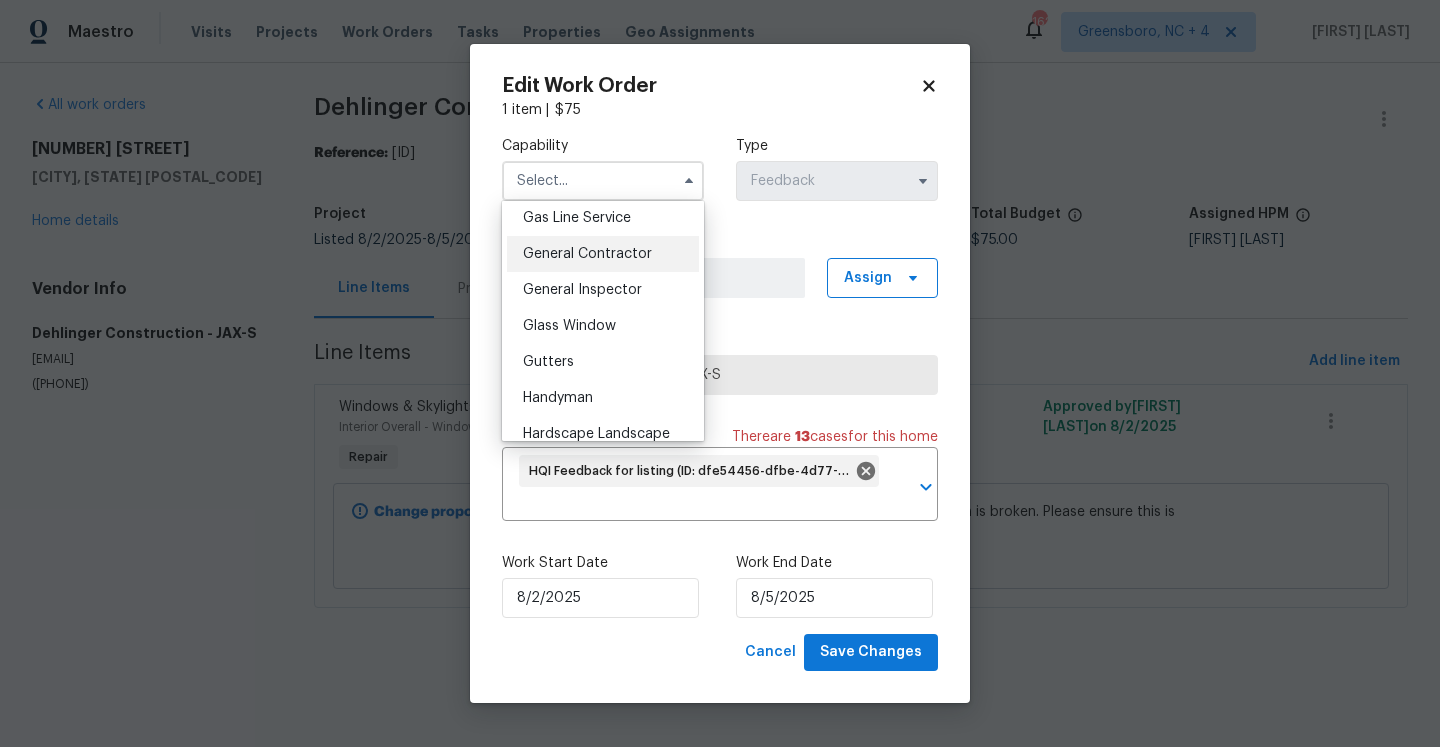 click on "General Contractor" at bounding box center [587, 254] 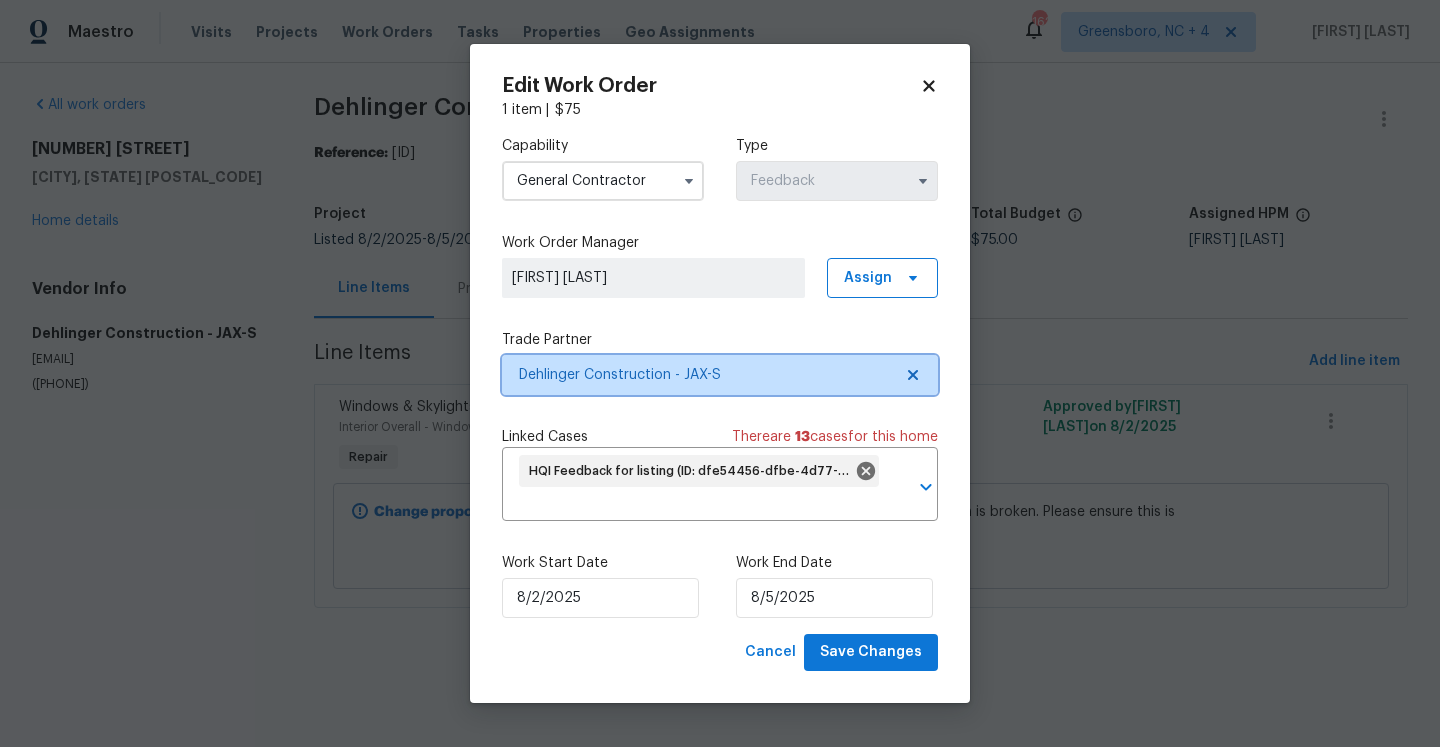 click on "Dehlinger Construction - JAX-S" at bounding box center (705, 375) 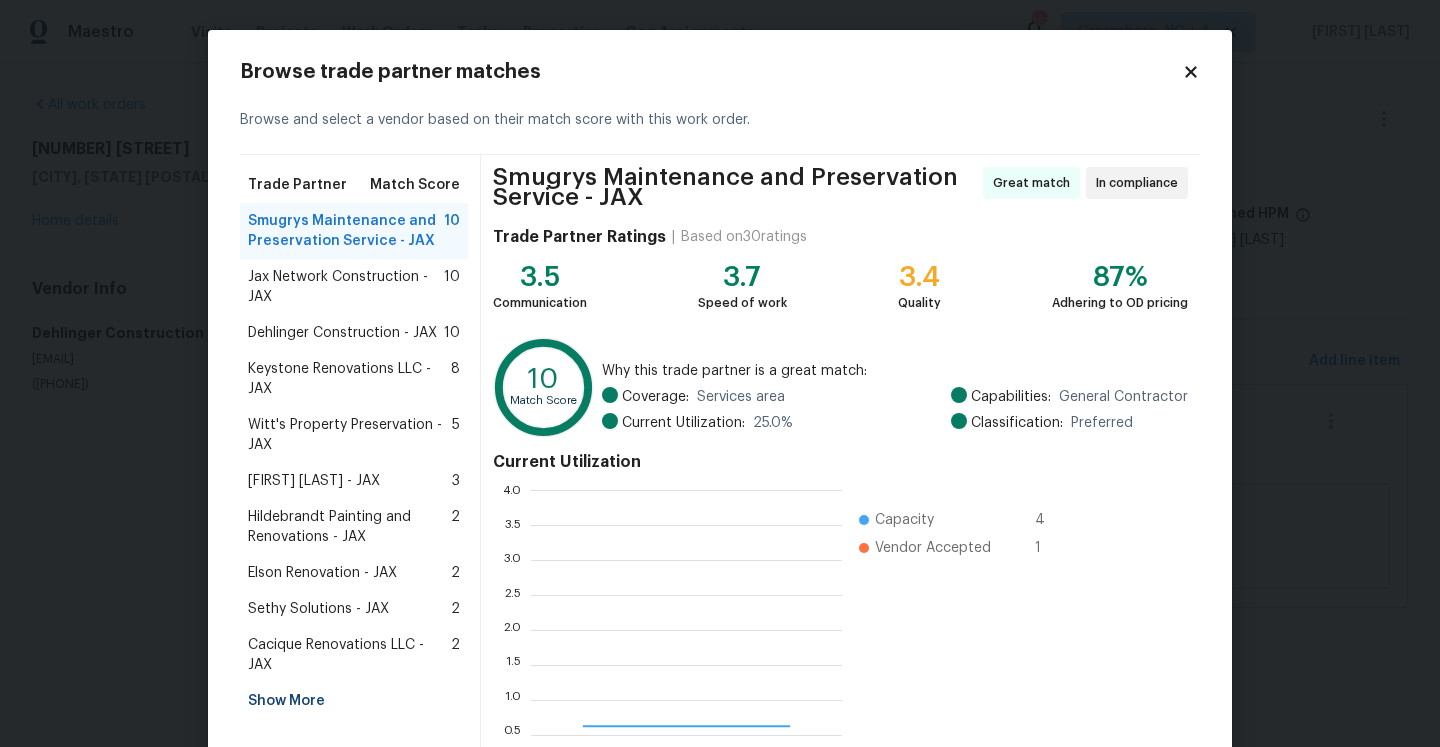 scroll, scrollTop: 2, scrollLeft: 1, axis: both 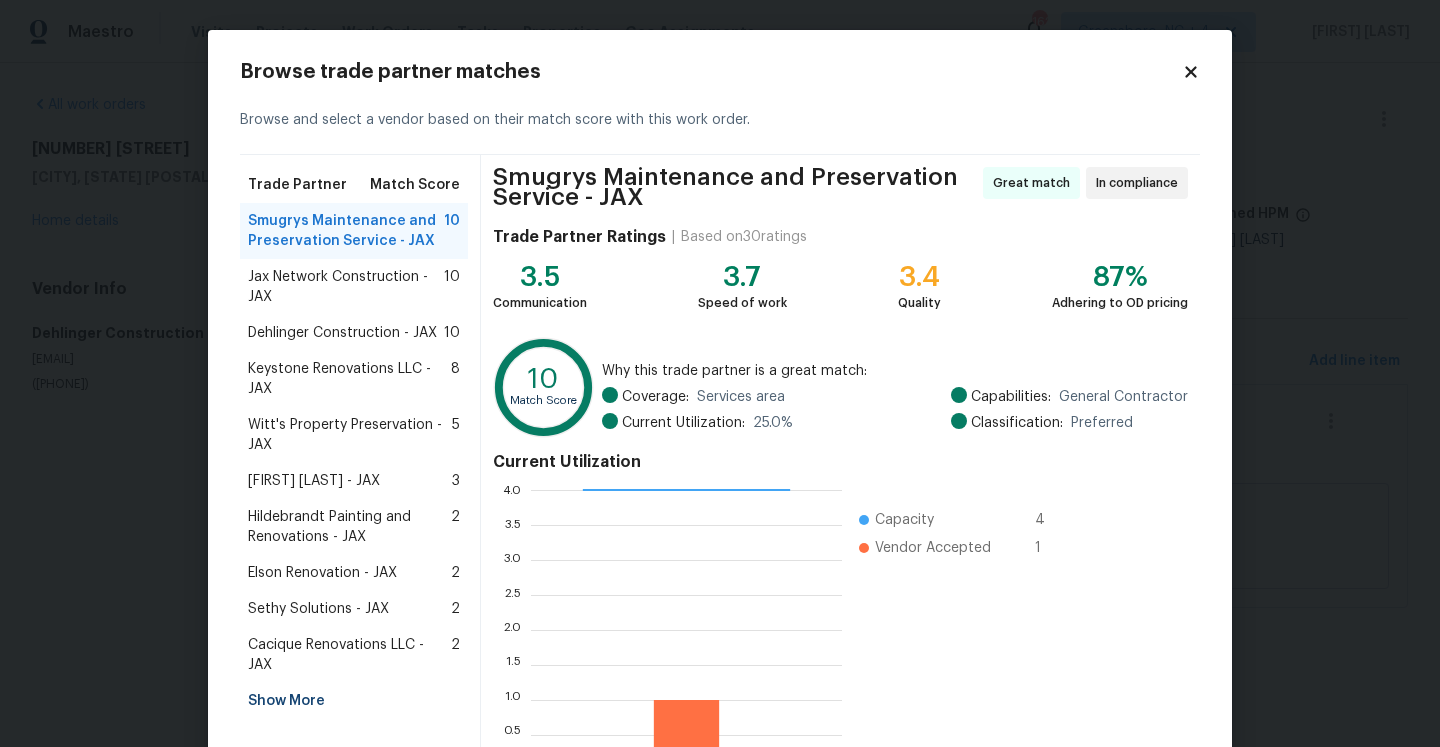 click on "Show More" at bounding box center (354, 701) 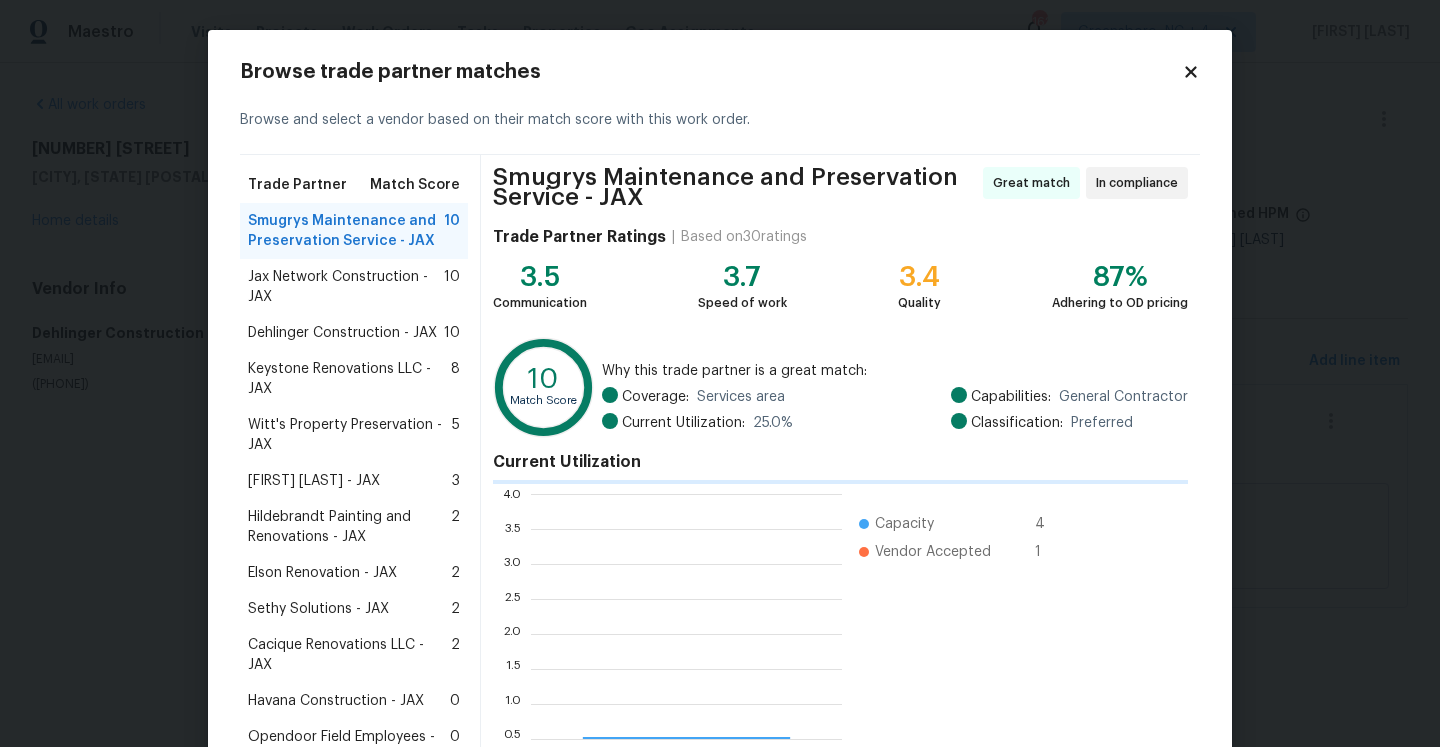 scroll, scrollTop: 2, scrollLeft: 1, axis: both 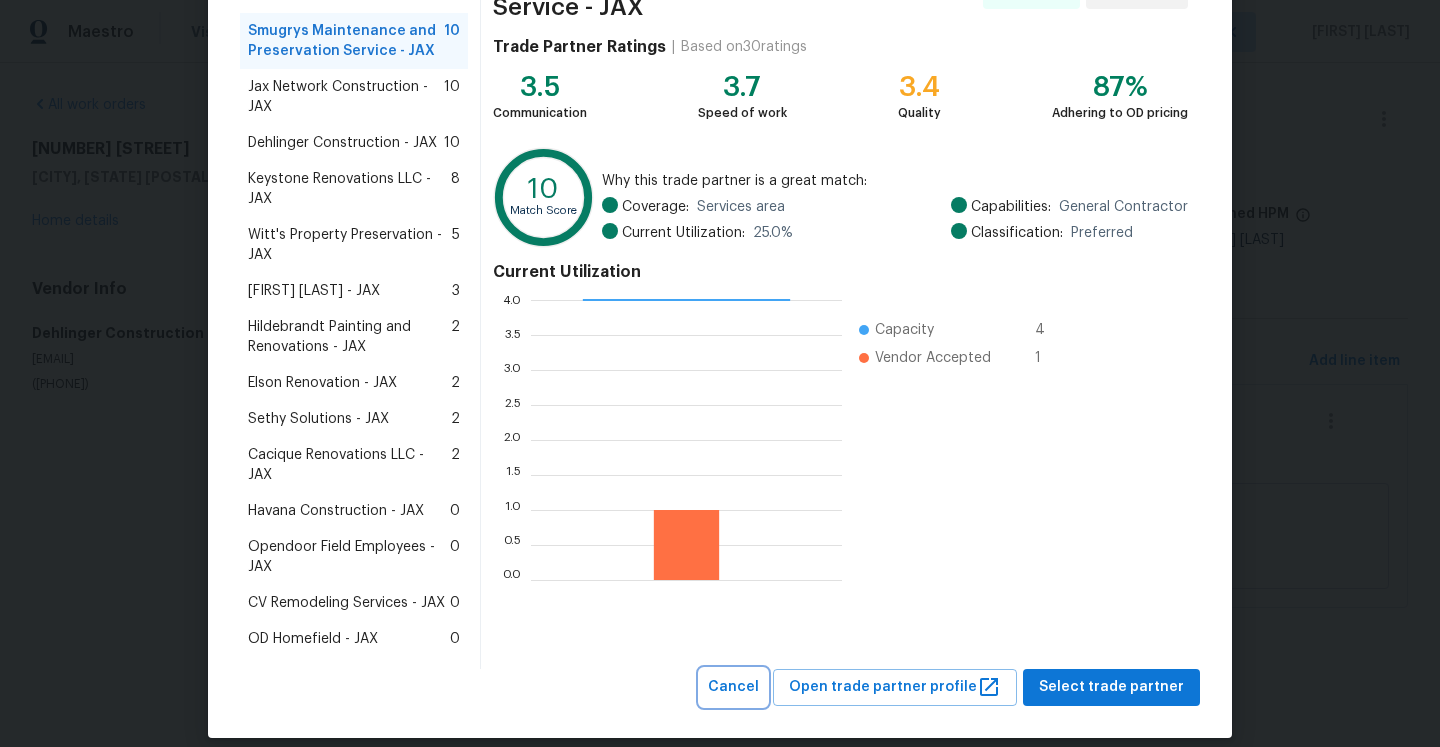 click on "Cancel" at bounding box center (733, 687) 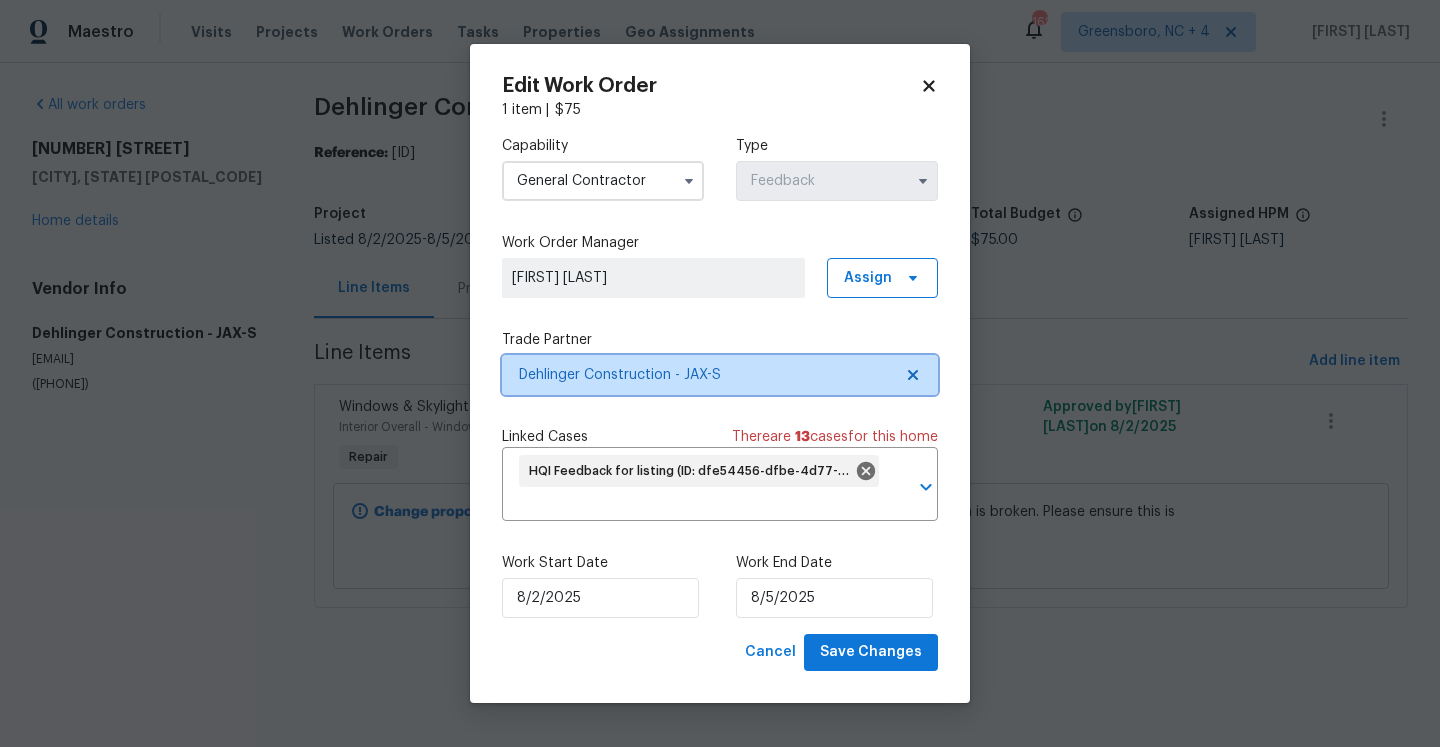 scroll, scrollTop: 0, scrollLeft: 0, axis: both 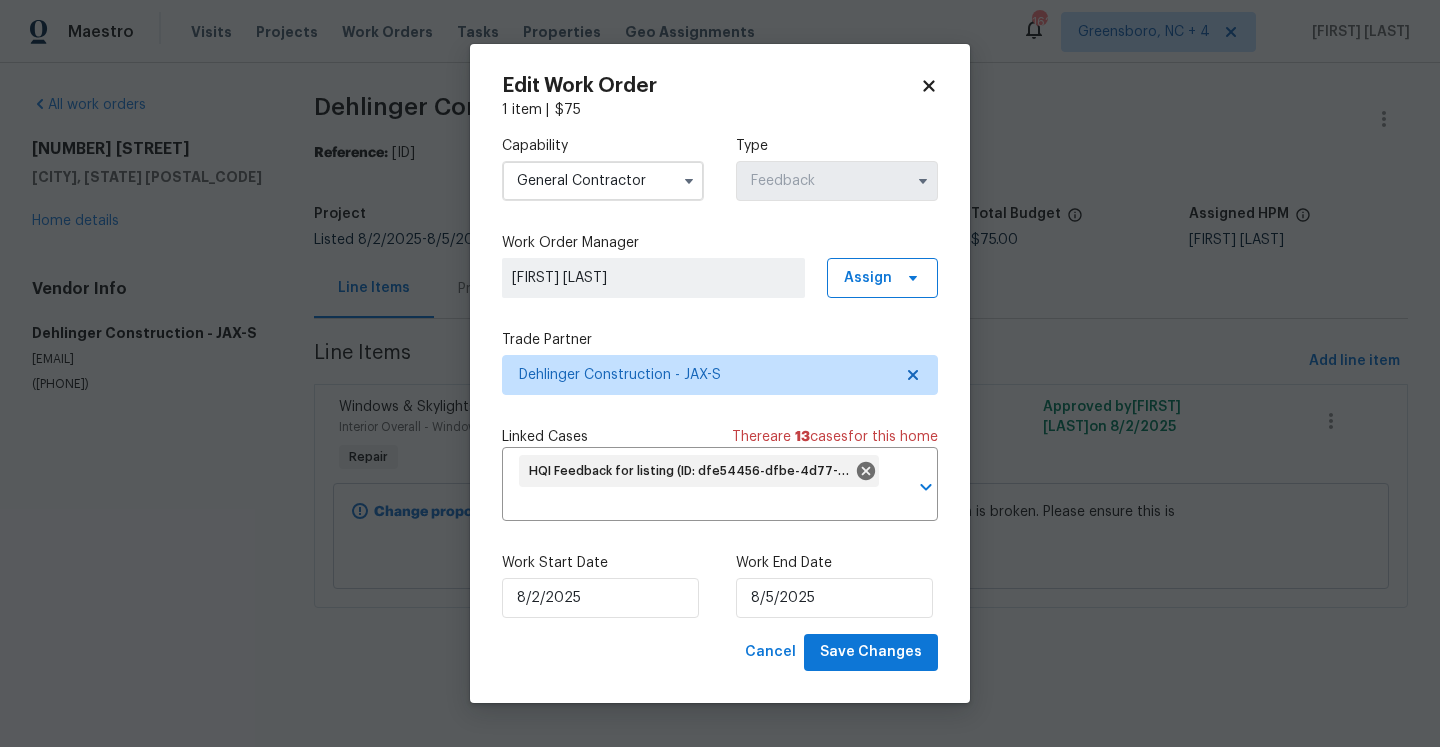 click on "General Contractor" at bounding box center (603, 181) 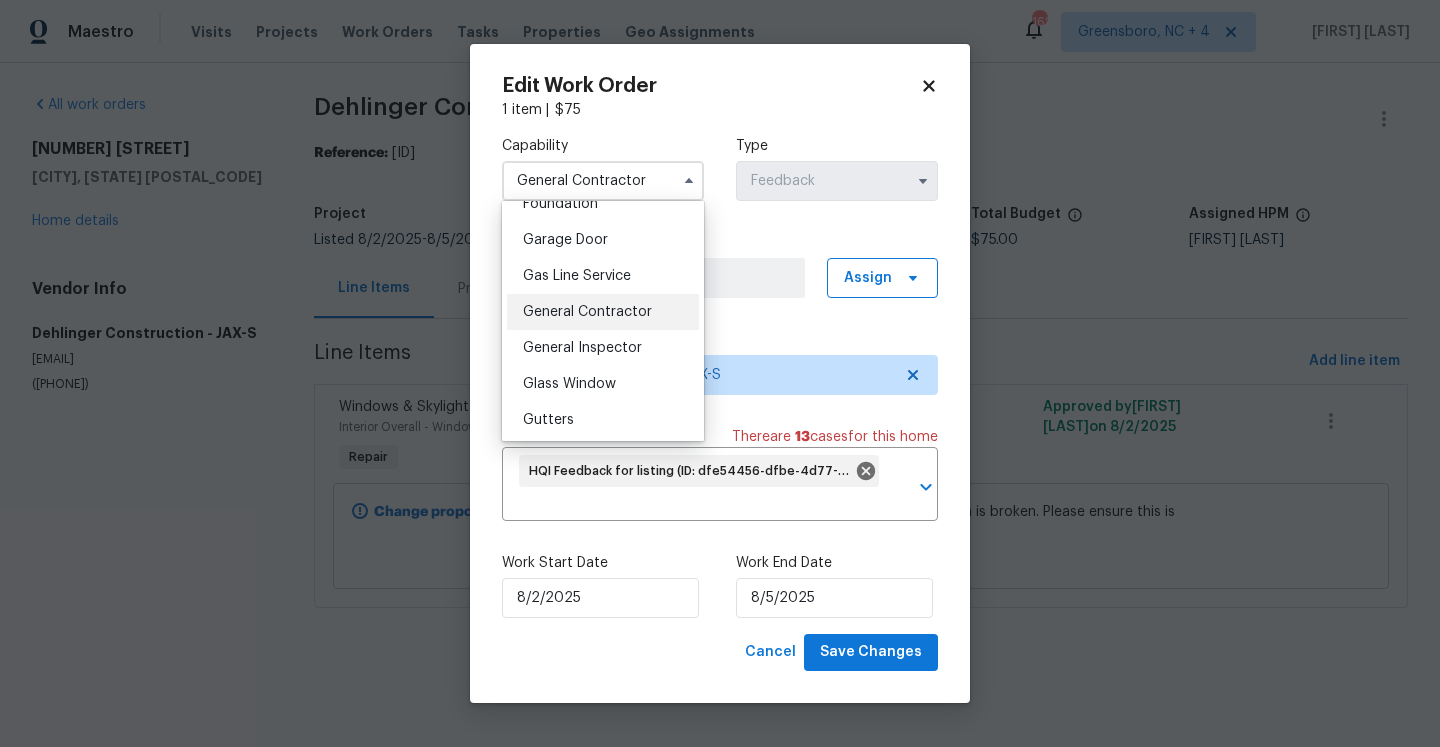scroll, scrollTop: 873, scrollLeft: 0, axis: vertical 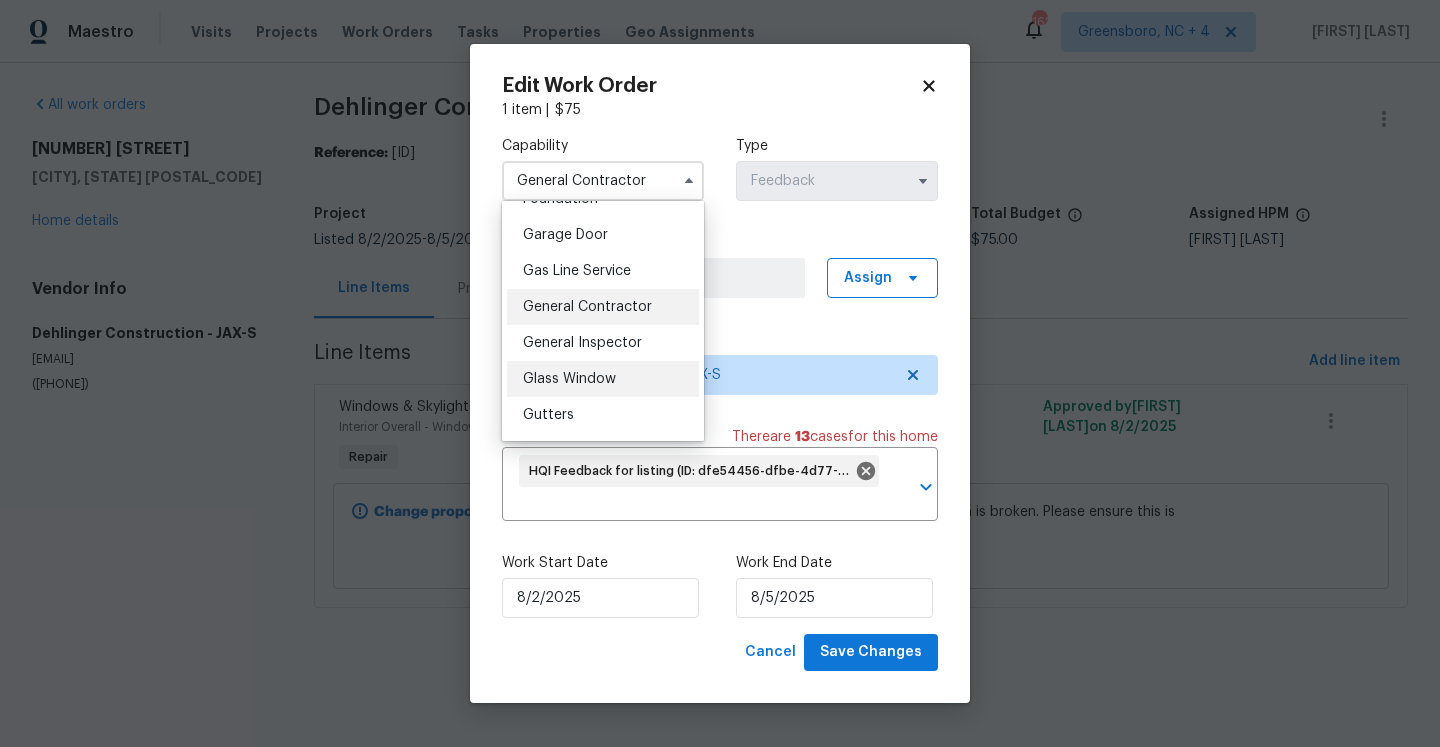 click on "Glass Window" at bounding box center (569, 379) 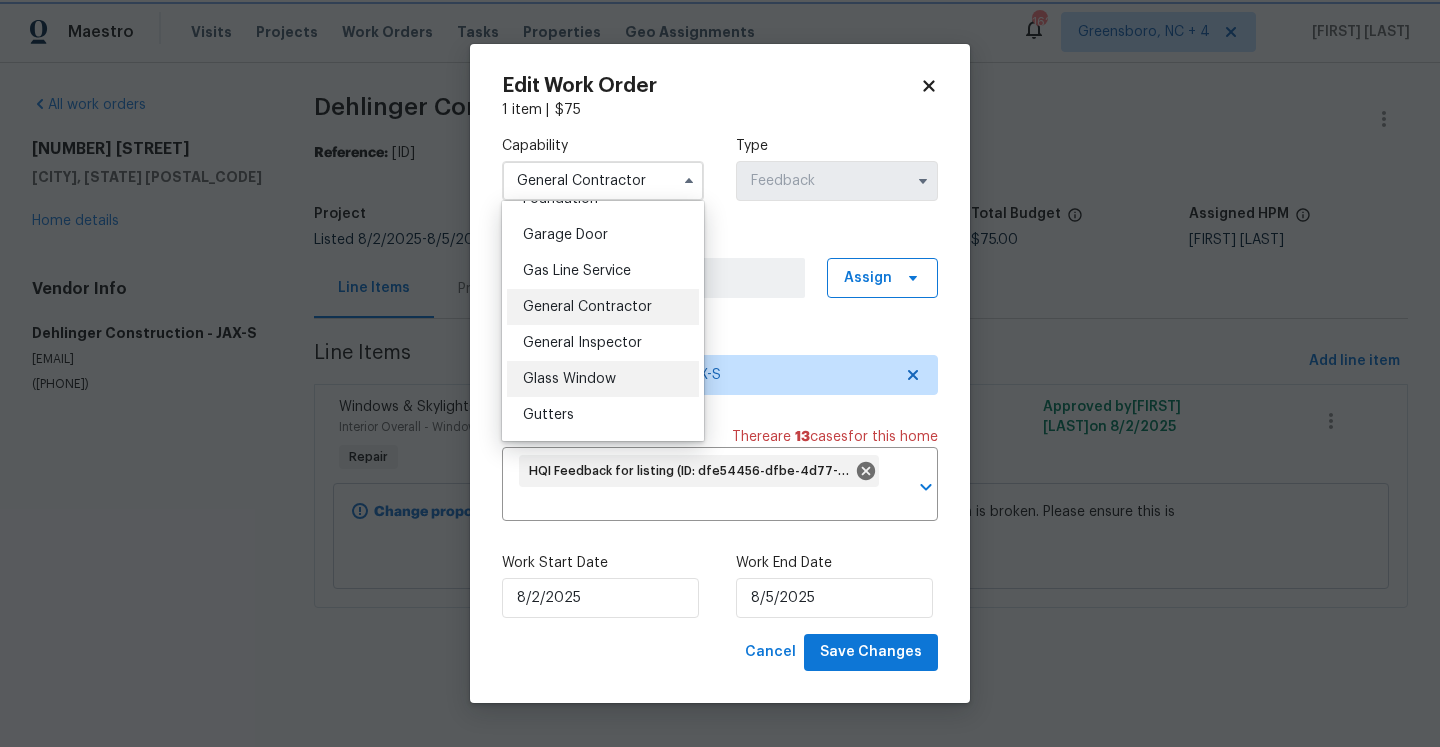 type on "Glass Window" 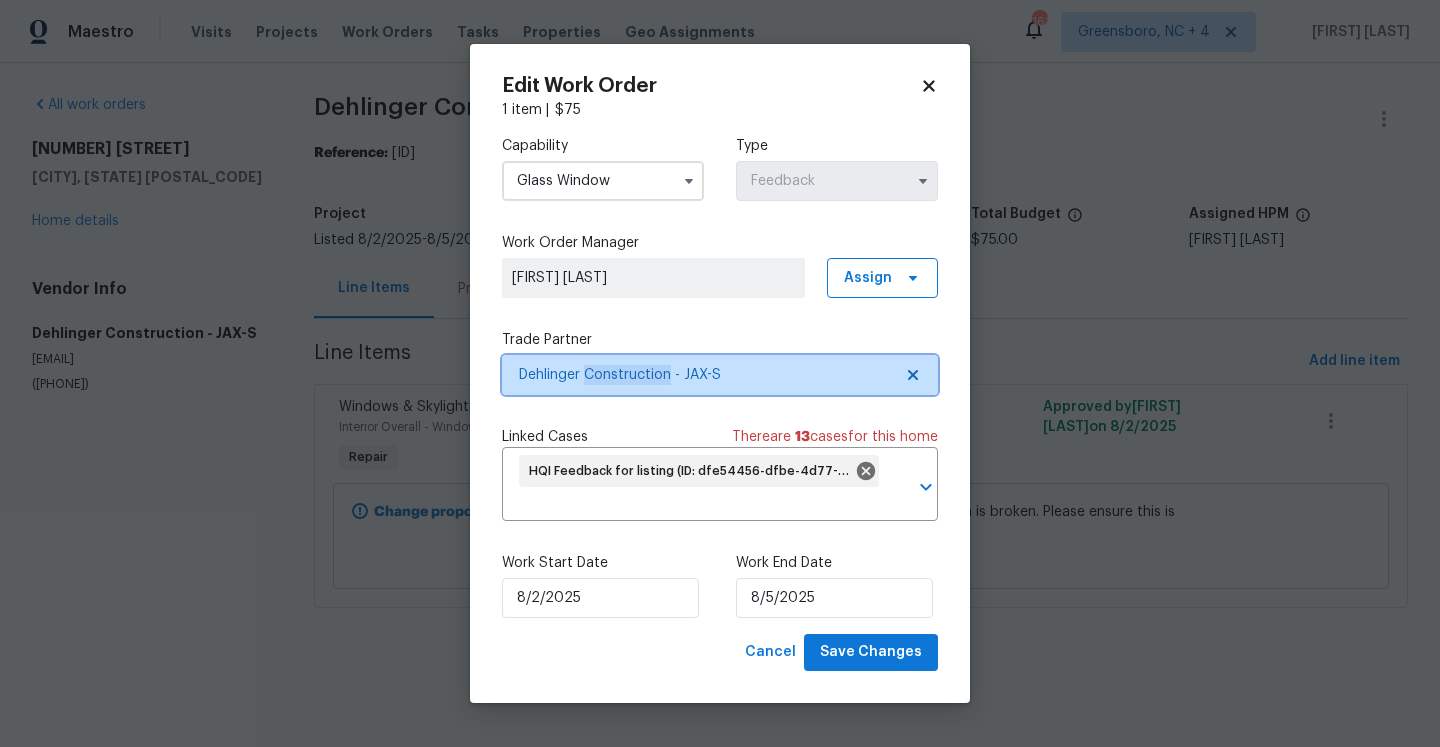 click on "Dehlinger Construction - JAX-S" at bounding box center (705, 375) 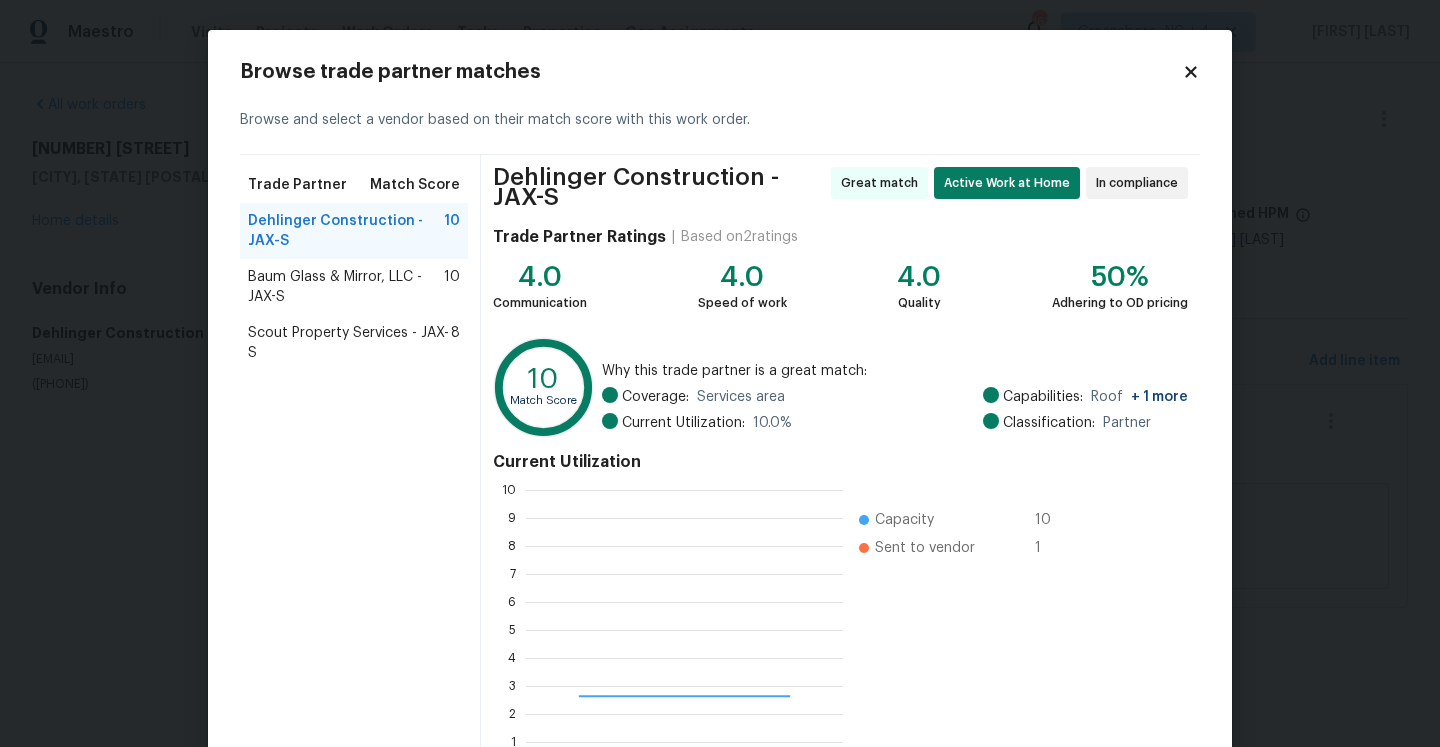 scroll, scrollTop: 2, scrollLeft: 2, axis: both 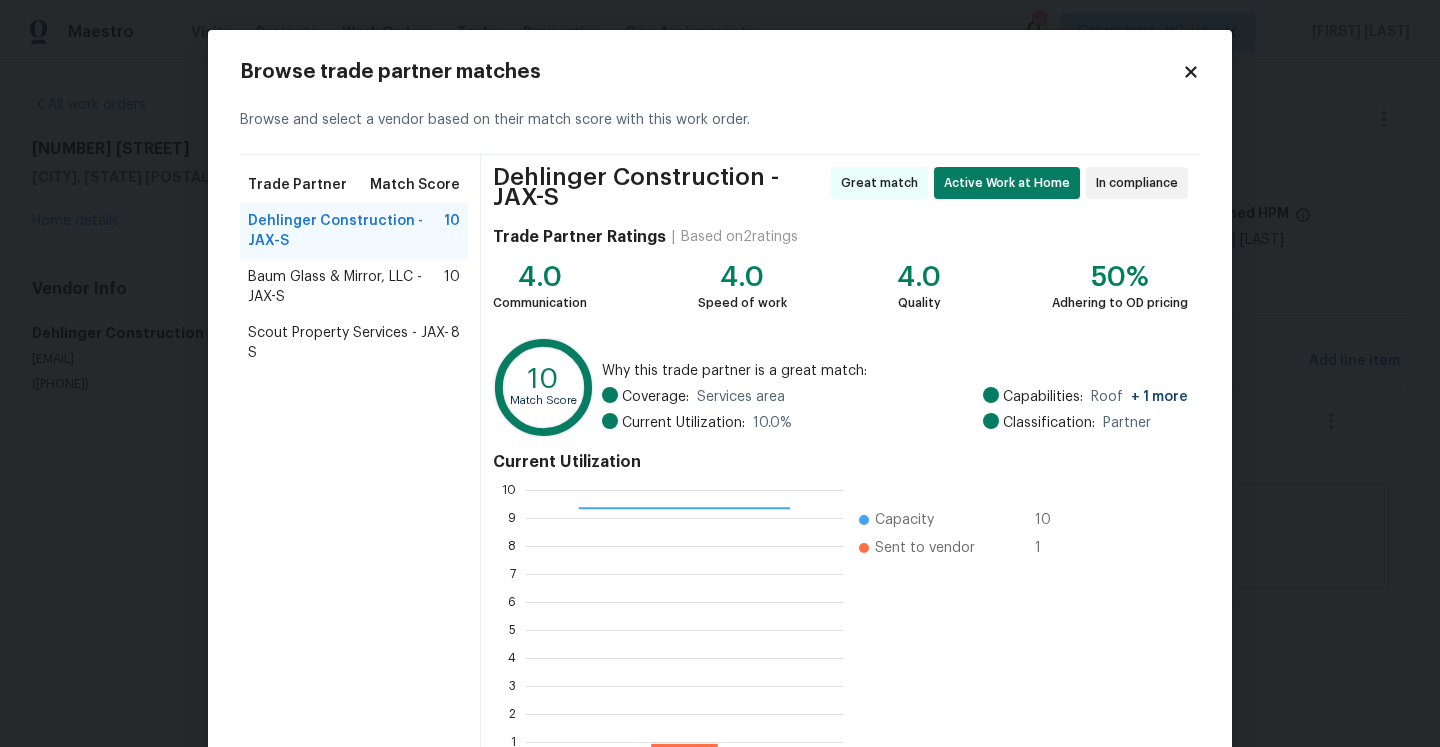 click on "Scout Property Services - JAX-S" at bounding box center (349, 343) 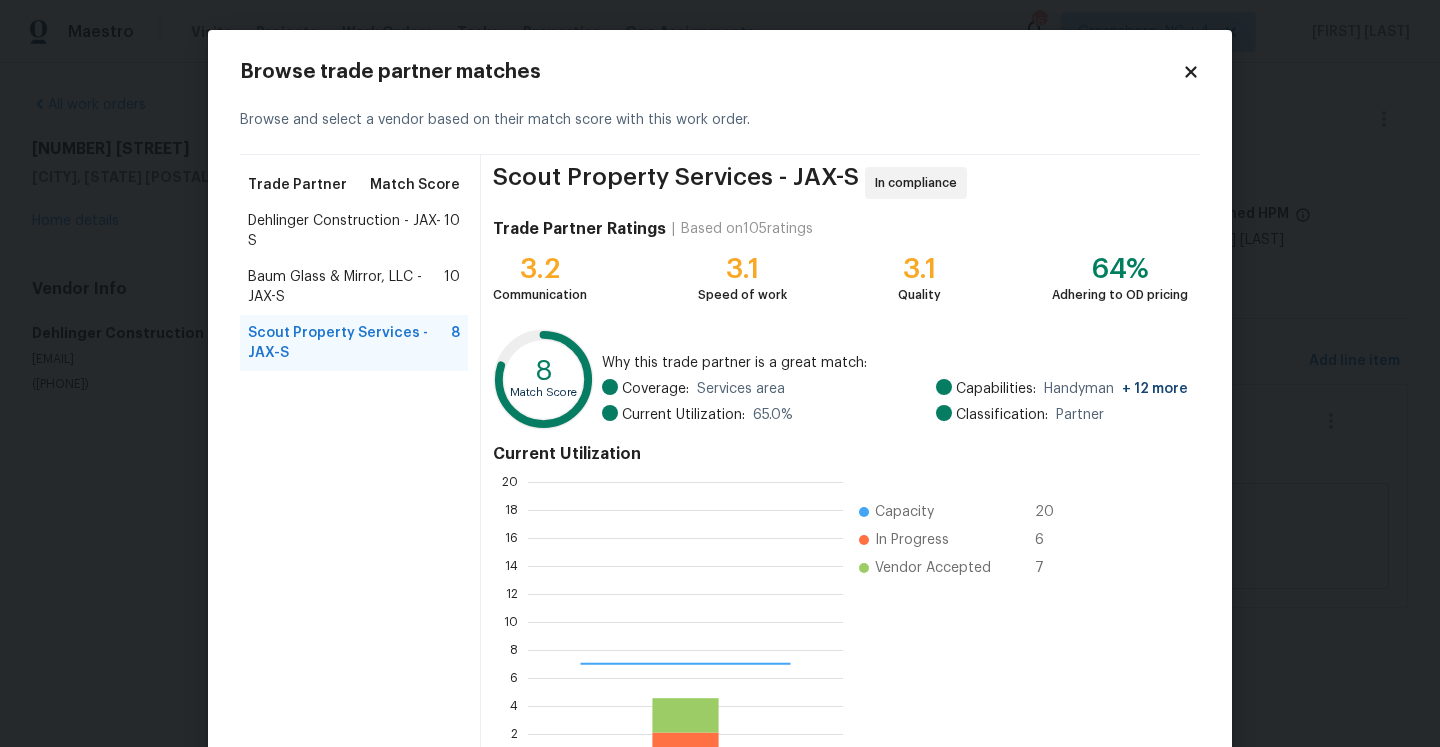 scroll, scrollTop: 2, scrollLeft: 2, axis: both 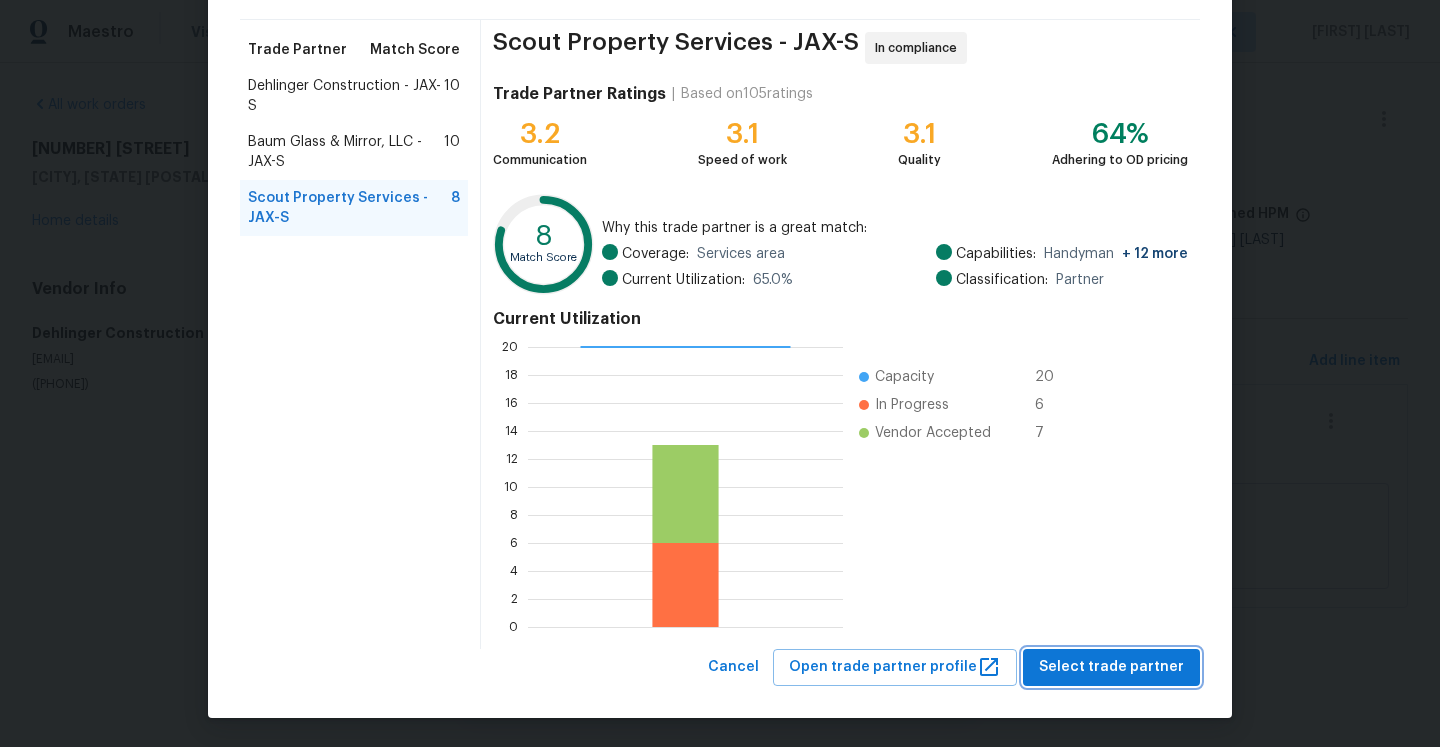 click on "Select trade partner" at bounding box center (1111, 667) 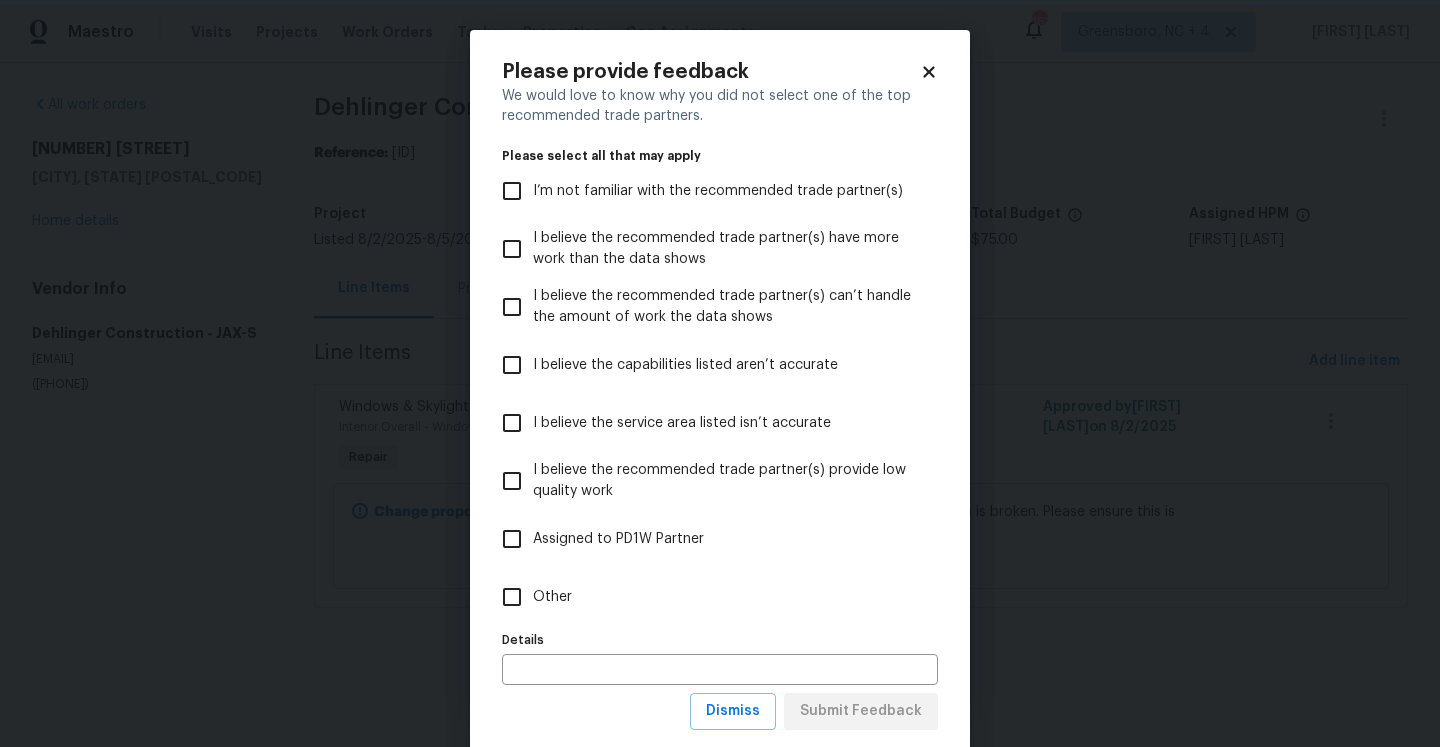 scroll, scrollTop: 0, scrollLeft: 0, axis: both 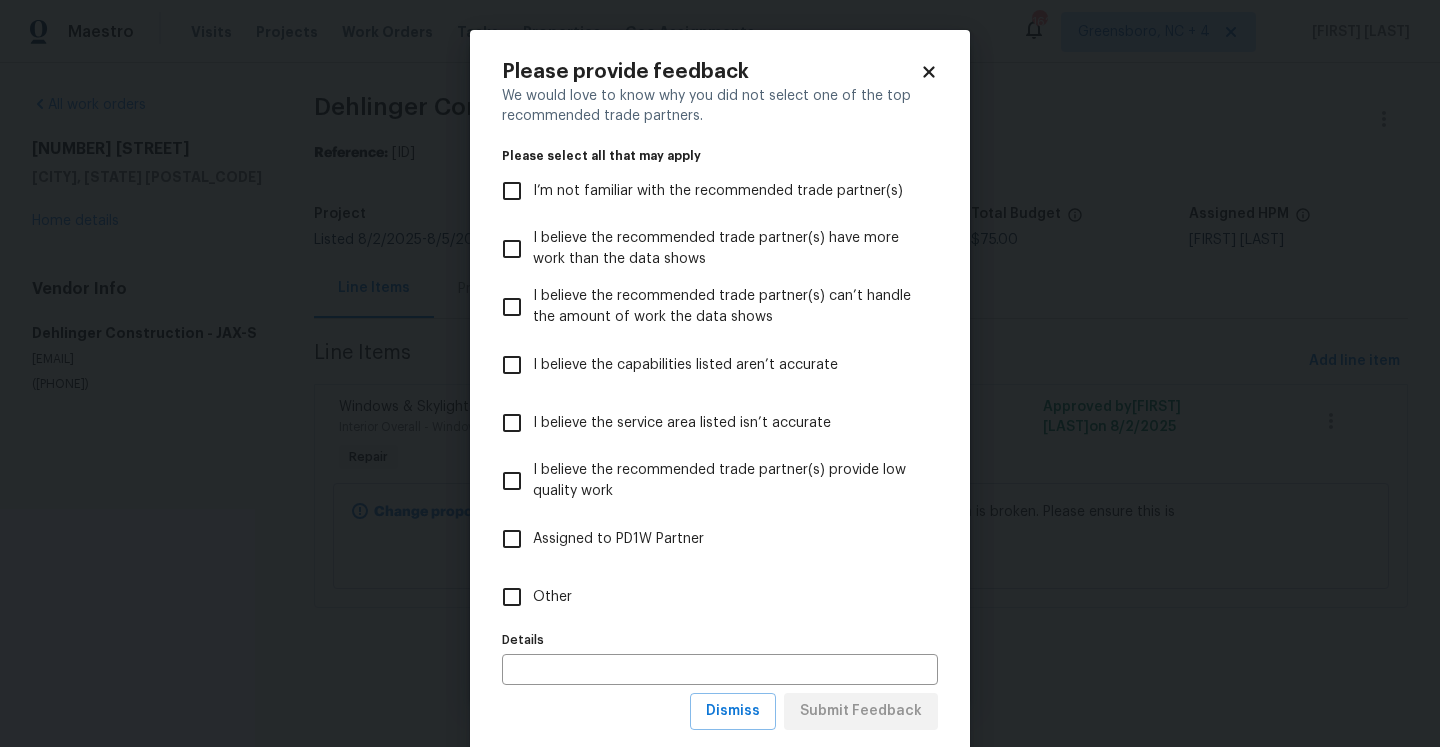 click on "Other" at bounding box center (706, 597) 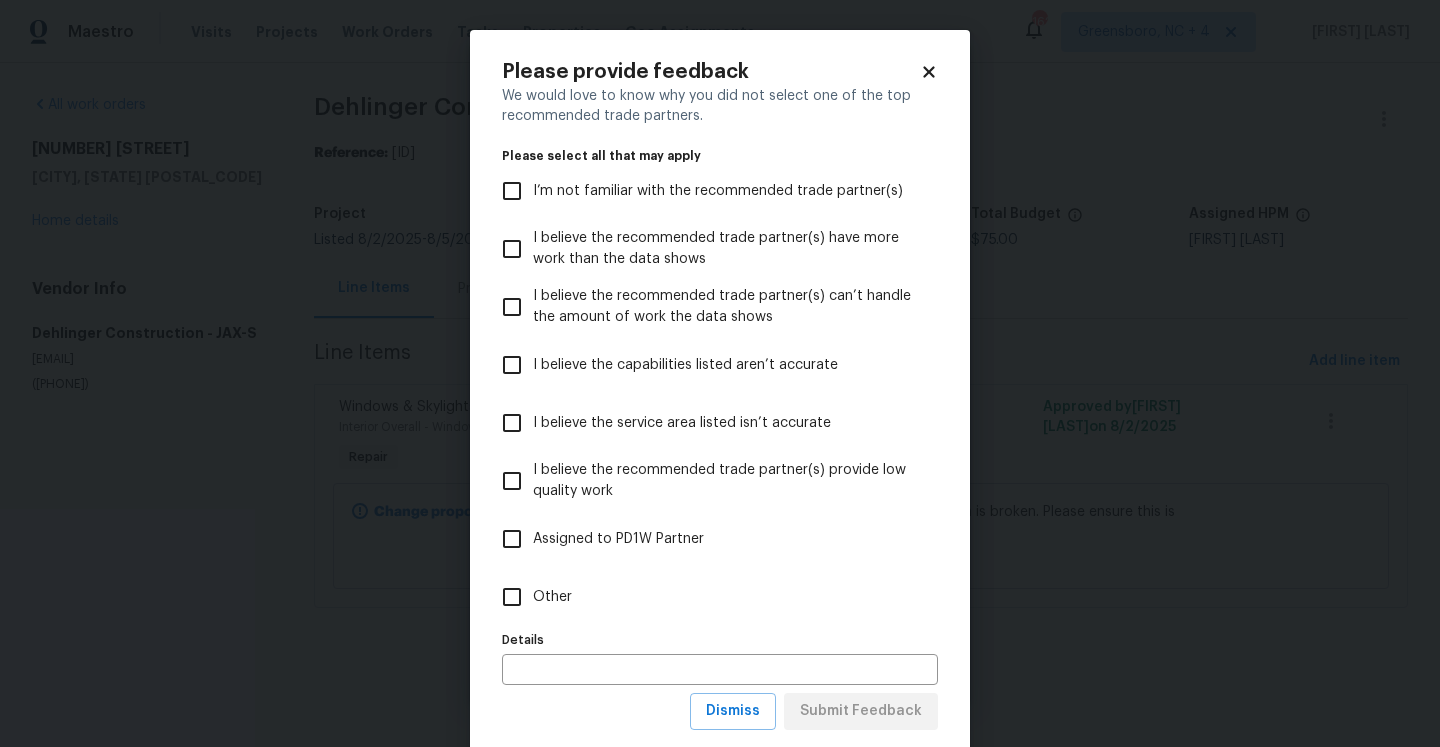 click on "Other" at bounding box center (512, 597) 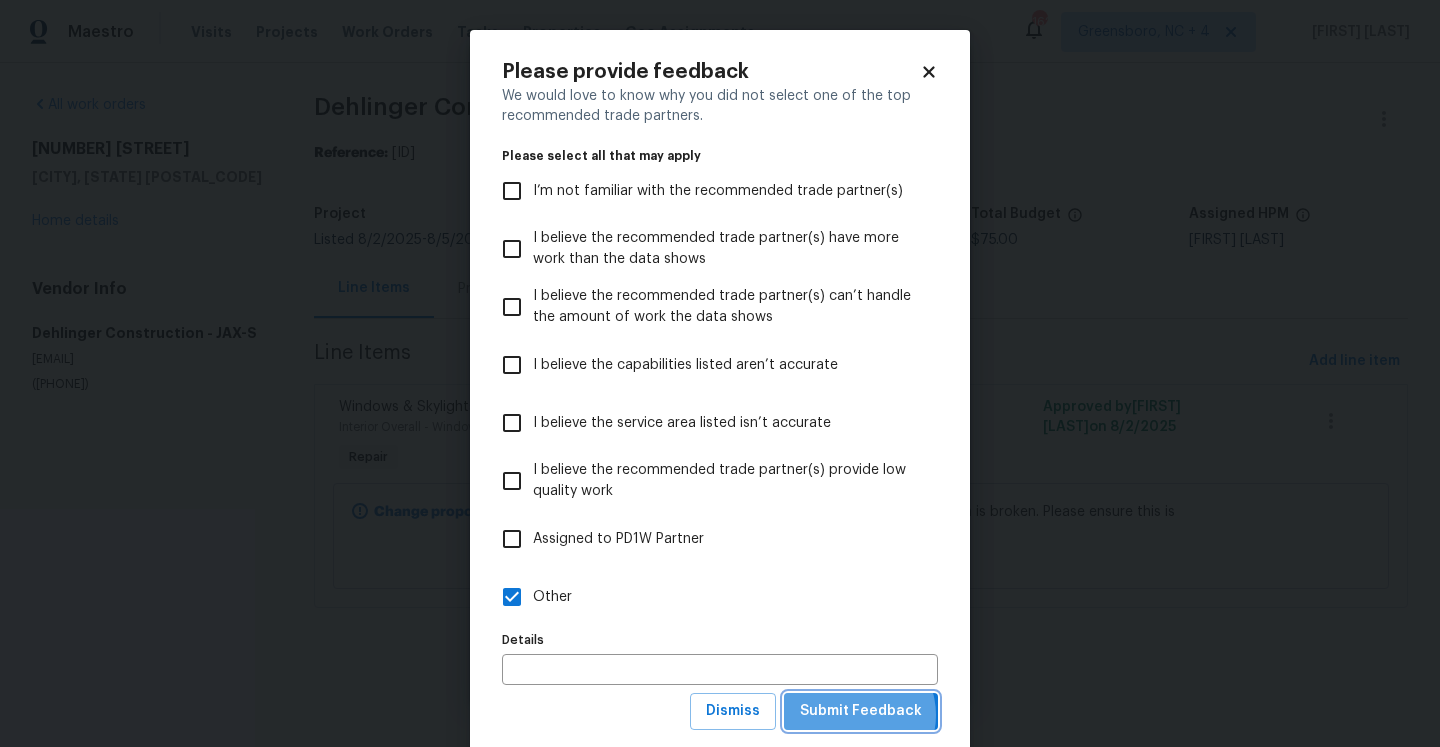 click on "Submit Feedback" at bounding box center [861, 711] 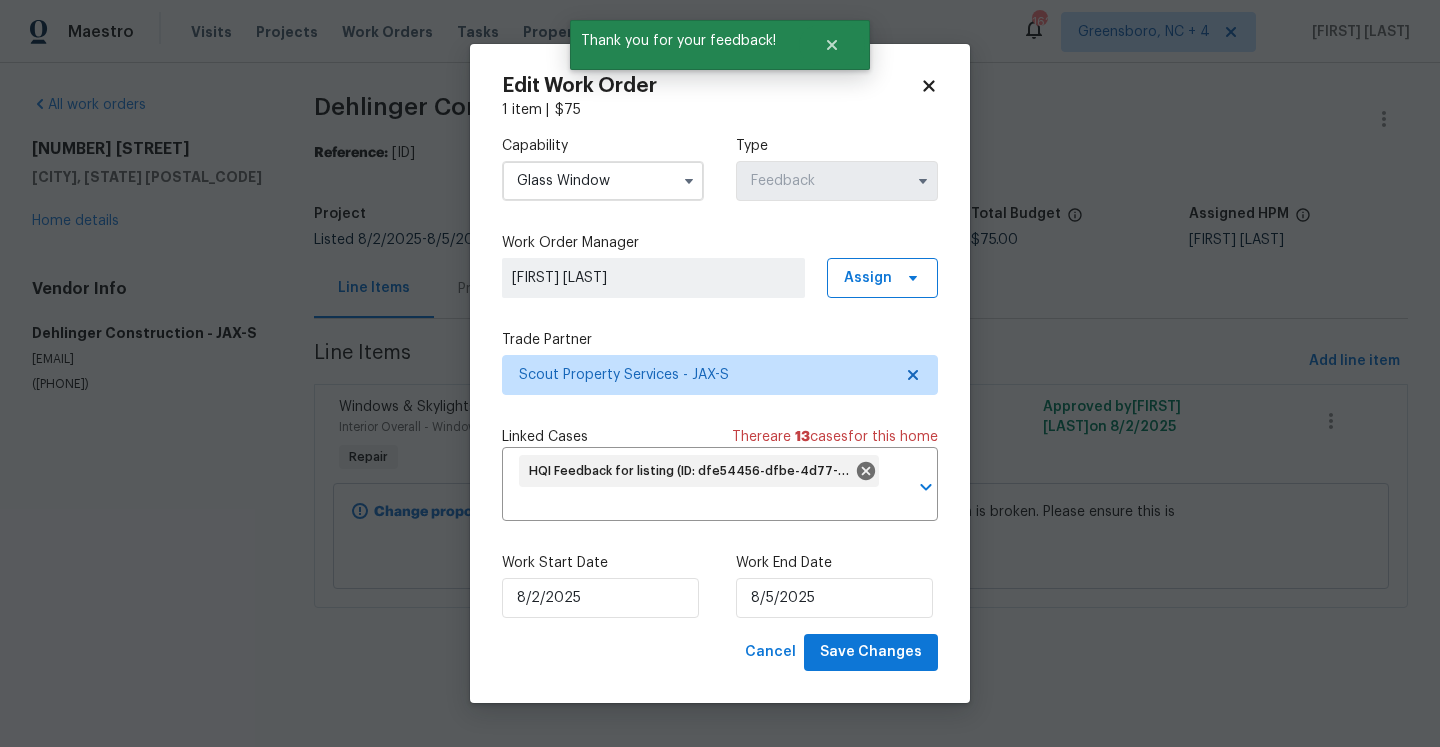 click on "Work Start Date   8/2/2025 Work End Date   8/5/2025" at bounding box center (720, 585) 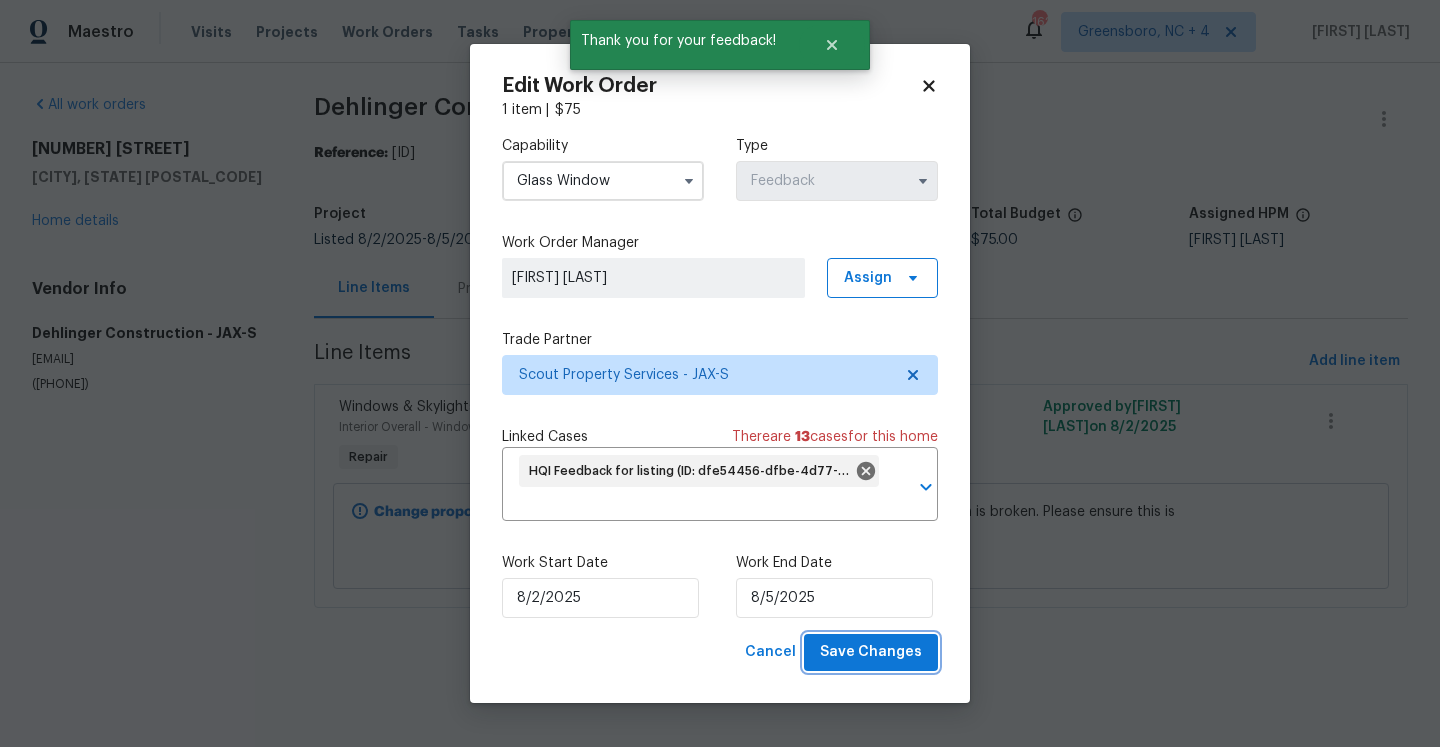 click on "Save Changes" at bounding box center (871, 652) 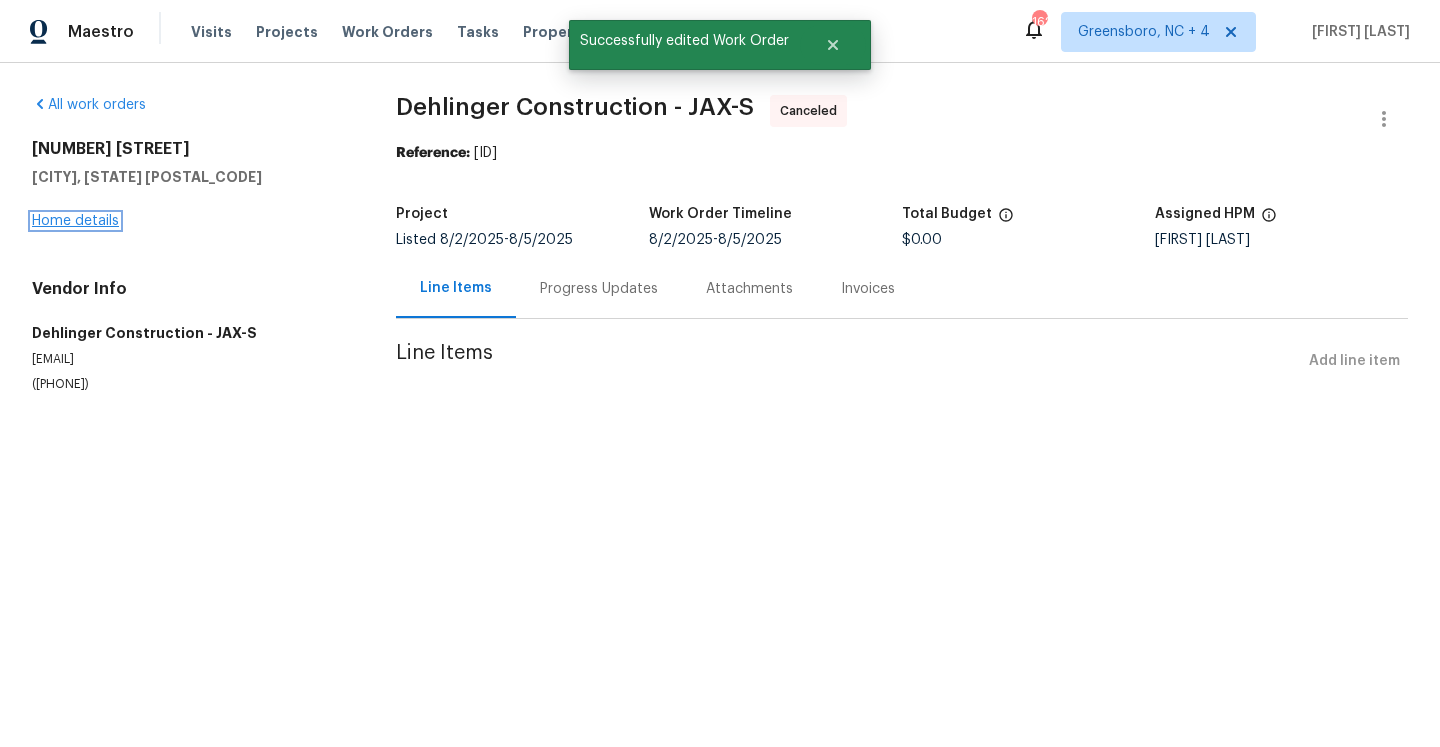 click on "Home details" at bounding box center [75, 221] 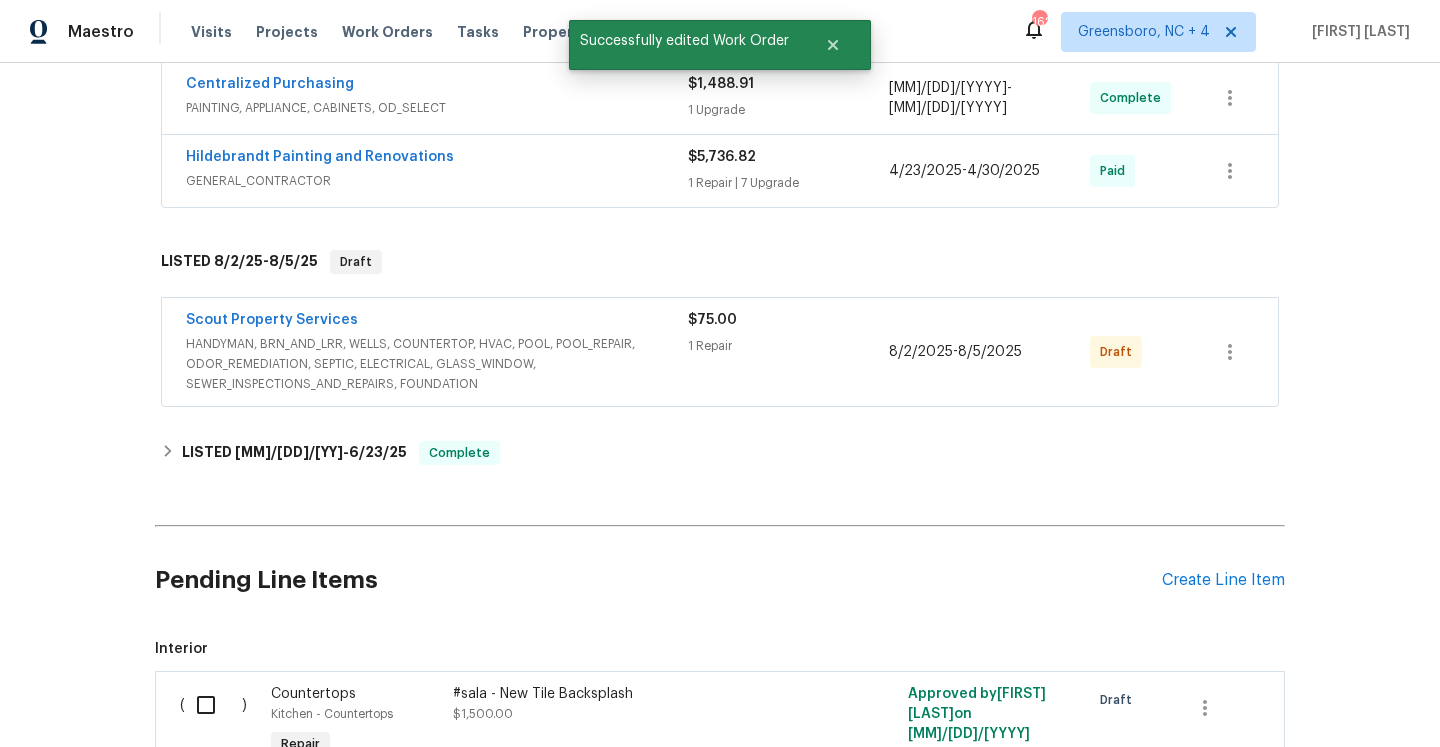 scroll, scrollTop: 1328, scrollLeft: 0, axis: vertical 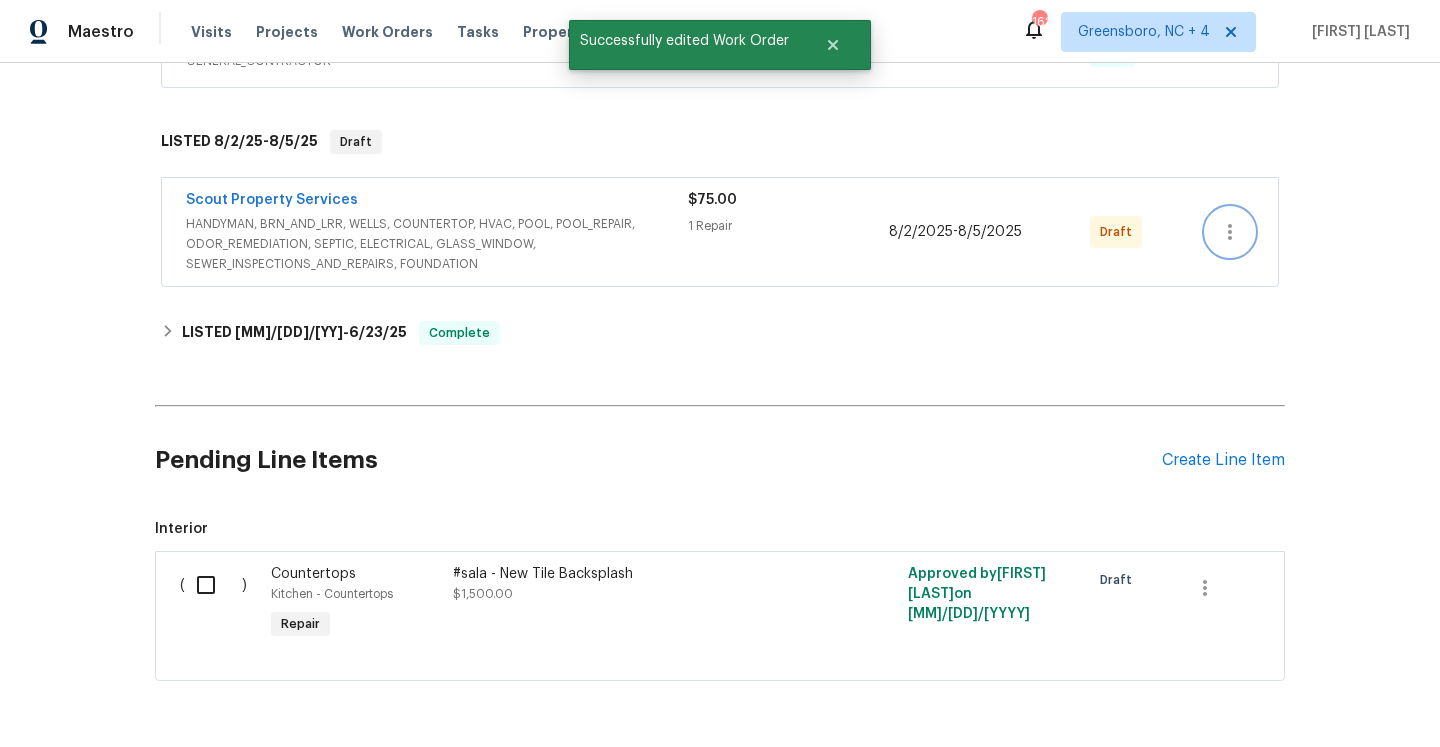 click 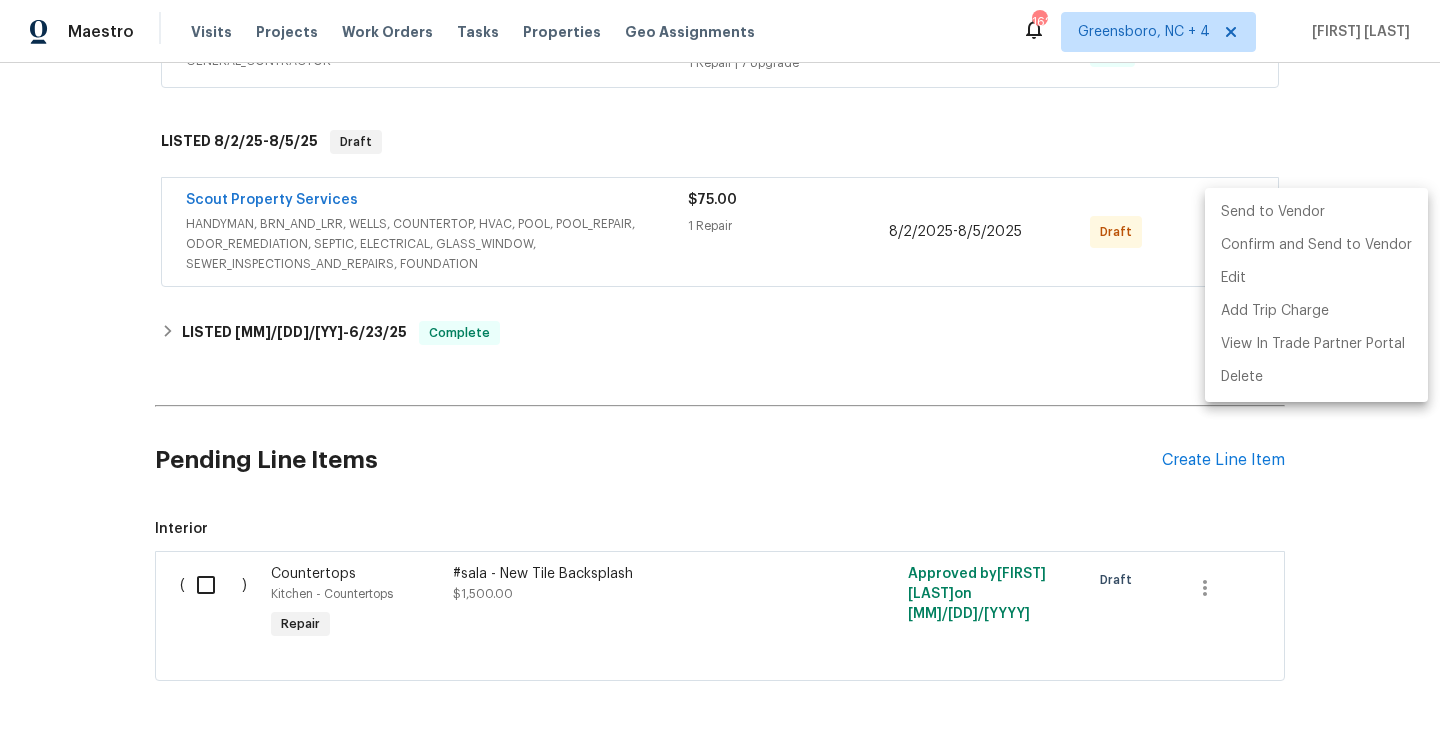 click on "Send to Vendor" at bounding box center (1316, 212) 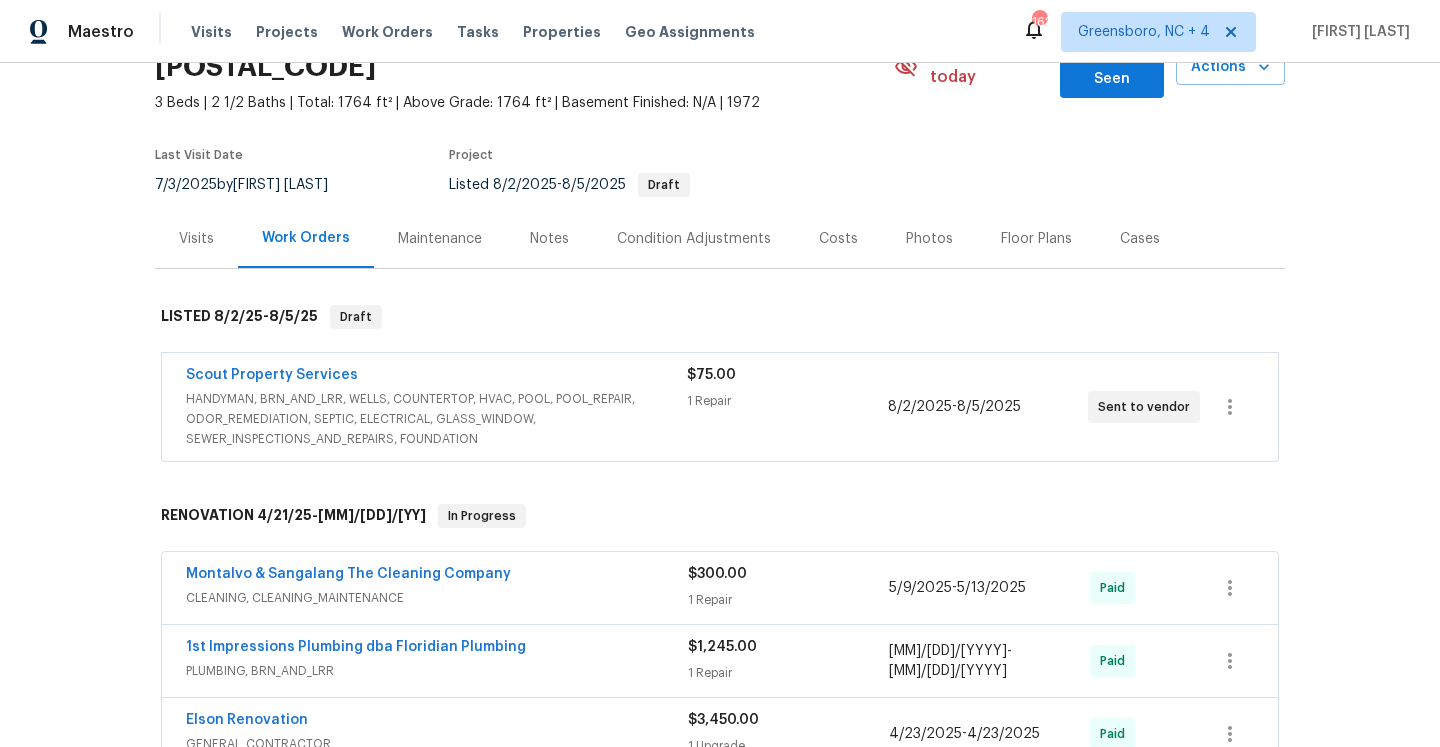 scroll, scrollTop: 0, scrollLeft: 0, axis: both 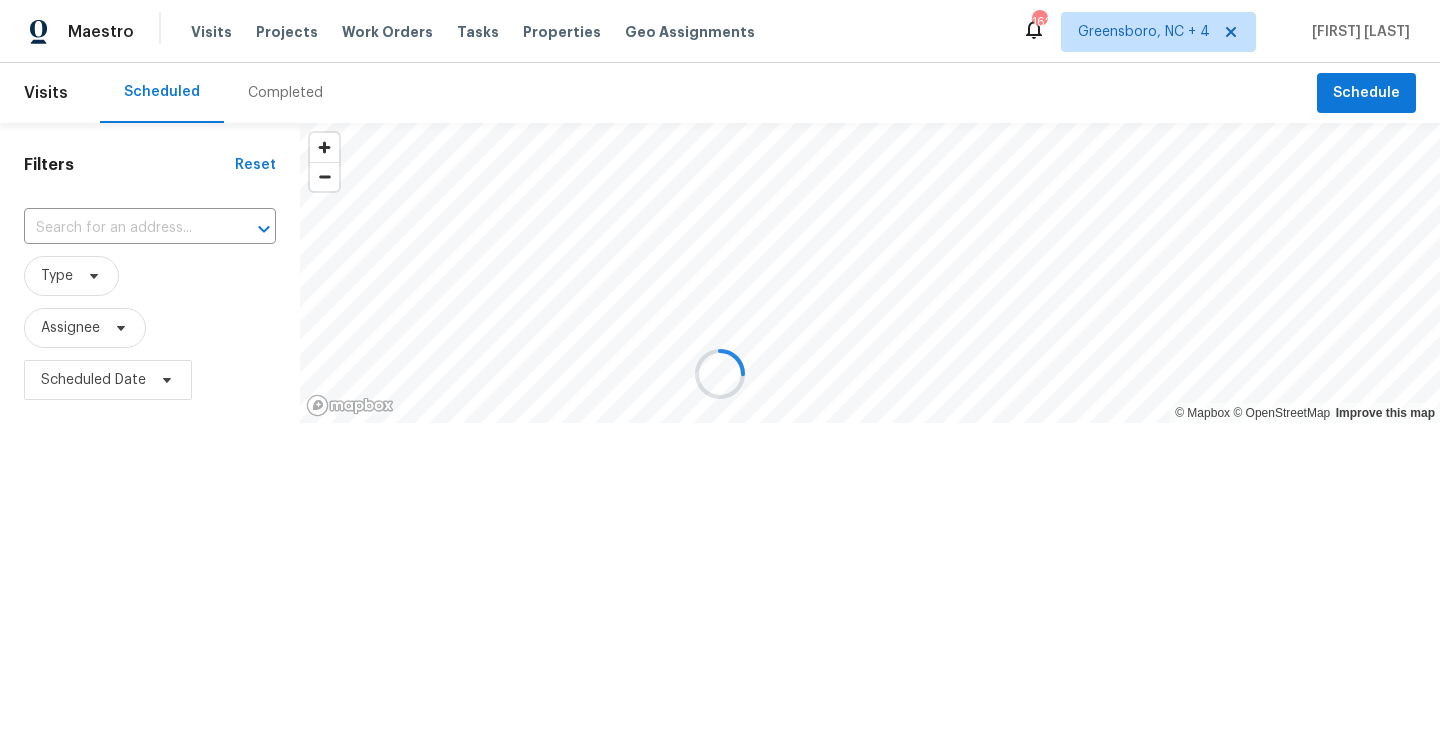 click at bounding box center [720, 373] 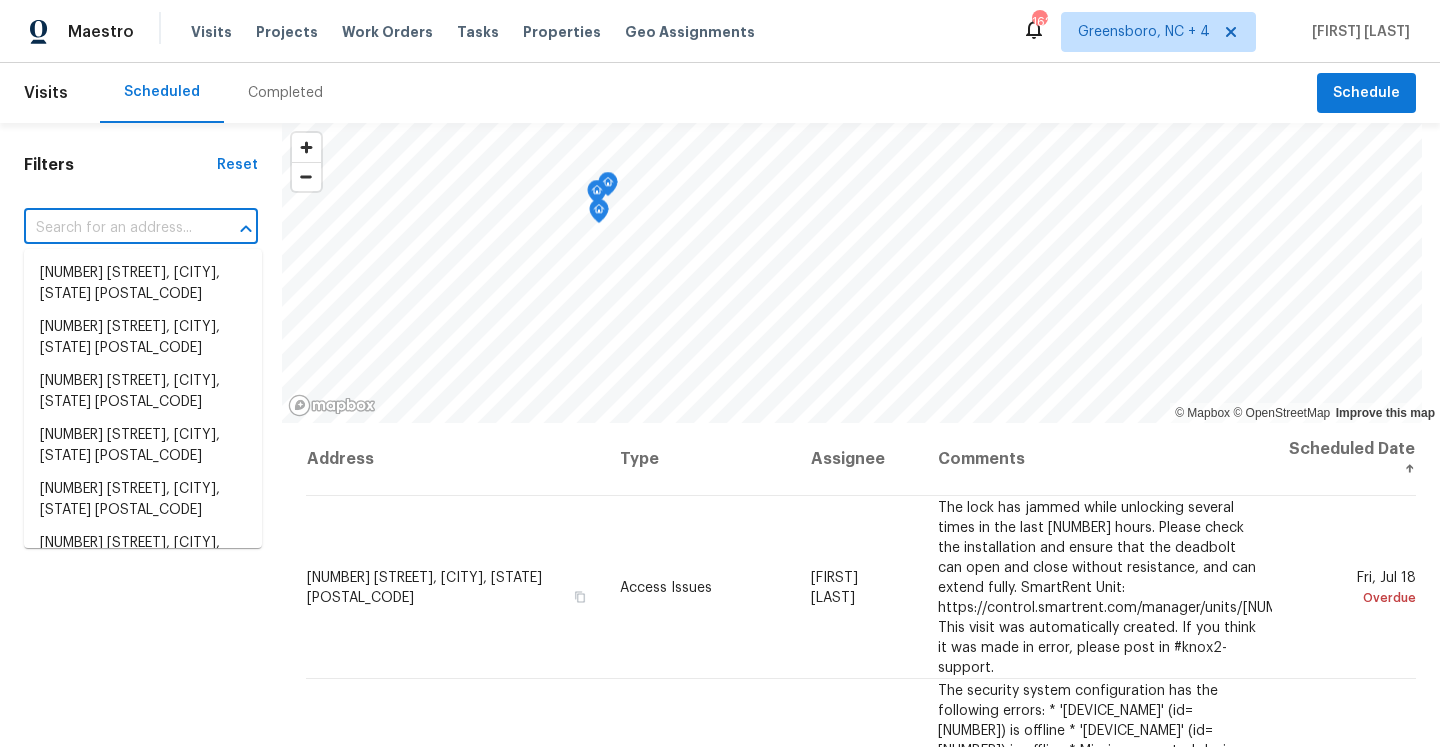 click at bounding box center [113, 228] 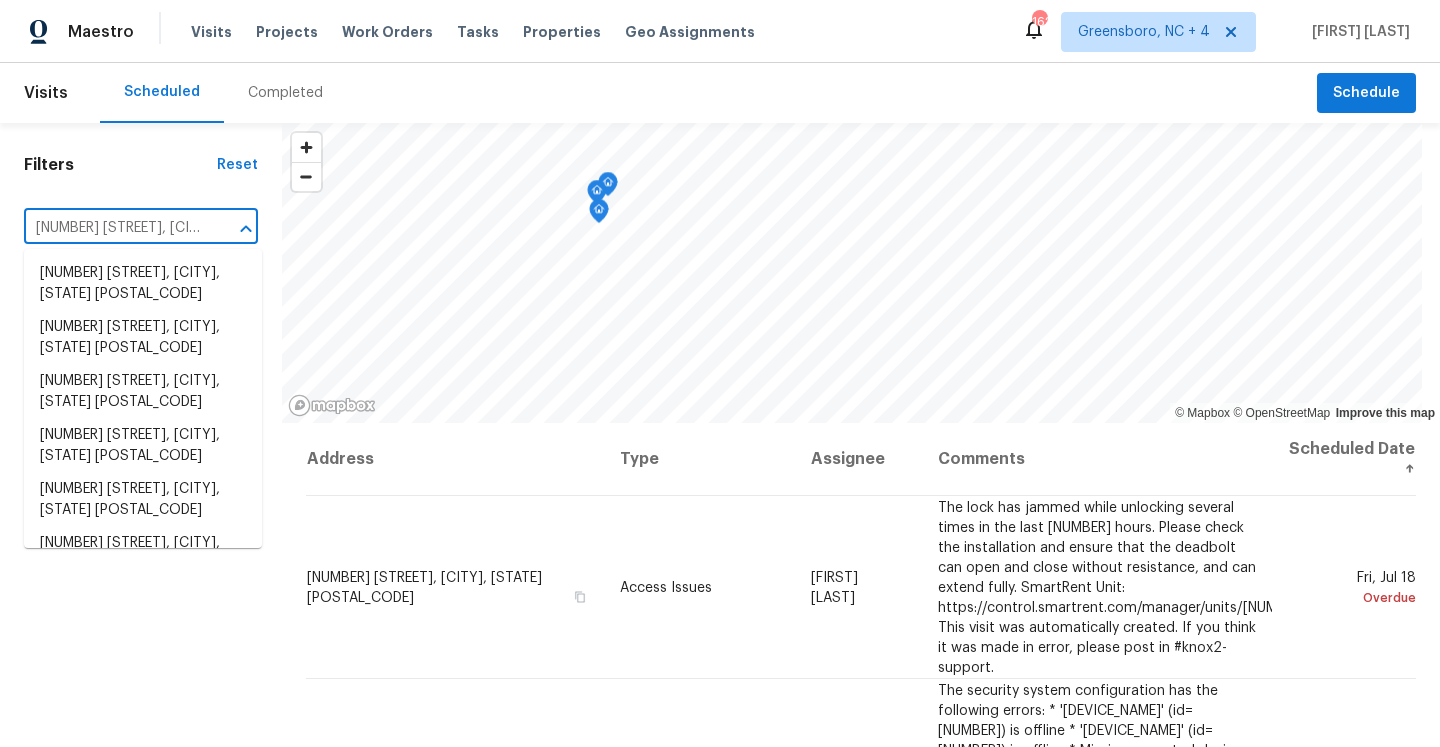 scroll, scrollTop: 0, scrollLeft: 117, axis: horizontal 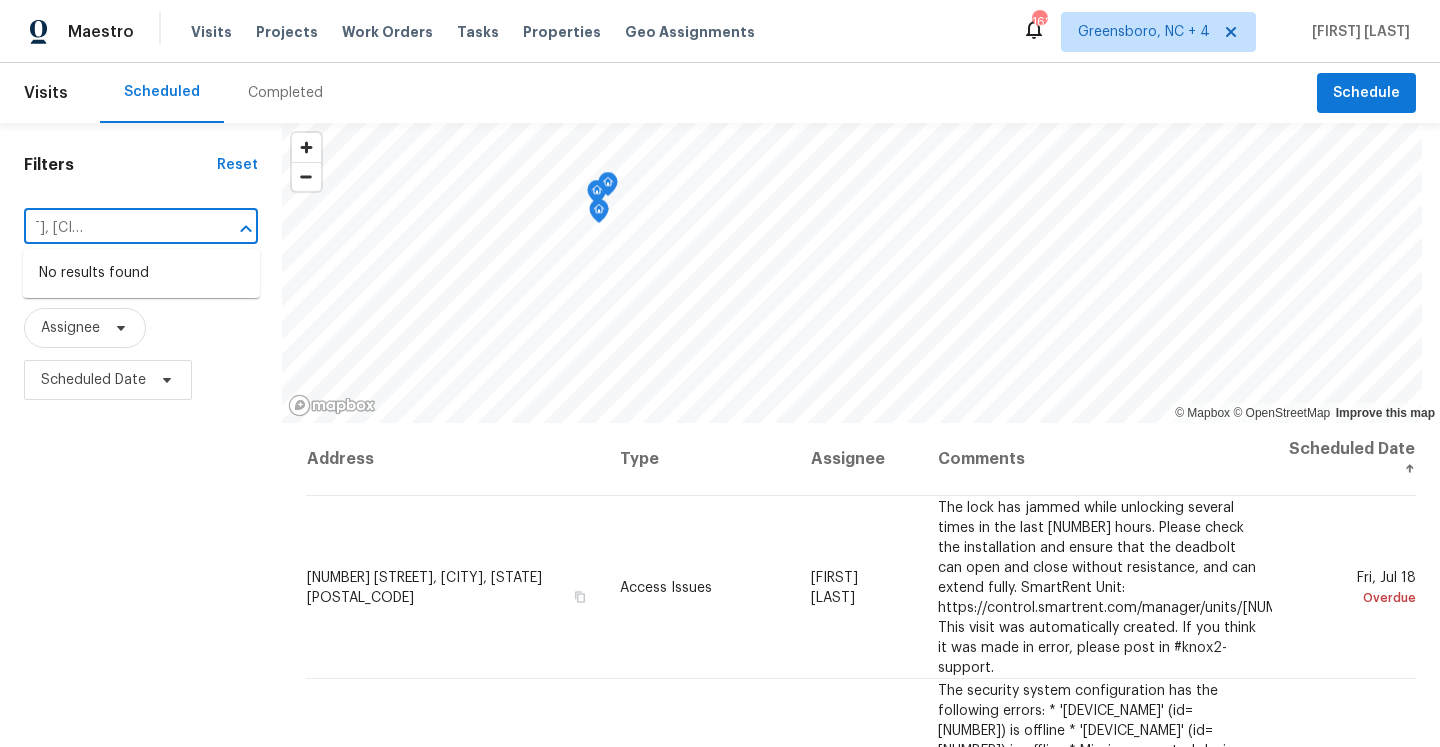 type on "[NUMBER] [STREET], [CITY], [STATE] [POSTAL_CODE]" 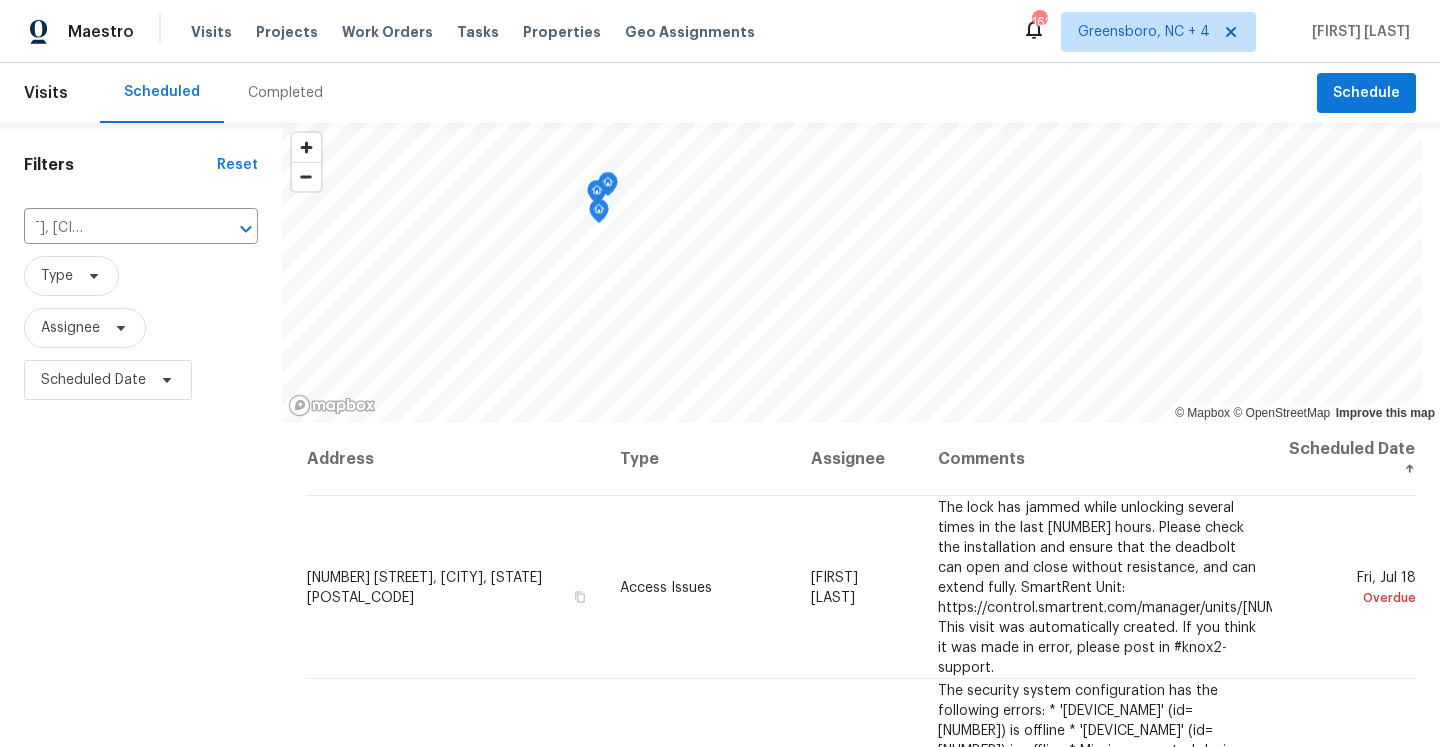 type 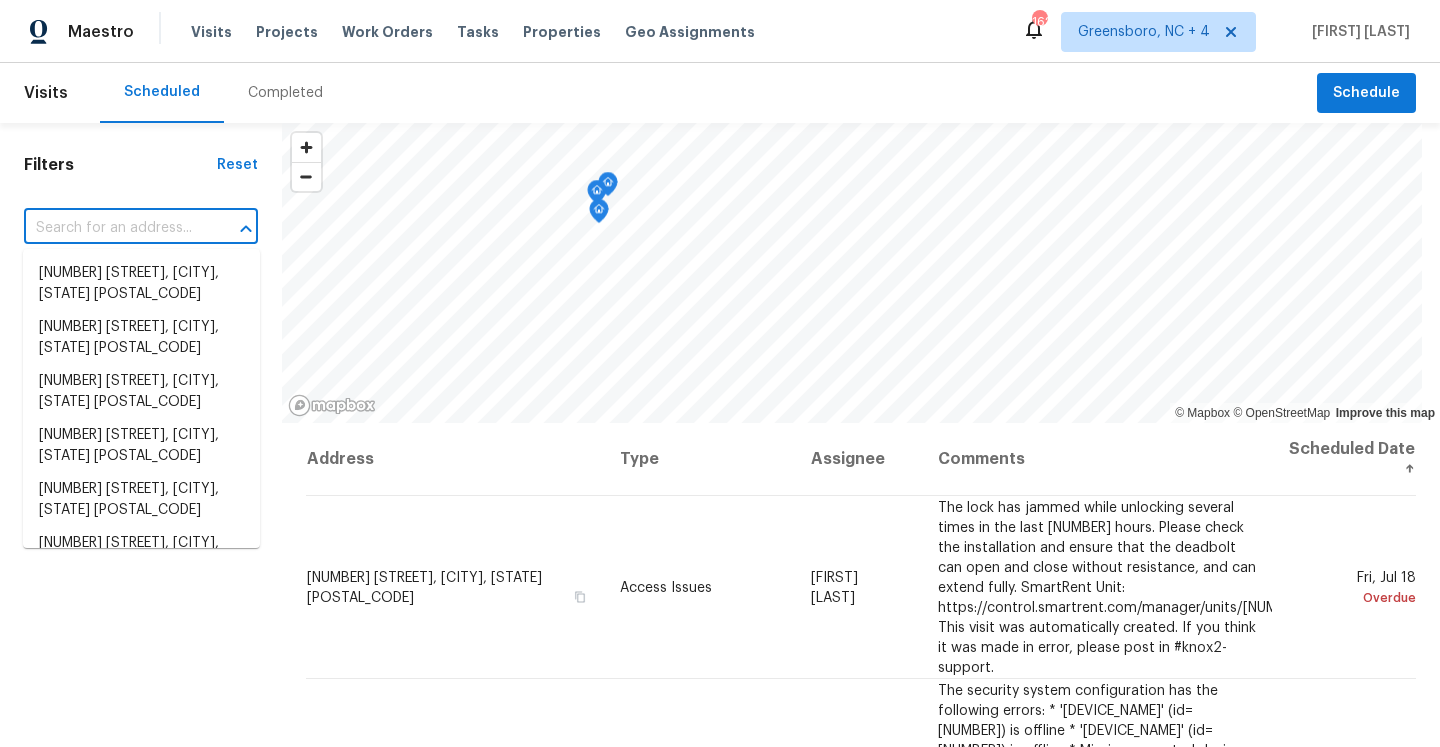 scroll, scrollTop: 0, scrollLeft: 0, axis: both 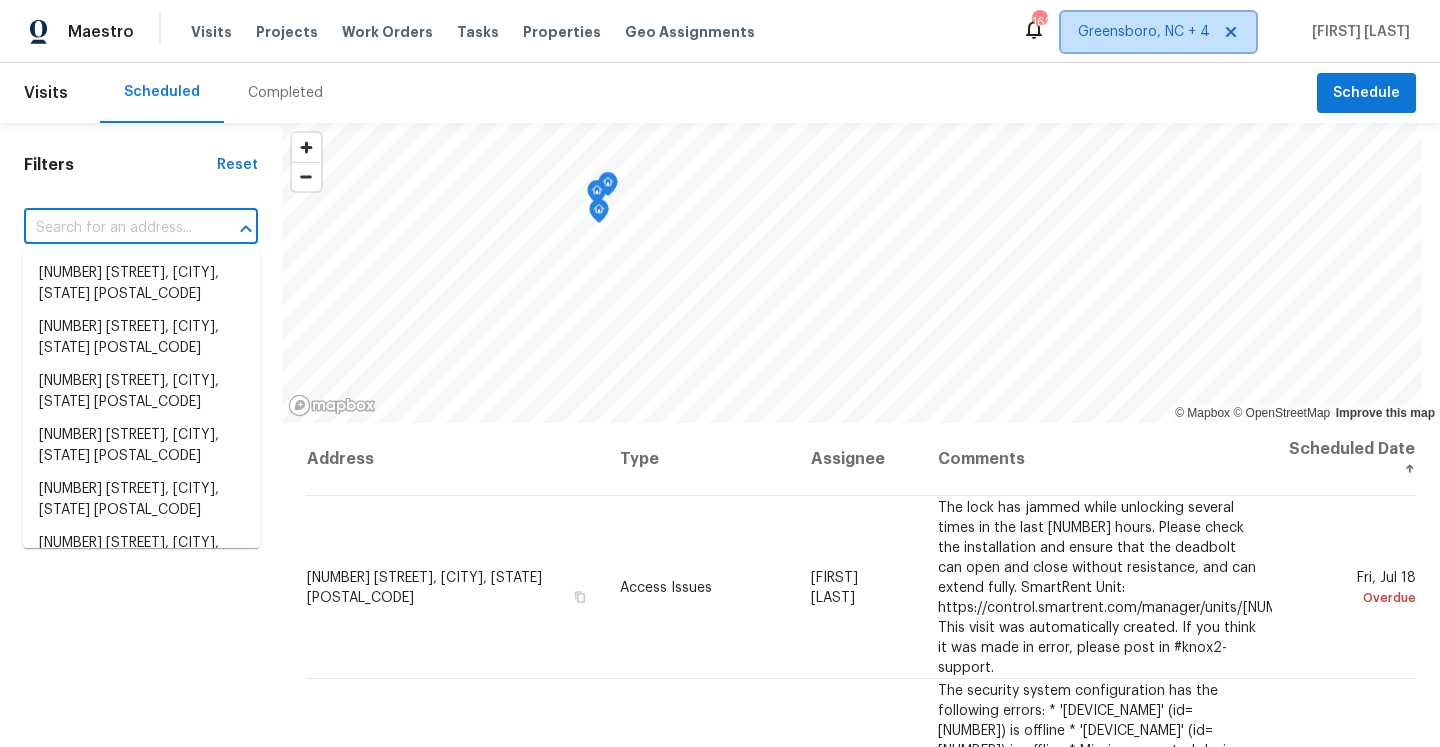 click on "Greensboro, NC + 4" at bounding box center [1158, 32] 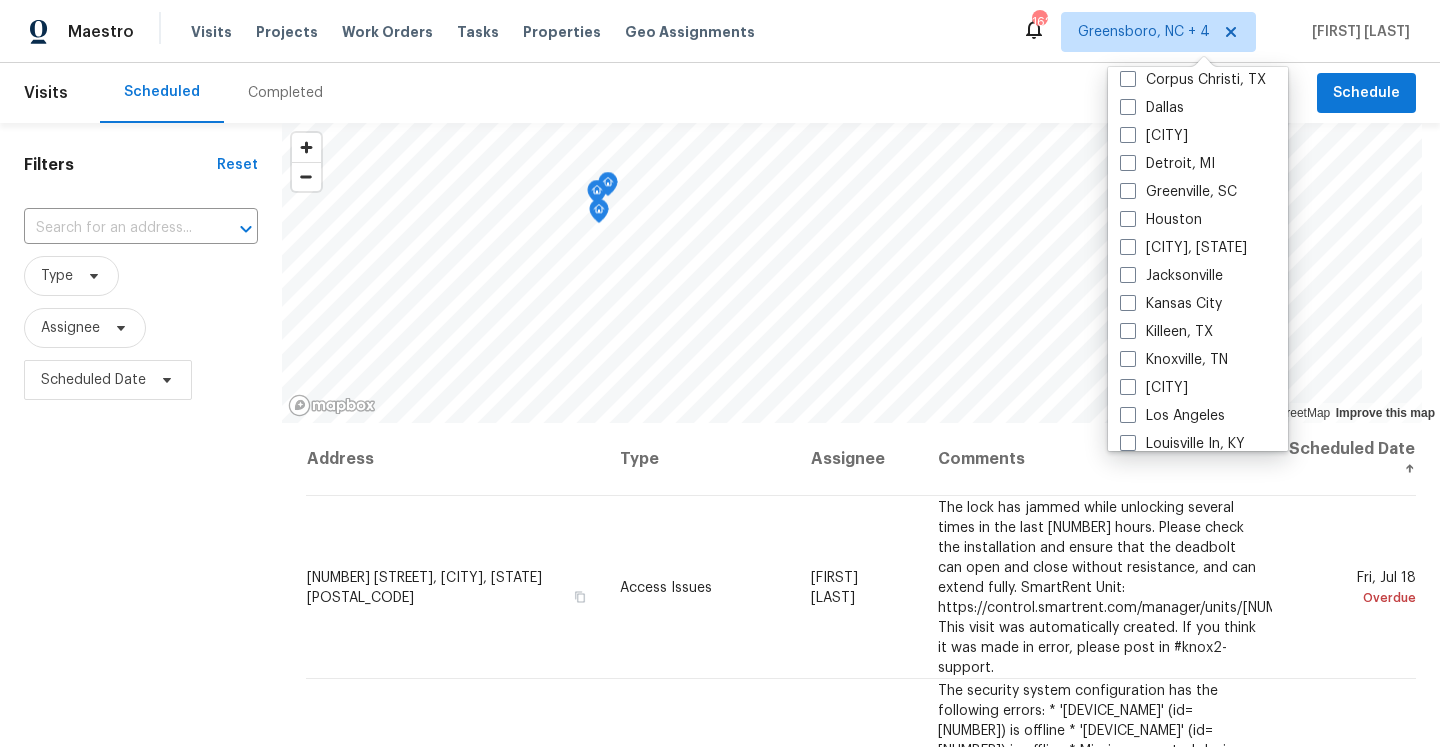 scroll, scrollTop: 929, scrollLeft: 0, axis: vertical 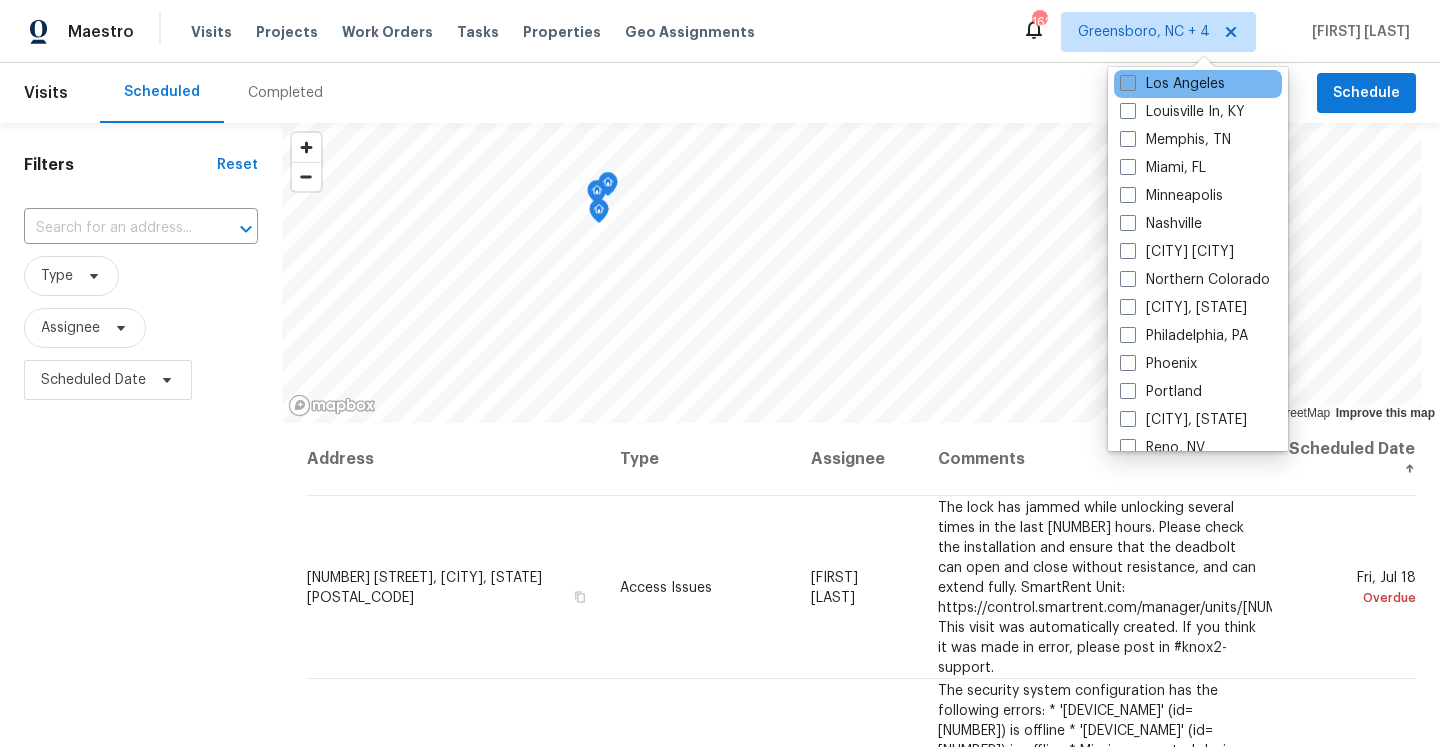 click on "Los Angeles" at bounding box center [1172, 84] 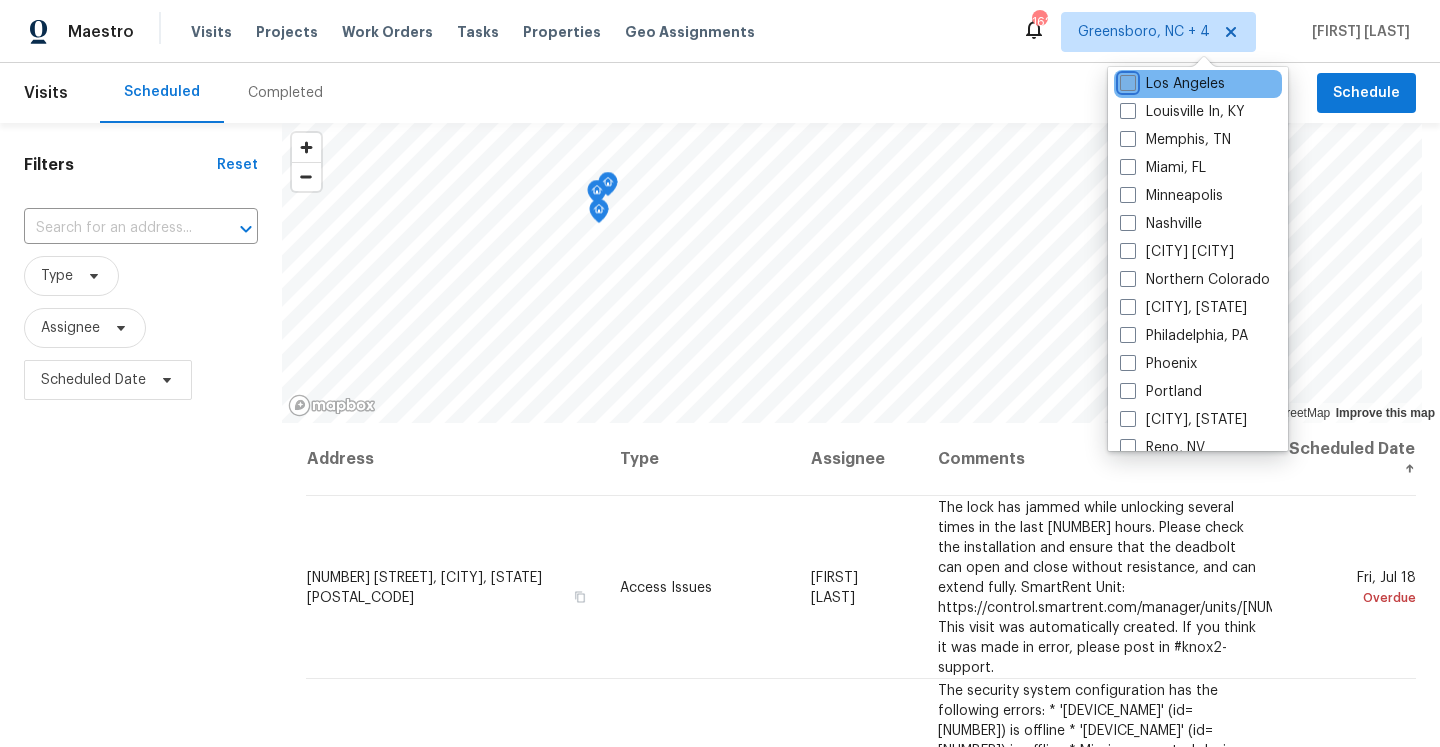 click on "Los Angeles" at bounding box center (1126, 80) 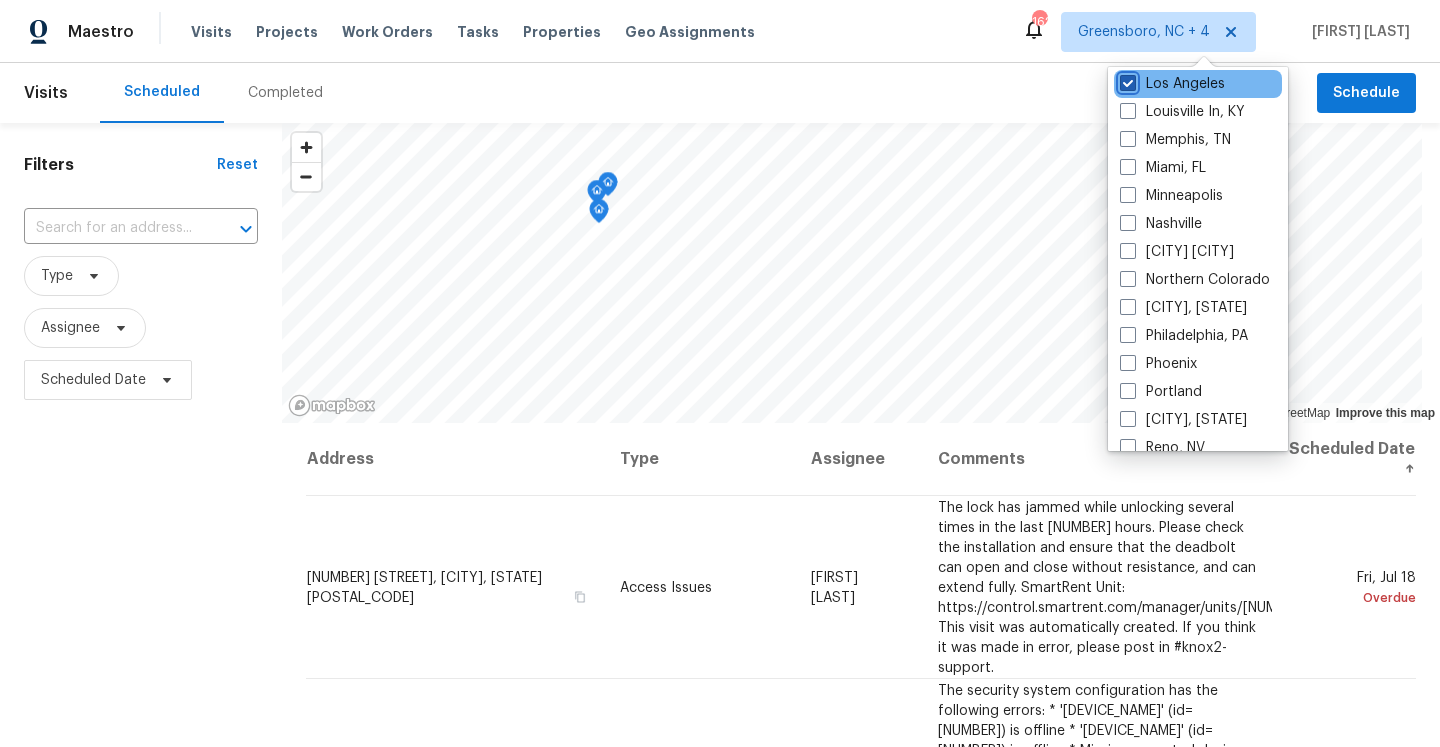checkbox on "true" 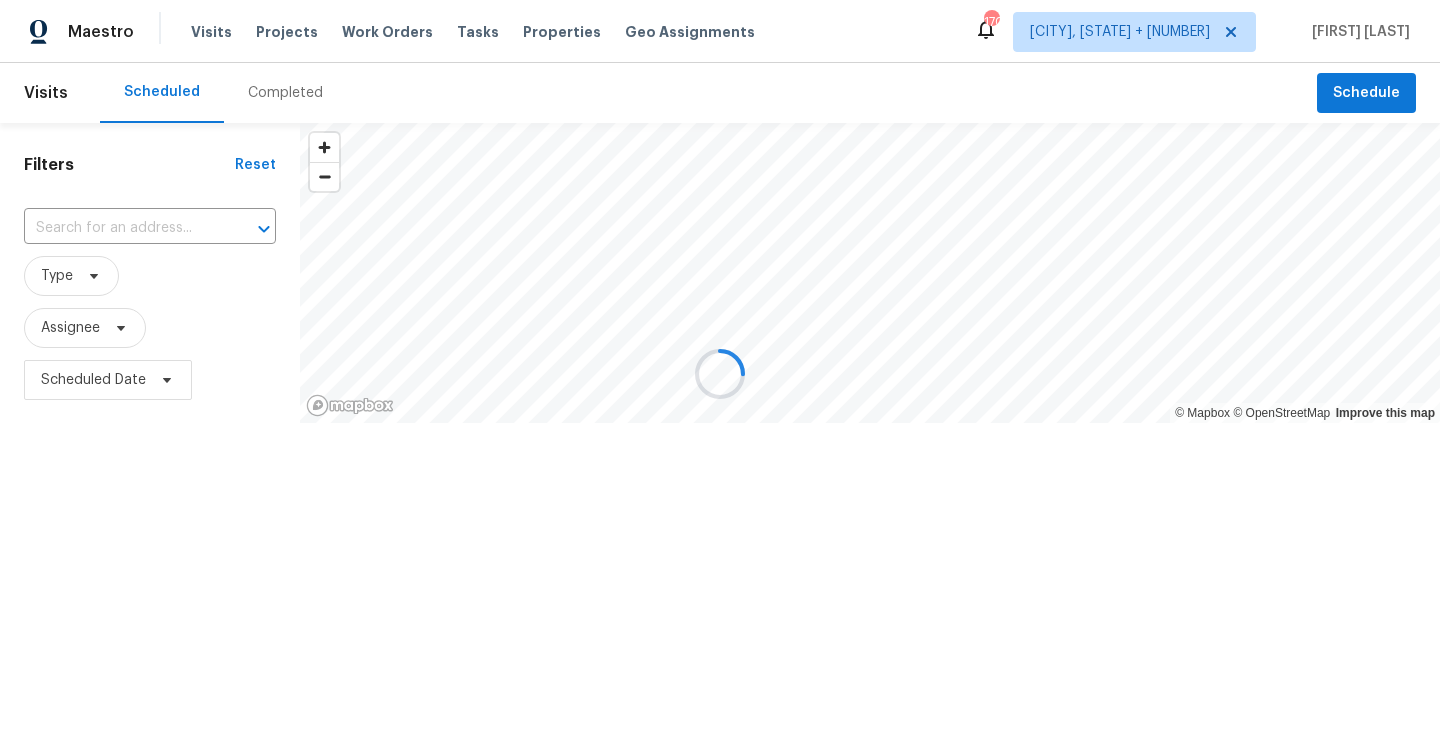 click at bounding box center [720, 373] 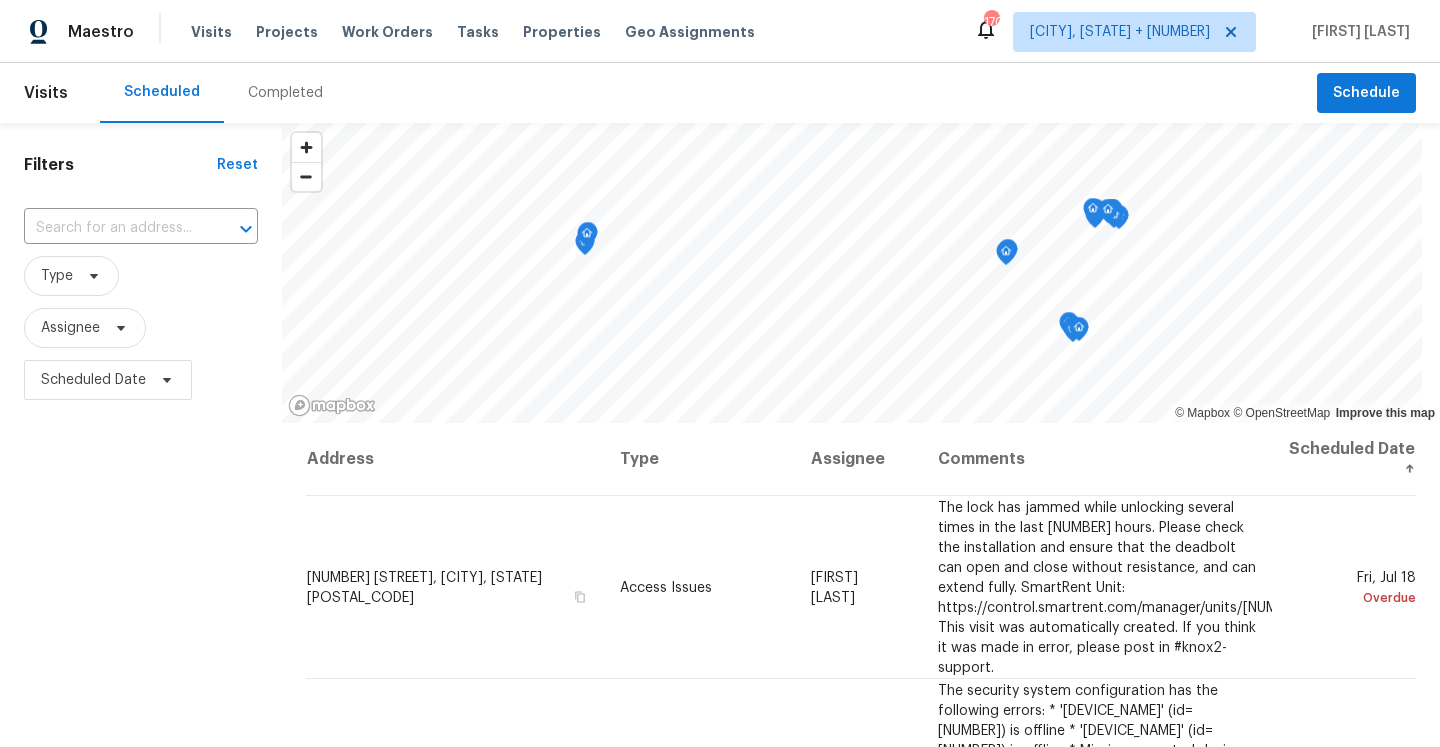 click at bounding box center [113, 228] 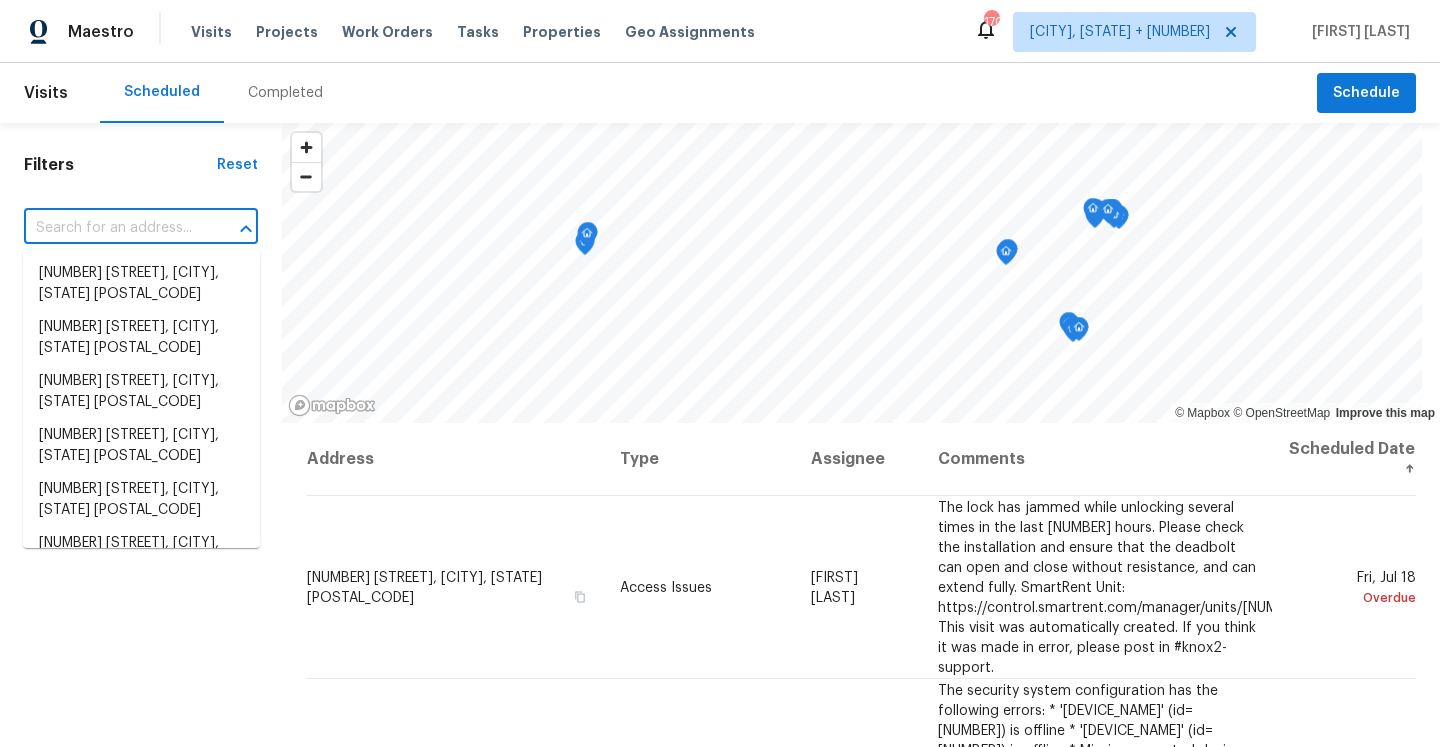 paste on "13424 Contour Dr, Sherman Oaks, CA 91423" 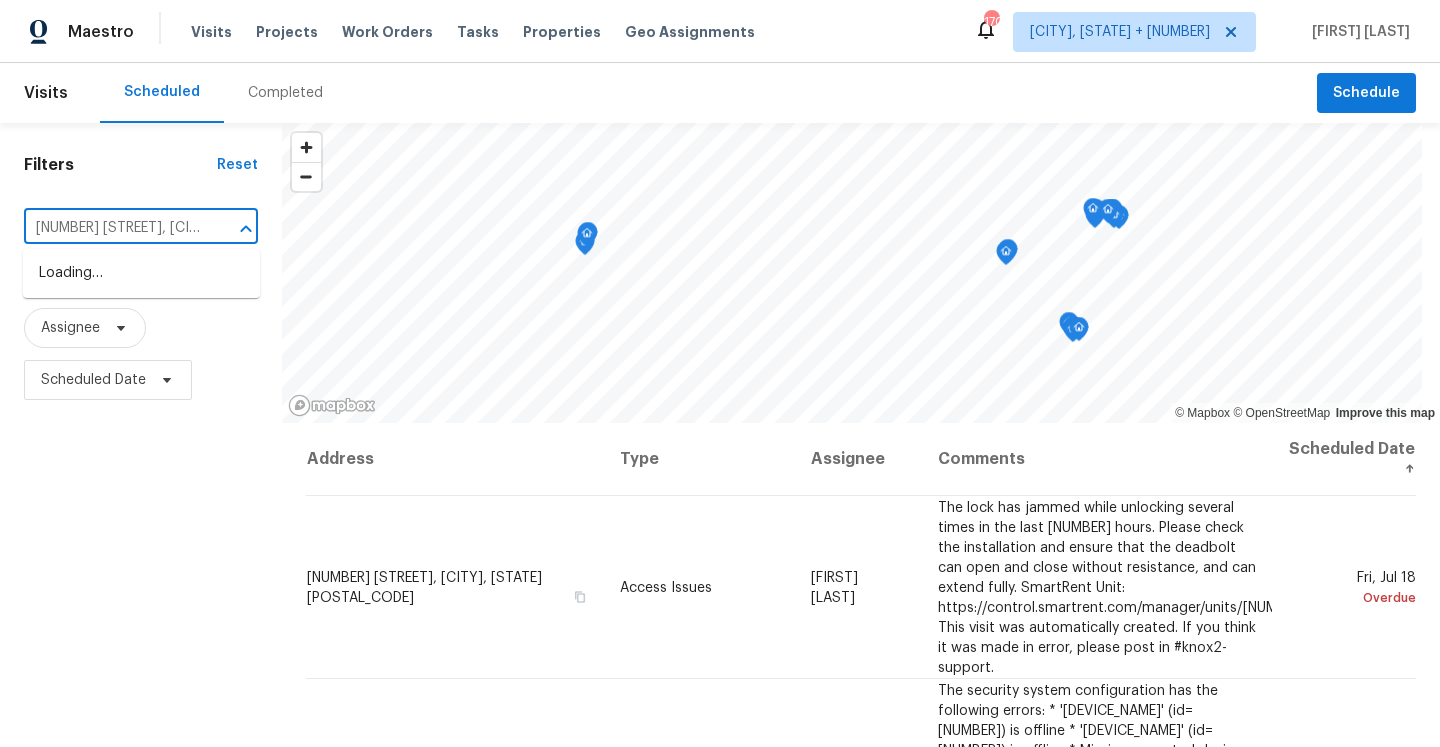 scroll, scrollTop: 0, scrollLeft: 117, axis: horizontal 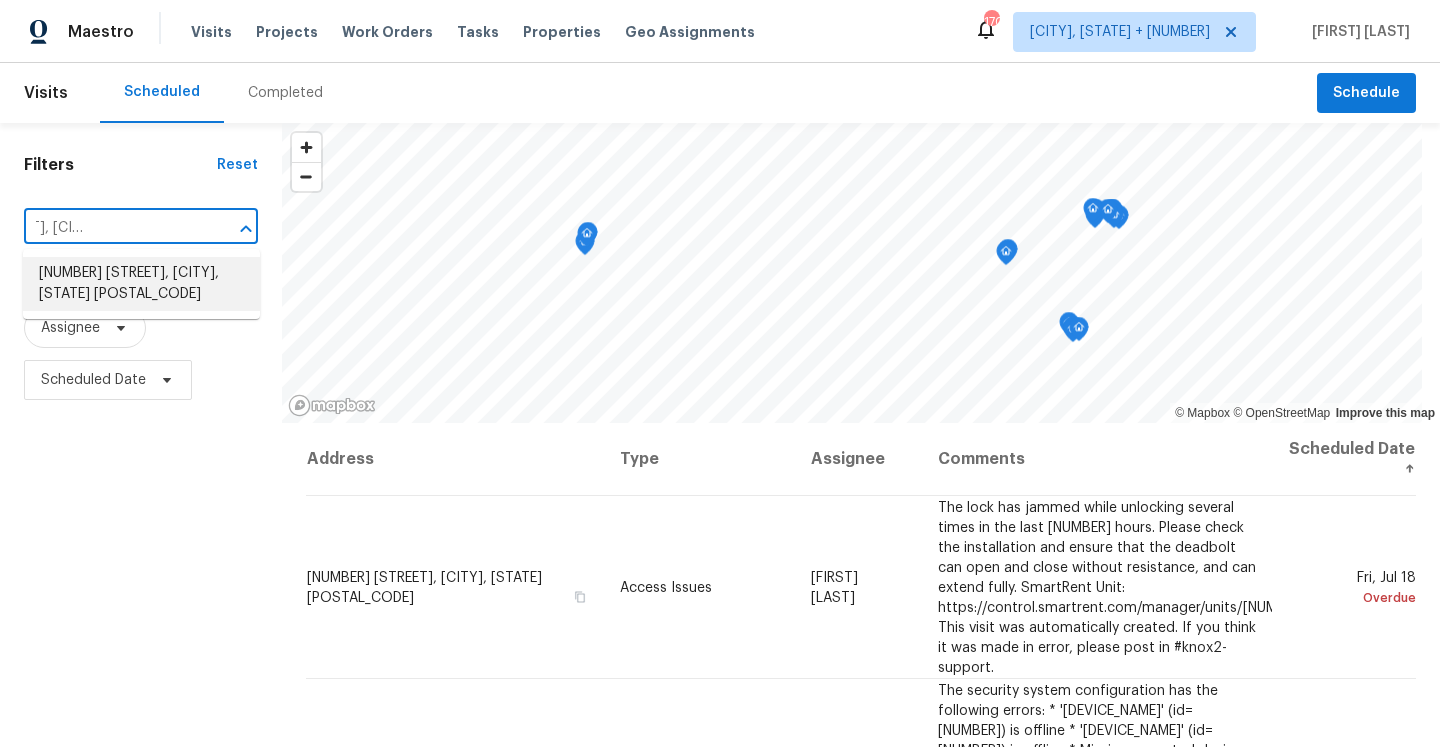click on "13424 Contour Dr, Sherman Oaks, CA 91423" at bounding box center (141, 284) 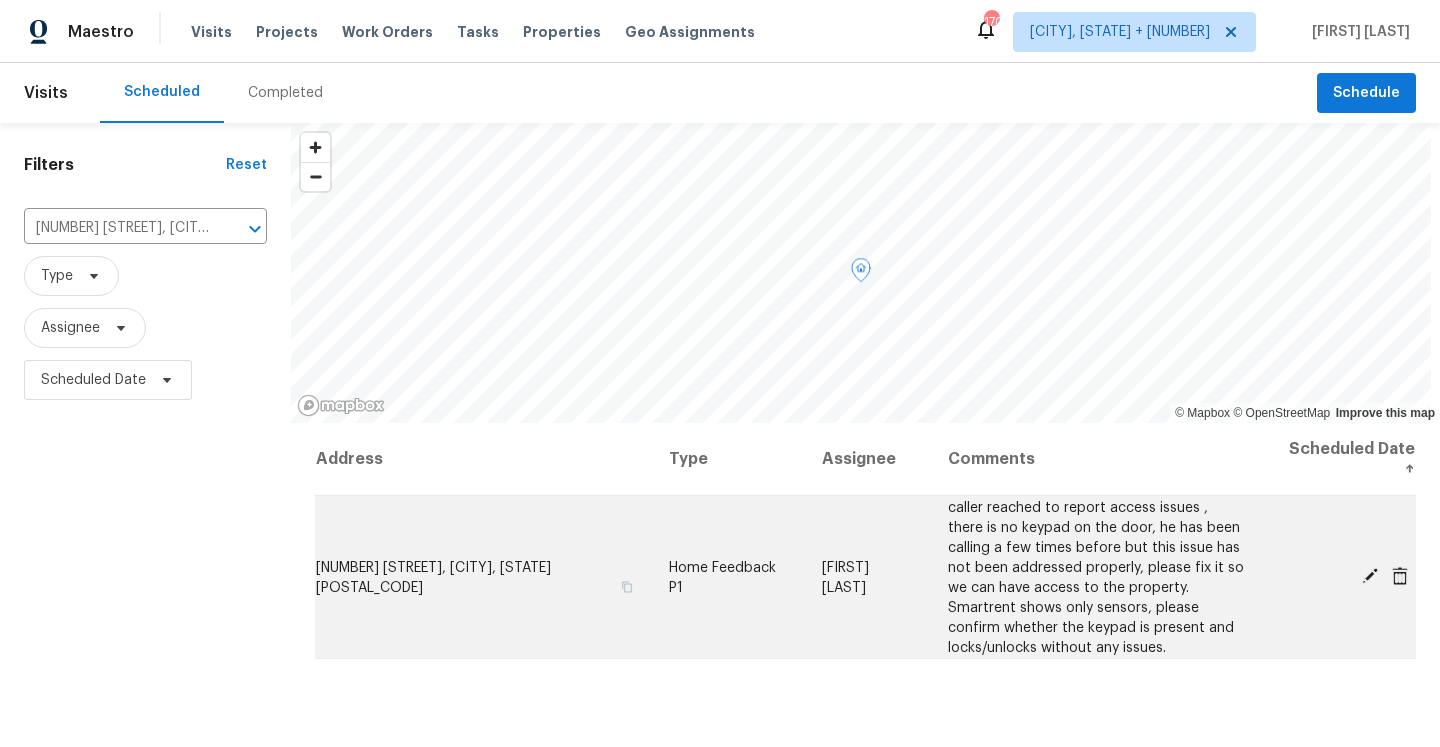 click 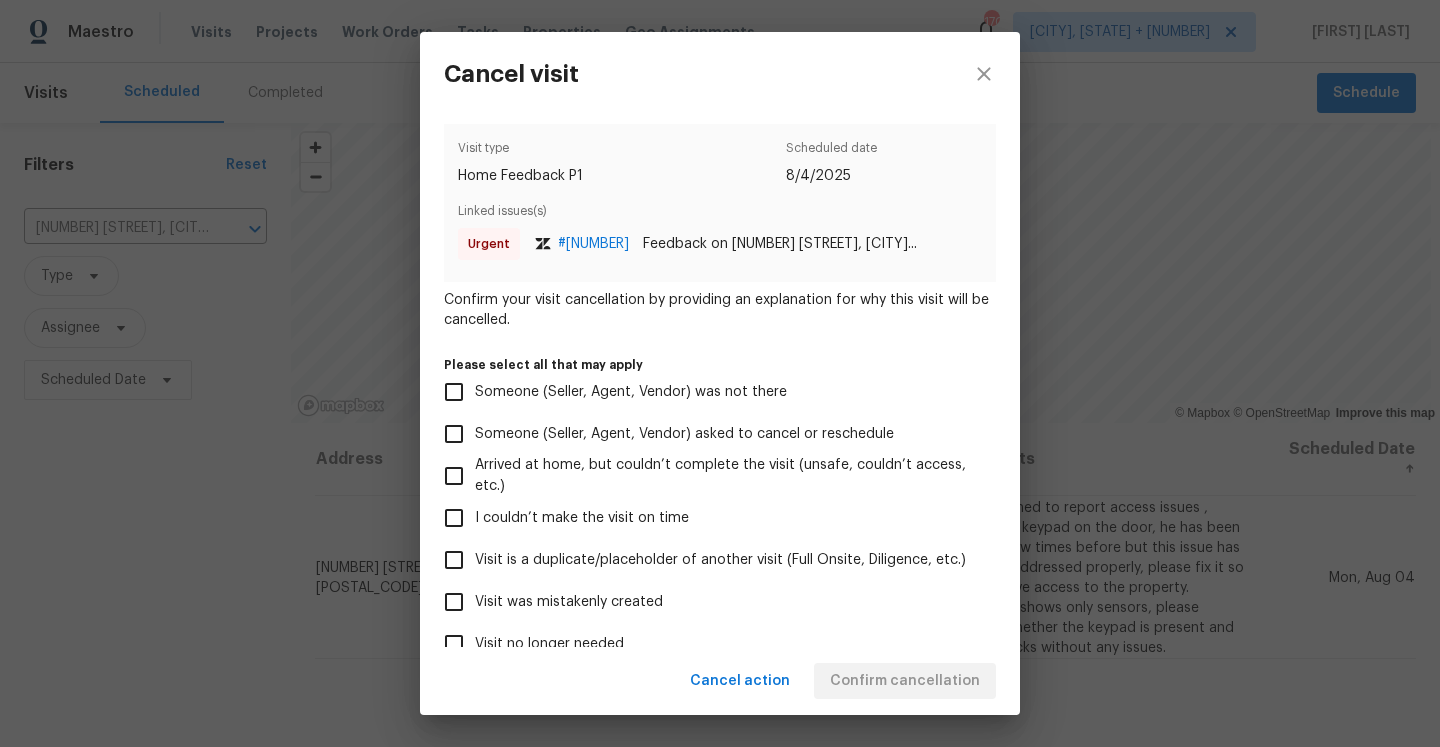 scroll, scrollTop: 165, scrollLeft: 0, axis: vertical 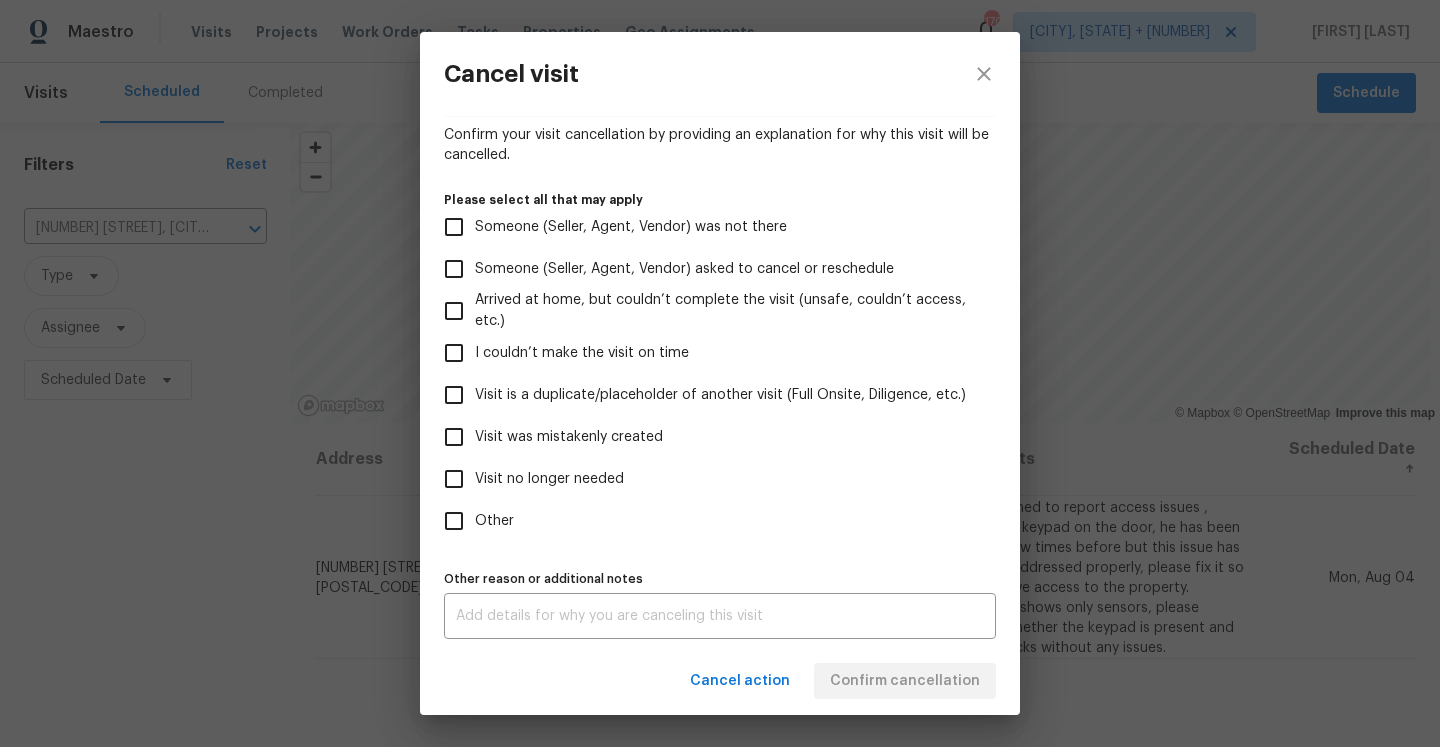 click on "Visit was mistakenly created" at bounding box center (569, 437) 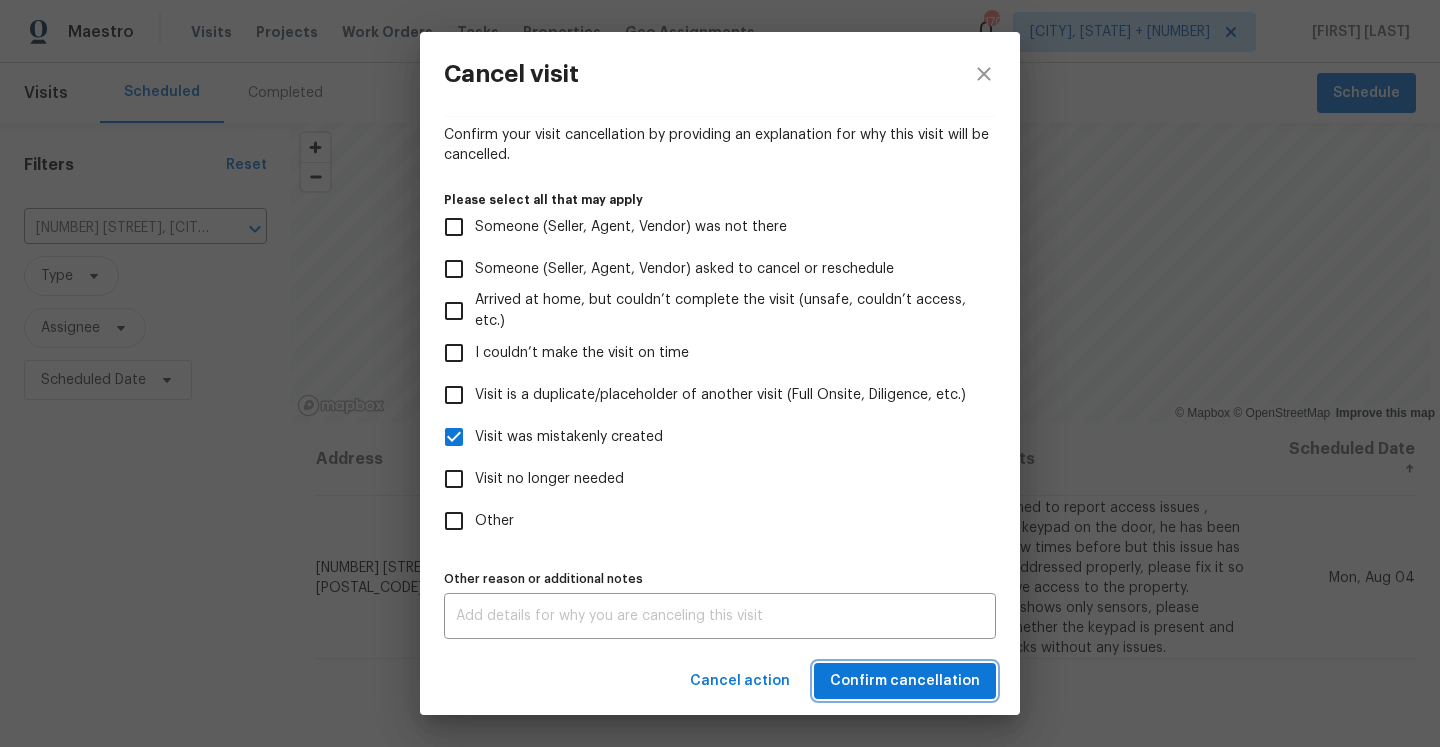 click on "Confirm cancellation" at bounding box center [905, 681] 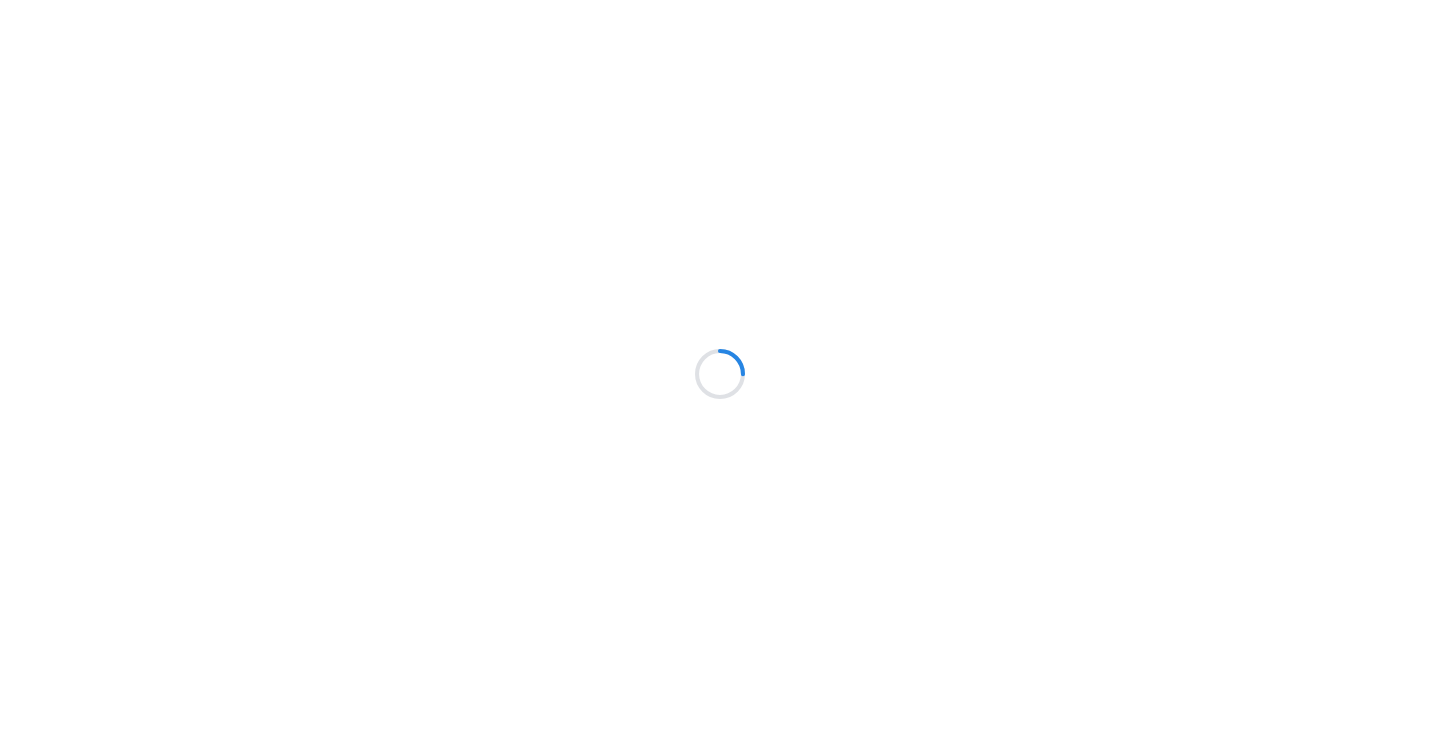 scroll, scrollTop: 0, scrollLeft: 0, axis: both 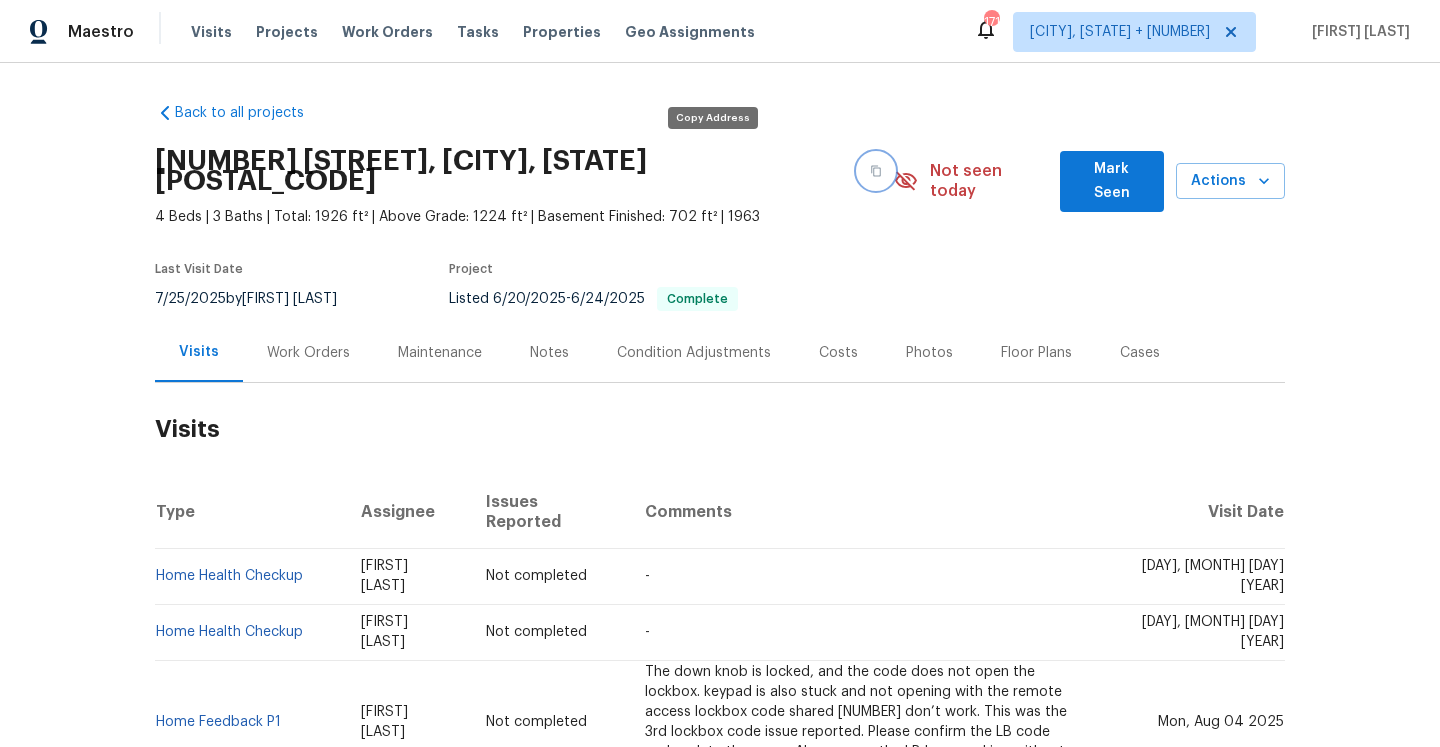 click 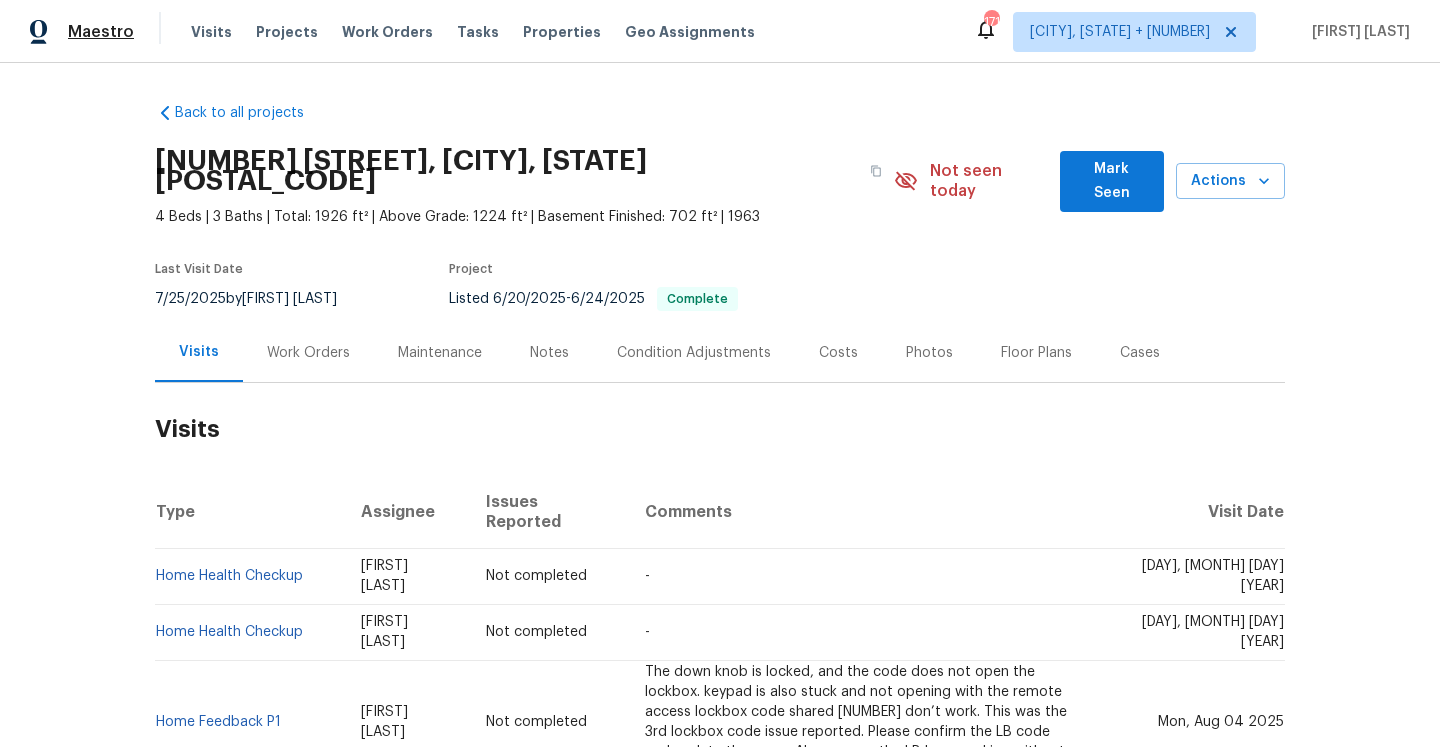 click on "Maestro" at bounding box center [101, 32] 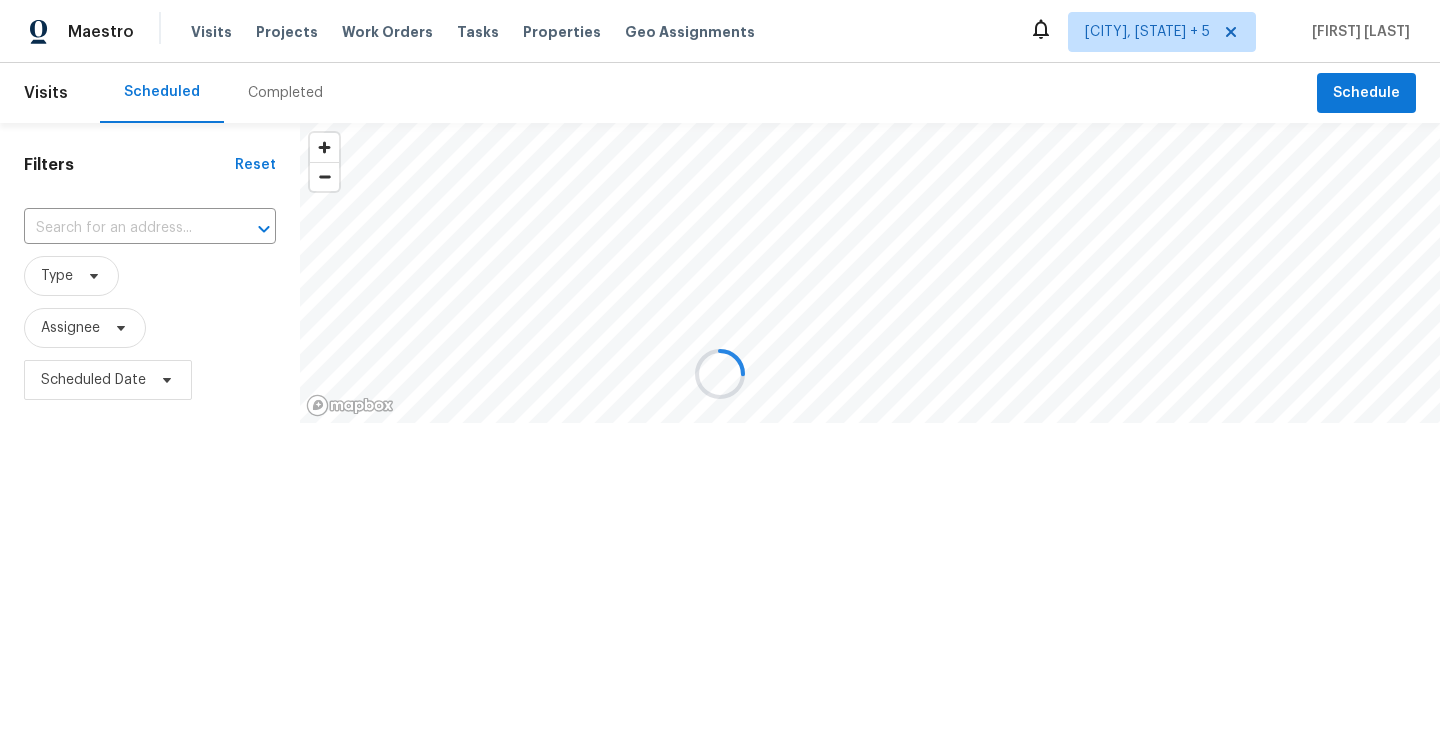 scroll, scrollTop: 0, scrollLeft: 0, axis: both 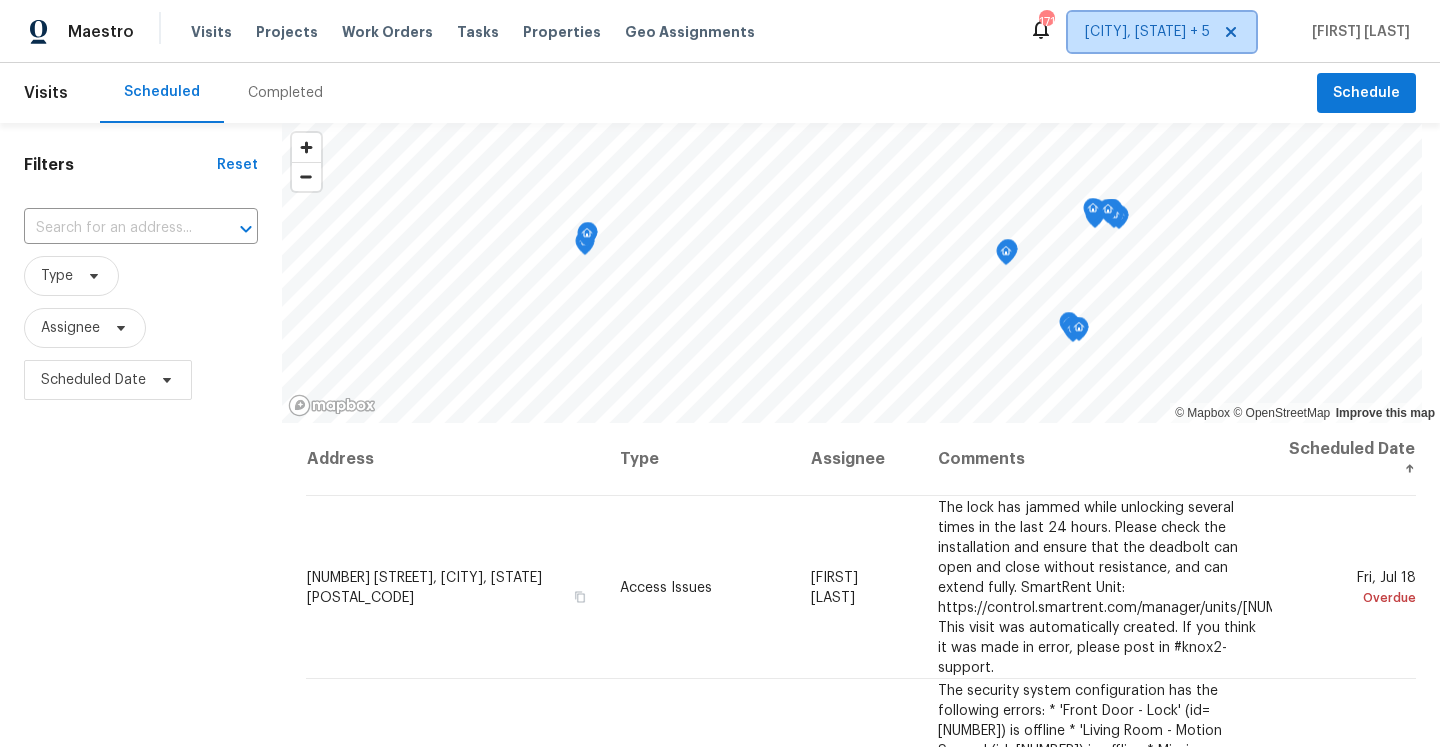 click on "[CITY], [STATE] + 5" at bounding box center (1147, 32) 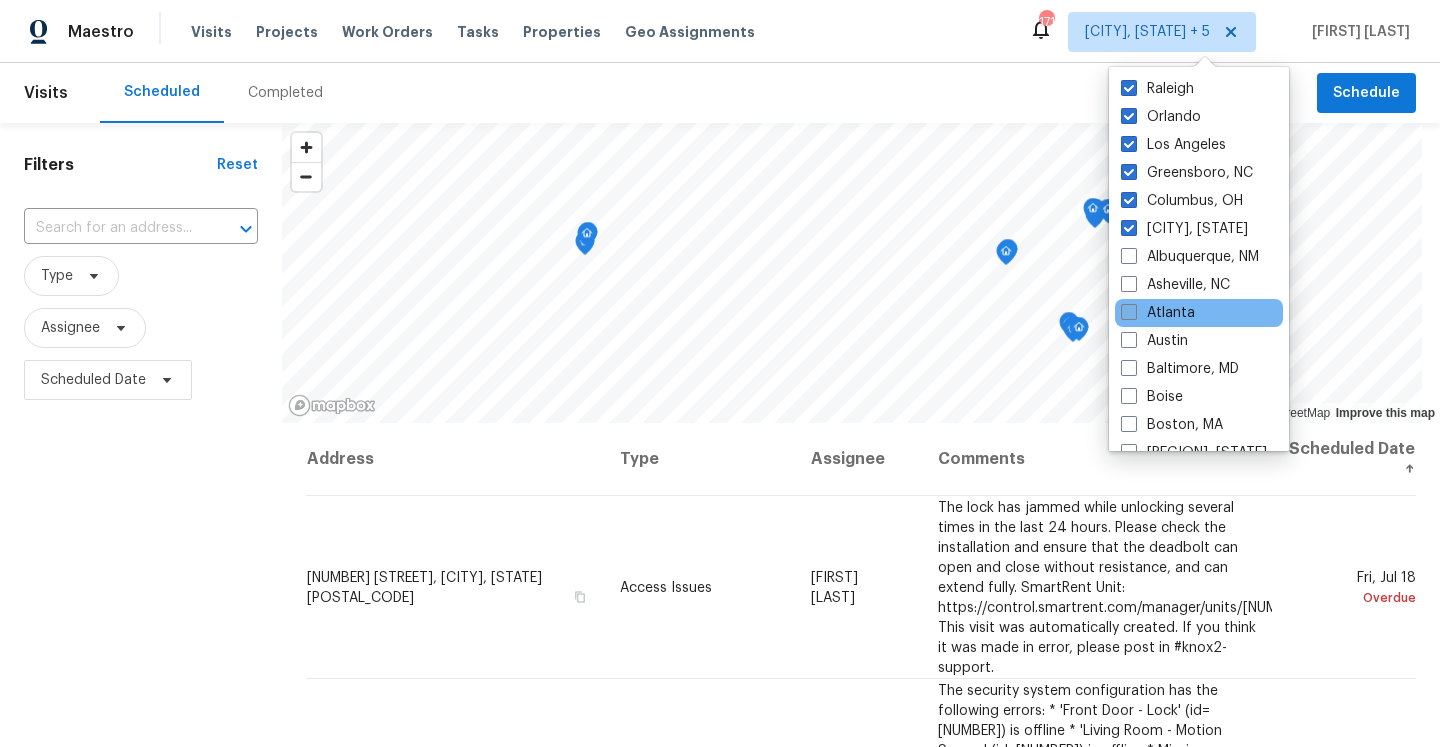 click on "Atlanta" at bounding box center (1158, 313) 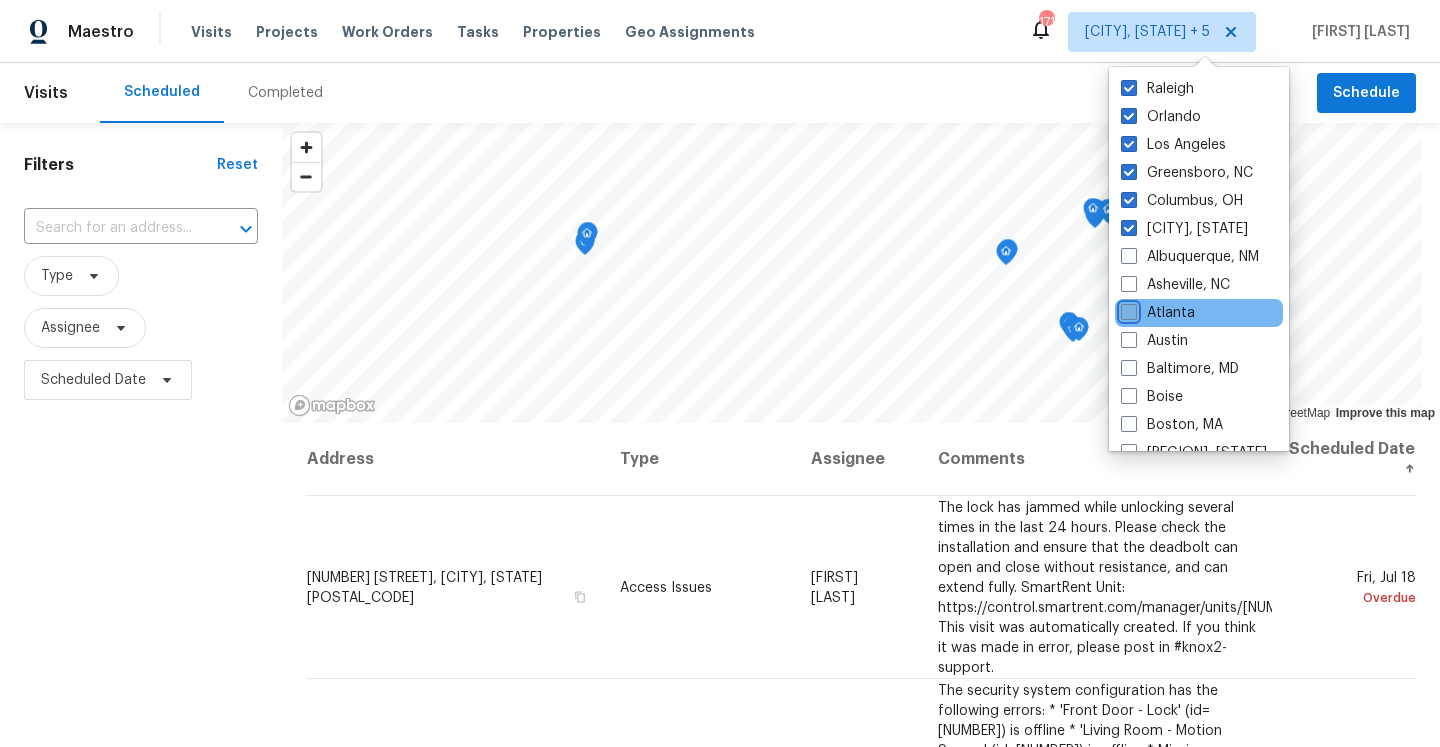 click on "Atlanta" at bounding box center (1127, 309) 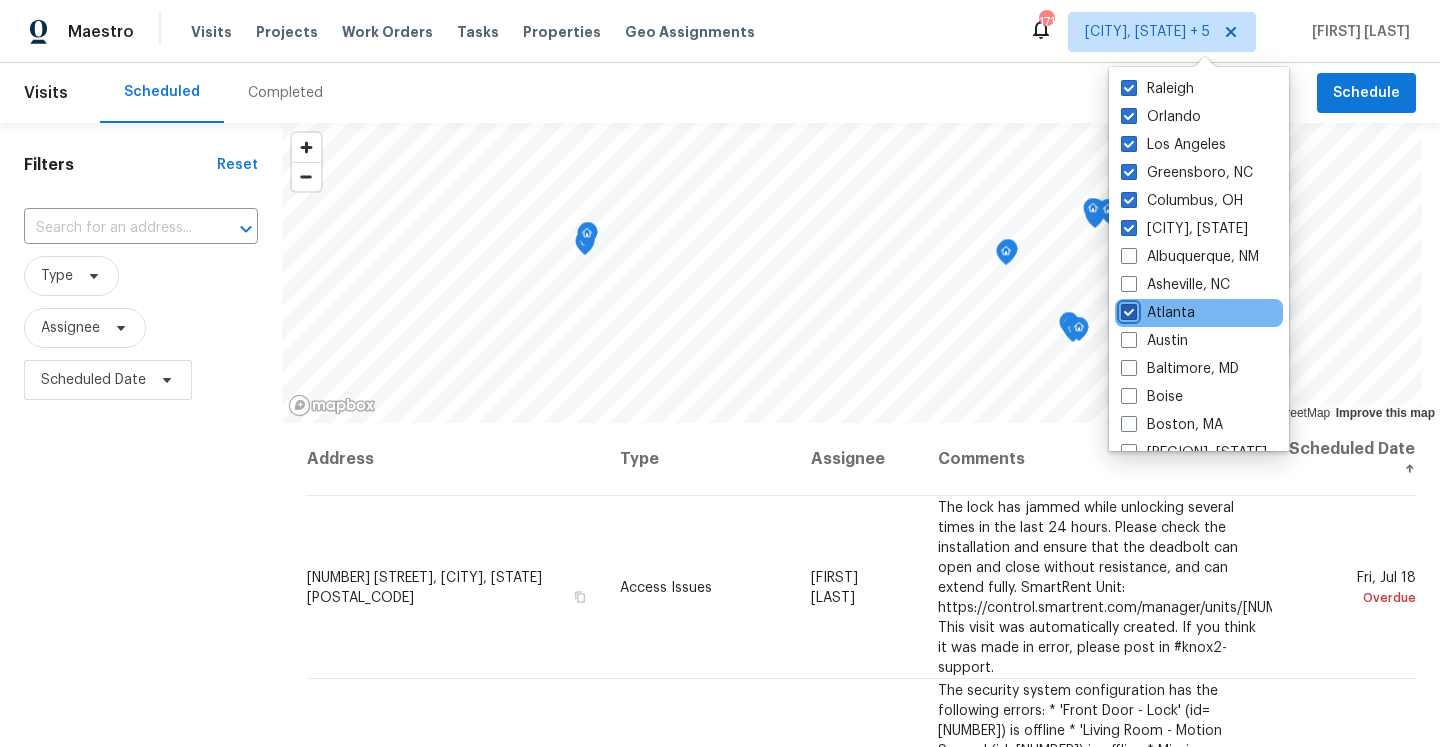 checkbox on "true" 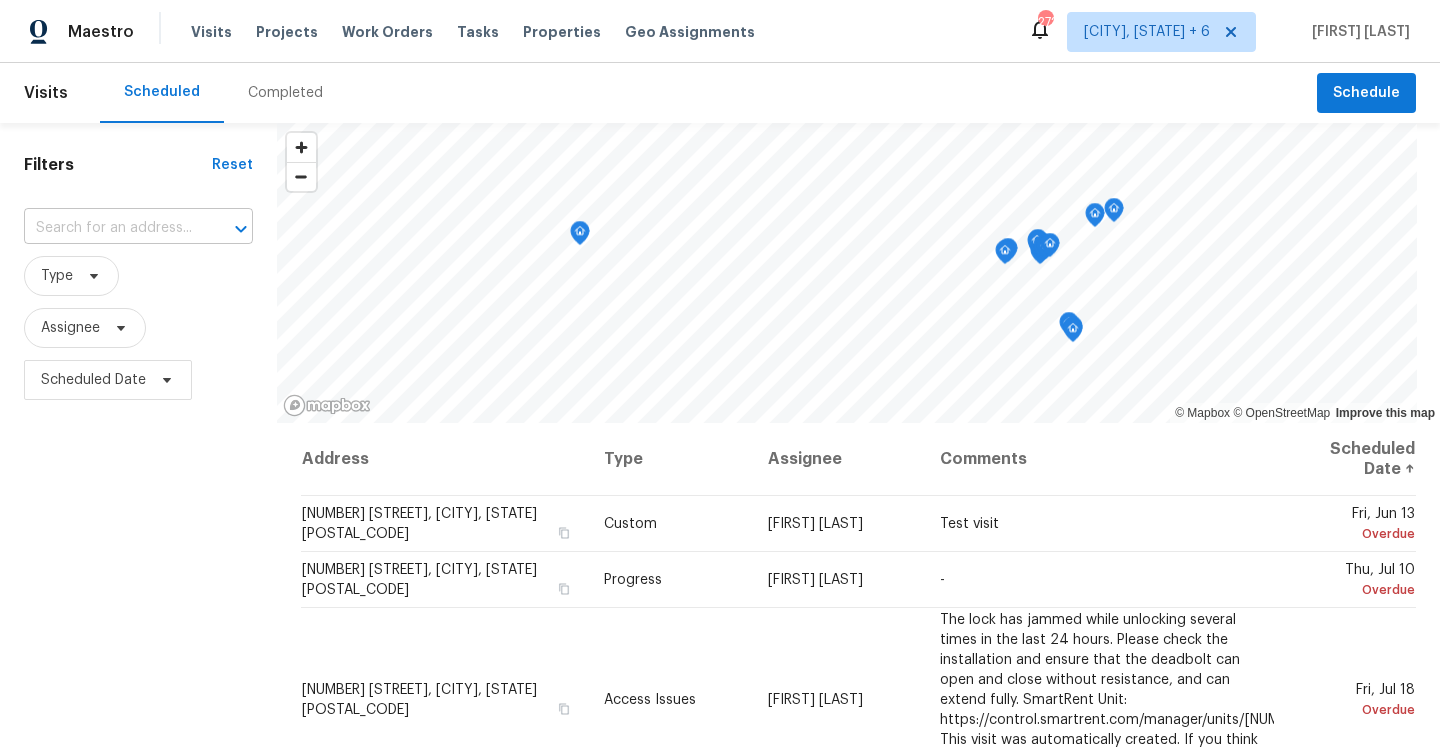 click at bounding box center (227, 229) 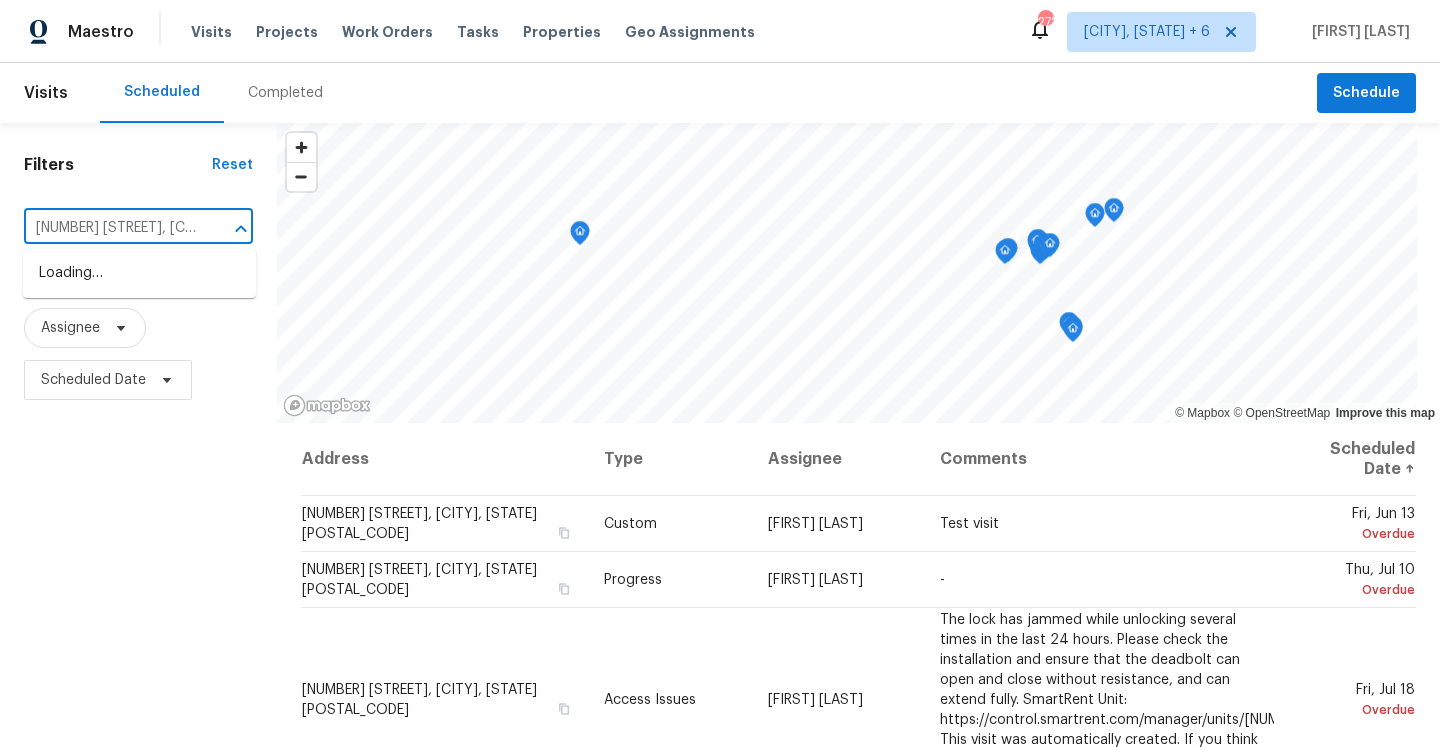 scroll, scrollTop: 0, scrollLeft: 95, axis: horizontal 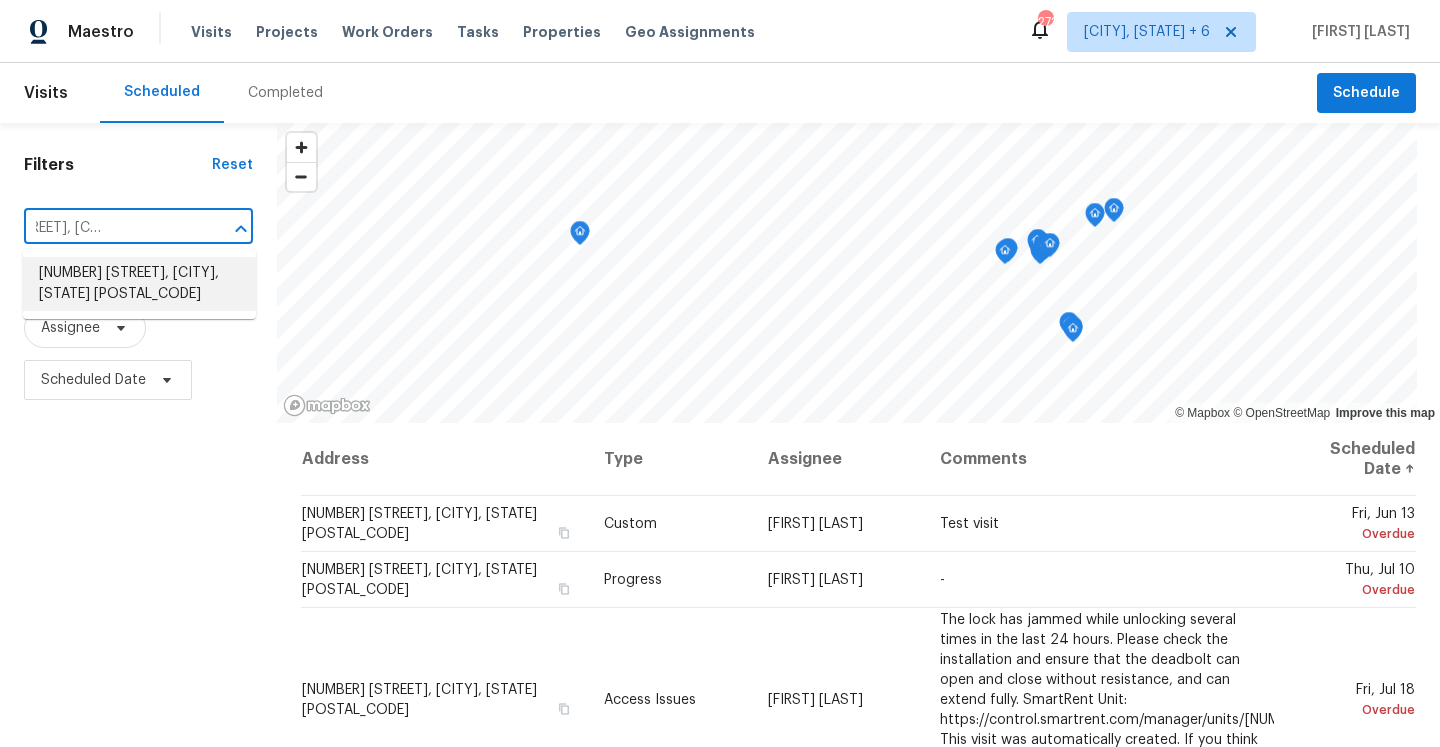 click on "[NUMBER] [STREET], [CITY], [STATE] [POSTAL_CODE]" at bounding box center [139, 284] 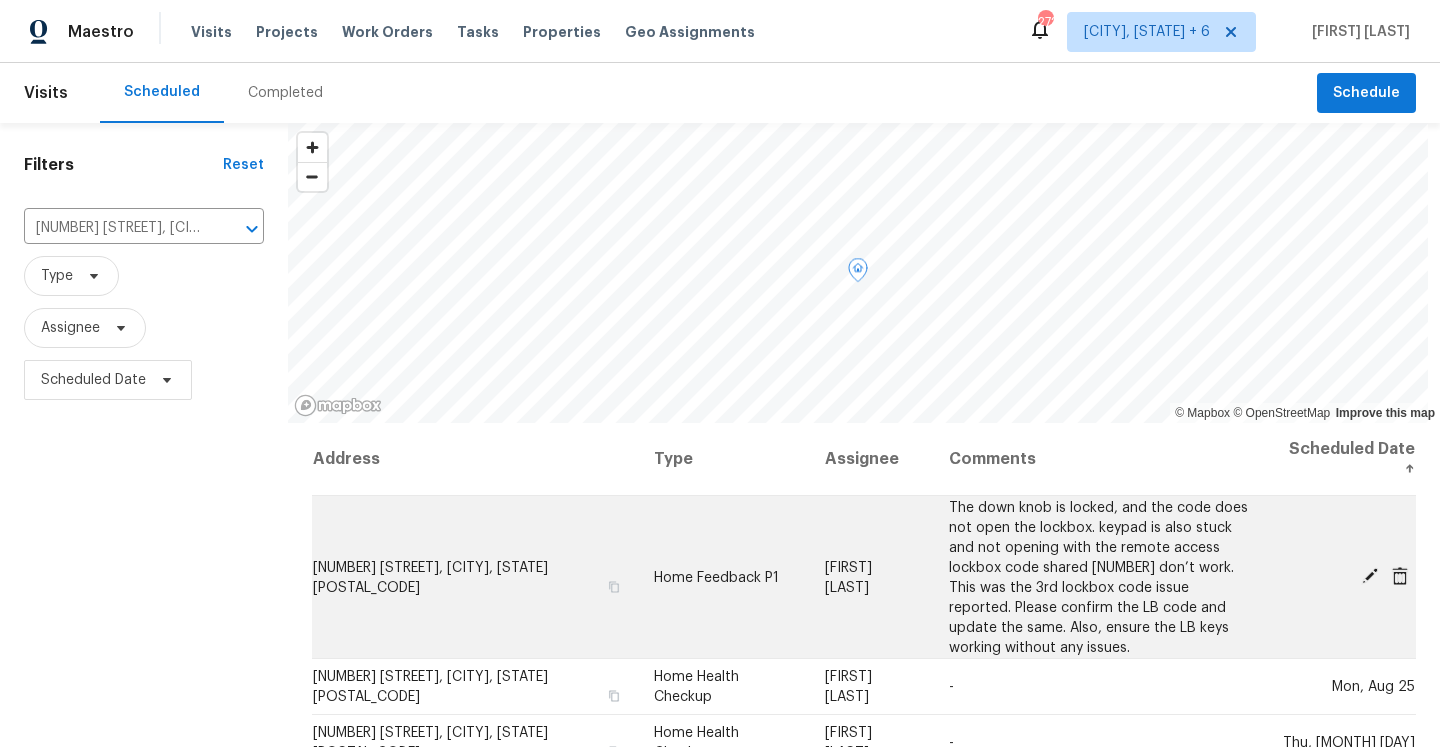 click 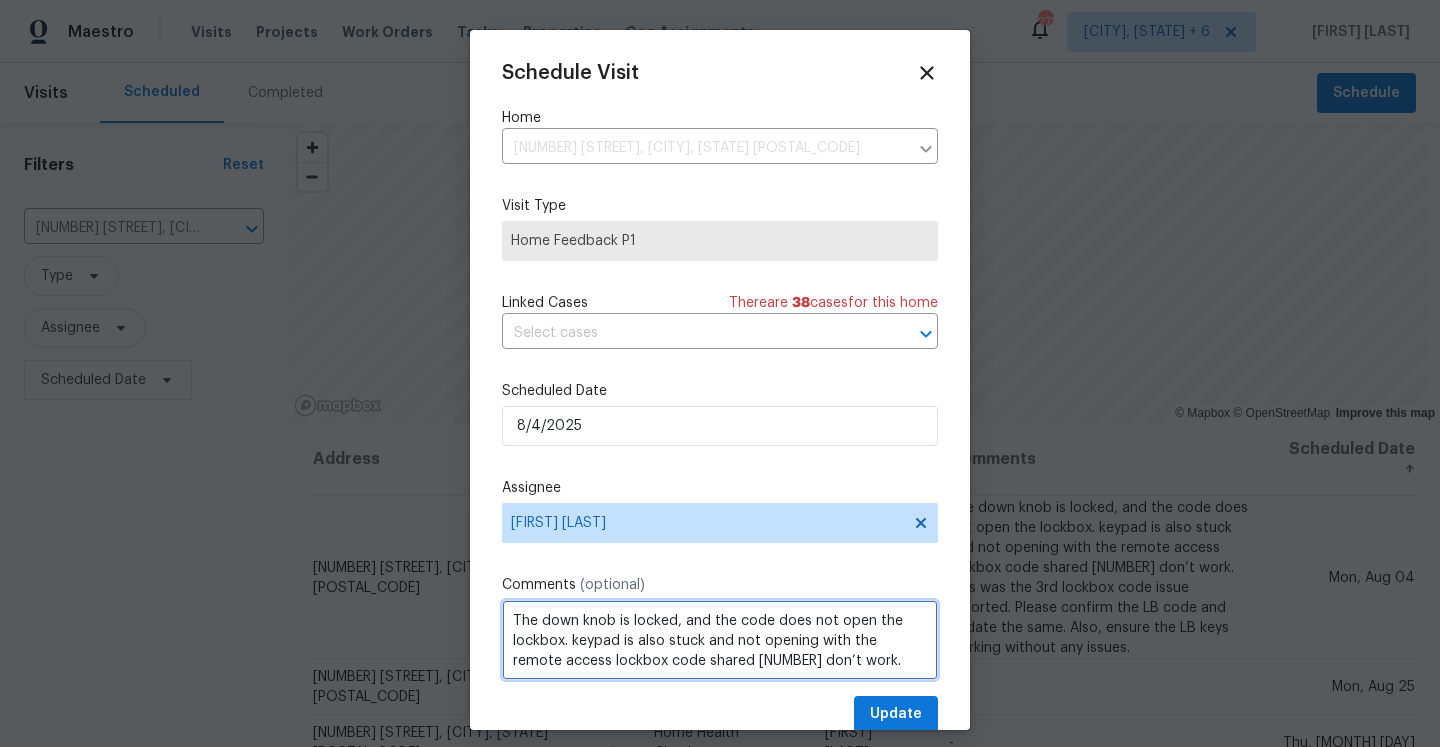 click on "The down knob is locked, and the code does not open the lockbox. keypad is also stuck and not opening with the remote access lockbox code shared [NUMBER] don’t work.
This was the 3rd lockbox code issue reported. Please confirm the LB code and update the same. Also, ensure the LB keys working without any issues." at bounding box center [720, 640] 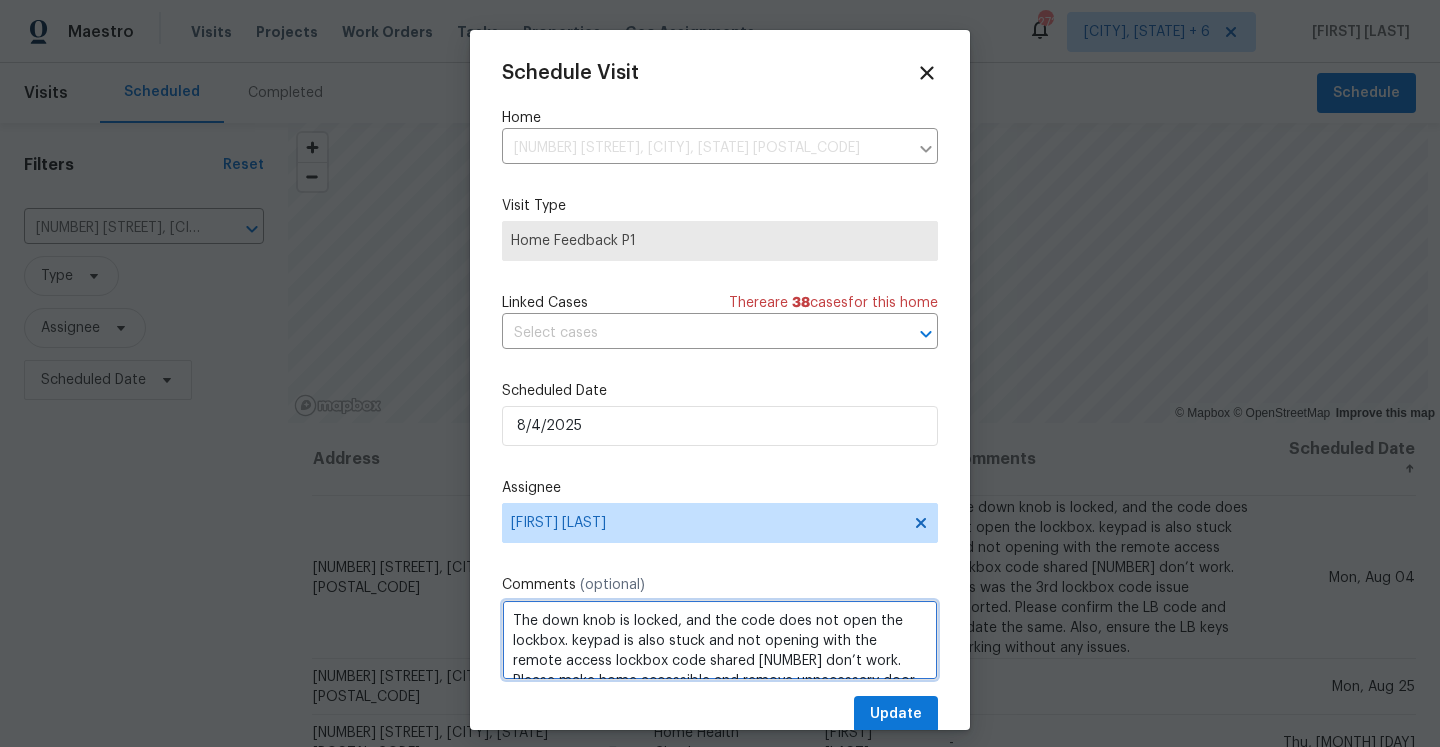 scroll, scrollTop: 122, scrollLeft: 0, axis: vertical 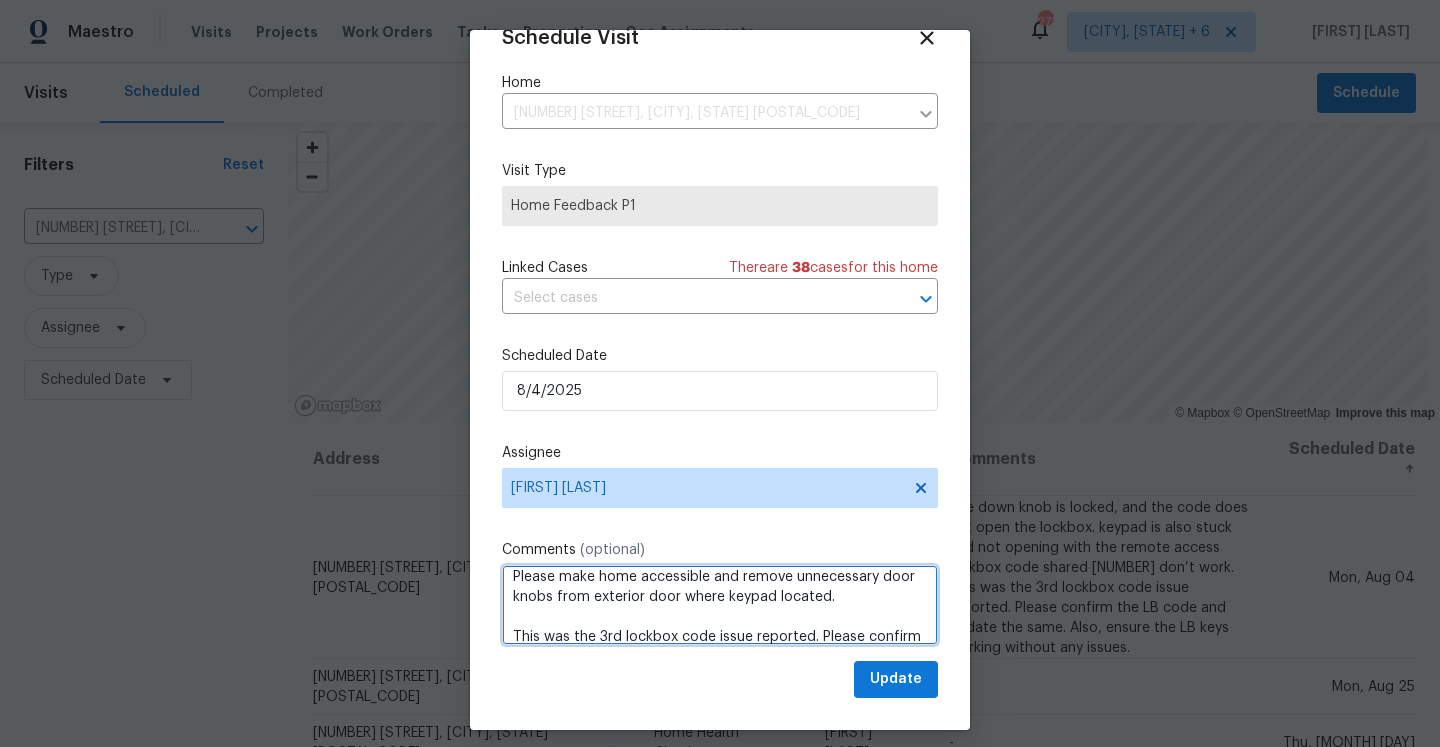 click on "The down knob is locked, and the code does not open the lockbox. keypad is also stuck and not opening with the remote access lockbox code shared [NUMBER] don’t work. Please make home accessible and remove unnecessary door knobs from exterior door where keypad located.
This was the 3rd lockbox code issue reported. Please confirm the LB code and update the same. Also, ensure the LB keys working without any issues." at bounding box center (720, 605) 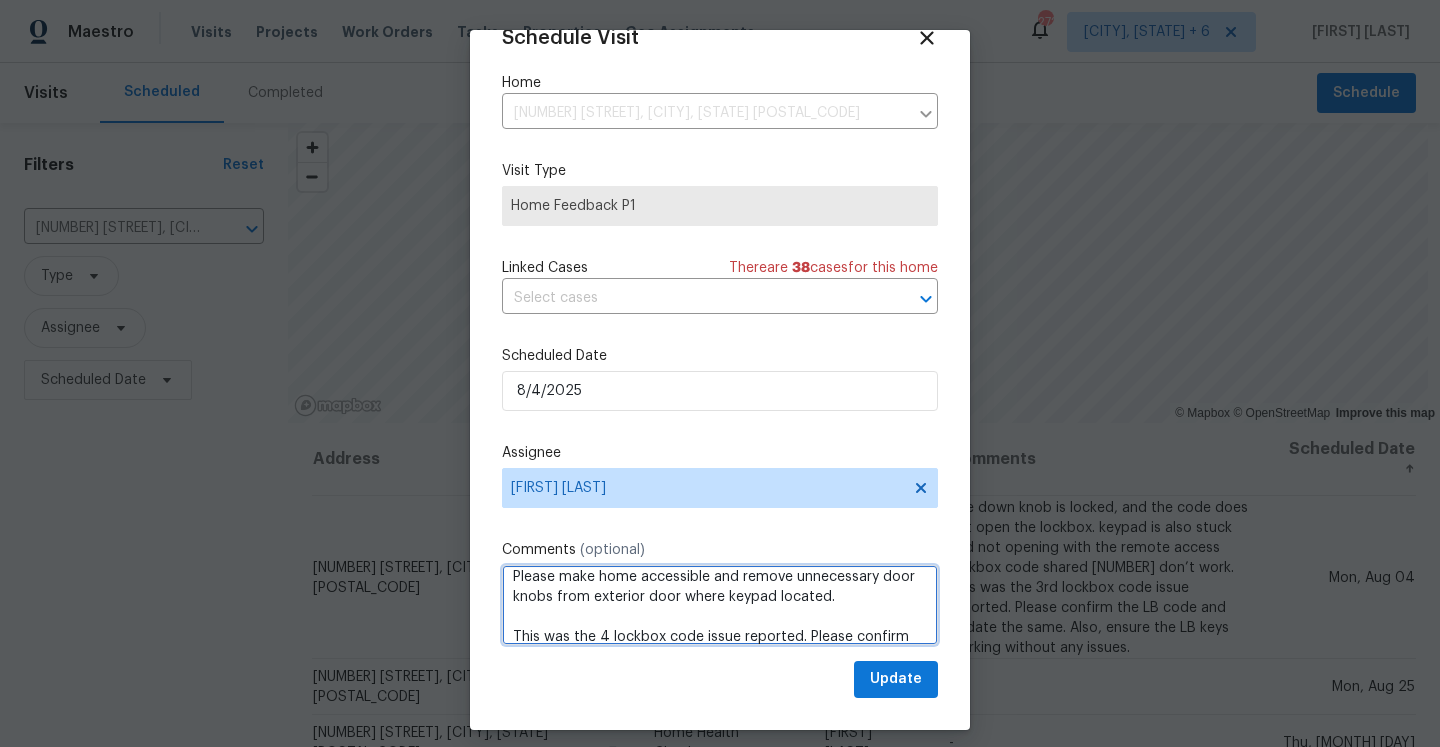 click on "The down knob is locked, and the code does not open the lockbox. keypad is also stuck and not opening with the remote access lockbox code shared [NUMBER] don’t work. Please make home accessible and remove unnecessary door knobs from exterior door where keypad located.
This was the 4 lockbox code issue reported. Please confirm the LB code and update the same. Also, ensure the LB keys working without any issues." at bounding box center (720, 605) 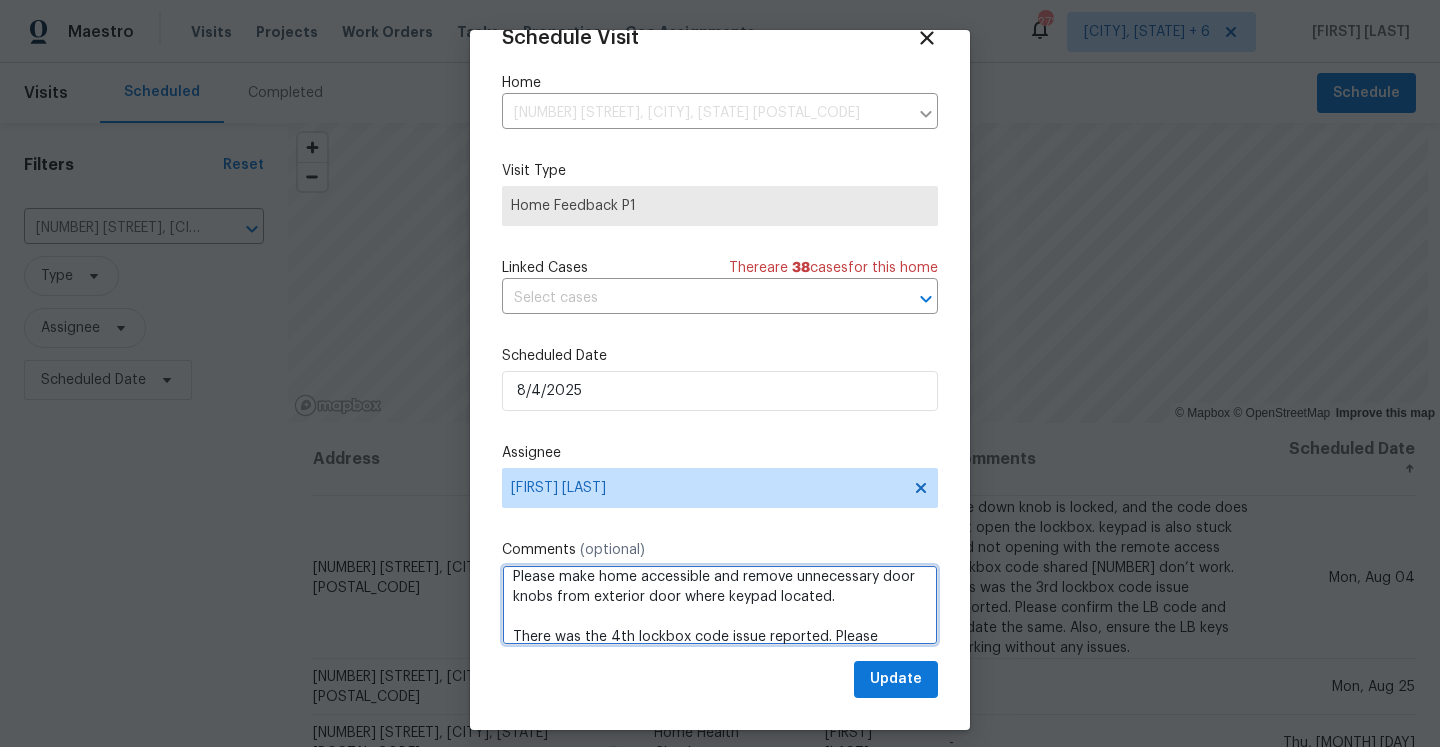 click on "The down knob is locked, and the code does not open the lockbox. keypad is also stuck and not opening with the remote access lockbox code shared [NUMBER] don’t work. Please make home accessible and remove unnecessary door knobs from exterior door where keypad located.
There was the 4th lockbox code issue reported. Please confirm the LB code and update the same. Also, ensure the LB keys working without any issues." at bounding box center (720, 605) 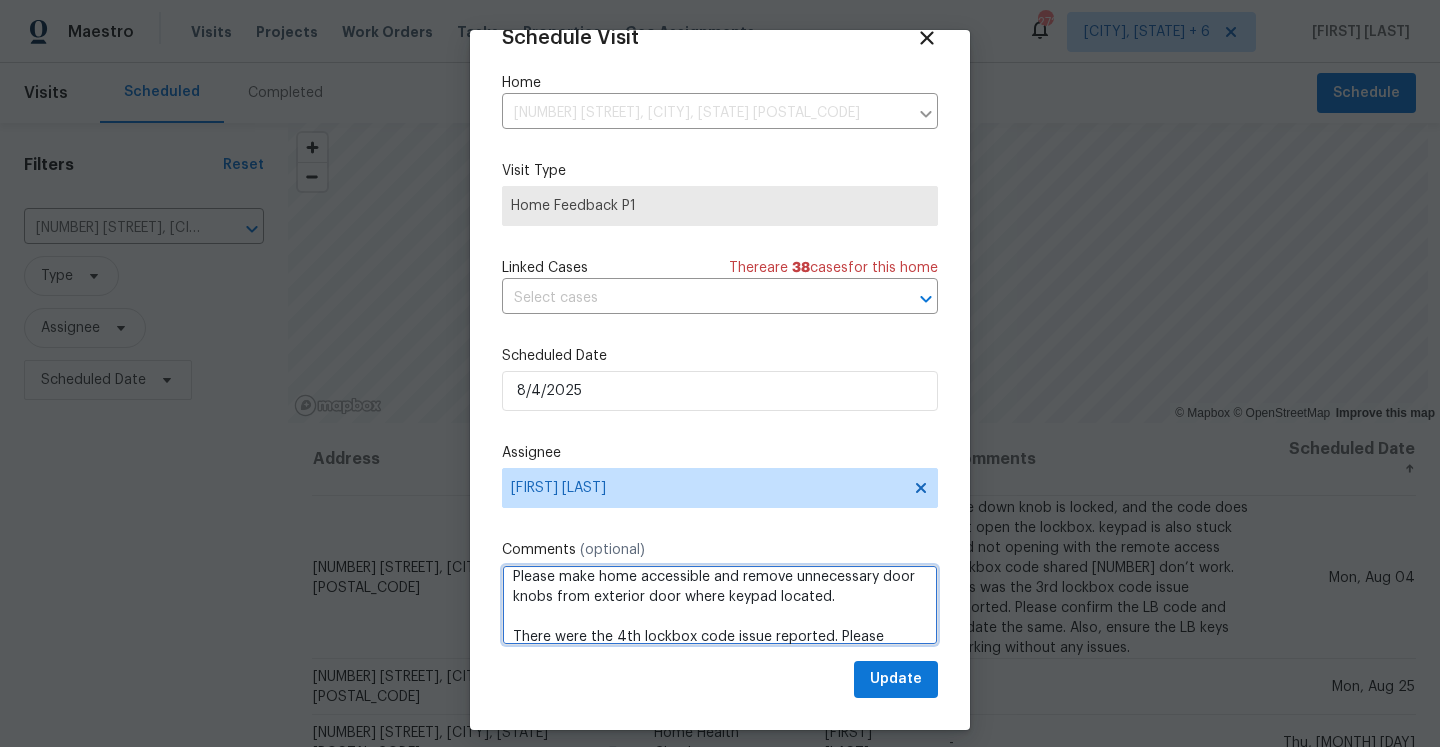 click on "The down knob is locked, and the code does not open the lockbox. keypad is also stuck and not opening with the remote access lockbox code shared [NUMBER] don’t work. Please make home accessible and remove unnecessary door knobs from exterior door where keypad located.
There were the 4th lockbox code issue reported. Please confirm the LB code and update the same. Also, ensure the LB keys working without any issues." at bounding box center (720, 605) 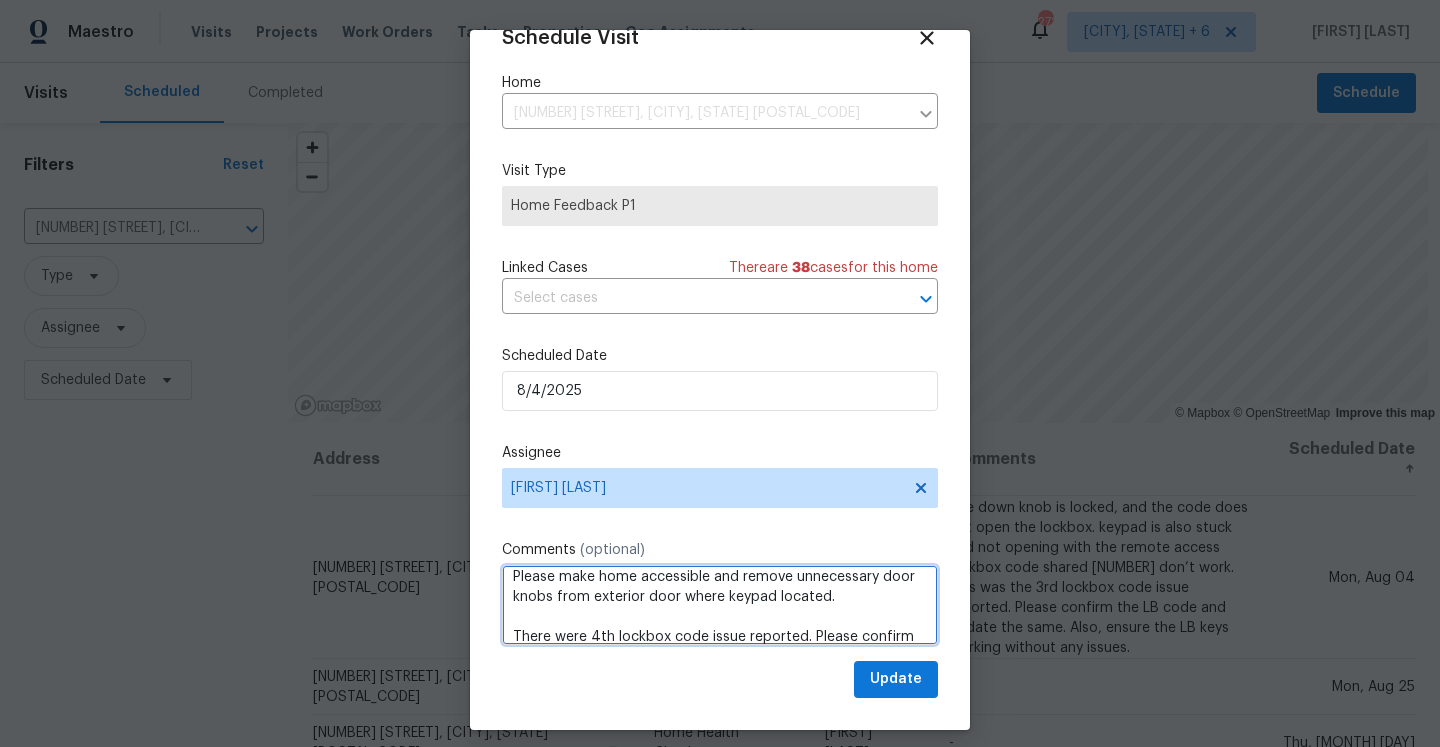 scroll, scrollTop: 75, scrollLeft: 0, axis: vertical 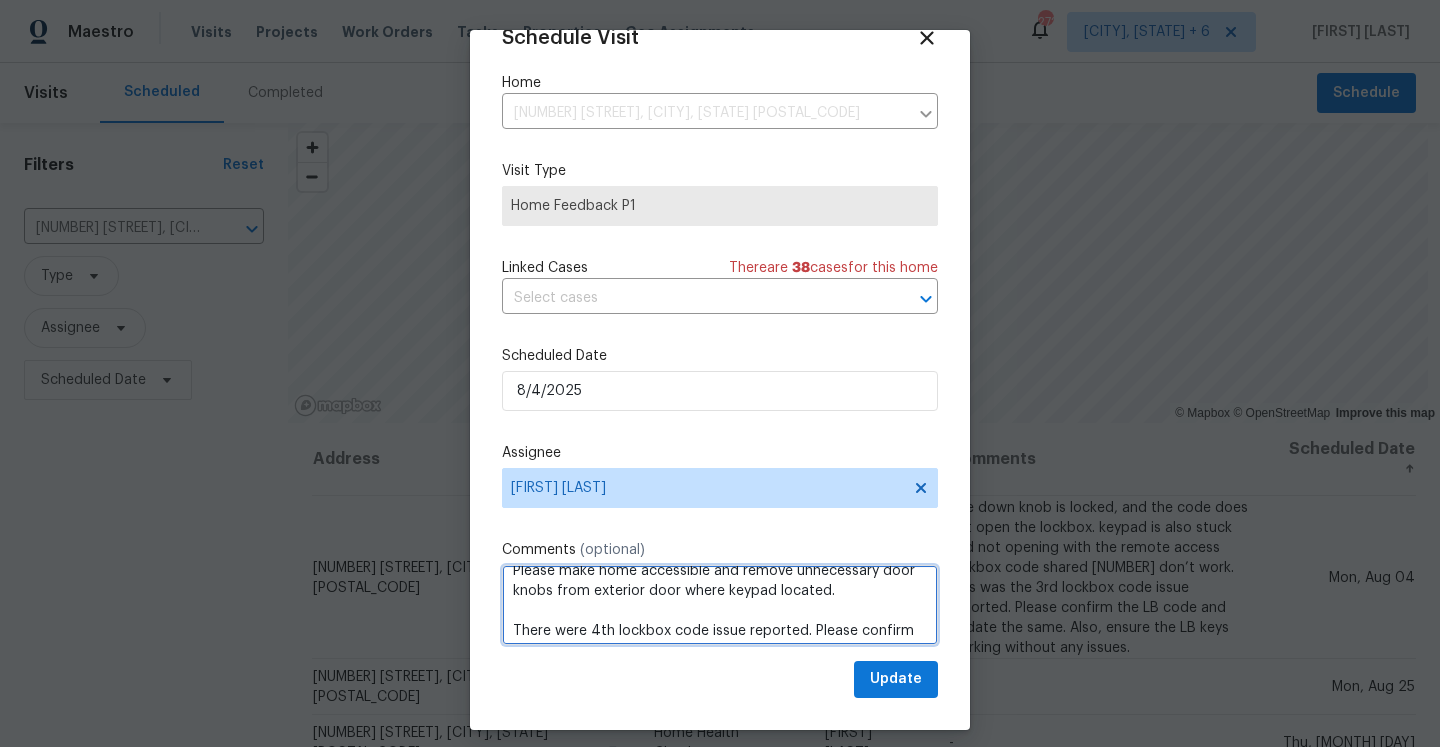click on "was" 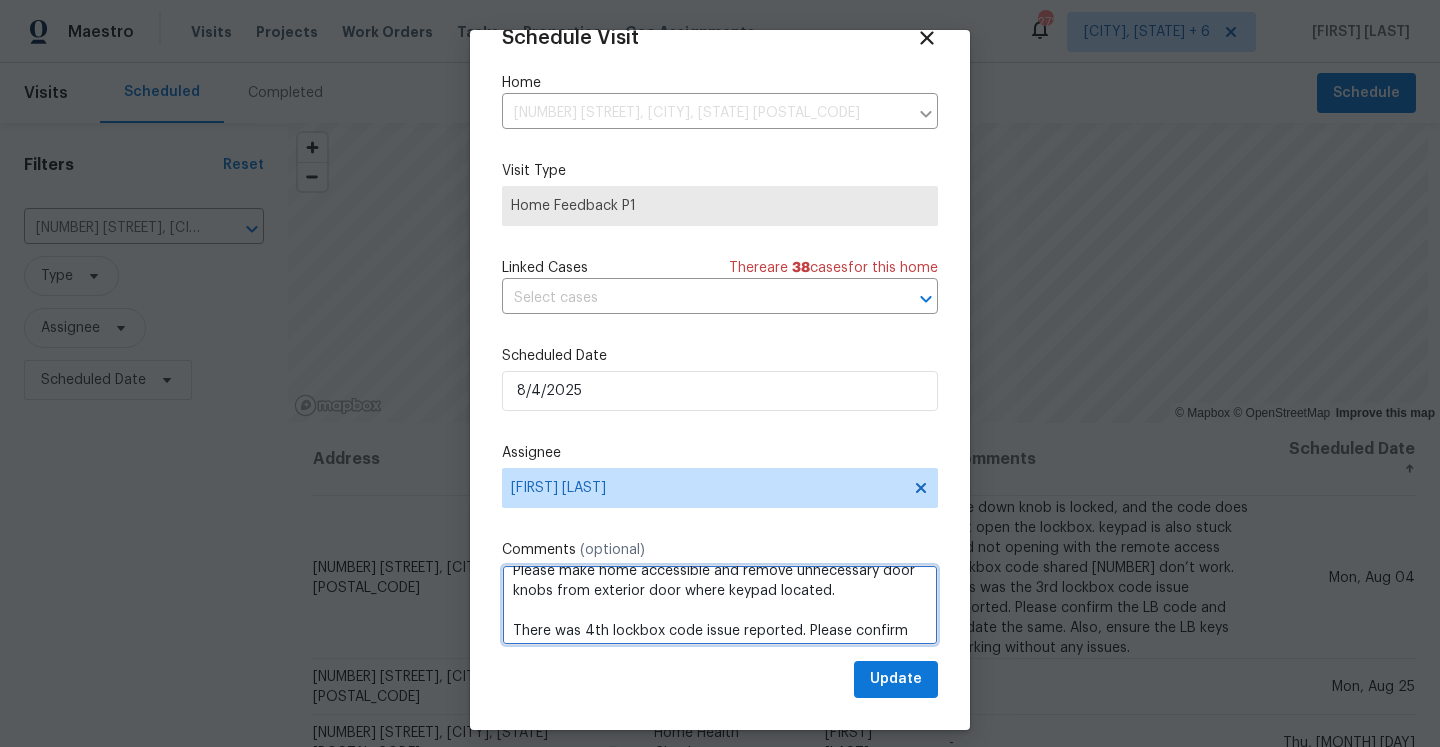 click on "Correct the article" 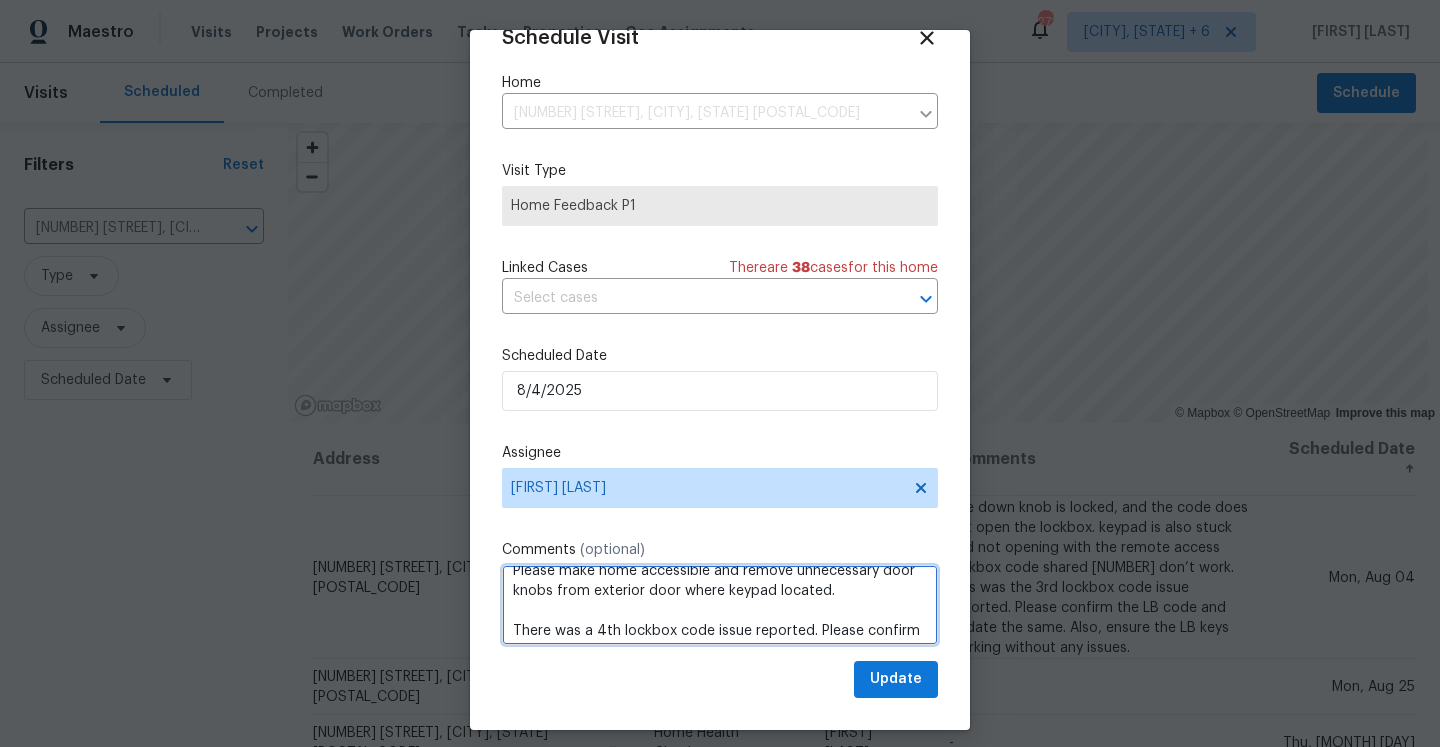 scroll, scrollTop: 122, scrollLeft: 0, axis: vertical 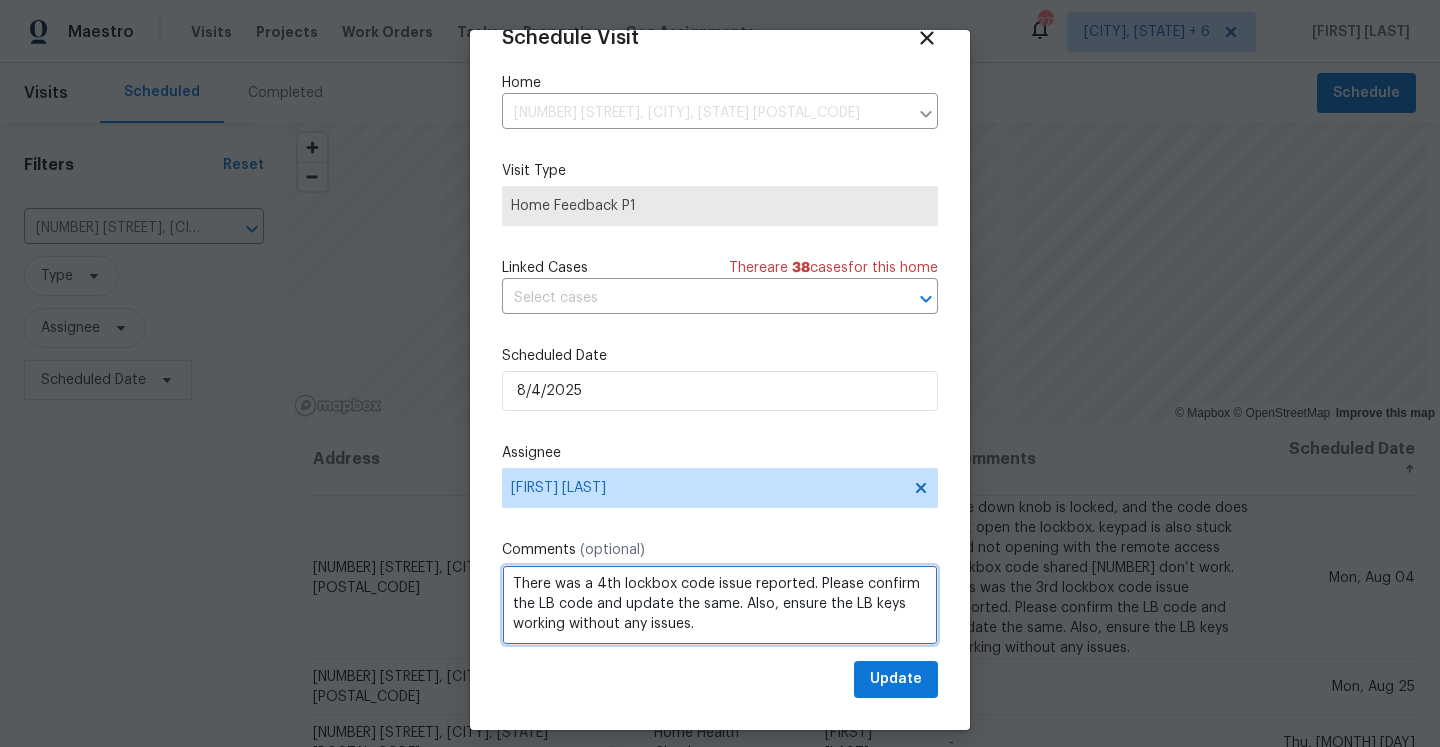 type on "The down knob is locked, and the code does not open the lockbox. keypad is also stuck and not opening with the remote access lockbox code shared [NUMBER] don’t work. Please make home accessible and remove unnecessary door knobs from exterior door where keypad located.
There was a 4th lockbox code issue reported. Please confirm the LB code and update the same. Also, ensure the LB keys working without any issues." 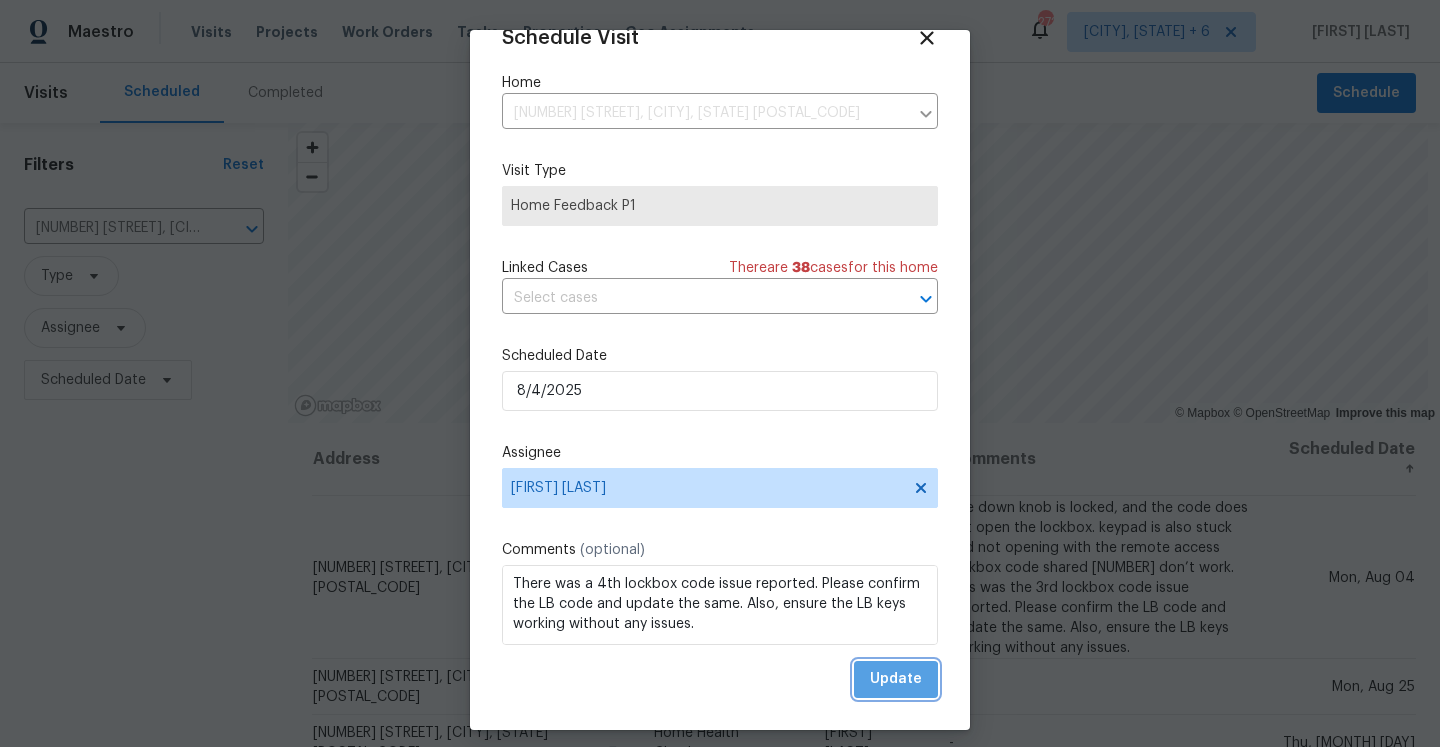 click on "Update" at bounding box center (896, 679) 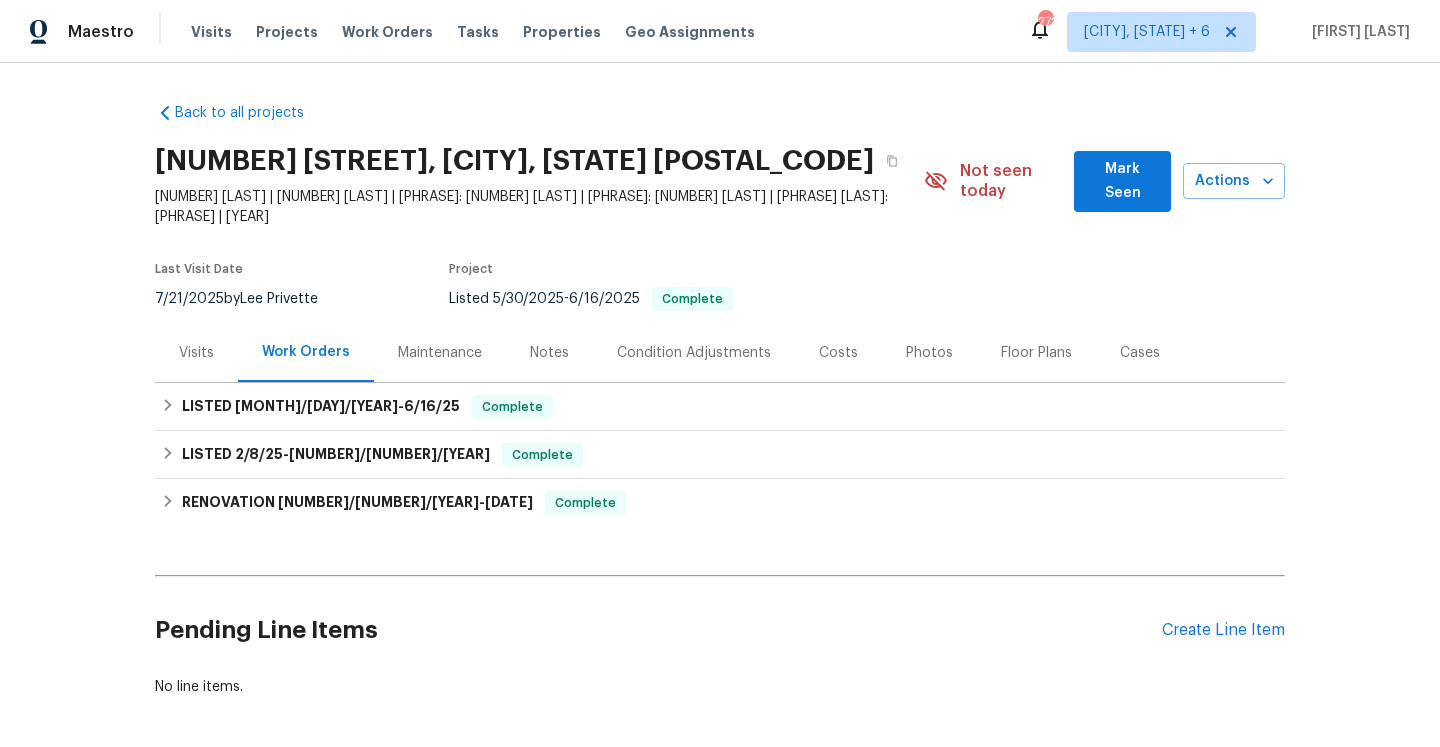 scroll, scrollTop: 0, scrollLeft: 0, axis: both 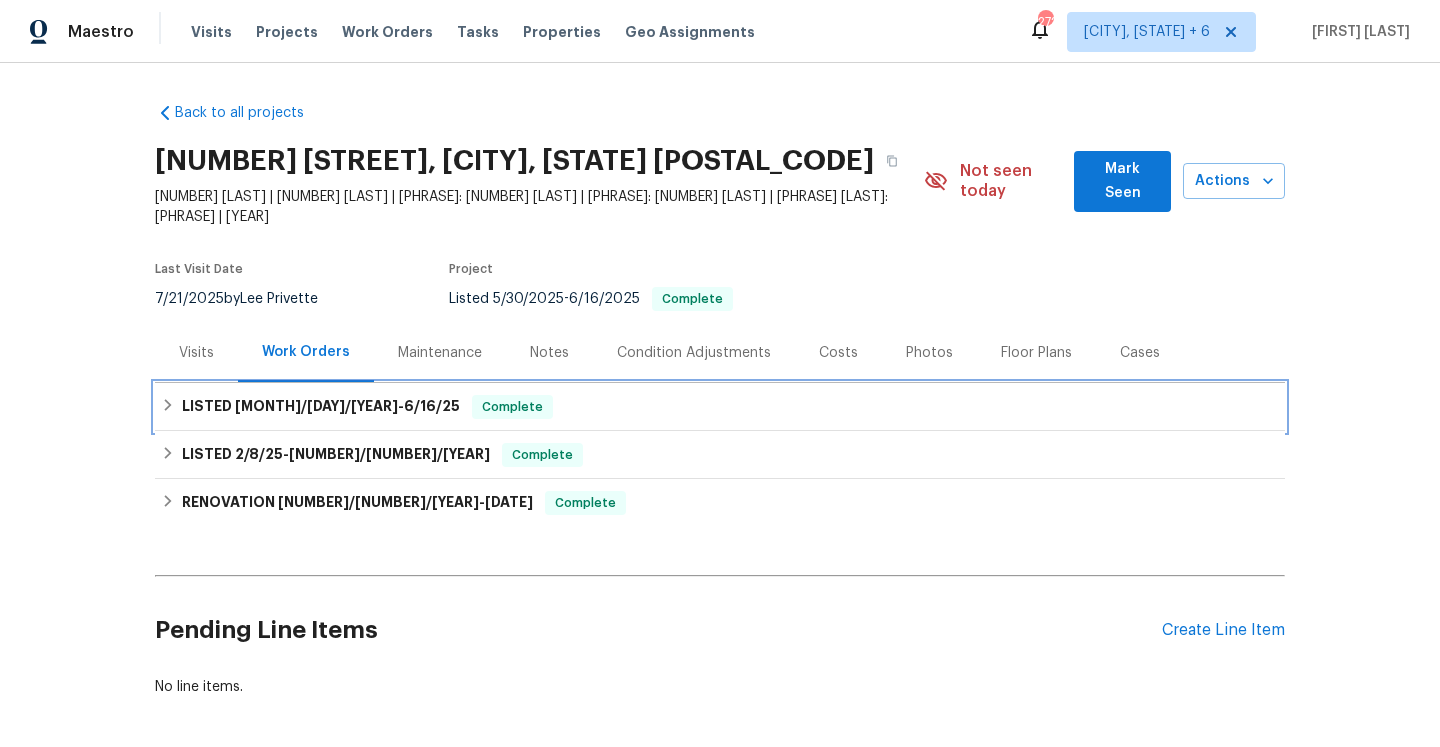 click on "[PHRASE] [DATE] - [DATE] [PHRASE]" at bounding box center (321, 407) 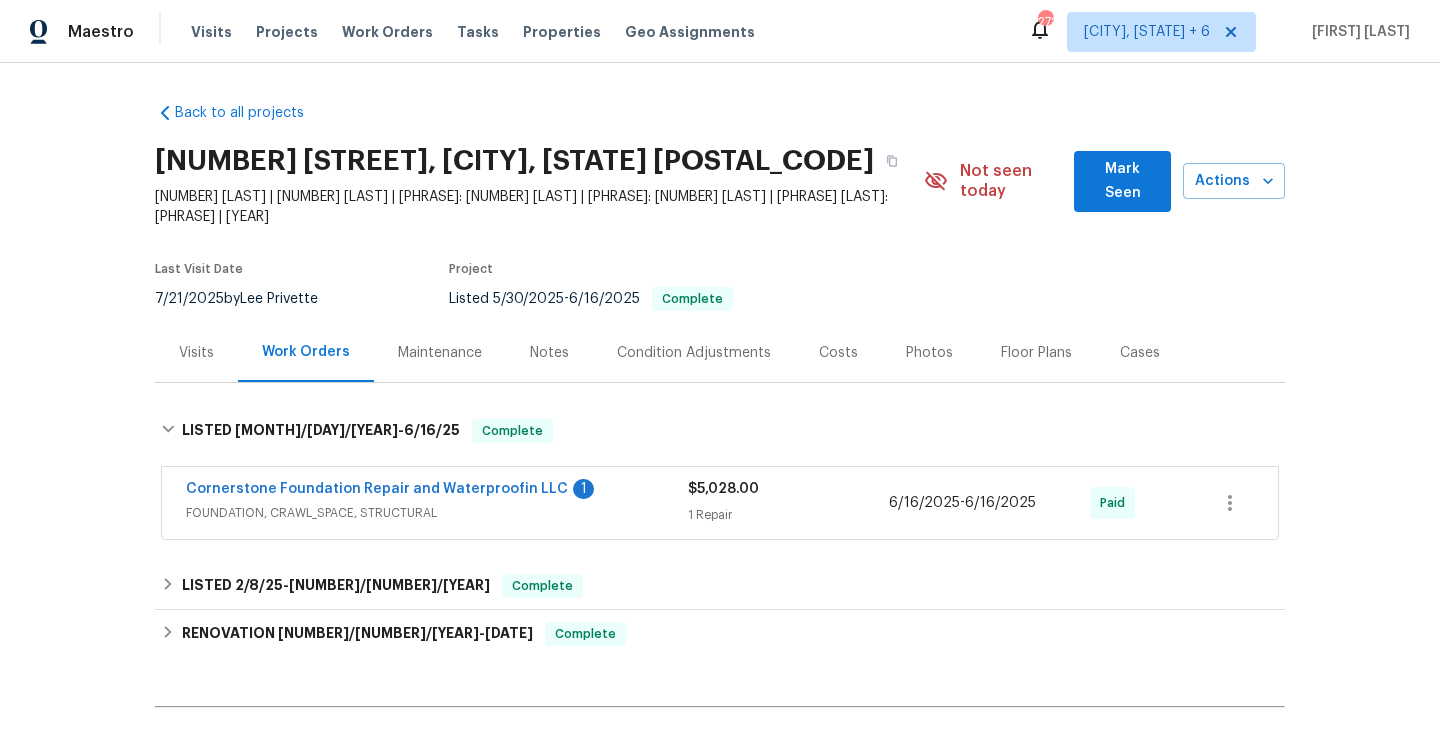 click on "FOUNDATION, CRAWL_SPACE, STRUCTURAL" at bounding box center [437, 513] 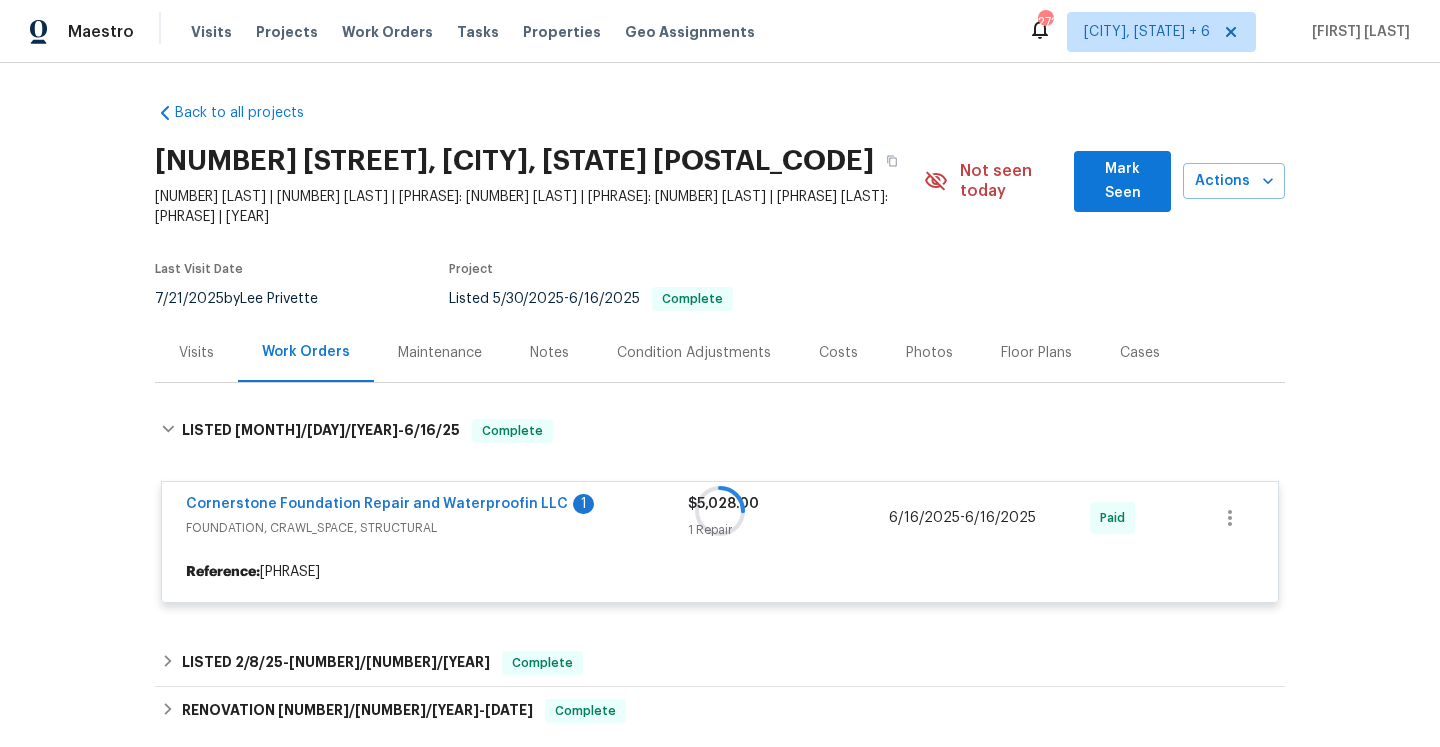 scroll, scrollTop: 73, scrollLeft: 0, axis: vertical 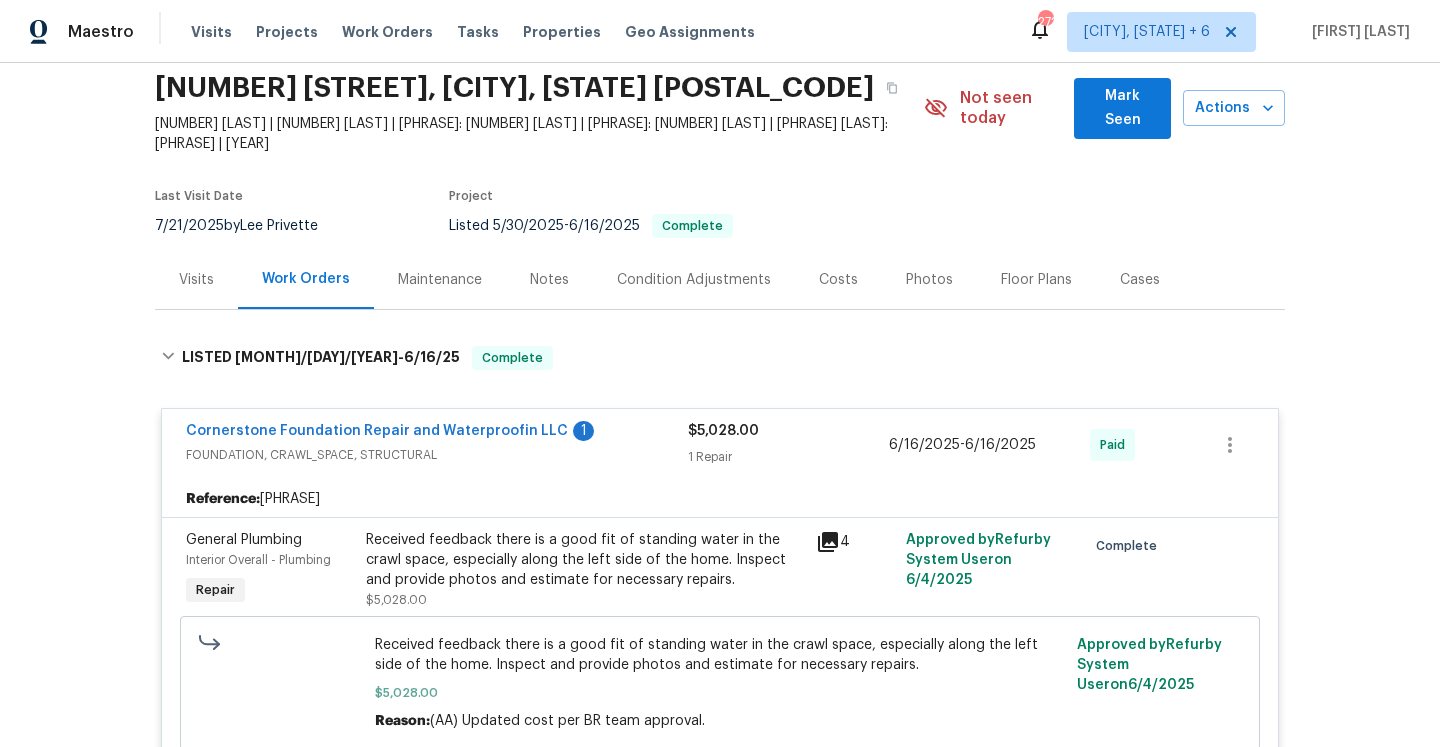 click on "FOUNDATION, CRAWL_SPACE, STRUCTURAL" at bounding box center (437, 455) 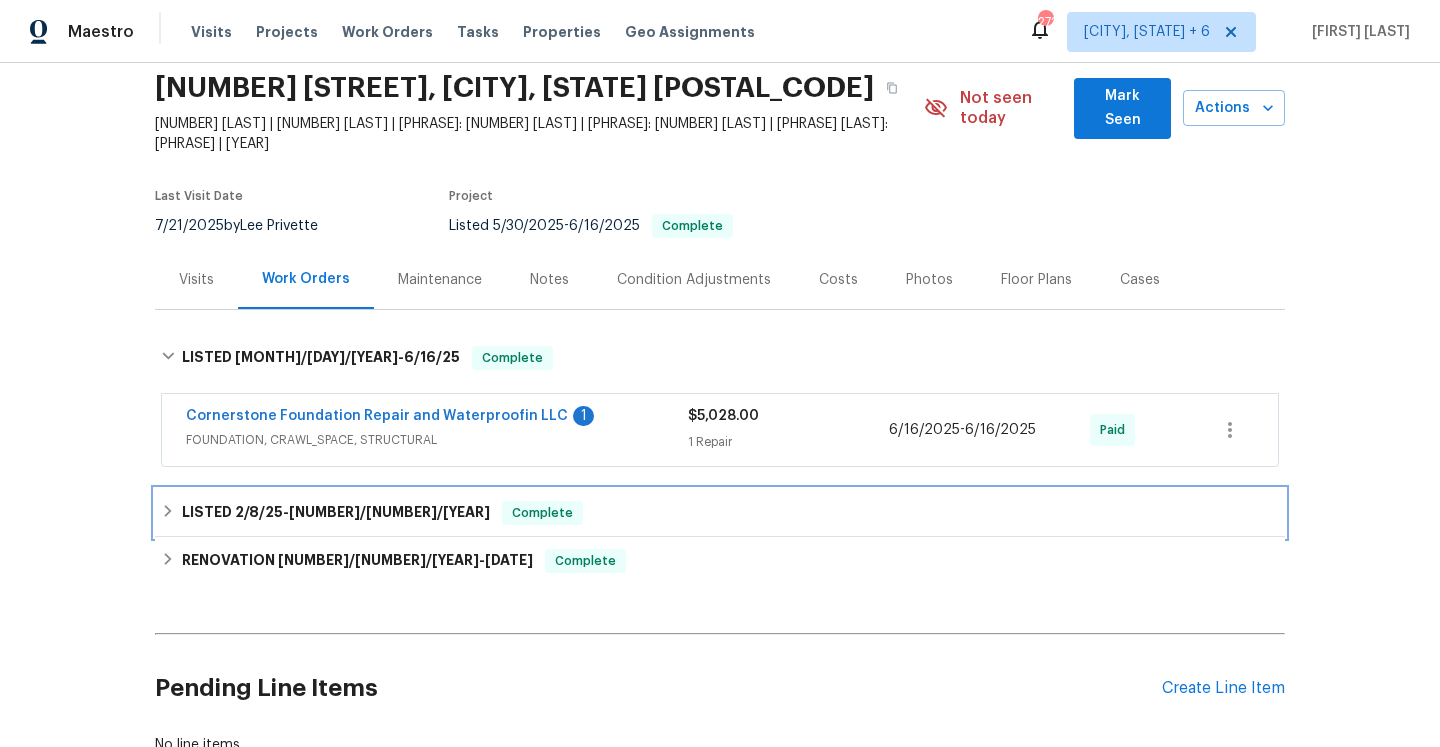 click on "[PHRASE] [DATE] - [DATE] [PHRASE]" at bounding box center (720, 513) 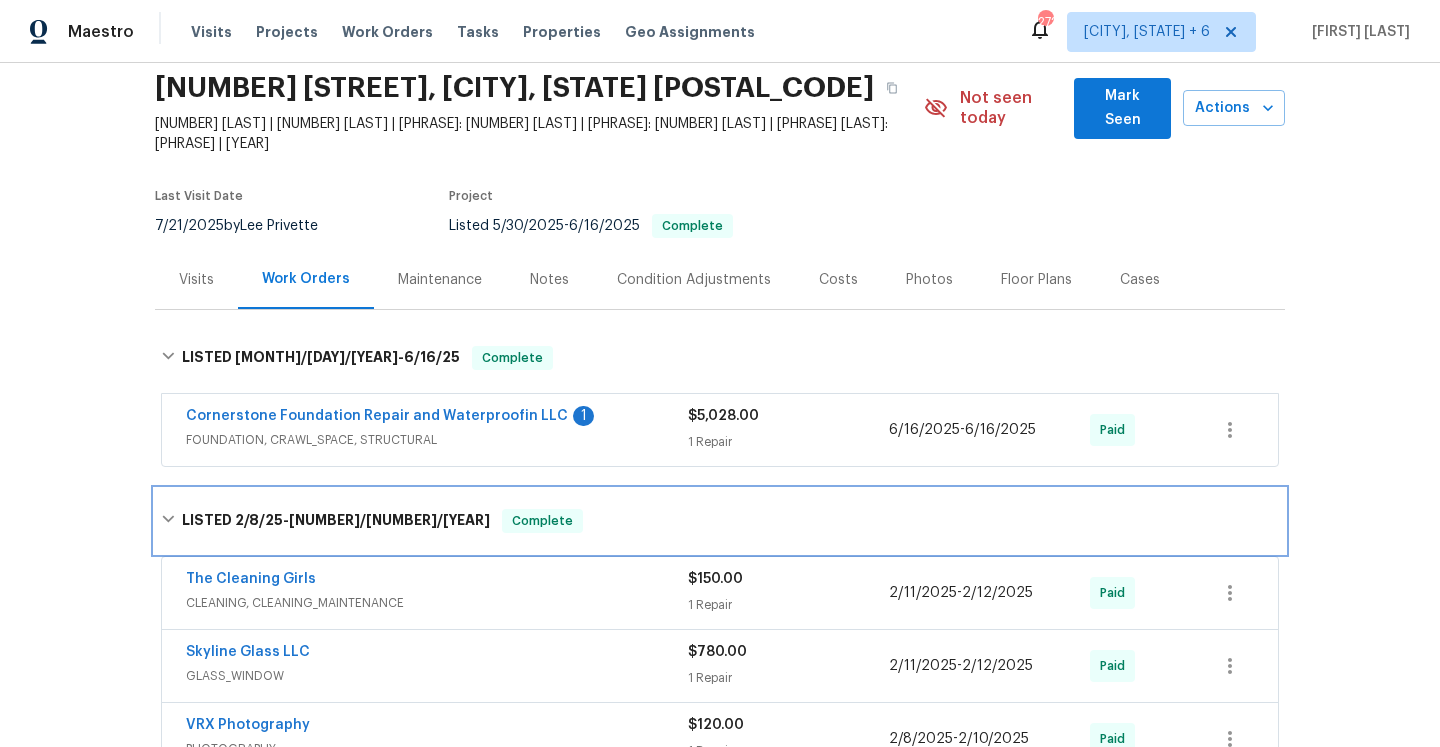 click on "[PHRASE] [DATE] - [DATE] [PHRASE]" at bounding box center [720, 521] 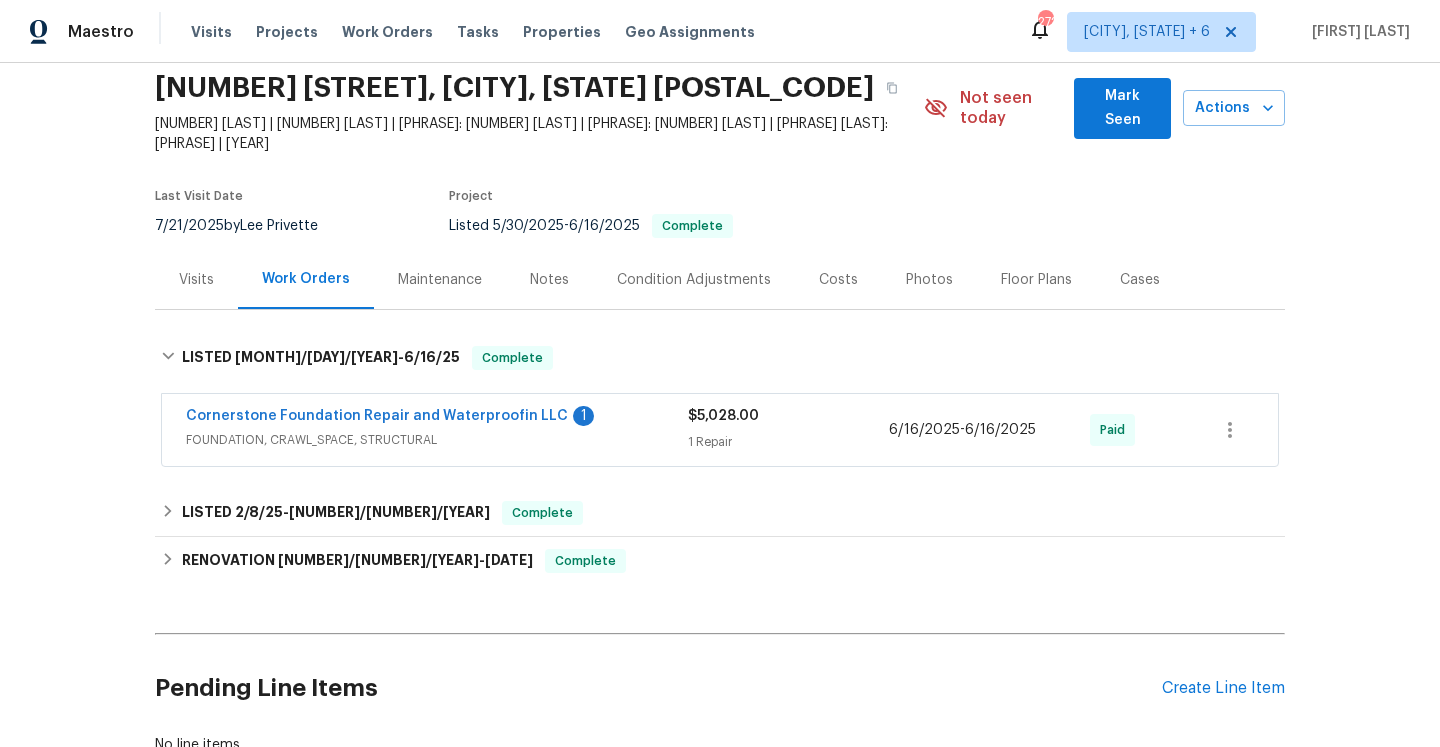click on "Visits" at bounding box center [196, 279] 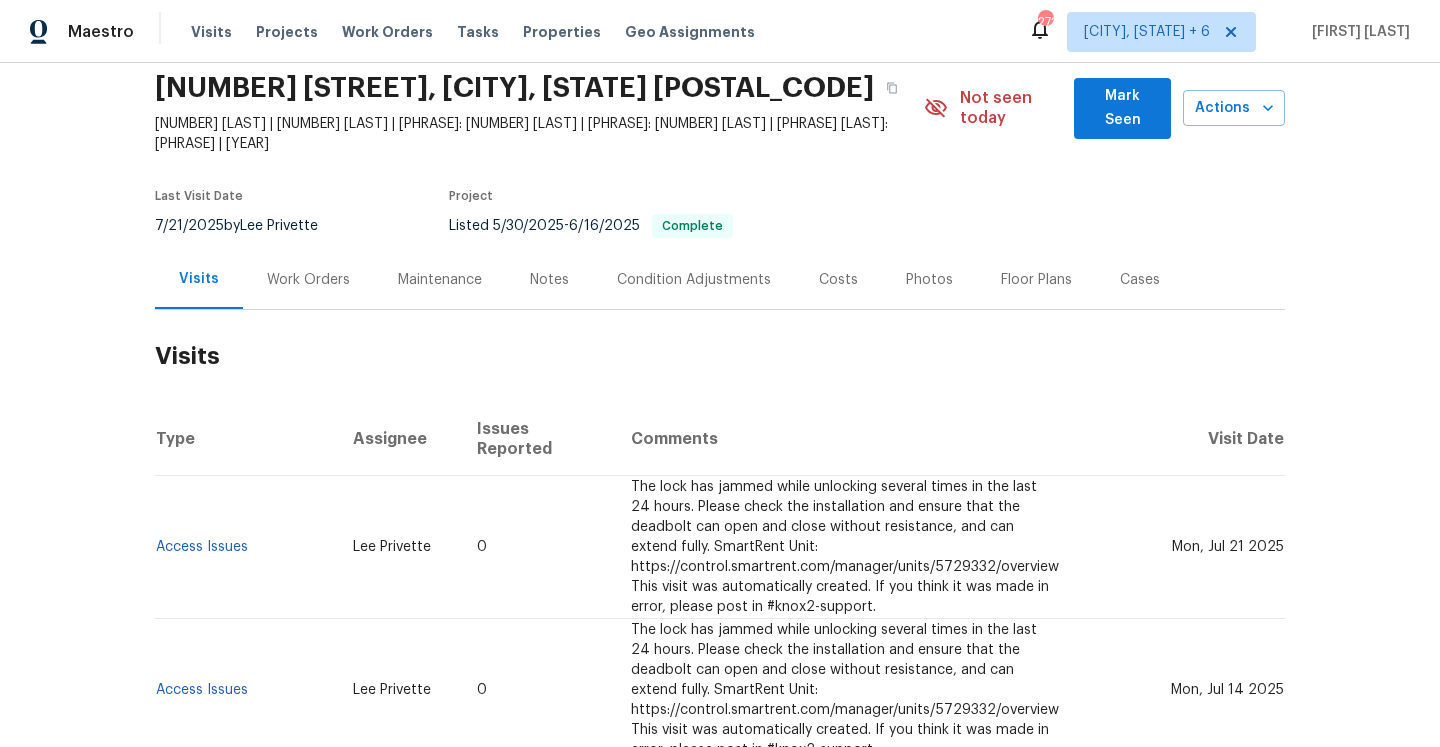 click on "Work Orders" at bounding box center [308, 280] 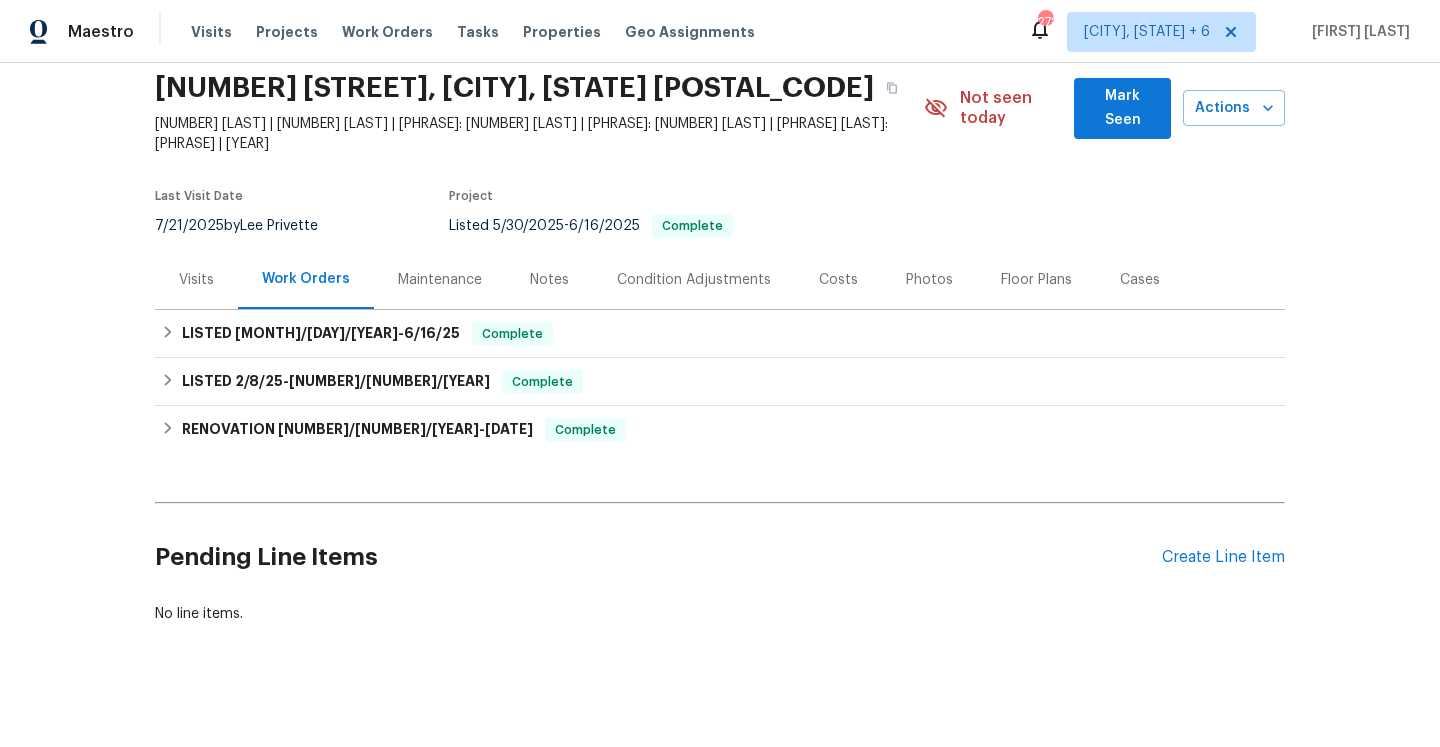 scroll, scrollTop: 66, scrollLeft: 0, axis: vertical 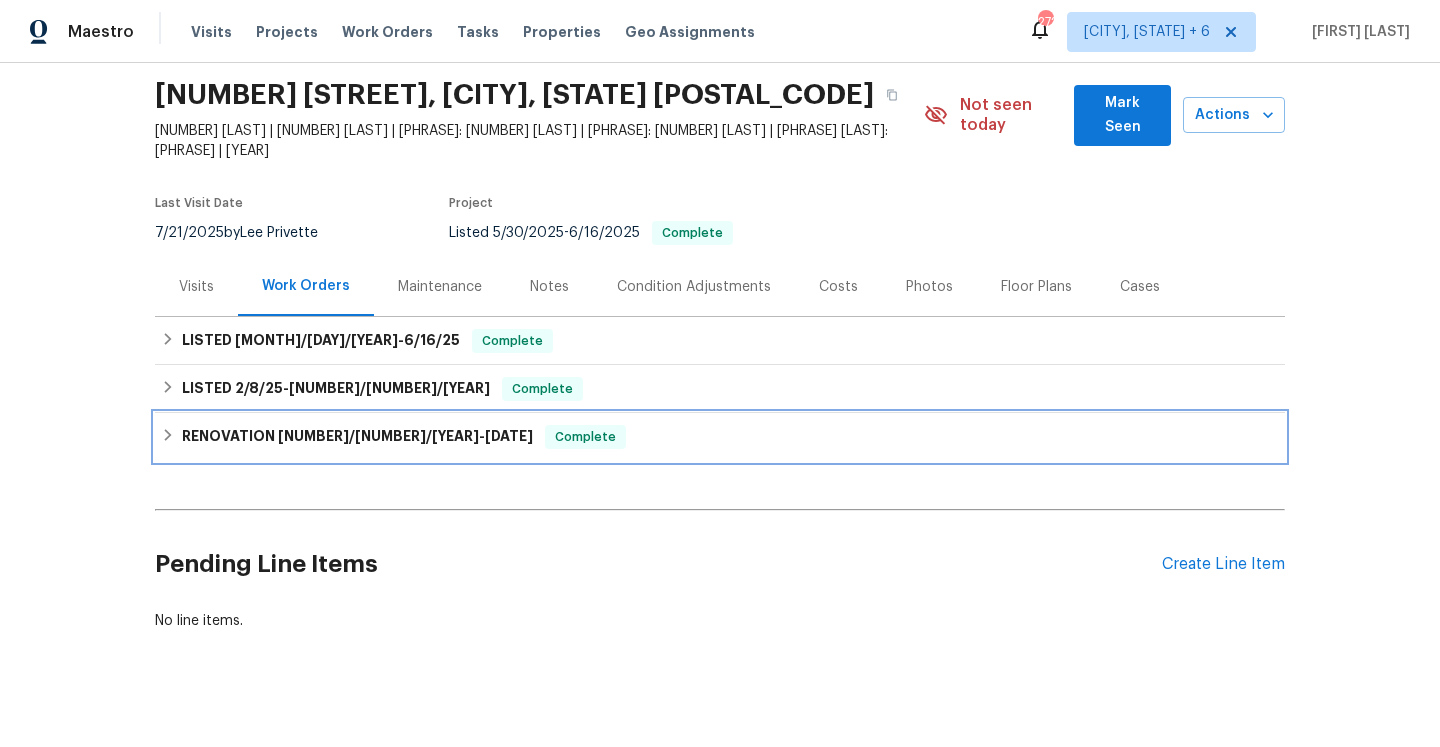 click on "[DATE]" at bounding box center [509, 436] 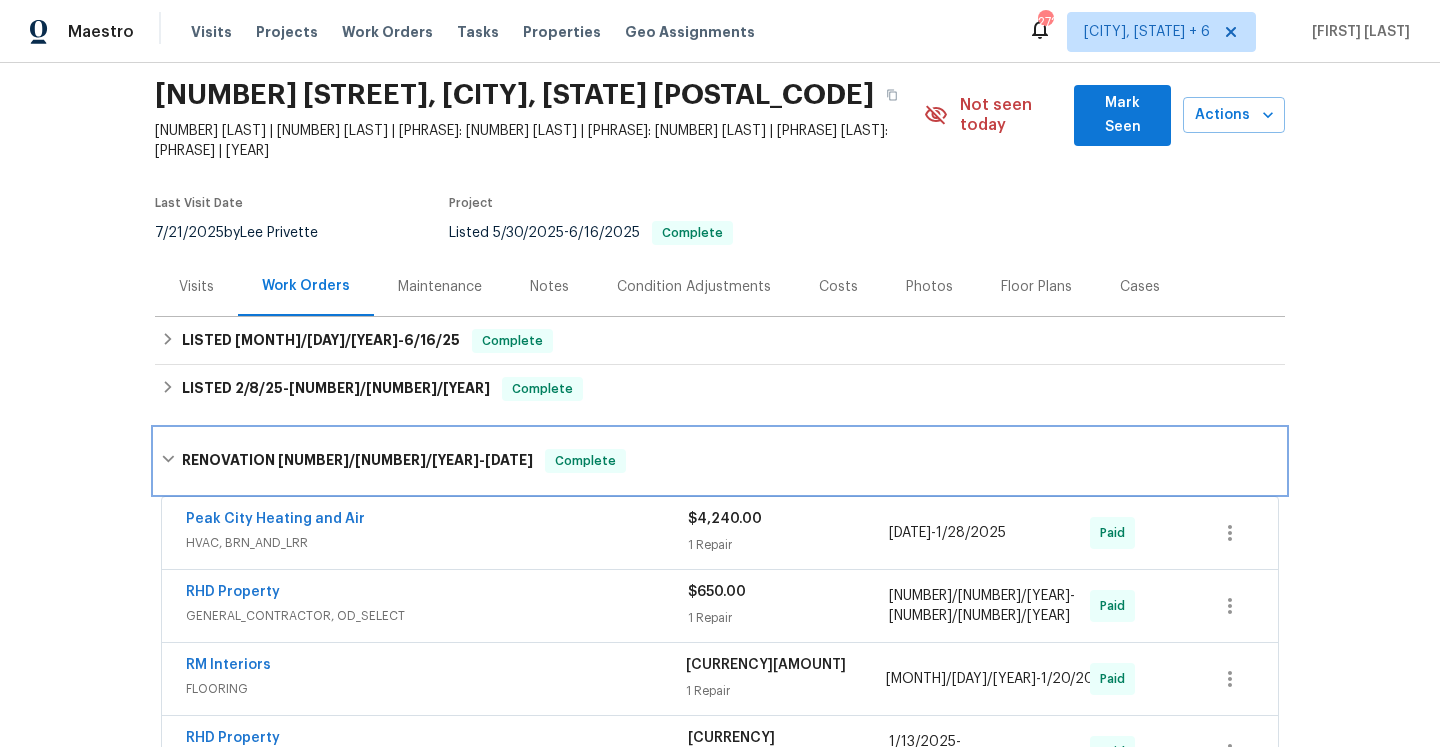 click on "[DATE]" at bounding box center (509, 460) 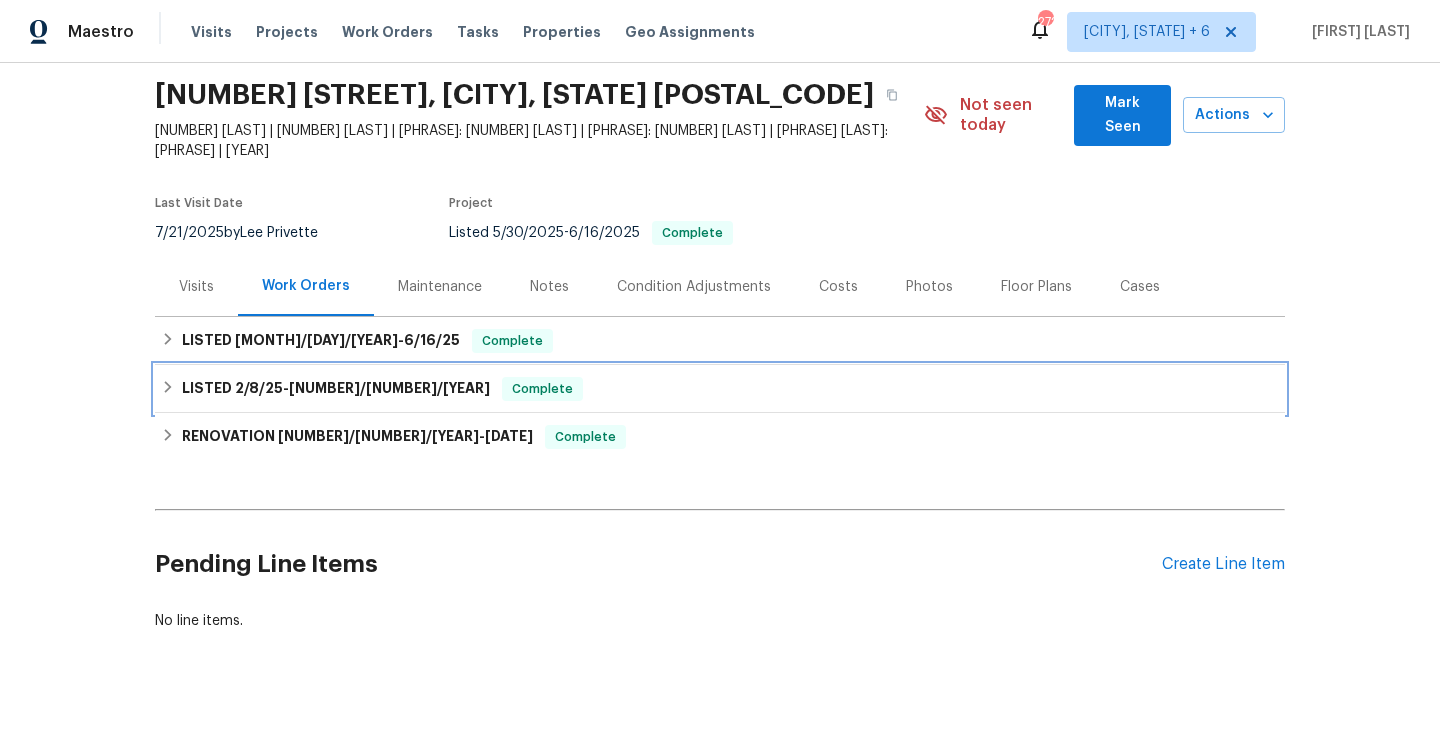 click on "Complete" at bounding box center [542, 389] 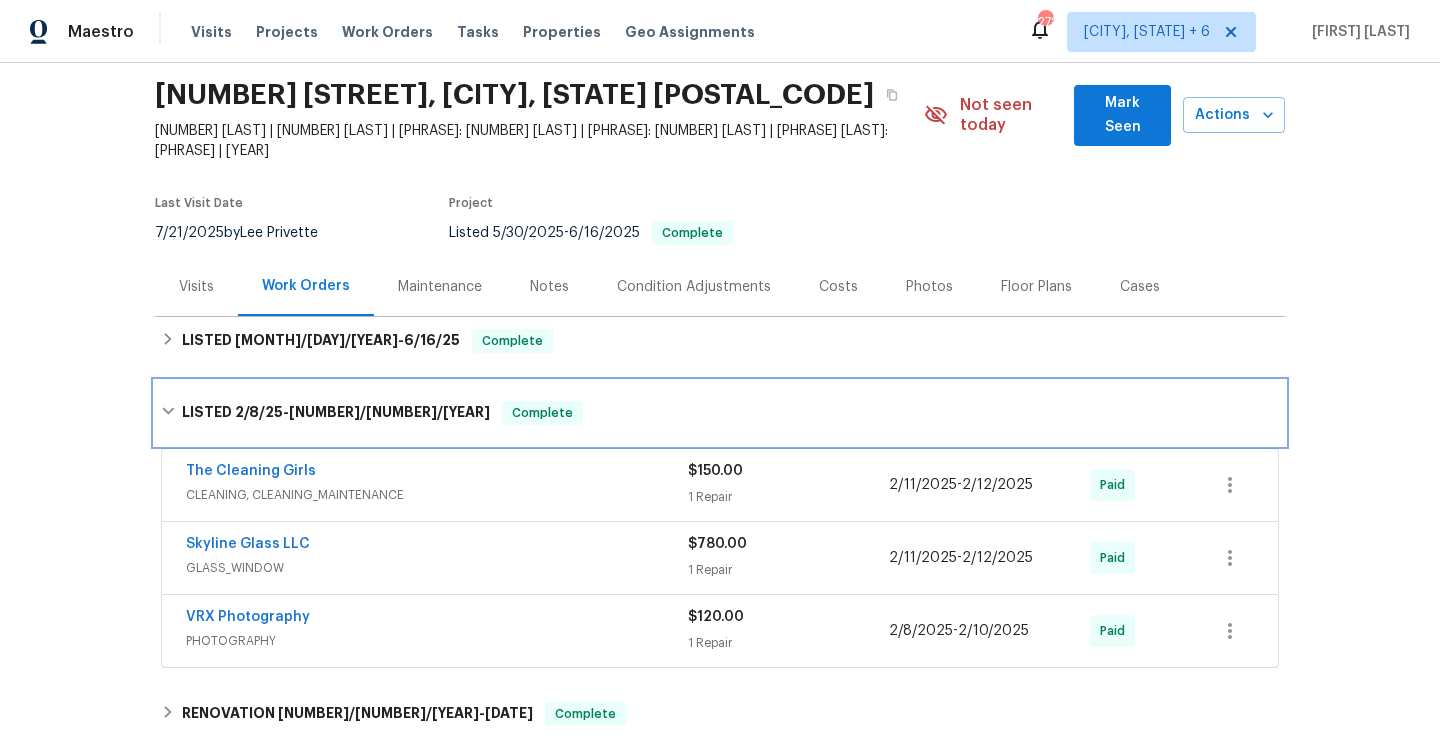 click on "[PHRASE] [DATE] - [DATE] [PHRASE]" at bounding box center (720, 413) 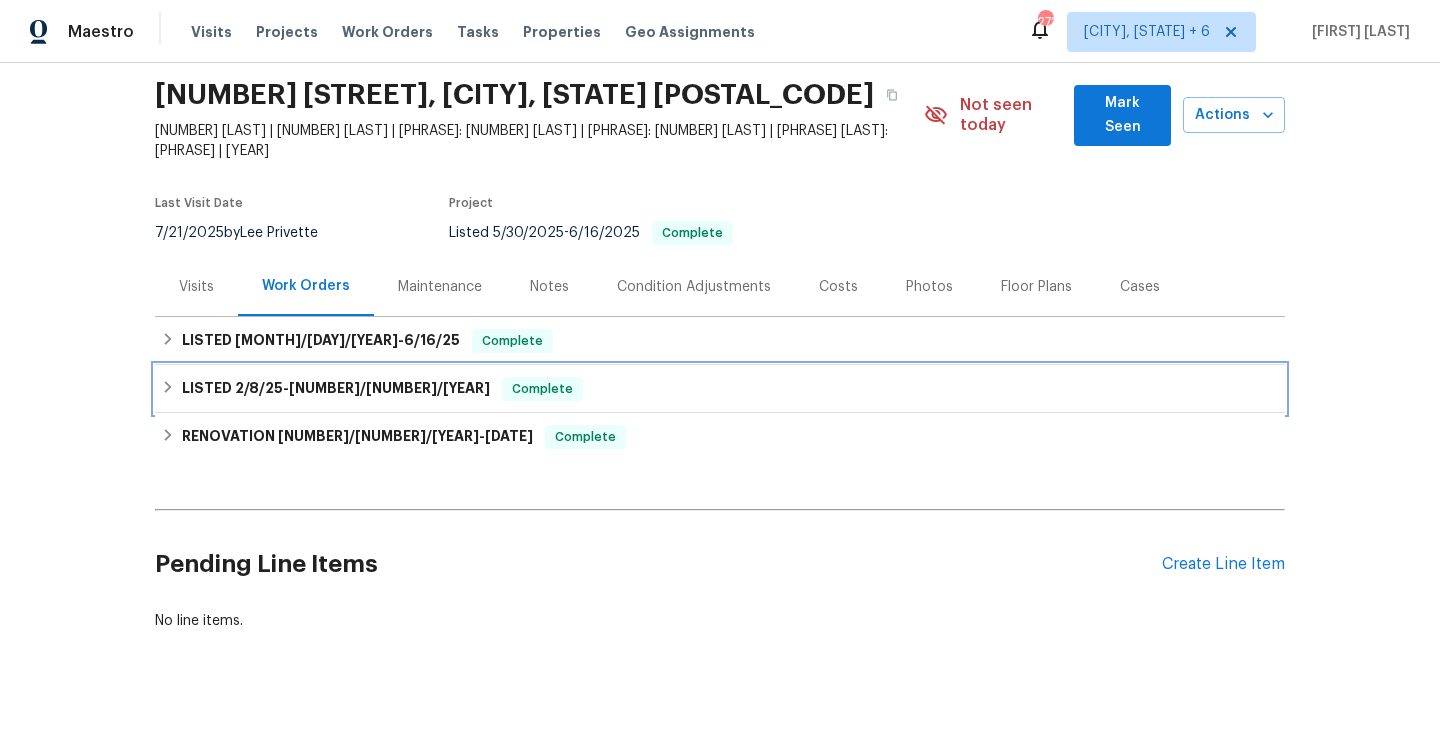 click on "Complete" at bounding box center [542, 389] 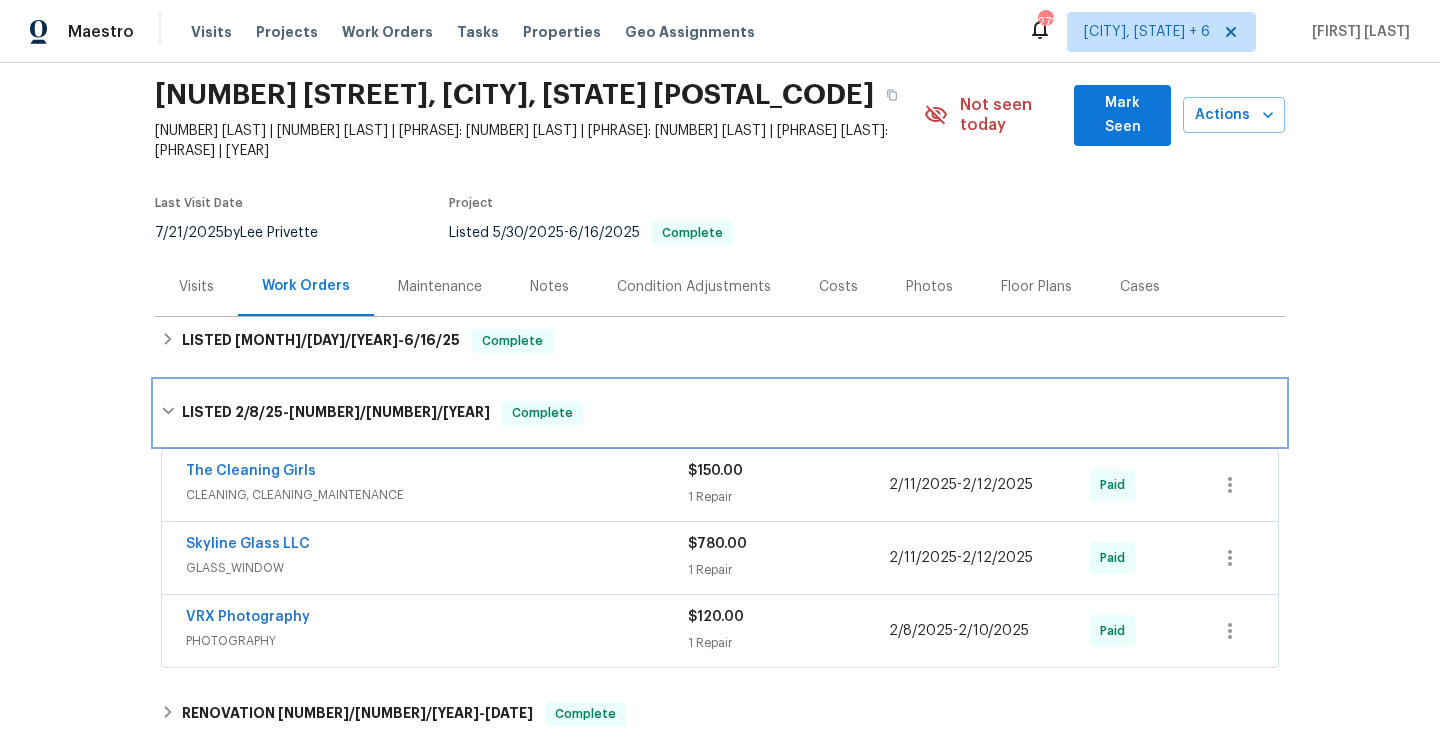 click on "[PHRASE] [DATE] - [DATE] [PHRASE]" at bounding box center (720, 413) 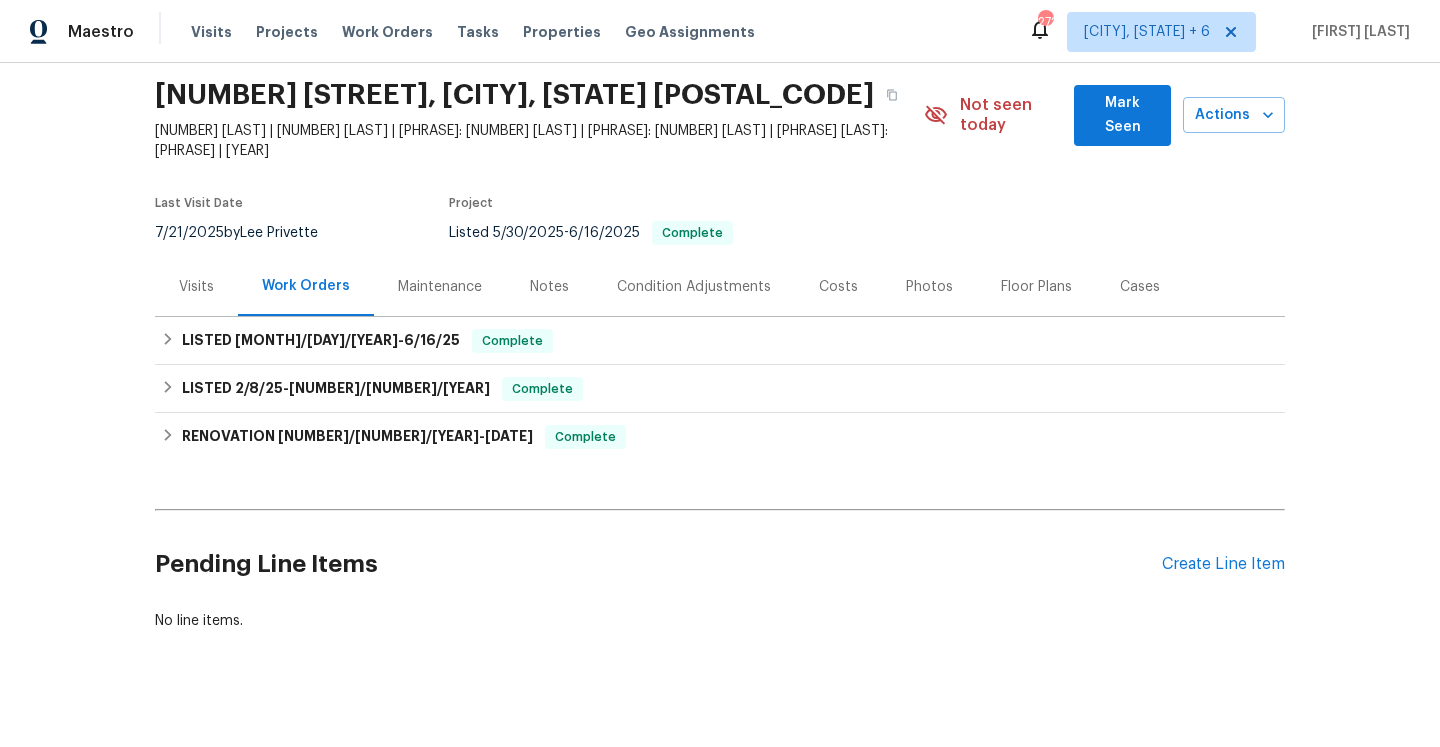 click on "Visits" at bounding box center [196, 287] 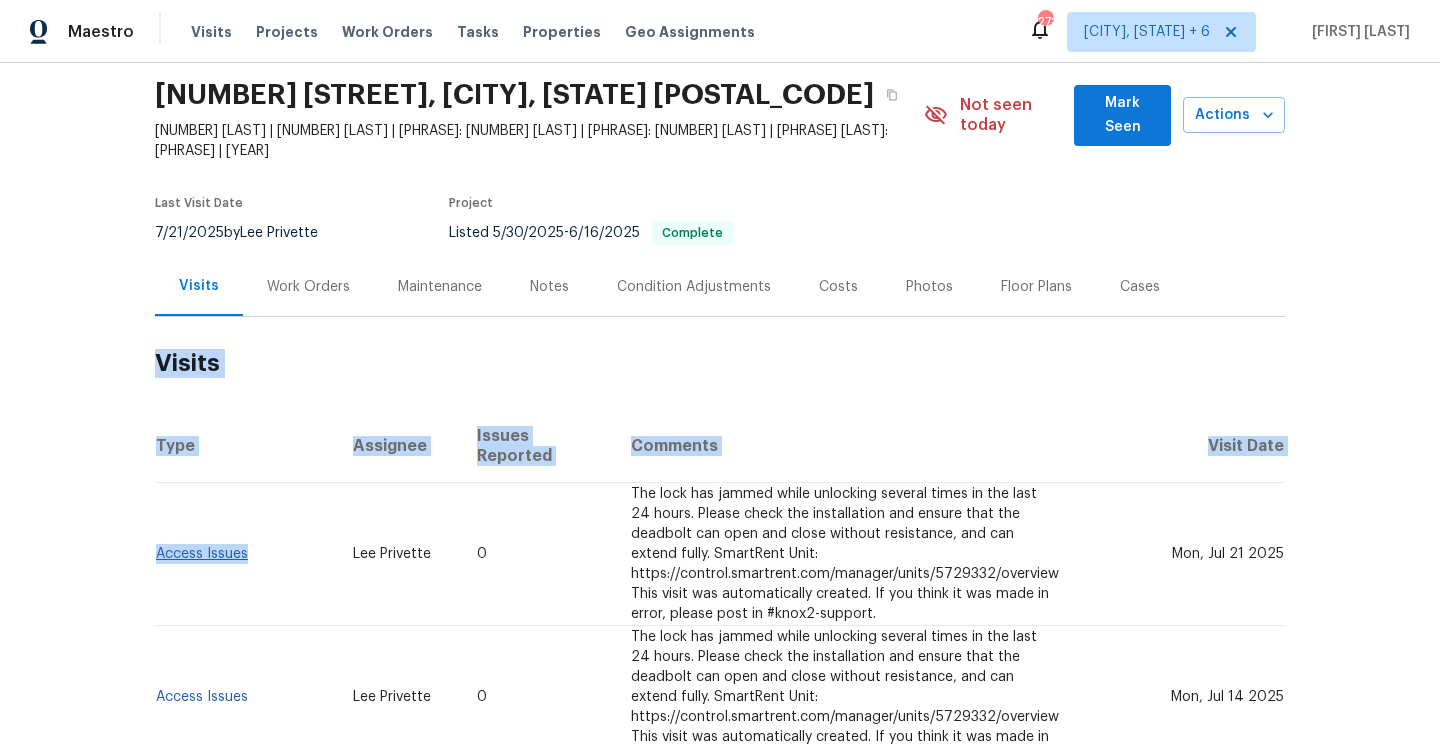 drag, startPoint x: 263, startPoint y: 527, endPoint x: 155, endPoint y: 520, distance: 108.226616 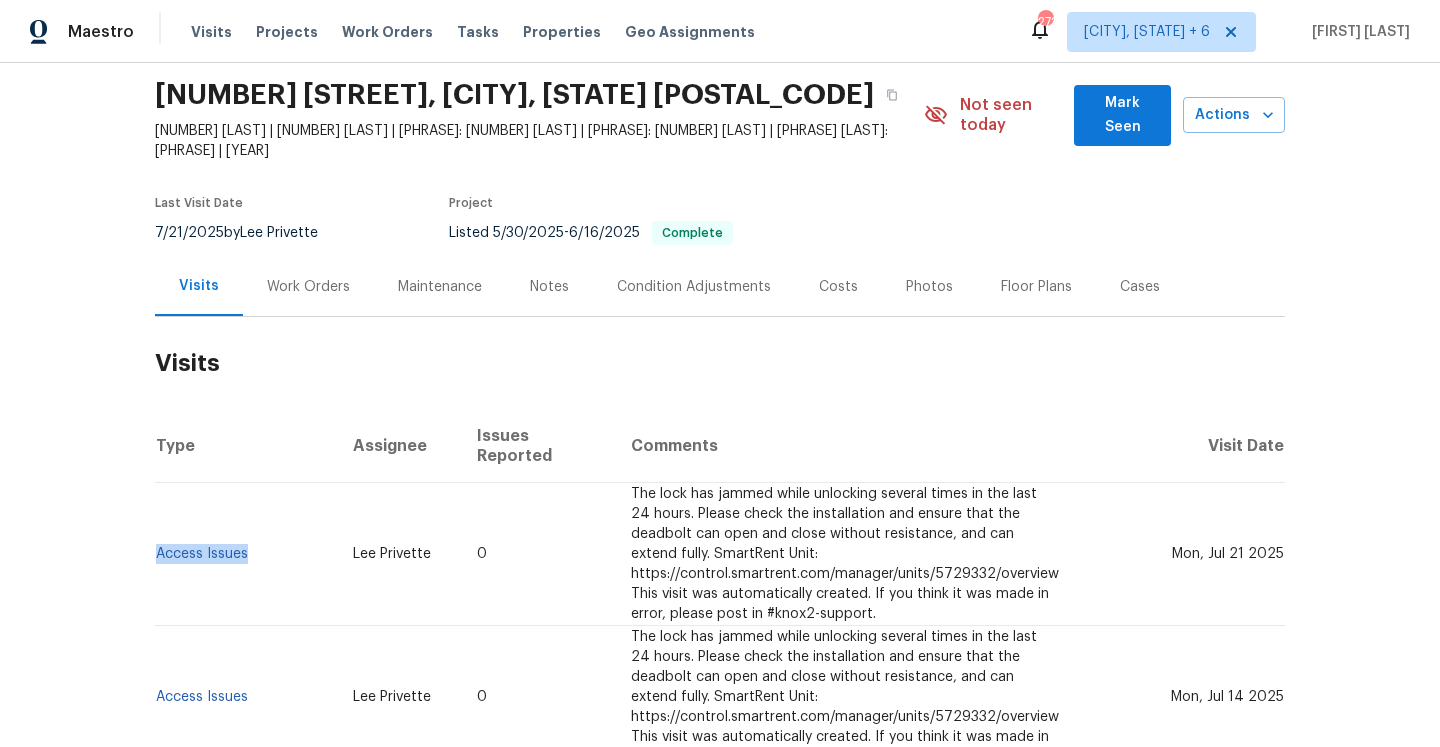 copy on "Access Issues" 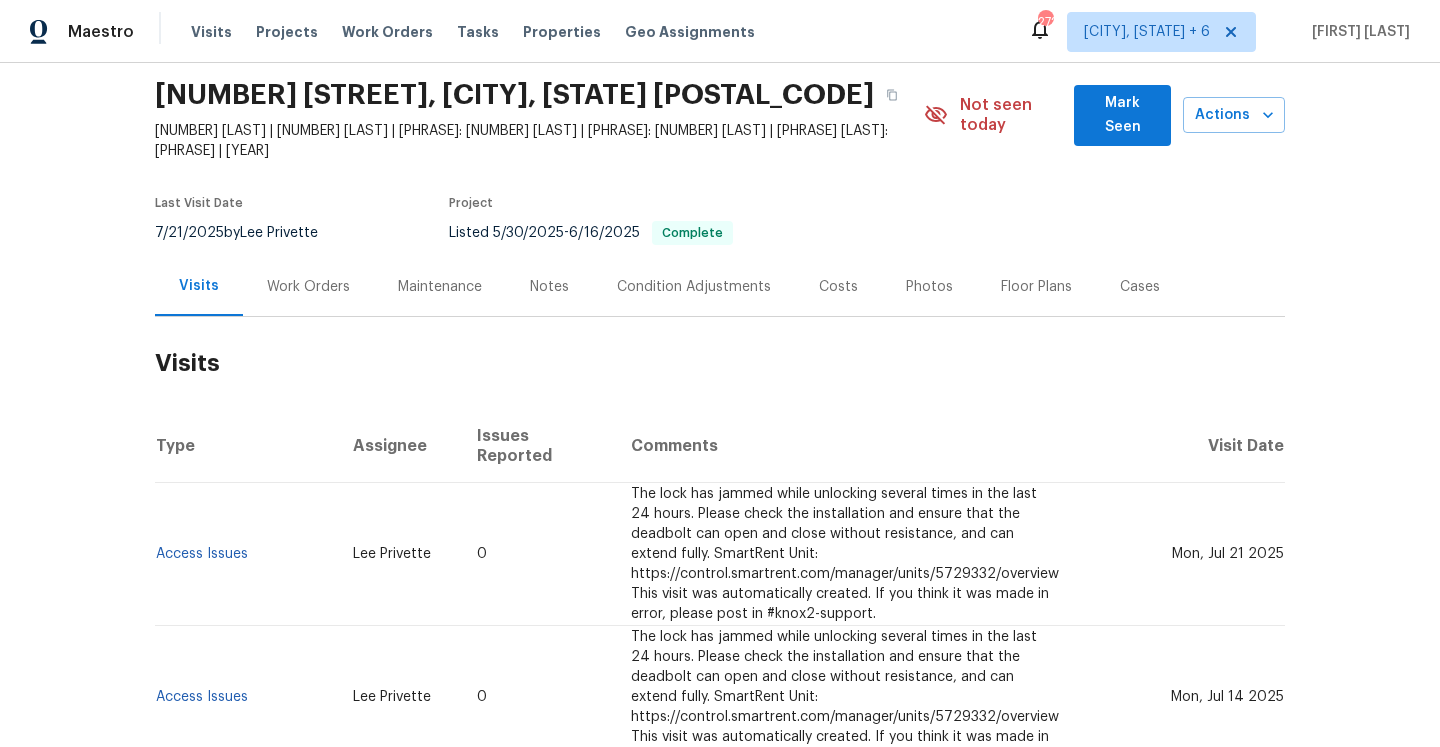 click on "Work Orders" at bounding box center [308, 286] 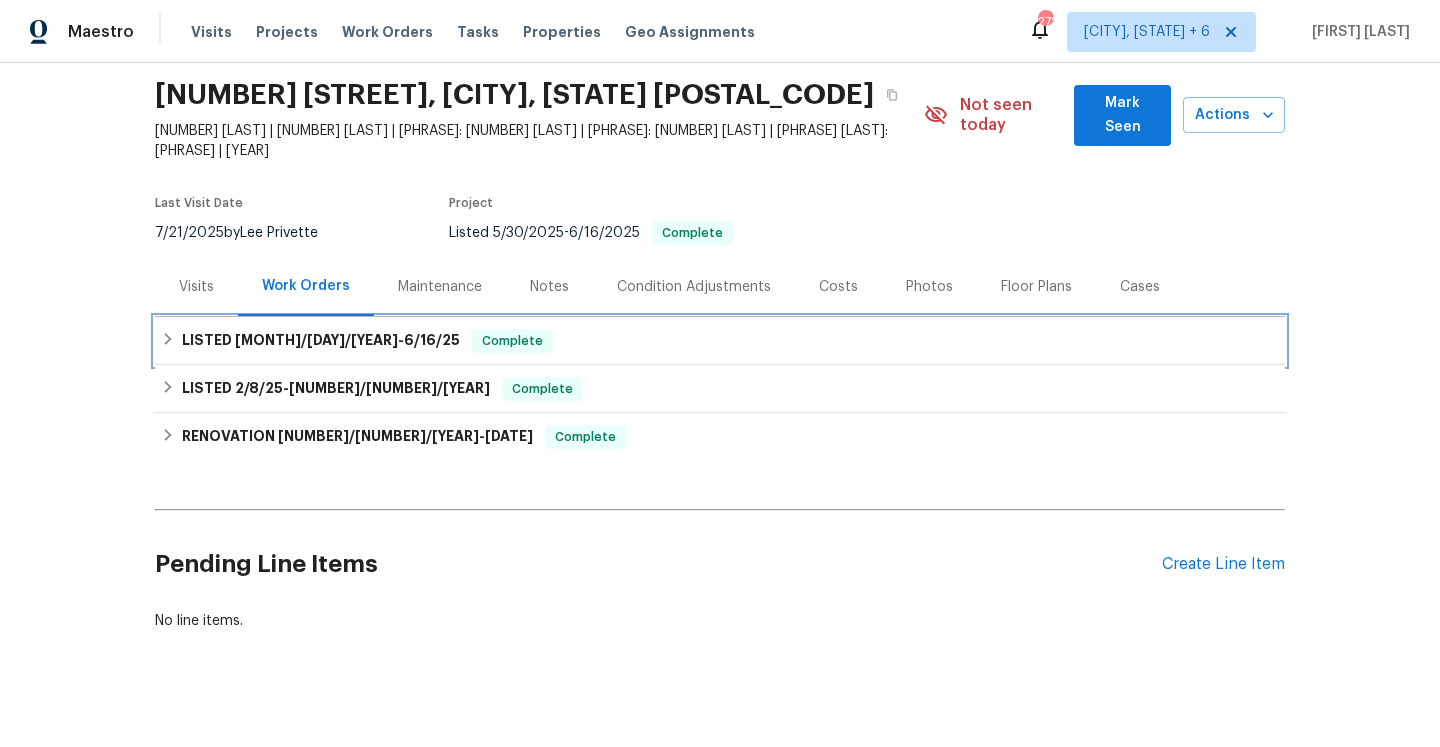 click on "6/16/25" at bounding box center [432, 340] 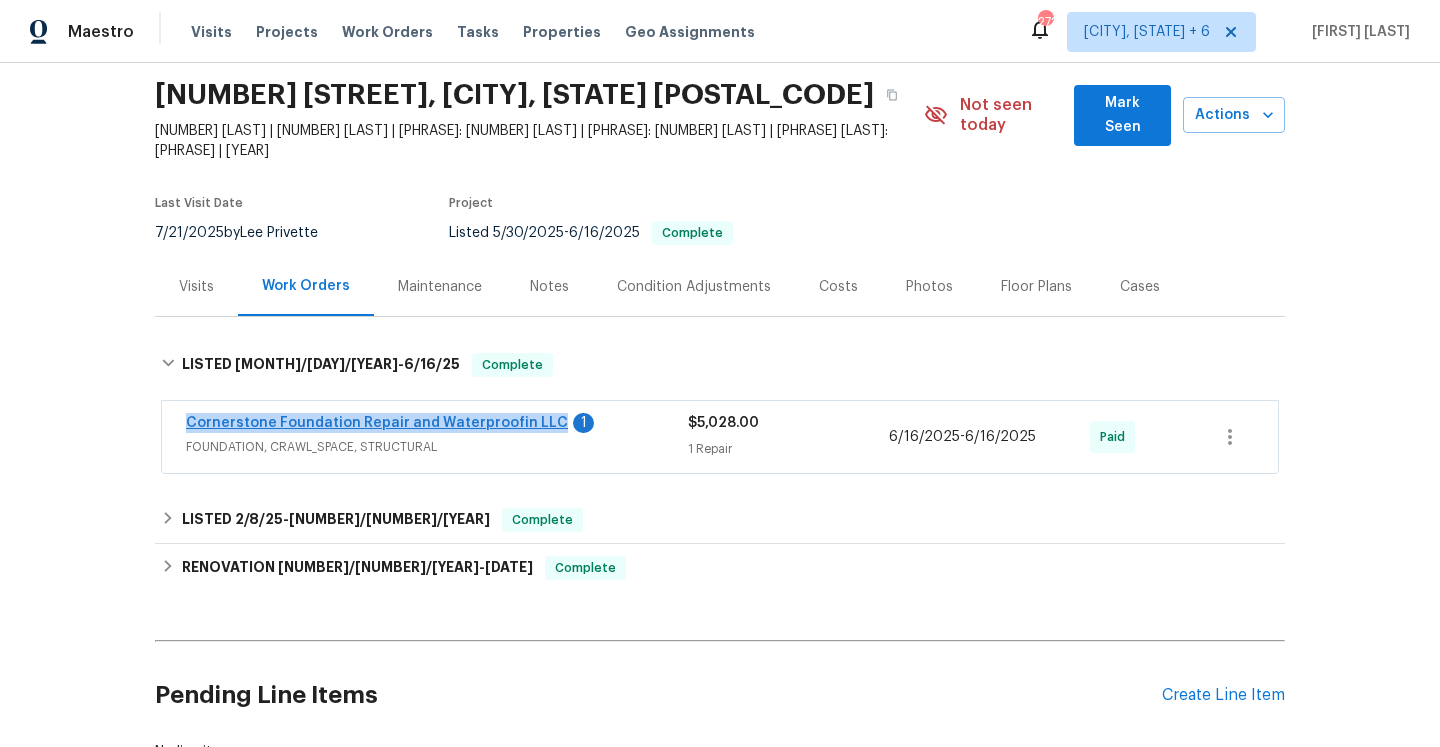 drag, startPoint x: 169, startPoint y: 406, endPoint x: 543, endPoint y: 396, distance: 374.13367 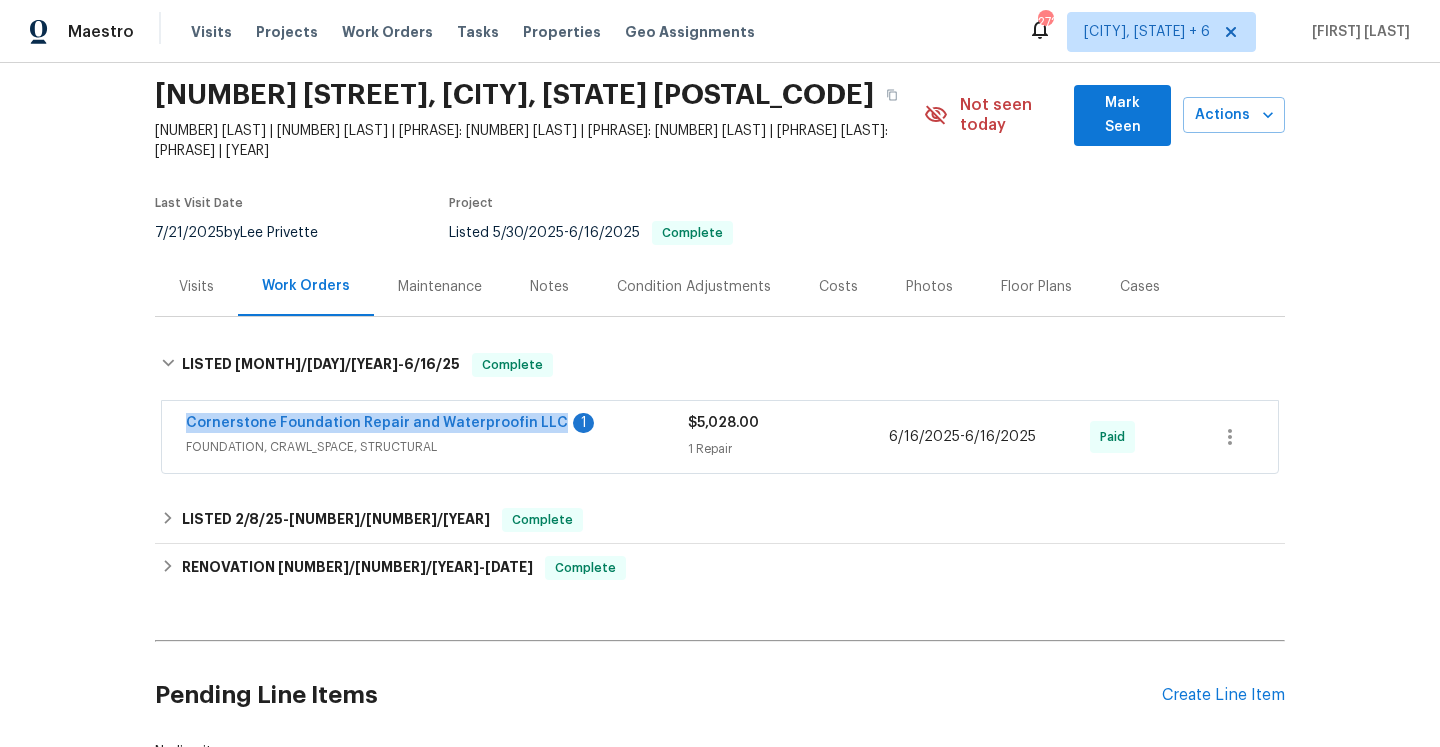 copy on "Cornerstone Foundation Repair and Waterproofin LLC" 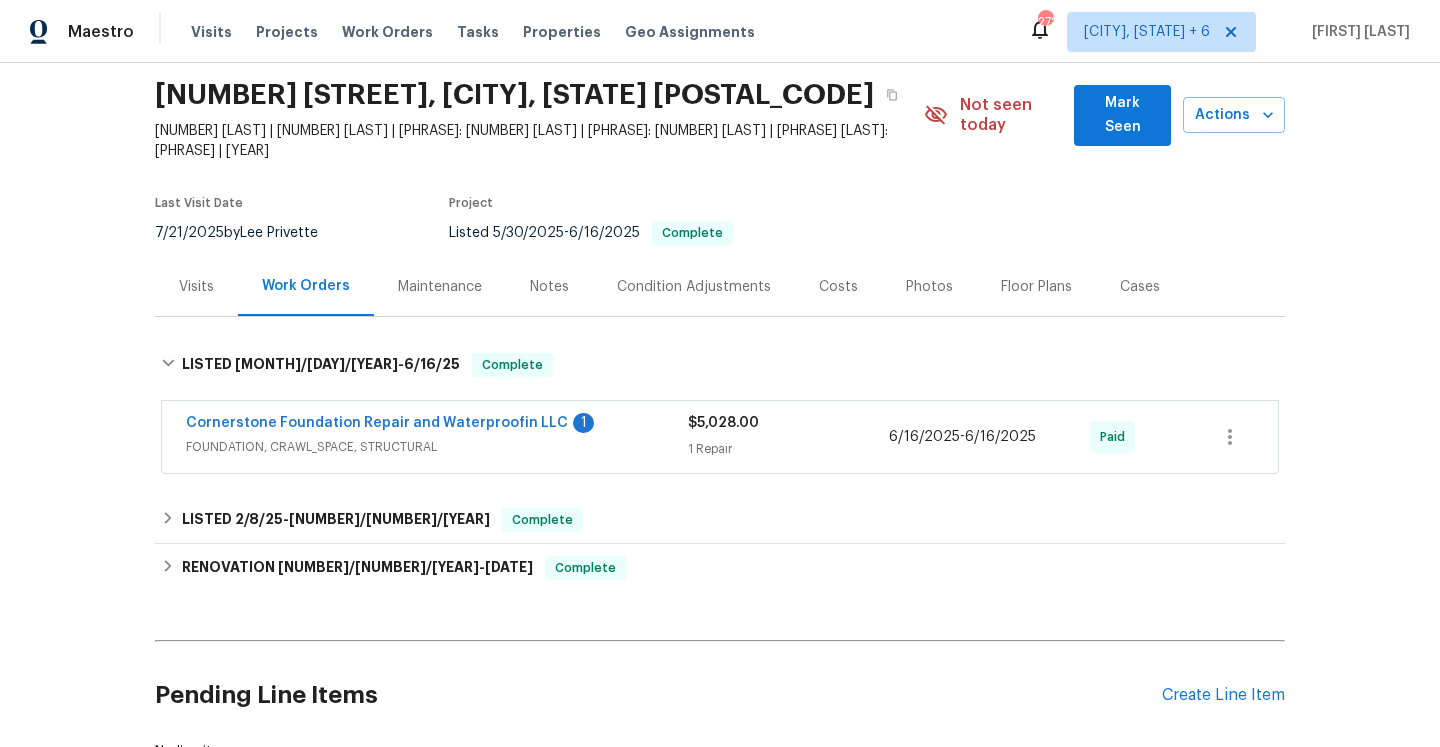 click on "FOUNDATION, CRAWL_SPACE, STRUCTURAL" at bounding box center [437, 447] 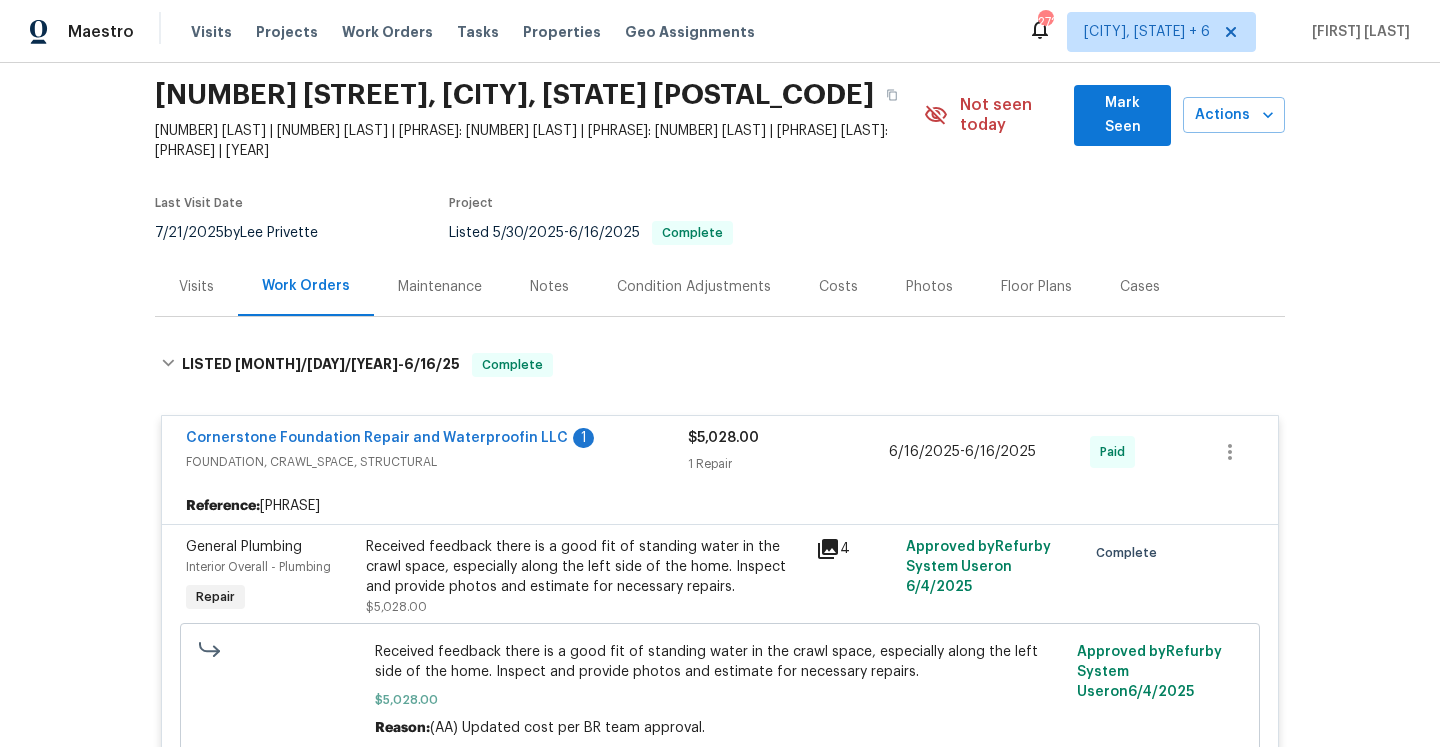 click on "Visits" at bounding box center [196, 286] 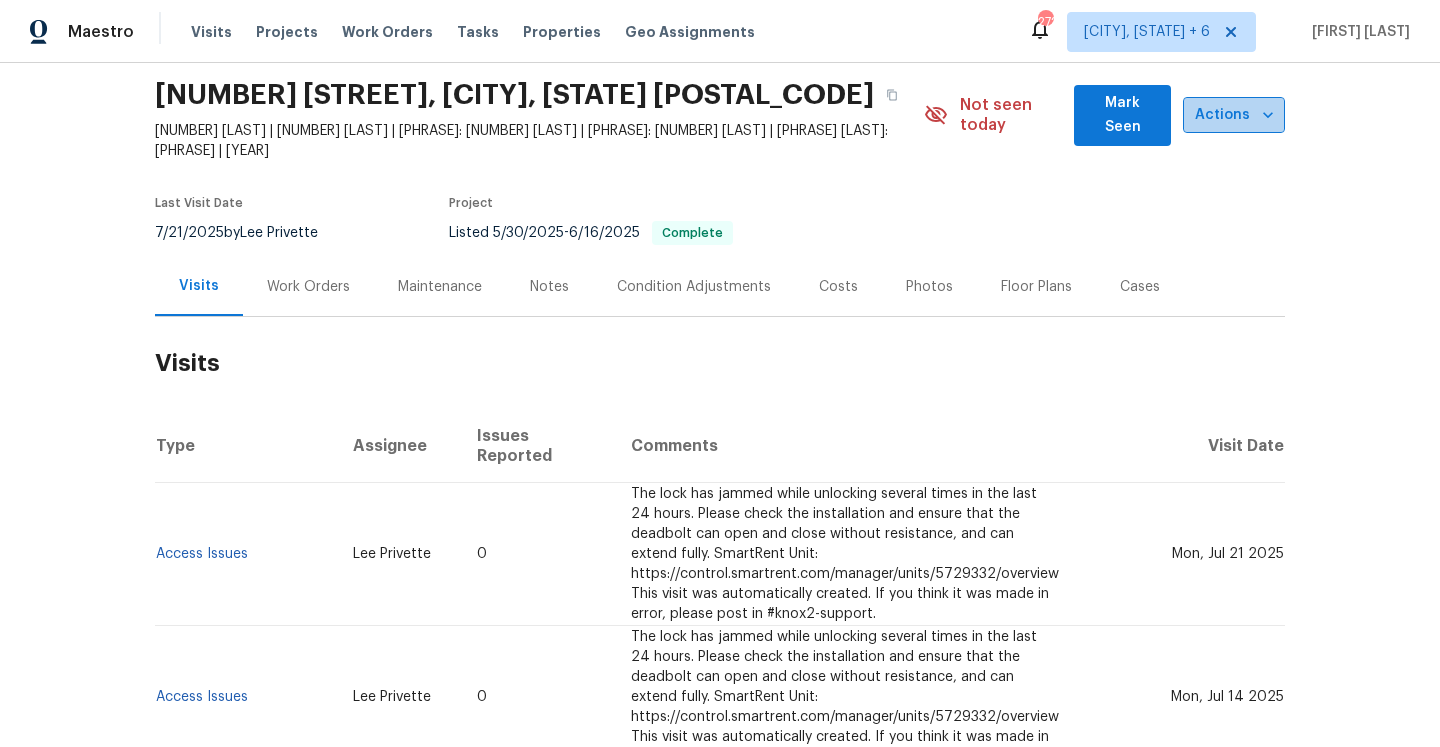 click on "Actions" at bounding box center (1234, 115) 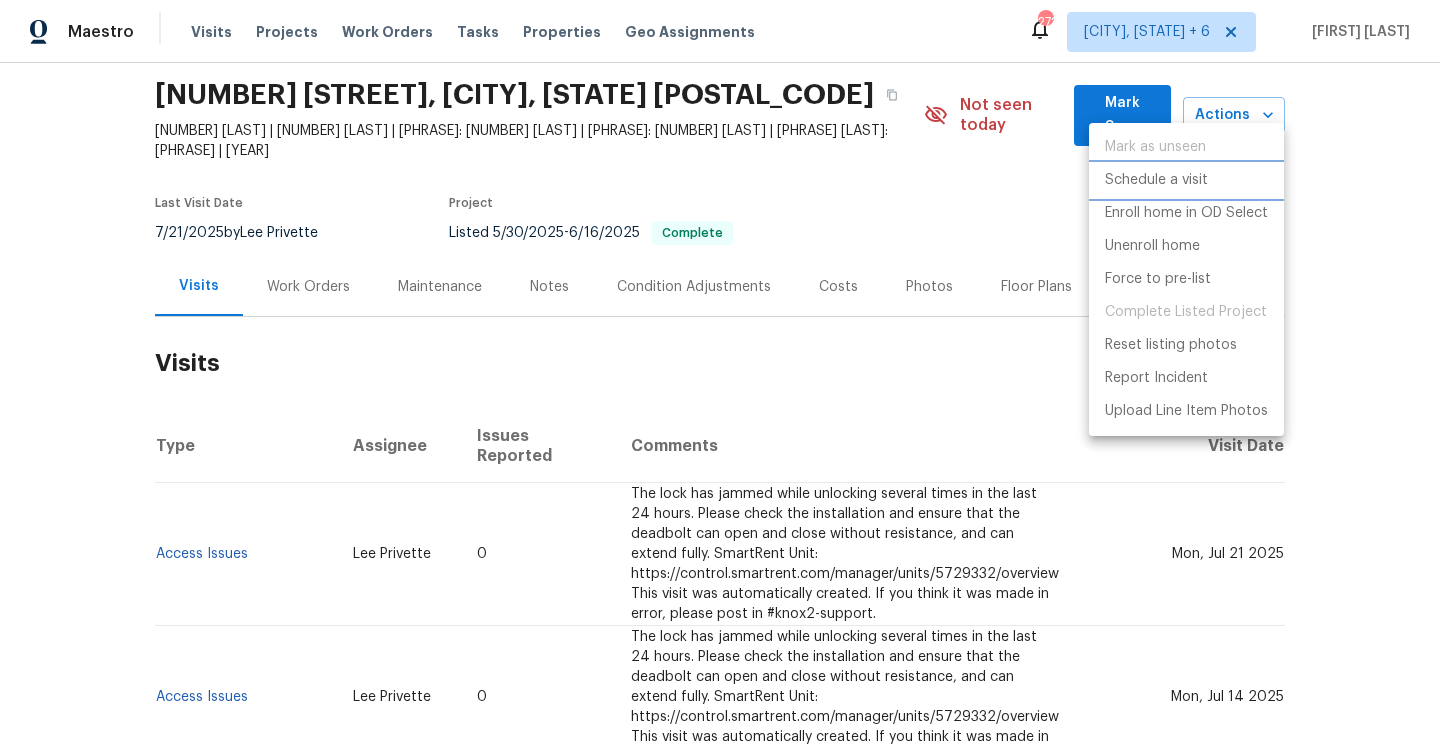 click on "Schedule a visit" at bounding box center [1156, 180] 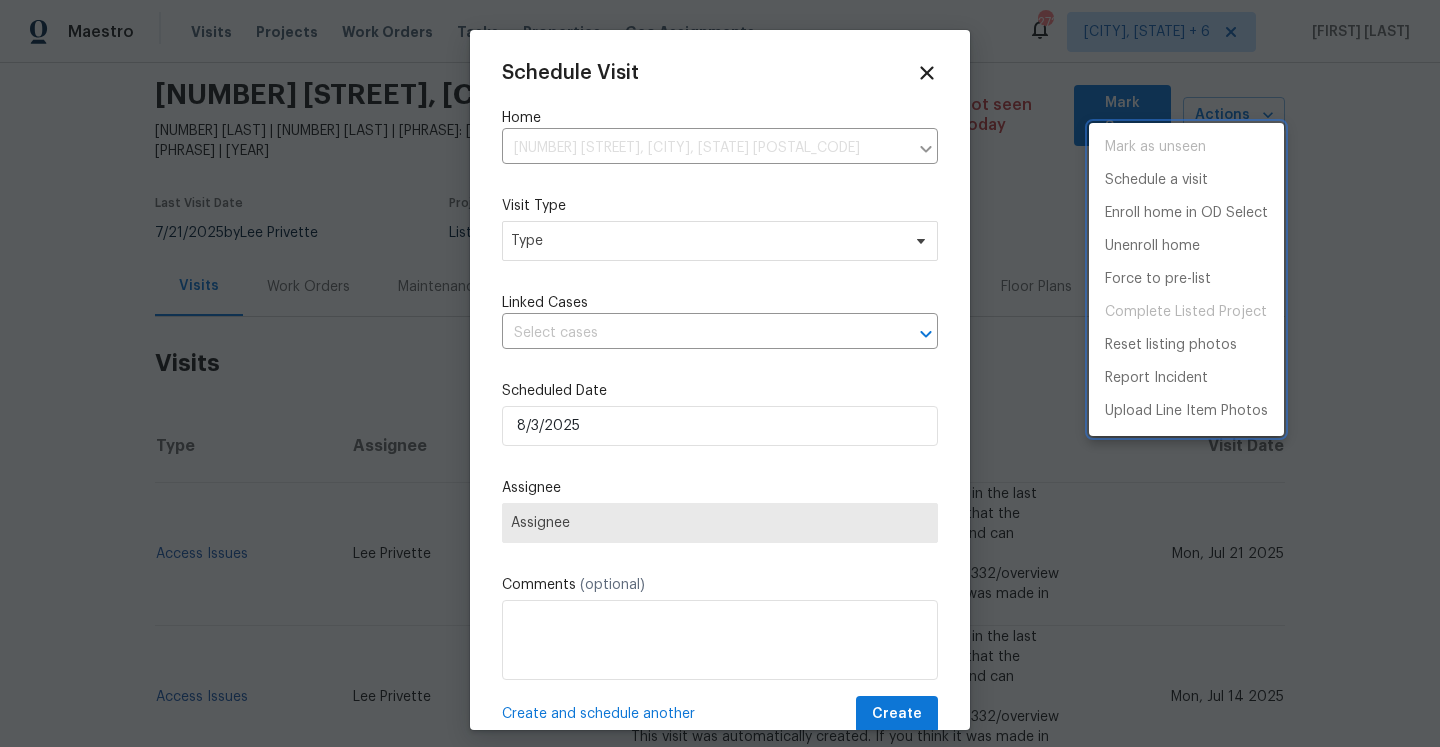 click at bounding box center [720, 373] 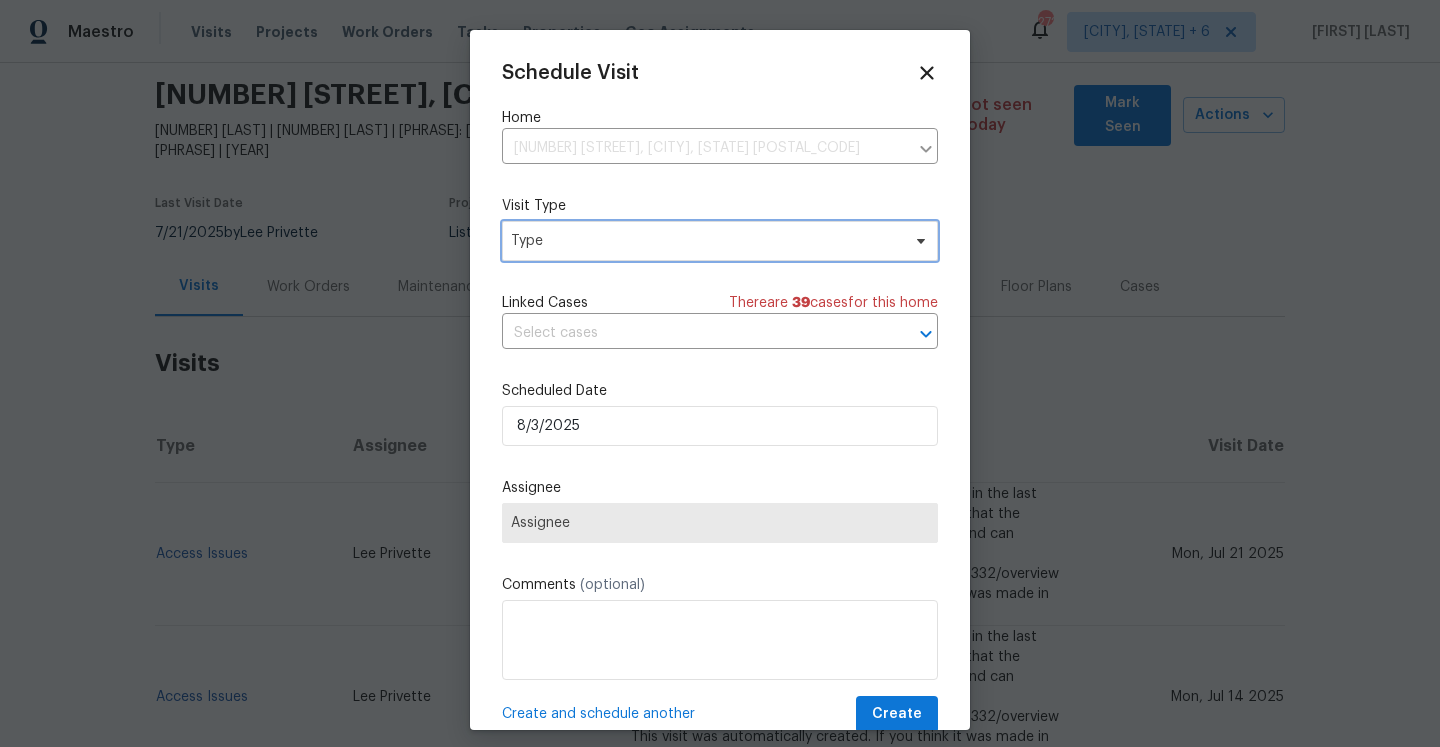 click on "Type" at bounding box center (705, 241) 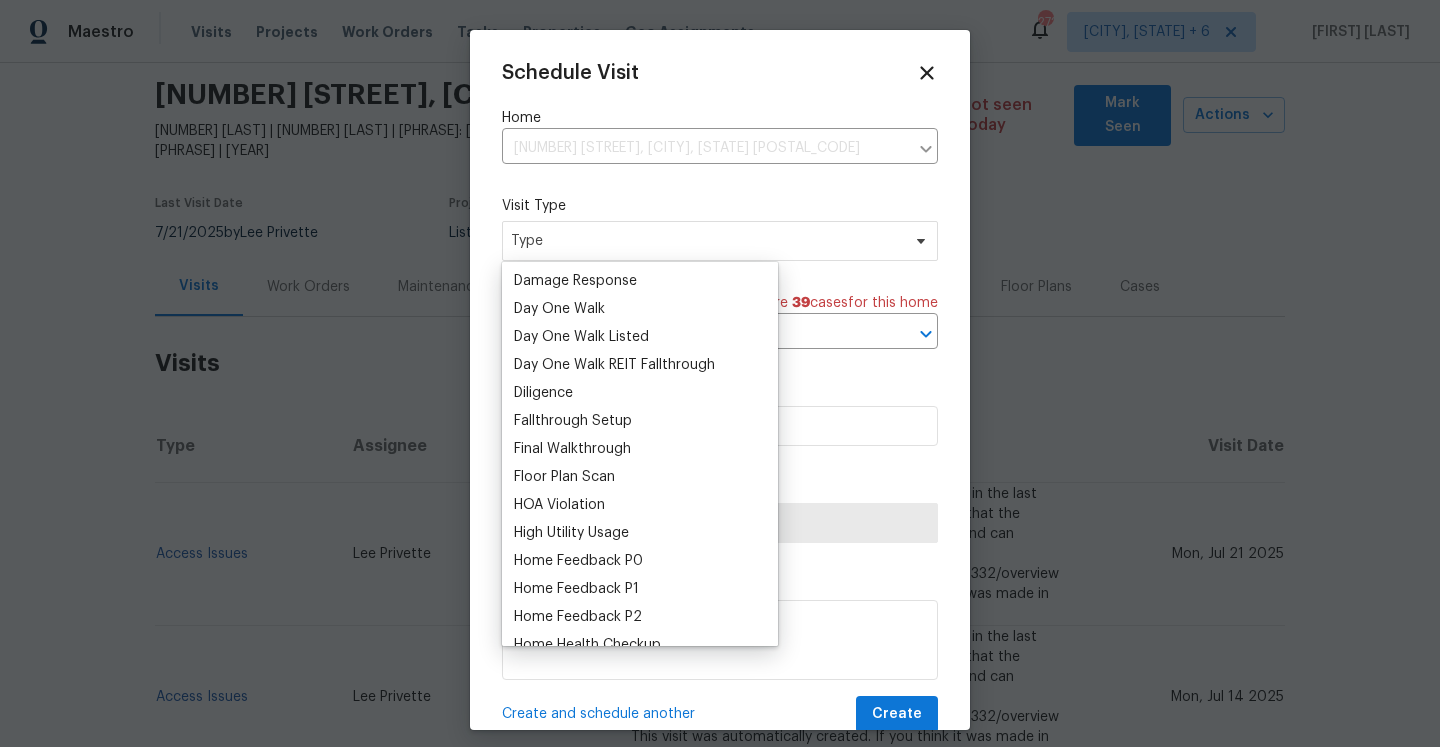 scroll, scrollTop: 447, scrollLeft: 0, axis: vertical 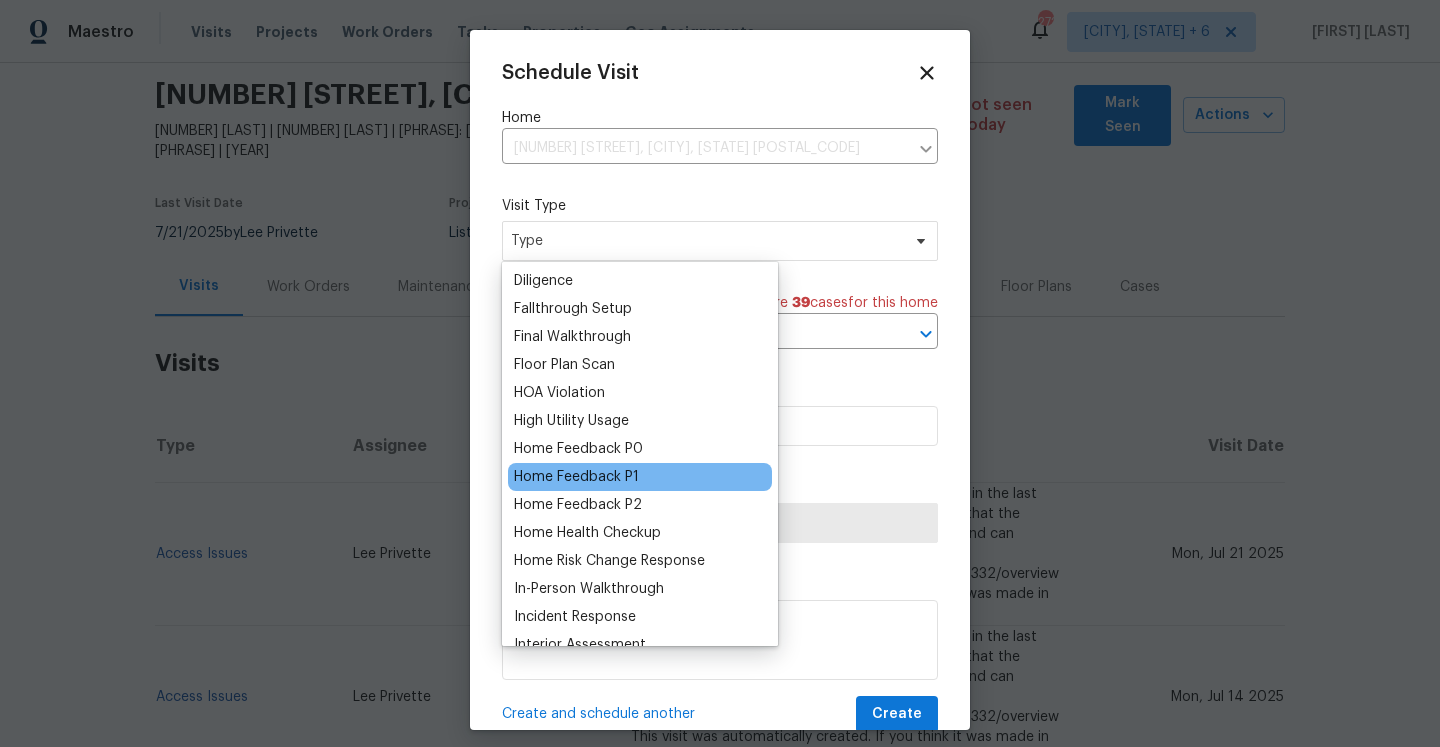 click on "Home Feedback P1" at bounding box center [576, 477] 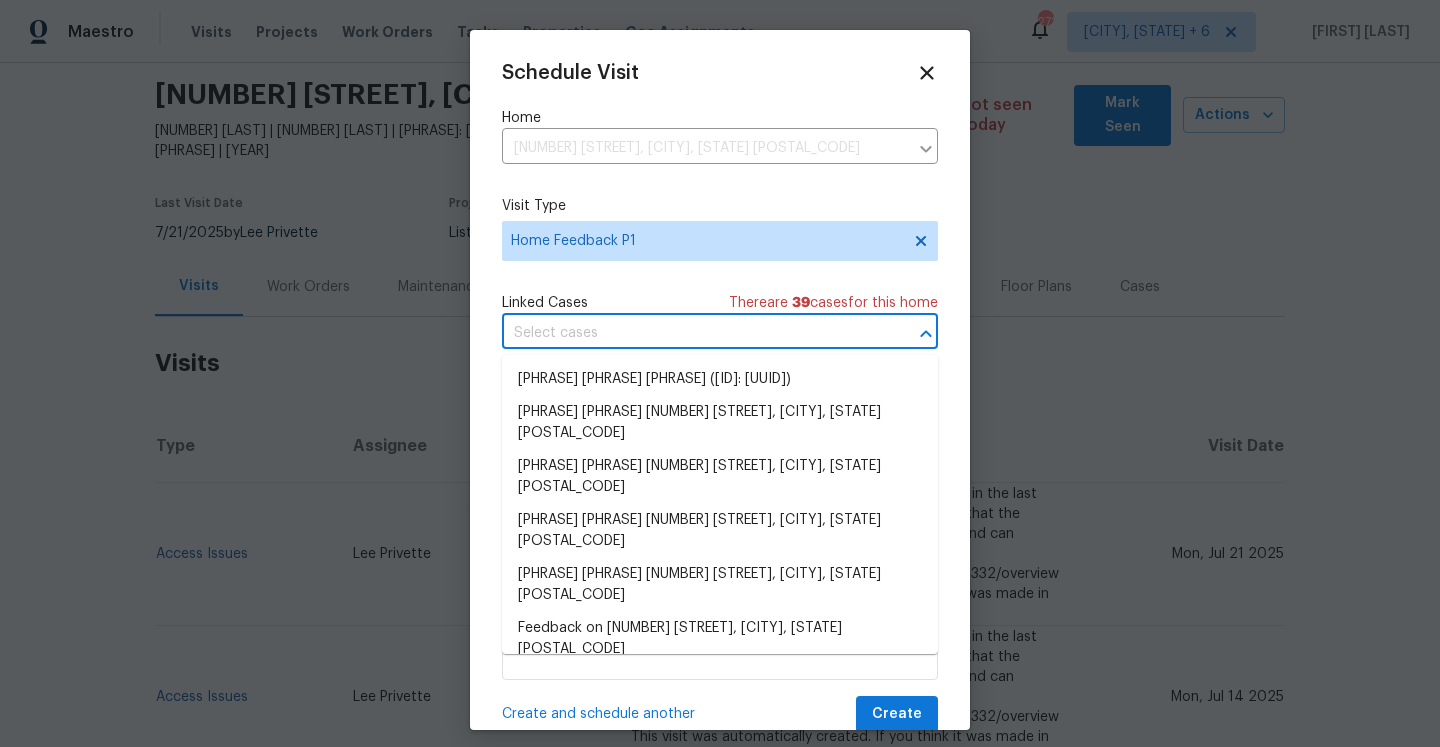 click at bounding box center (692, 333) 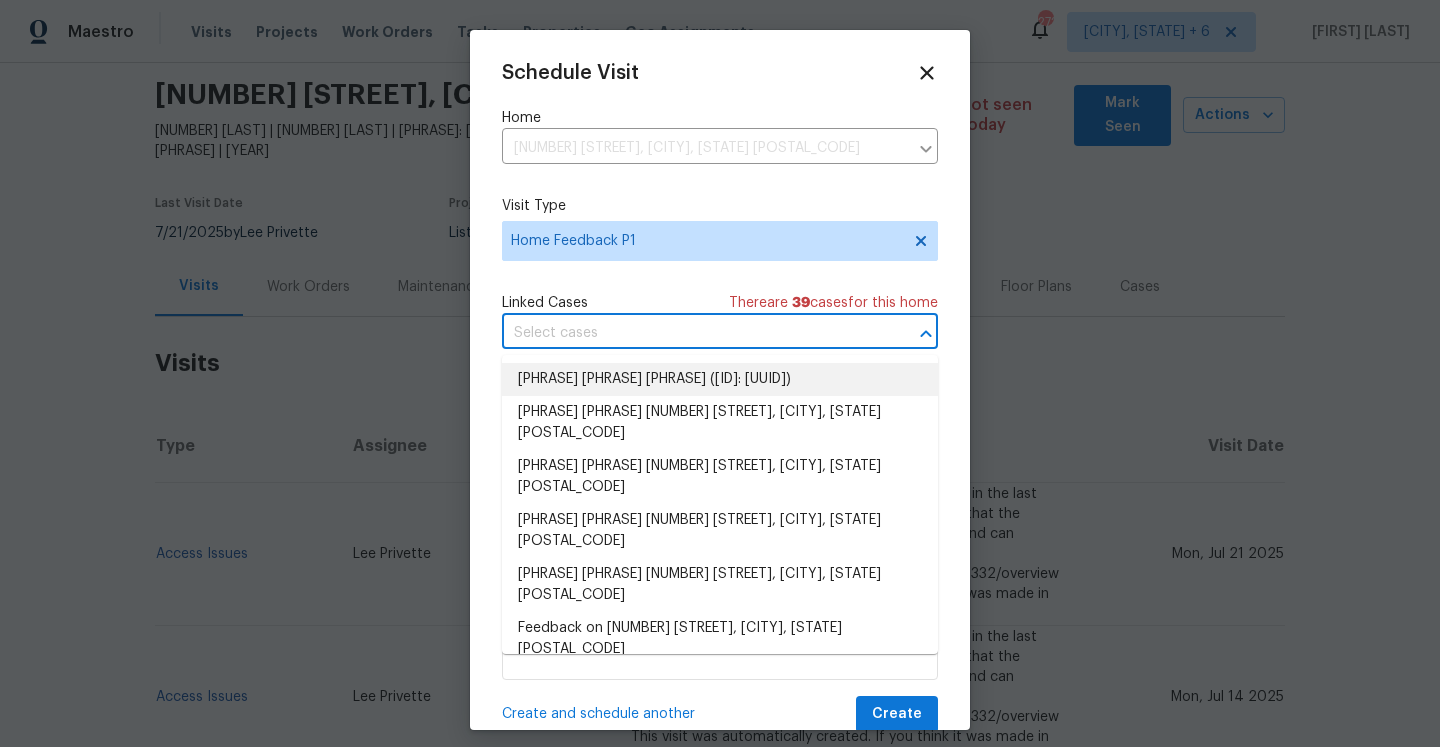 click on "[PHRASE] [PHRASE] [PHRASE] ([ID]: [UUID])" at bounding box center (720, 379) 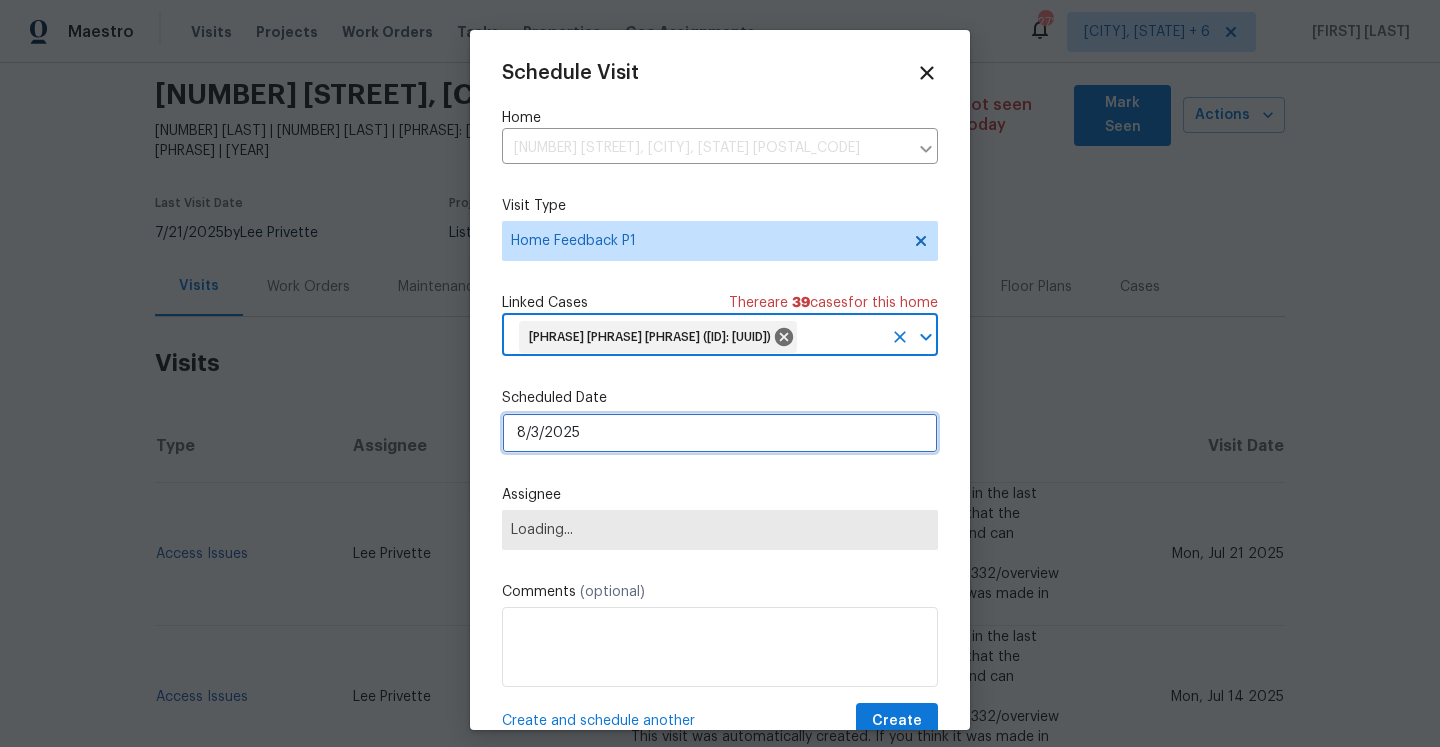 click on "8/3/2025" at bounding box center [720, 433] 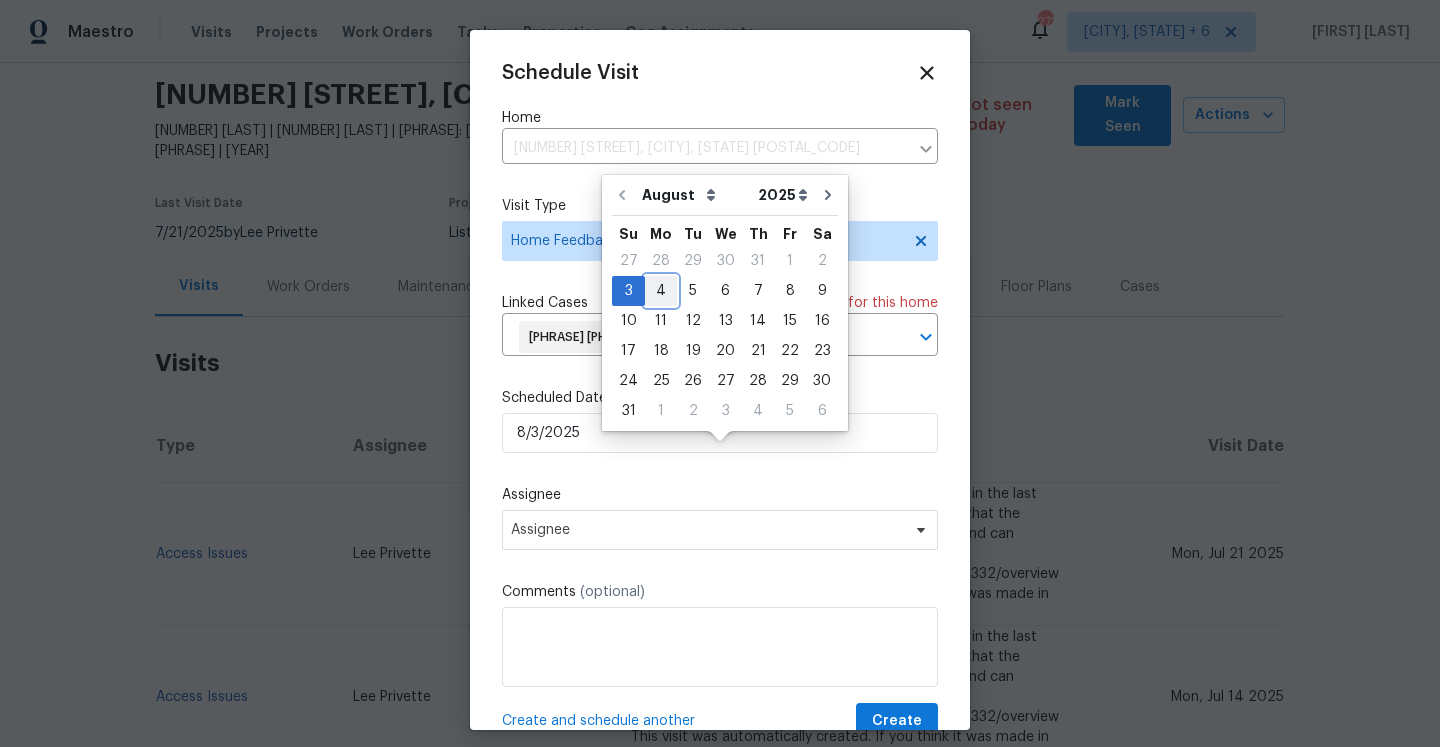 click on "4" at bounding box center (661, 291) 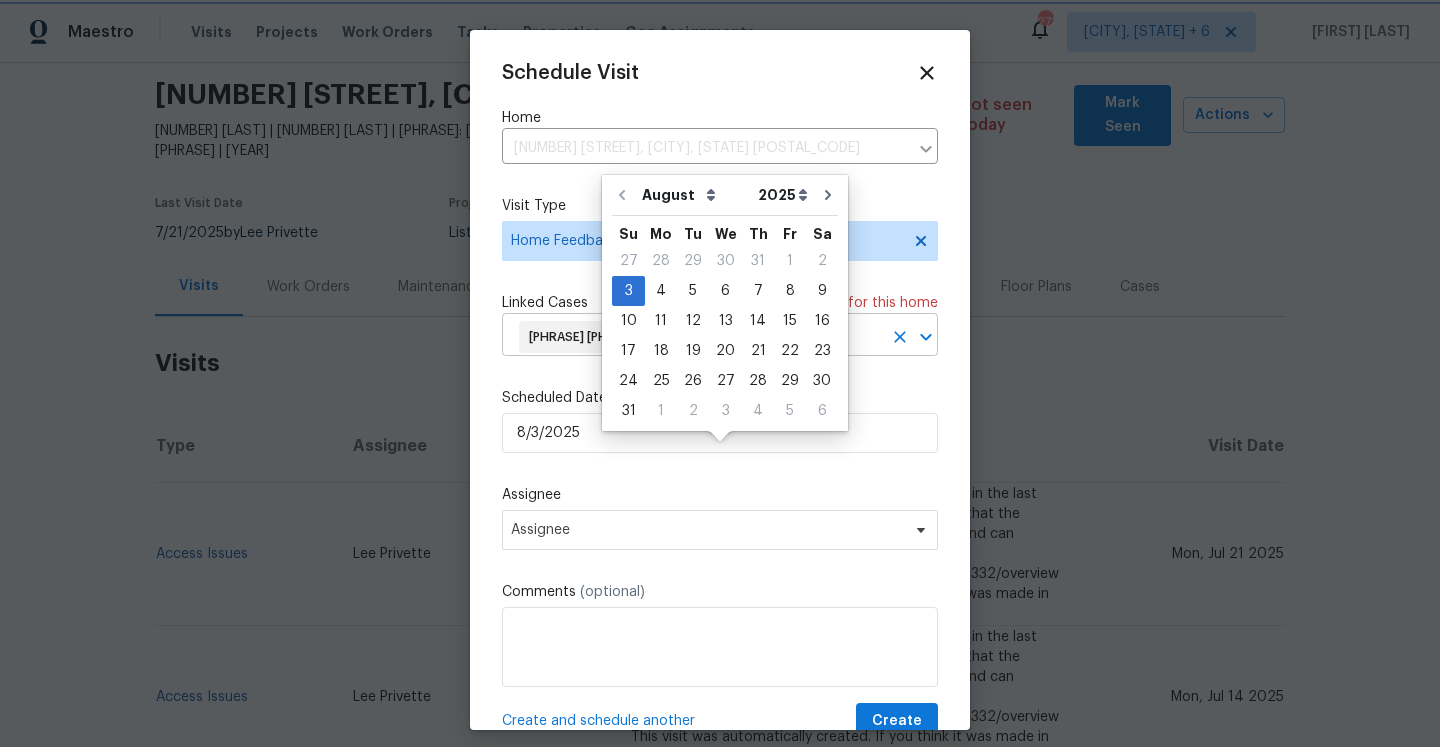 type on "8/4/2025" 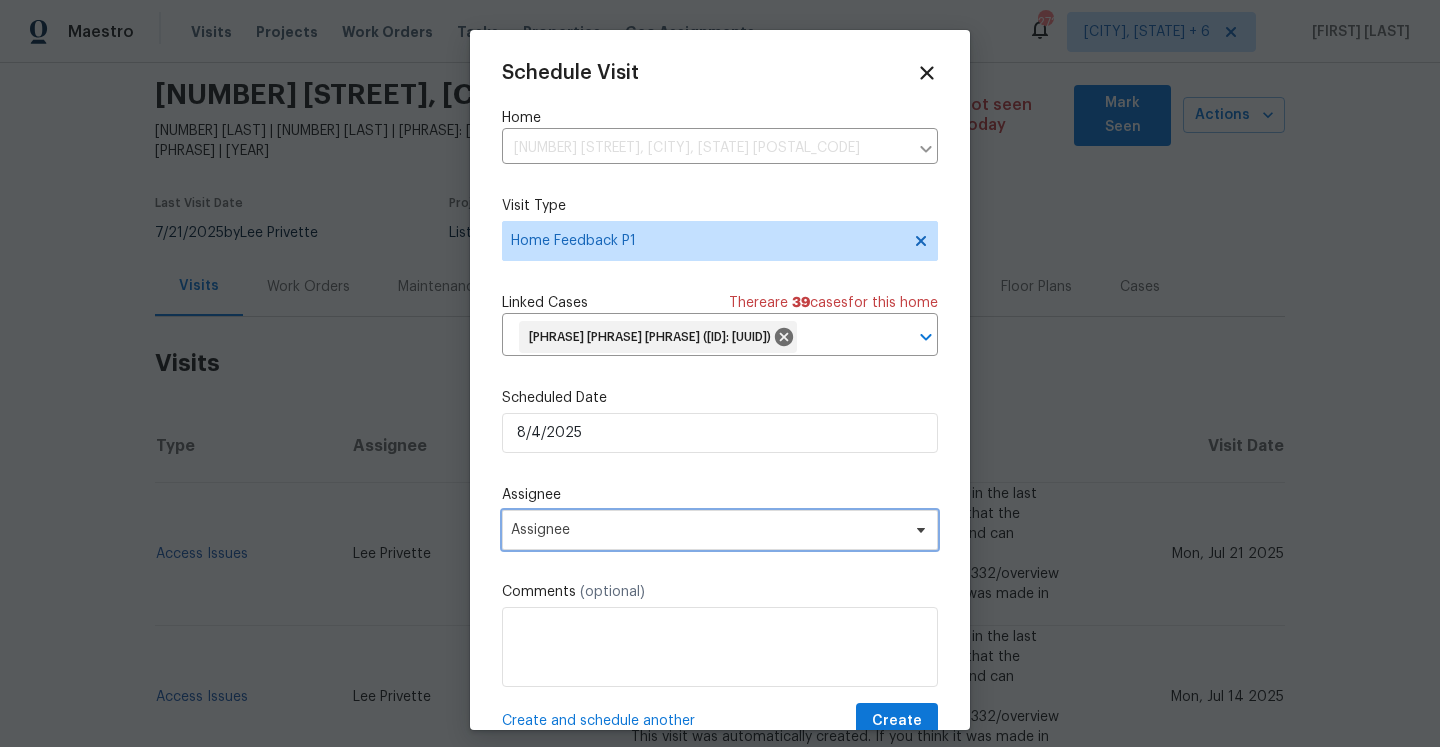 click on "Assignee" at bounding box center [707, 530] 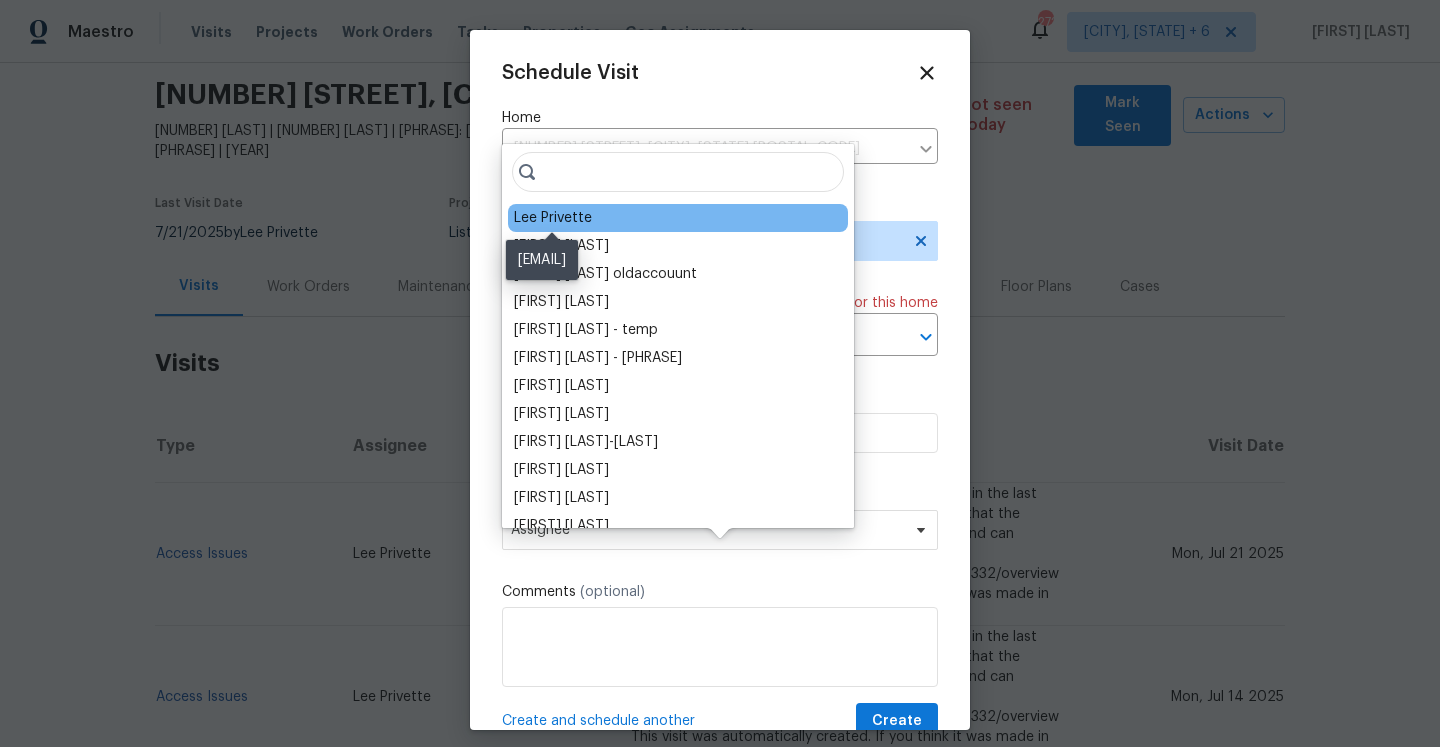click on "Lee Privette" at bounding box center (553, 218) 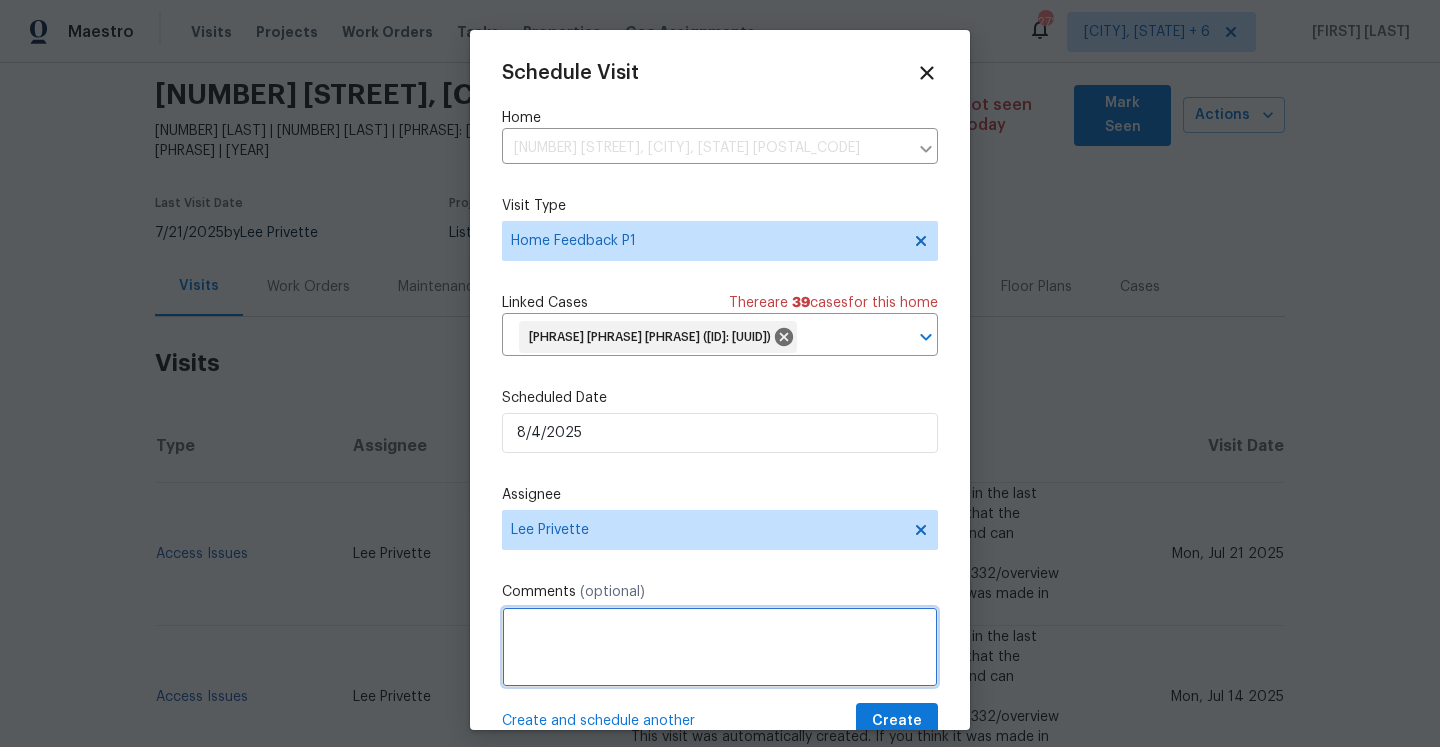 click at bounding box center [720, 647] 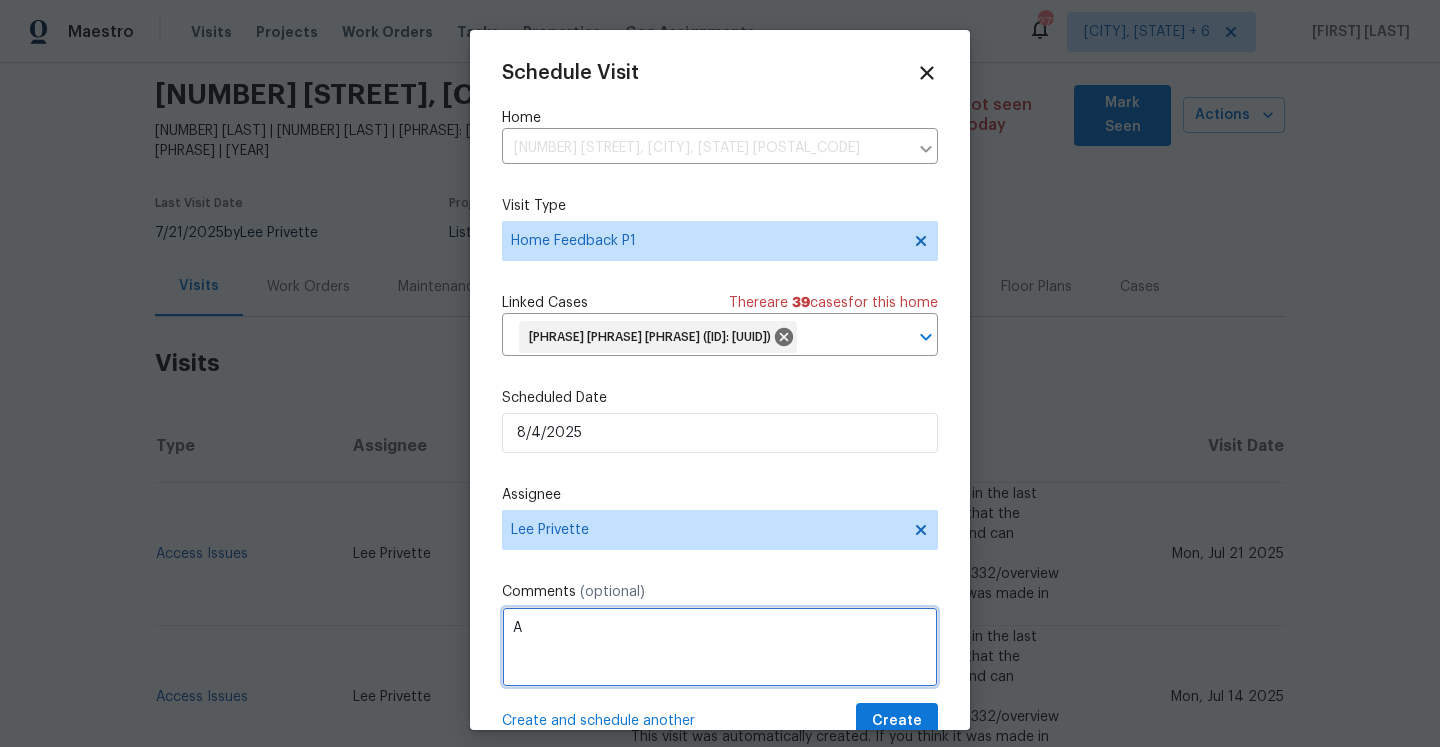 paste on "gent toured the home and notated that there are a few holes in the siding and animals are in the walls. Can we please have someone look into this" 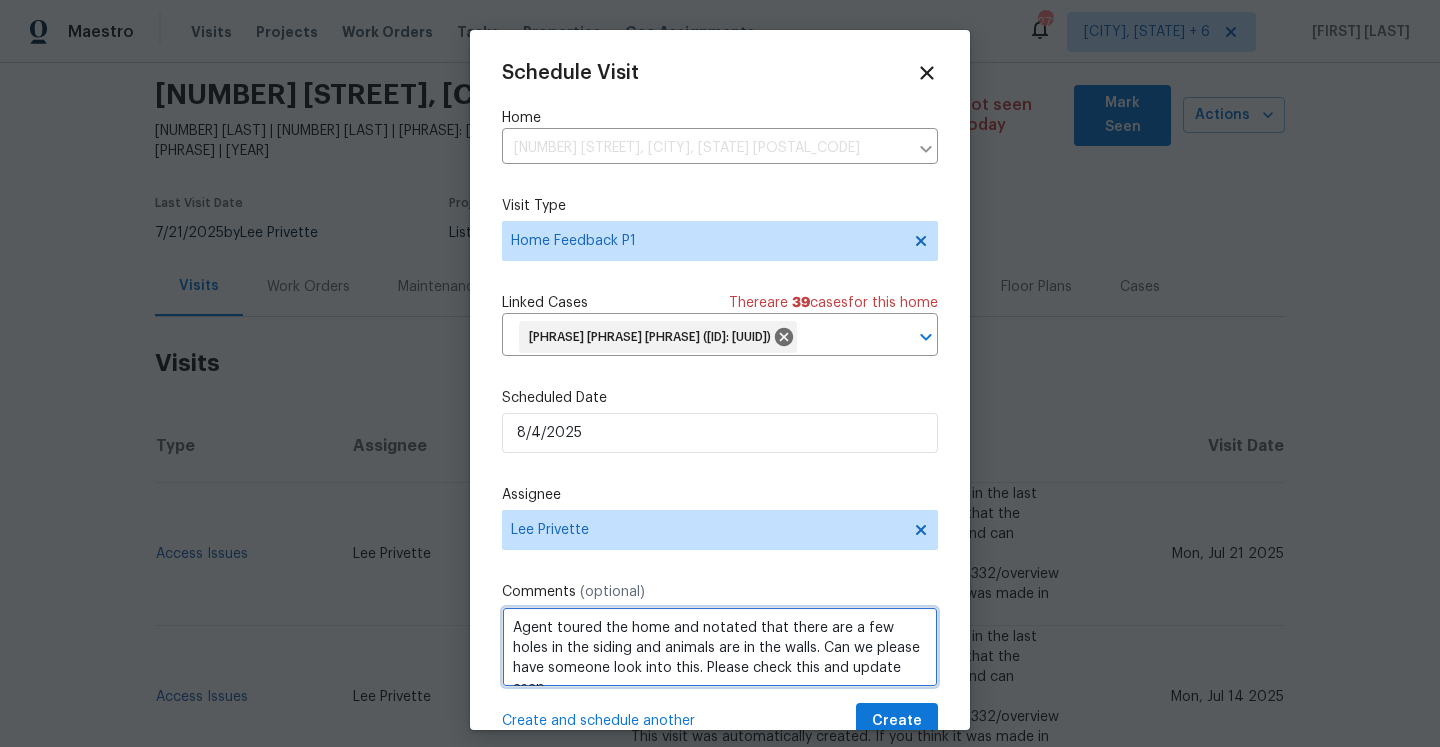 scroll, scrollTop: 2, scrollLeft: 0, axis: vertical 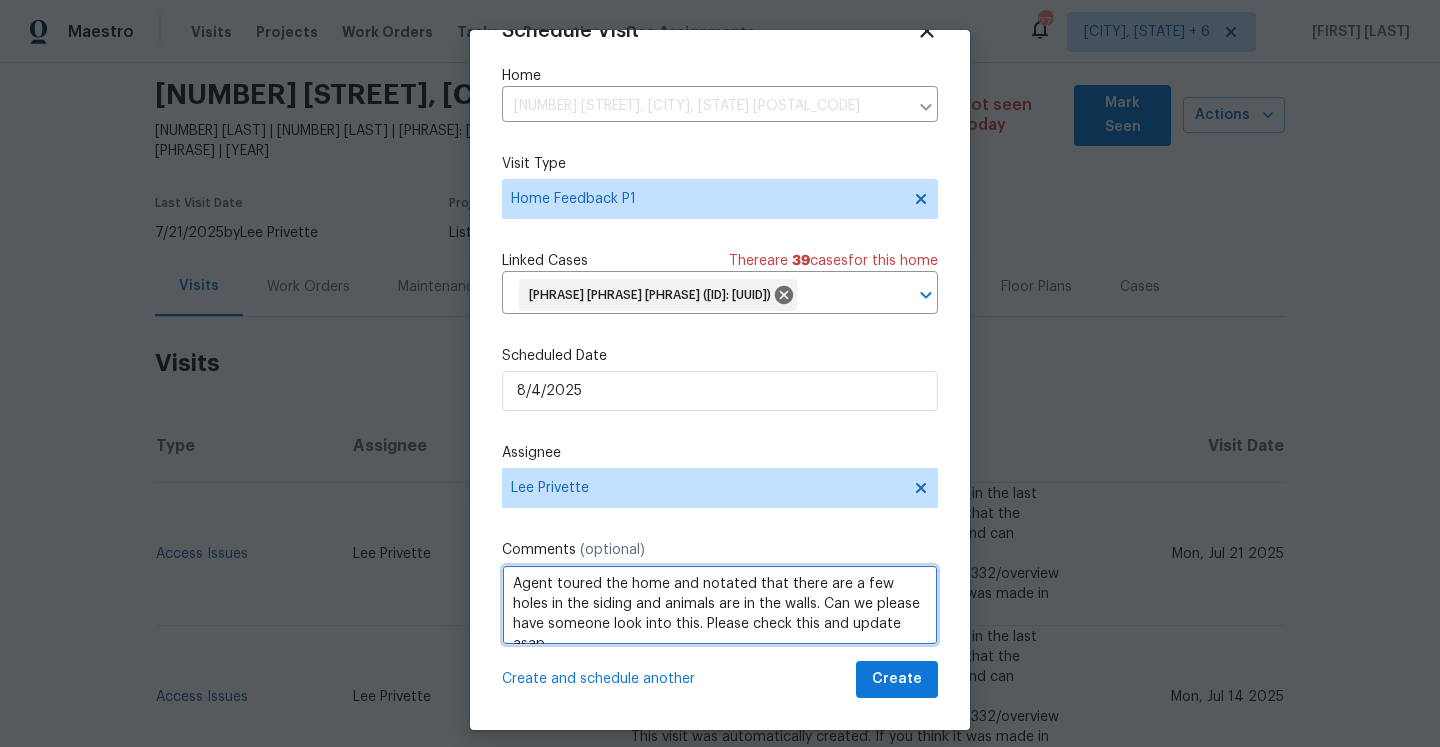 type on "Agent toured the home and notated that there are a few holes in the siding and animals are in the walls. Can we please have someone look into this. Please check this and update asap." 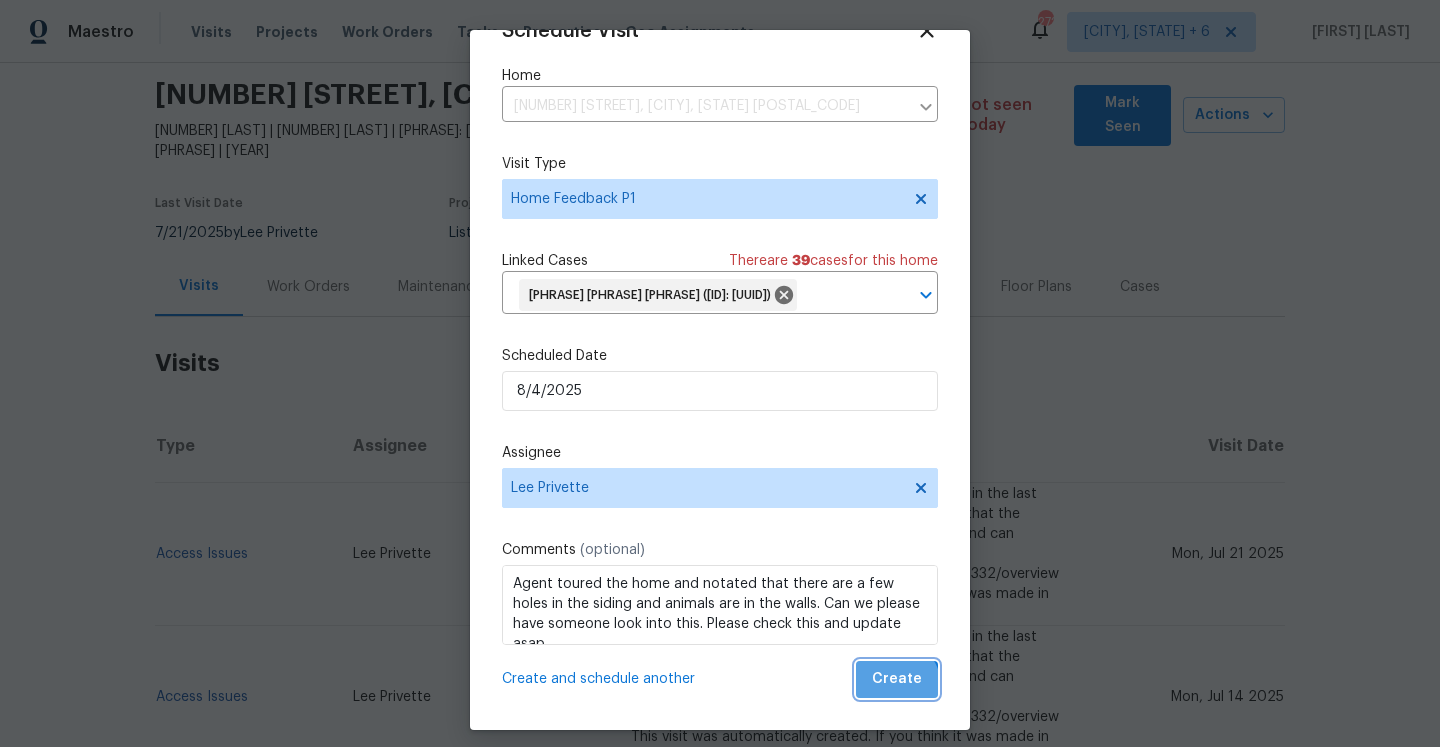 click on "Create" at bounding box center (897, 679) 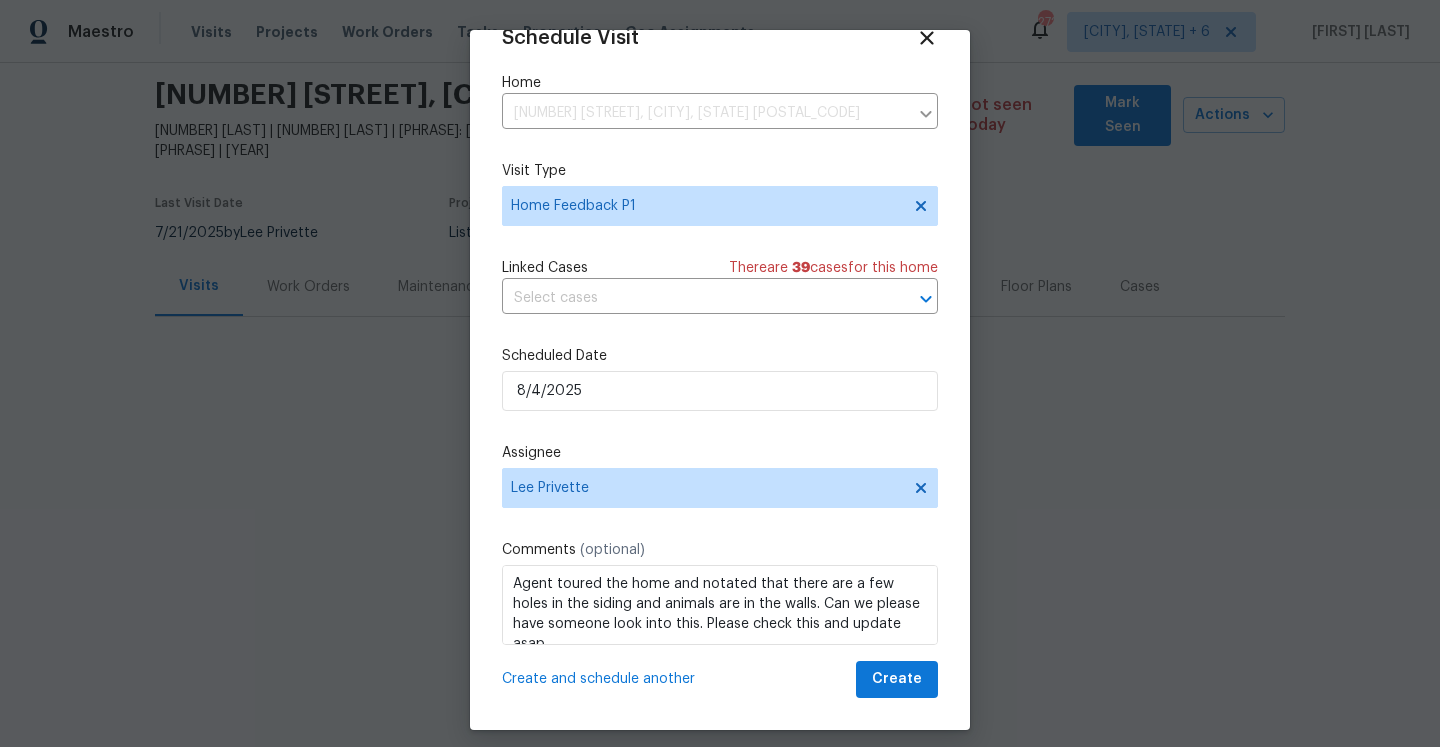 scroll, scrollTop: 36, scrollLeft: 0, axis: vertical 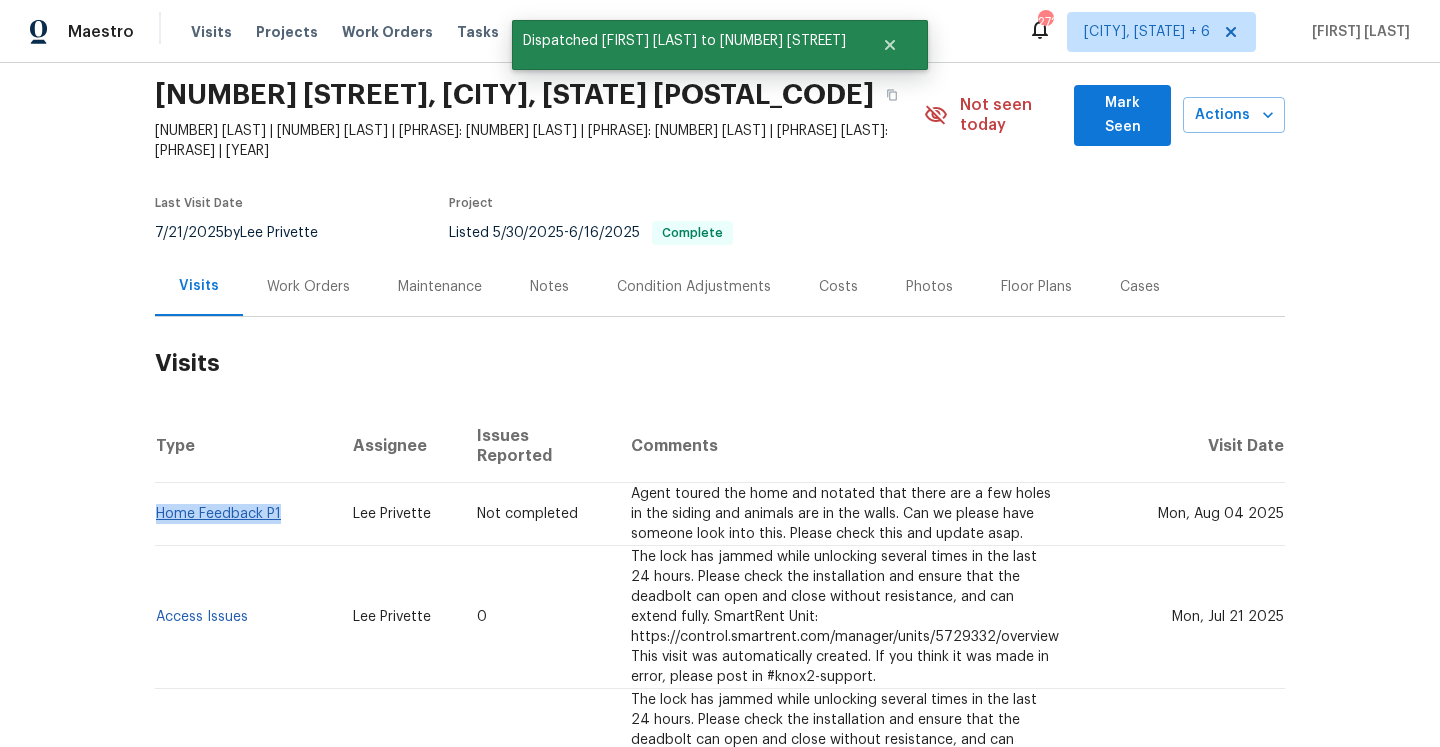drag, startPoint x: 288, startPoint y: 474, endPoint x: 159, endPoint y: 472, distance: 129.0155 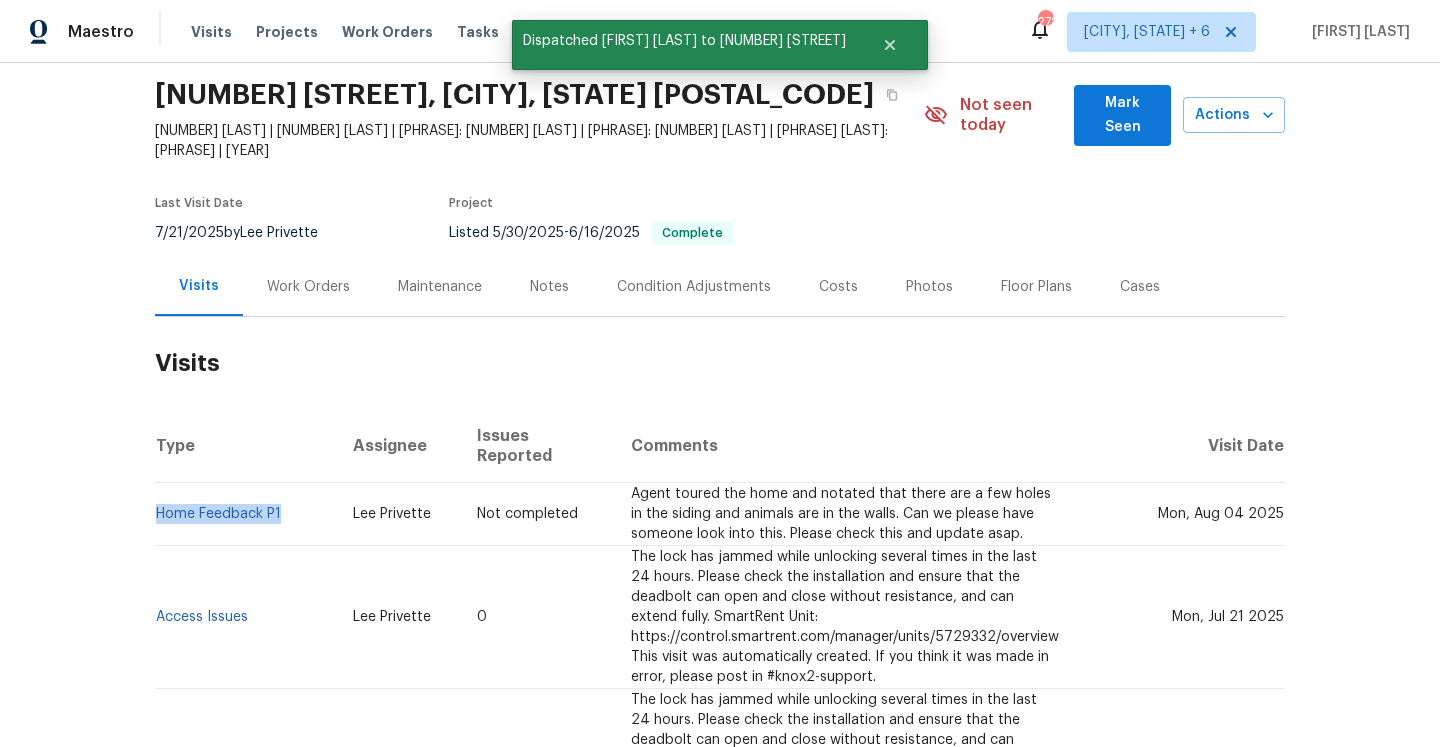 copy on "Home Feedback P1" 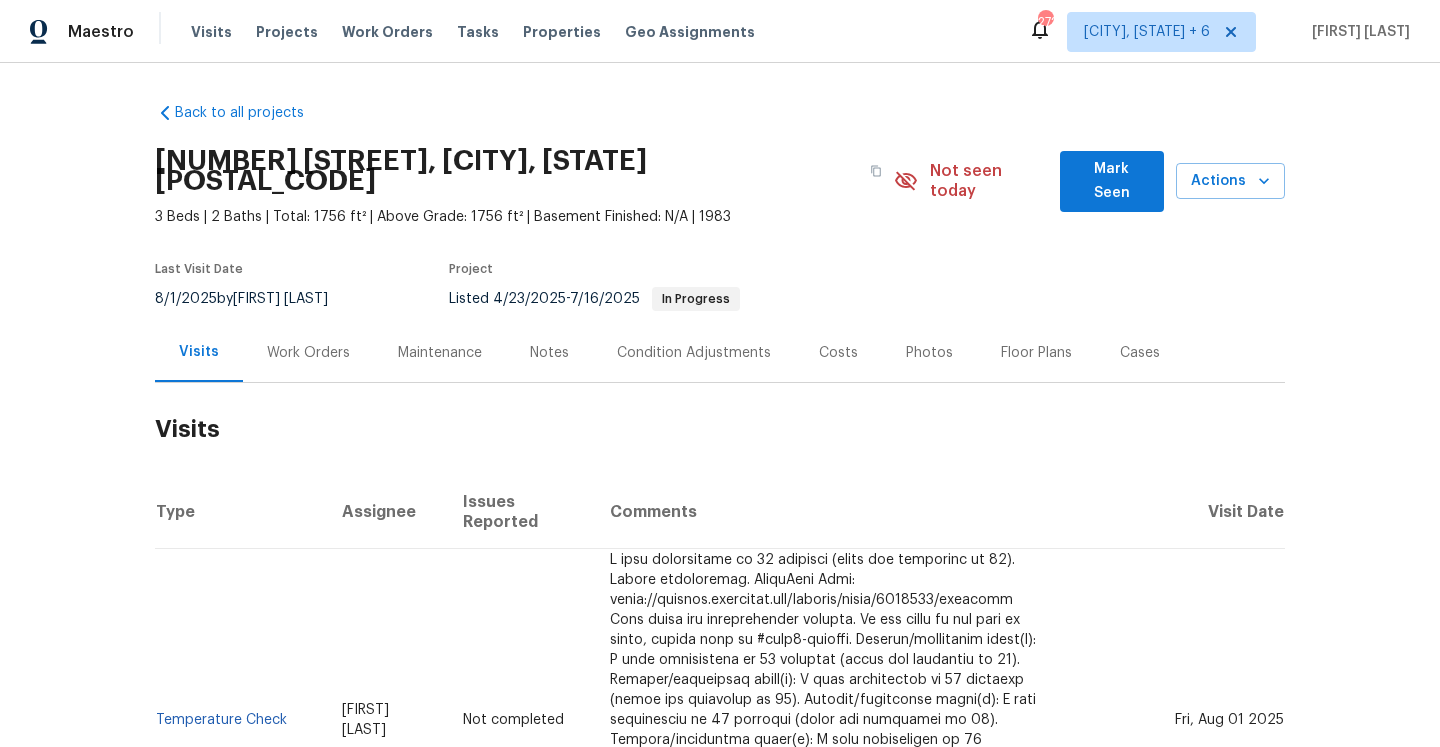 scroll, scrollTop: 0, scrollLeft: 0, axis: both 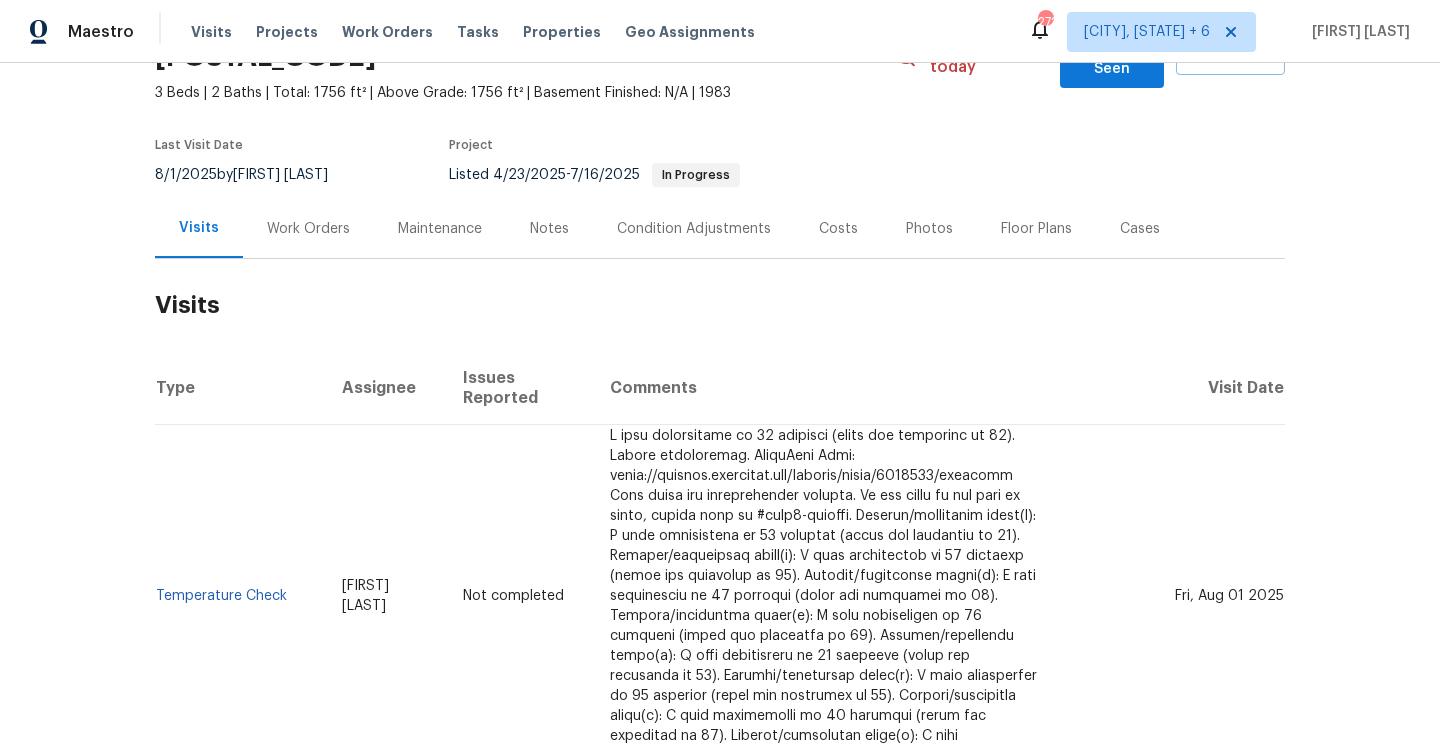 click on "Work Orders" at bounding box center (308, 229) 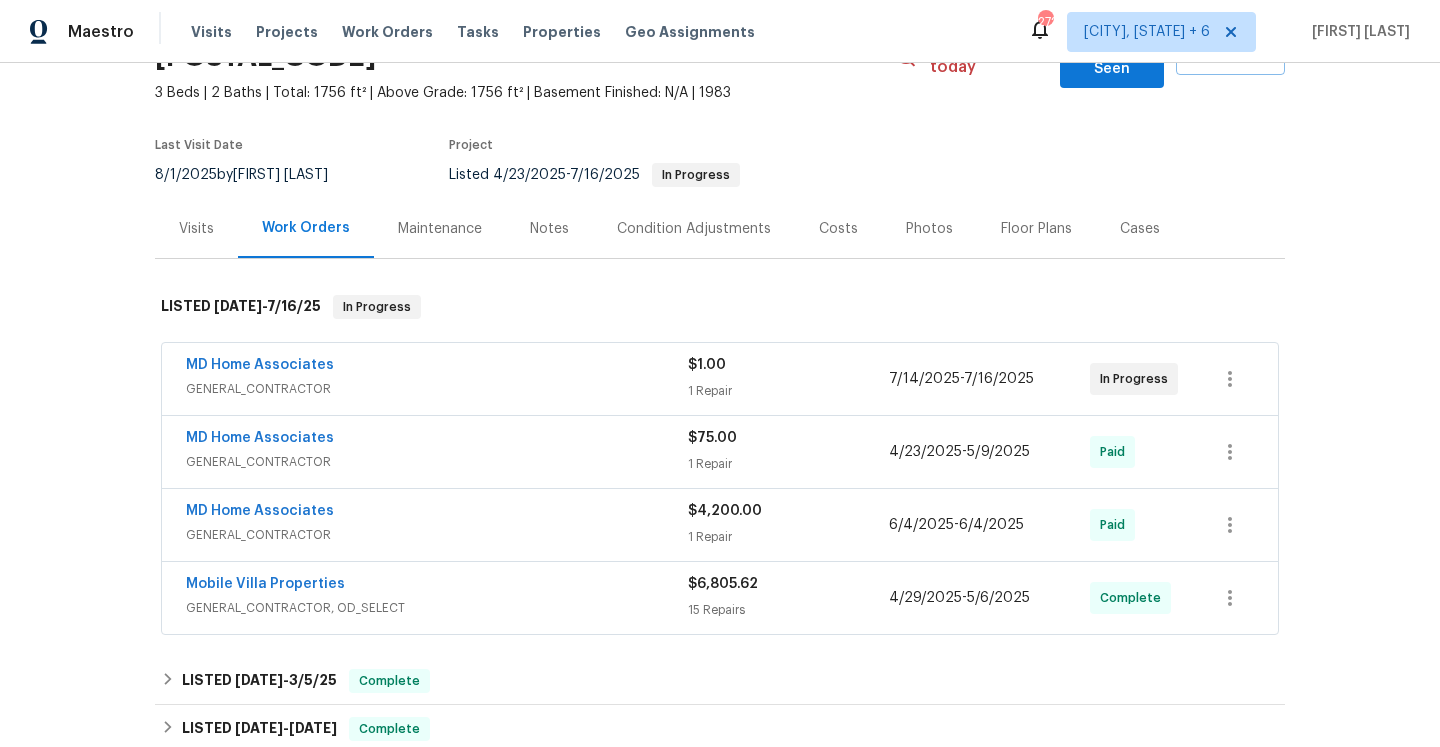 click on "MD Home Associates" at bounding box center (437, 367) 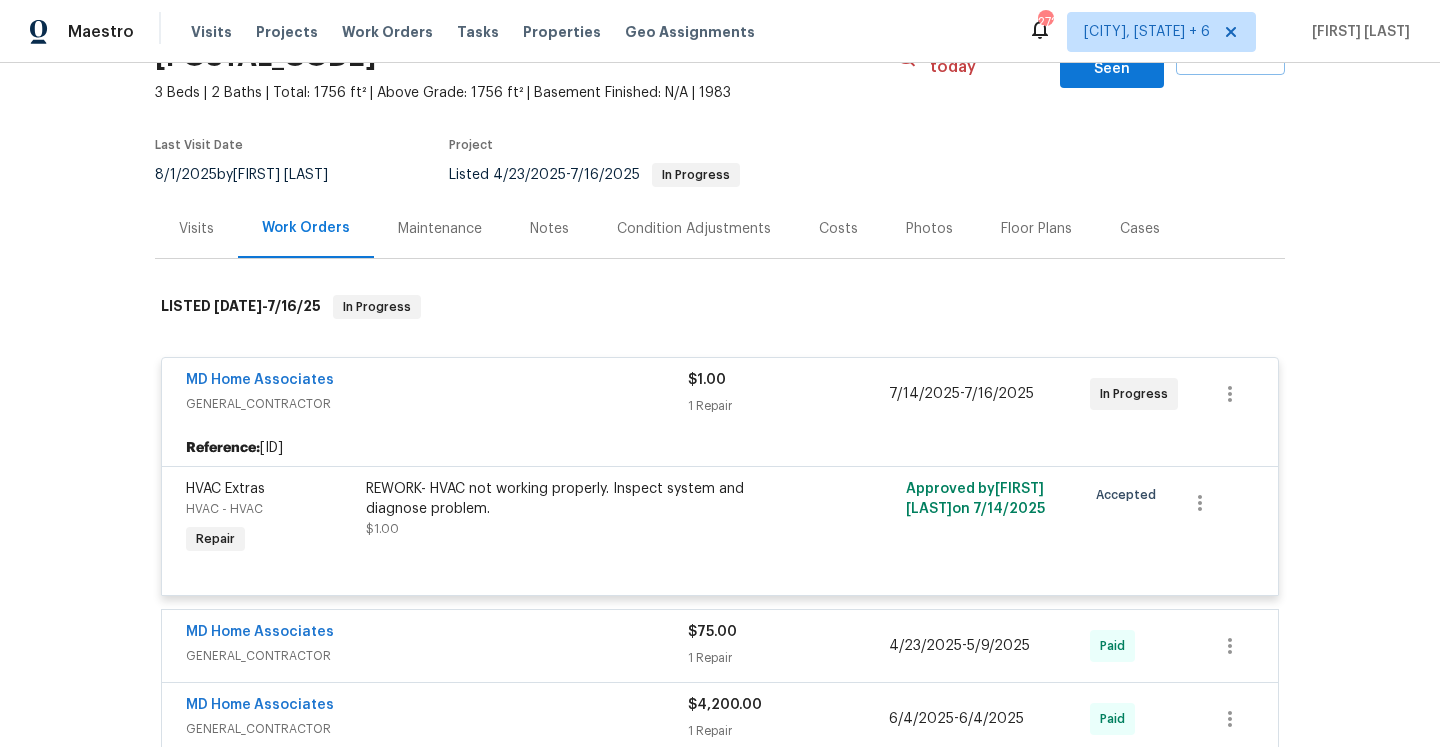 click on "MD Home Associates" at bounding box center (437, 382) 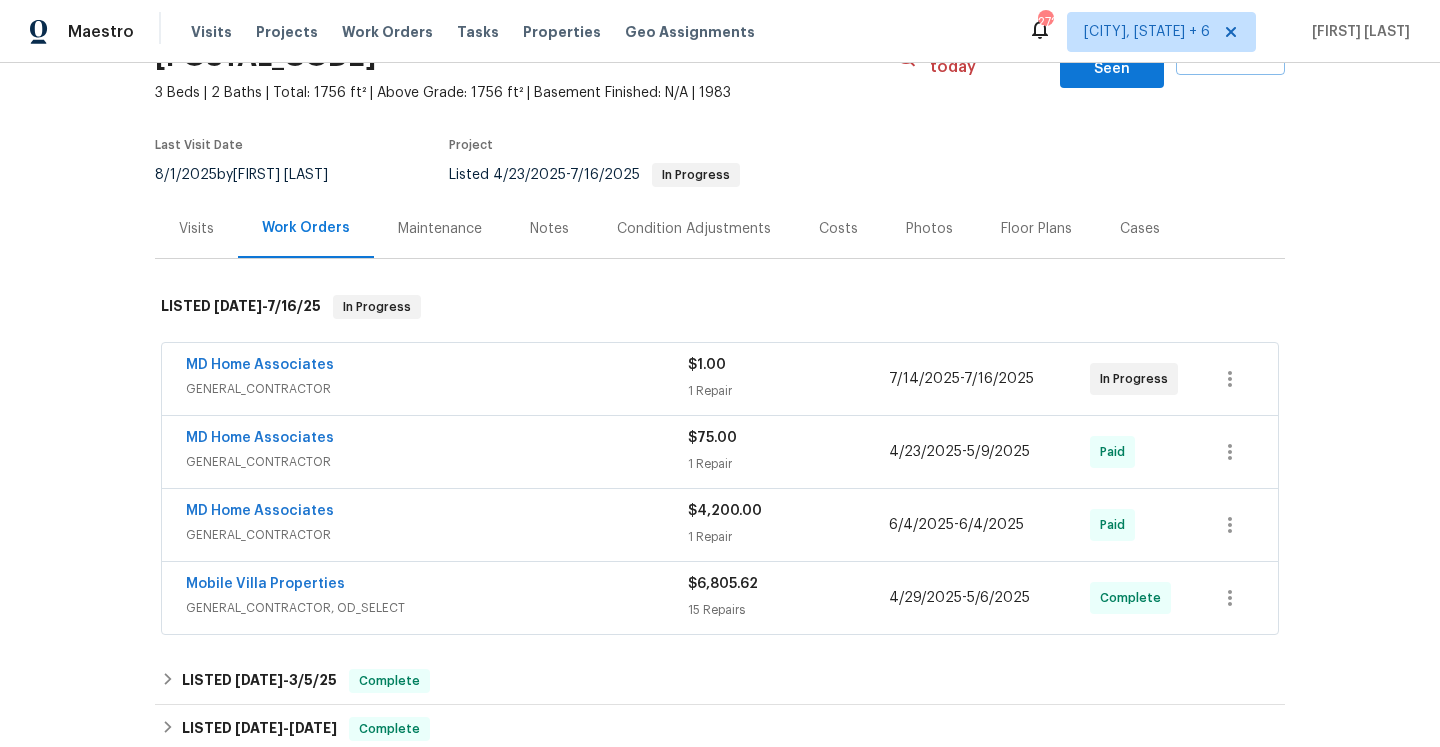 click on "MD Home Associates" at bounding box center (437, 367) 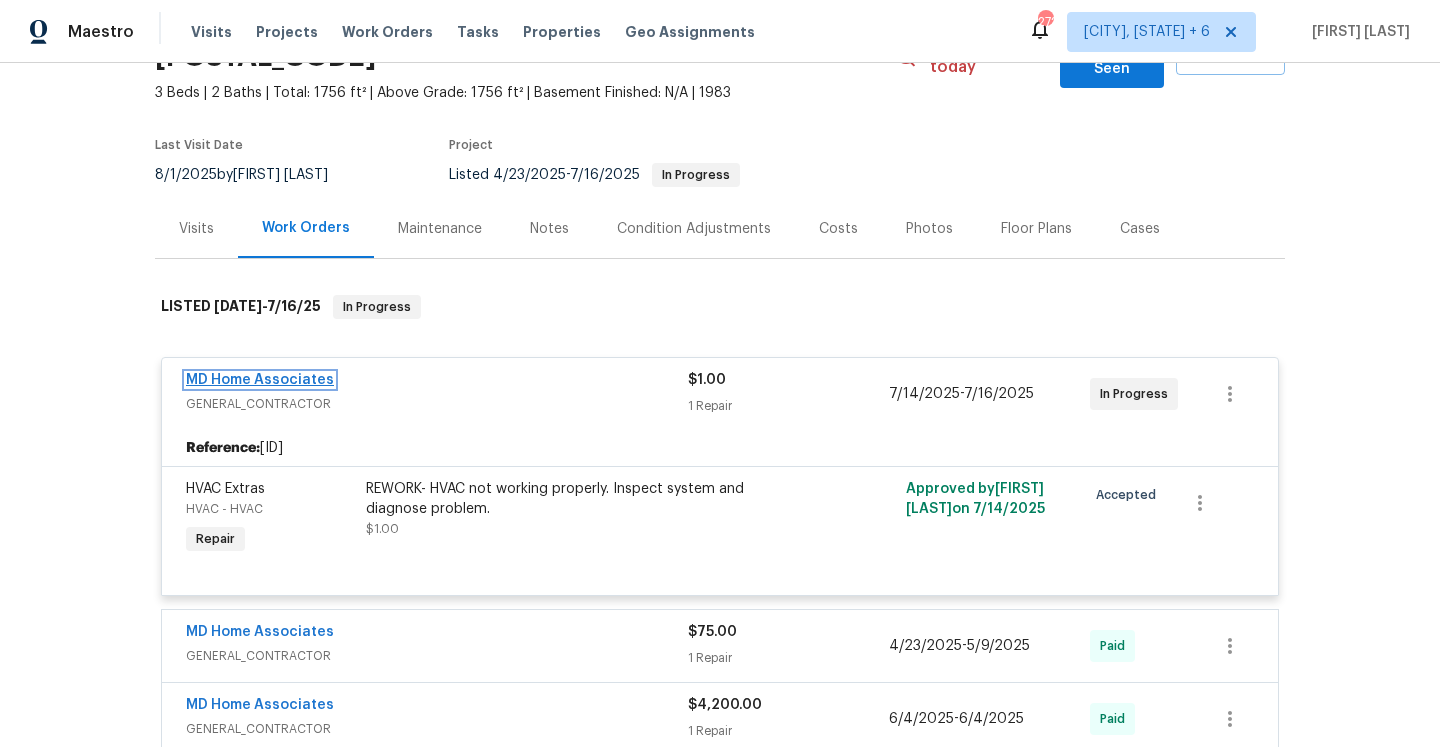 click on "MD Home Associates" at bounding box center [260, 380] 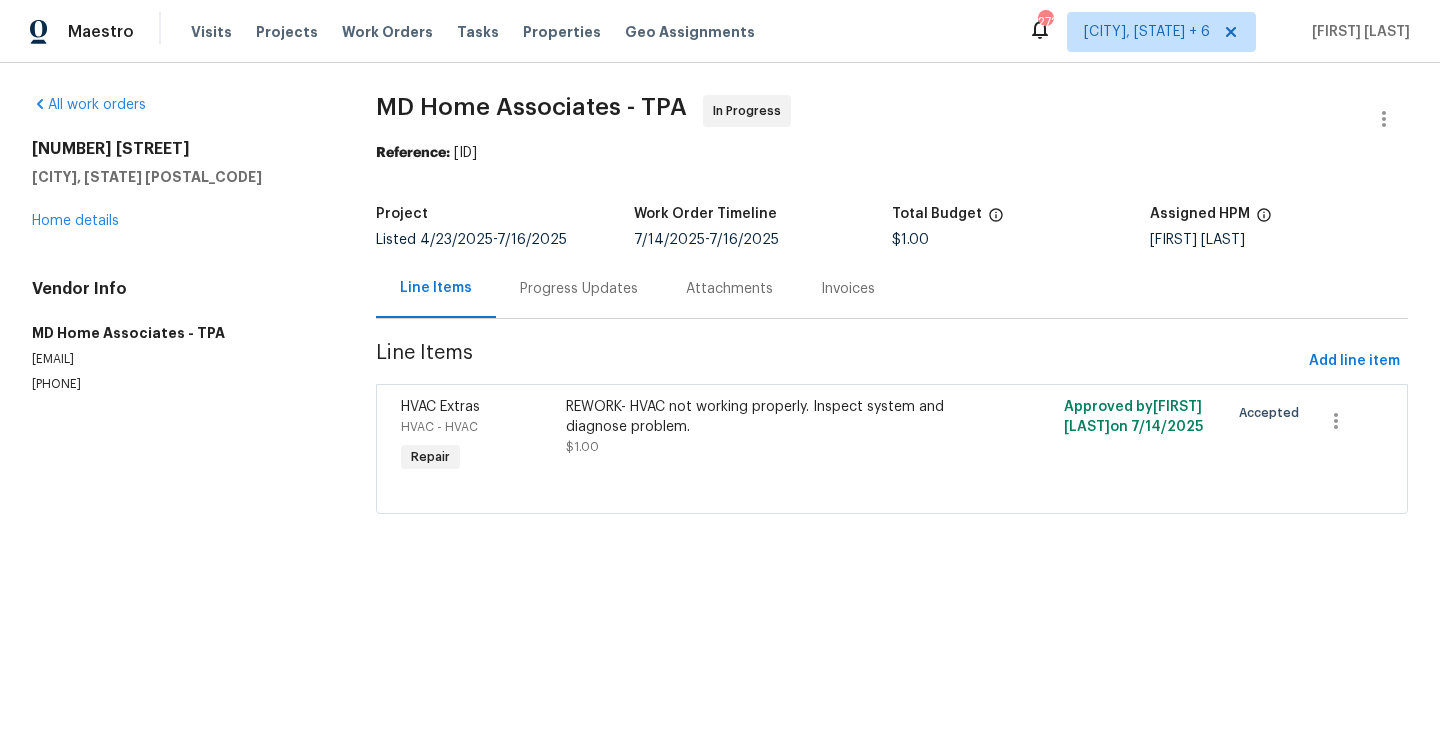 click on "Progress Updates" at bounding box center [579, 288] 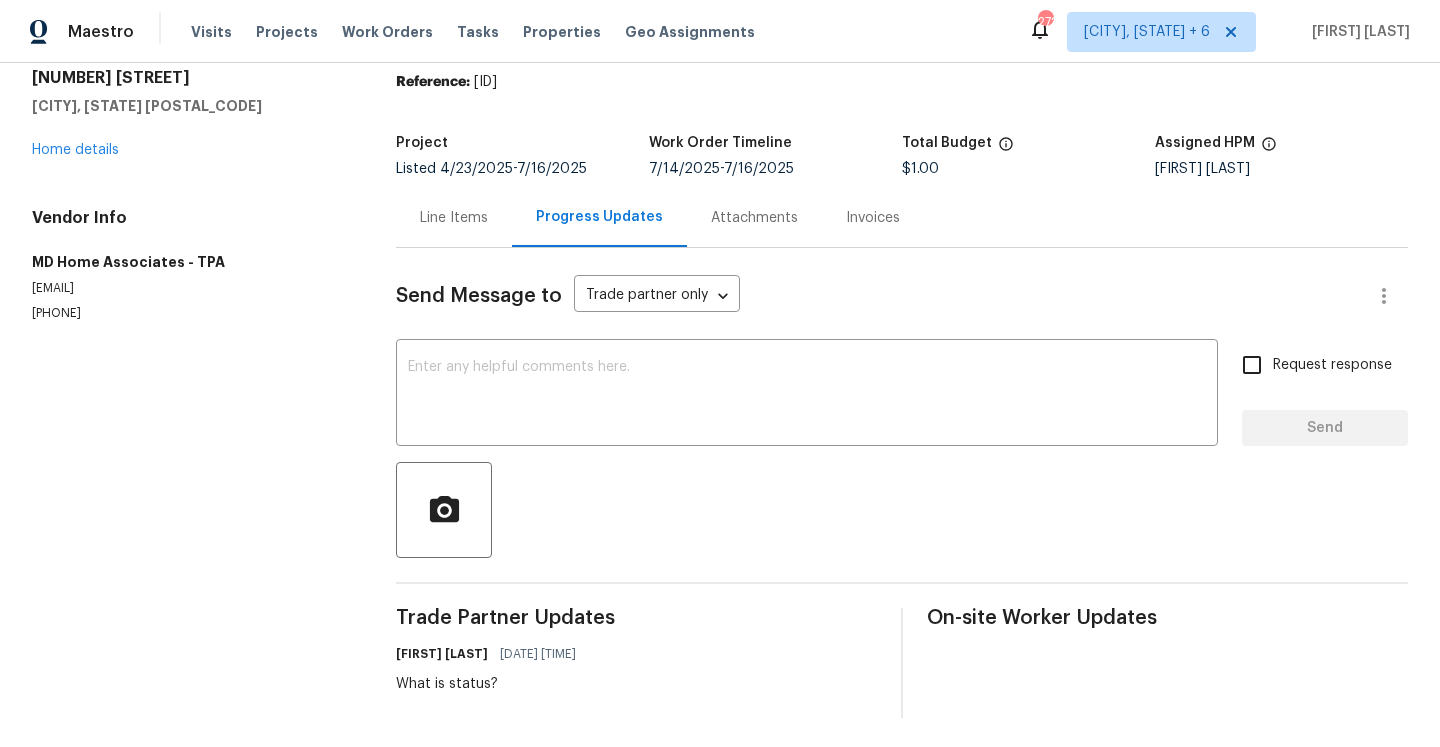 scroll, scrollTop: 74, scrollLeft: 0, axis: vertical 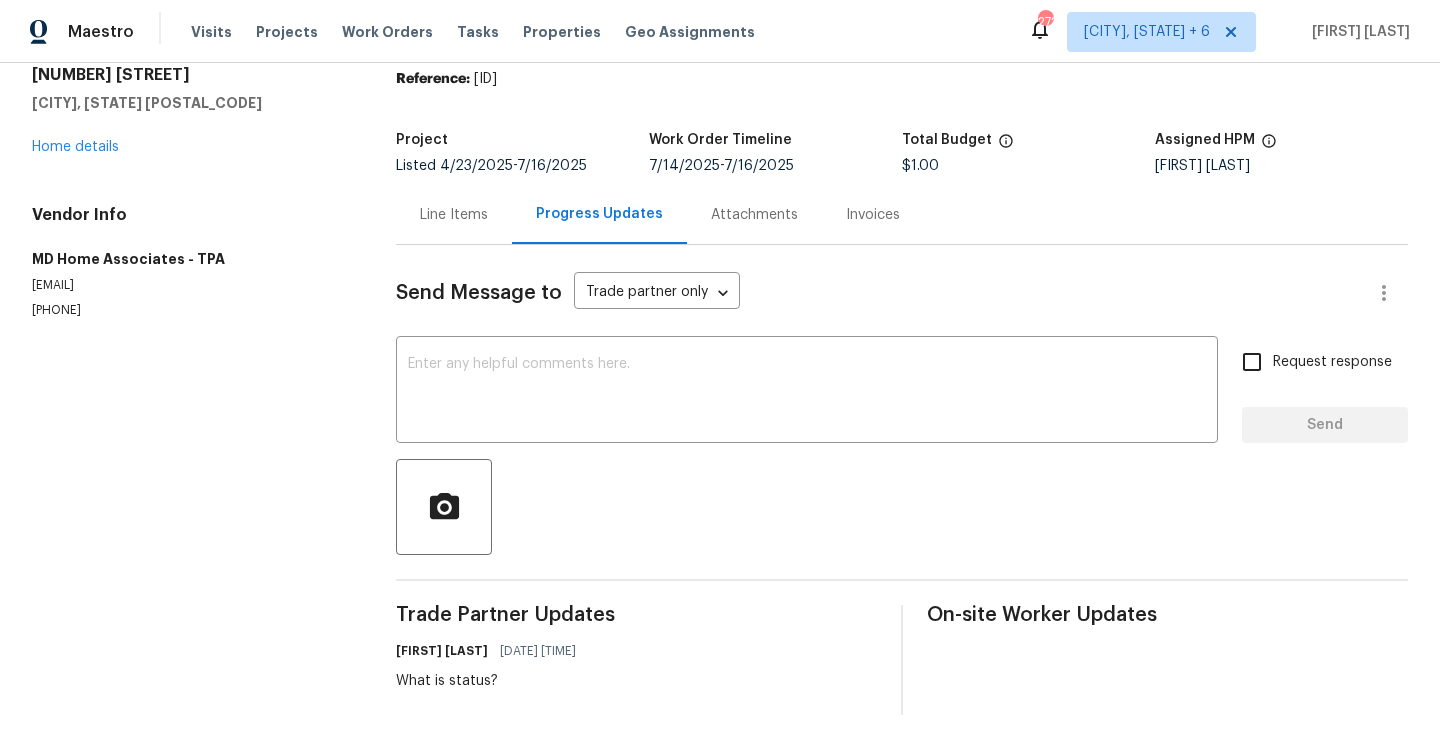 click on "Line Items" at bounding box center (454, 215) 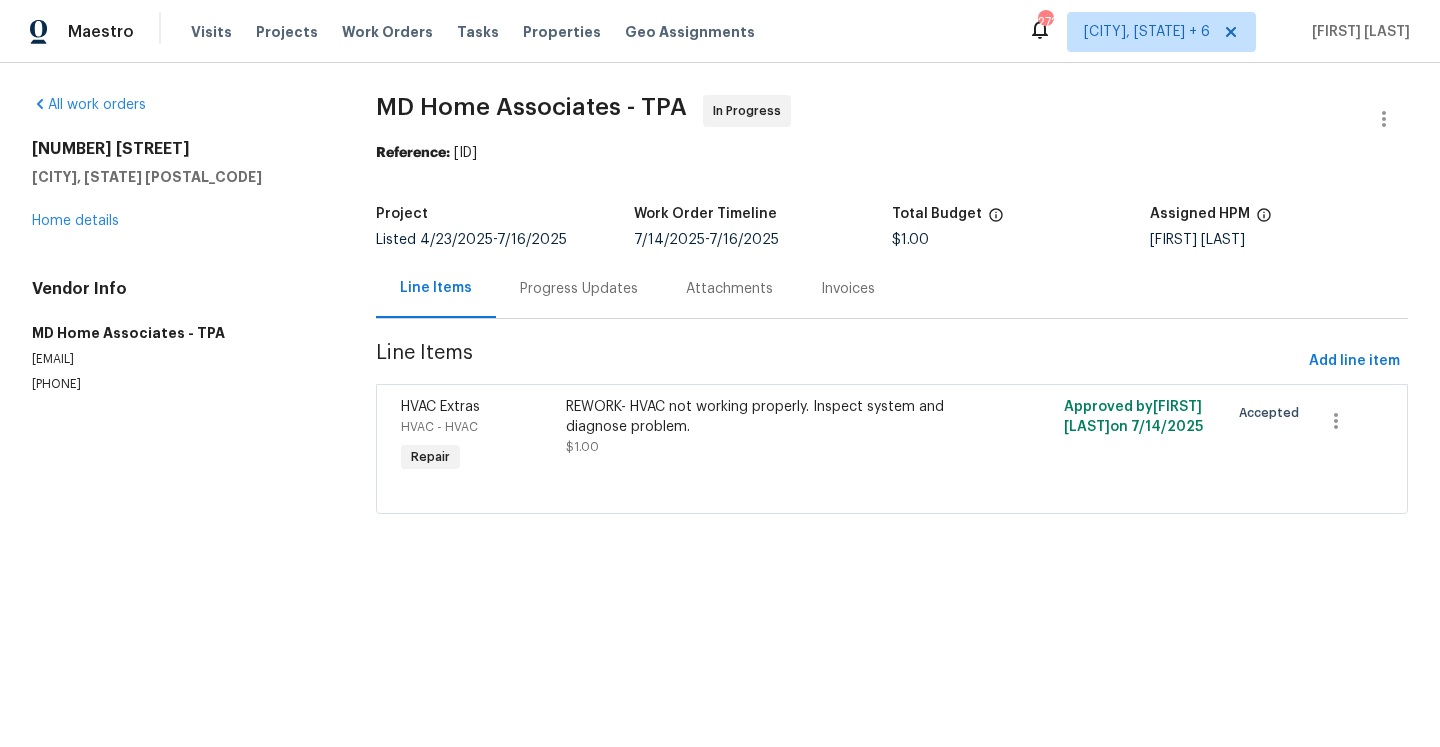 scroll, scrollTop: 0, scrollLeft: 0, axis: both 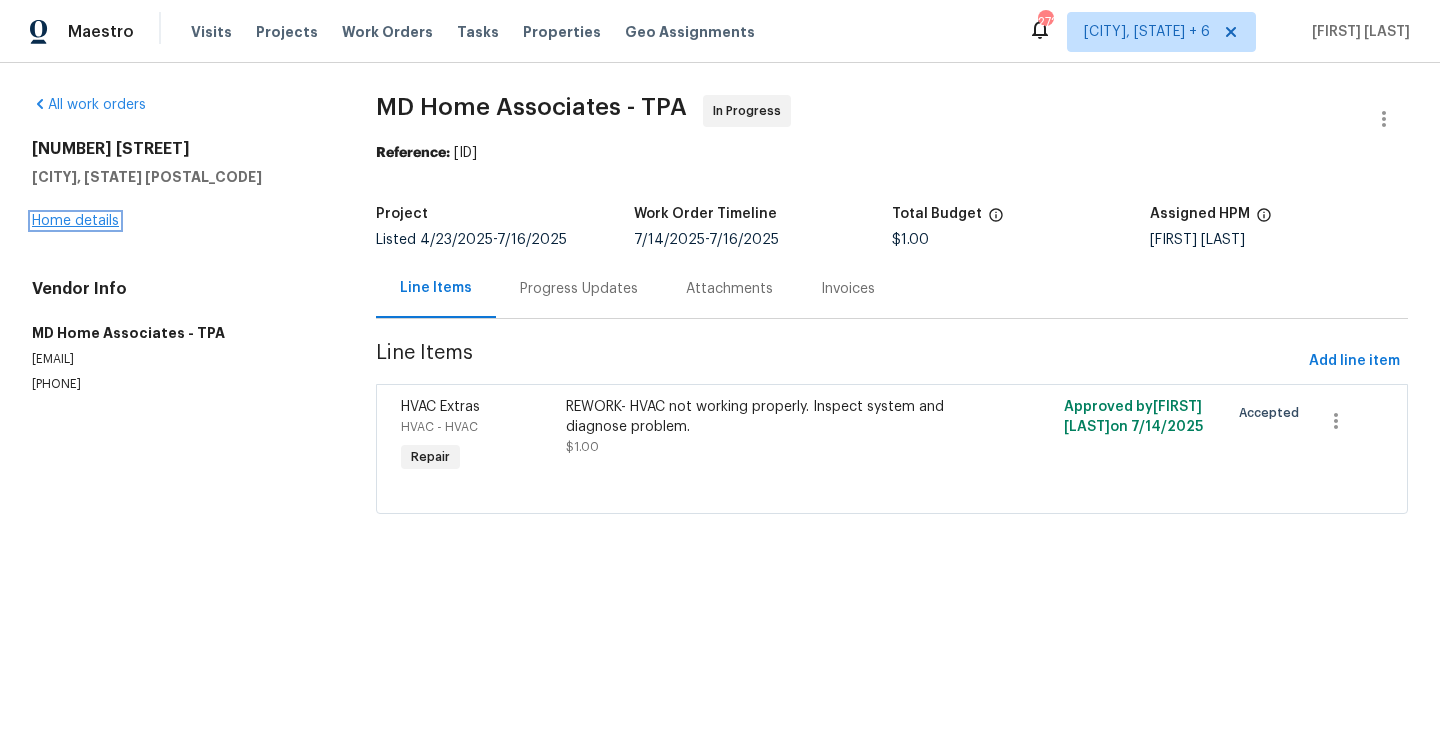 click on "Home details" at bounding box center (75, 221) 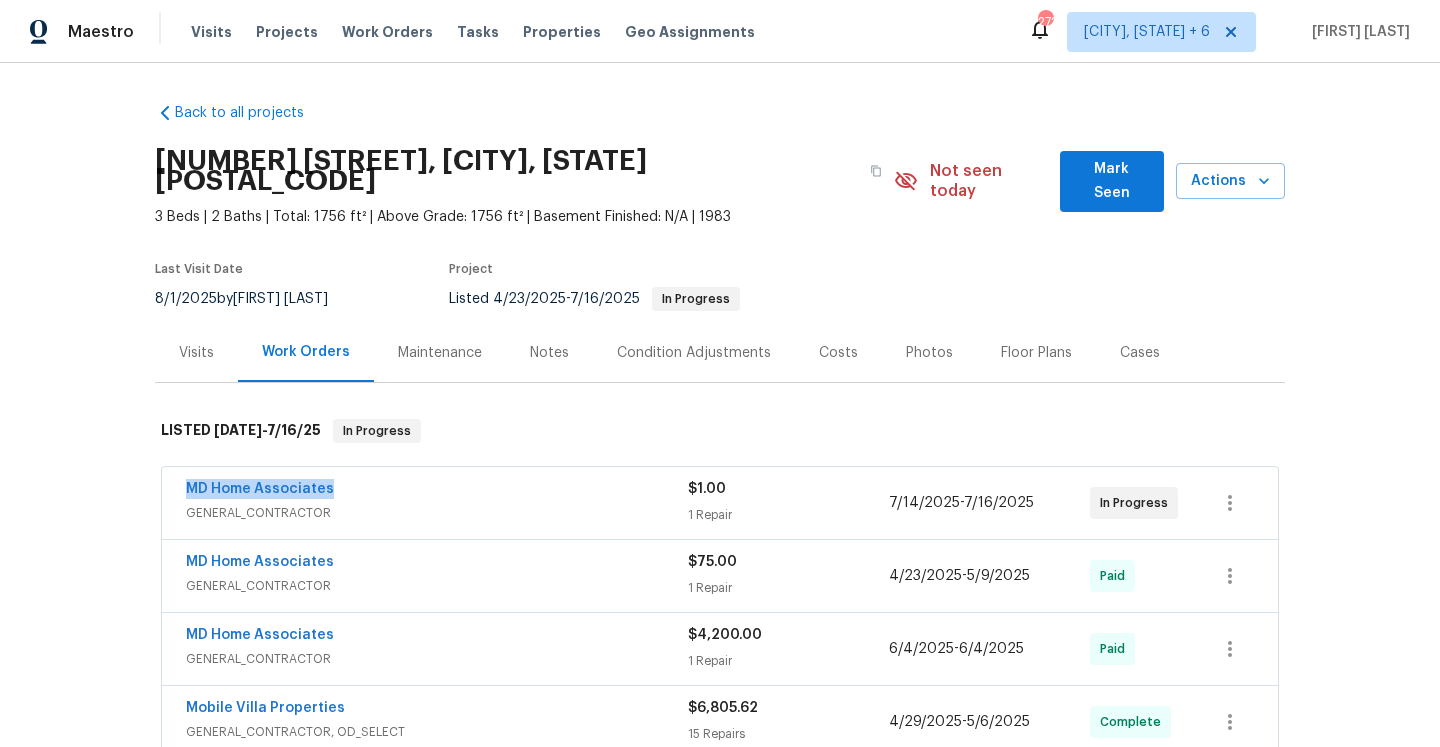 drag, startPoint x: 342, startPoint y: 476, endPoint x: 184, endPoint y: 469, distance: 158.15498 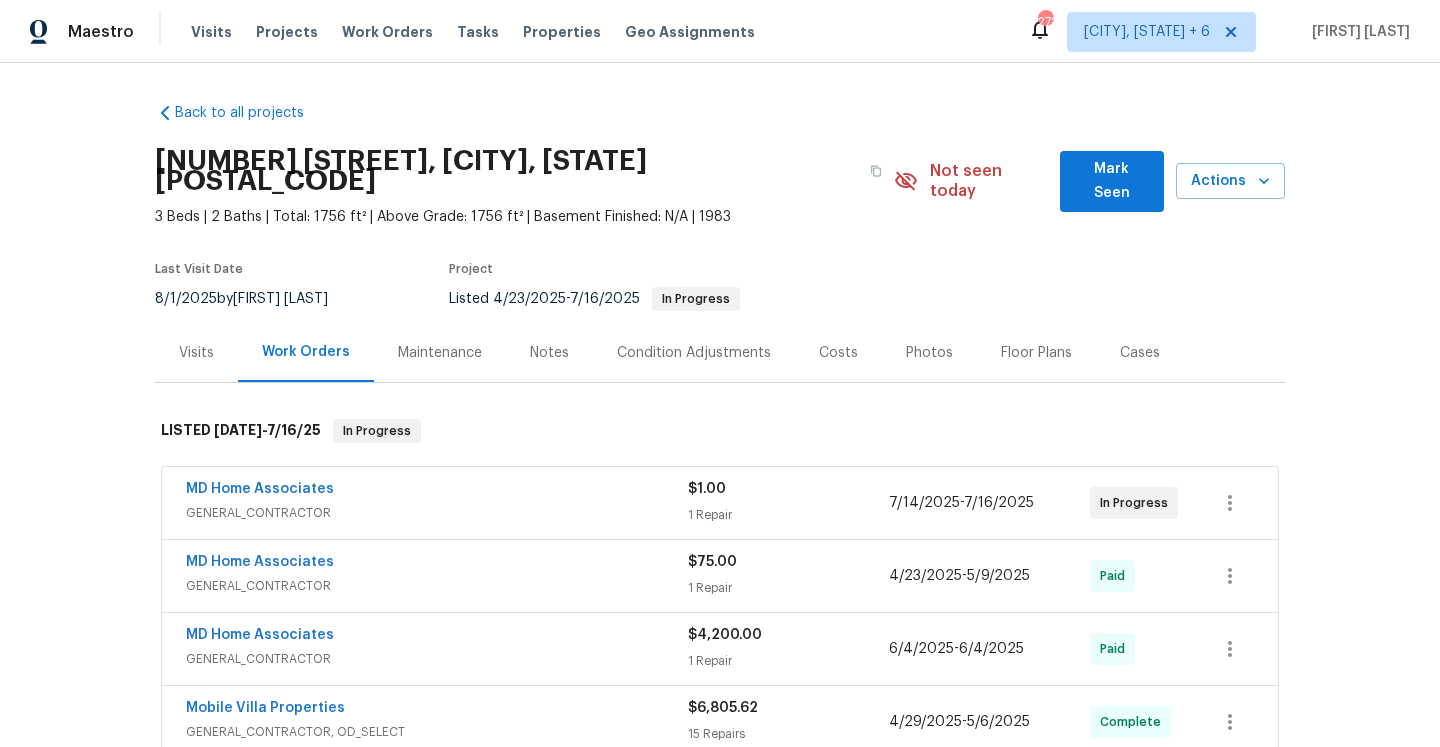 click on "Visits" at bounding box center (196, 352) 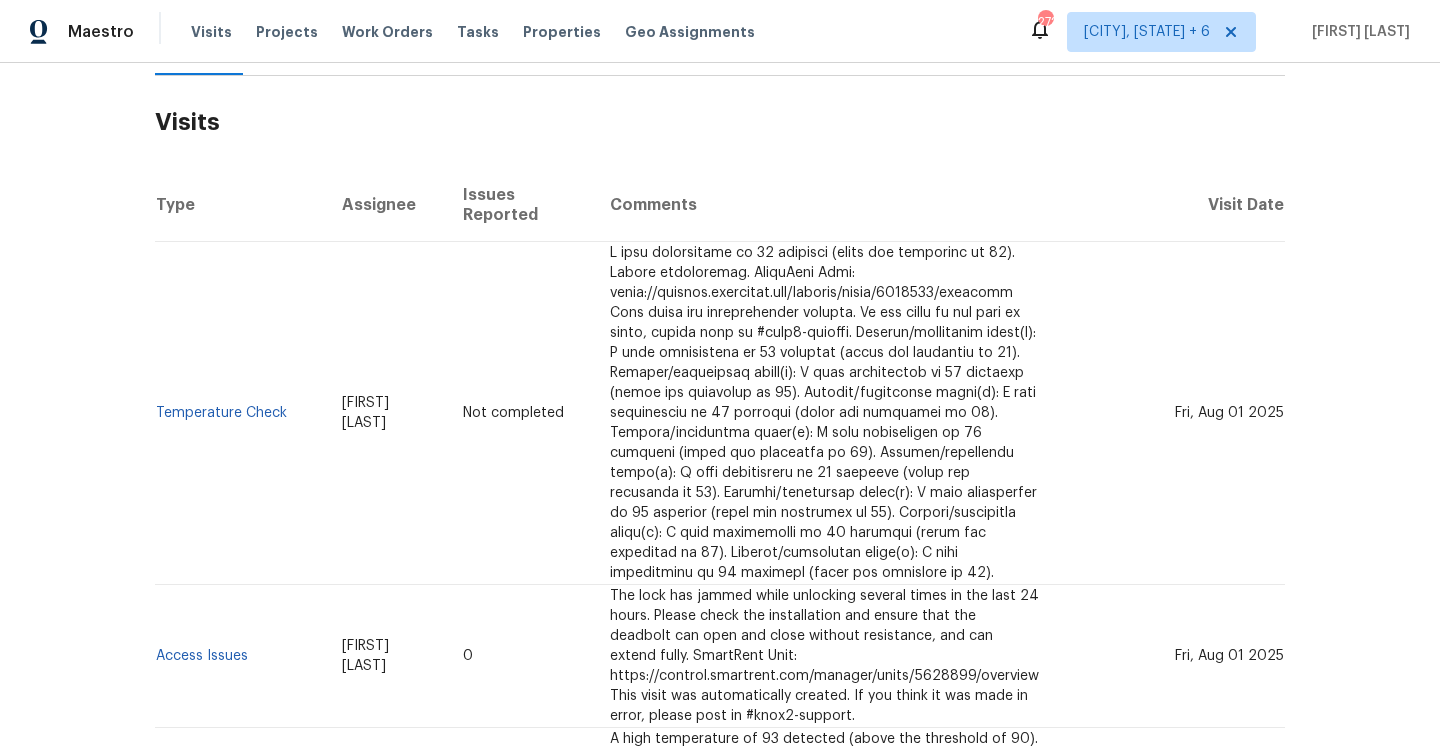 scroll, scrollTop: 311, scrollLeft: 0, axis: vertical 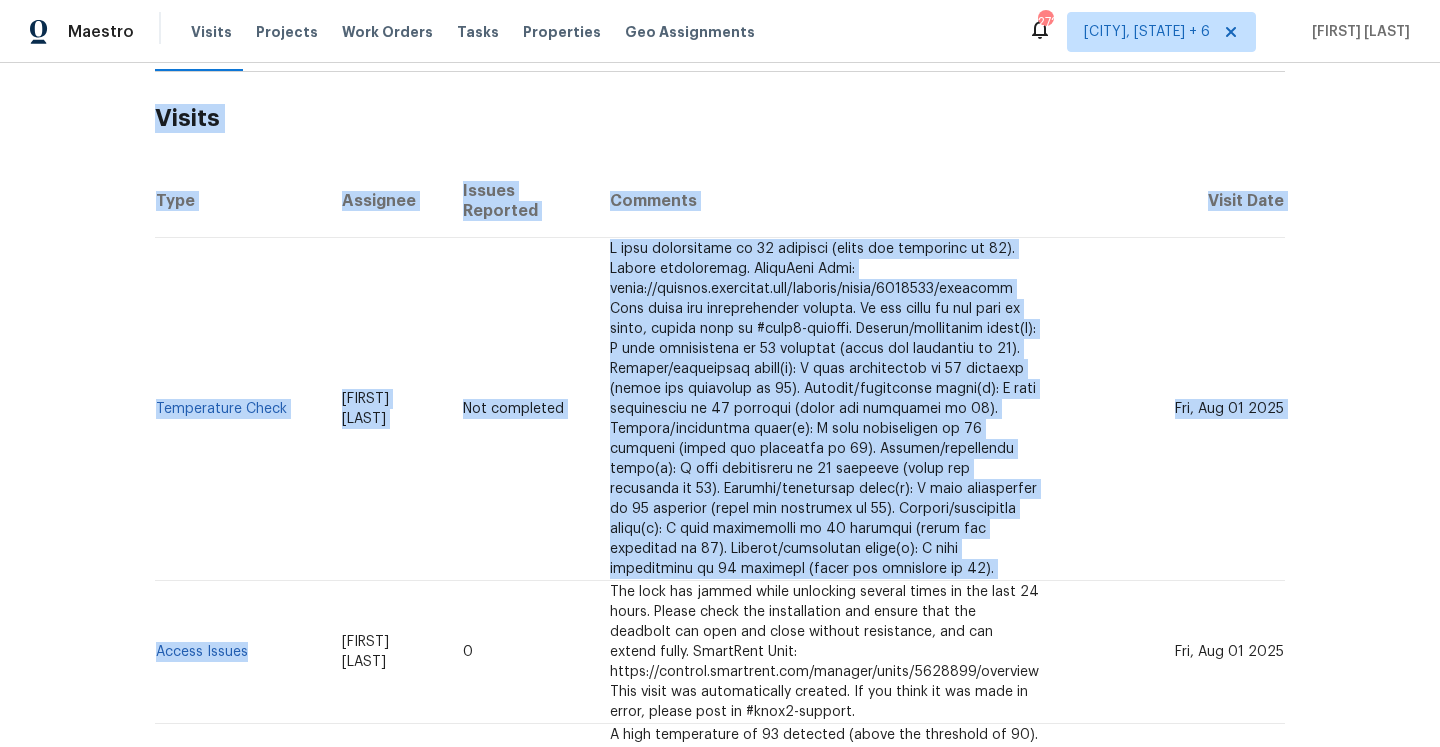 drag, startPoint x: 255, startPoint y: 622, endPoint x: 149, endPoint y: 617, distance: 106.11786 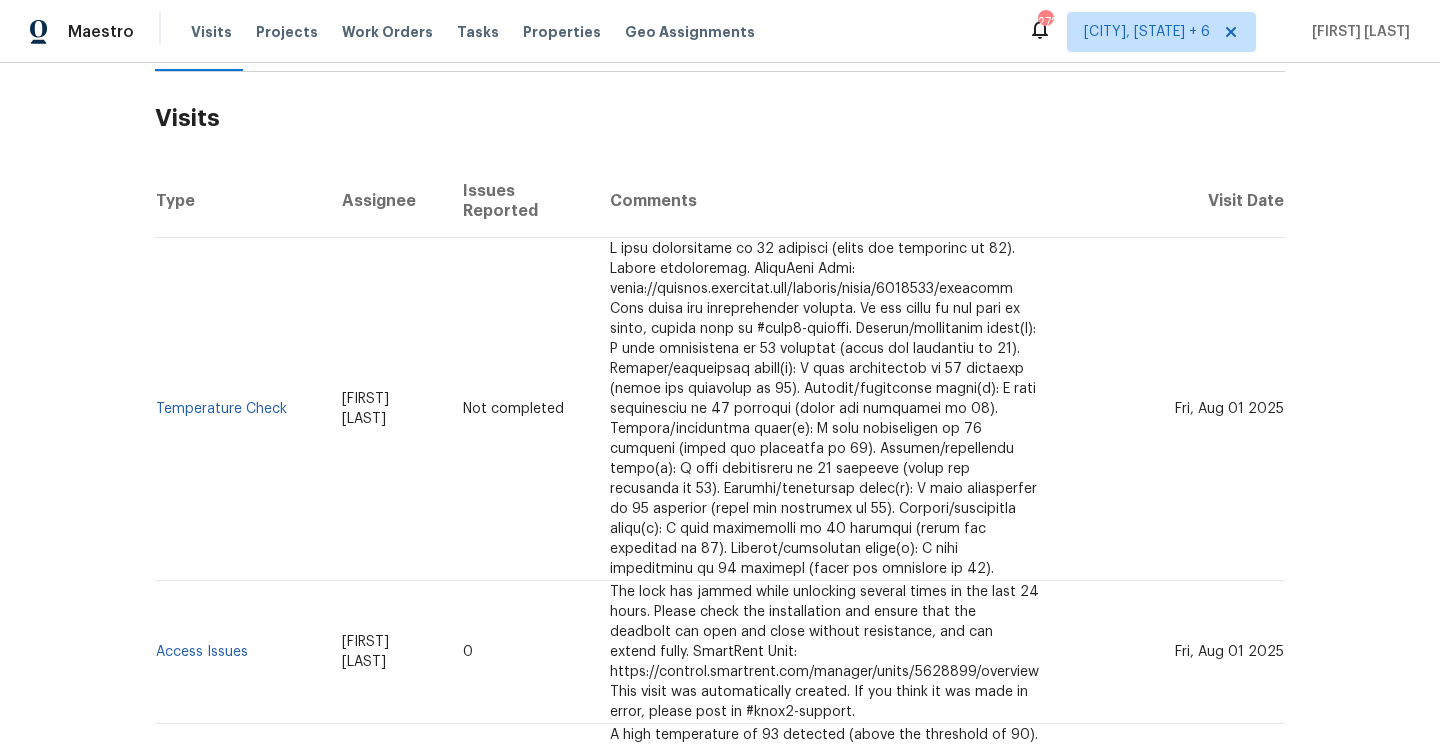 click on "Access Issues" at bounding box center (240, 651) 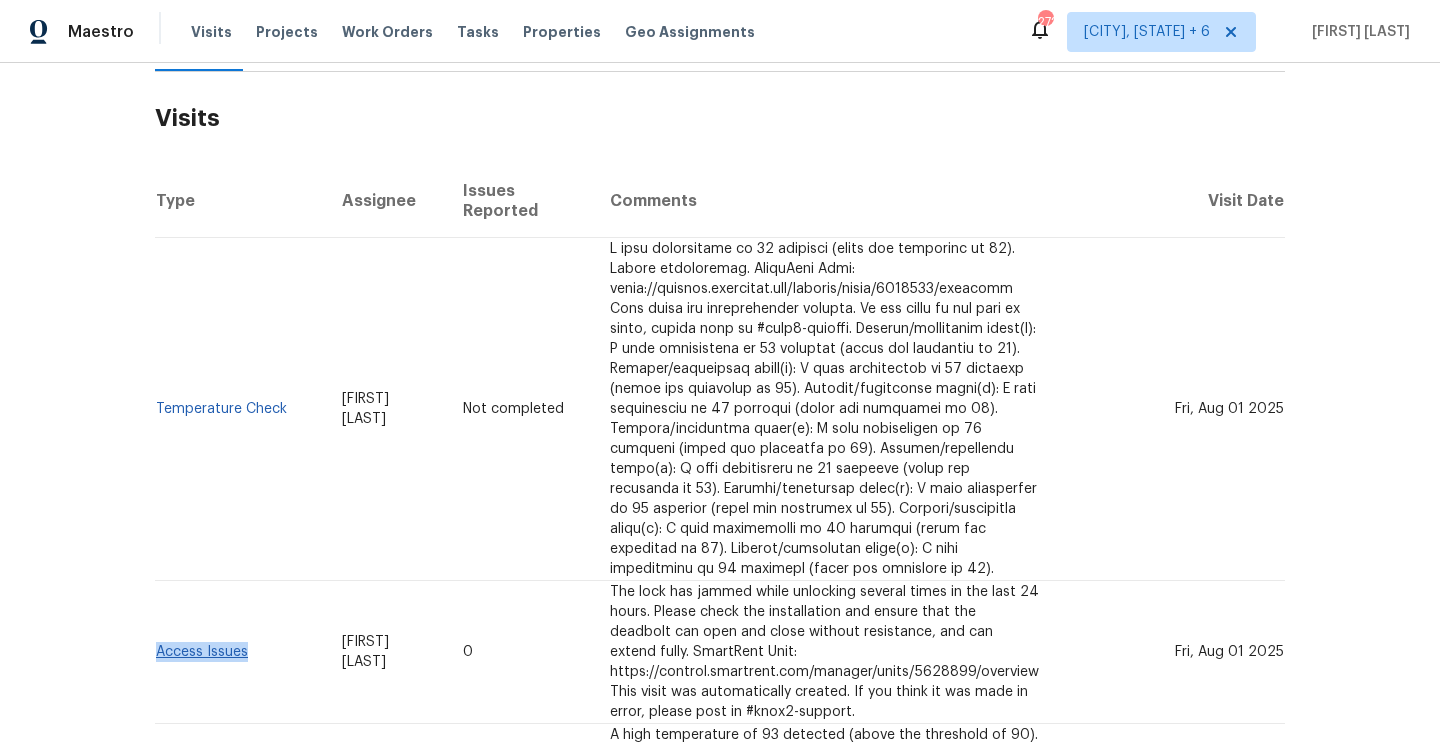 drag, startPoint x: 258, startPoint y: 619, endPoint x: 159, endPoint y: 619, distance: 99 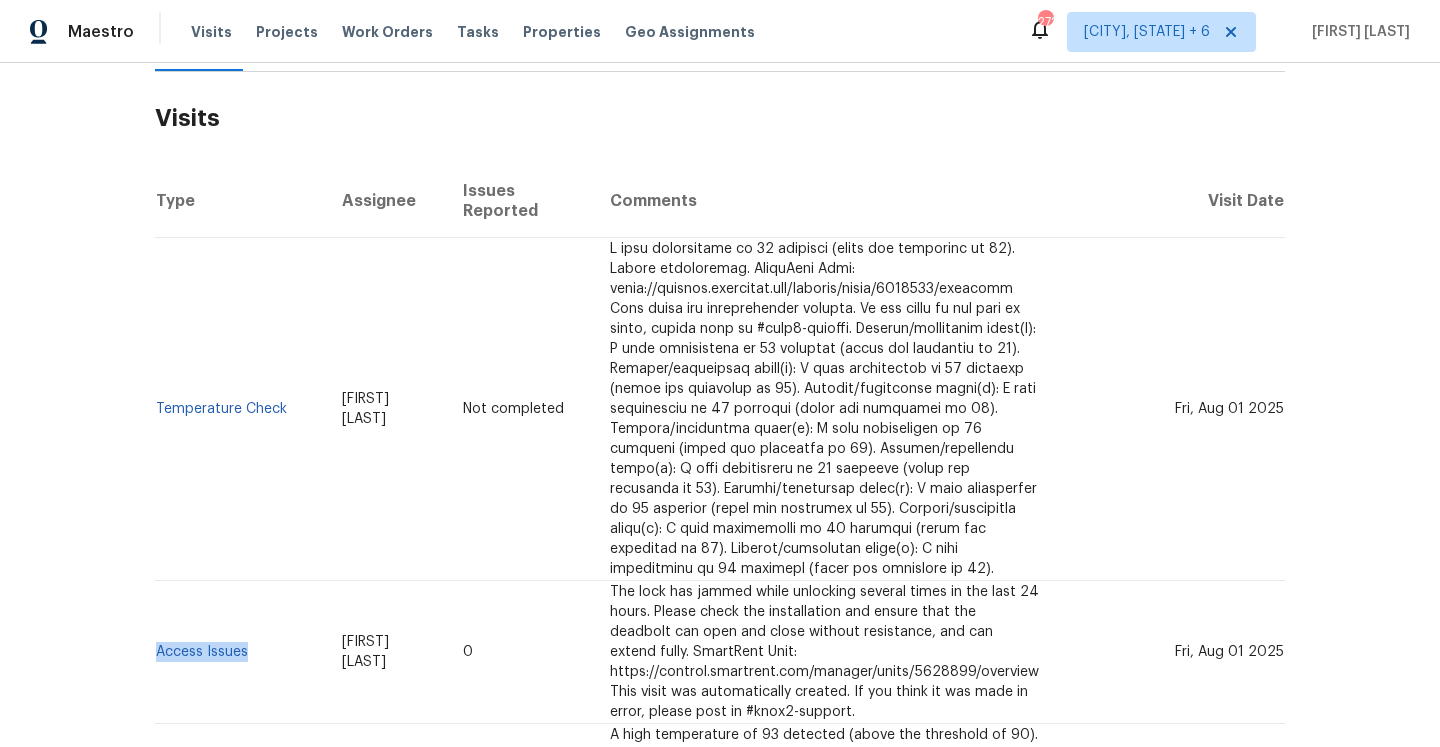 copy on "Access Issues" 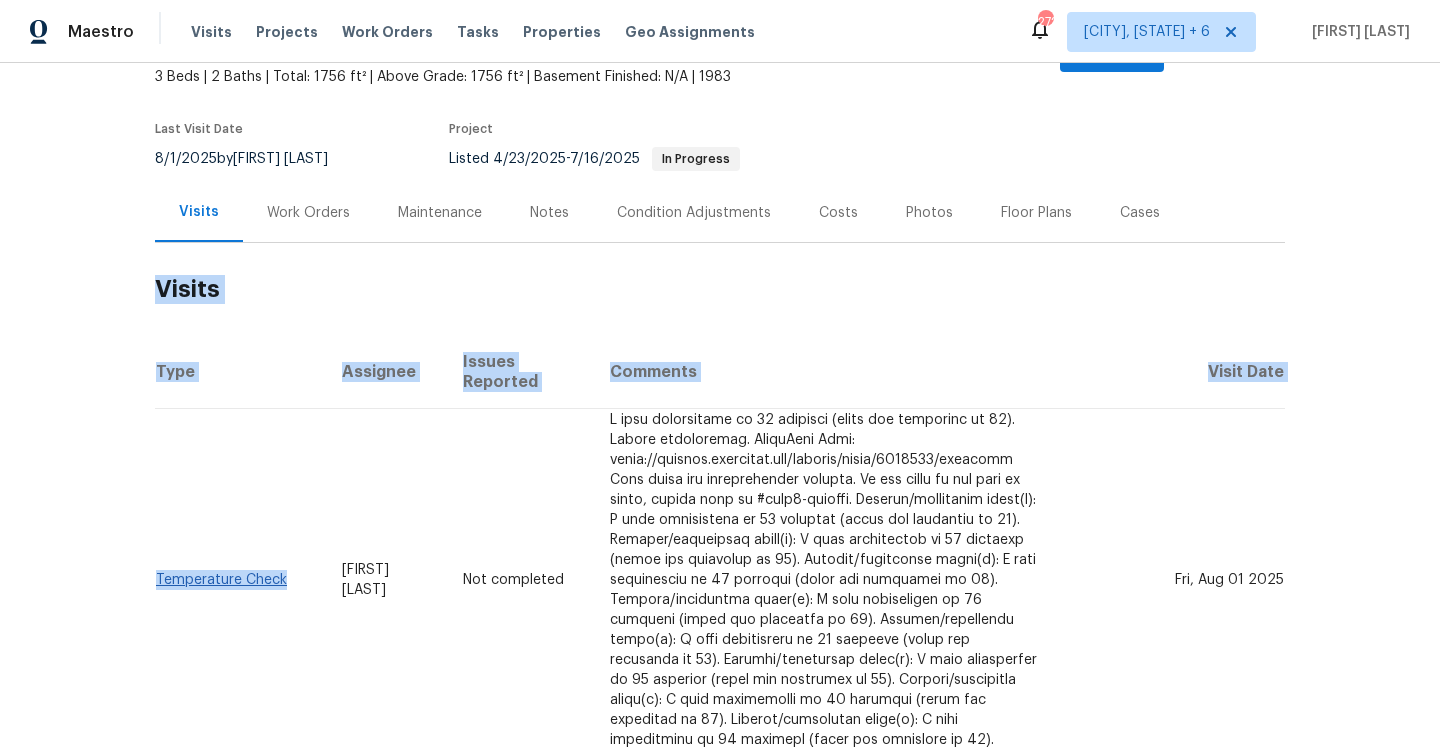 drag, startPoint x: 304, startPoint y: 541, endPoint x: 156, endPoint y: 541, distance: 148 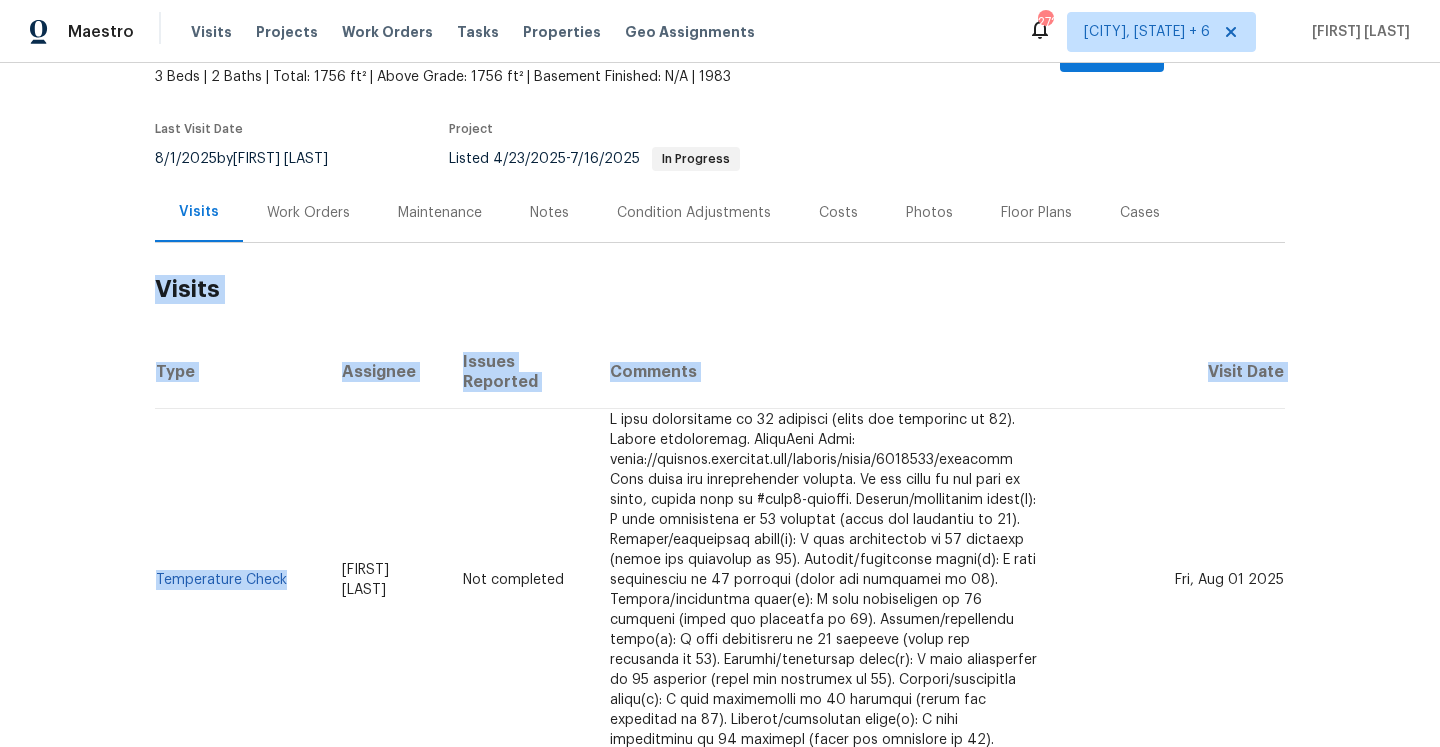 click on "Temperature Check" at bounding box center (240, 579) 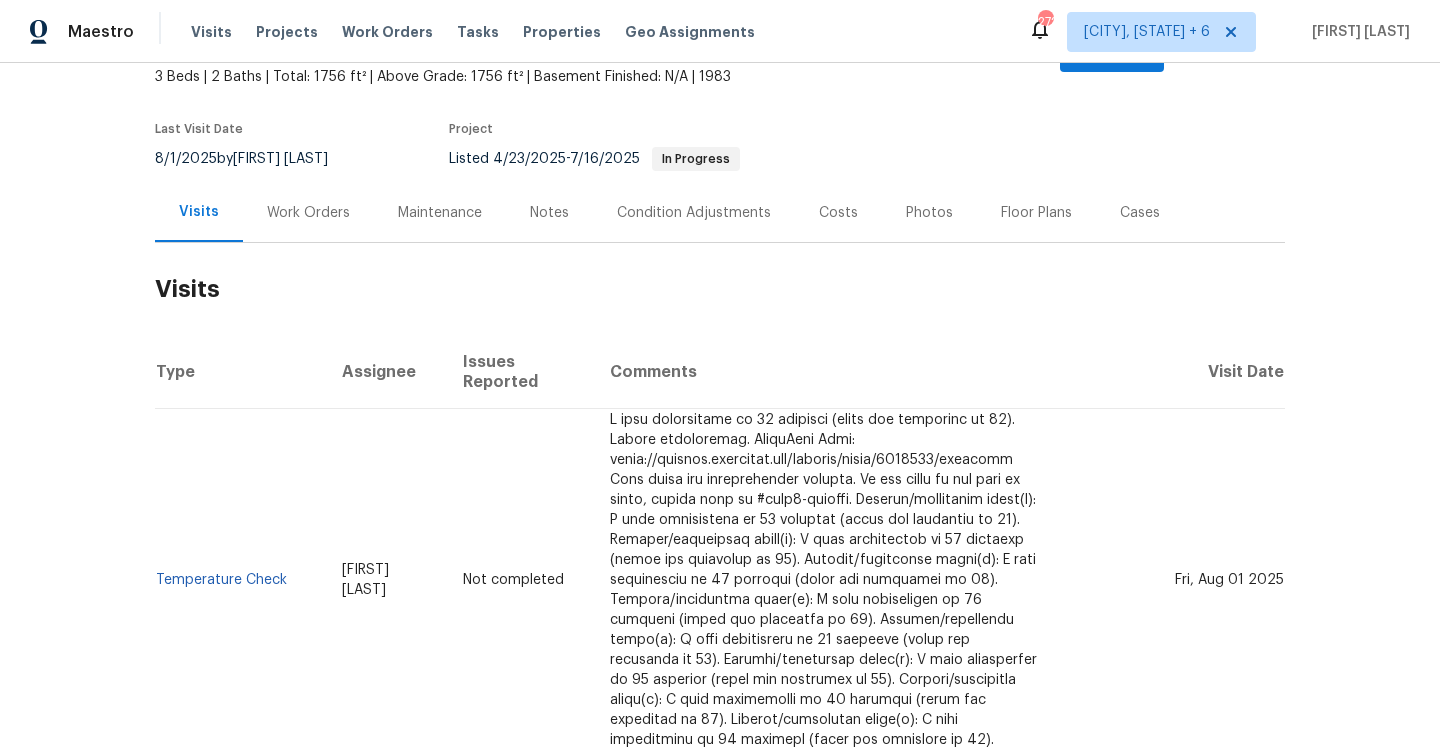 click on "Work Orders" at bounding box center (308, 213) 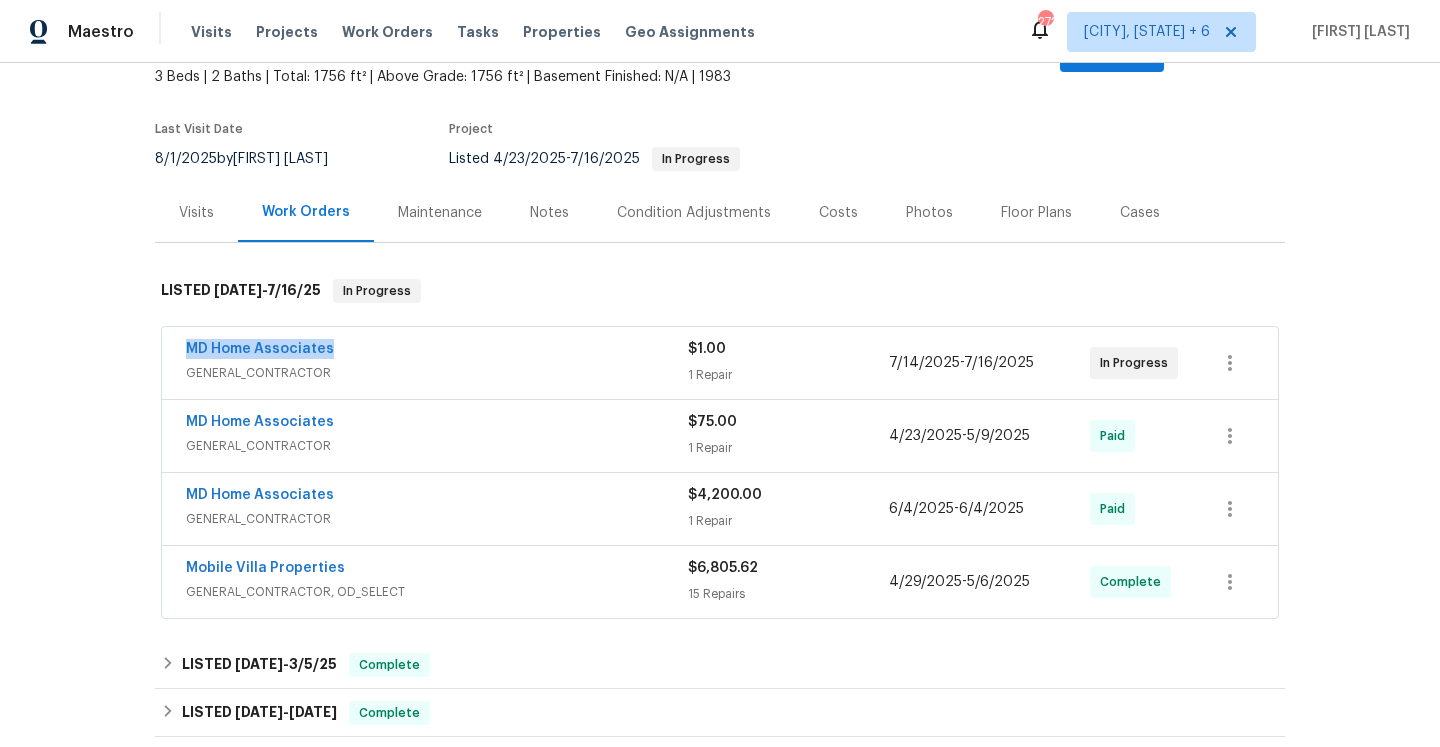 drag, startPoint x: 183, startPoint y: 332, endPoint x: 335, endPoint y: 330, distance: 152.01315 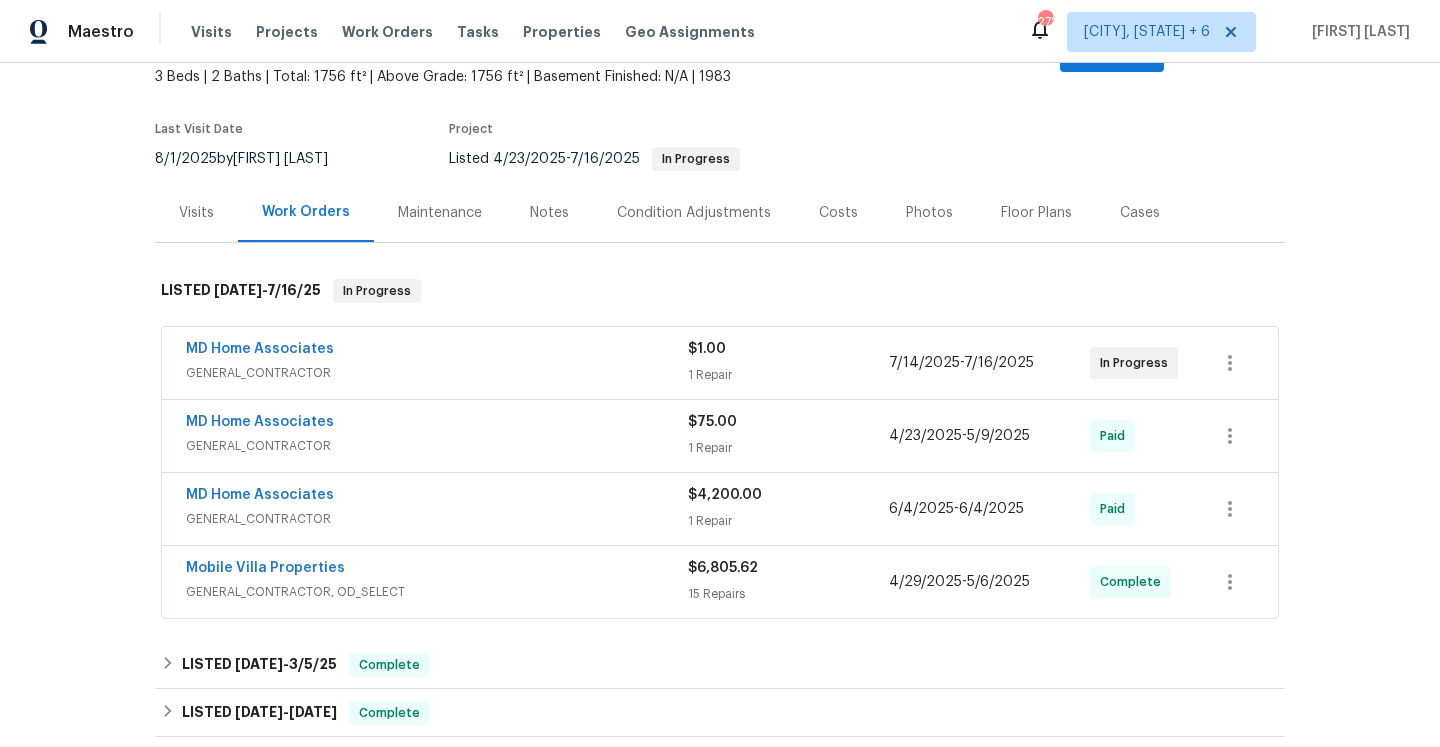 click on "Visits" at bounding box center [196, 213] 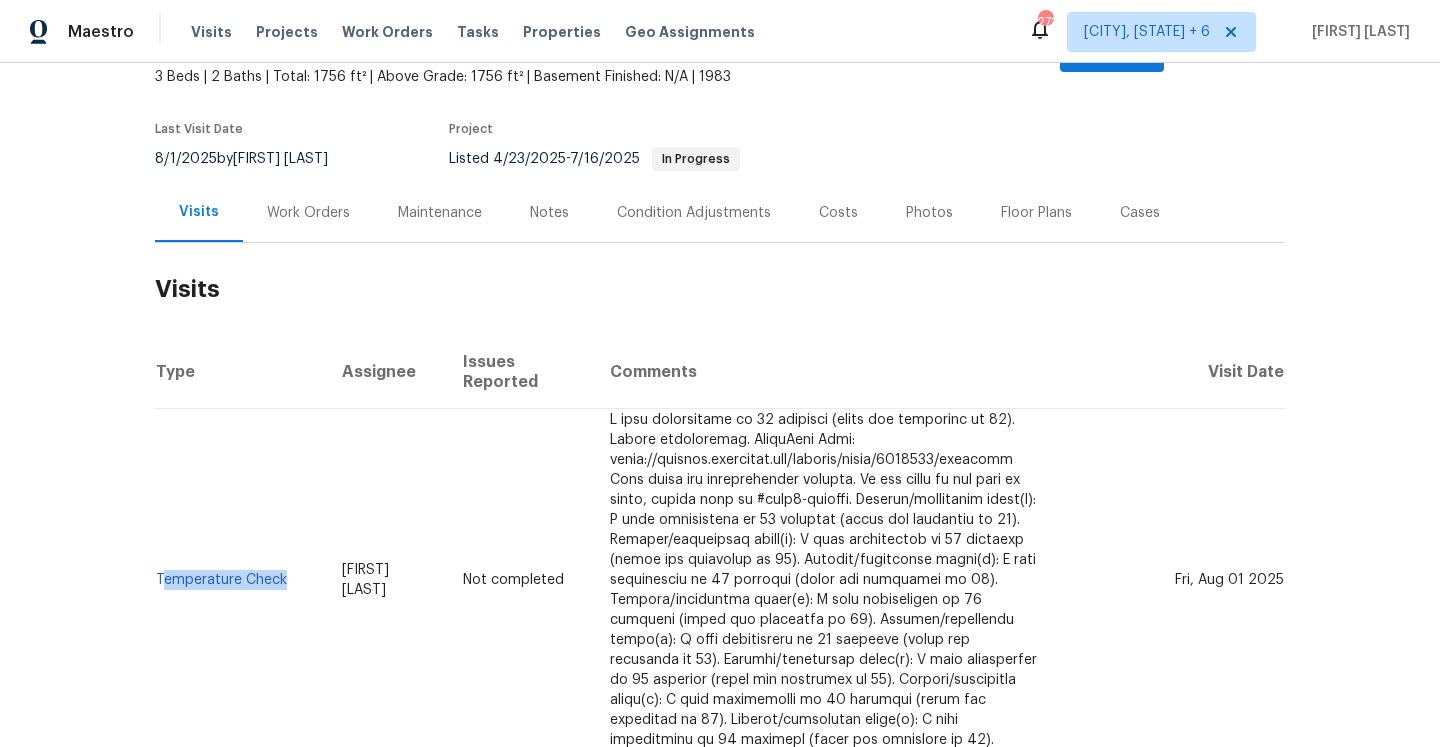 drag, startPoint x: 297, startPoint y: 552, endPoint x: 159, endPoint y: 550, distance: 138.0145 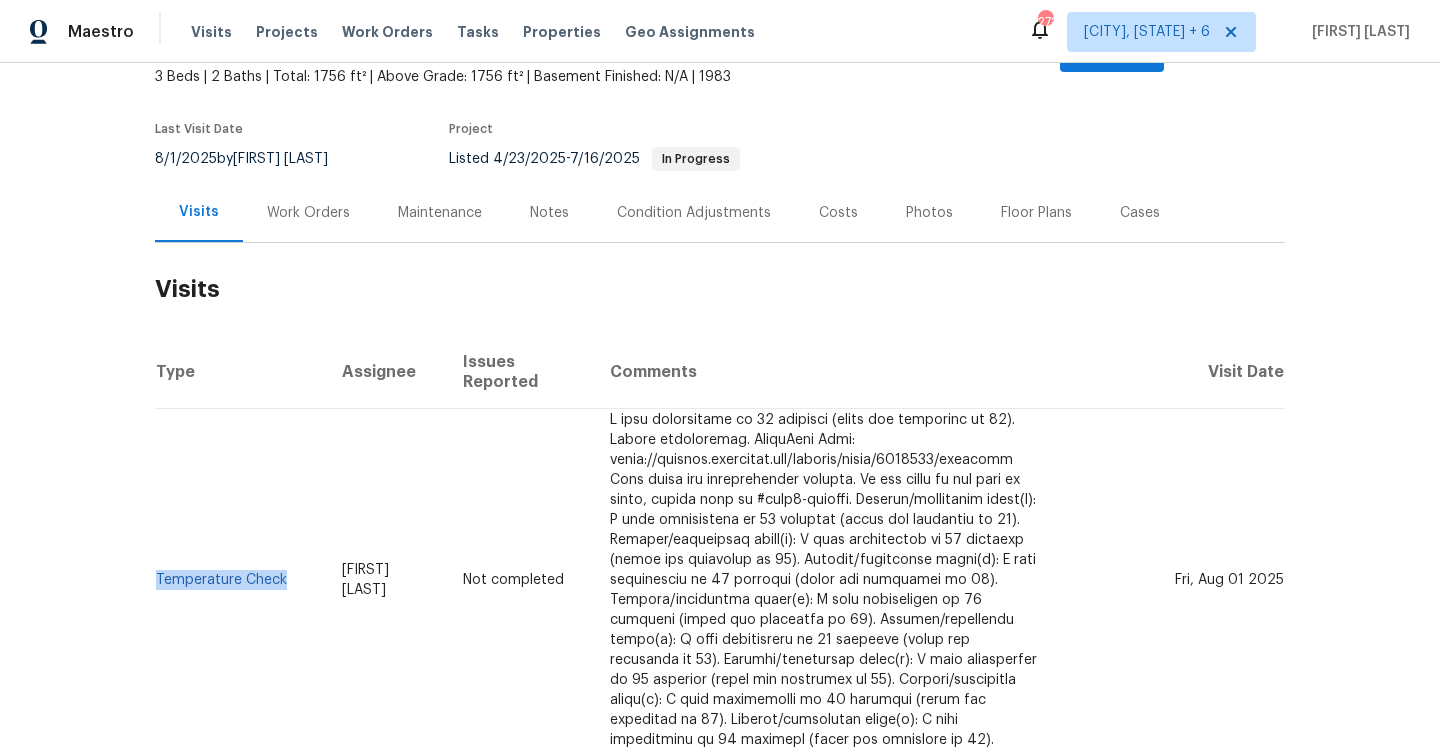 copy on "Temperature Check" 